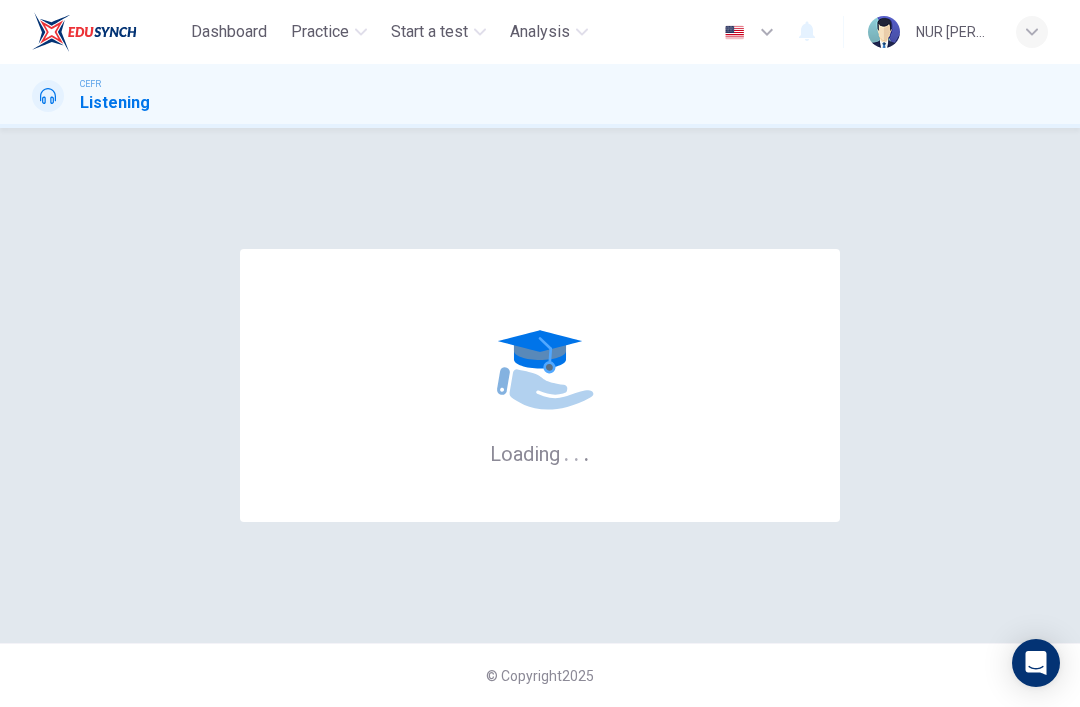 scroll, scrollTop: 0, scrollLeft: 0, axis: both 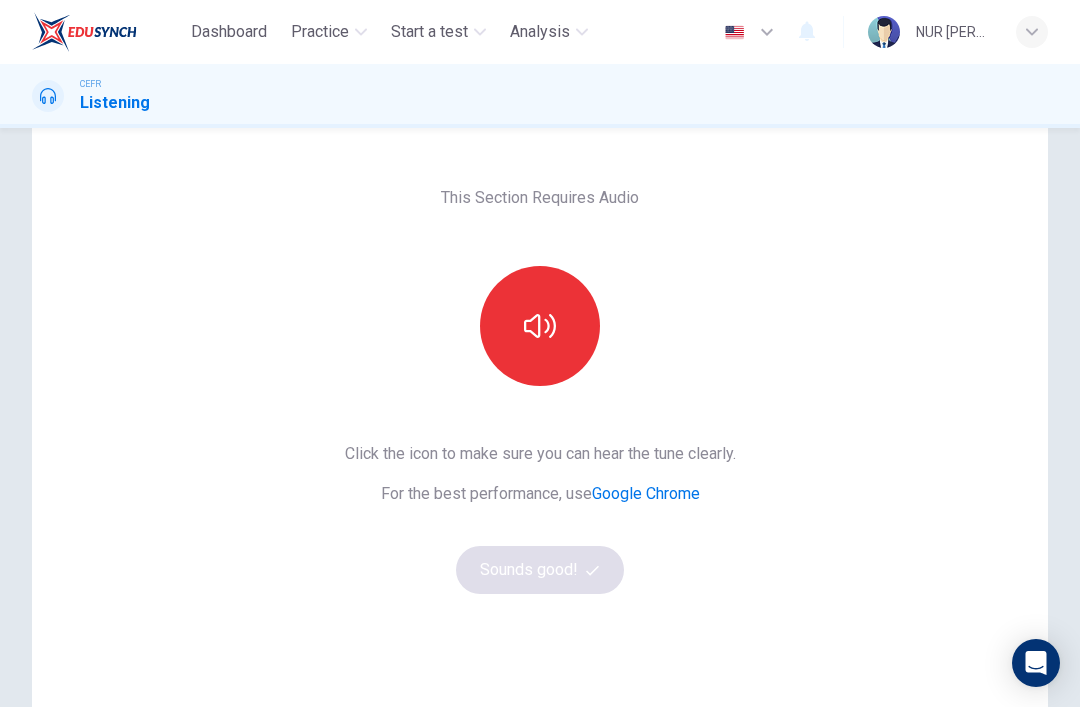 click at bounding box center (540, 326) 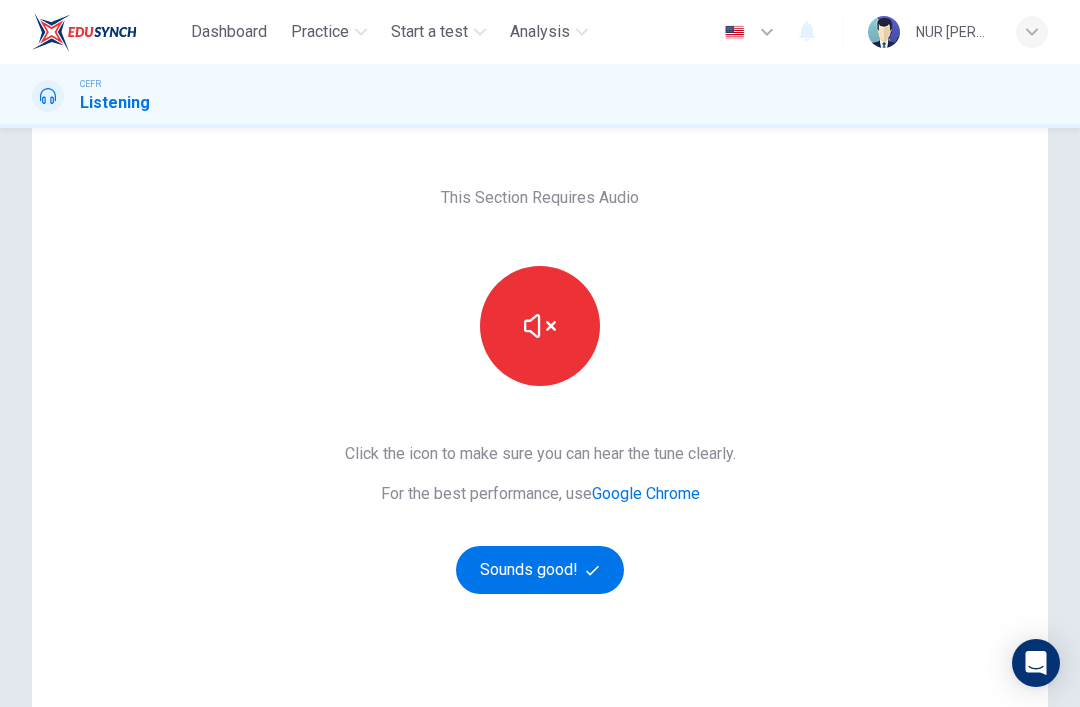 click 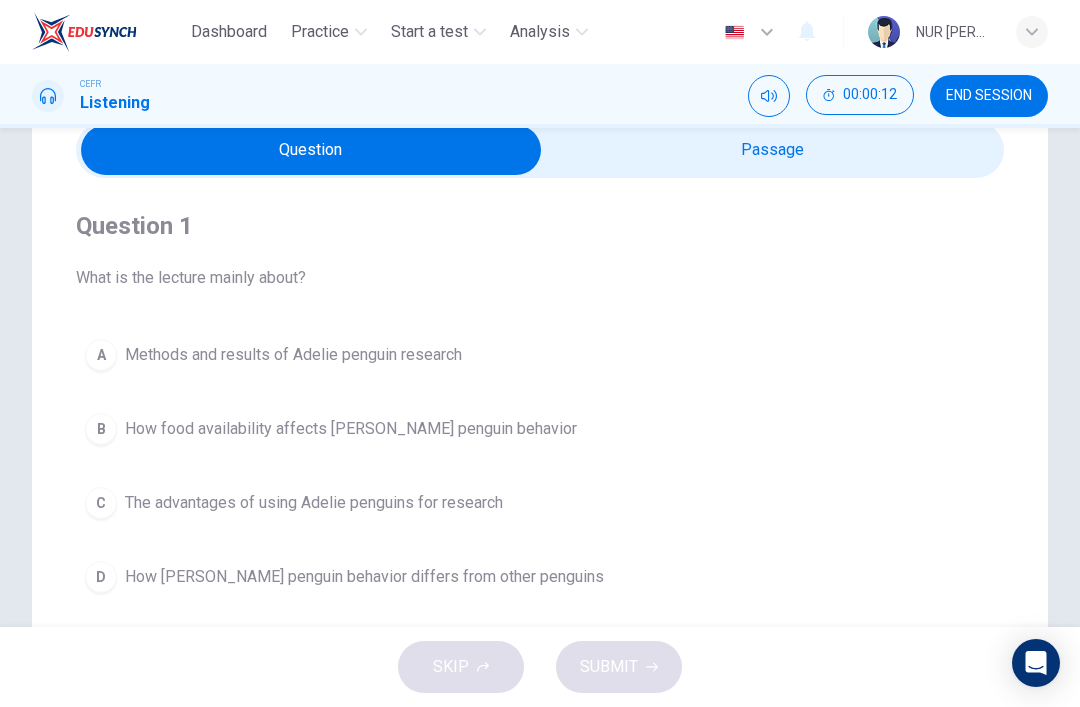 scroll, scrollTop: 99, scrollLeft: 0, axis: vertical 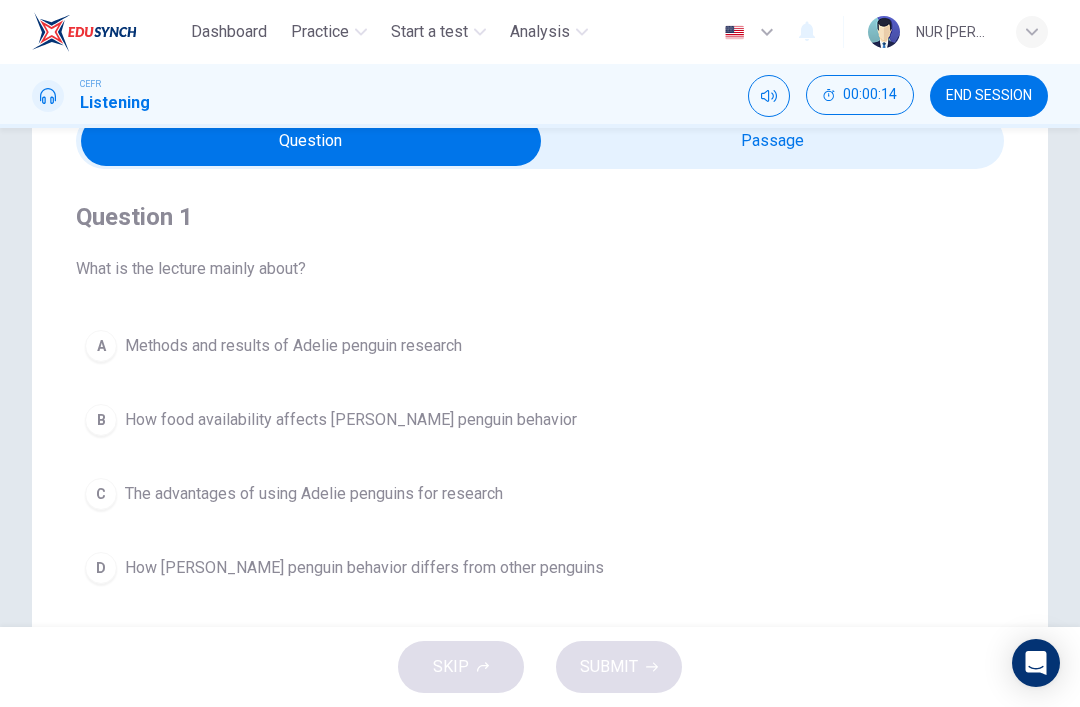 click at bounding box center [311, 141] 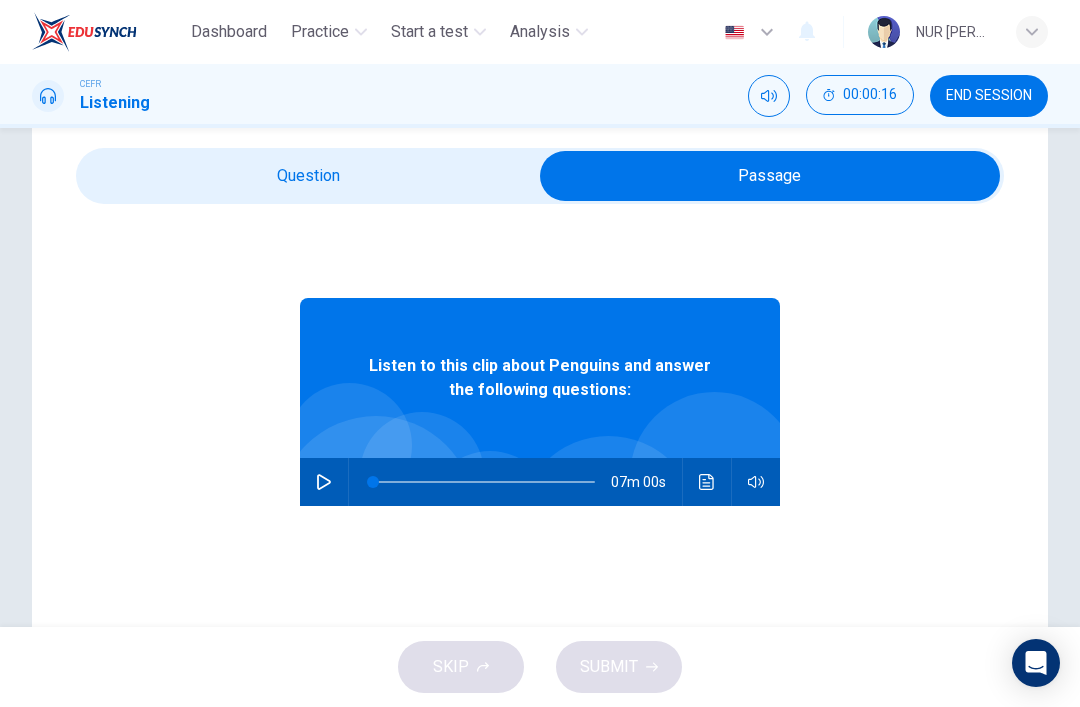 scroll, scrollTop: 58, scrollLeft: 0, axis: vertical 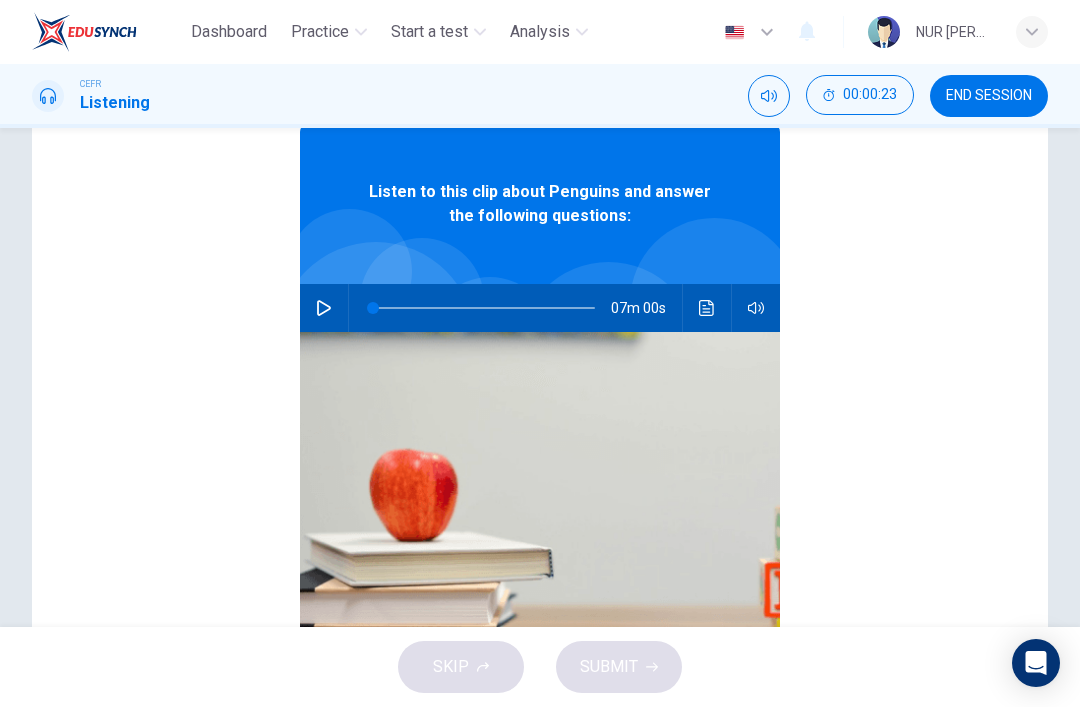 click at bounding box center [324, 308] 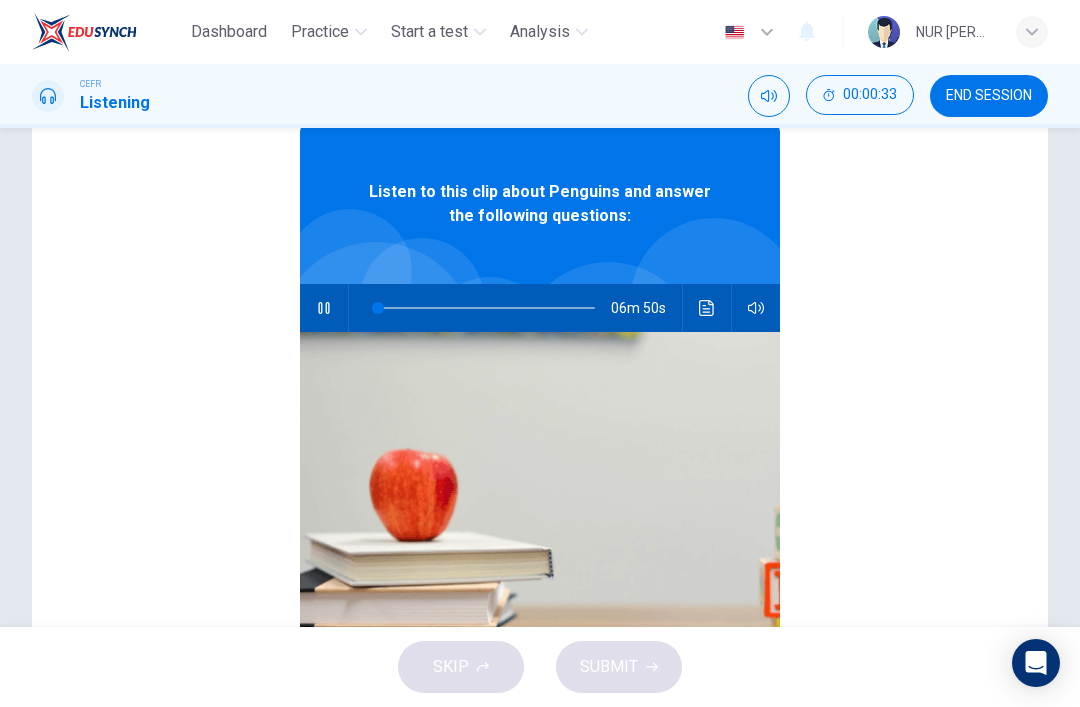 click 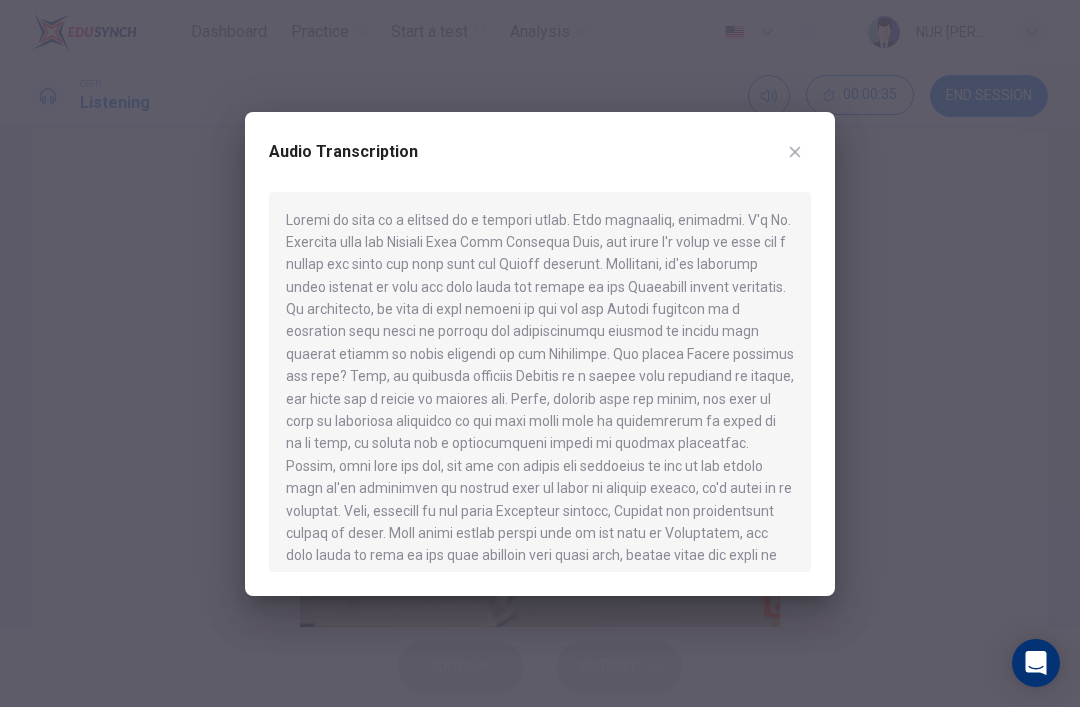 click 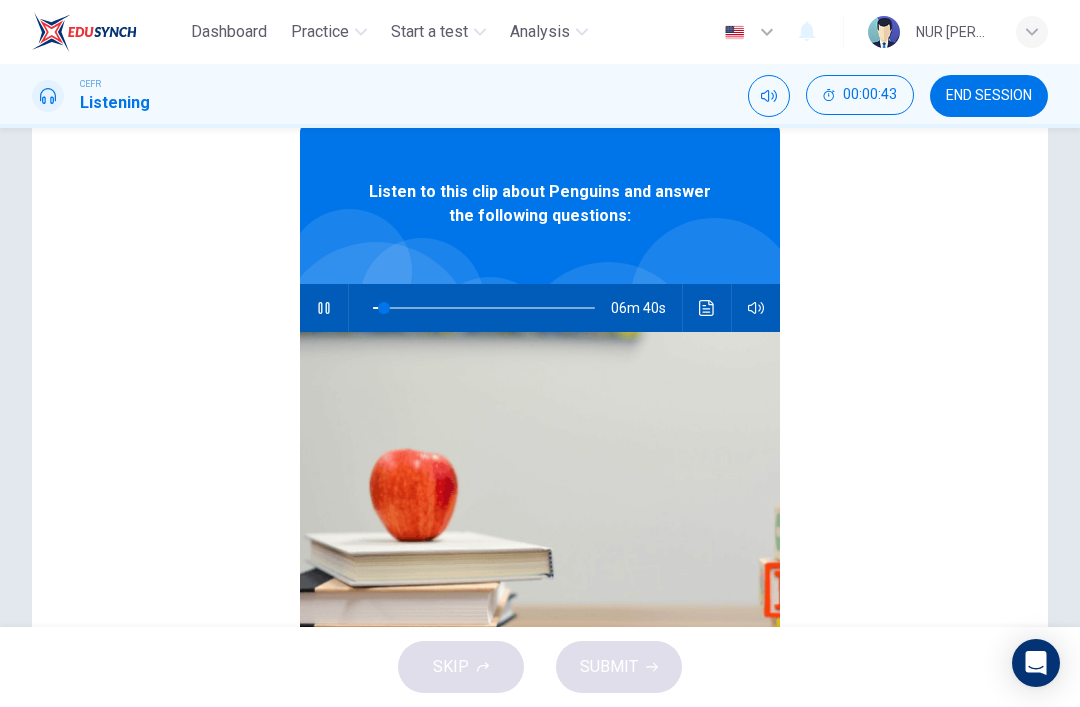 click at bounding box center [707, 308] 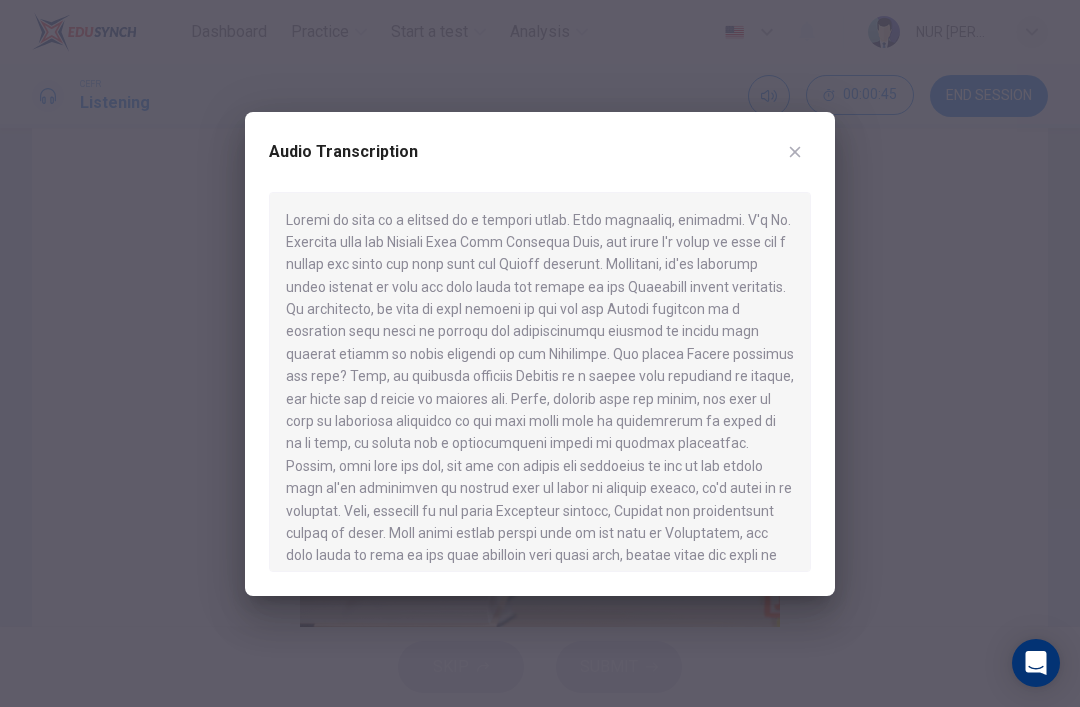 click 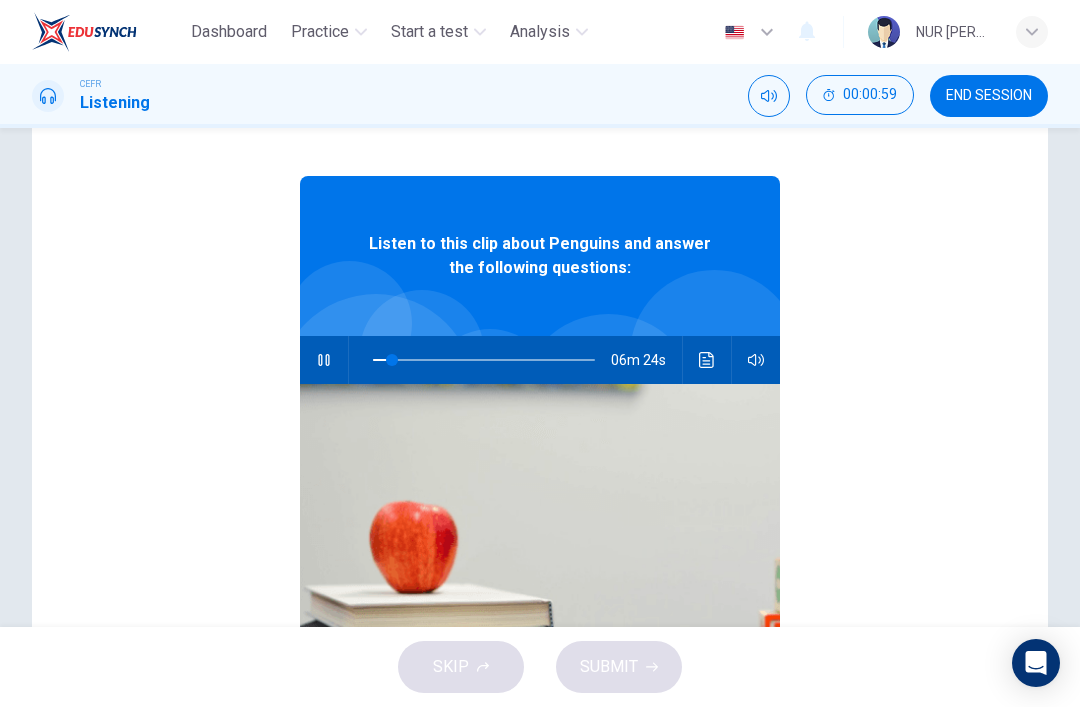 scroll, scrollTop: 172, scrollLeft: 0, axis: vertical 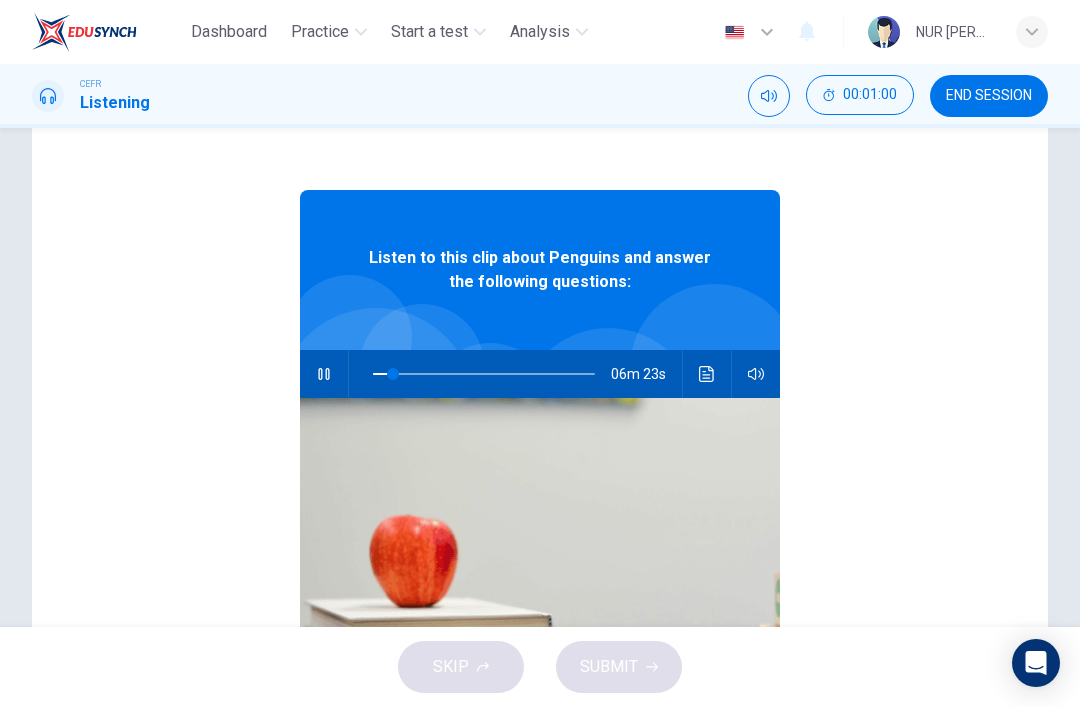 click at bounding box center (324, 374) 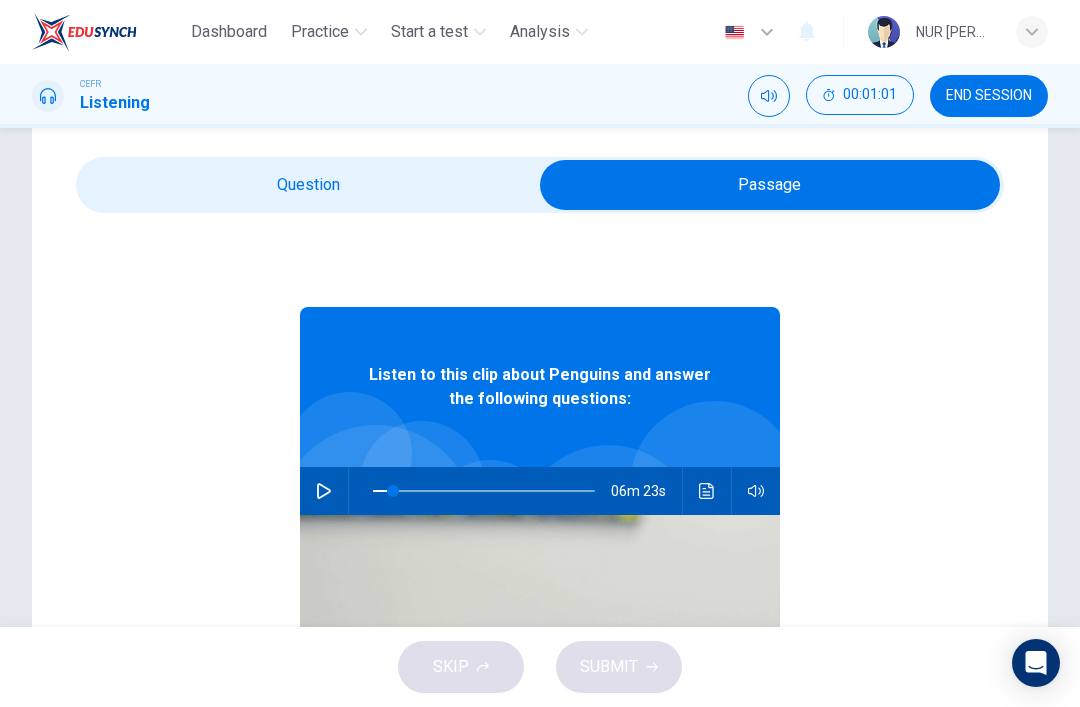 scroll, scrollTop: 33, scrollLeft: 0, axis: vertical 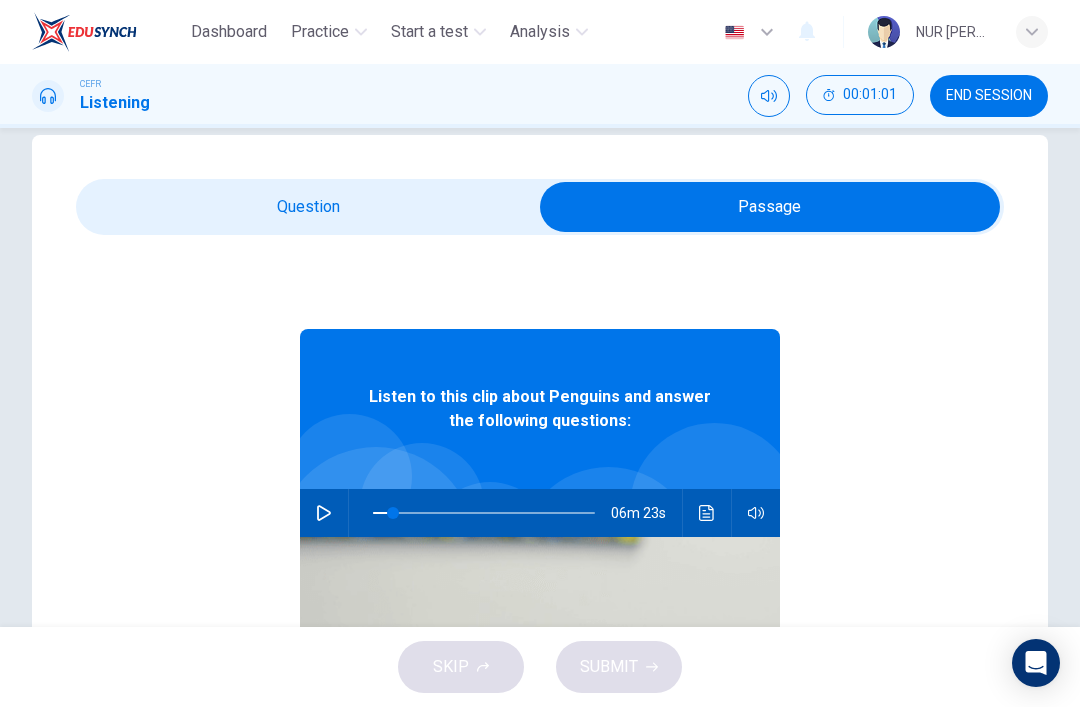 click at bounding box center (770, 207) 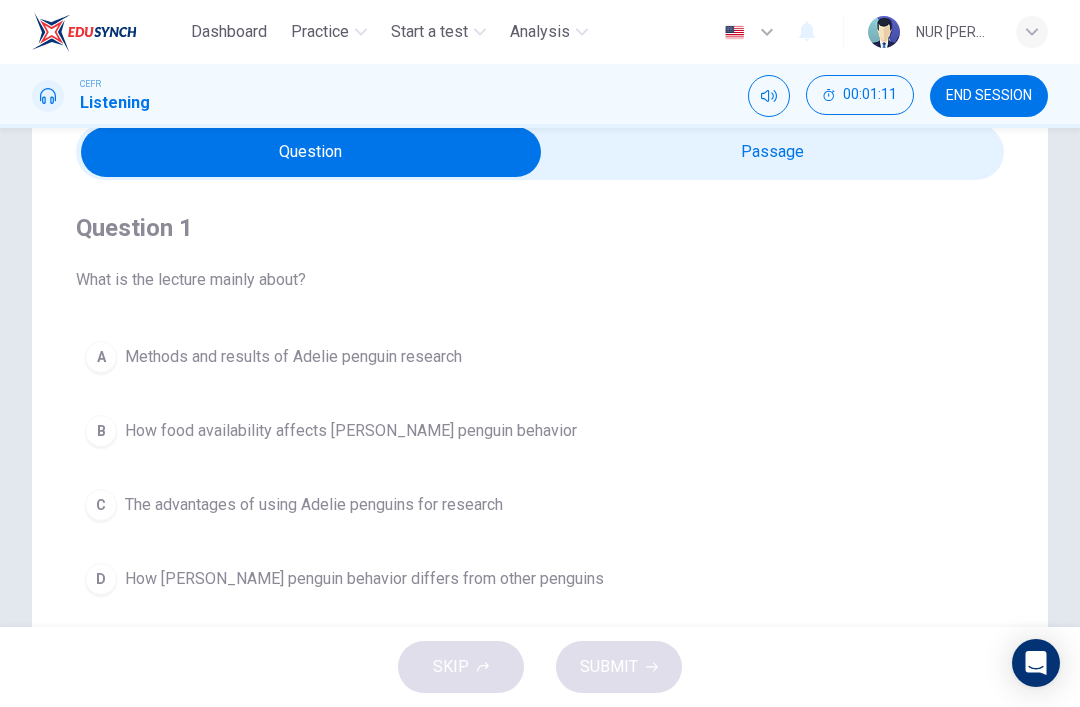 scroll, scrollTop: 70, scrollLeft: 0, axis: vertical 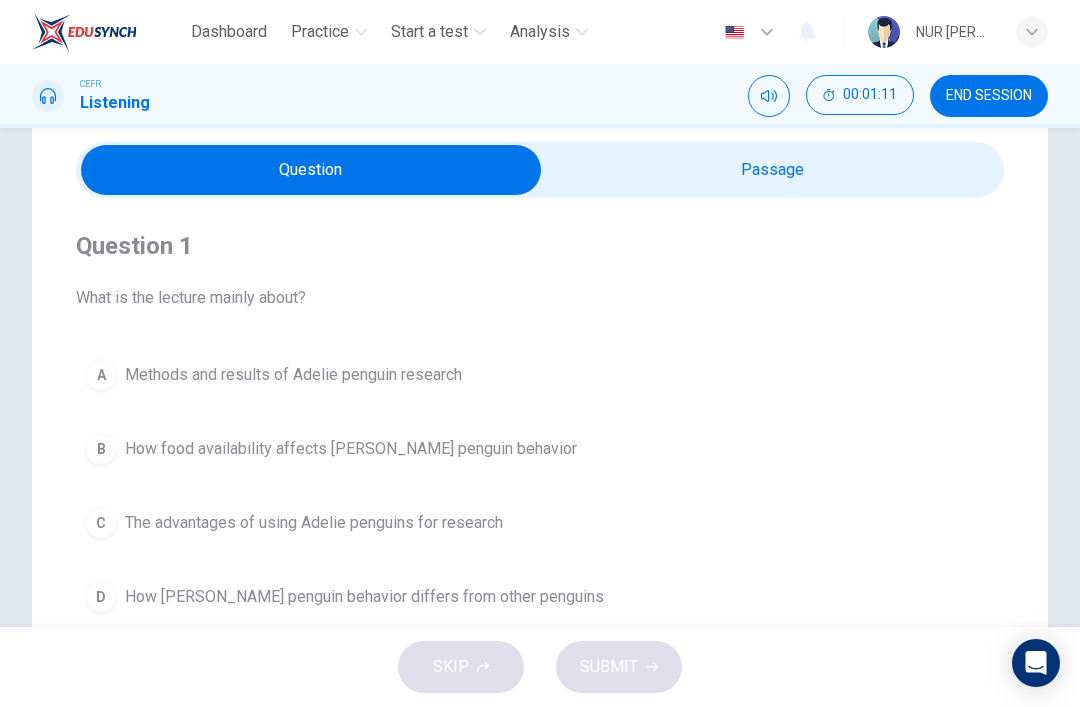 click at bounding box center (311, 170) 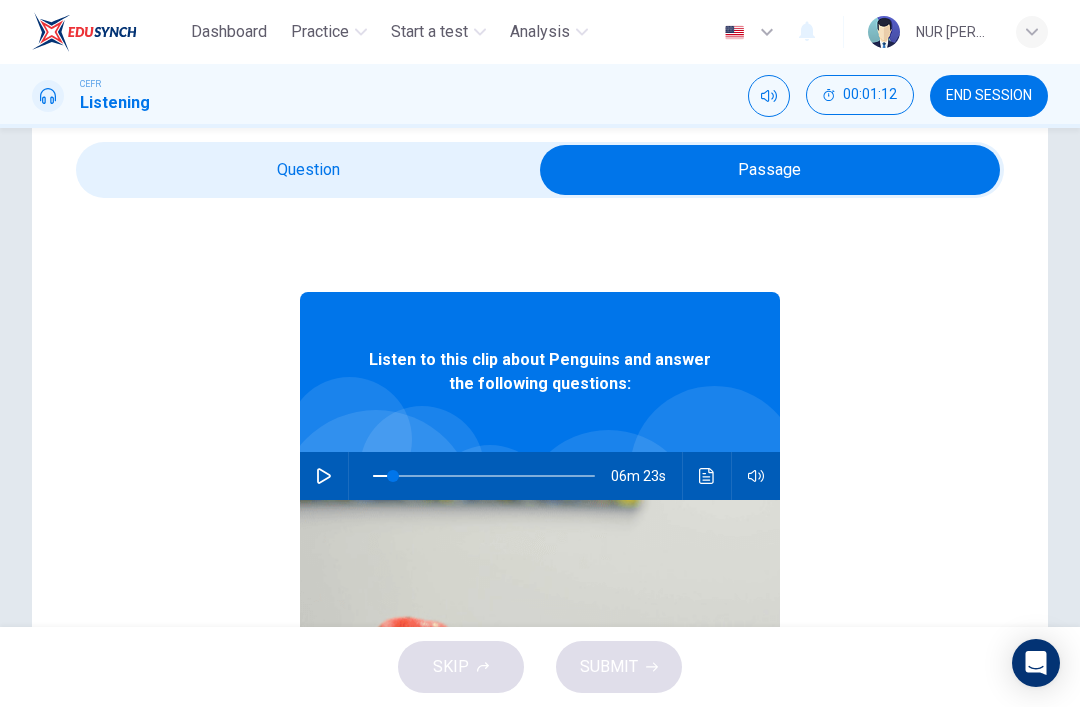 click at bounding box center (324, 476) 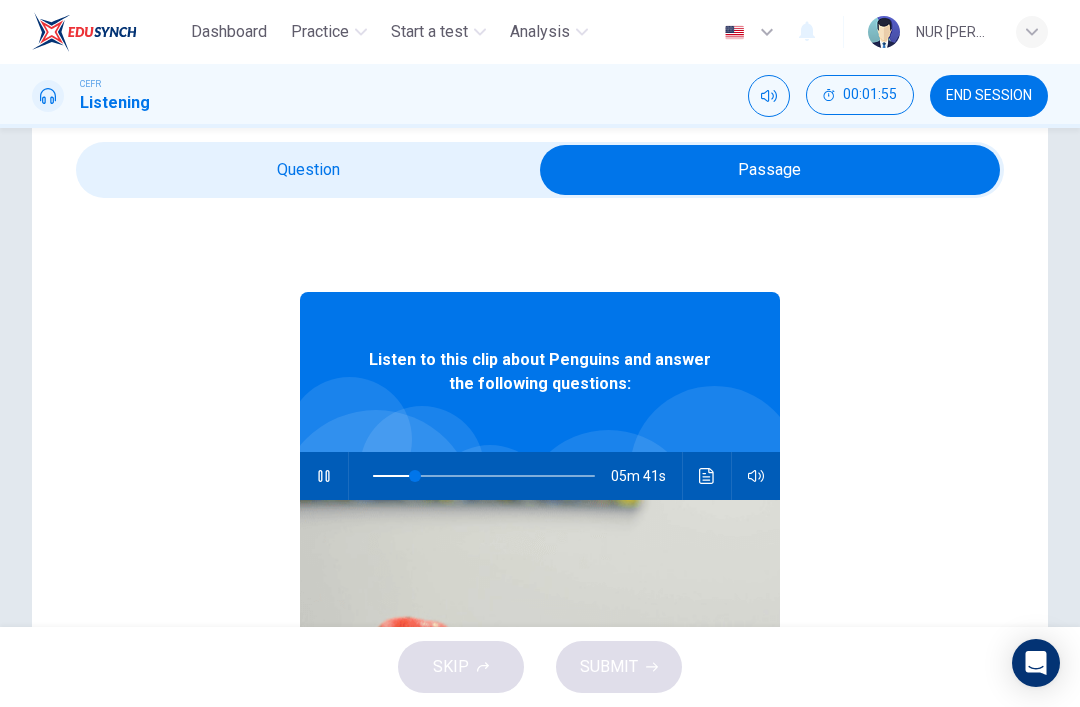 type on "19" 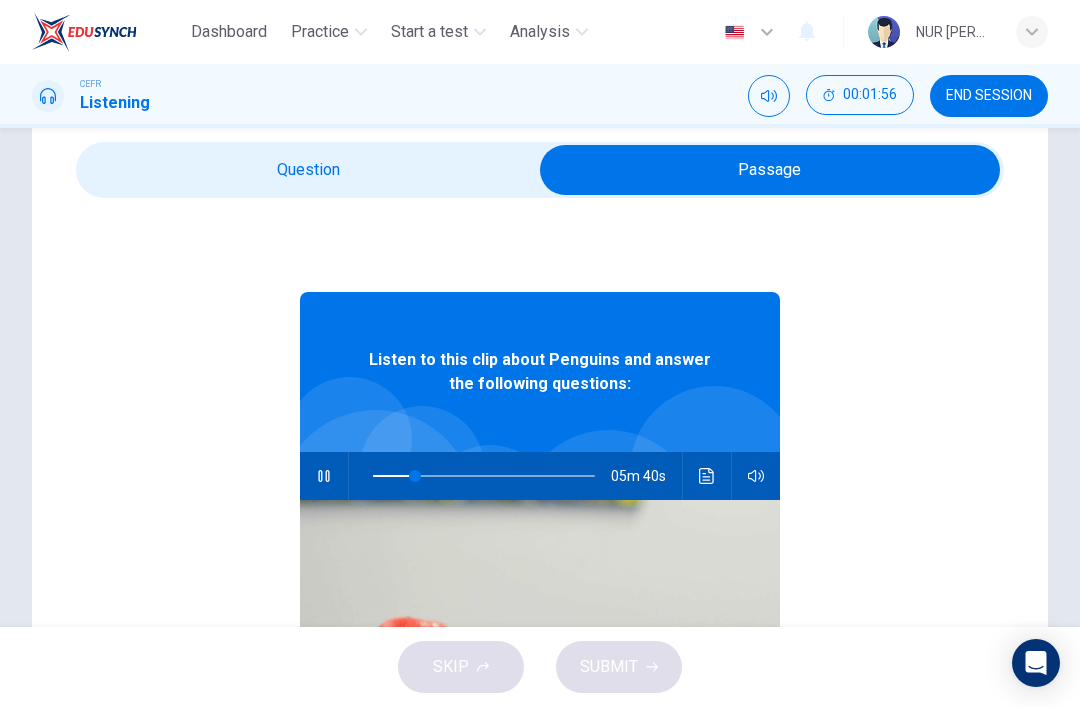 click at bounding box center (770, 170) 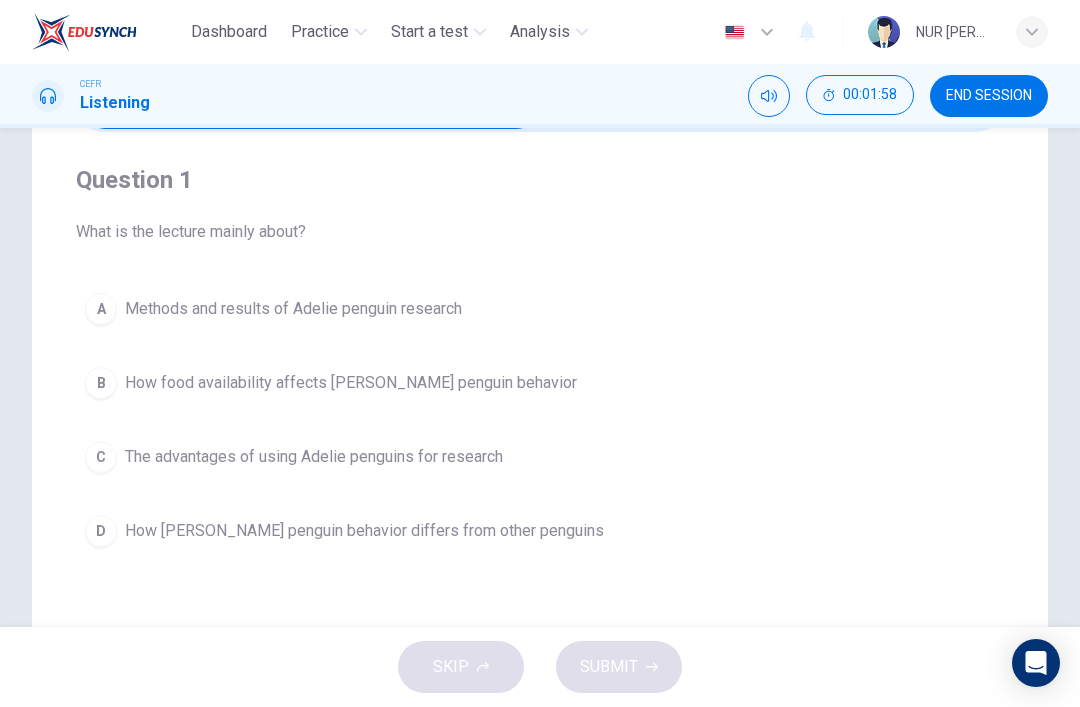 scroll, scrollTop: 138, scrollLeft: 0, axis: vertical 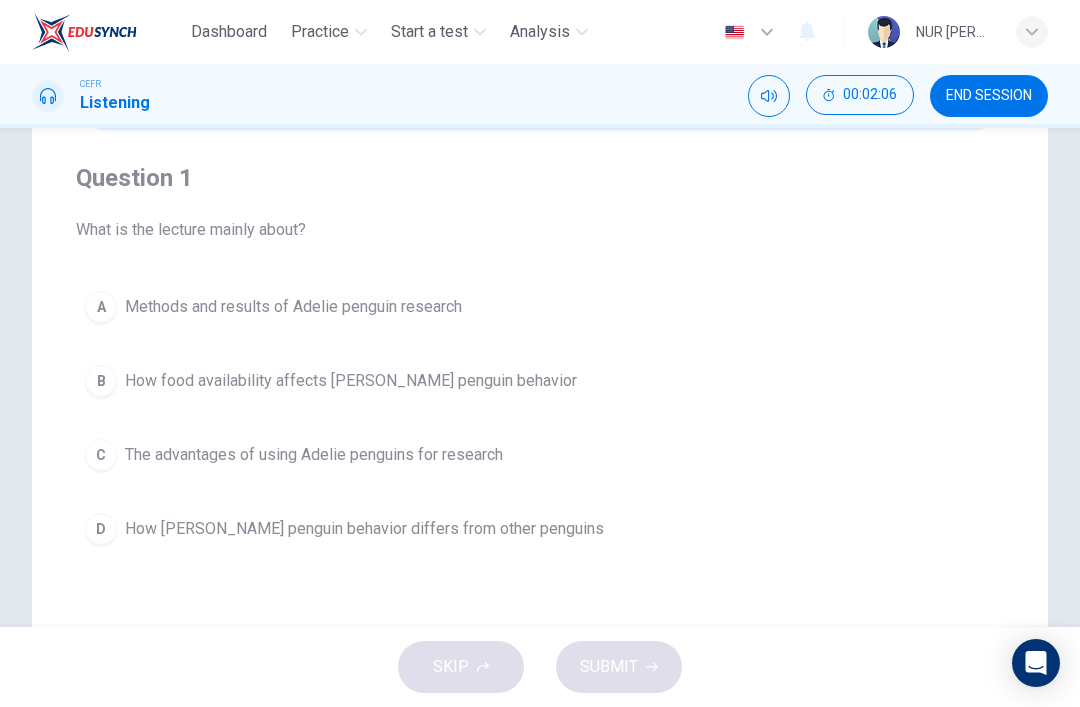 click on "Methods and results of Adelie penguin research" at bounding box center [293, 307] 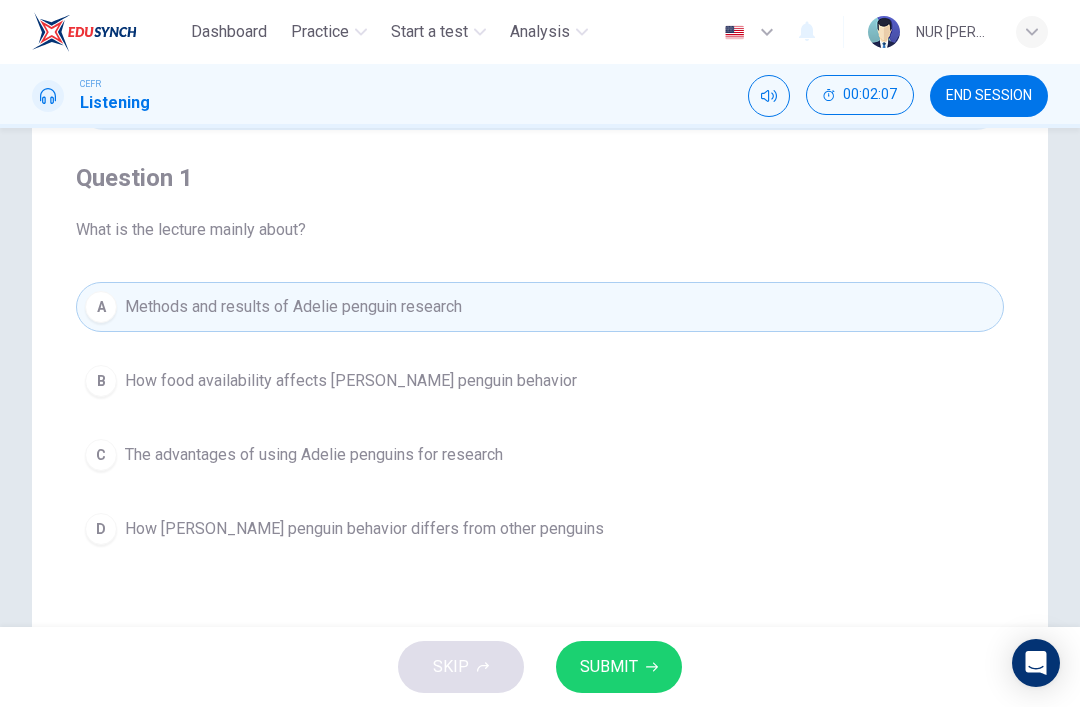 click on "SUBMIT" at bounding box center [619, 667] 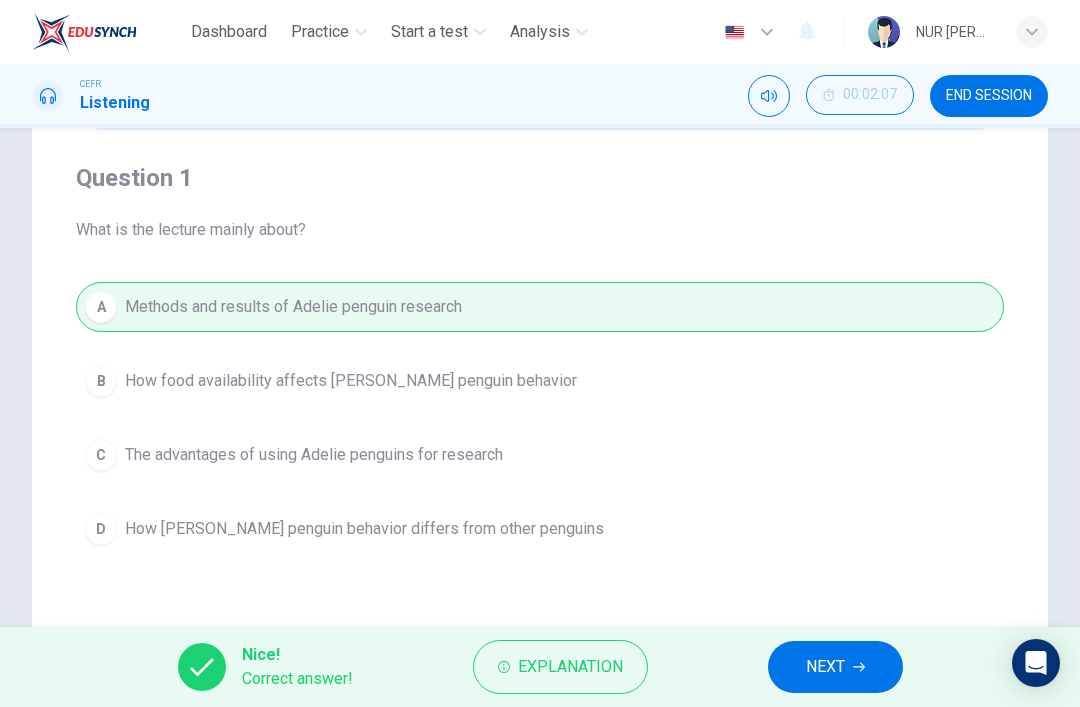 click on "NEXT" at bounding box center [825, 667] 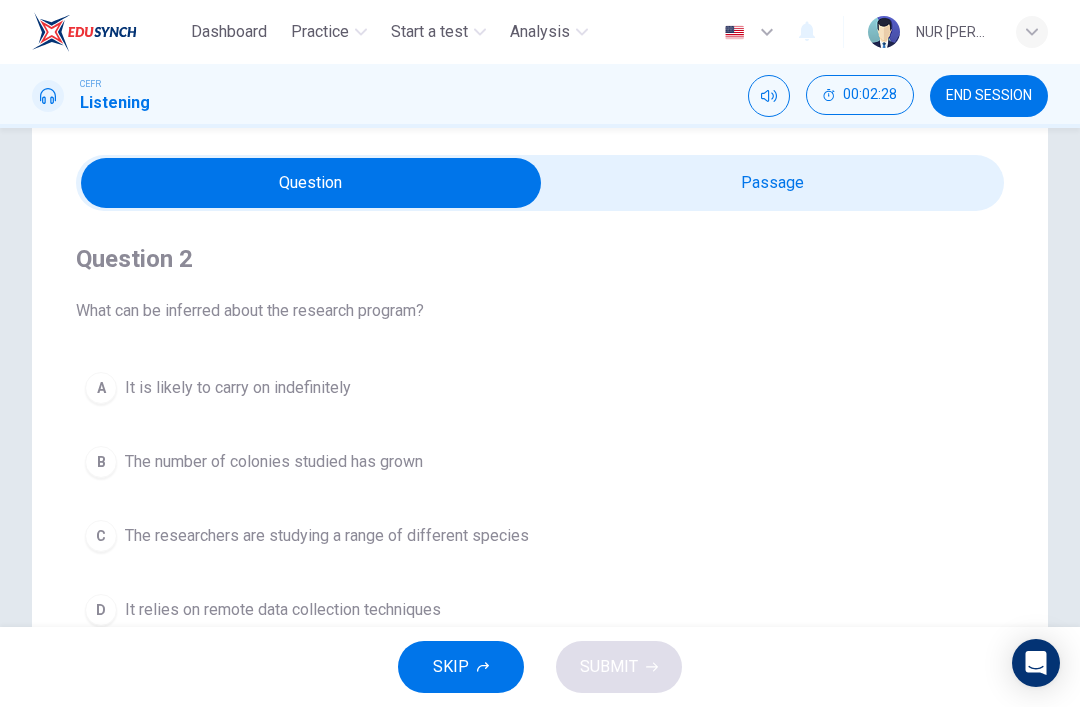 scroll, scrollTop: 91, scrollLeft: 0, axis: vertical 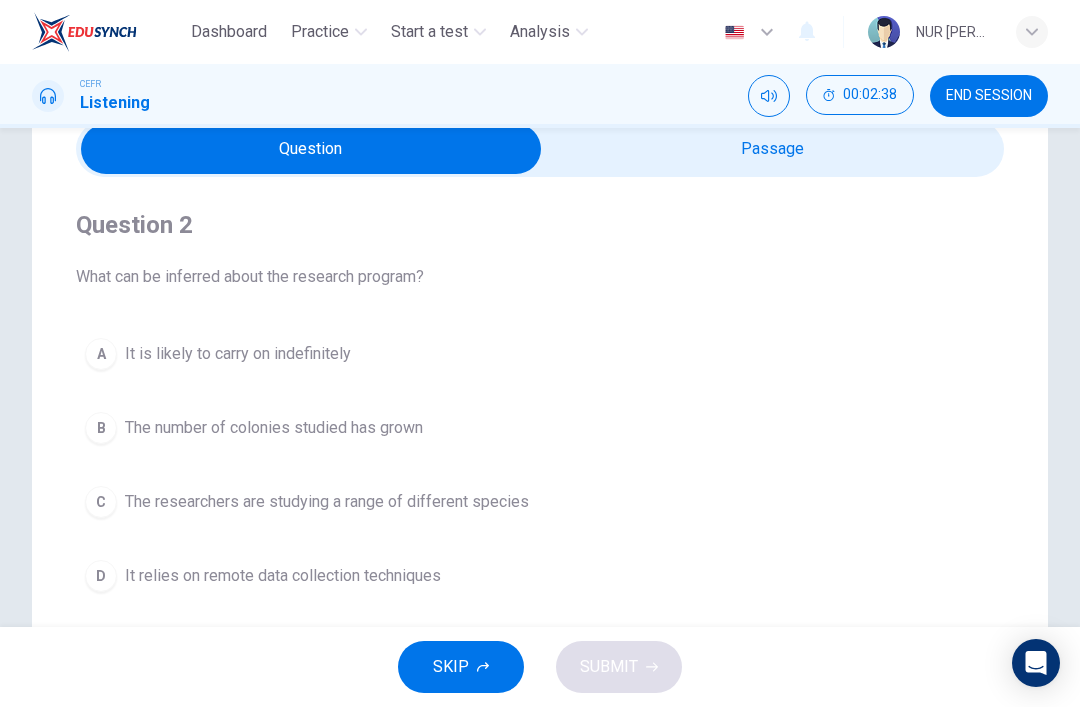 click on "A It is likely to carry on indefinitely" at bounding box center [540, 354] 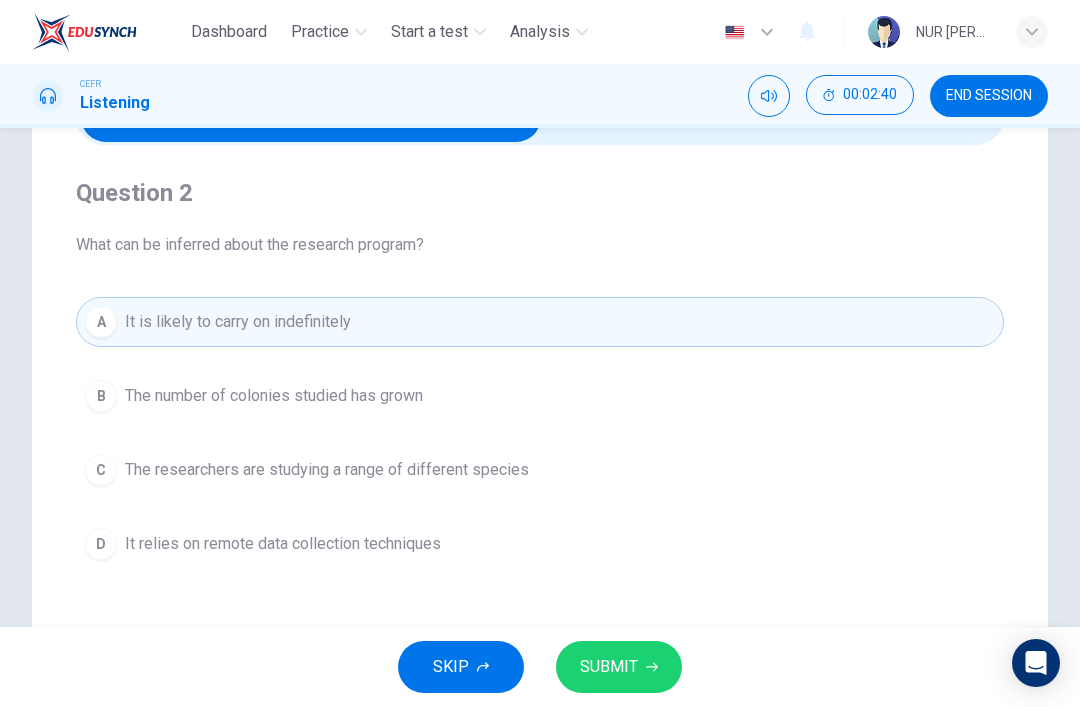 type on "31" 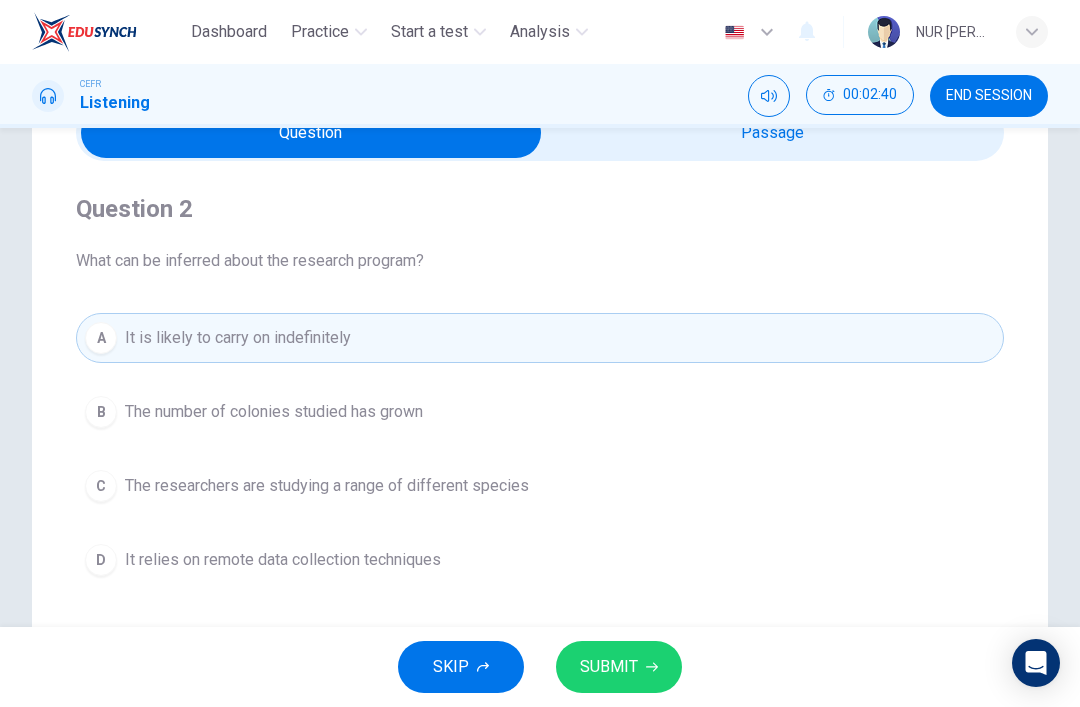 scroll, scrollTop: 39, scrollLeft: 0, axis: vertical 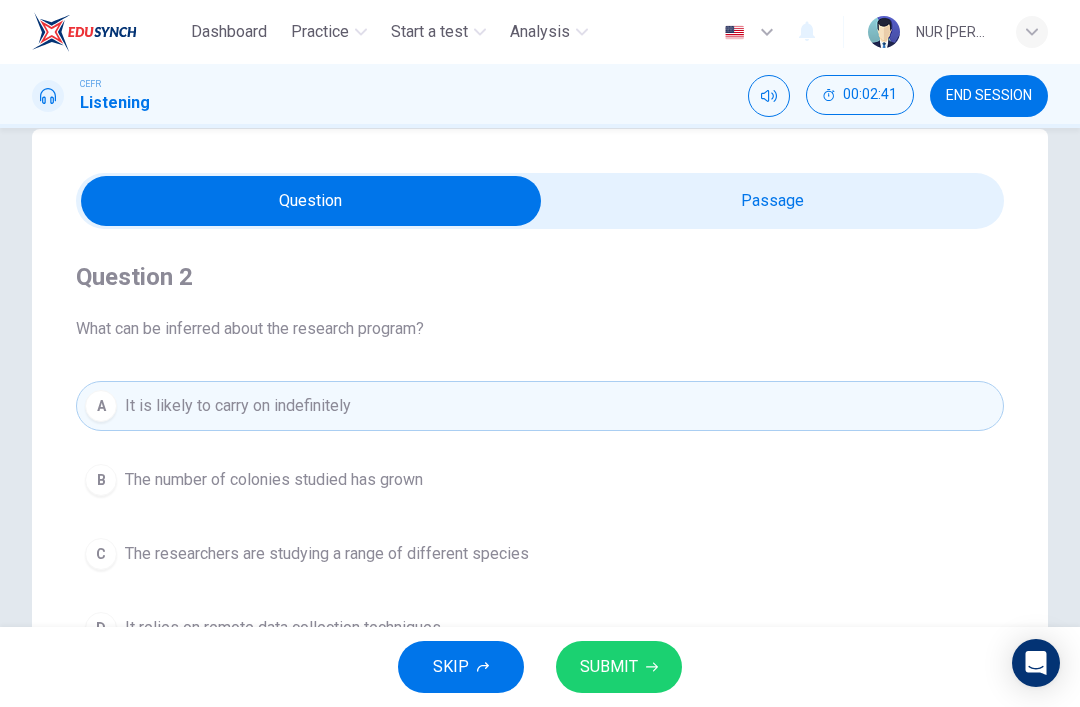 click at bounding box center [311, 201] 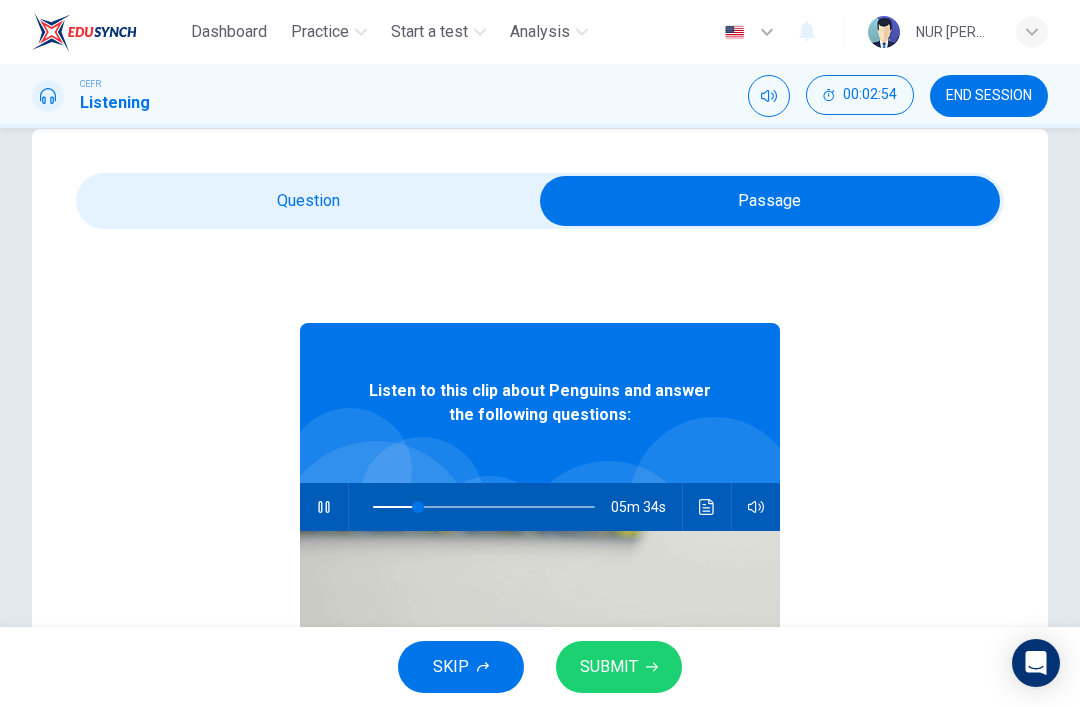 type on "21" 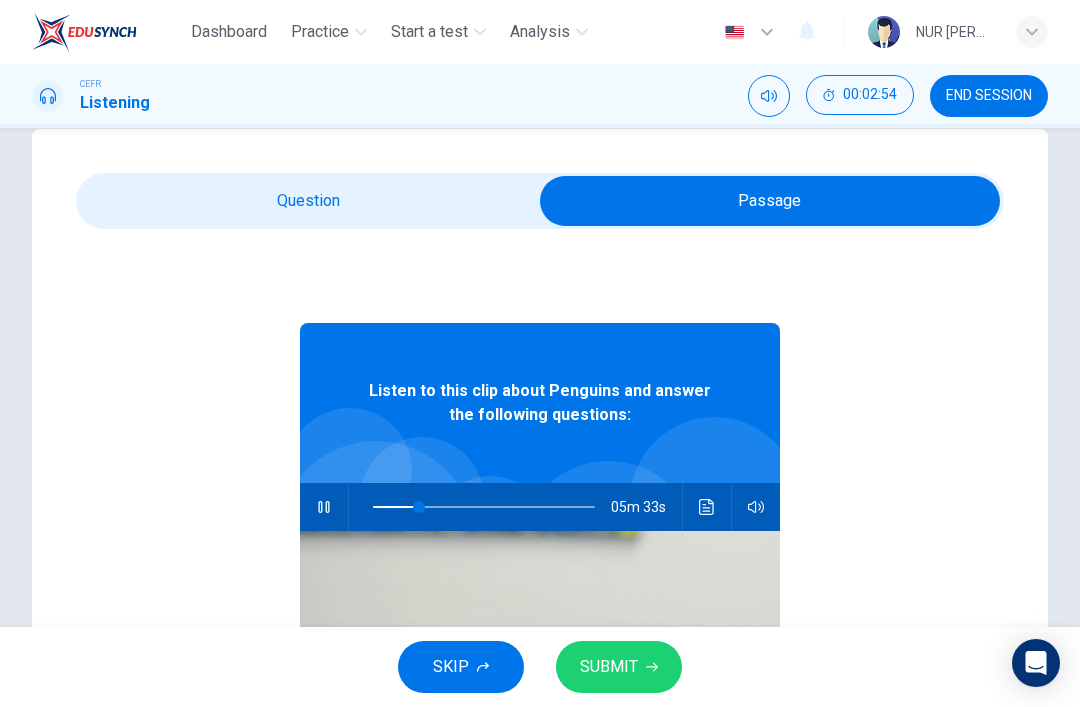 click at bounding box center [770, 201] 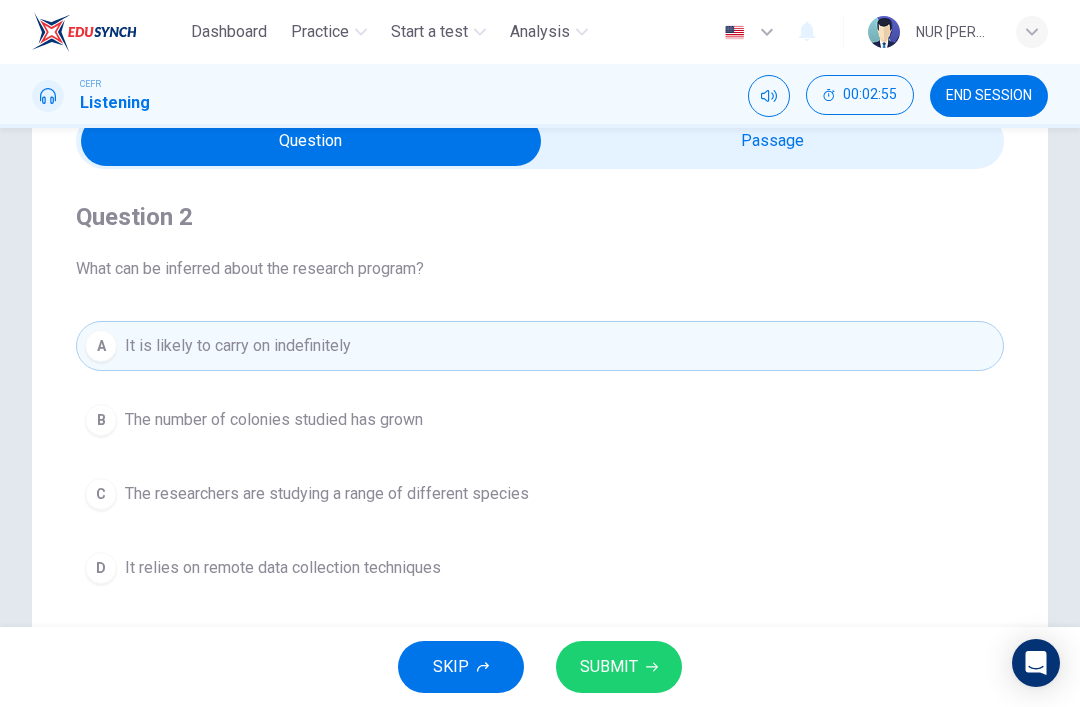 scroll, scrollTop: 105, scrollLeft: 0, axis: vertical 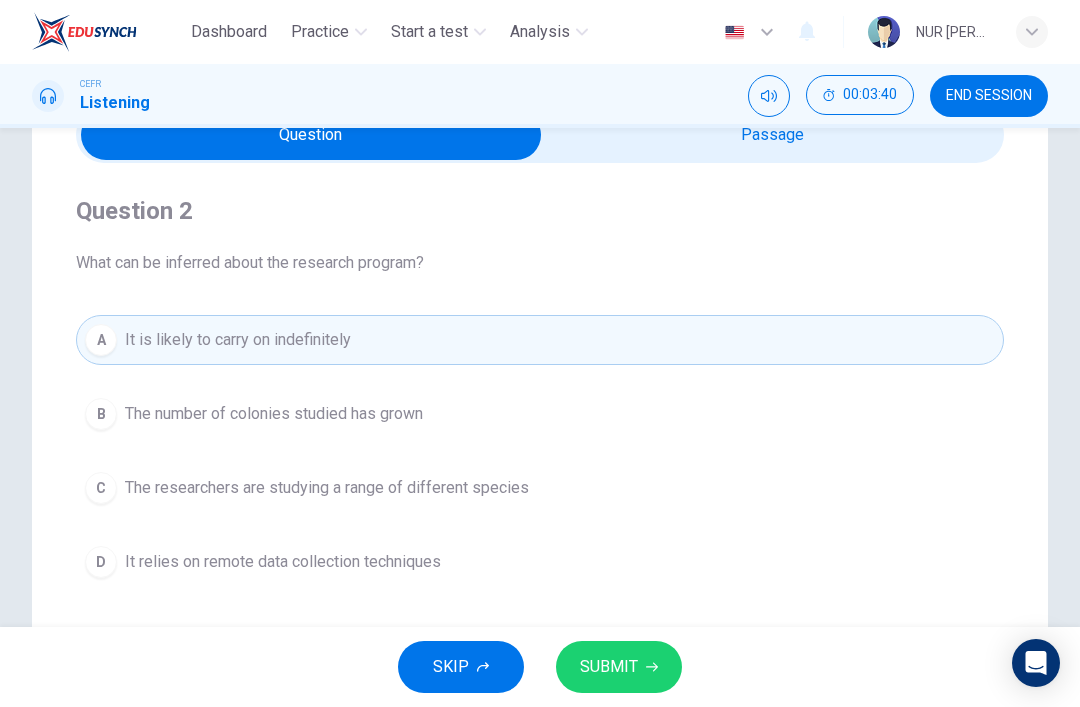 click on "B The number of colonies studied has grown" at bounding box center (540, 414) 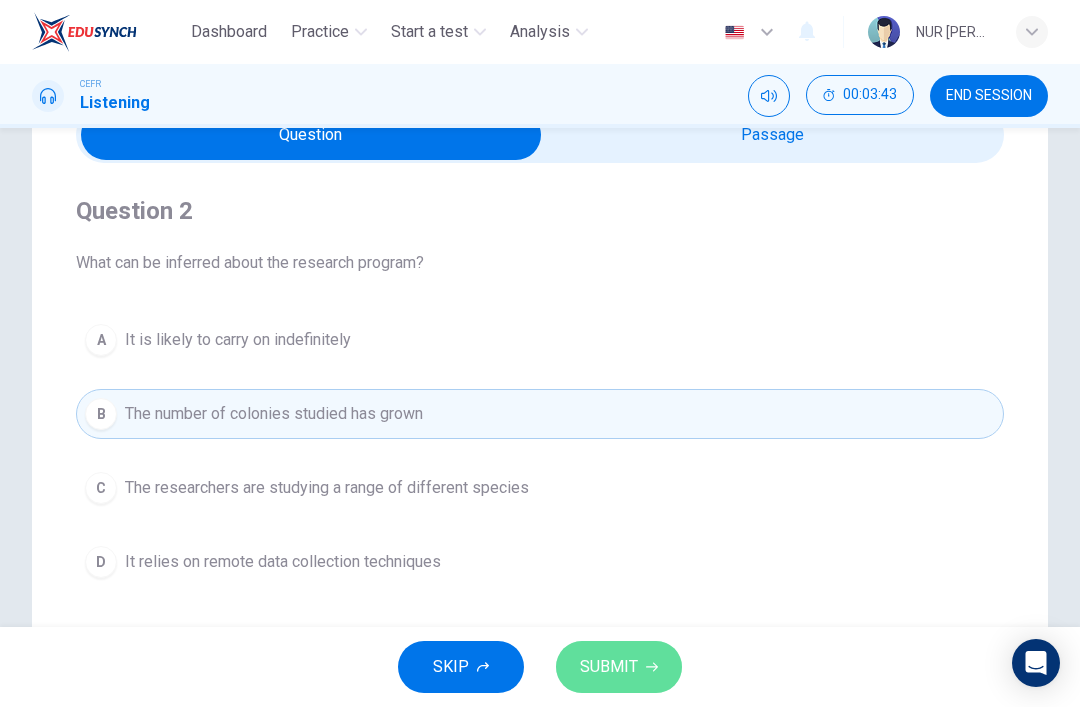 click on "SUBMIT" at bounding box center [609, 667] 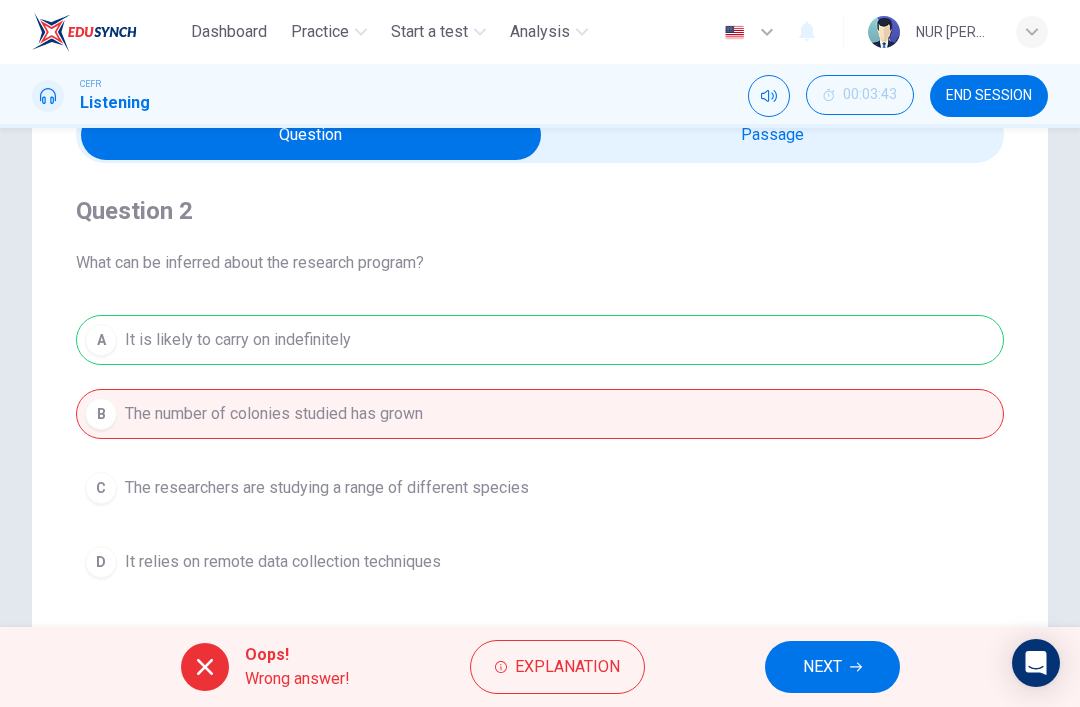 type on "34" 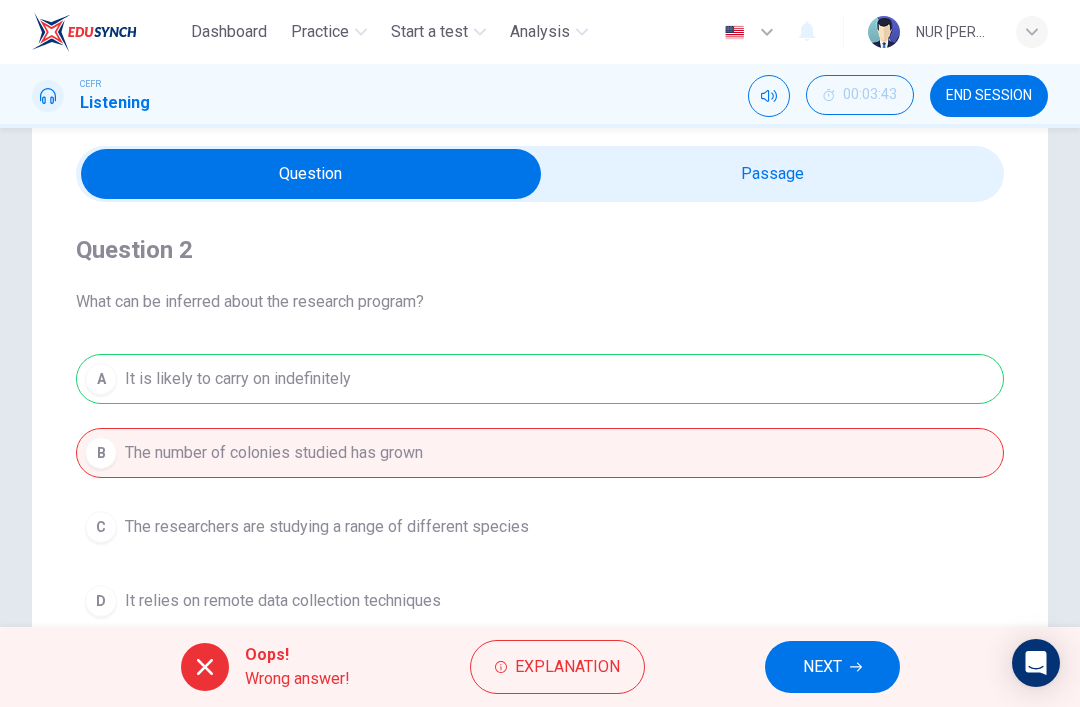 click at bounding box center (311, 174) 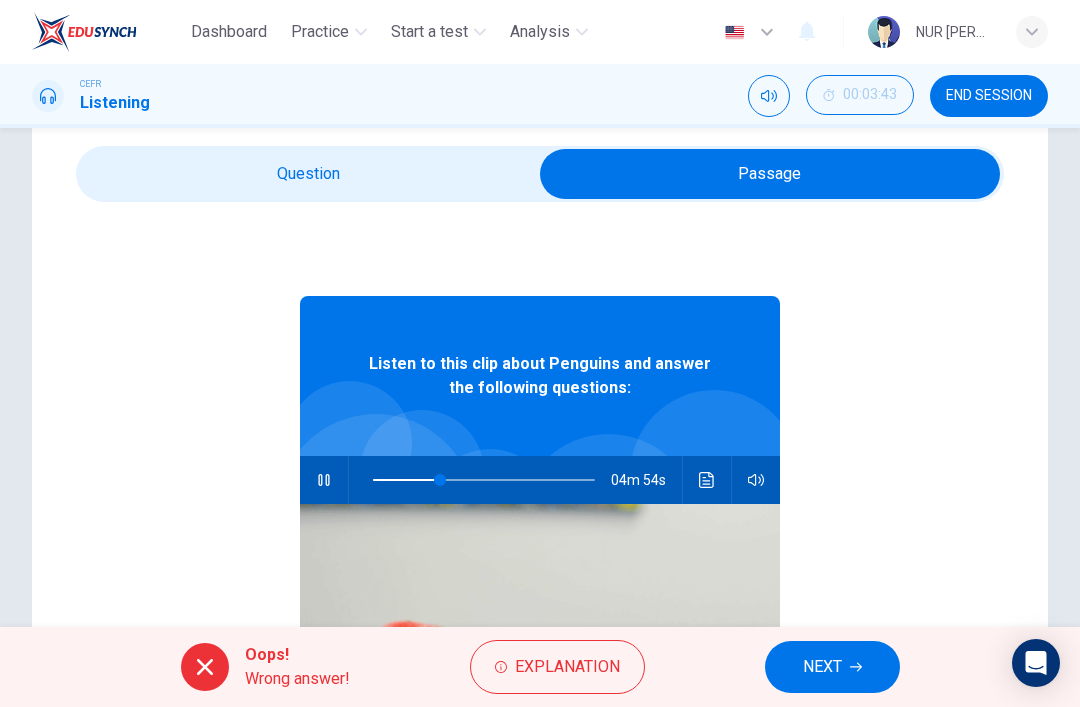 click at bounding box center (324, 480) 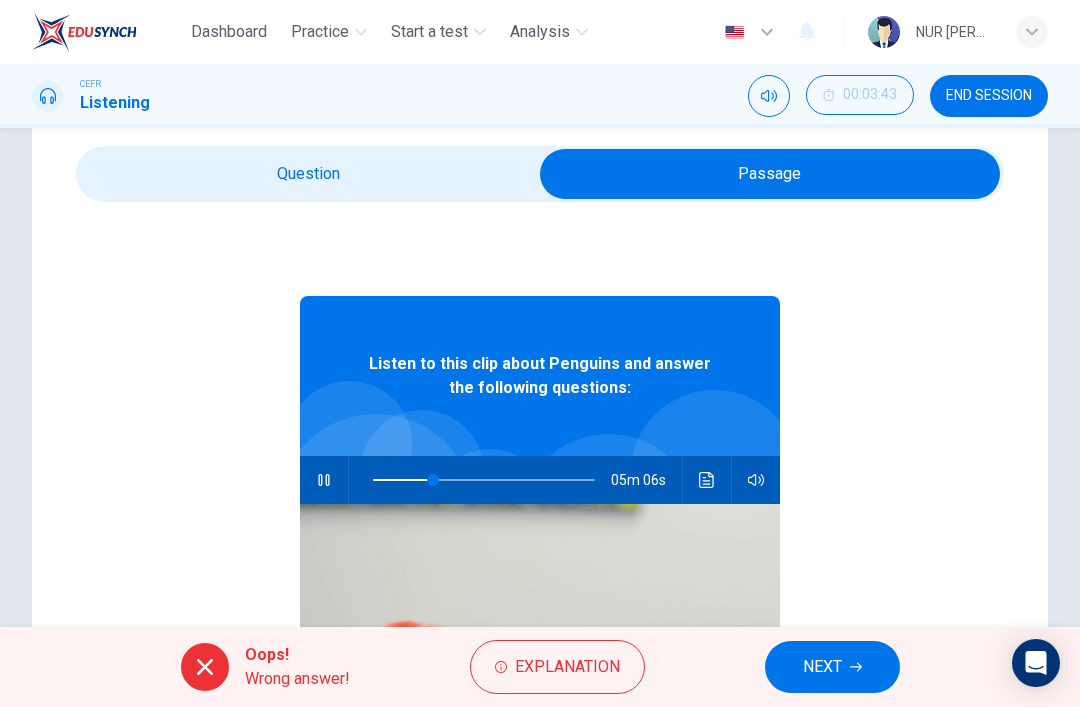 click 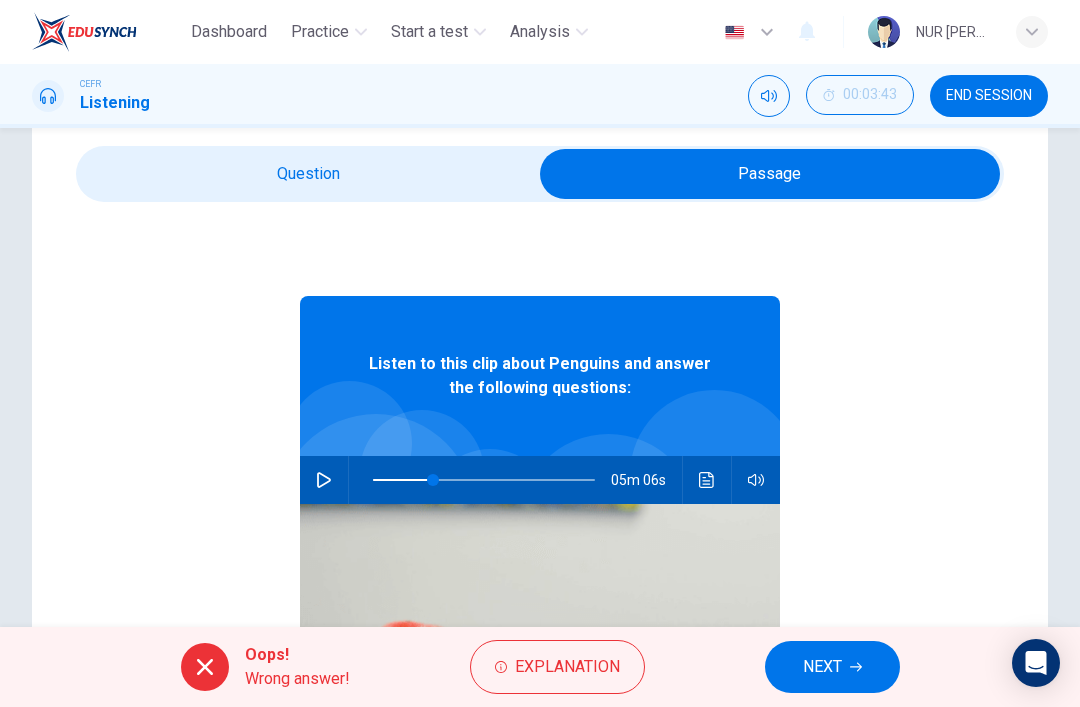 click at bounding box center [770, 174] 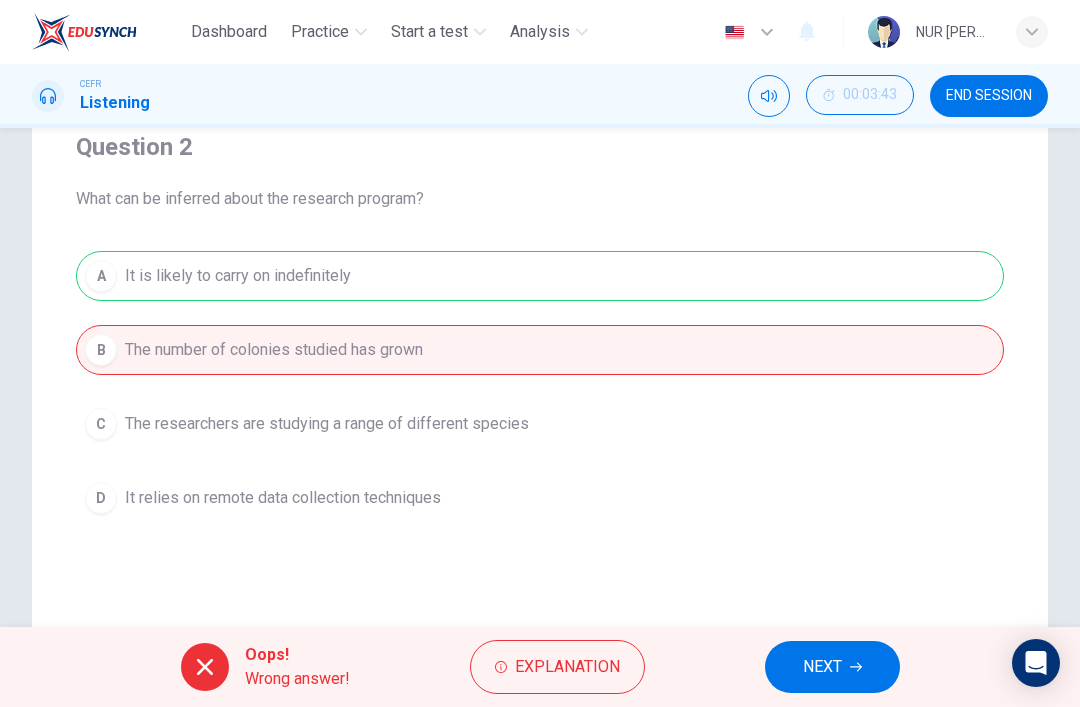 scroll, scrollTop: 173, scrollLeft: 0, axis: vertical 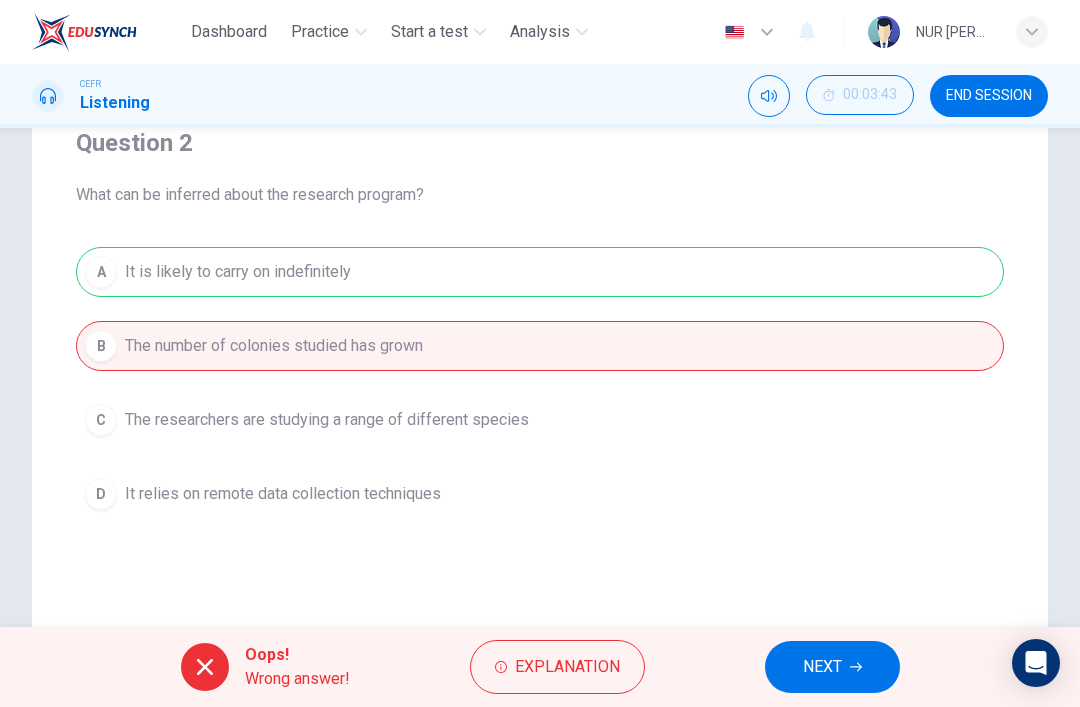 click on "Explanation" at bounding box center [567, 667] 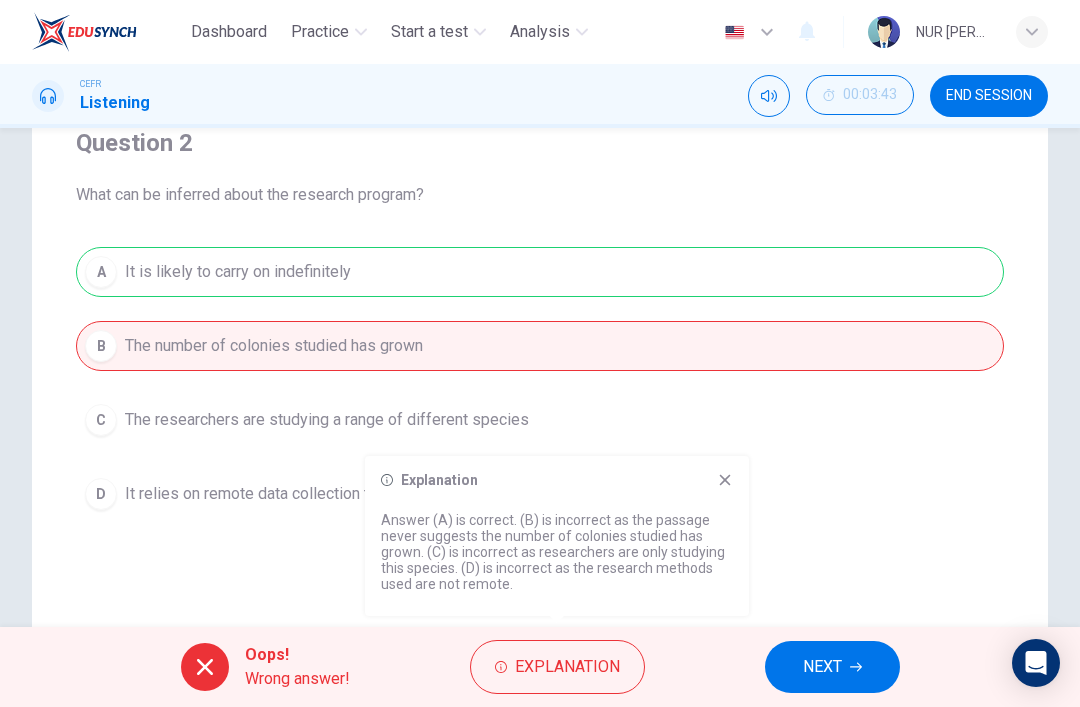 click 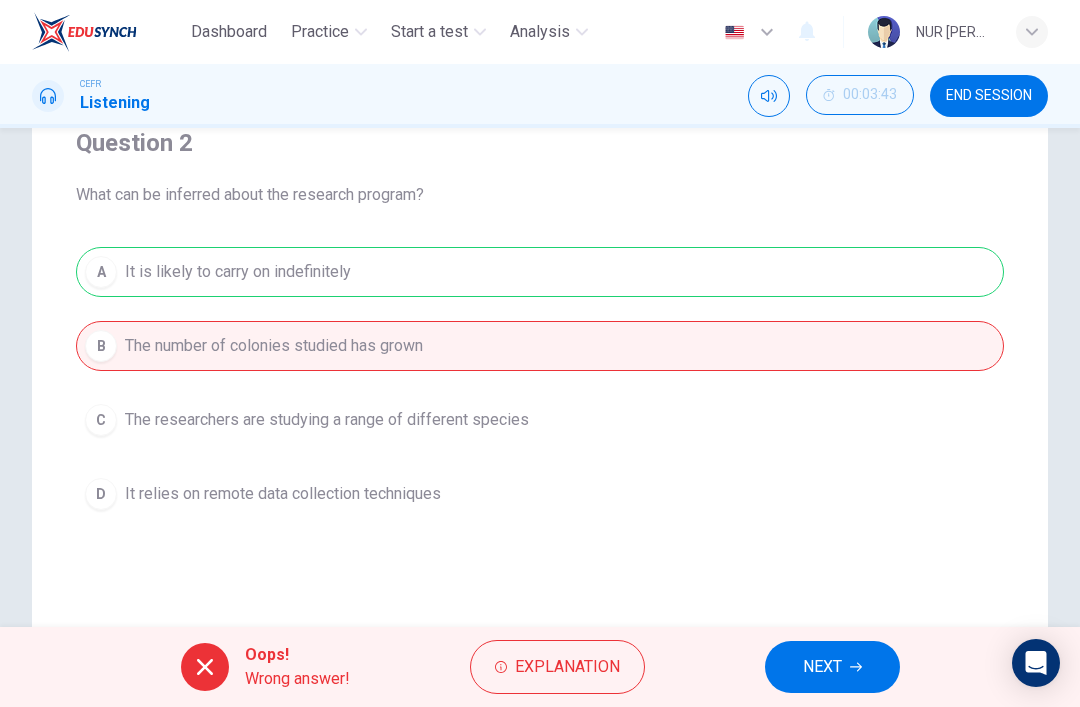 click on "NEXT" at bounding box center (832, 667) 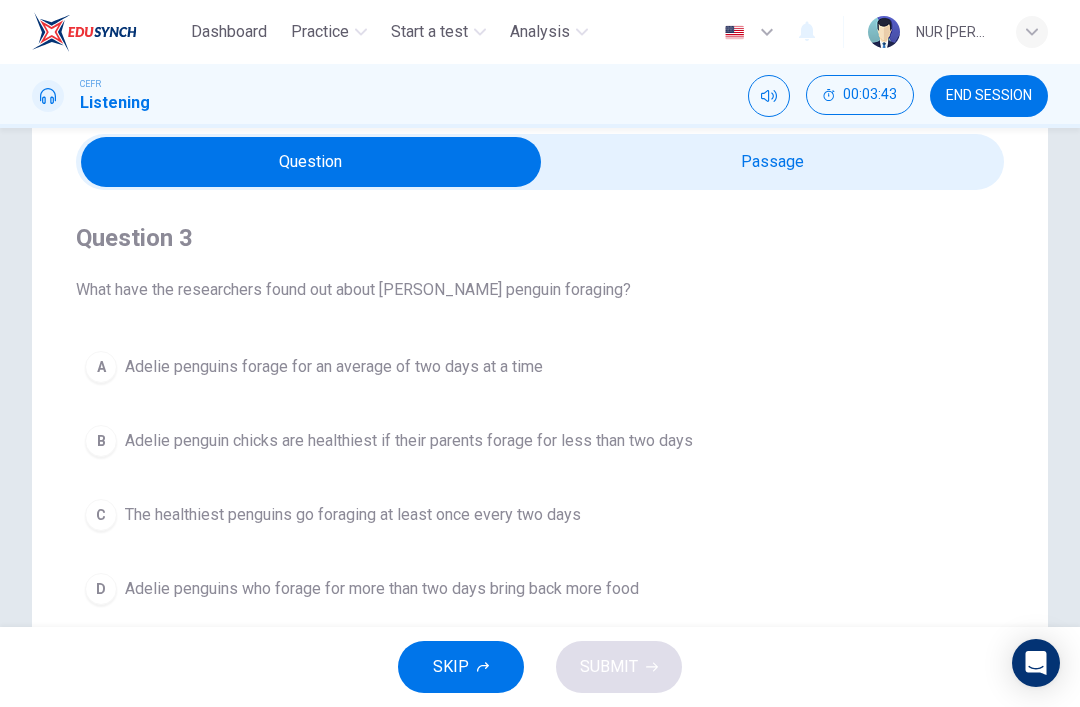 scroll, scrollTop: 77, scrollLeft: 0, axis: vertical 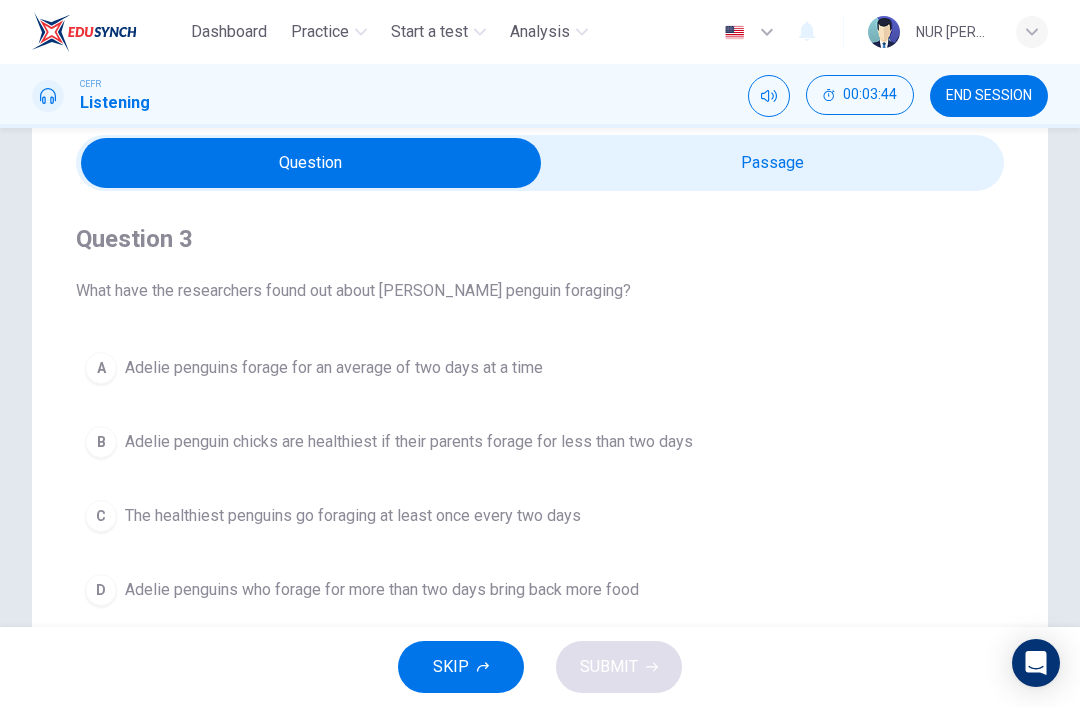 click at bounding box center [311, 163] 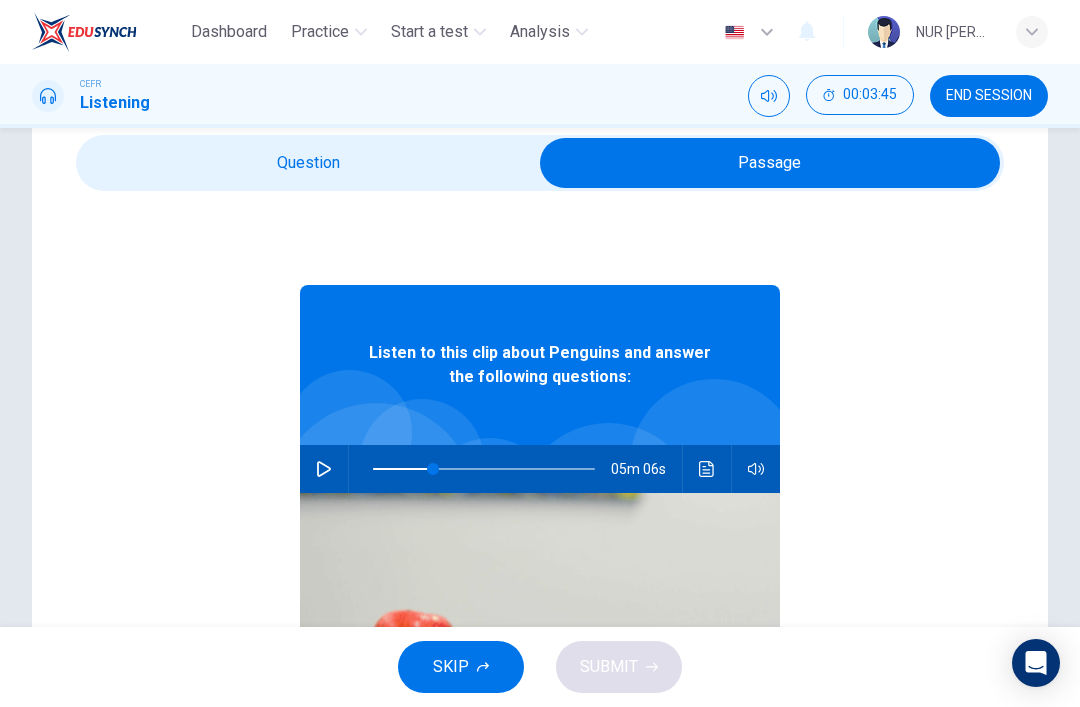click 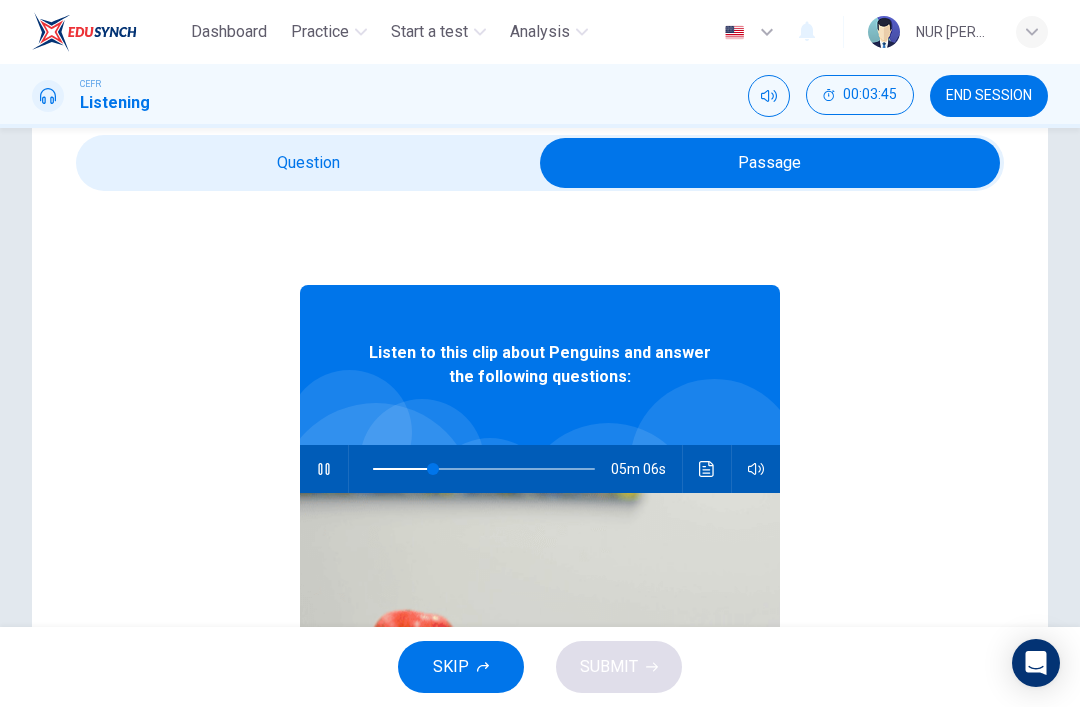 click at bounding box center [770, 163] 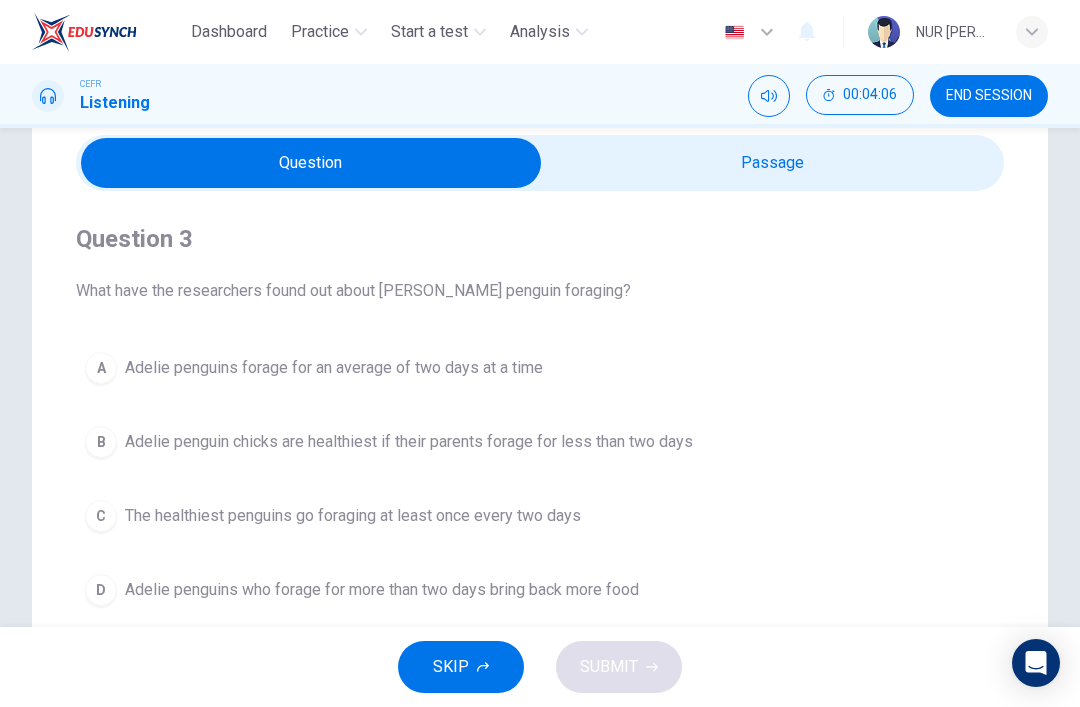 type on "32" 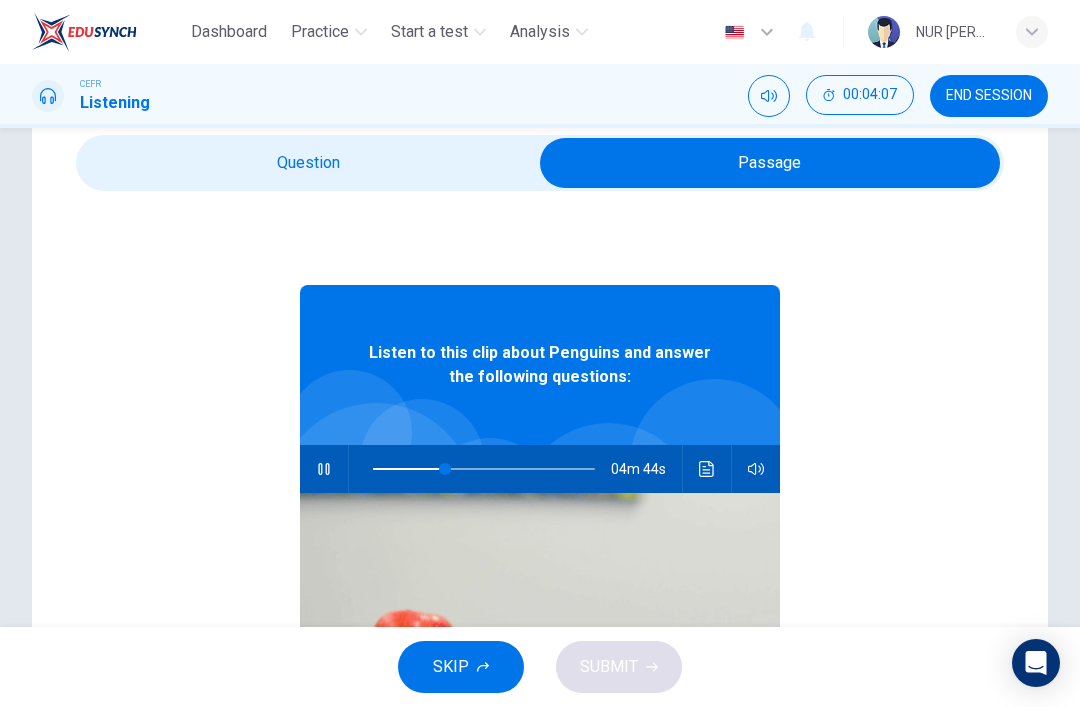 click at bounding box center (324, 469) 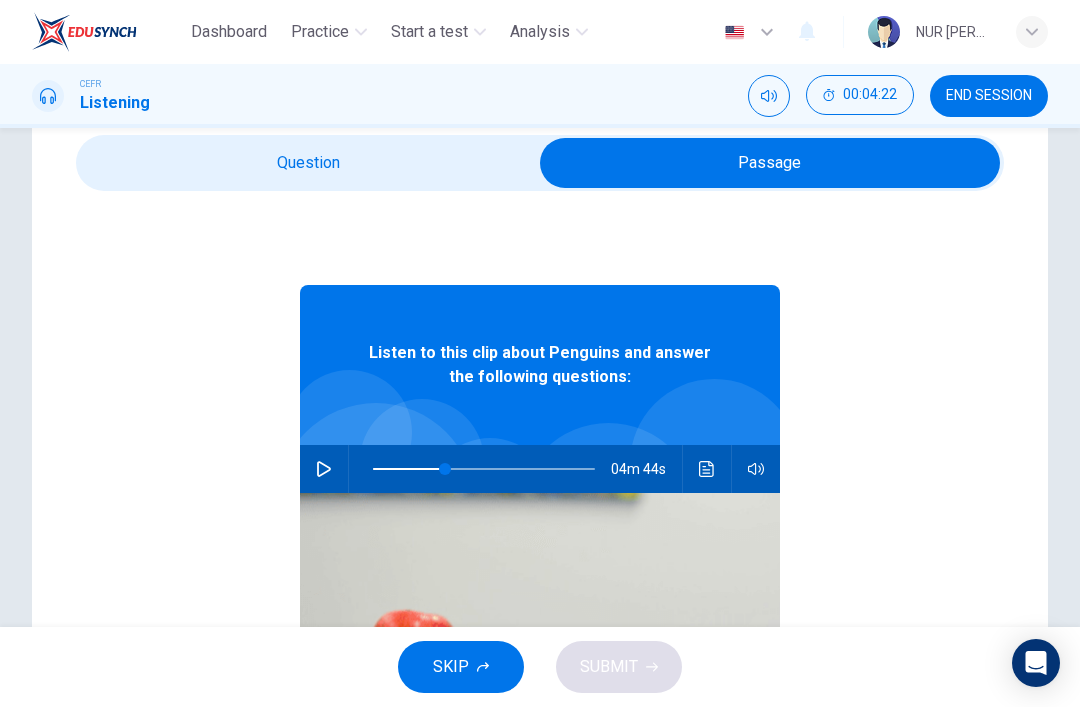 click 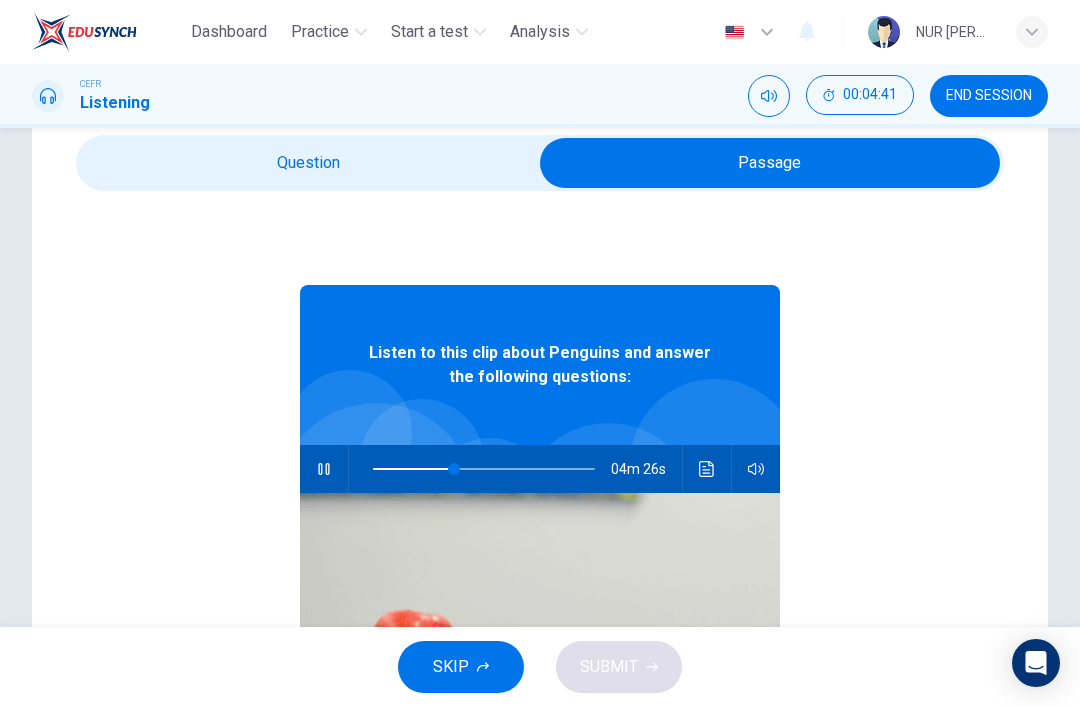 type on "37" 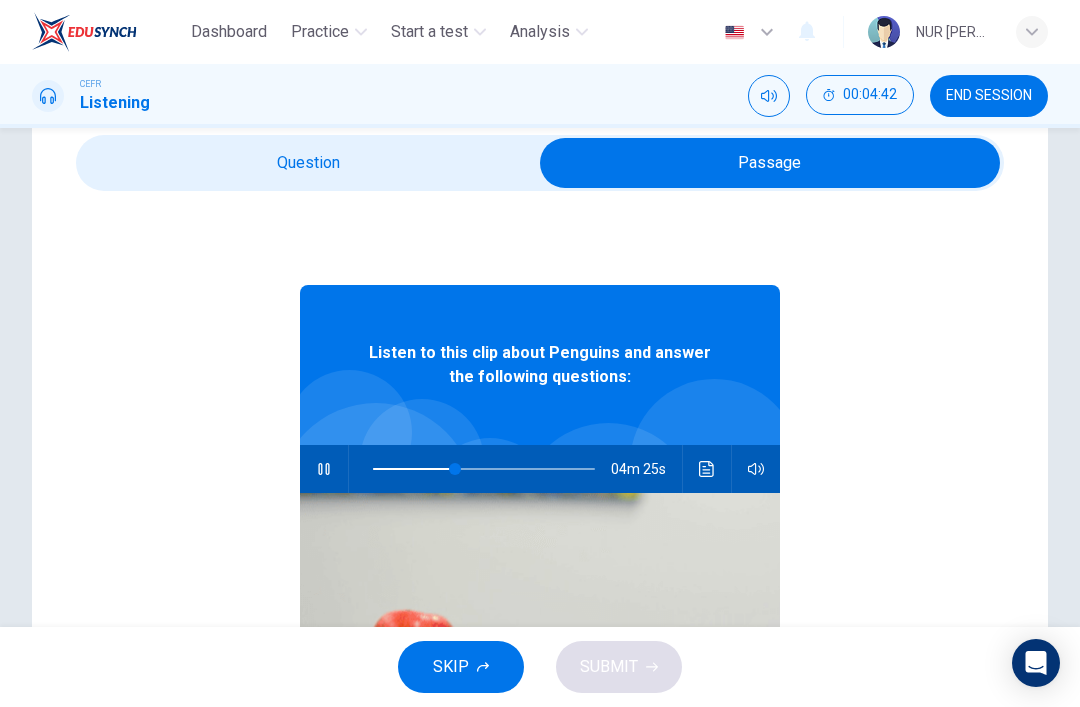 click at bounding box center [770, 163] 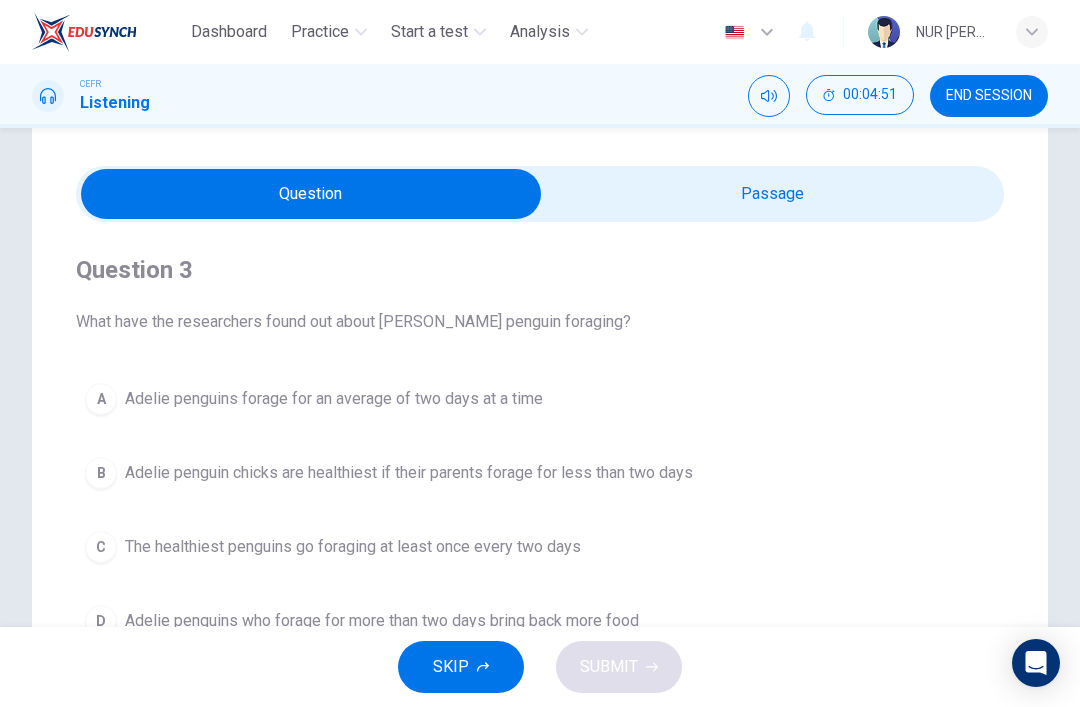 scroll, scrollTop: 29, scrollLeft: 0, axis: vertical 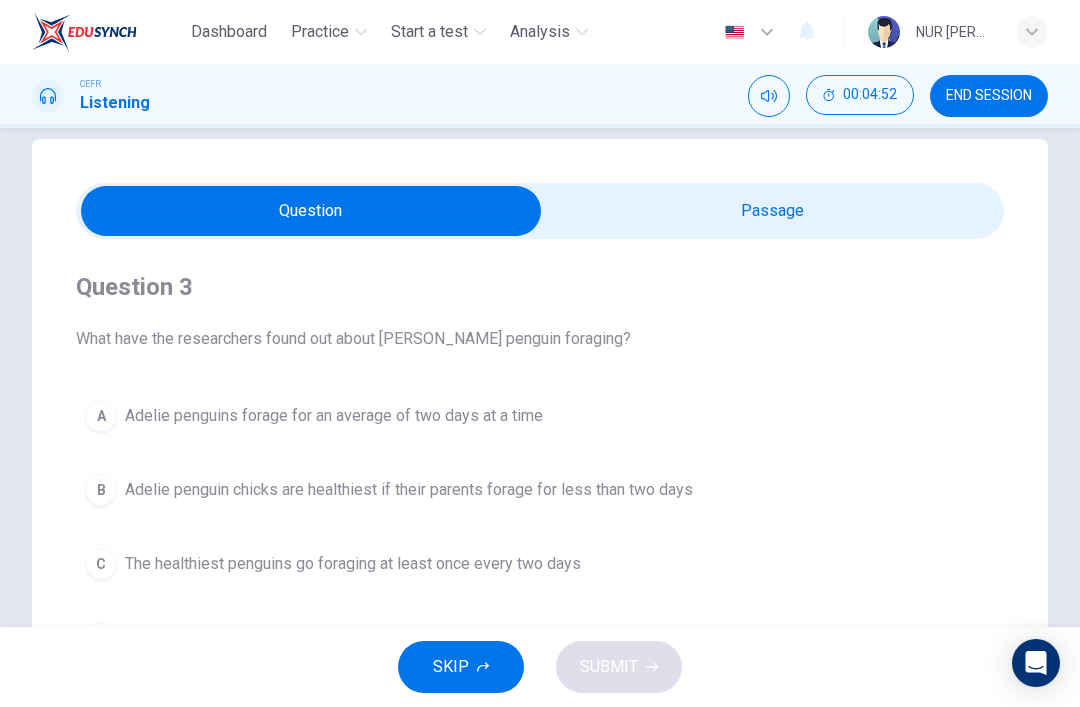 click on "Question 3 What have the researchers found out about [PERSON_NAME] penguin foraging? A Adelie penguins forage for an average of two days at a time B Adelie penguin chicks are healthiest if their parents forage for less than two days C The healthiest penguins go foraging at least once every two days D Adelie penguins who forage for more than two days bring back more food Listen to this clip about Penguins and answer the following questions: 04m 15s" at bounding box center (540, 541) 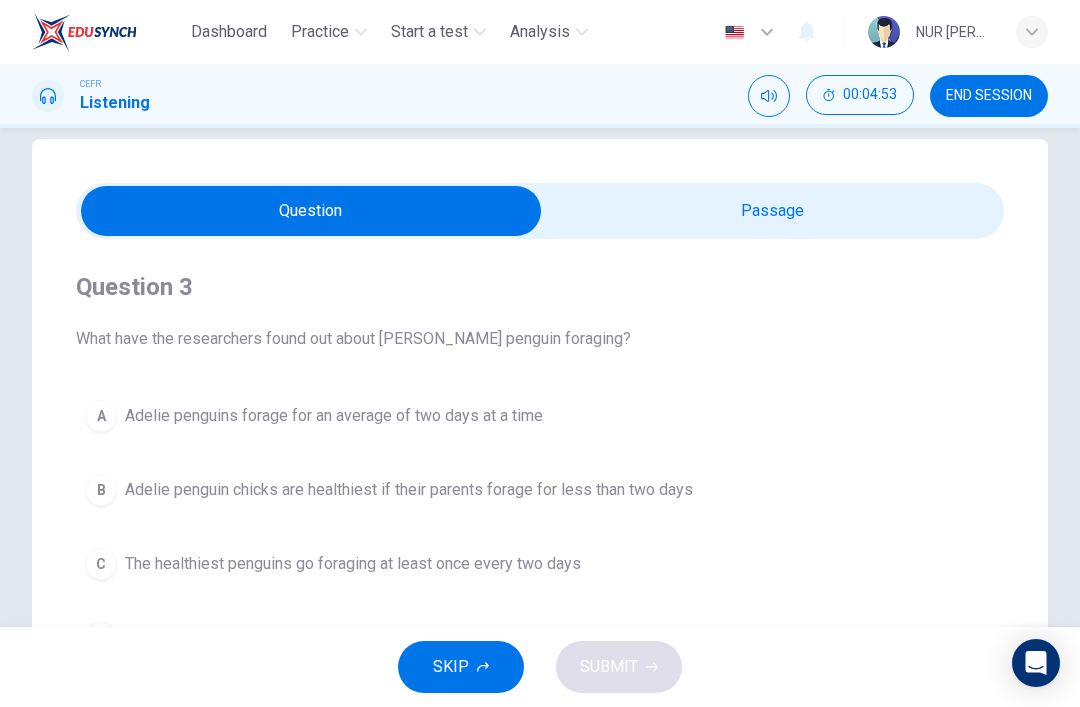 click at bounding box center [311, 211] 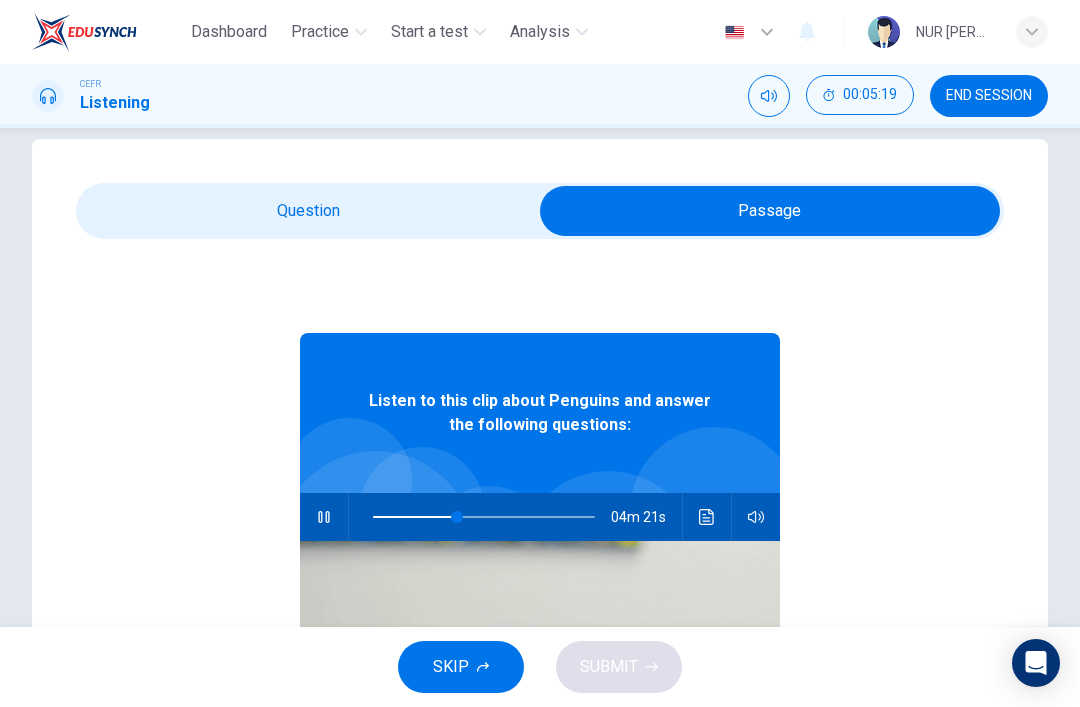 type on "38" 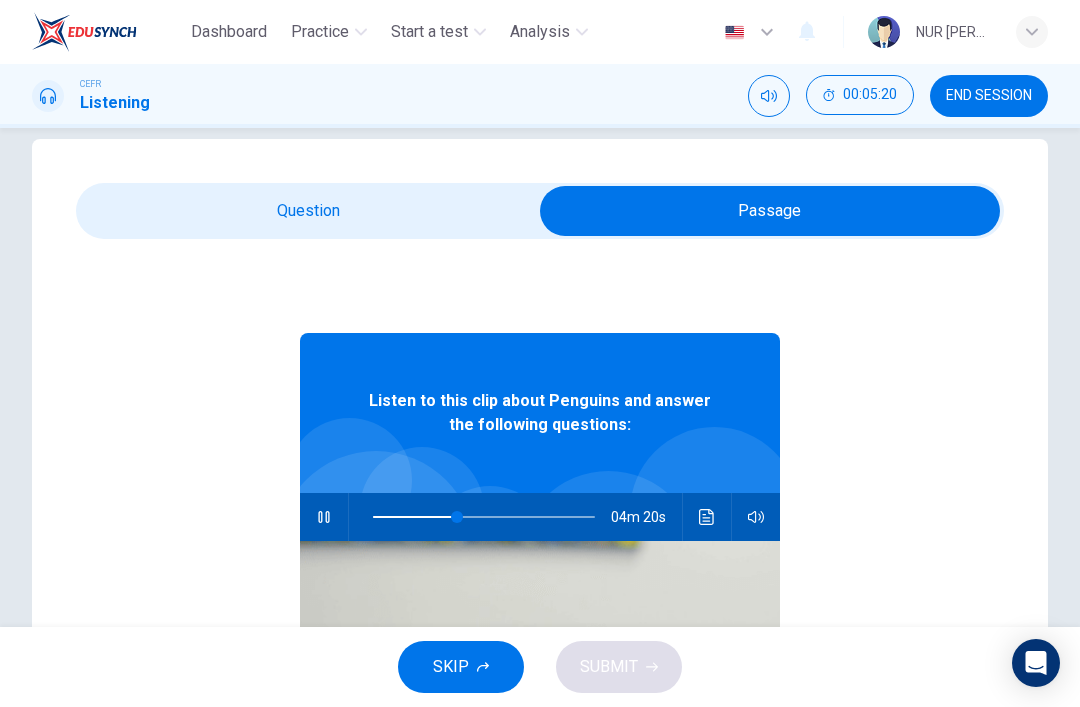 click at bounding box center (770, 211) 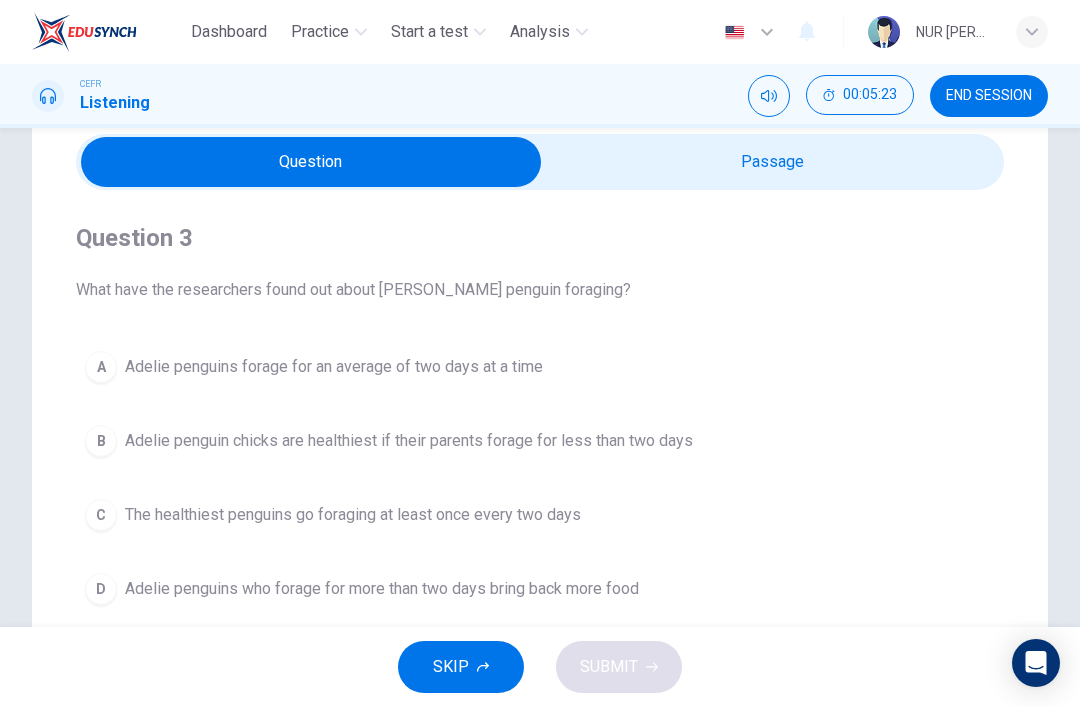 scroll, scrollTop: 81, scrollLeft: 0, axis: vertical 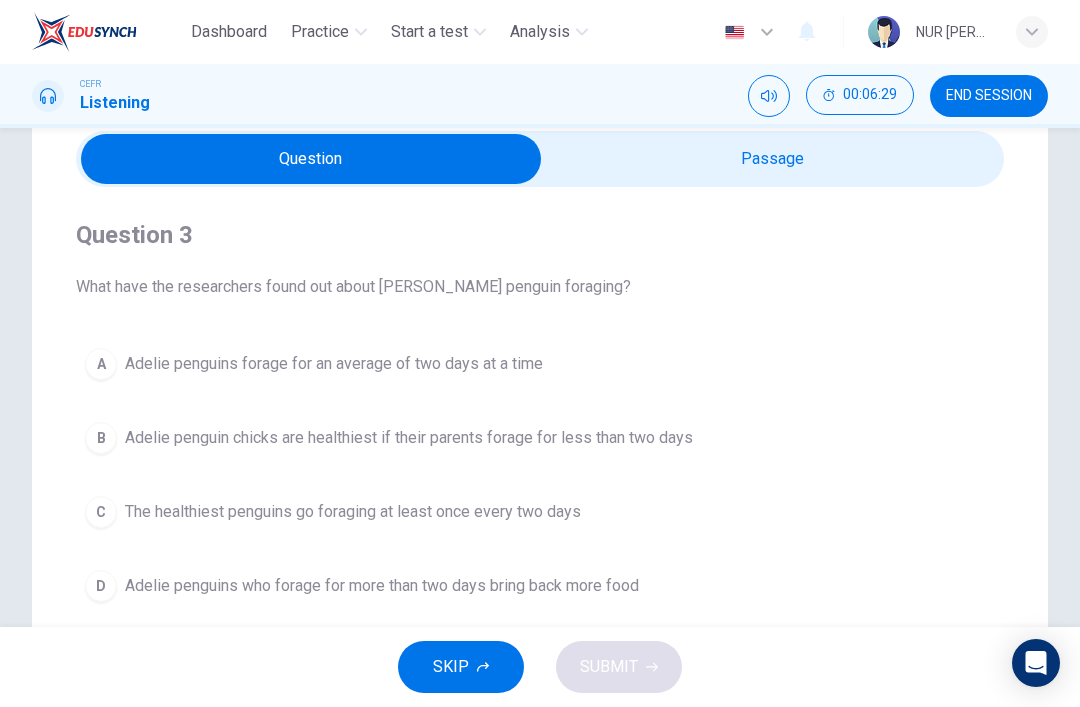 click at bounding box center (311, 159) 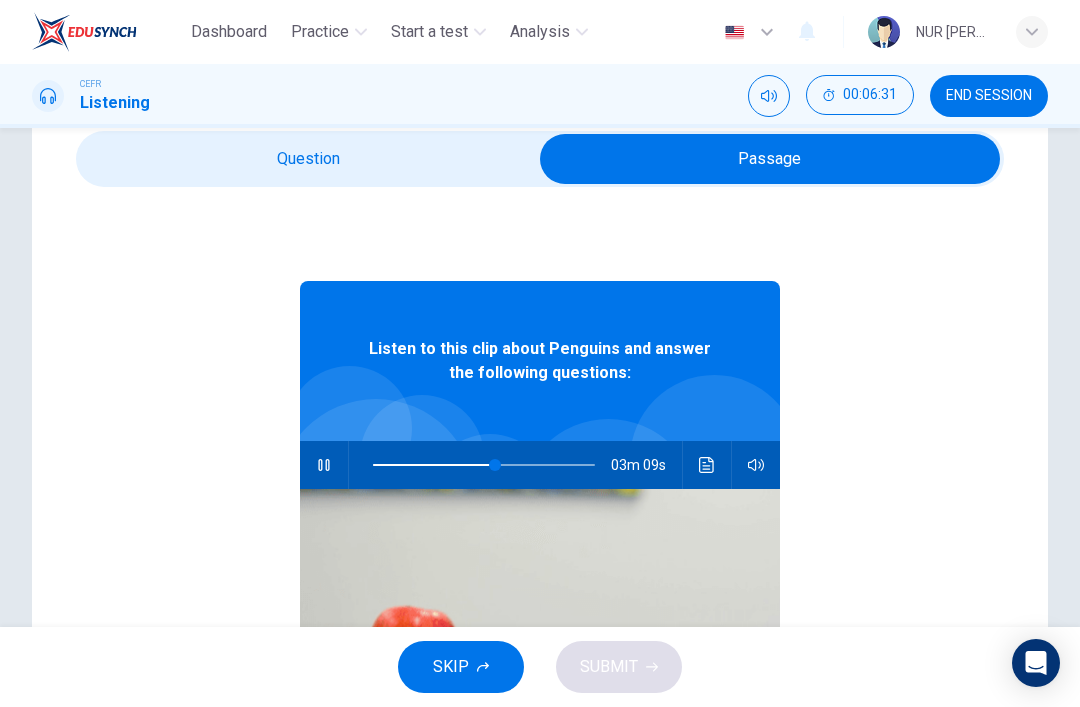 type on "55" 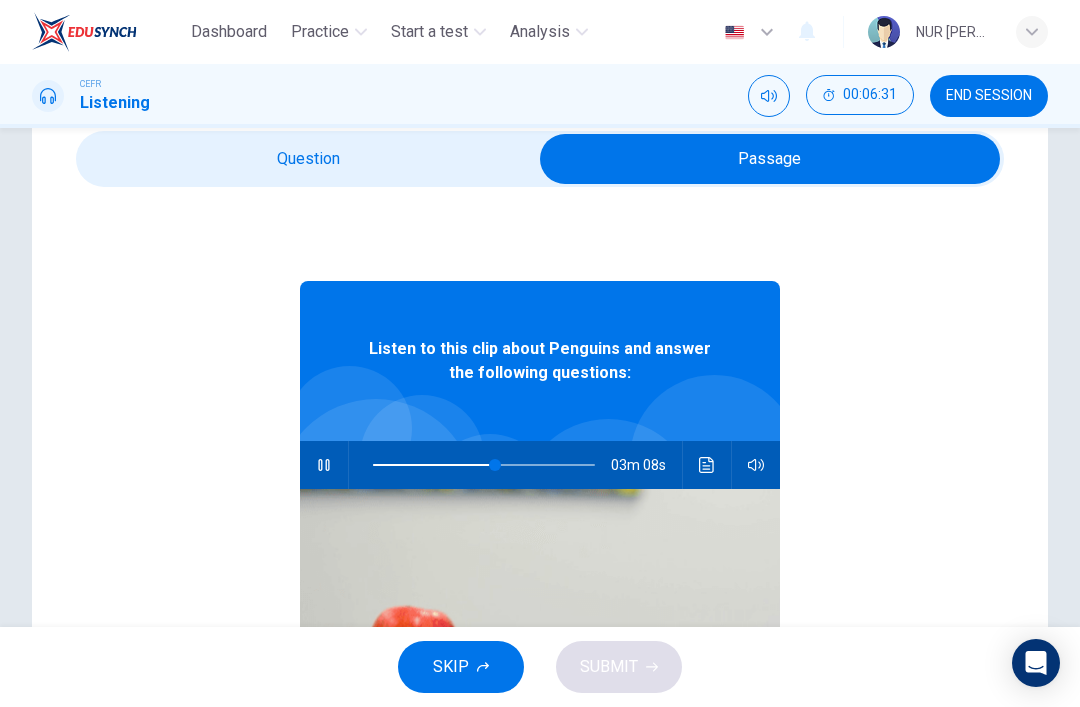 click at bounding box center (770, 159) 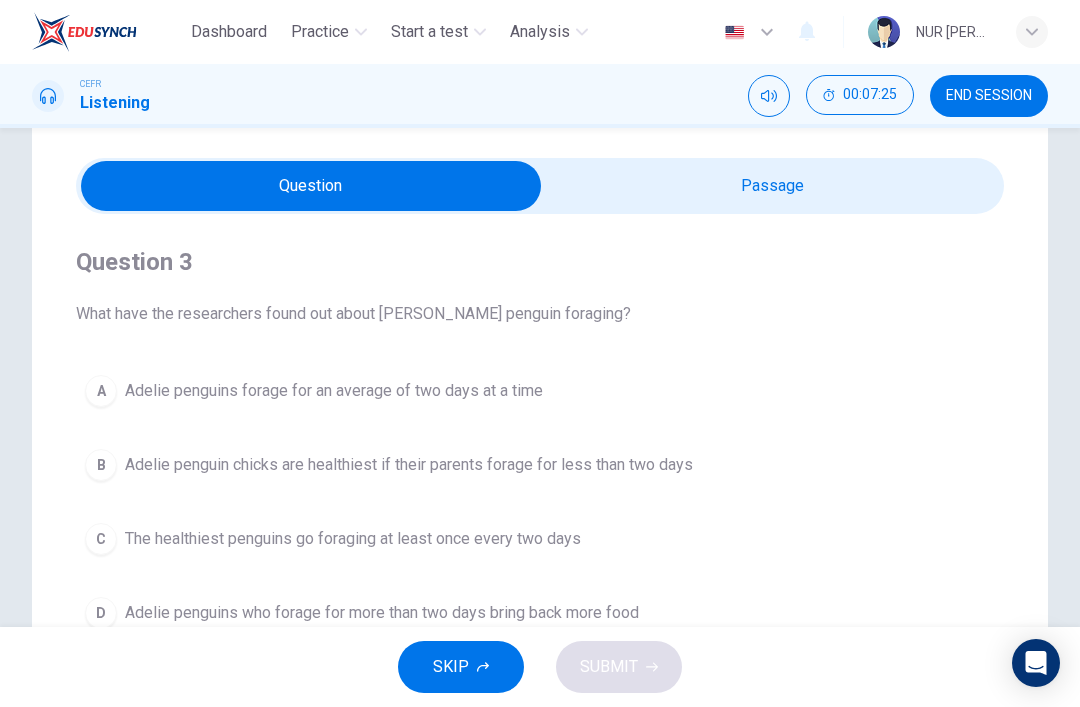 scroll, scrollTop: 56, scrollLeft: 0, axis: vertical 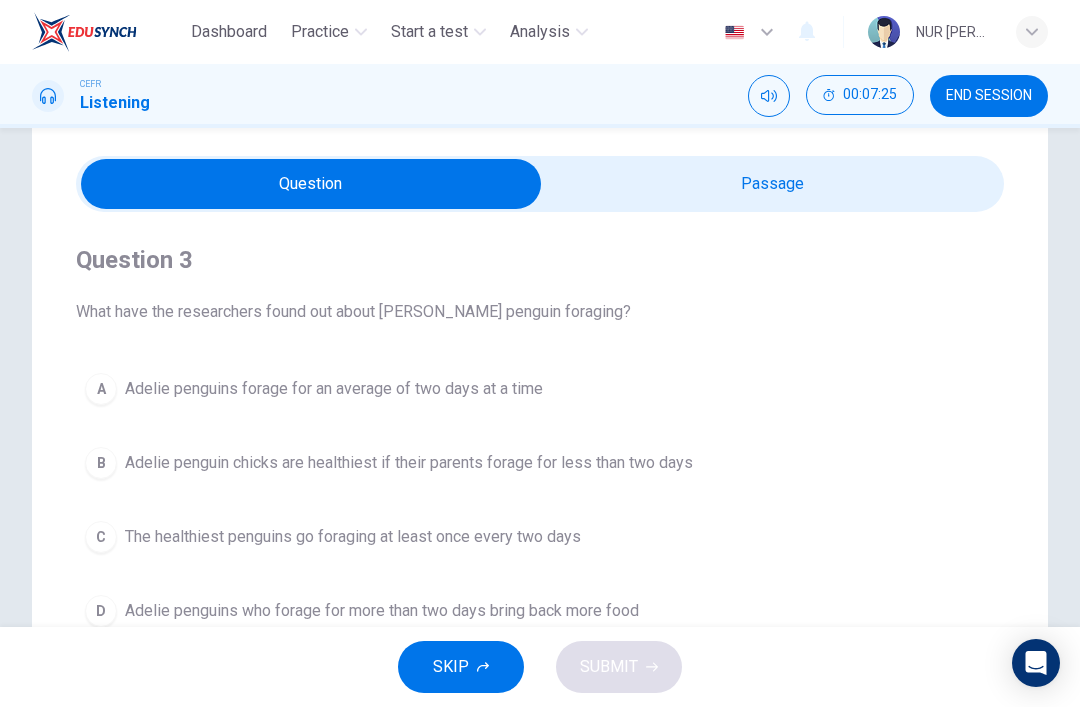 type on "68" 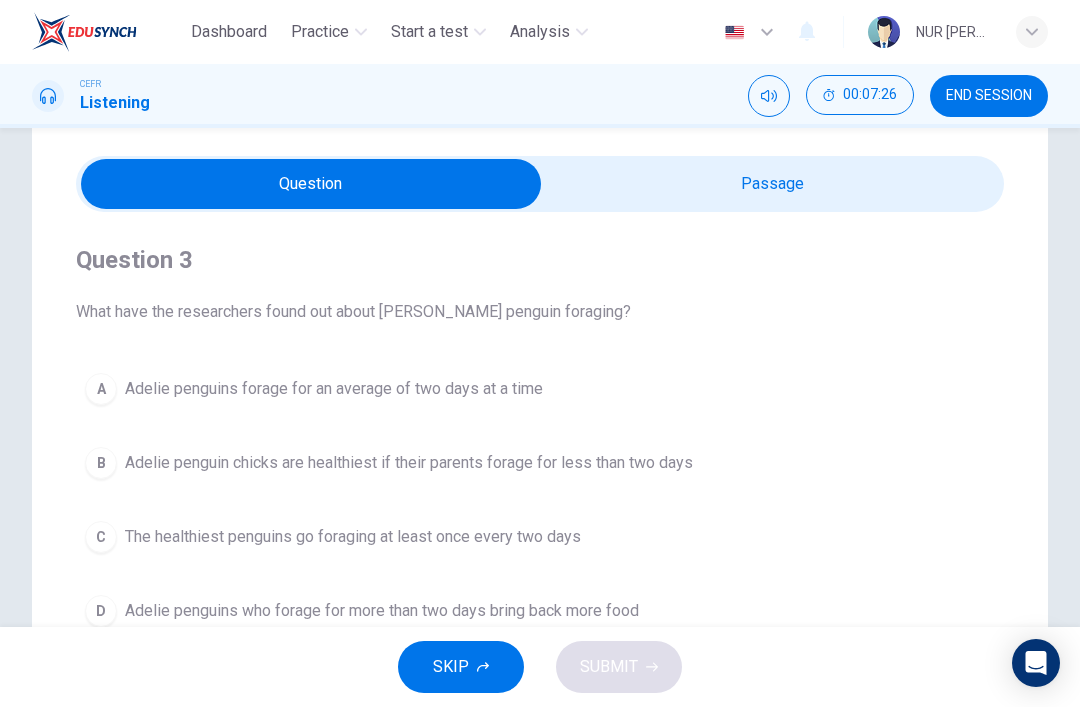 click at bounding box center [311, 184] 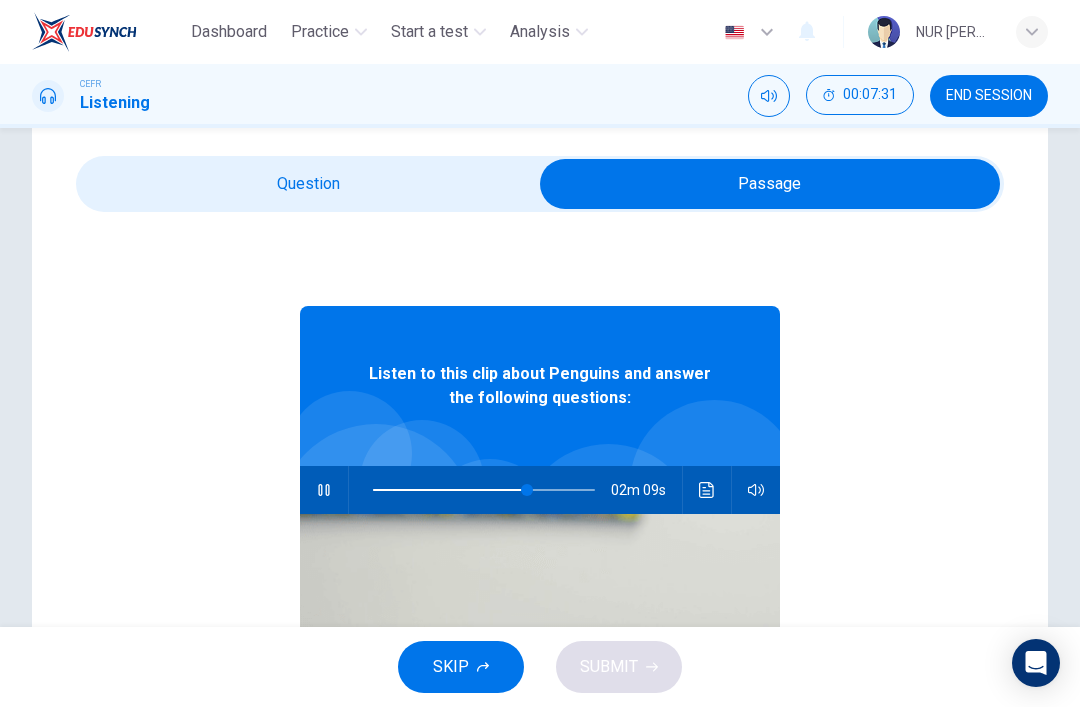 click 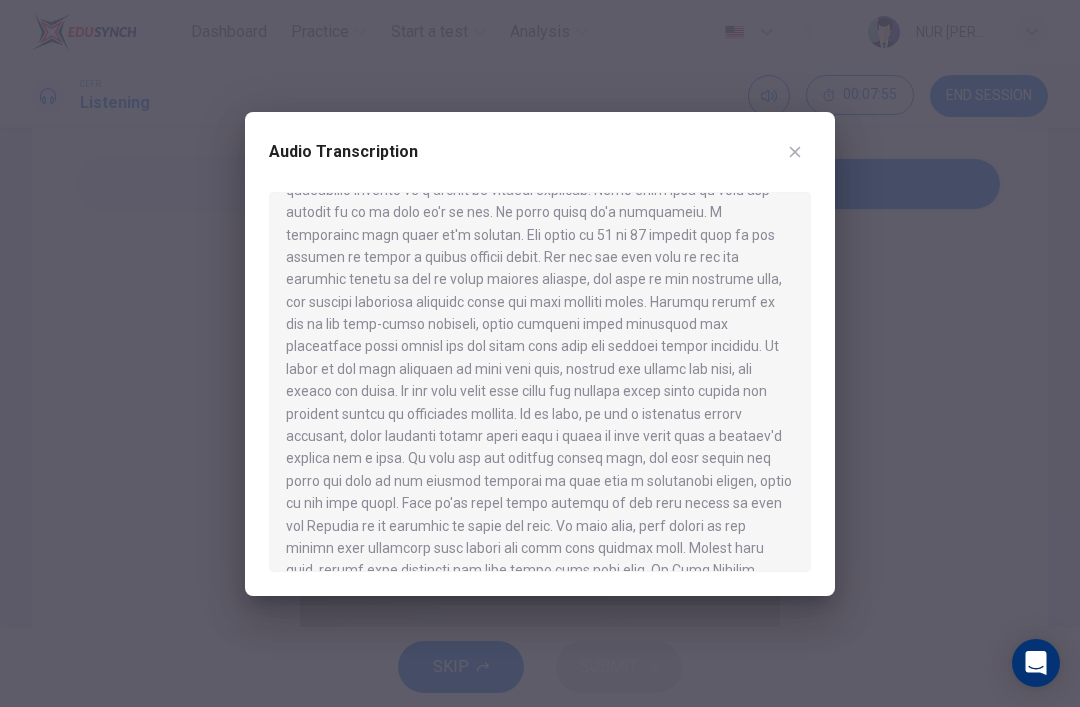 scroll, scrollTop: 909, scrollLeft: 0, axis: vertical 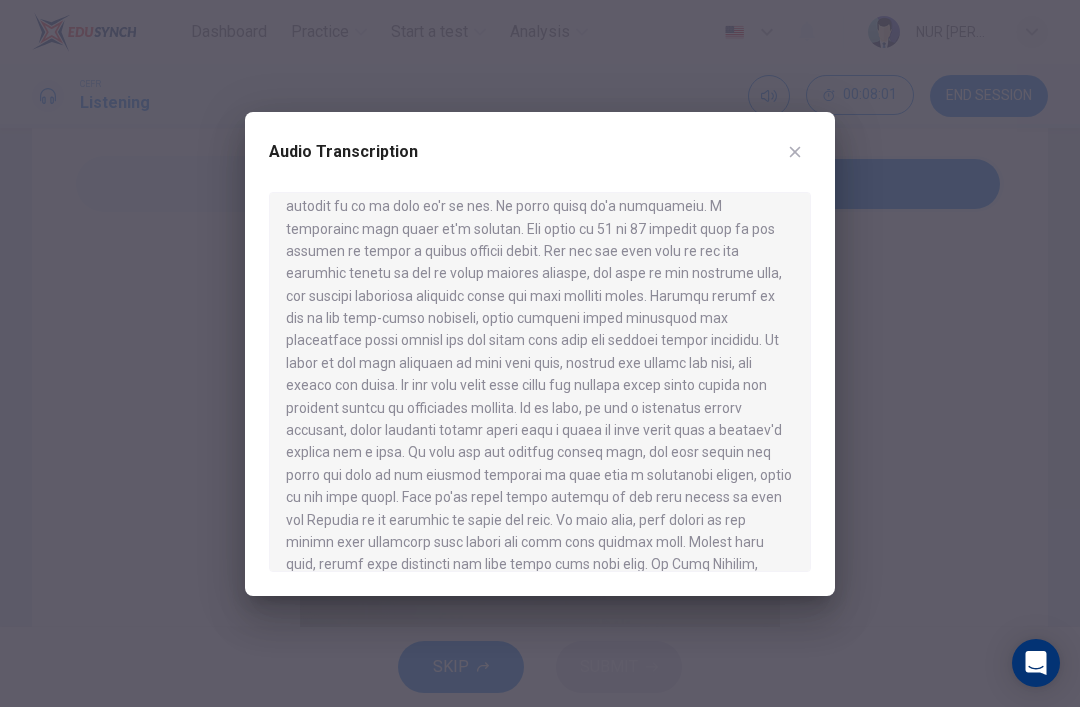 click at bounding box center (540, 353) 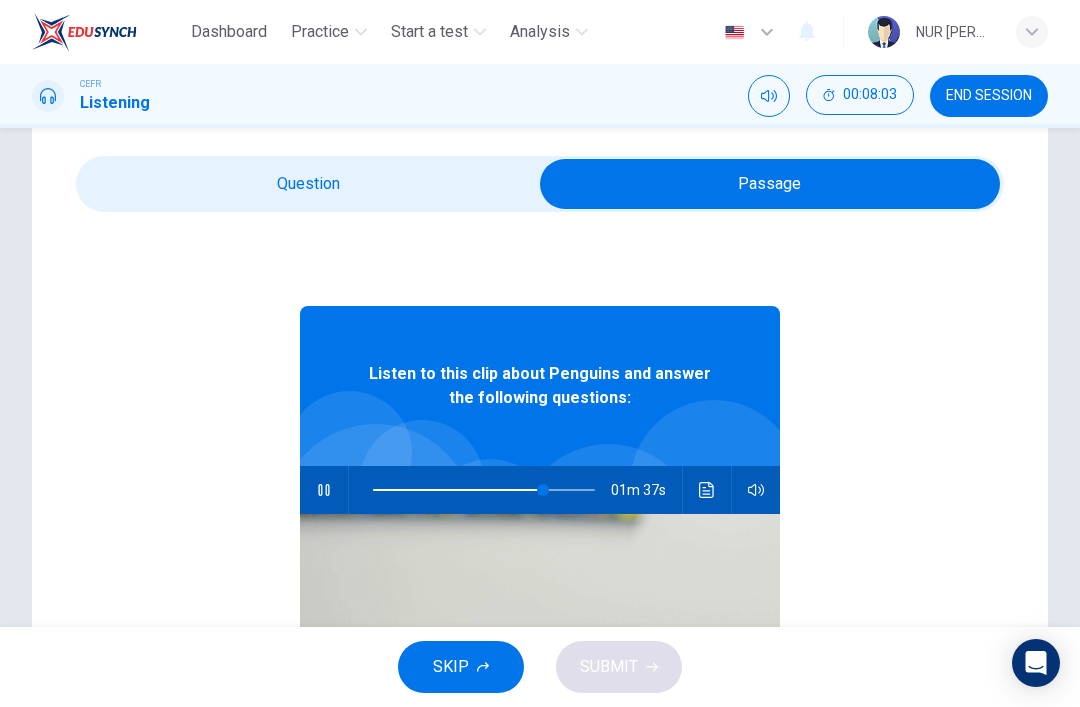 type on "77" 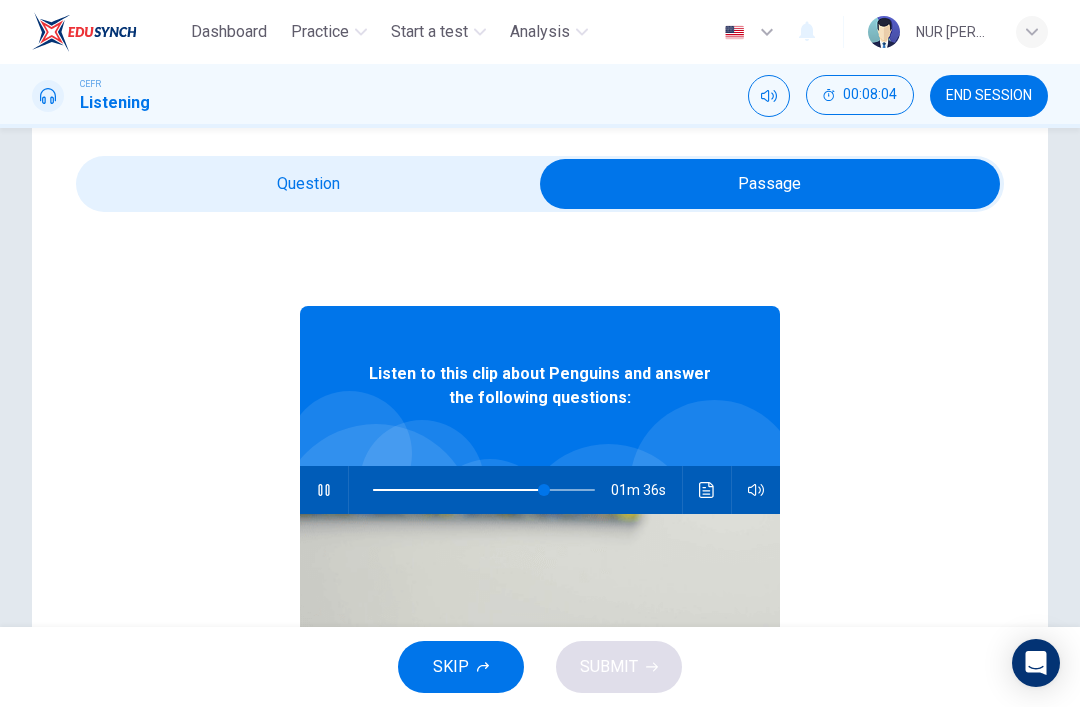 click at bounding box center (770, 184) 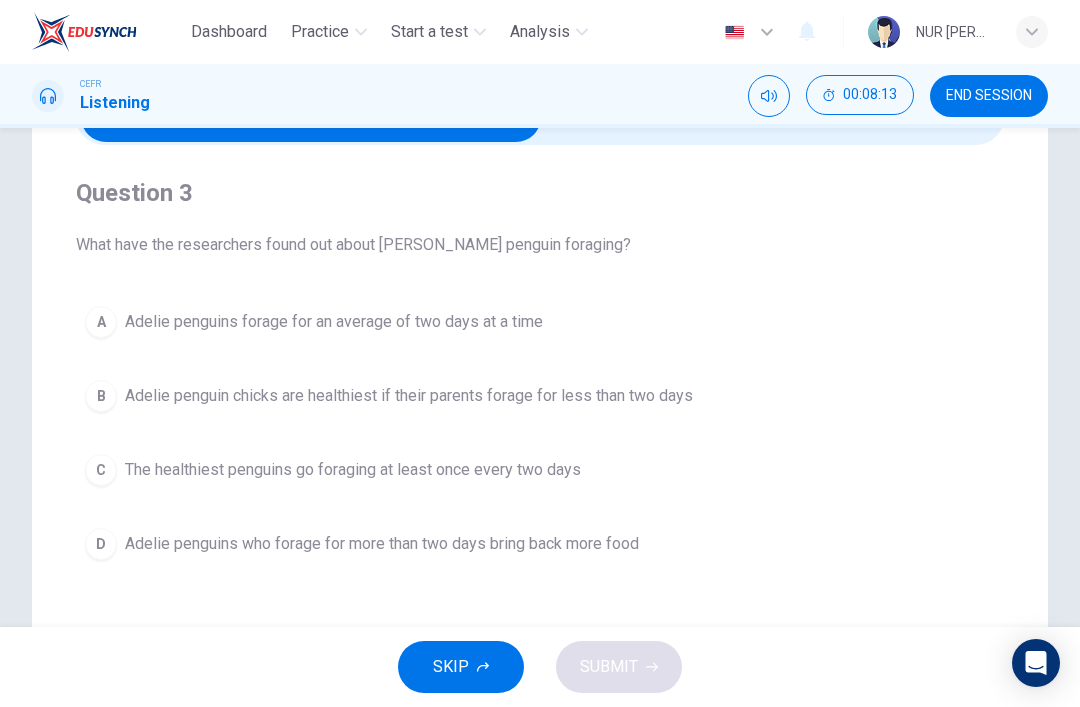 scroll, scrollTop: 125, scrollLeft: 0, axis: vertical 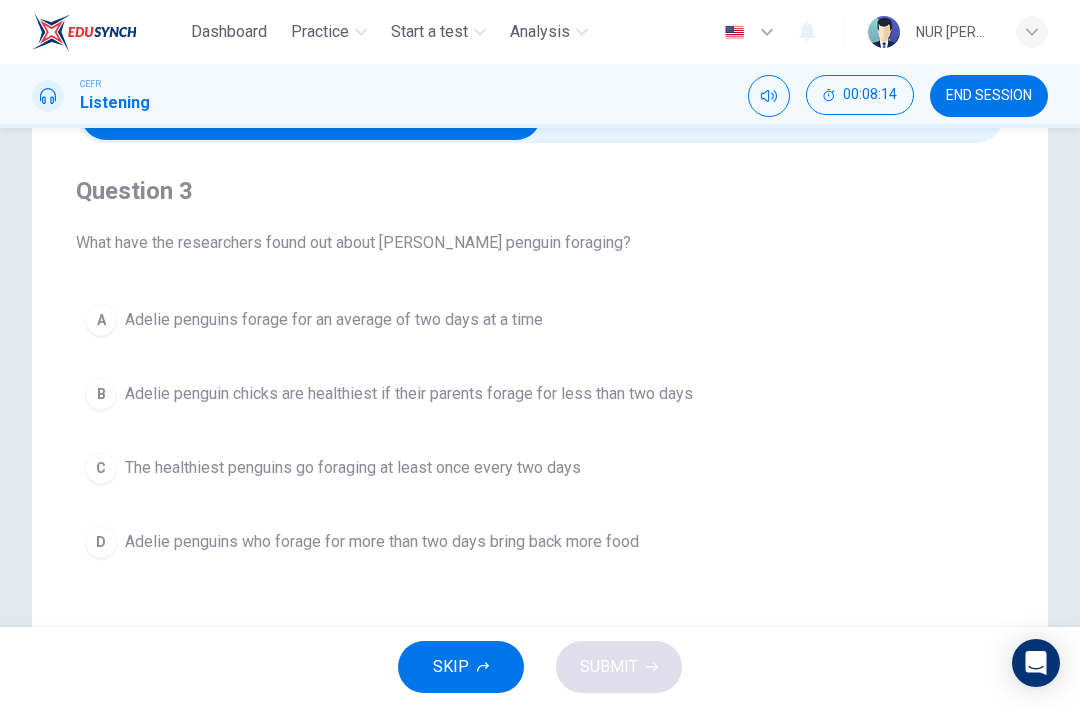 click on "A" at bounding box center (101, 320) 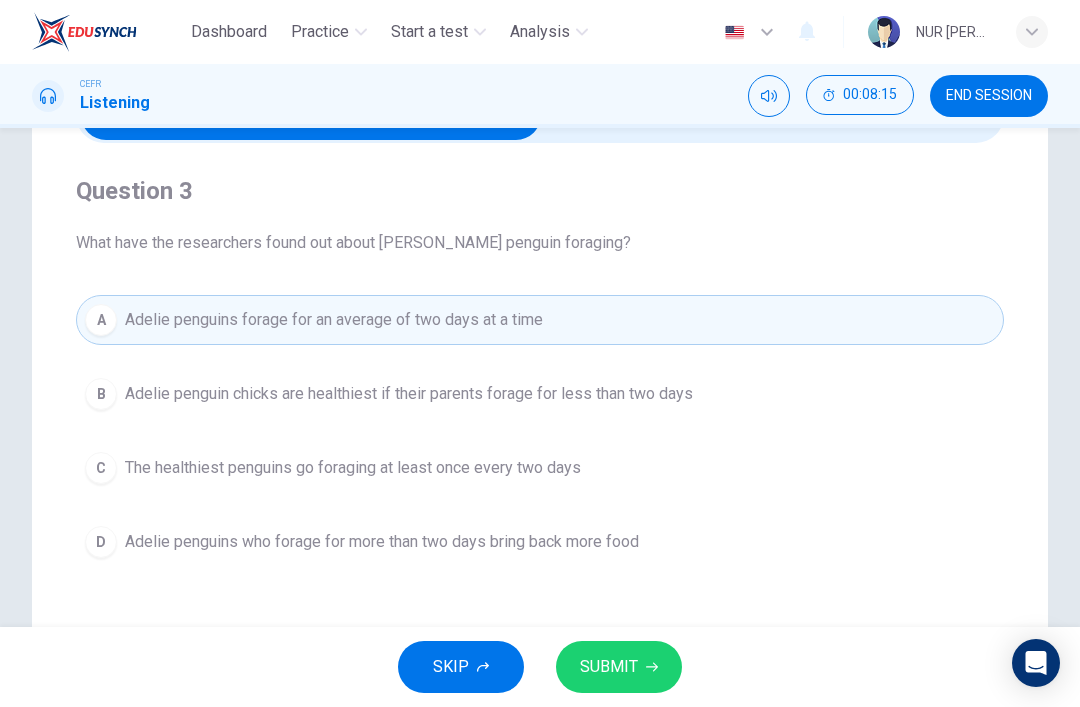click 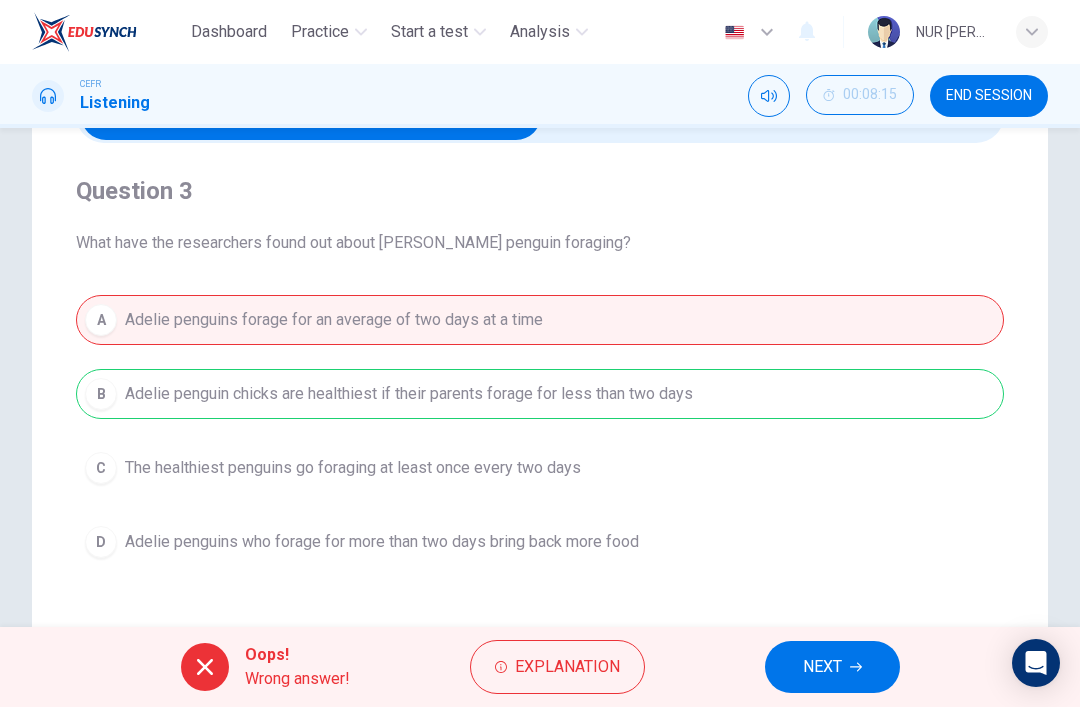 click on "NEXT" at bounding box center (832, 667) 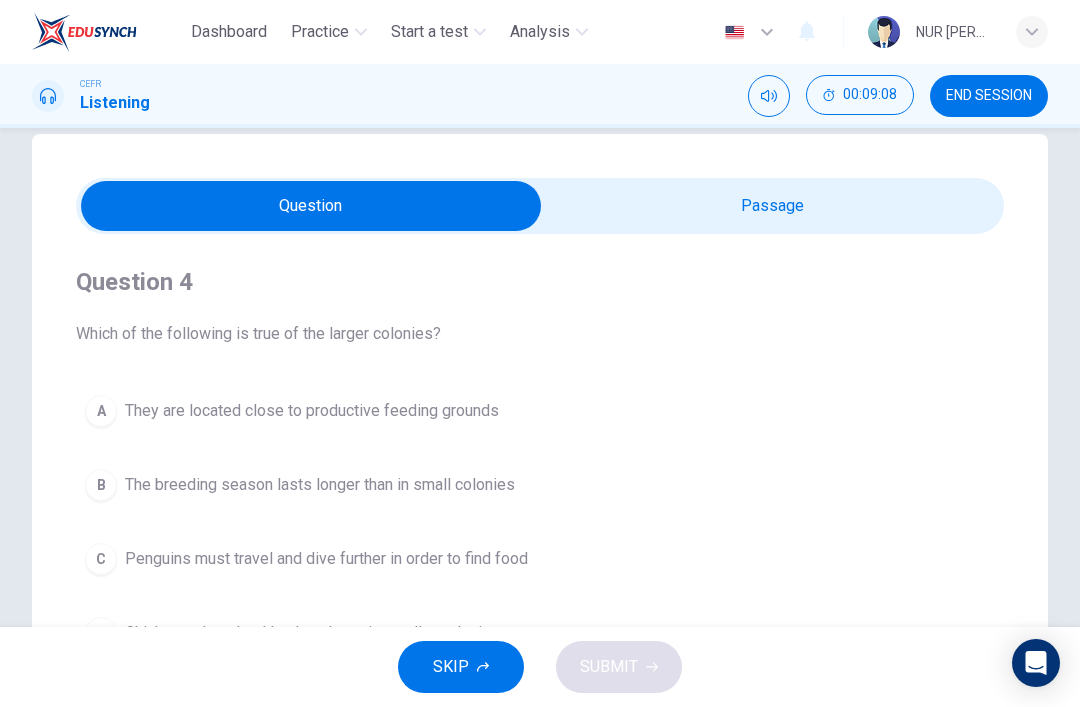 scroll, scrollTop: 25, scrollLeft: 0, axis: vertical 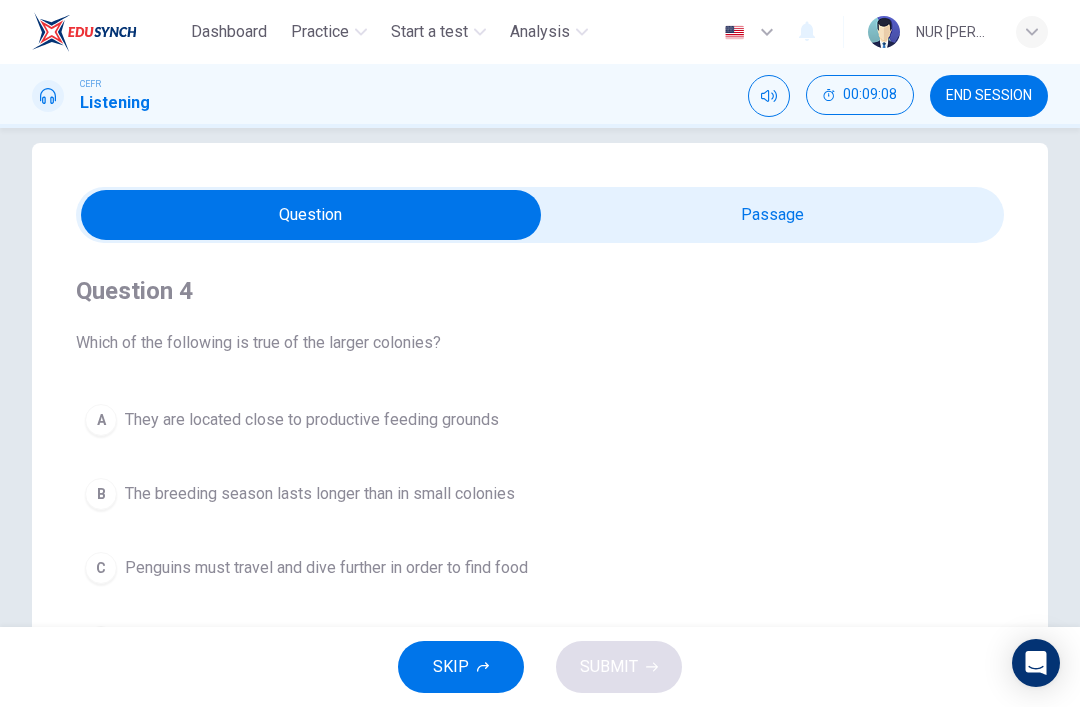 type on "97" 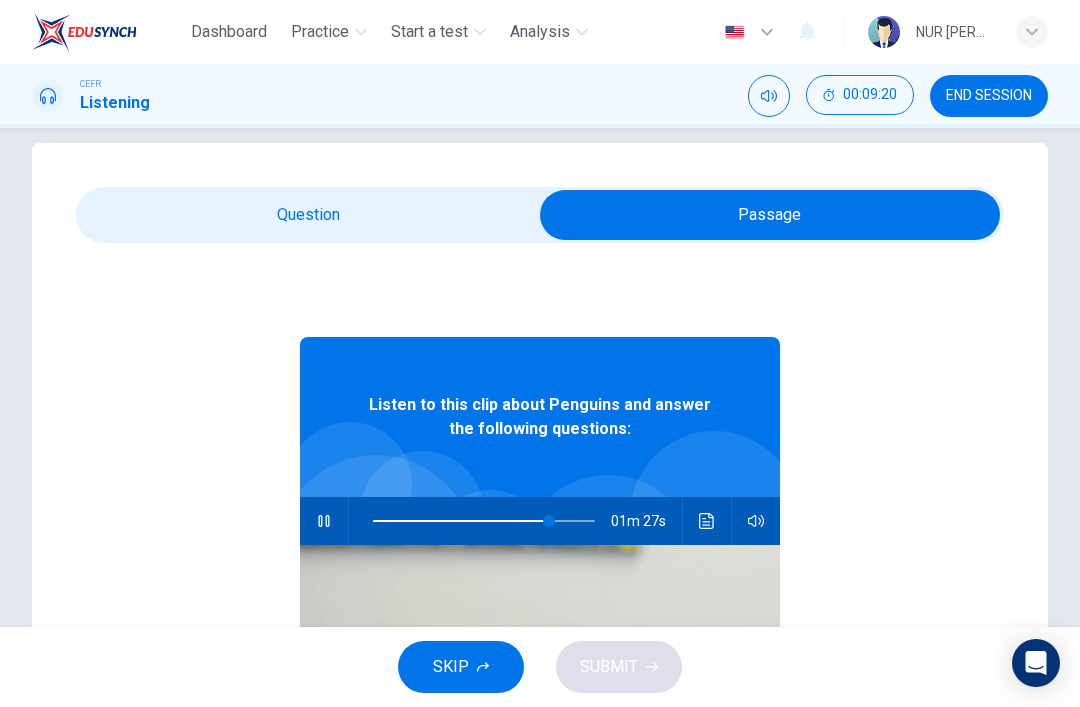 type on "79" 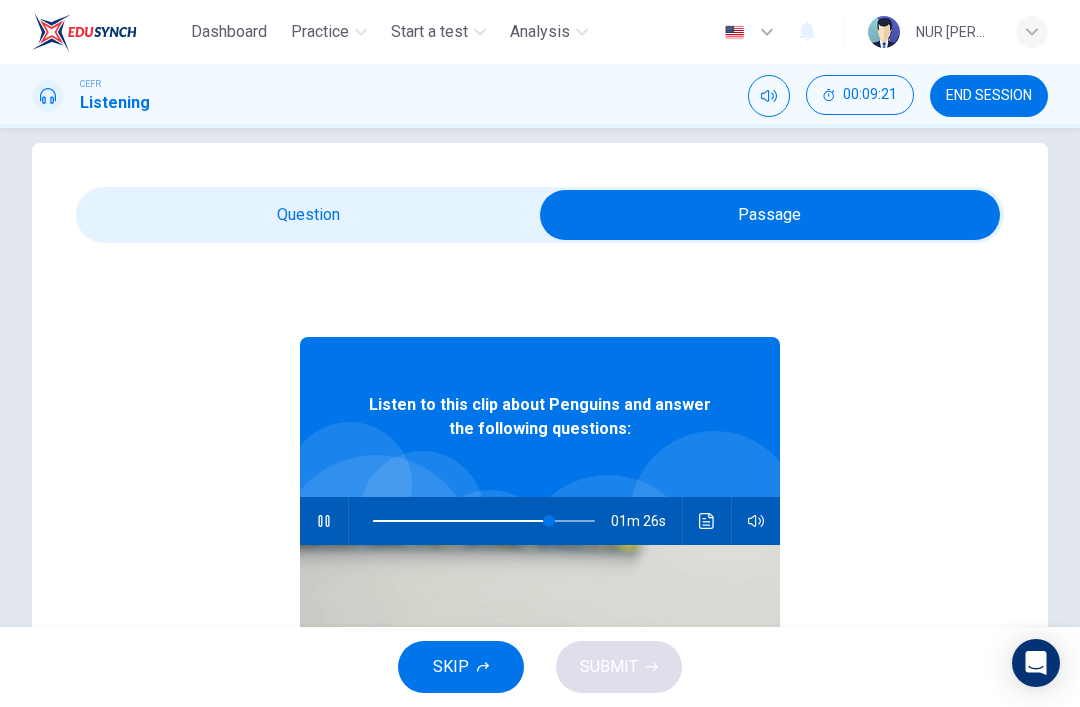 click at bounding box center [770, 215] 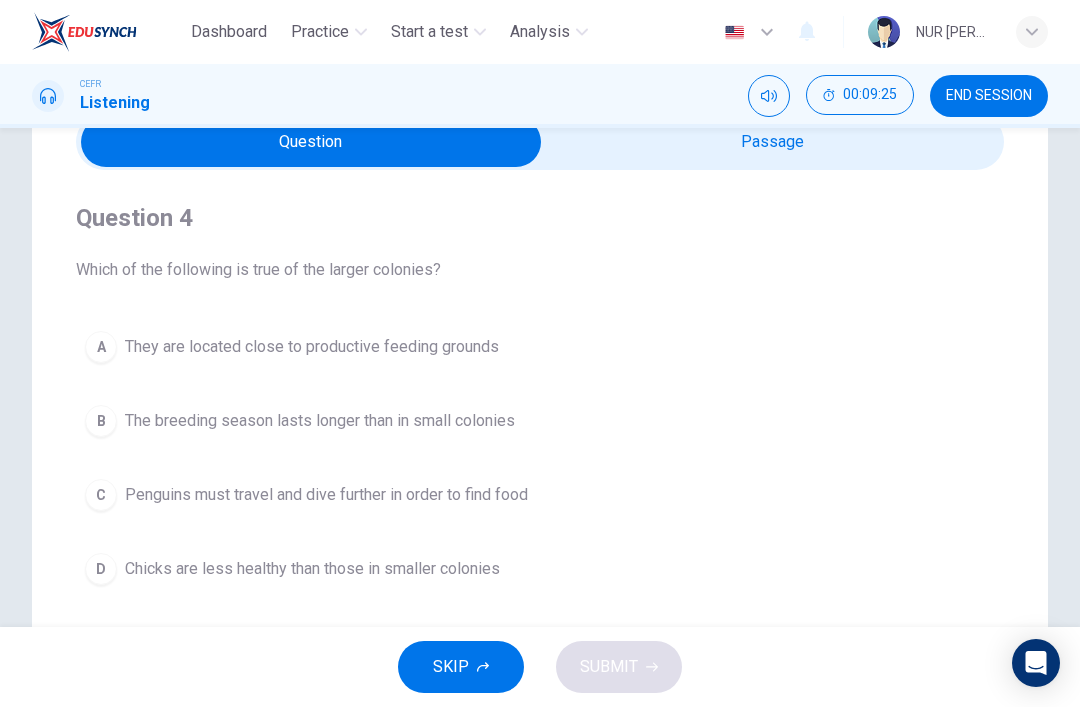scroll, scrollTop: 101, scrollLeft: 0, axis: vertical 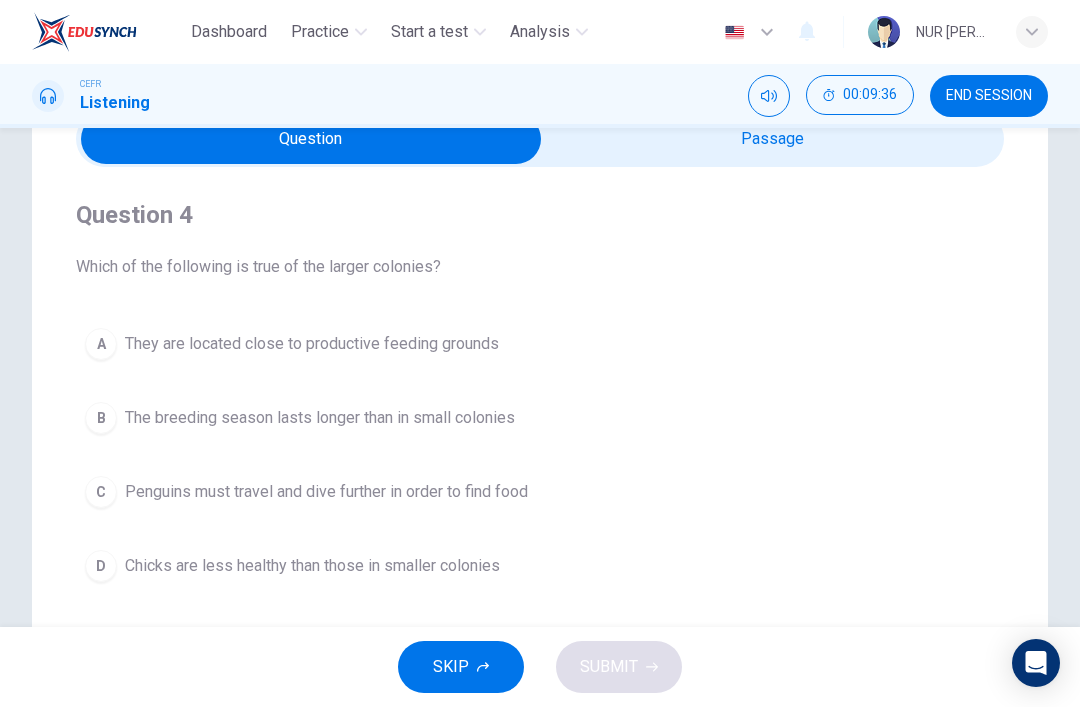 click on "Penguins must travel and dive further in order to find food" at bounding box center (326, 492) 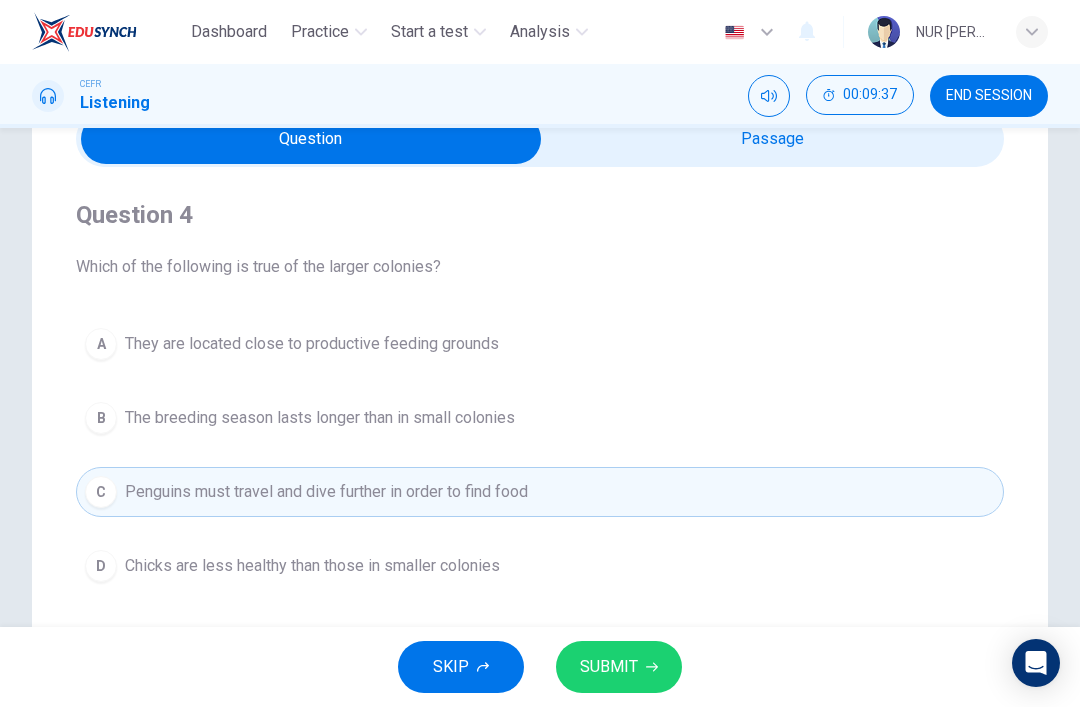 click on "SUBMIT" at bounding box center (619, 667) 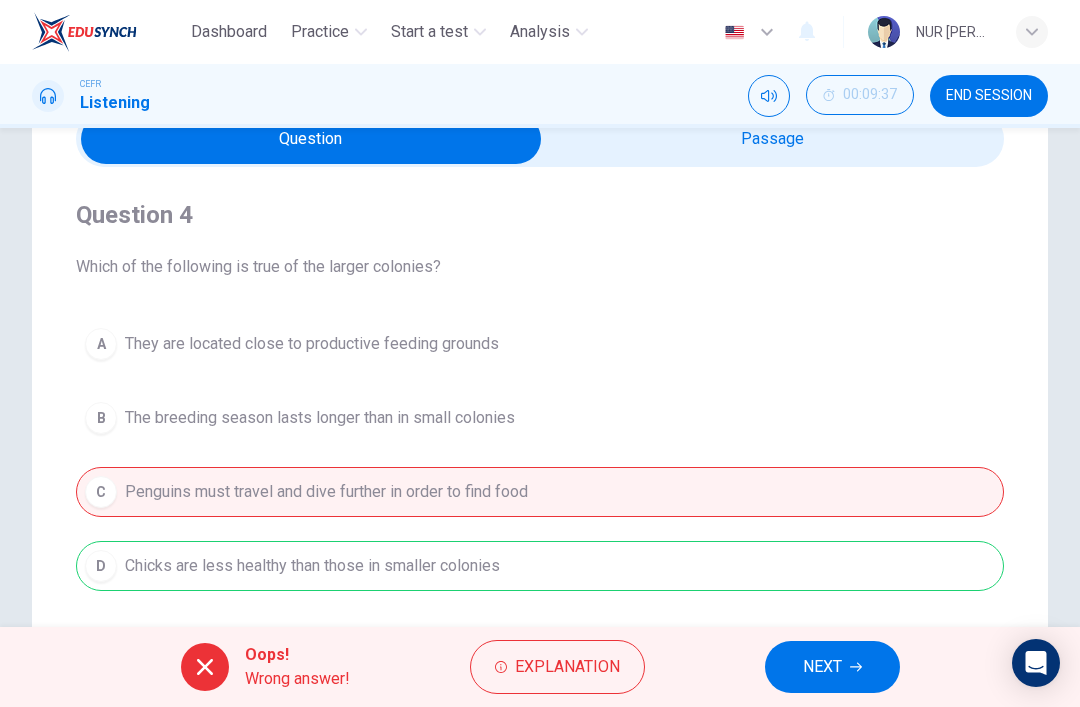 click on "NEXT" at bounding box center (822, 667) 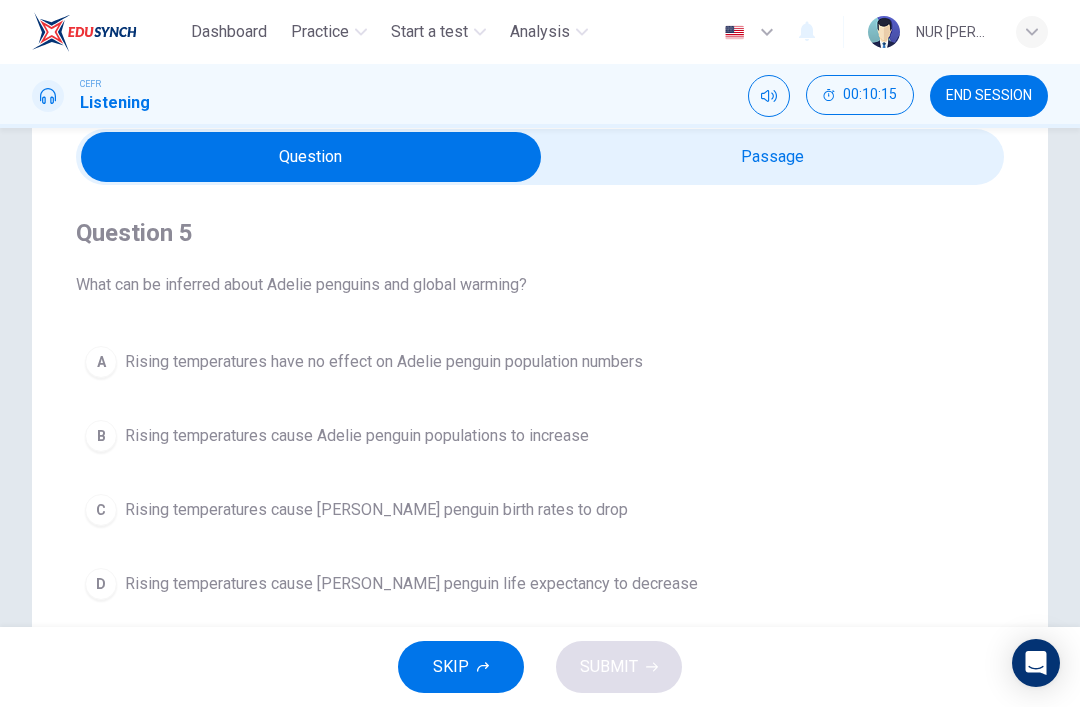 scroll, scrollTop: 84, scrollLeft: 0, axis: vertical 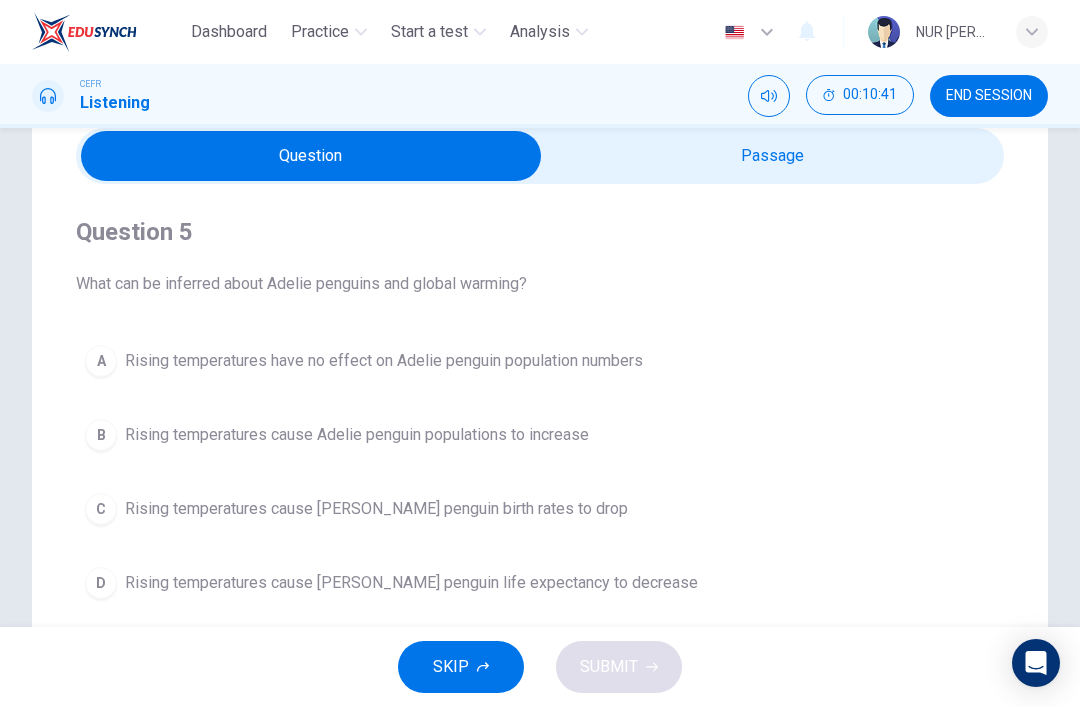 click on "C Rising temperatures cause [PERSON_NAME] penguin birth rates to drop" at bounding box center (540, 509) 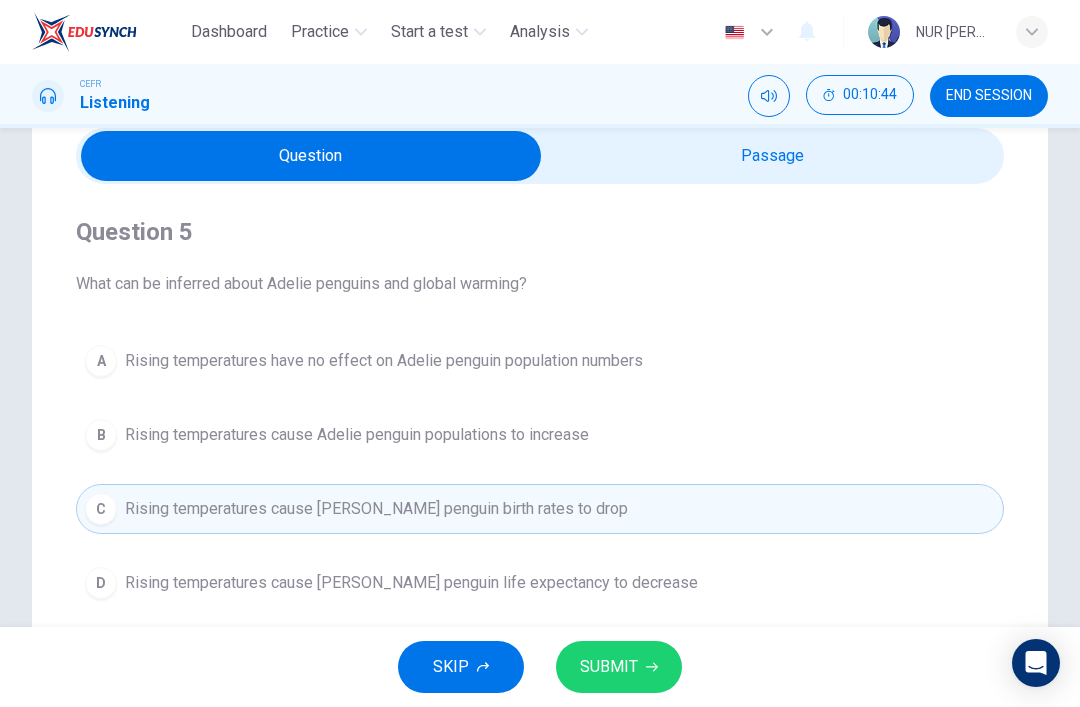 click on "SUBMIT" at bounding box center (609, 667) 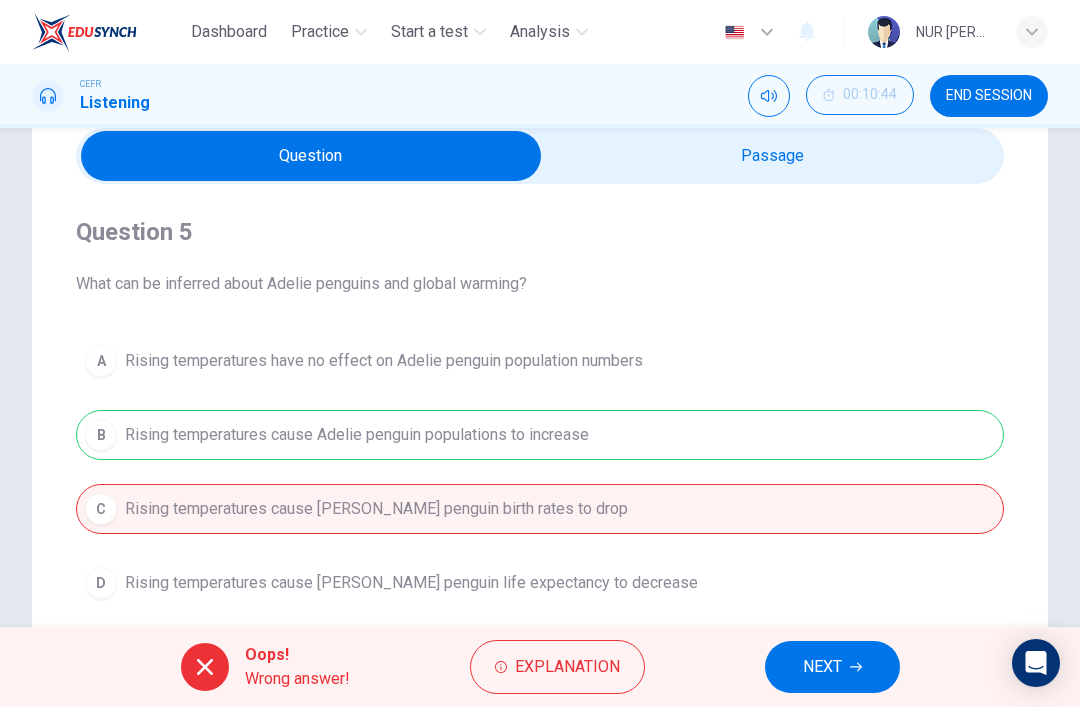 click on "NEXT" at bounding box center [822, 667] 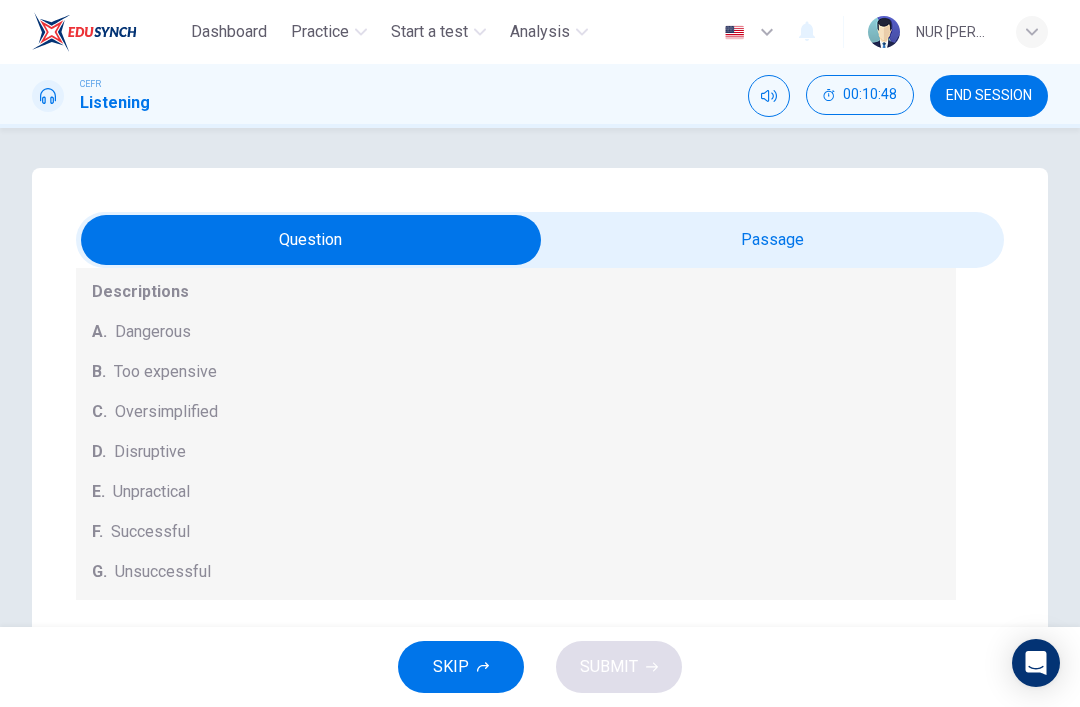 scroll, scrollTop: 208, scrollLeft: 0, axis: vertical 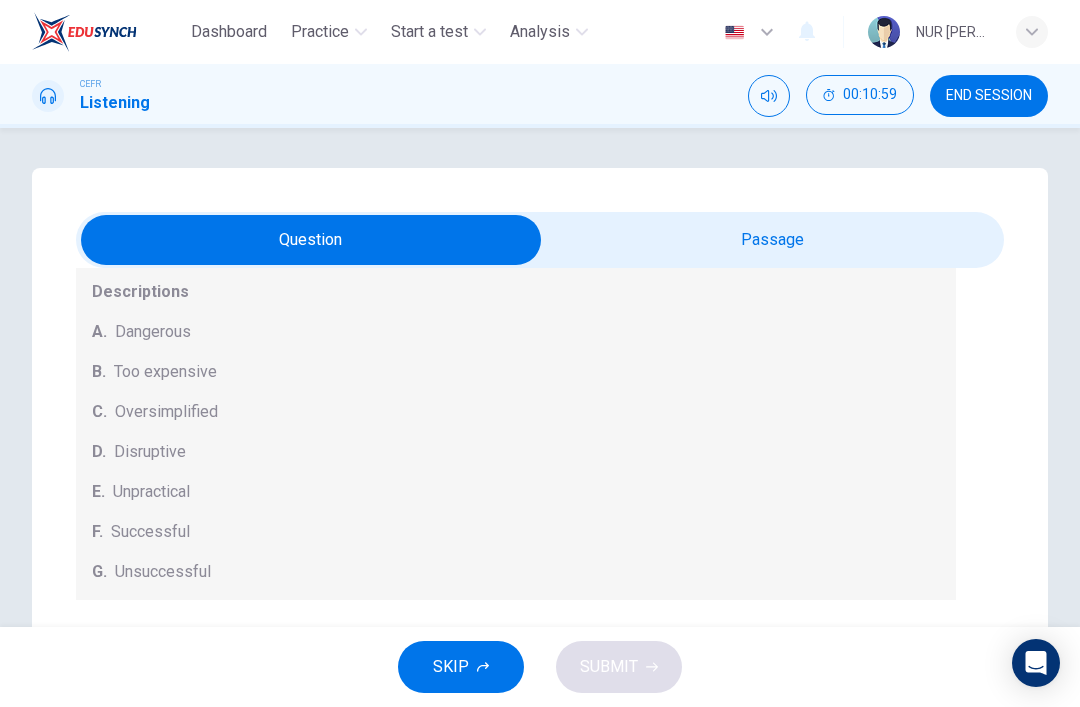 click at bounding box center [311, 240] 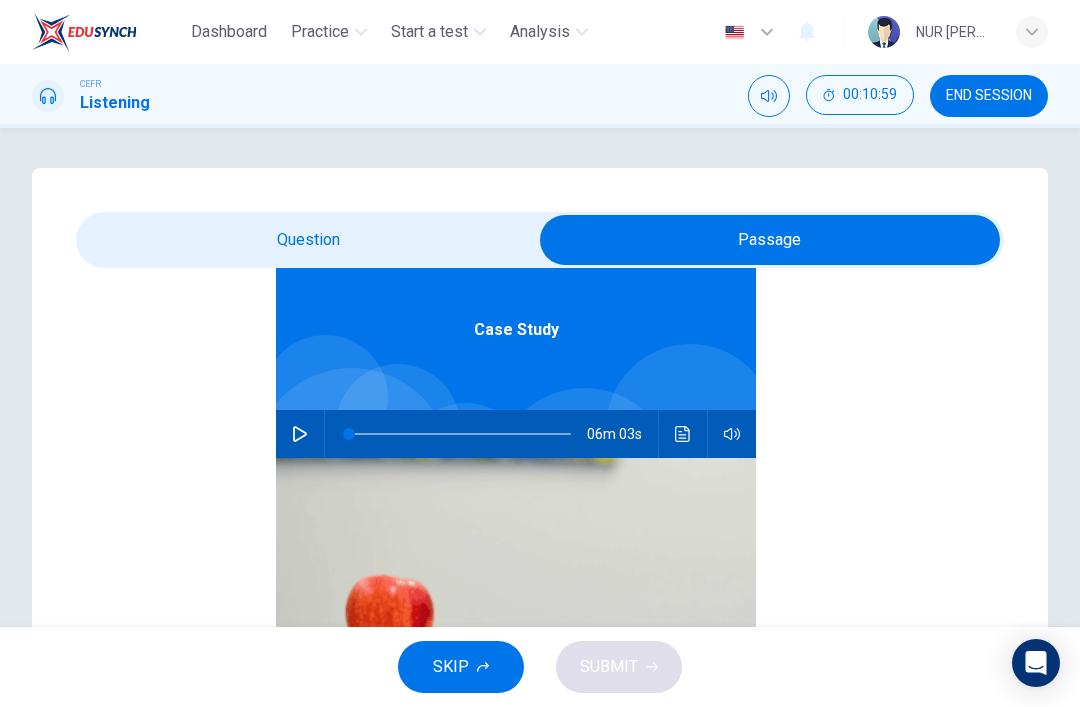 scroll, scrollTop: 112, scrollLeft: 0, axis: vertical 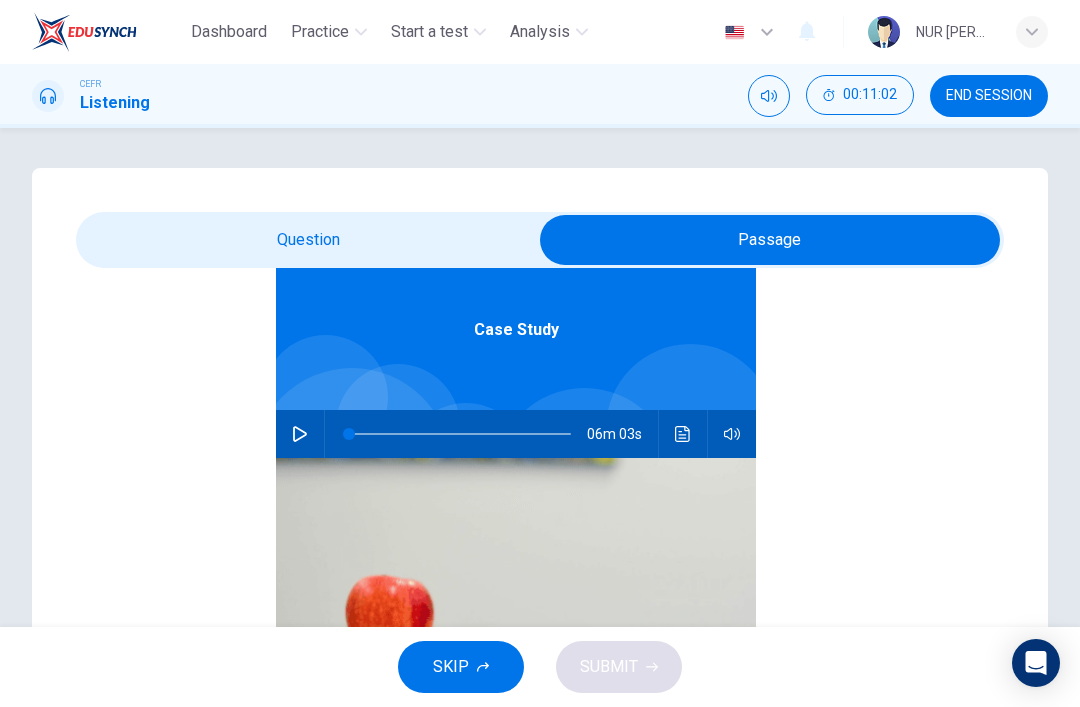 click at bounding box center [770, 240] 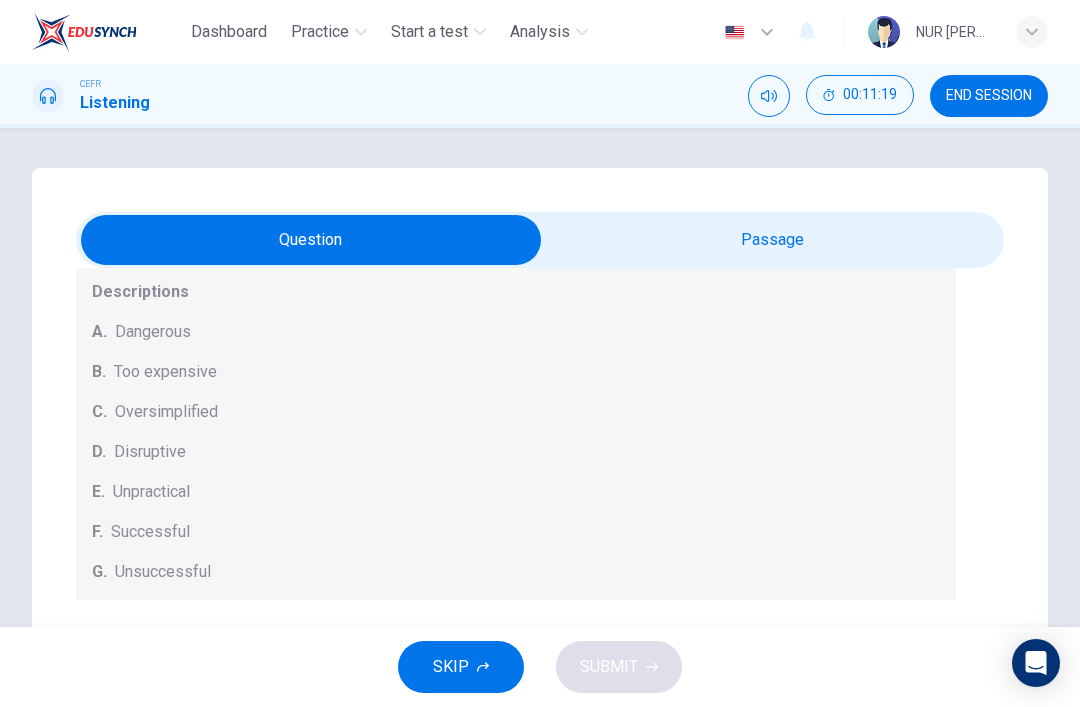 scroll, scrollTop: 213, scrollLeft: 0, axis: vertical 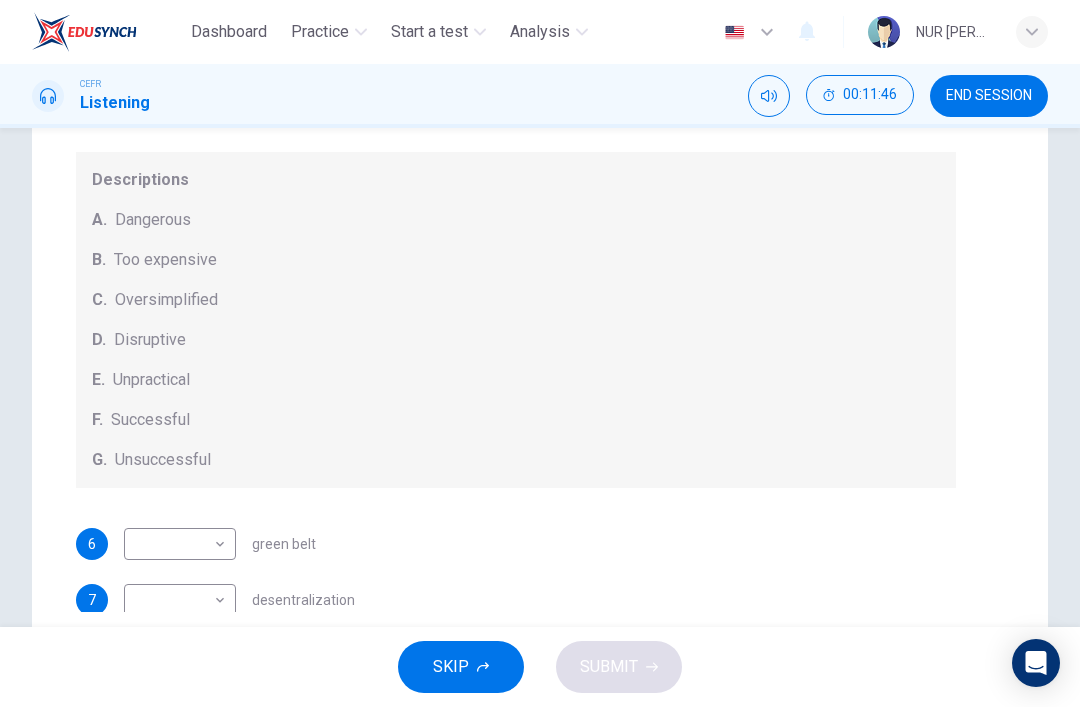 click on "Dashboard Practice Start a test Analysis English en ​ NUR [PERSON_NAME] CEFR Listening 00:11:46 END SESSION Questions 6 - 10 How do the speakers describe the green urban planning options? Choose  FIVE  descriptions from the box and select the correct letter next to the questions. Descriptions A. Dangerous B. Too expensive C. Oversimplified  D. Disruptive E. Unpractical F. Successful G. Unsuccessful 6 ​ ​ green belt 7 ​ ​ desentralization 8 ​ ​ new towns 9 ​ ​ [GEOGRAPHIC_DATA] sites 10 ​ ​ pedestrianized zones Case Study 06m 03s SKIP SUBMIT EduSynch - Online Language Proficiency Testing
Dashboard Practice Start a test Analysis Notifications © Copyright  2025" at bounding box center [540, 353] 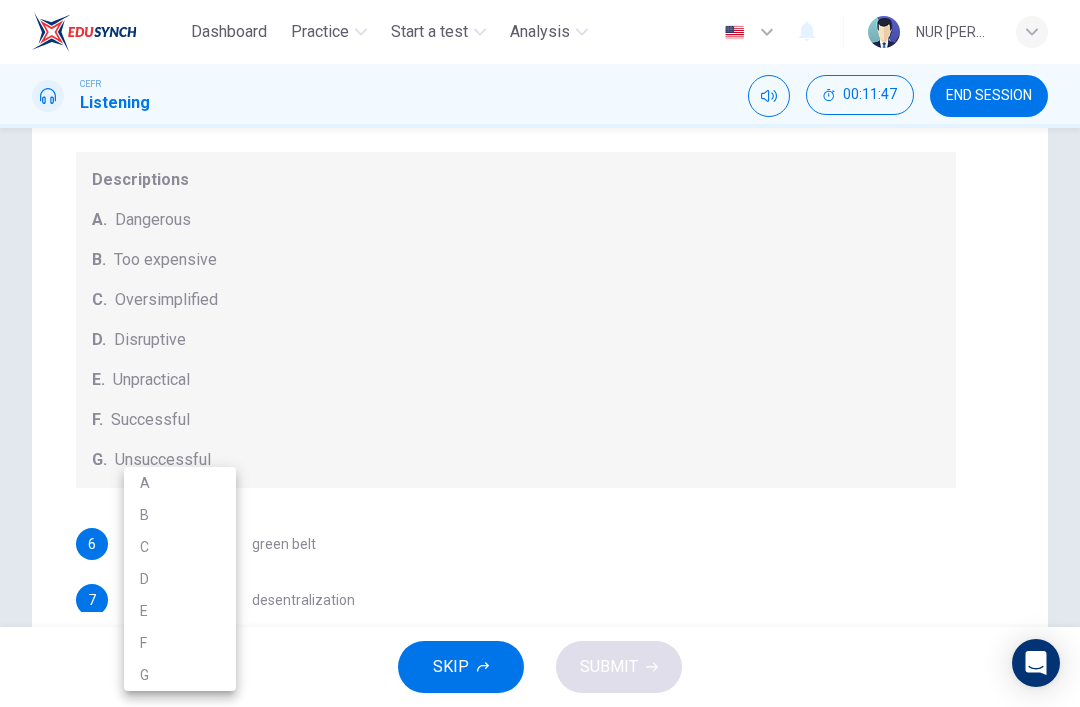 click at bounding box center [540, 353] 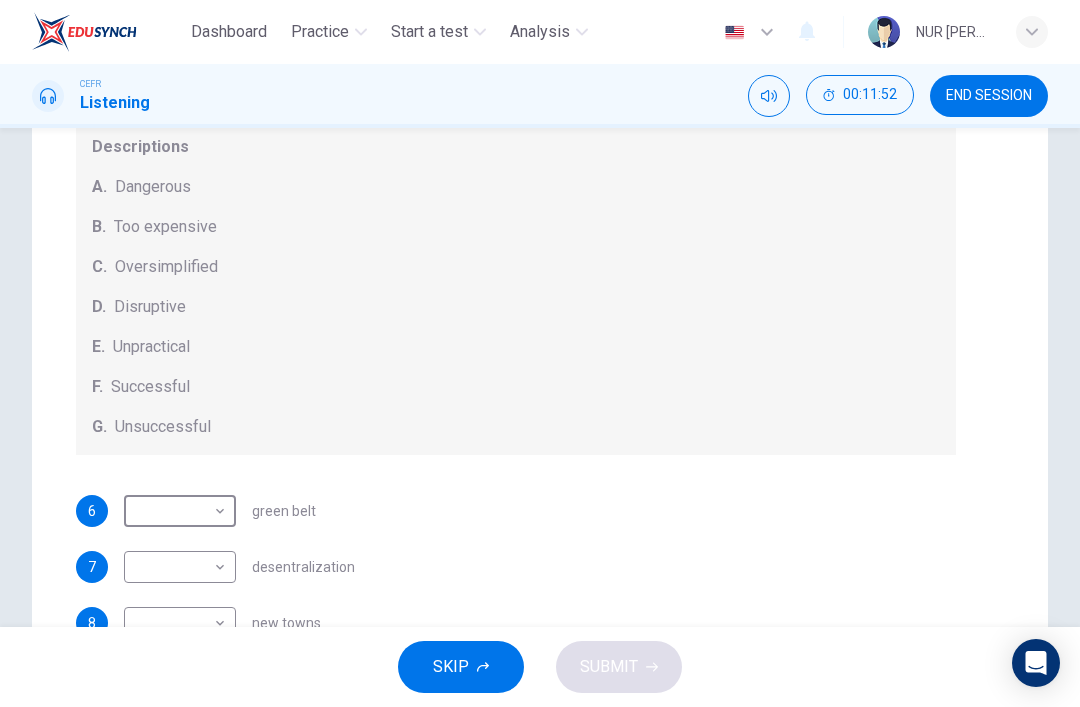 scroll, scrollTop: 206, scrollLeft: 0, axis: vertical 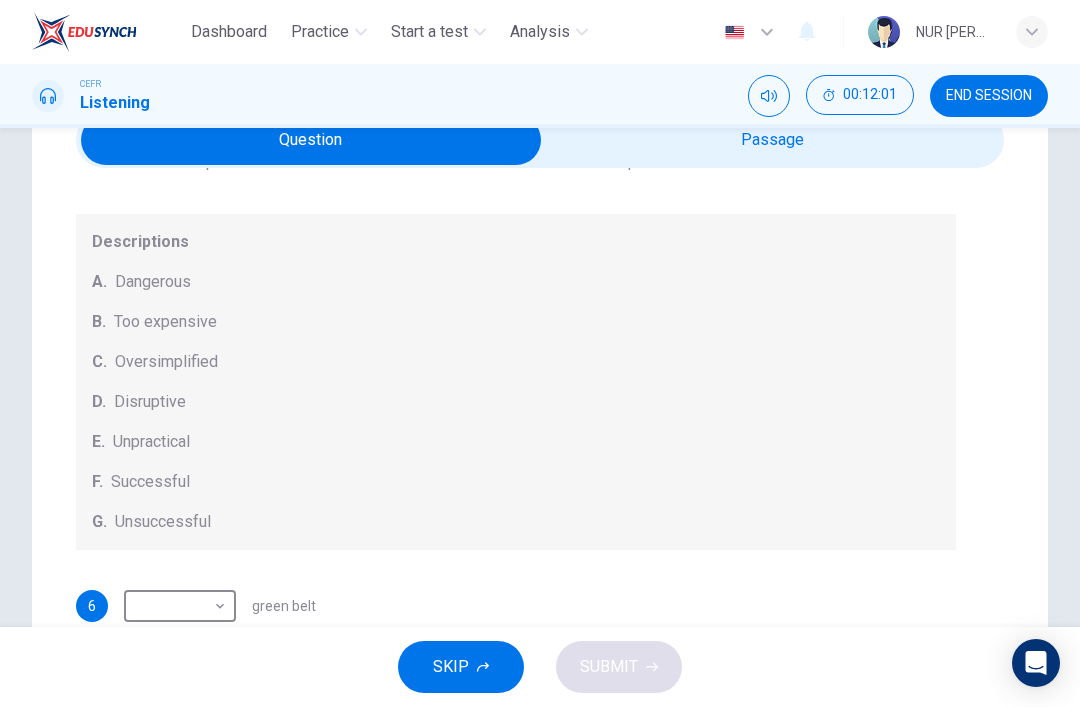click at bounding box center (311, 140) 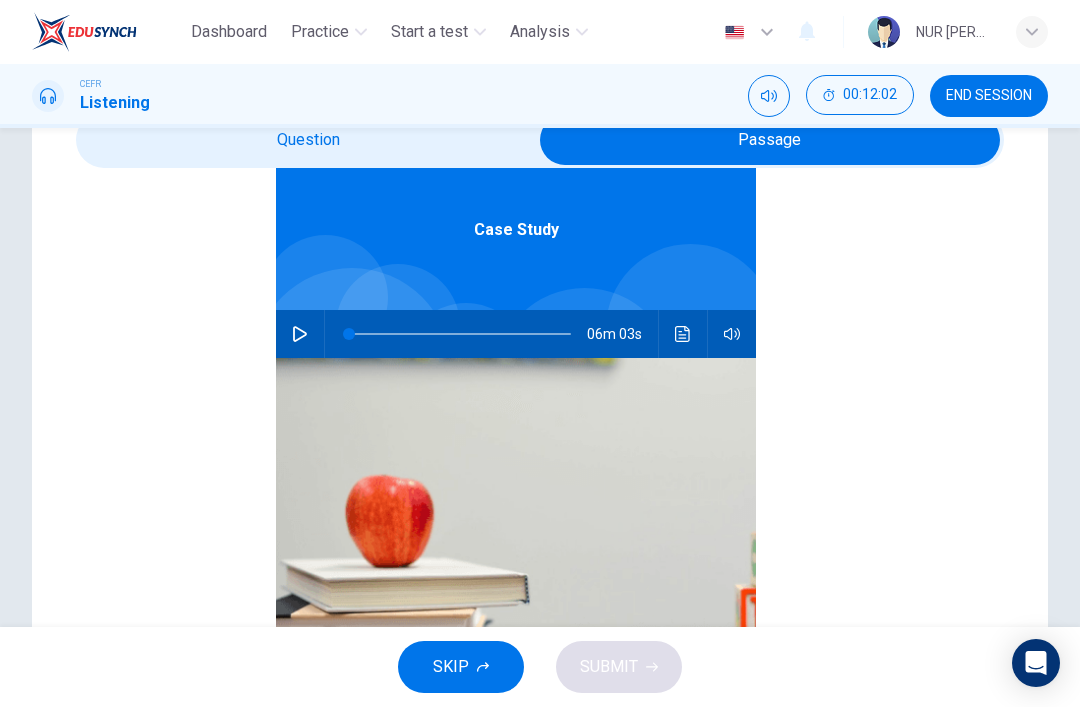 click 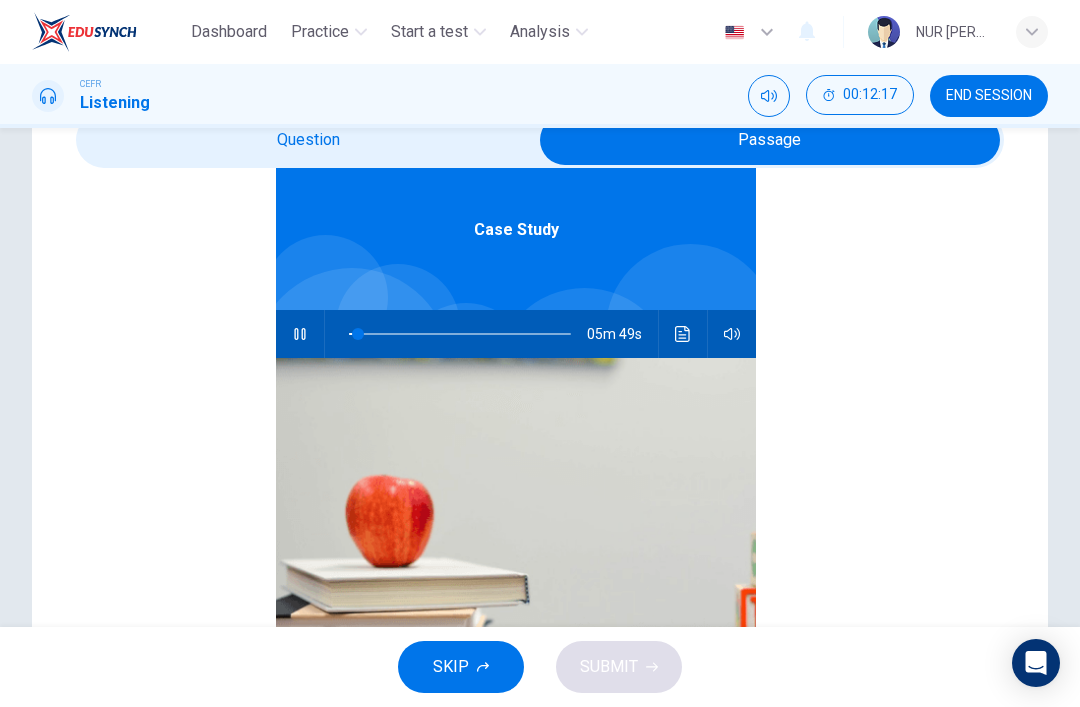 type on "4" 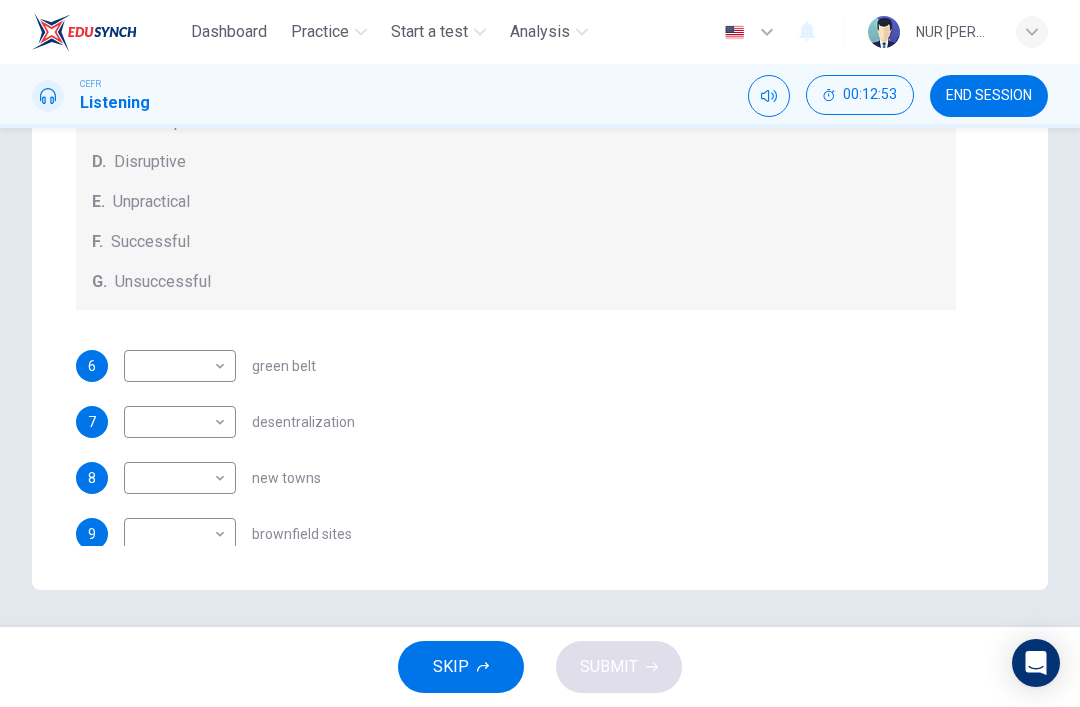 scroll, scrollTop: 381, scrollLeft: 0, axis: vertical 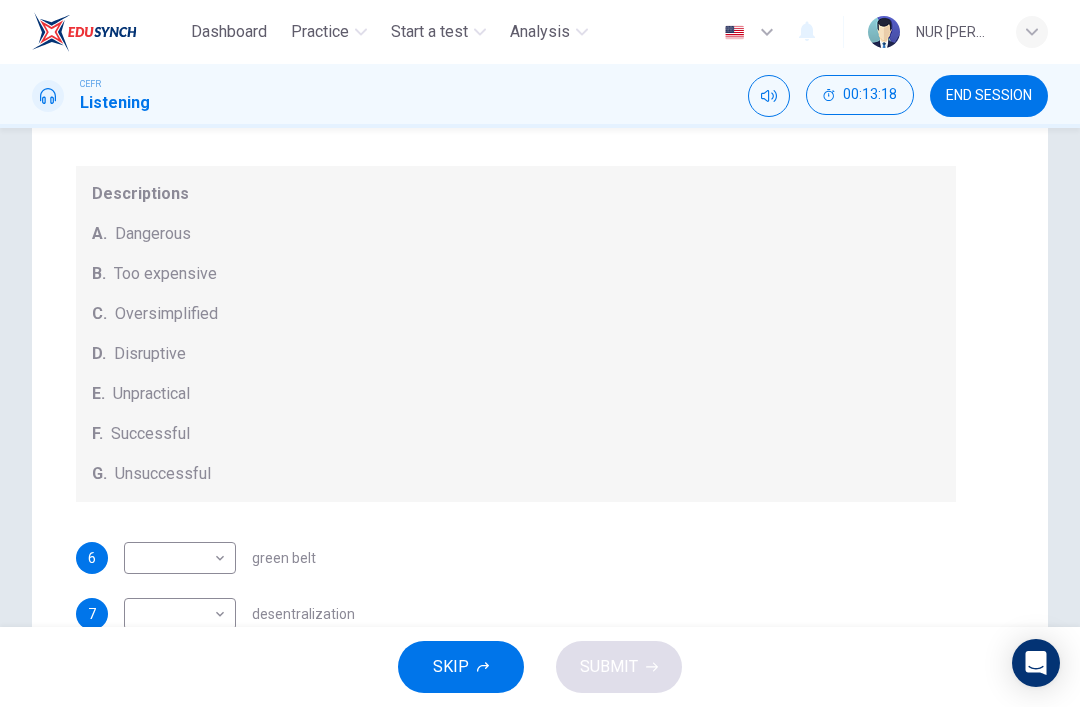 click on "Dashboard Practice Start a test Analysis English en ​ NUR [PERSON_NAME] CEFR Listening 00:13:18 END SESSION Questions 6 - 10 How do the speakers describe the green urban planning options? Choose  FIVE  descriptions from the box and select the correct letter next to the questions. Descriptions A. Dangerous B. Too expensive C. Oversimplified  D. Disruptive E. Unpractical F. Successful G. Unsuccessful 6 ​ ​ green belt 7 ​ ​ desentralization 8 ​ ​ new towns 9 ​ ​ [GEOGRAPHIC_DATA] sites 10 ​ ​ pedestrianized zones Case Study 04m 47s SKIP SUBMIT EduSynch - Online Language Proficiency Testing
Dashboard Practice Start a test Analysis Notifications © Copyright  2025" at bounding box center (540, 353) 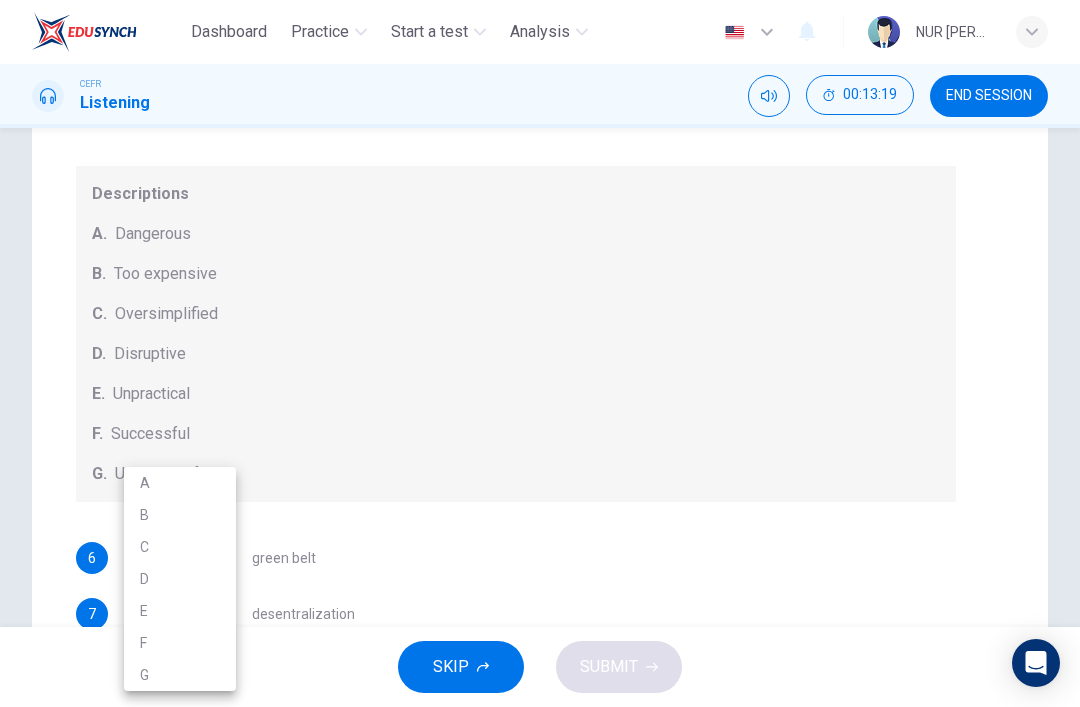 click on "C" at bounding box center (180, 547) 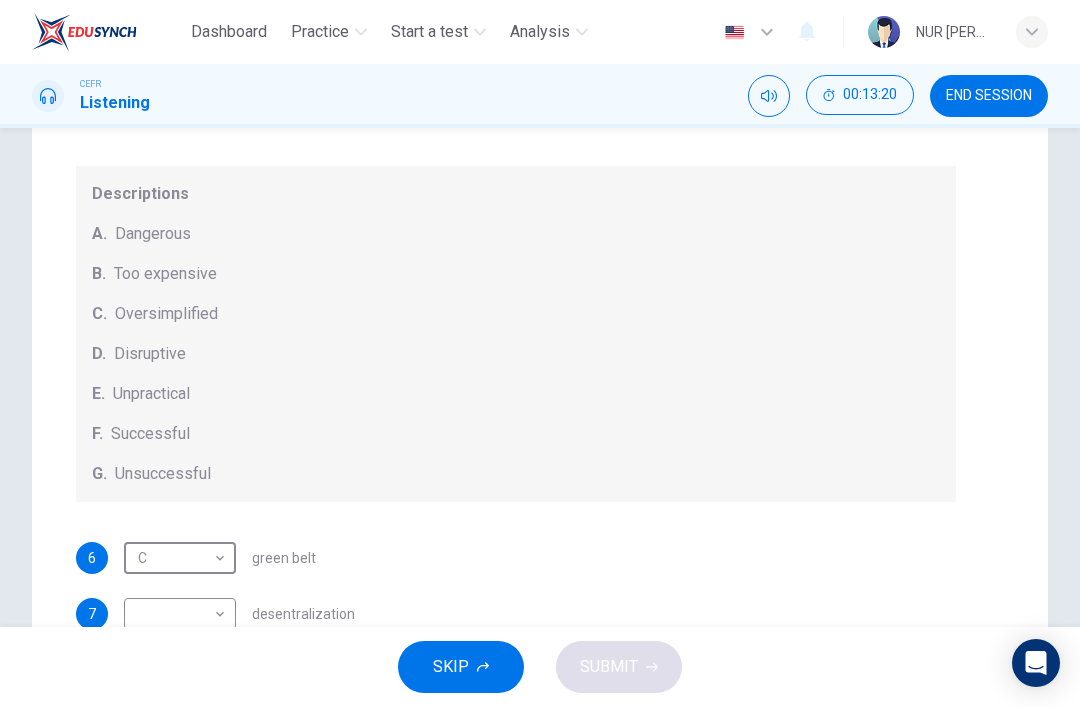 type on "C" 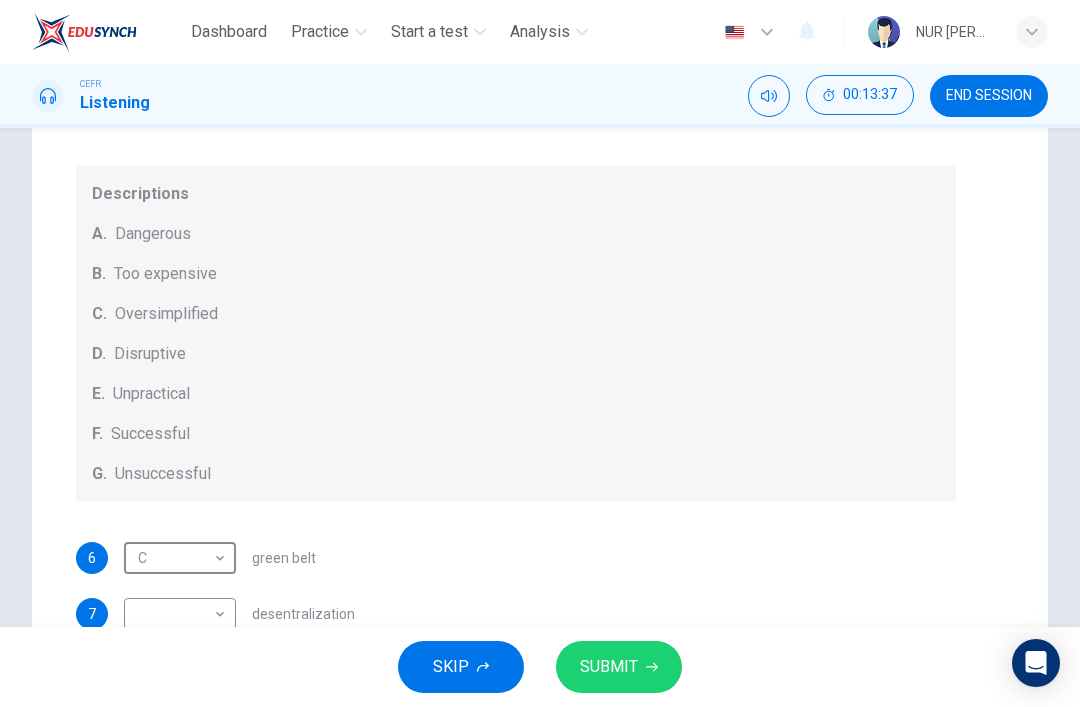 click on "Dashboard Practice Start a test Analysis English en ​ NUR [PERSON_NAME] CEFR Listening 00:13:37 END SESSION Questions 6 - 10 How do the speakers describe the green urban planning options? Choose  FIVE  descriptions from the box and select the correct letter next to the questions. Descriptions A. Dangerous B. Too expensive C. Oversimplified  D. Disruptive E. Unpractical F. Successful G. Unsuccessful 6 C C ​ green belt 7 ​ ​ desentralization 8 ​ ​ new towns 9 ​ ​ [GEOGRAPHIC_DATA] sites 10 ​ ​ pedestrianized zones Case Study 04m 29s SKIP SUBMIT EduSynch - Online Language Proficiency Testing
Dashboard Practice Start a test Analysis Notifications © Copyright  2025" at bounding box center (540, 353) 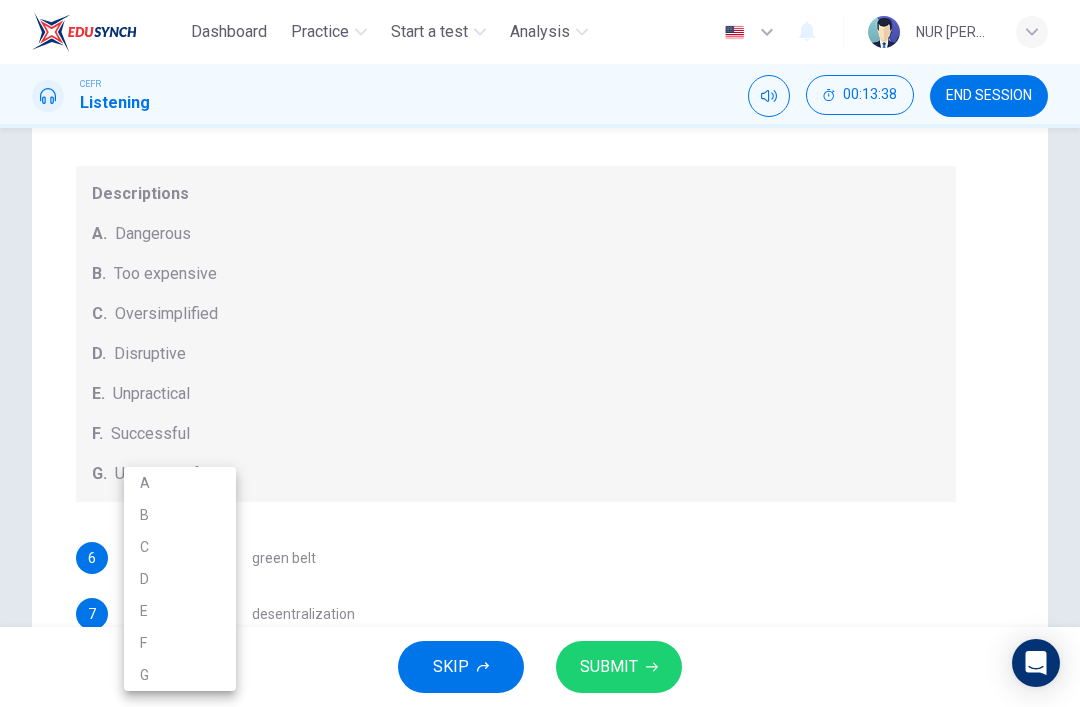 click on "E" at bounding box center (180, 611) 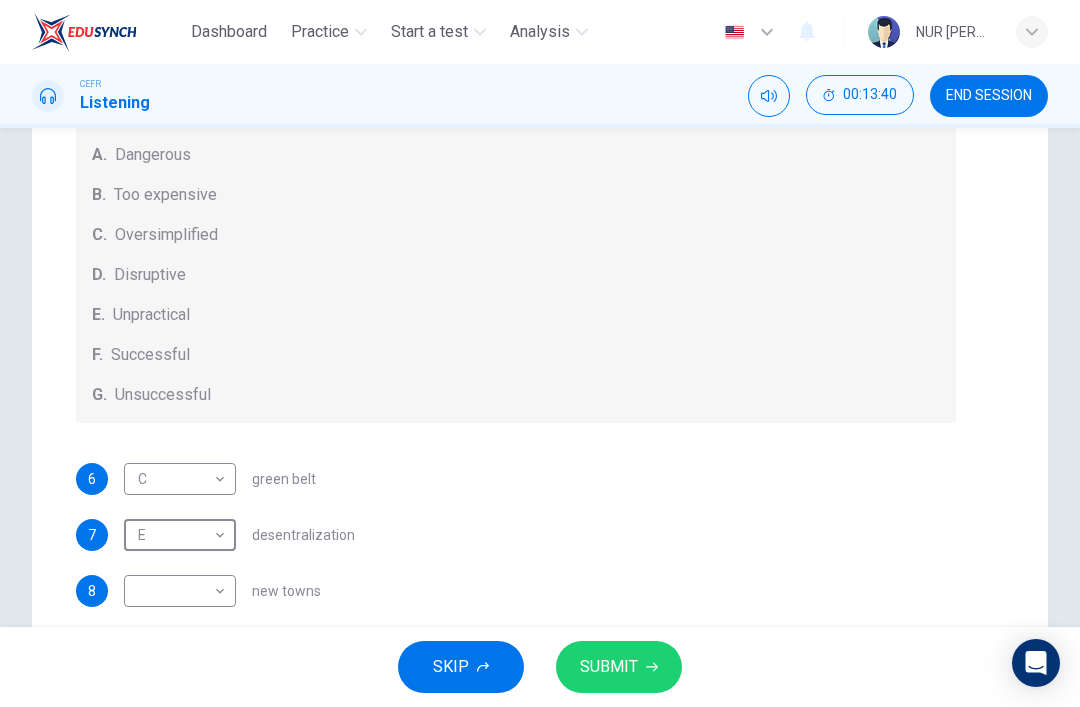 scroll, scrollTop: 264, scrollLeft: 0, axis: vertical 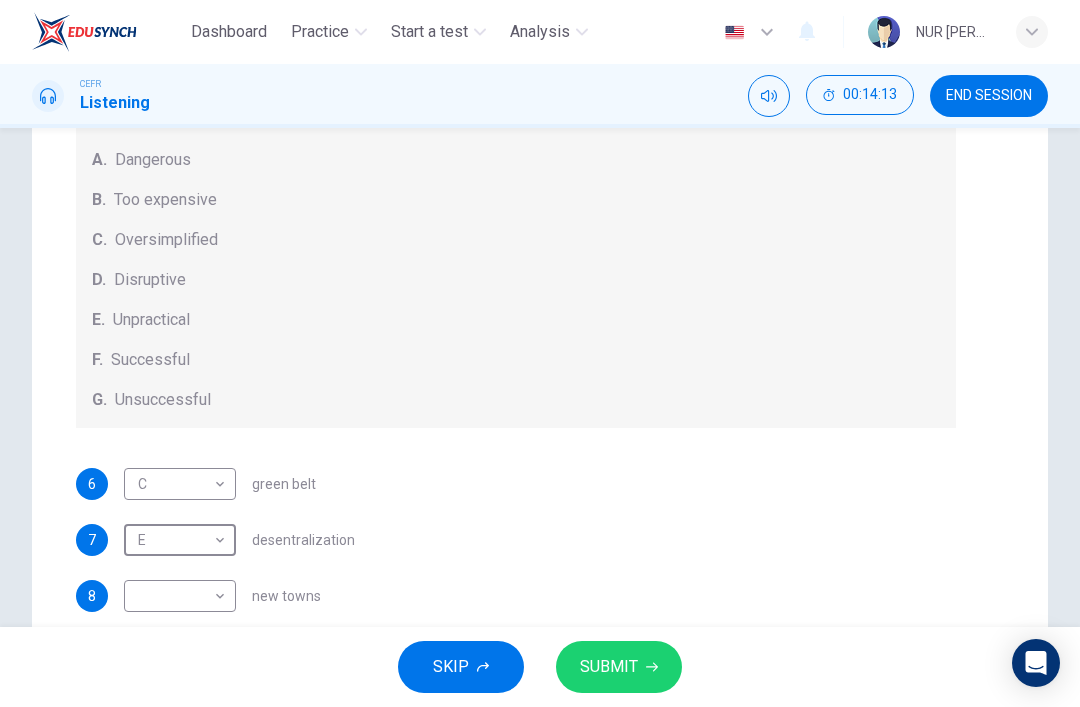 click on "Dashboard Practice Start a test Analysis English en ​ NUR [PERSON_NAME] CEFR Listening 00:14:13 END SESSION Questions 6 - 10 How do the speakers describe the green urban planning options? Choose  FIVE  descriptions from the box and select the correct letter next to the questions. Descriptions A. Dangerous B. Too expensive C. Oversimplified  D. Disruptive E. Unpractical F. Successful G. Unsuccessful 6 C C ​ green belt 7 E E ​ desentralization 8 ​ ​ new towns 9 ​ ​ [PERSON_NAME] sites 10 ​ ​ pedestrianized zones Case Study 03m 53s SKIP SUBMIT EduSynch - Online Language Proficiency Testing
Dashboard Practice Start a test Analysis Notifications © Copyright  2025" at bounding box center (540, 353) 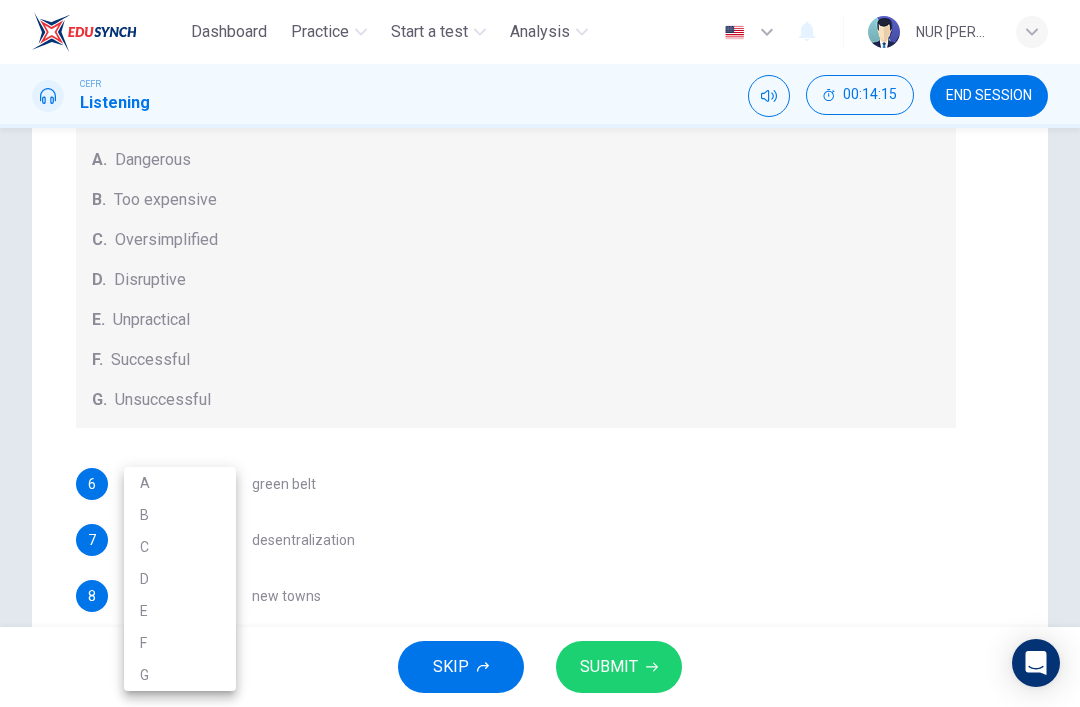 click on "B" at bounding box center (180, 515) 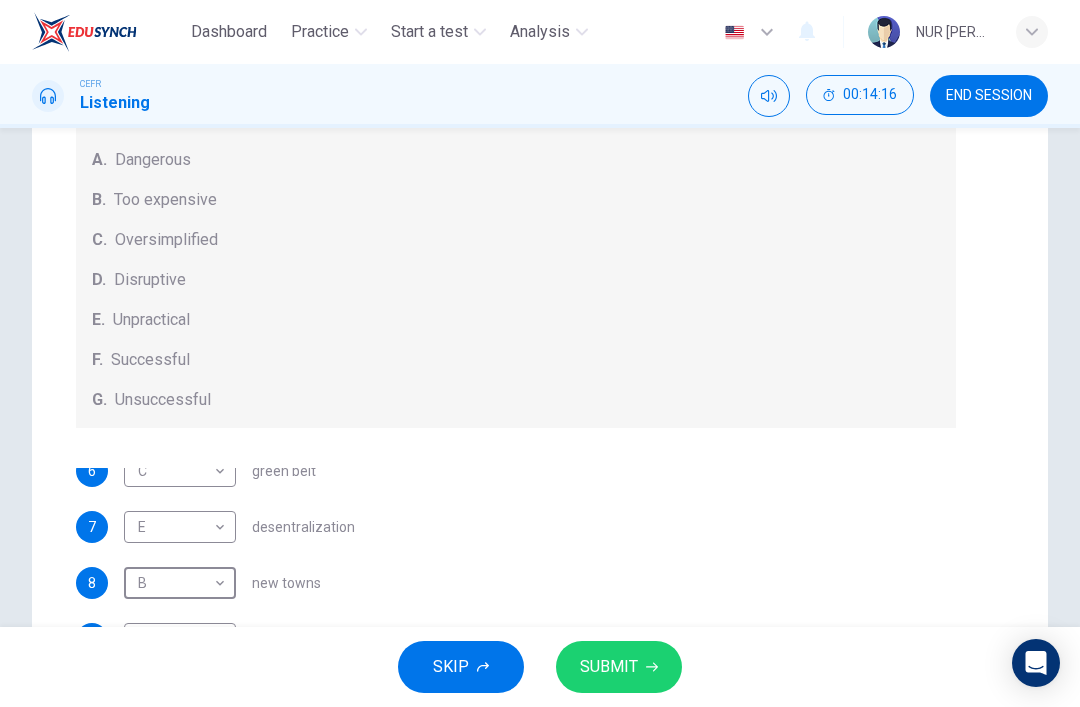 scroll, scrollTop: 14, scrollLeft: 0, axis: vertical 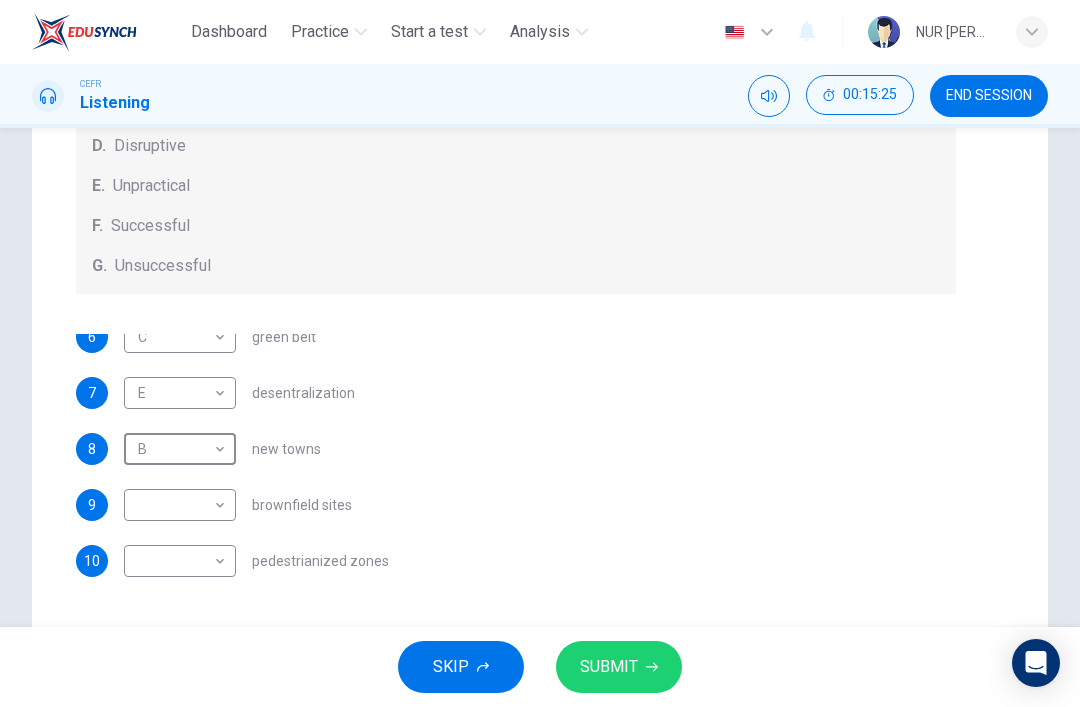 click on "Dashboard Practice Start a test Analysis English en ​ NUR [PERSON_NAME] CEFR Listening 00:15:25 END SESSION Questions 6 - 10 How do the speakers describe the green urban planning options? Choose  FIVE  descriptions from the box and select the correct letter next to the questions. Descriptions A. Dangerous B. Too expensive C. Oversimplified  D. Disruptive E. Unpractical F. Successful G. Unsuccessful 6 C C ​ green belt 7 E E ​ desentralization 8 B B ​ new towns 9 ​ ​ [PERSON_NAME] sites 10 ​ ​ pedestrianized zones Case Study 02m 41s SKIP SUBMIT EduSynch - Online Language Proficiency Testing
Dashboard Practice Start a test Analysis Notifications © Copyright  2025" at bounding box center [540, 353] 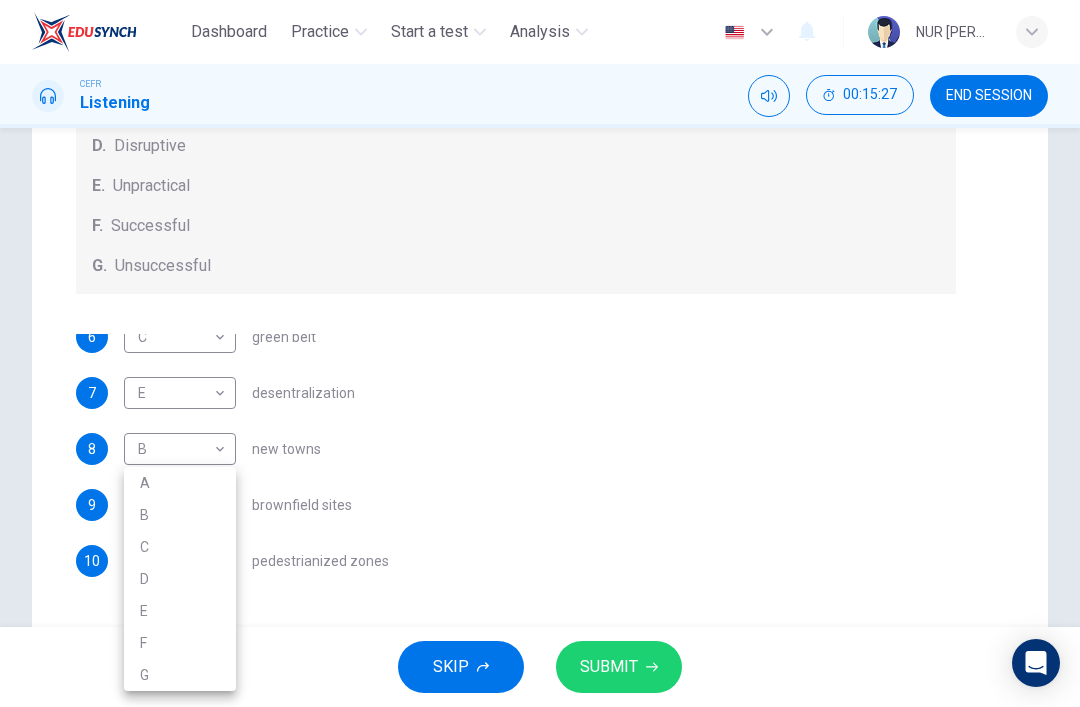 click on "D" at bounding box center [180, 579] 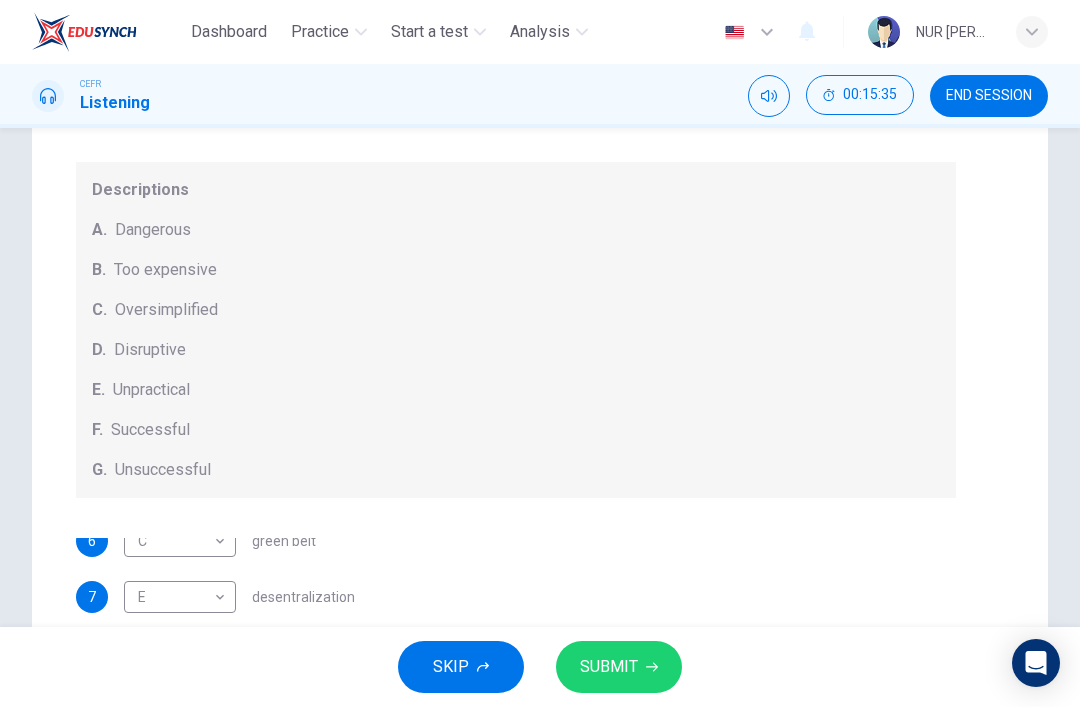 scroll, scrollTop: 0, scrollLeft: 0, axis: both 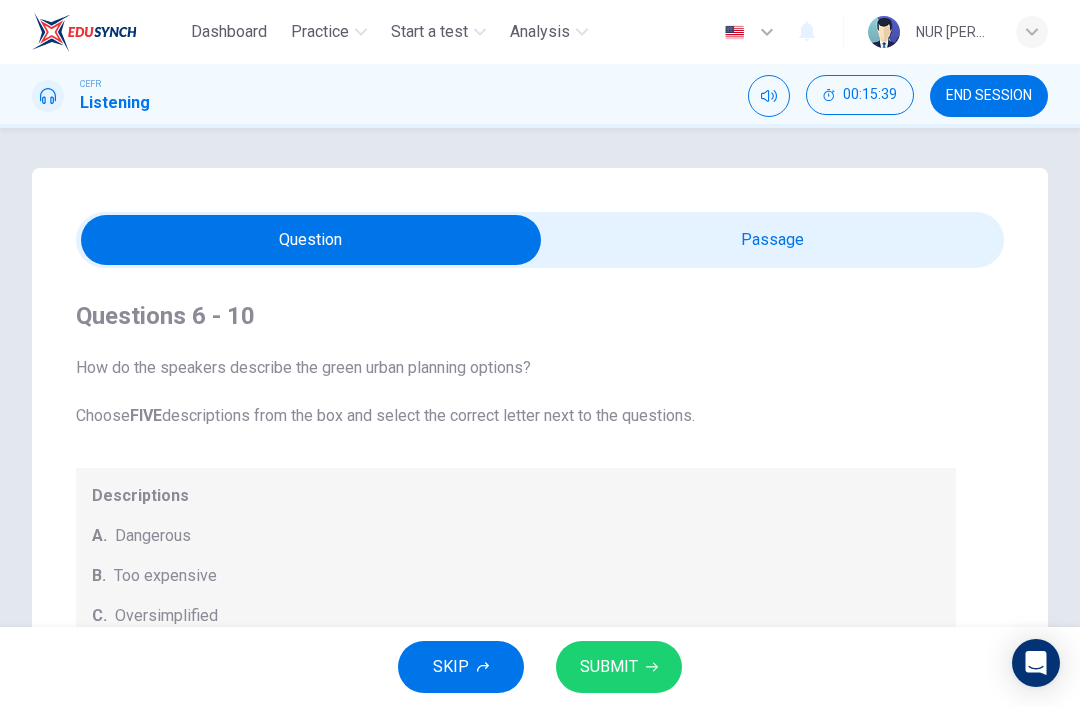 type on "60" 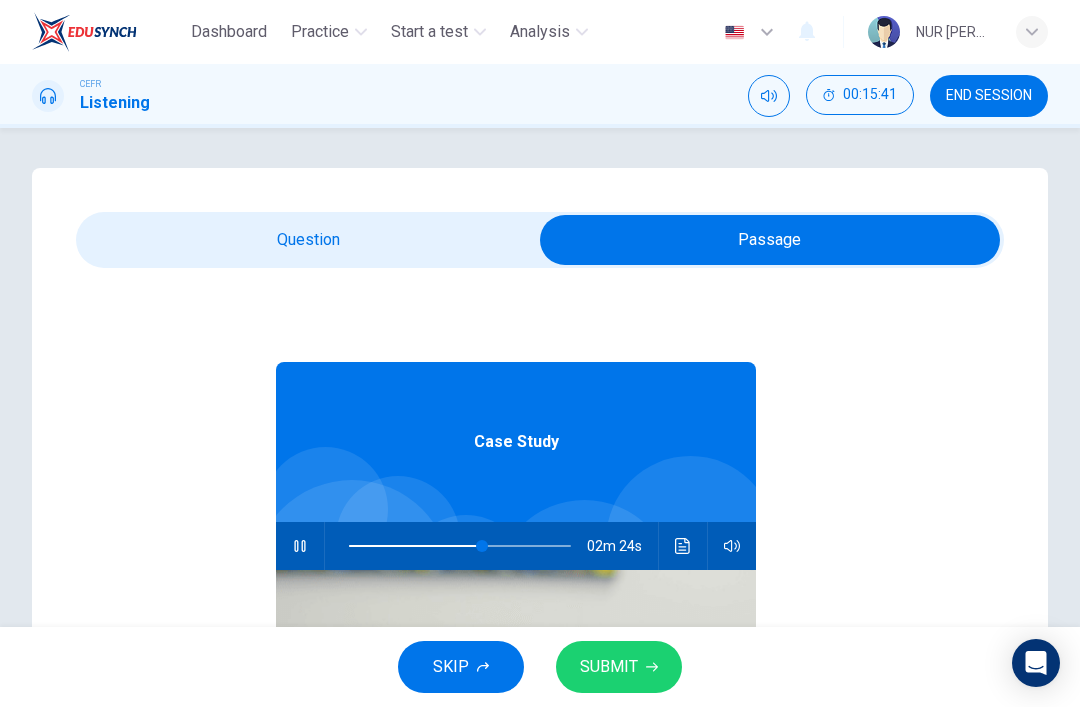 type on "60" 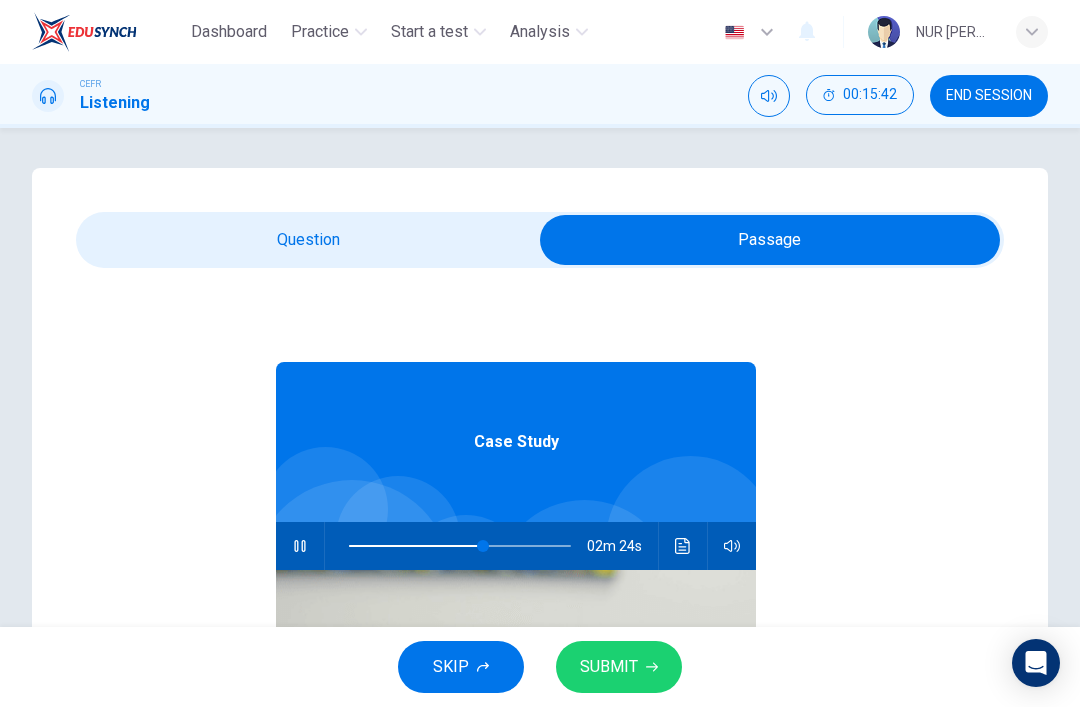 click at bounding box center [770, 240] 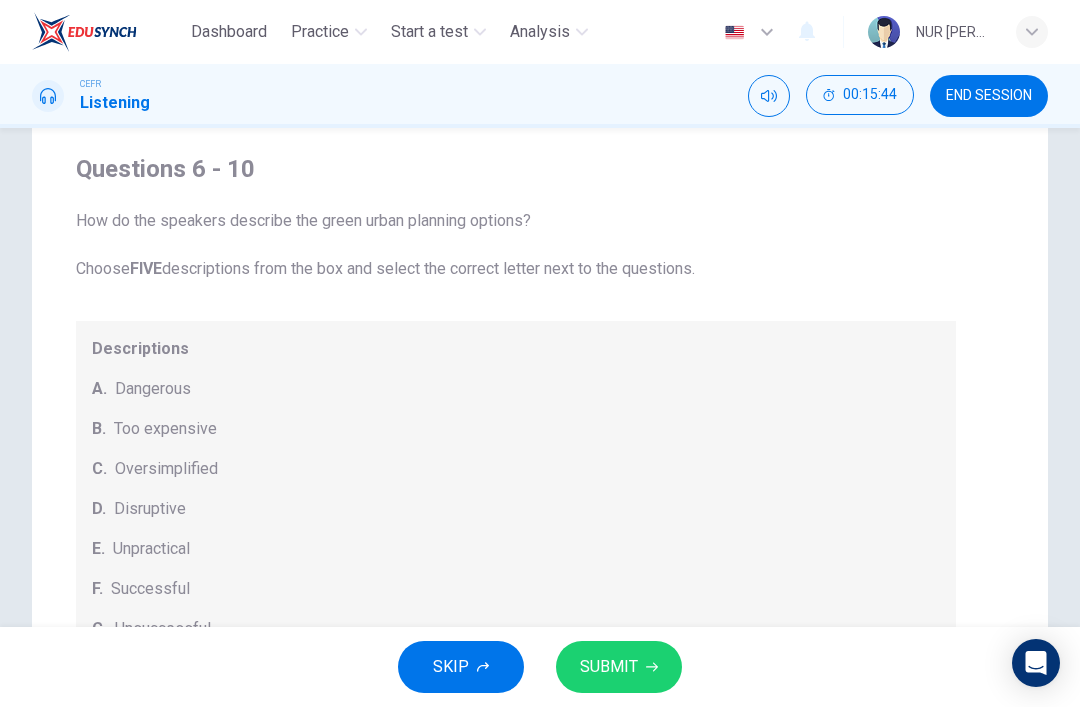 scroll, scrollTop: 149, scrollLeft: 0, axis: vertical 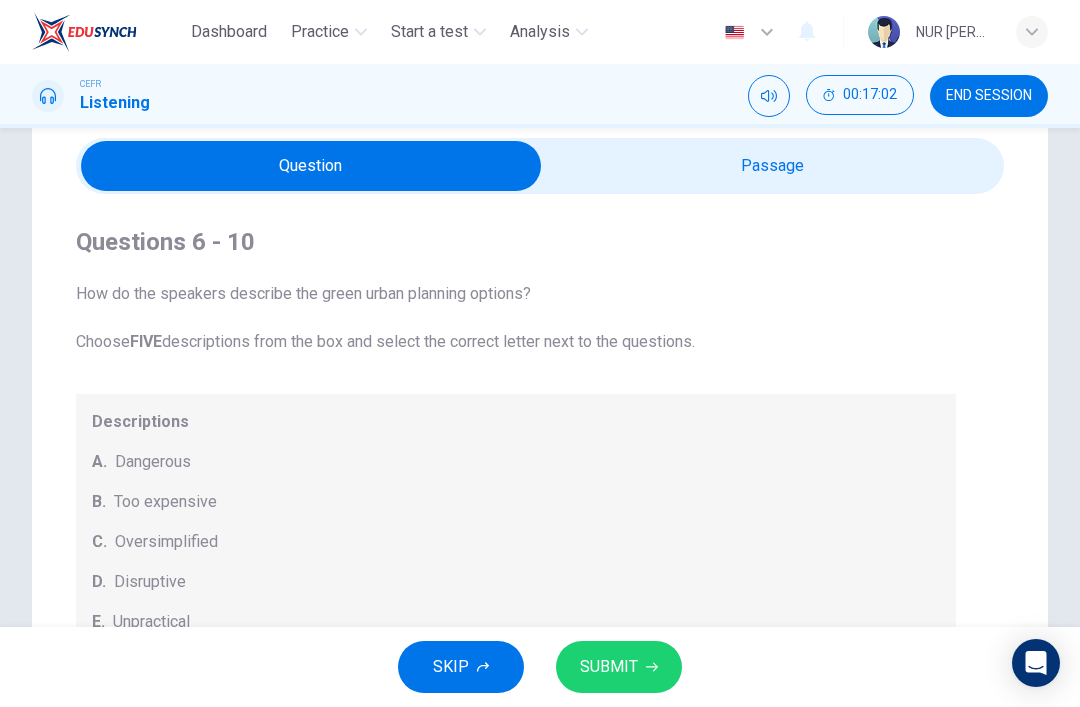 type on "83" 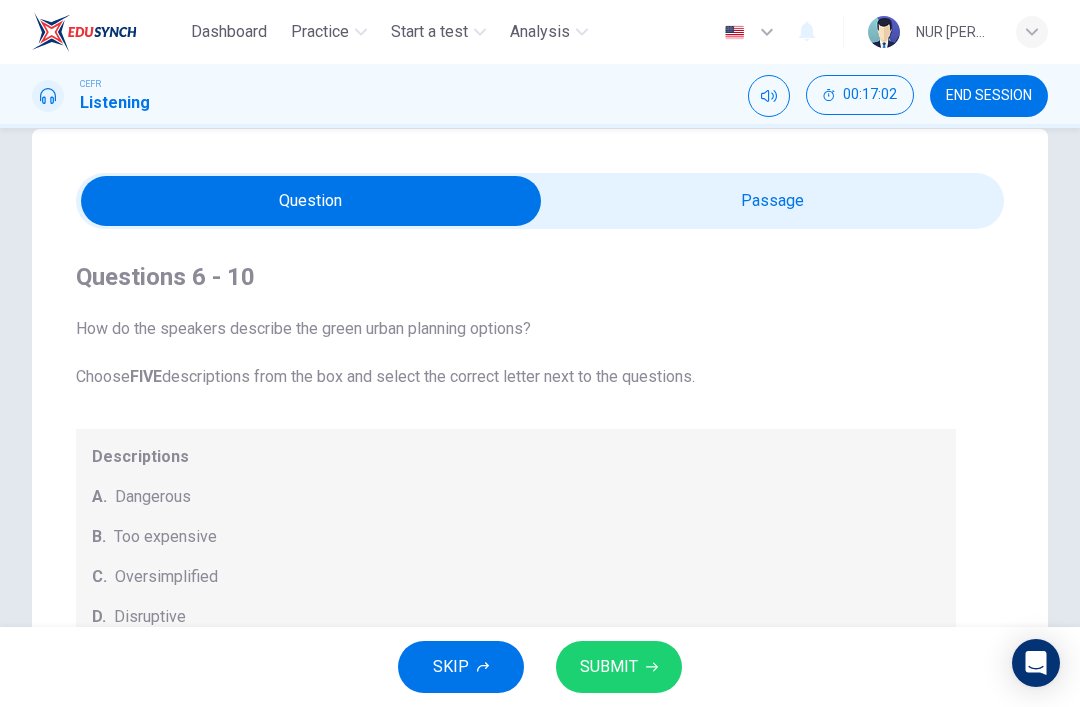 click at bounding box center (311, 201) 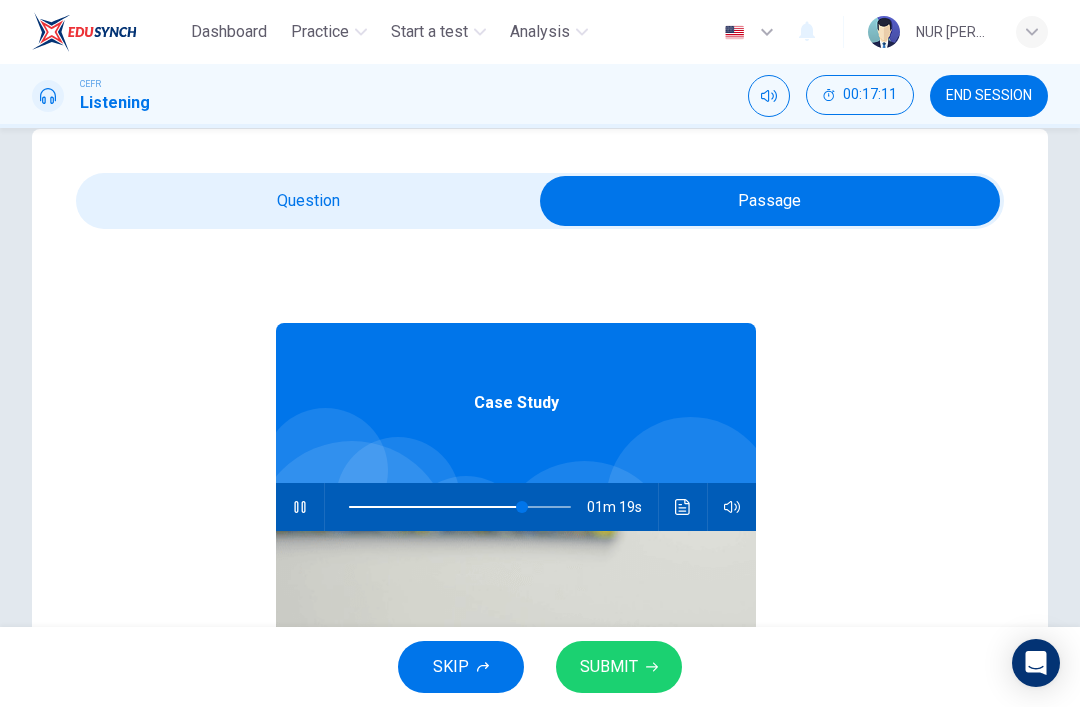 type on "78" 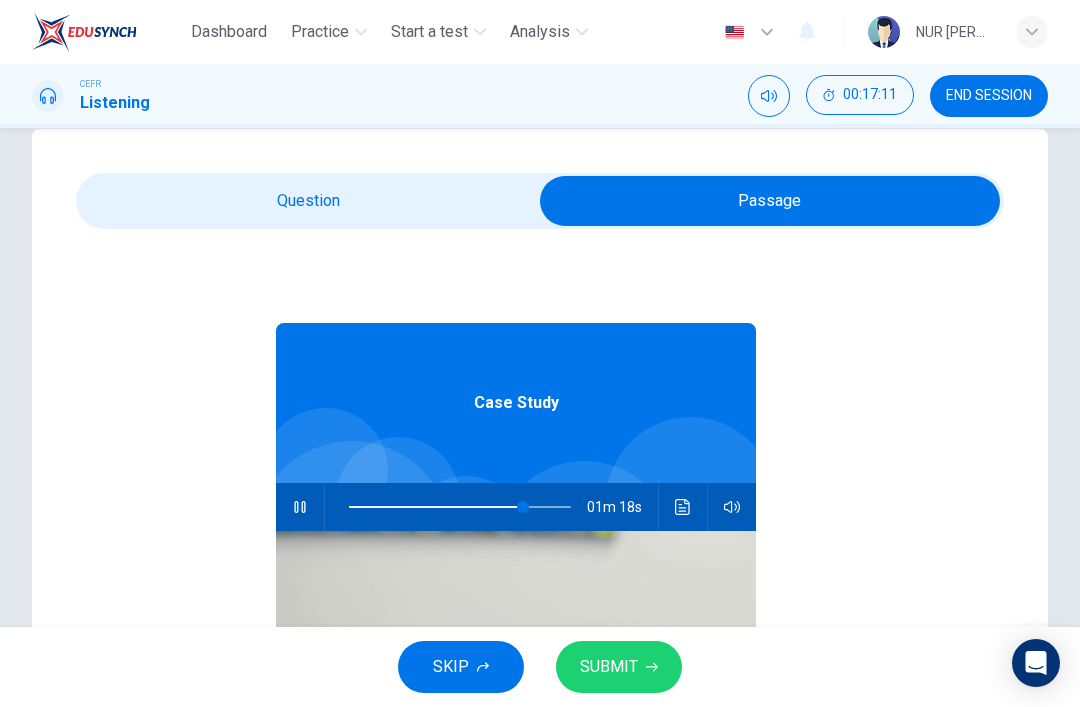 click at bounding box center (770, 201) 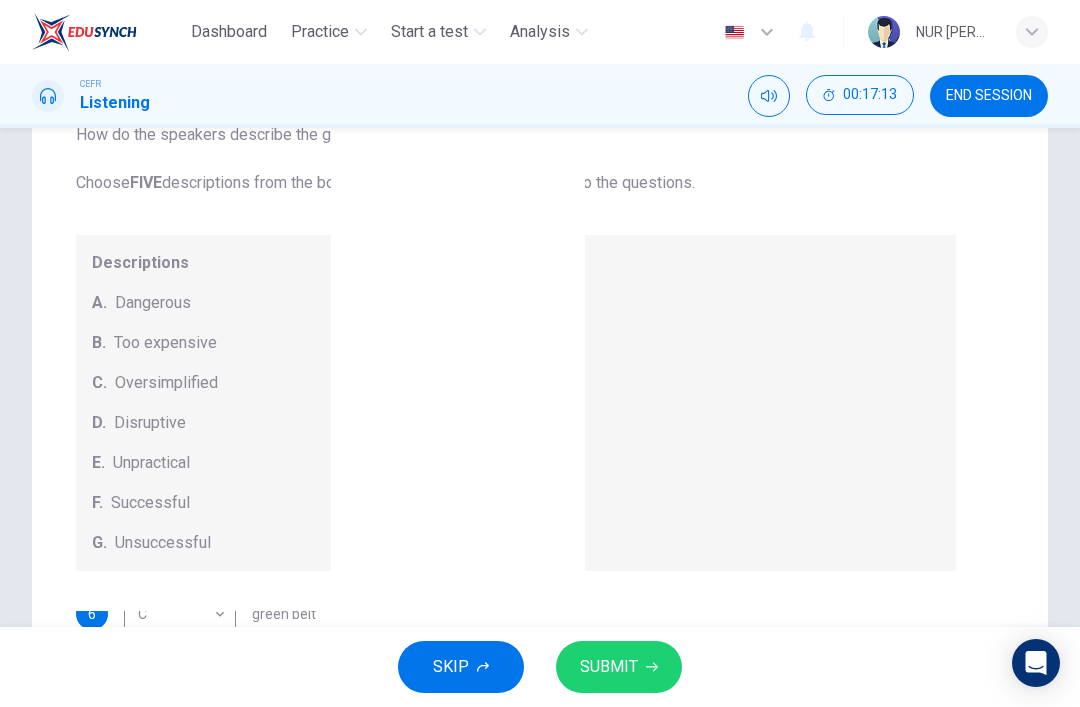 scroll, scrollTop: 234, scrollLeft: 0, axis: vertical 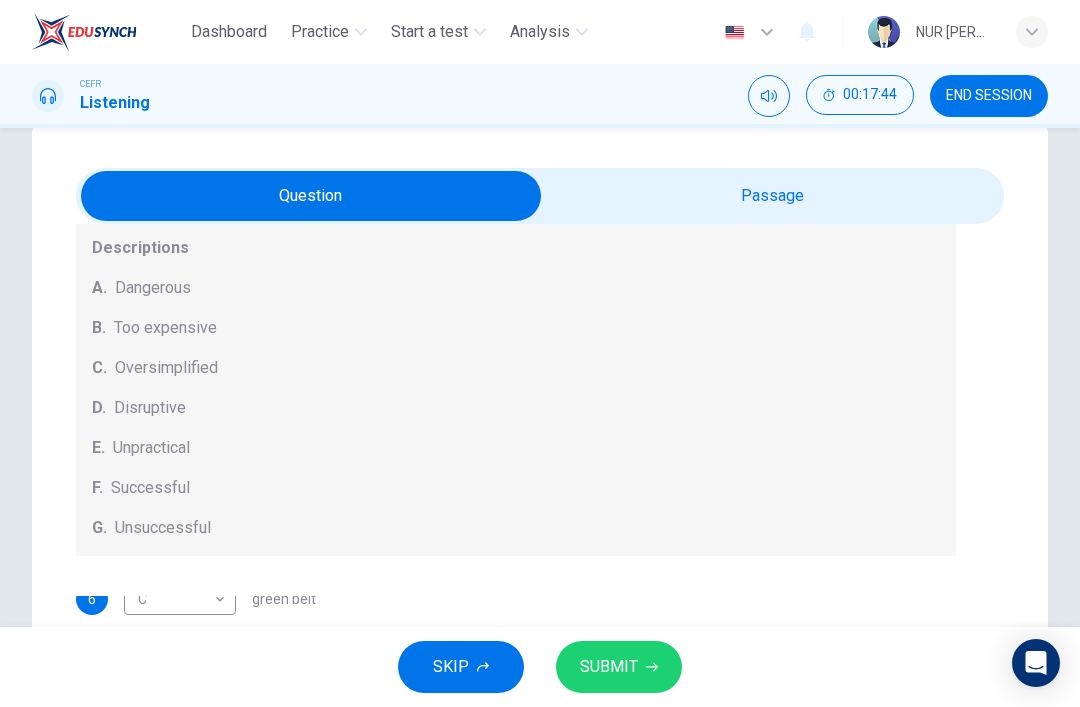 type on "87" 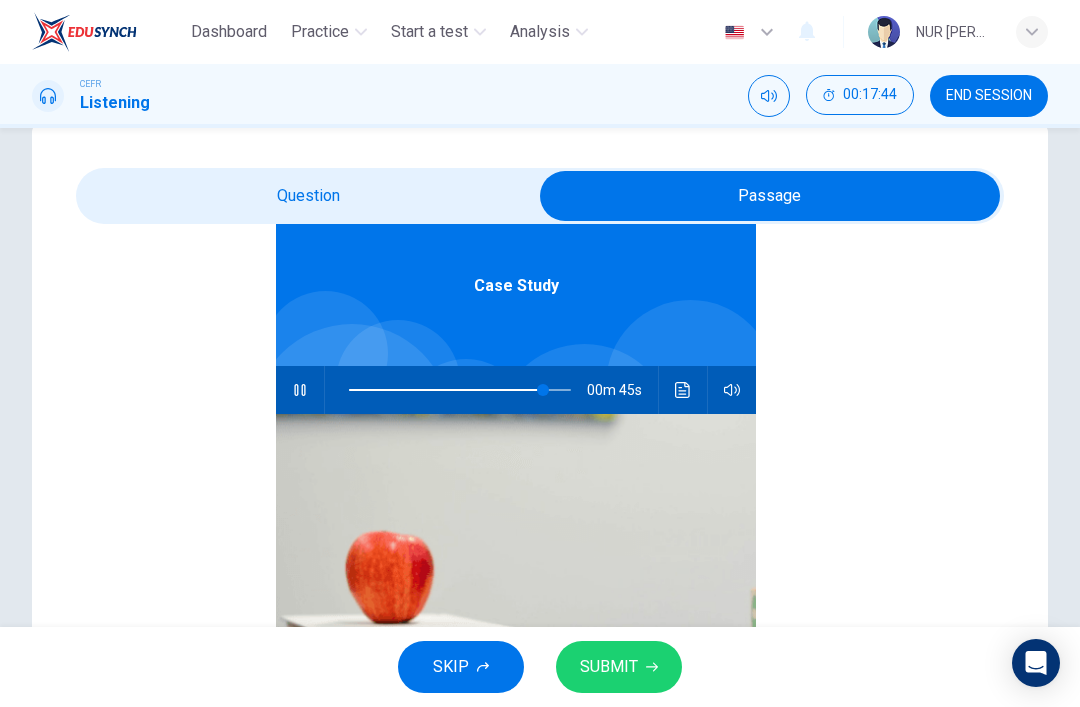 scroll, scrollTop: 112, scrollLeft: 0, axis: vertical 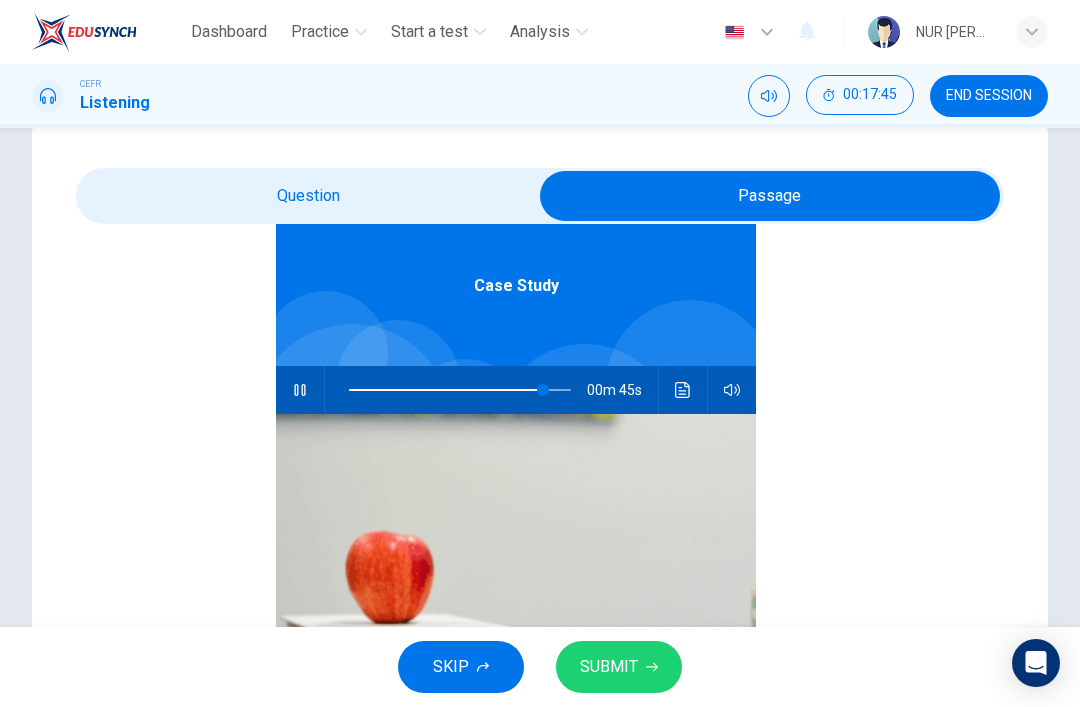 type on "88" 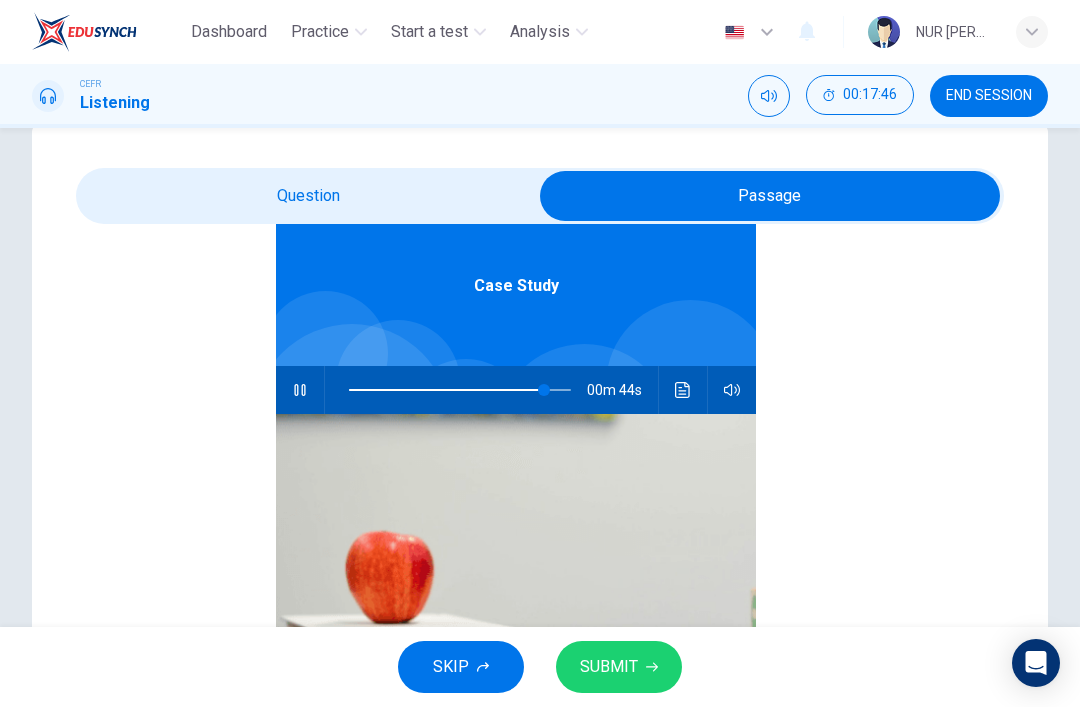 click at bounding box center [770, 196] 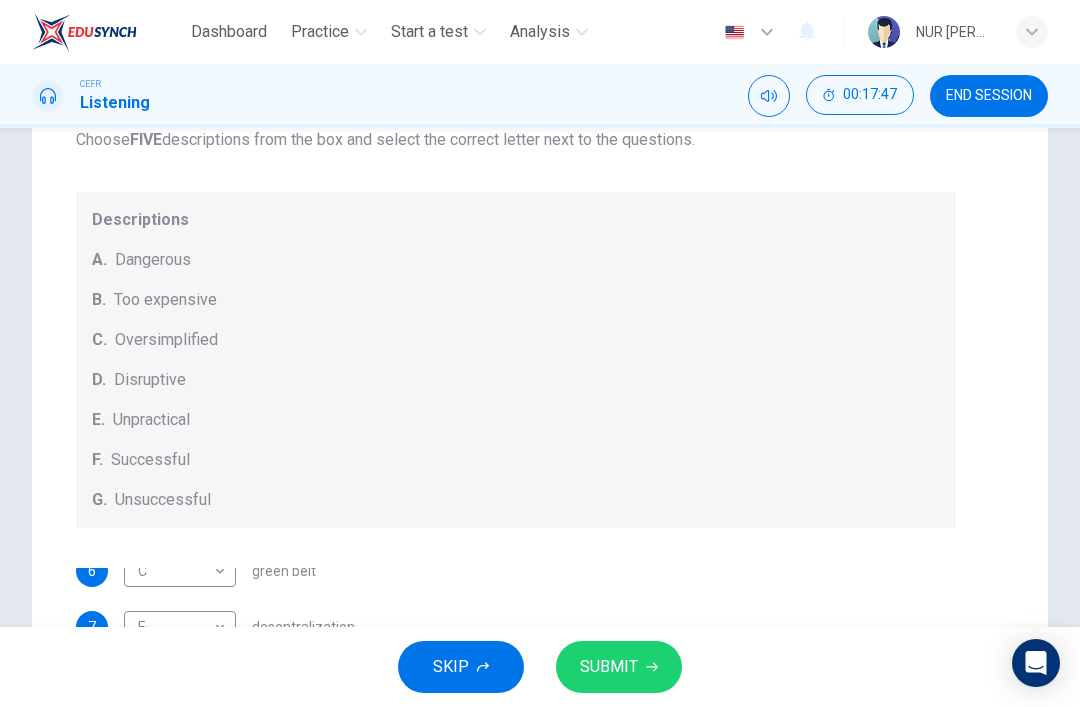 scroll, scrollTop: 173, scrollLeft: 0, axis: vertical 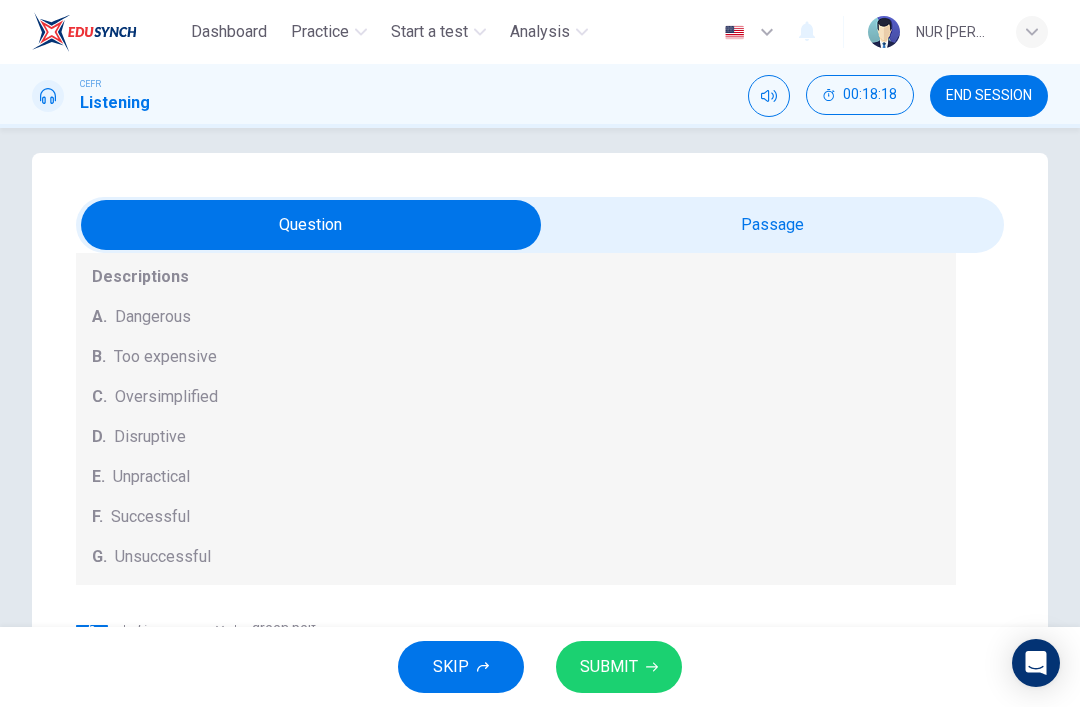 type on "97" 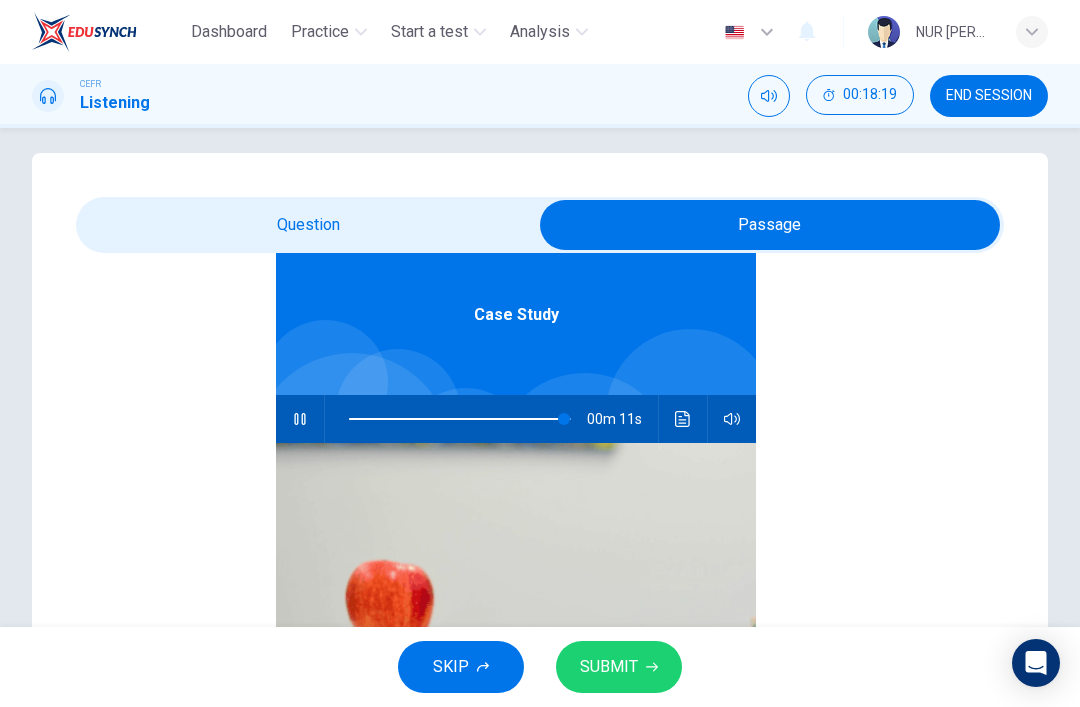 scroll, scrollTop: 112, scrollLeft: 0, axis: vertical 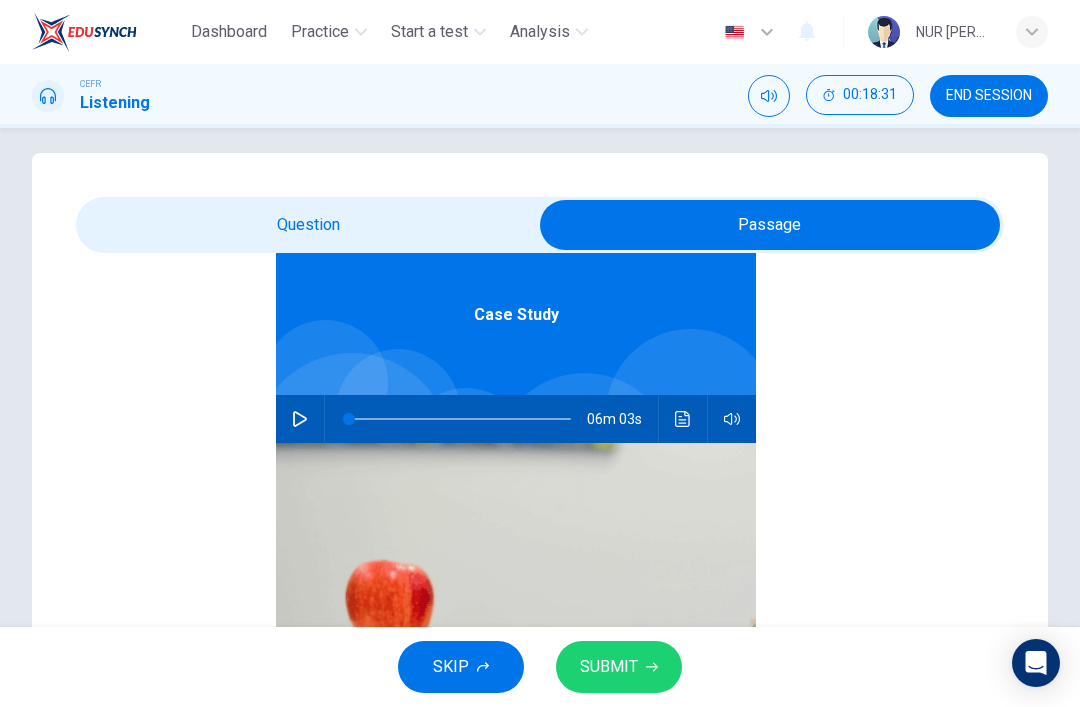 click at bounding box center [300, 419] 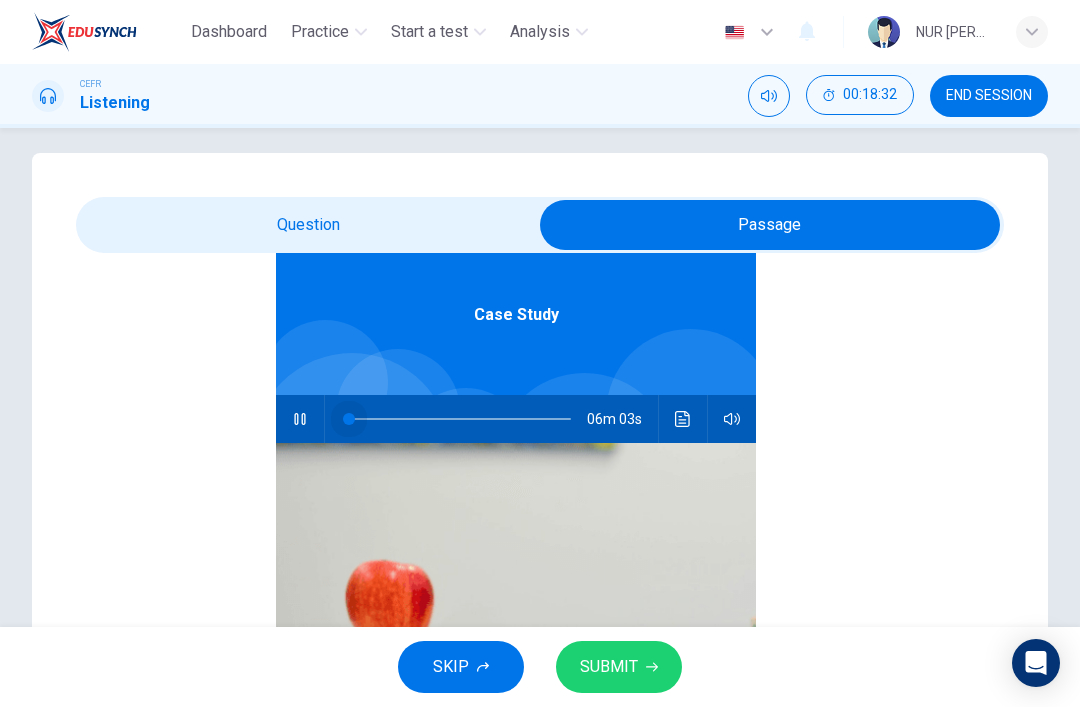 type on "2" 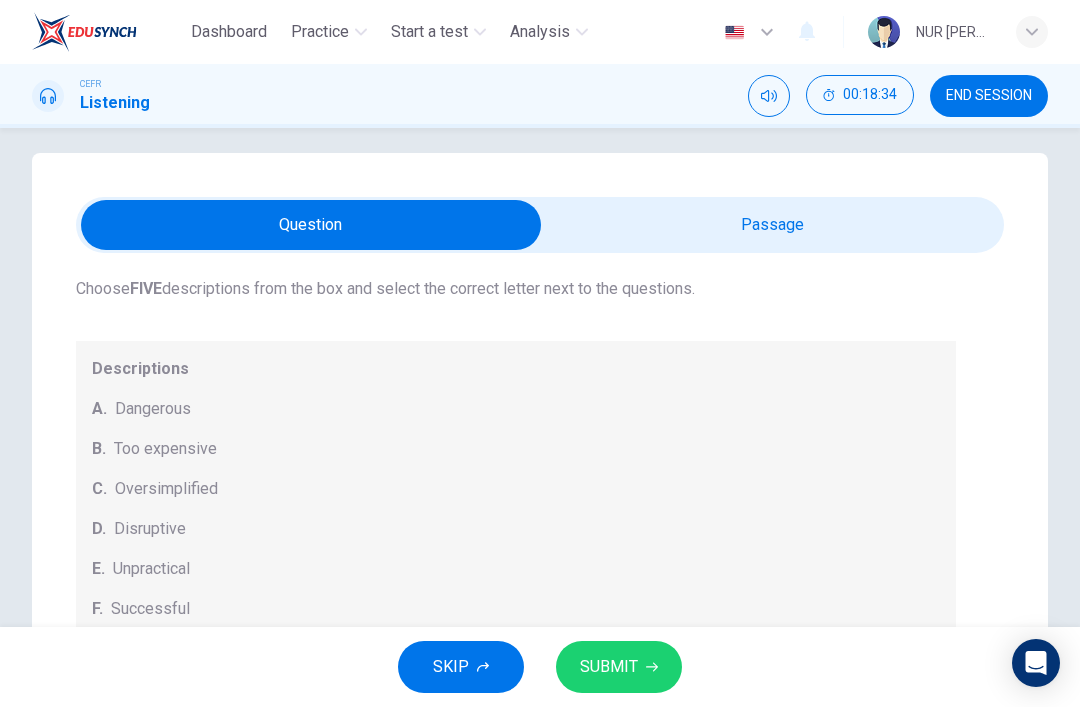click at bounding box center (311, 225) 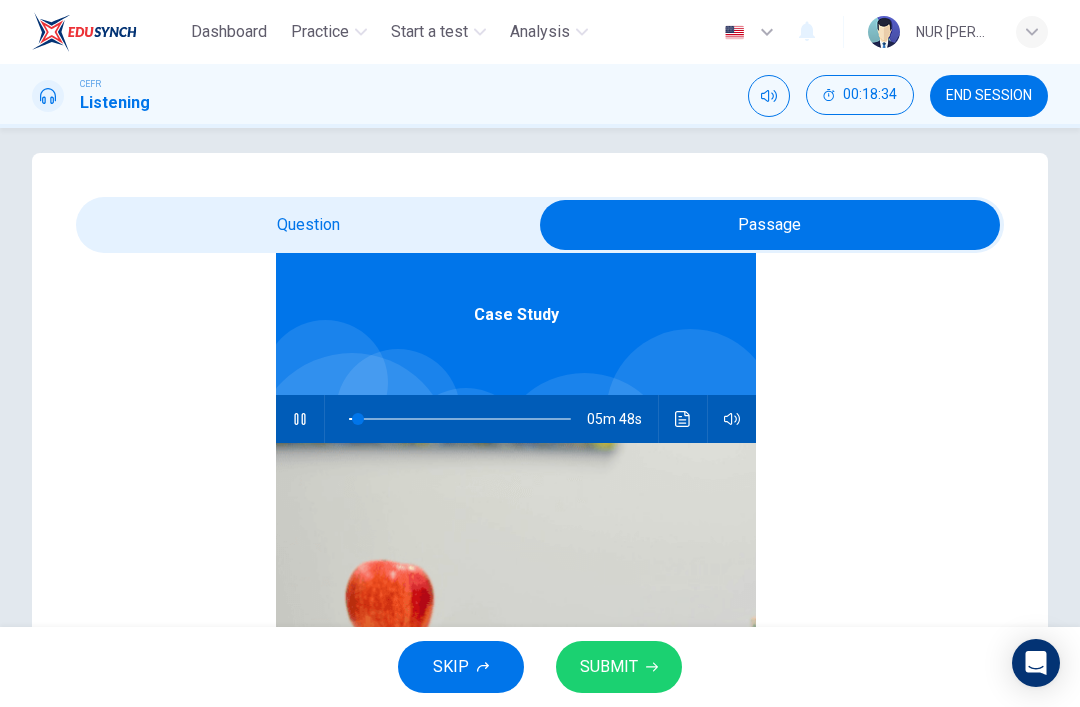 type on "4" 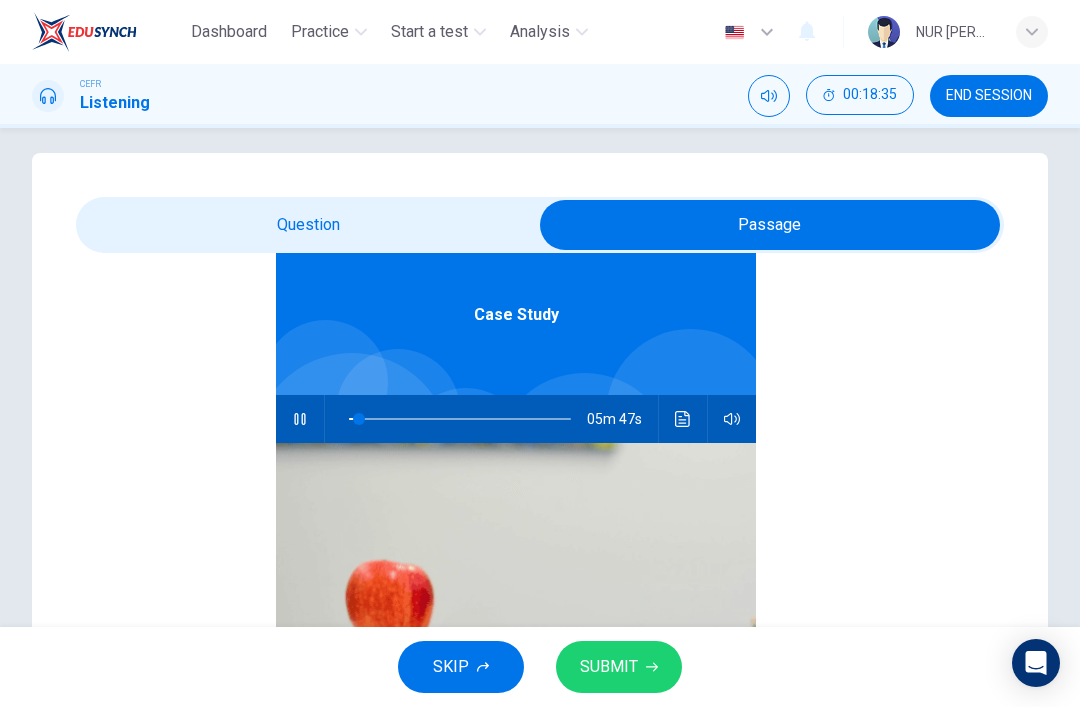checkbox on "false" 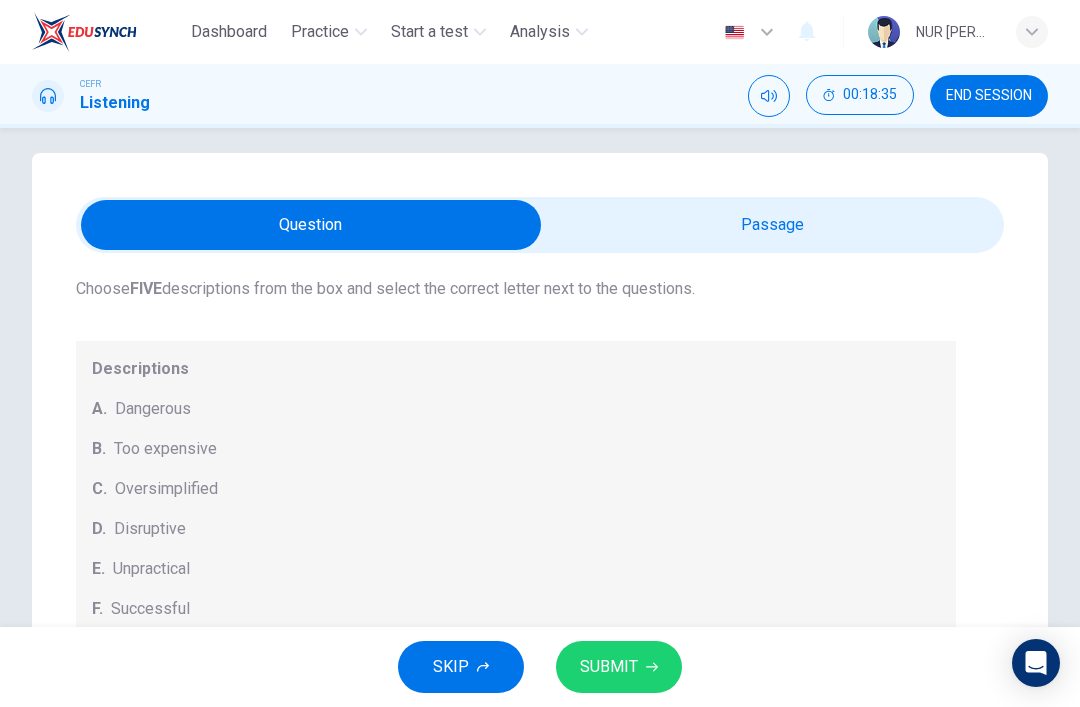 type on "15" 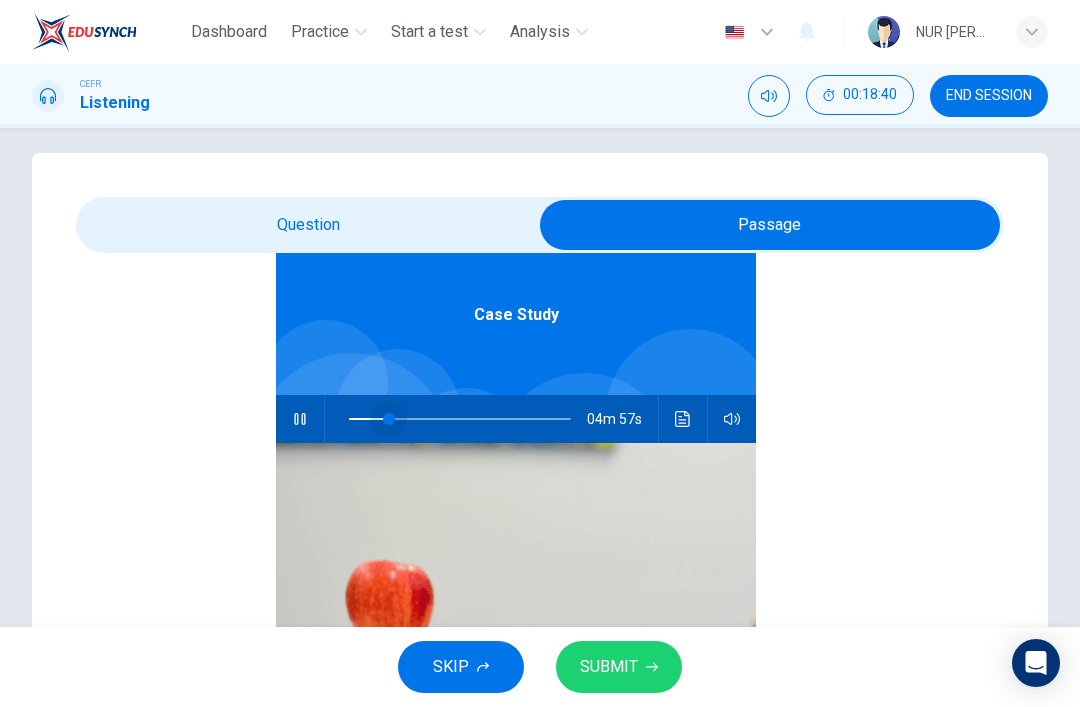 click at bounding box center (389, 419) 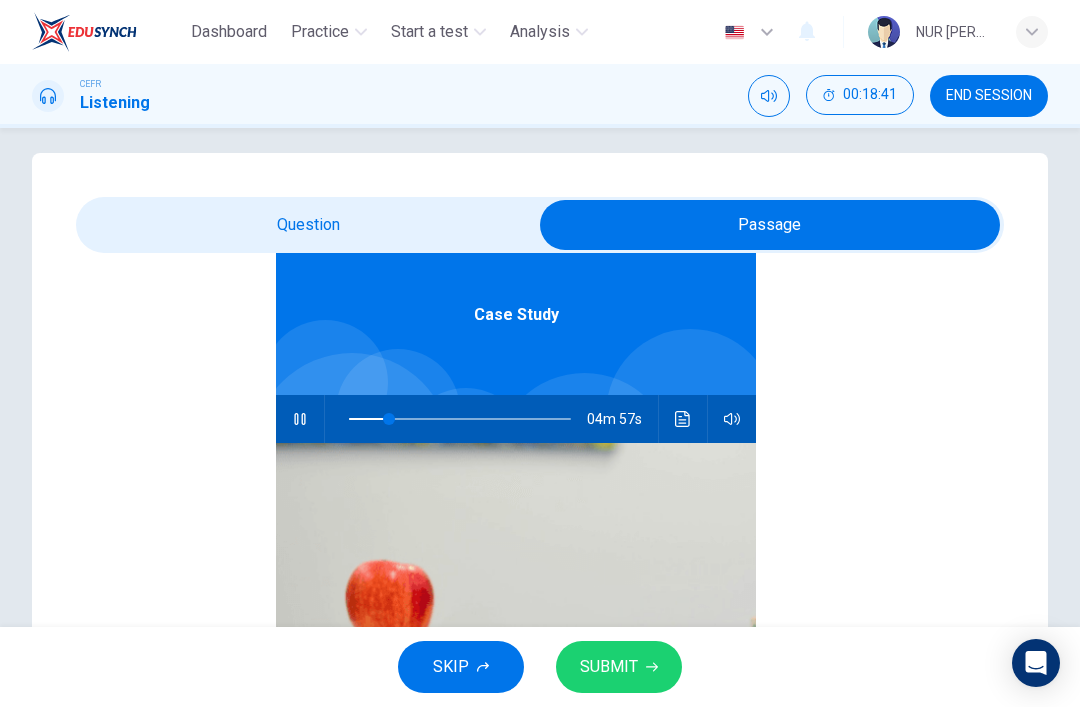type on "20" 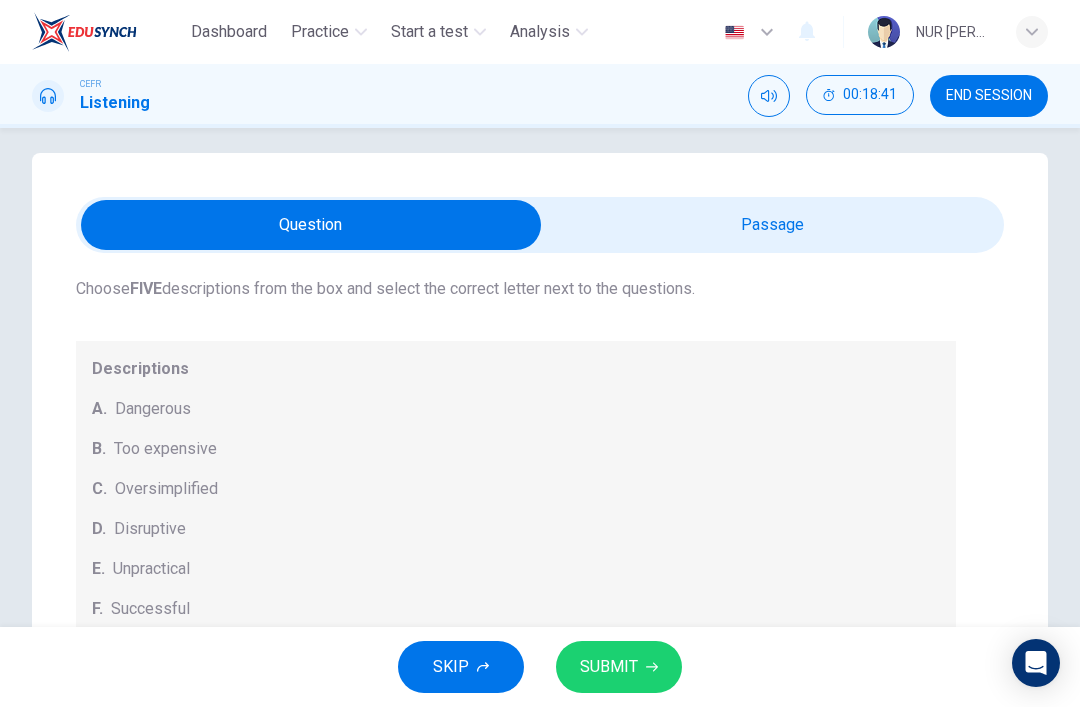 click at bounding box center (311, 225) 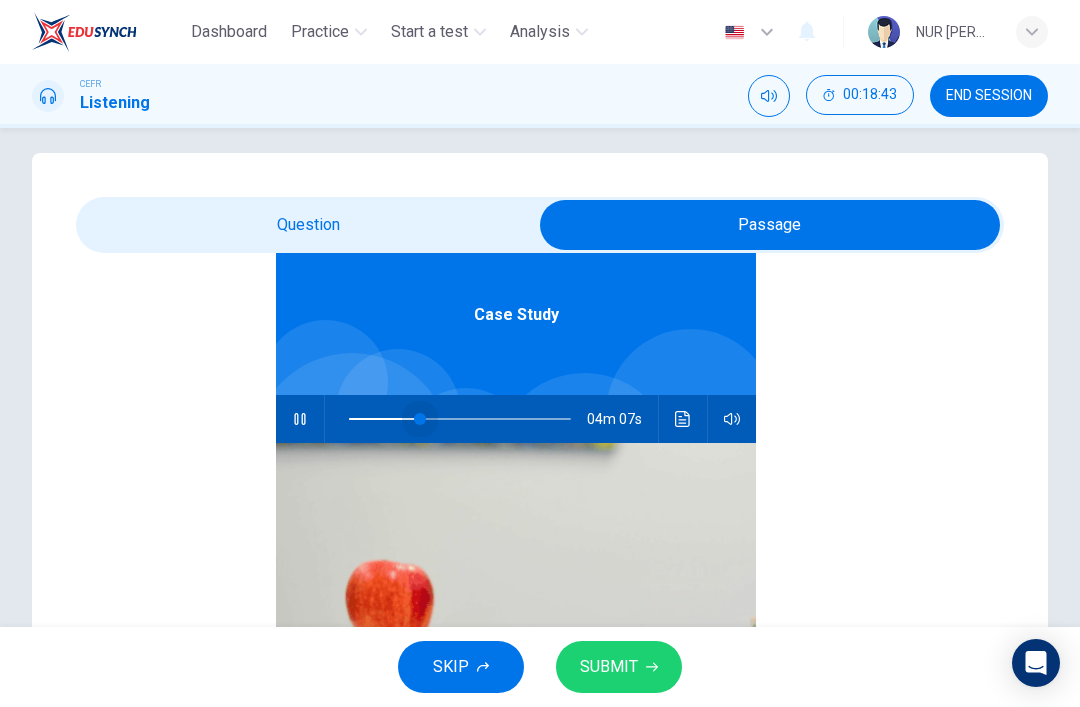 click at bounding box center [420, 419] 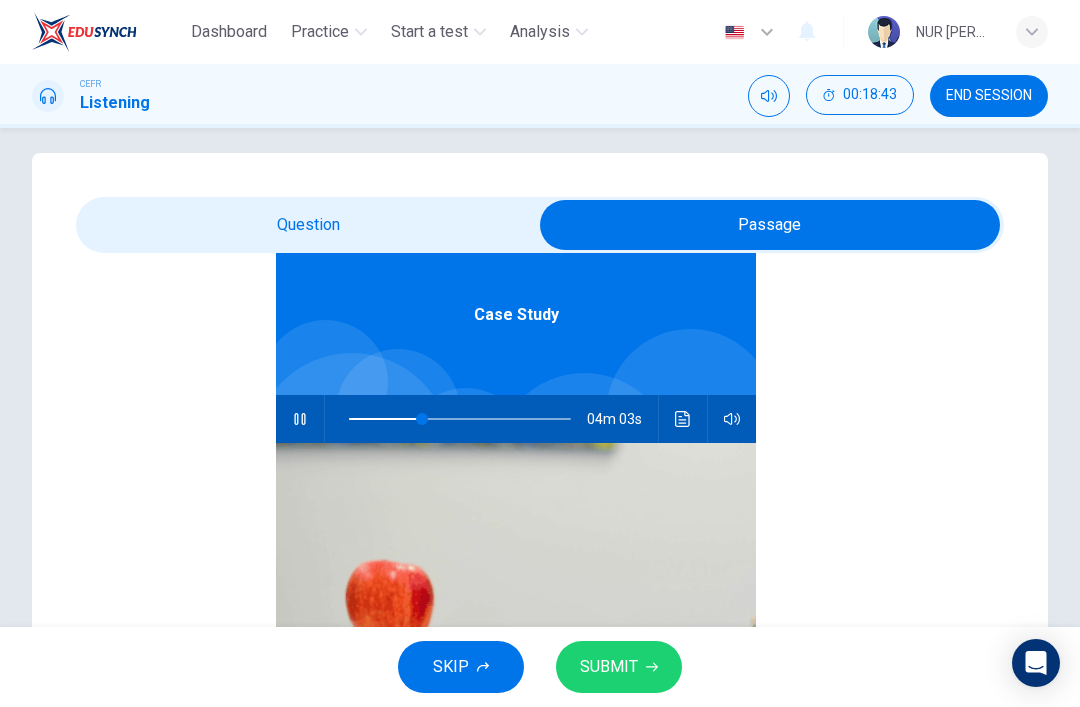 type on "33" 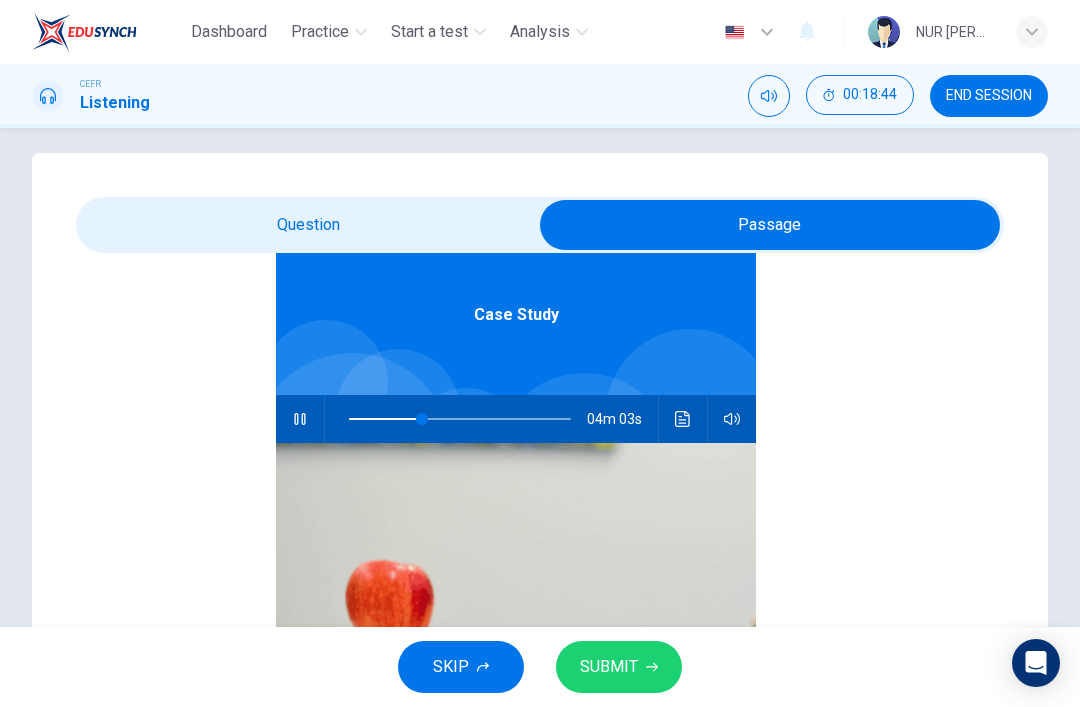 click at bounding box center (770, 225) 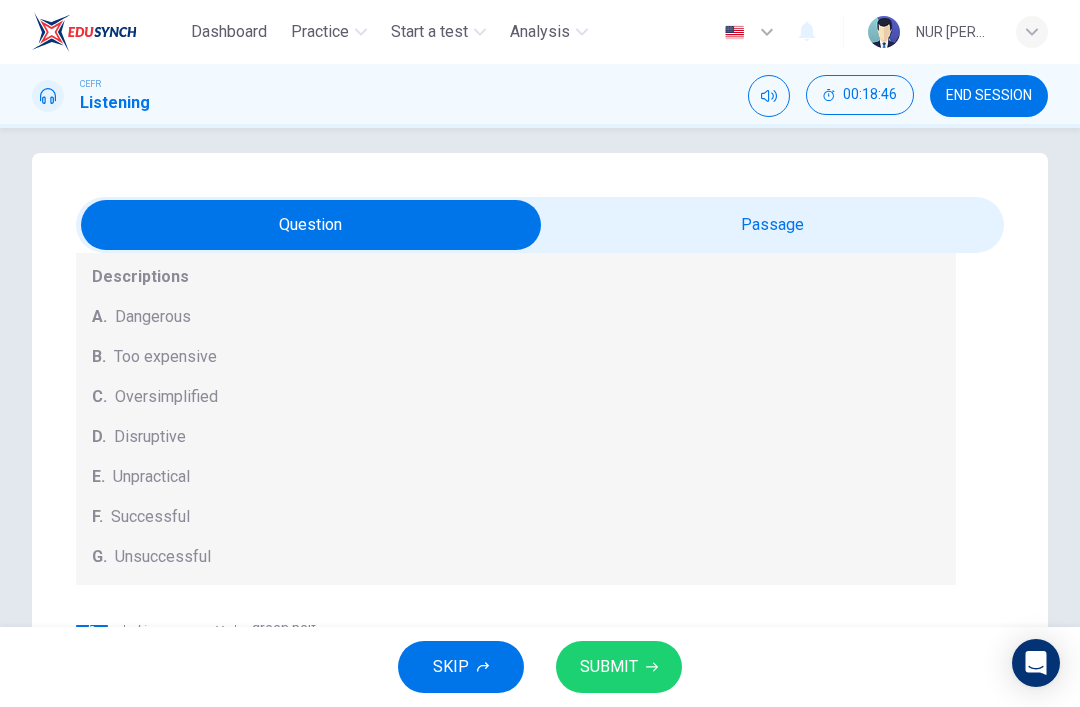 scroll, scrollTop: 204, scrollLeft: 0, axis: vertical 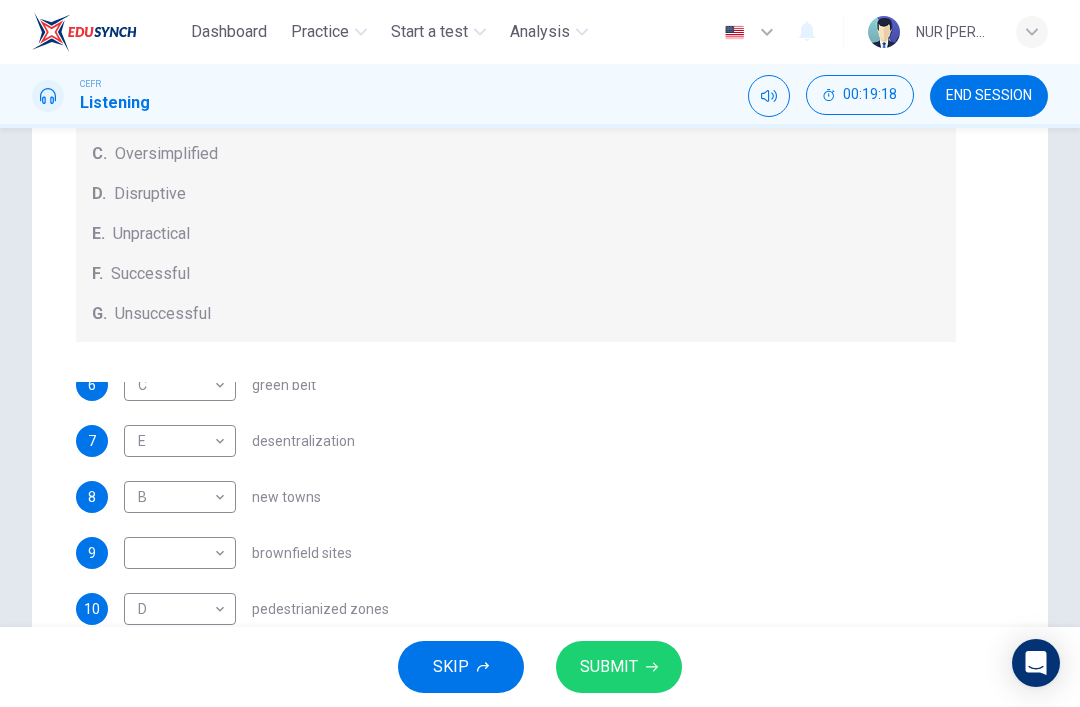 click on "Dashboard Practice Start a test Analysis English en ​ NUR [PERSON_NAME] CEFR Listening 00:19:18 END SESSION Questions 6 - 10 How do the speakers describe the green urban planning options? Choose  FIVE  descriptions from the box and select the correct letter next to the questions. Descriptions A. Dangerous B. Too expensive C. Oversimplified  D. Disruptive E. Unpractical F. Successful G. Unsuccessful 6 C C ​ green belt 7 E E ​ desentralization 8 B B ​ new towns 9 ​ ​ [PERSON_NAME] sites 10 D D ​ pedestrianized zones Case Study 03m 29s SKIP SUBMIT EduSynch - Online Language Proficiency Testing
Dashboard Practice Start a test Analysis Notifications © Copyright  2025" at bounding box center (540, 353) 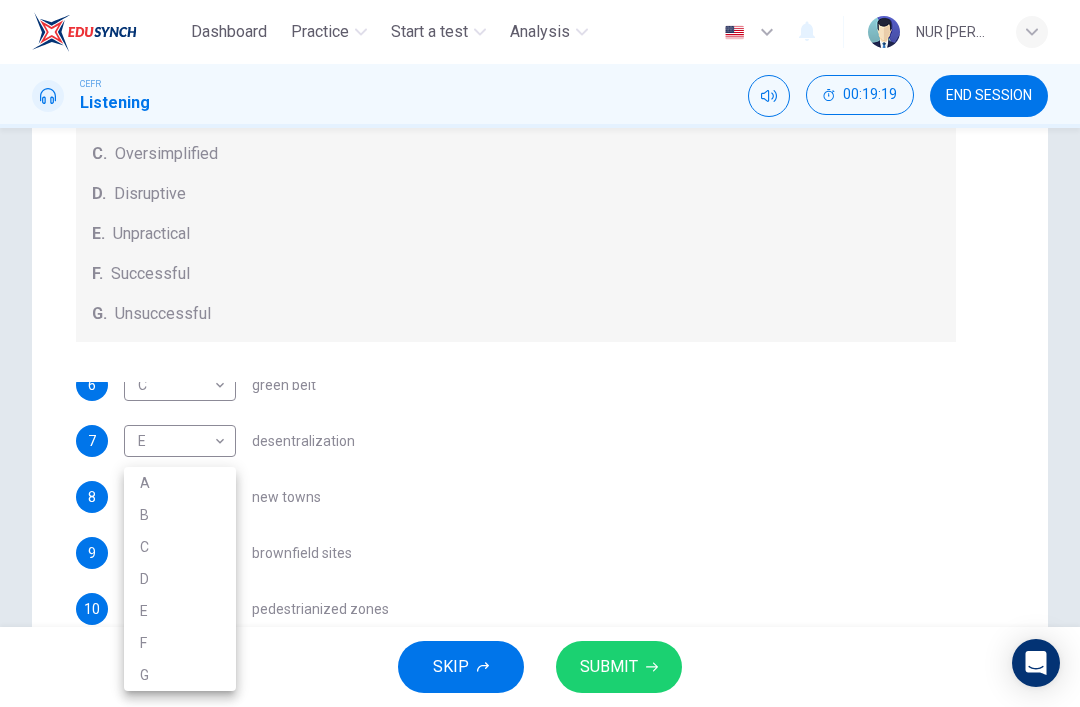 click on "A" at bounding box center [180, 483] 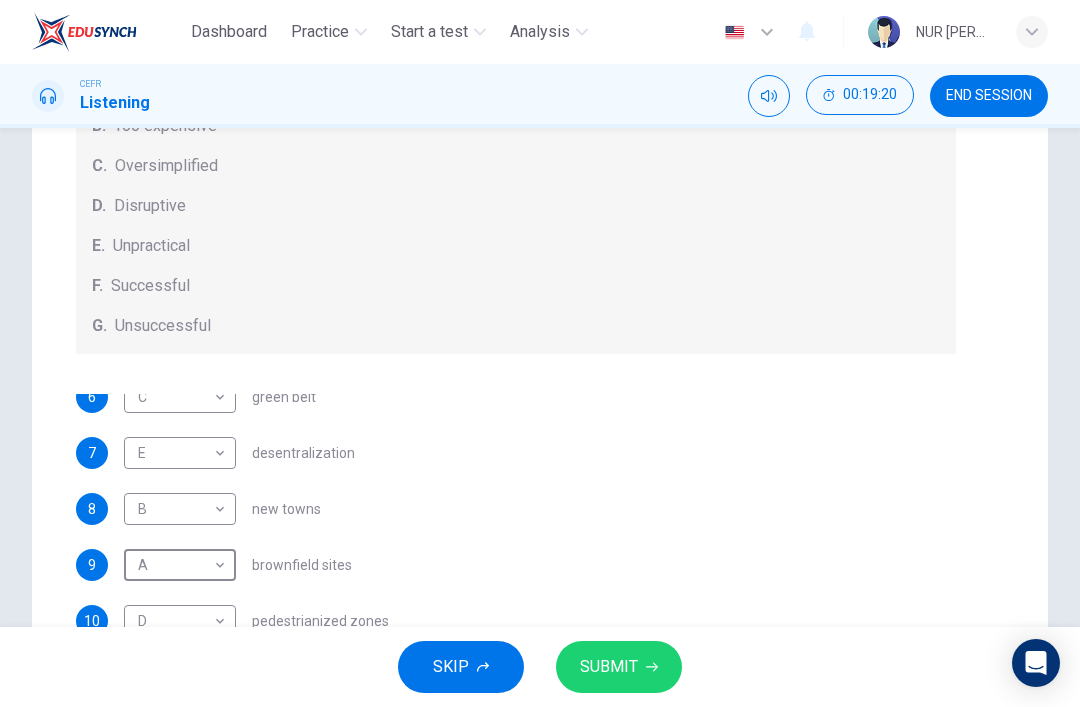 scroll, scrollTop: 197, scrollLeft: 0, axis: vertical 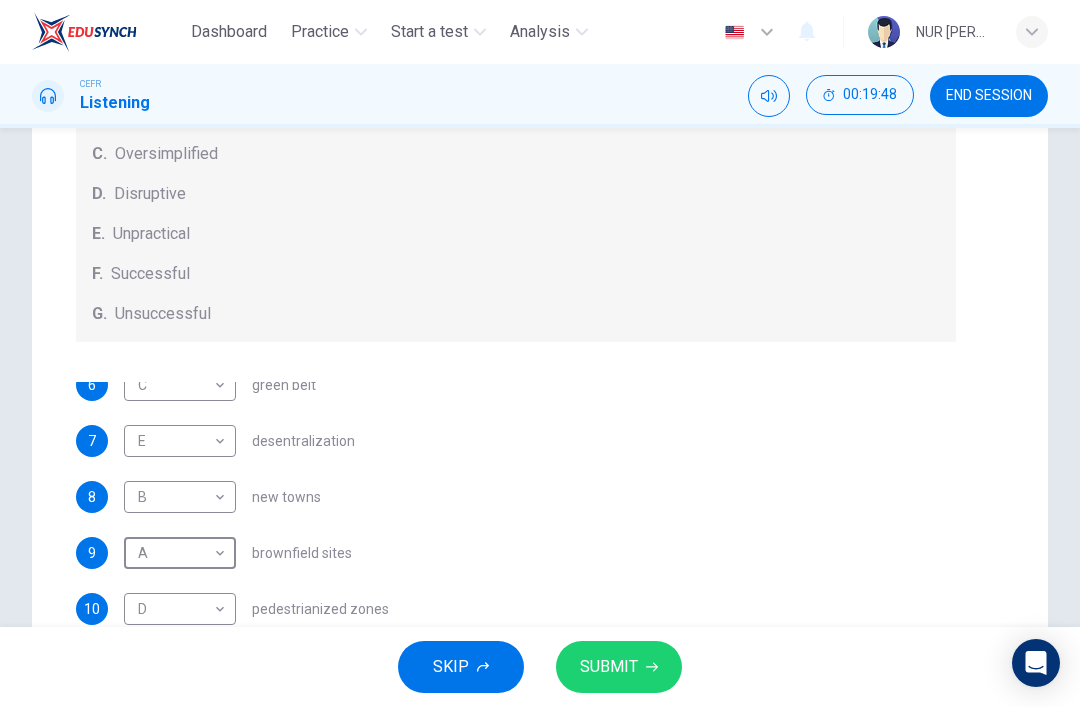 click on "SUBMIT" at bounding box center (609, 667) 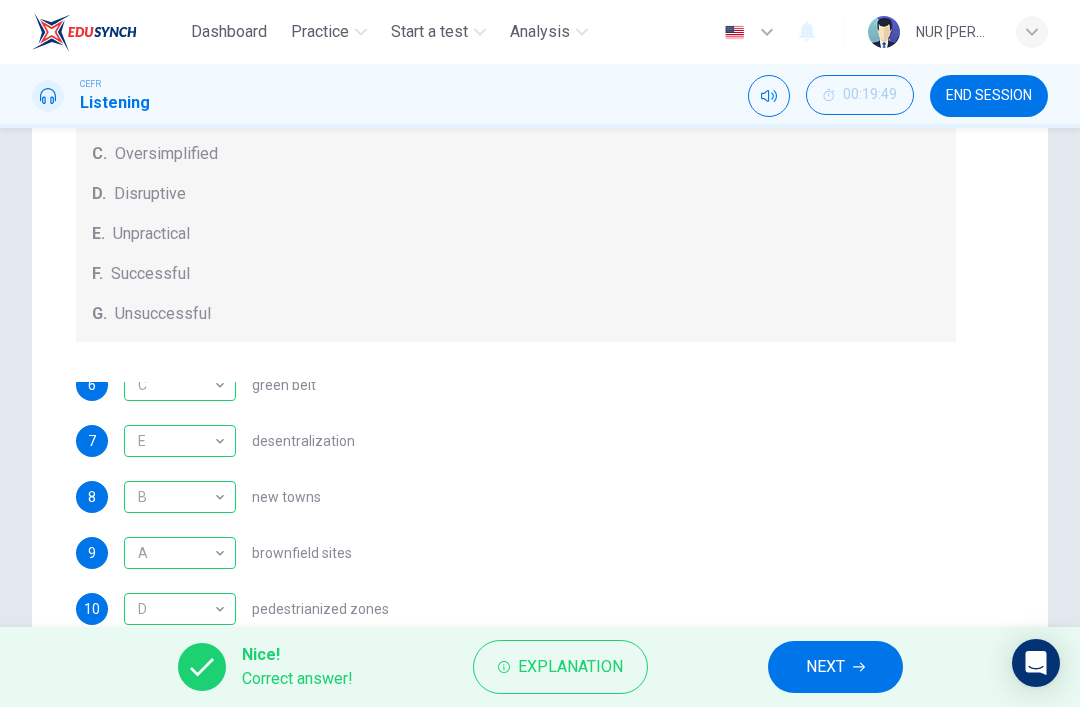scroll, scrollTop: 13, scrollLeft: 0, axis: vertical 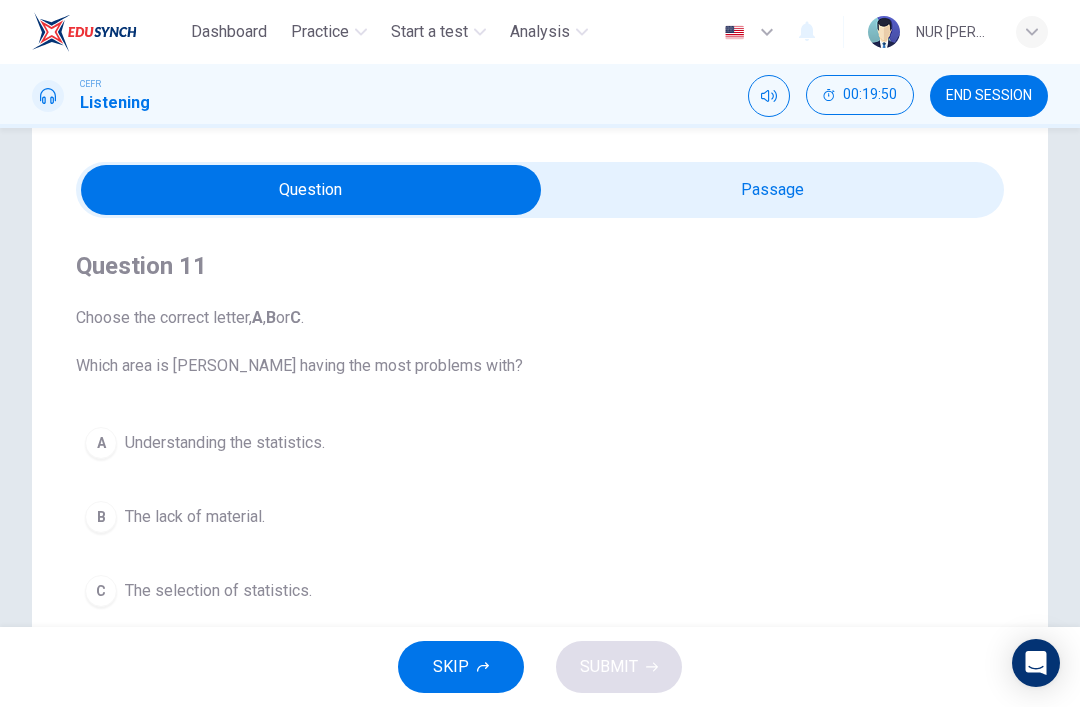 type on "53" 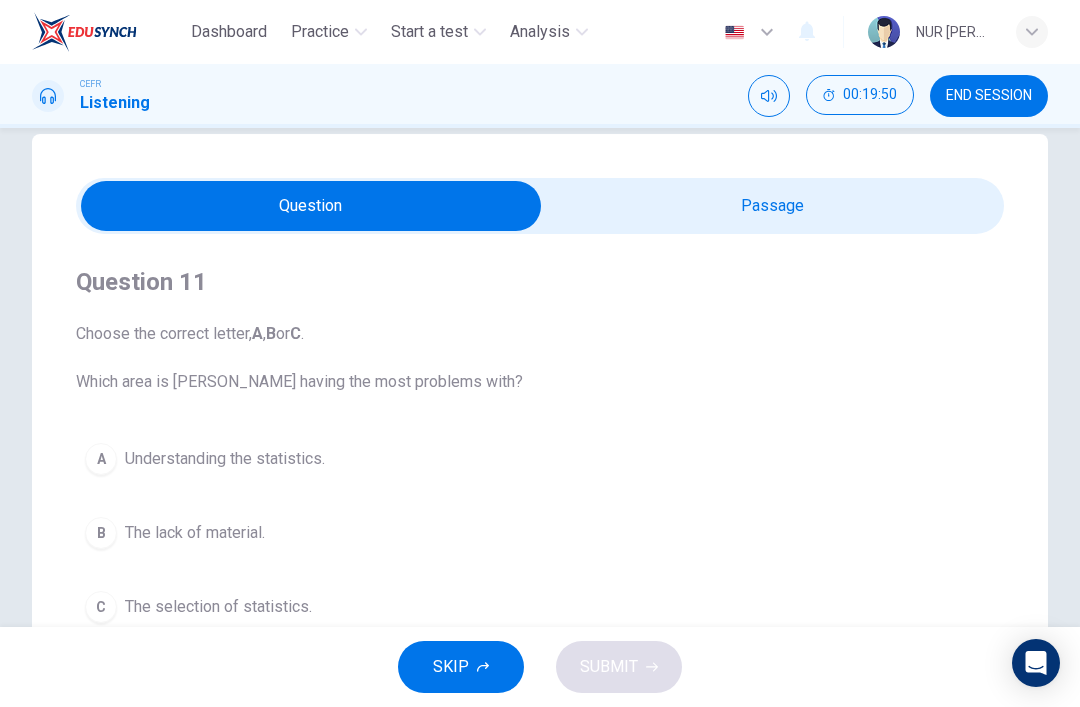 scroll, scrollTop: 33, scrollLeft: 0, axis: vertical 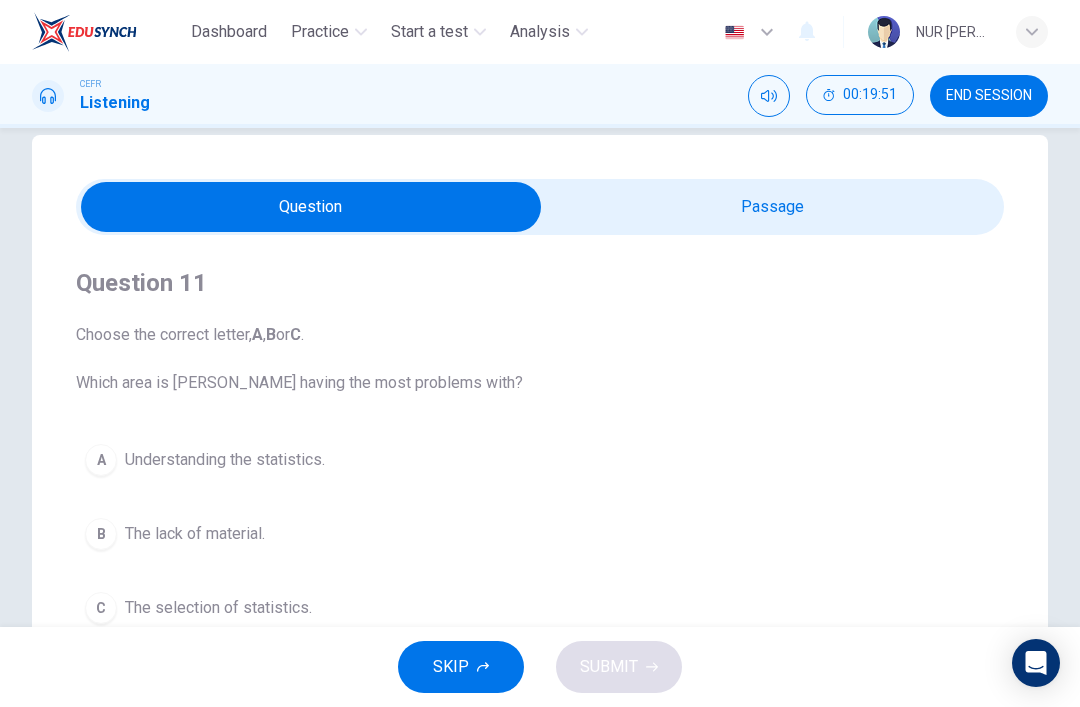 click at bounding box center [311, 207] 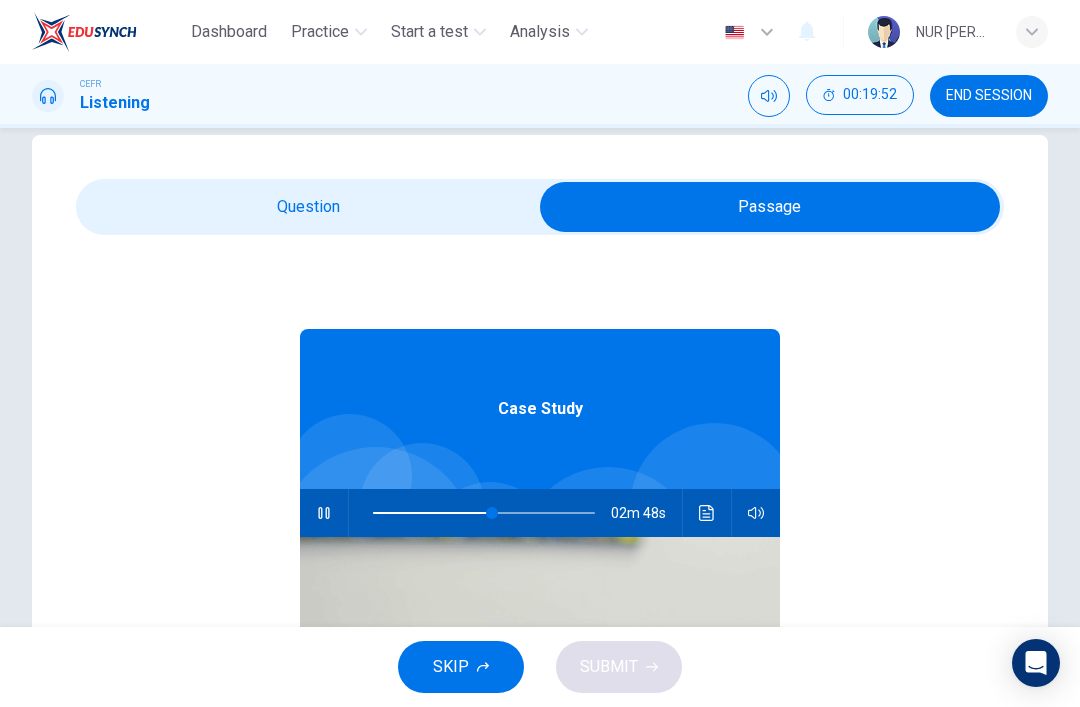 type on "54" 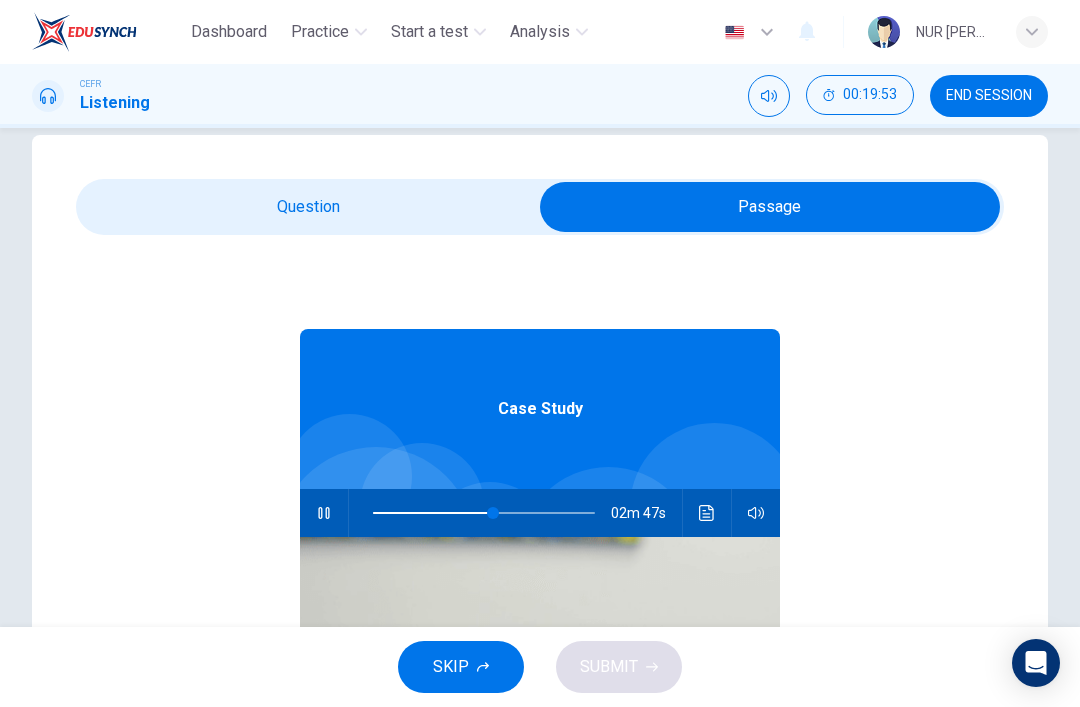 click at bounding box center [770, 207] 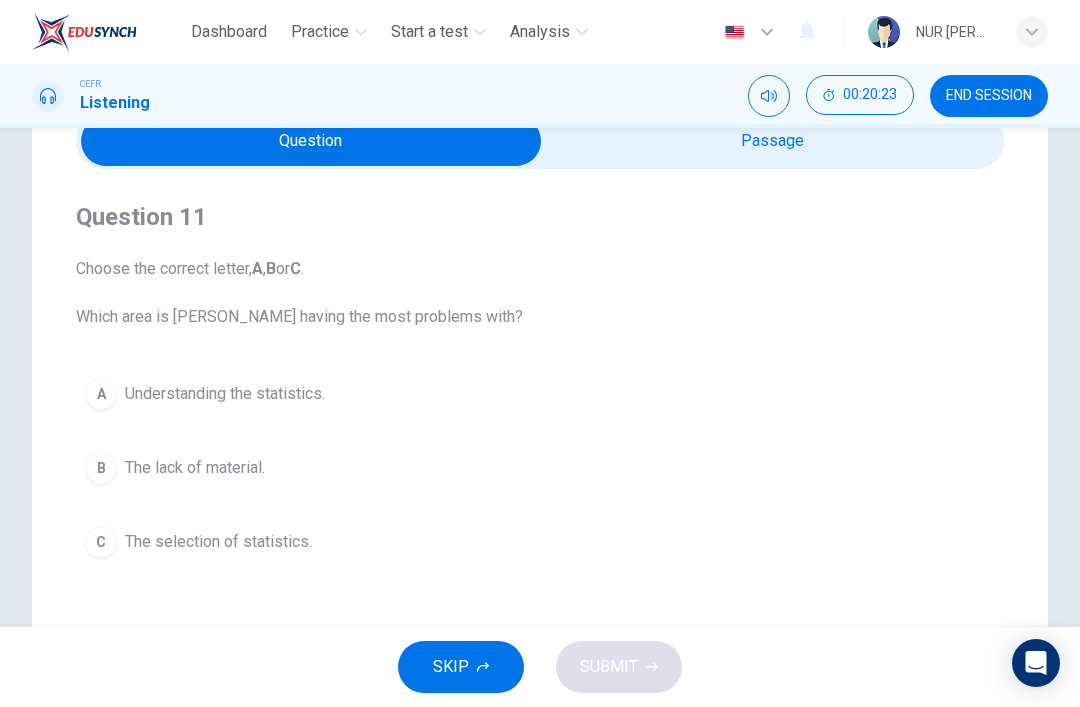 scroll, scrollTop: 89, scrollLeft: 0, axis: vertical 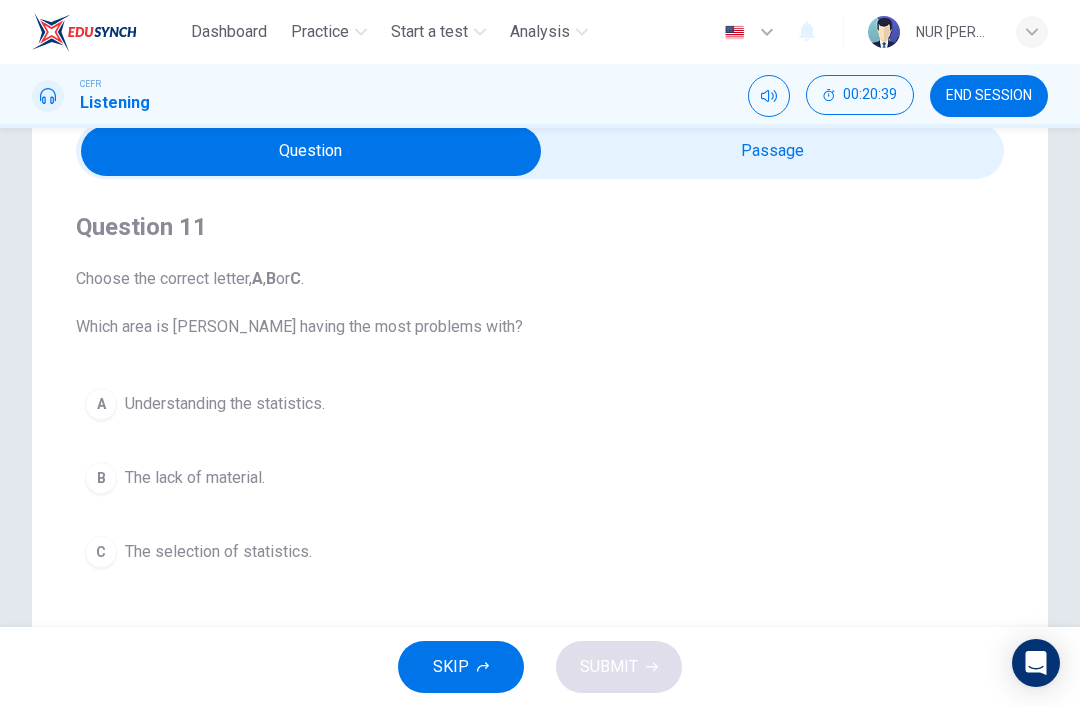click on "C The selection of statistics." at bounding box center [540, 552] 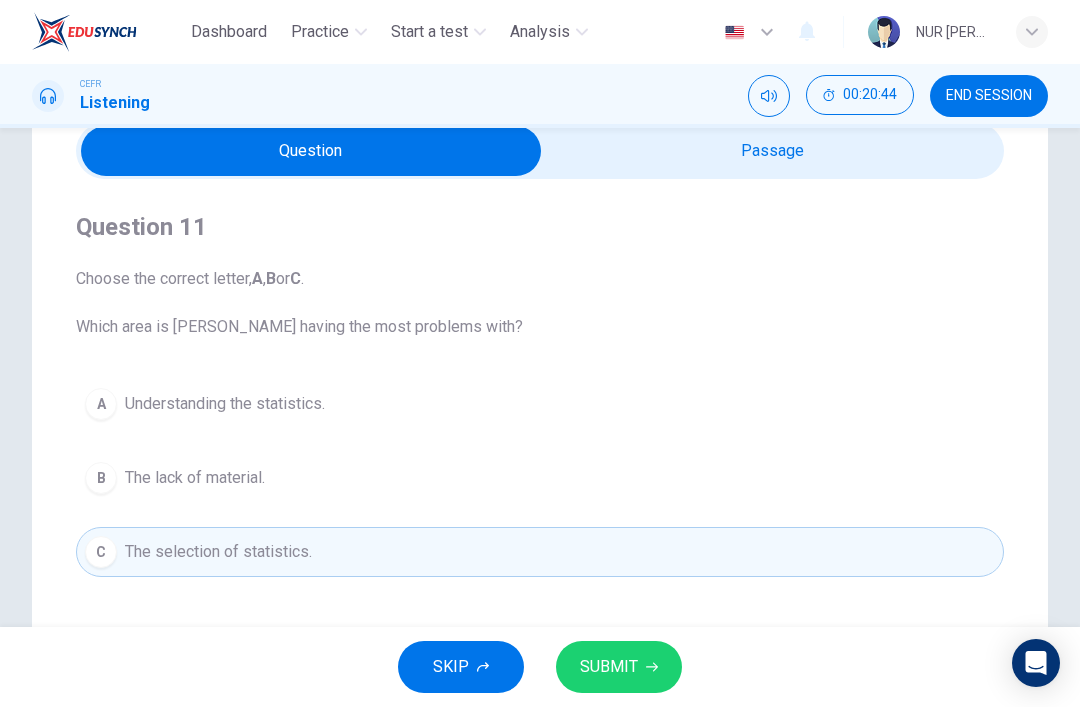 click on "SUBMIT" at bounding box center [609, 667] 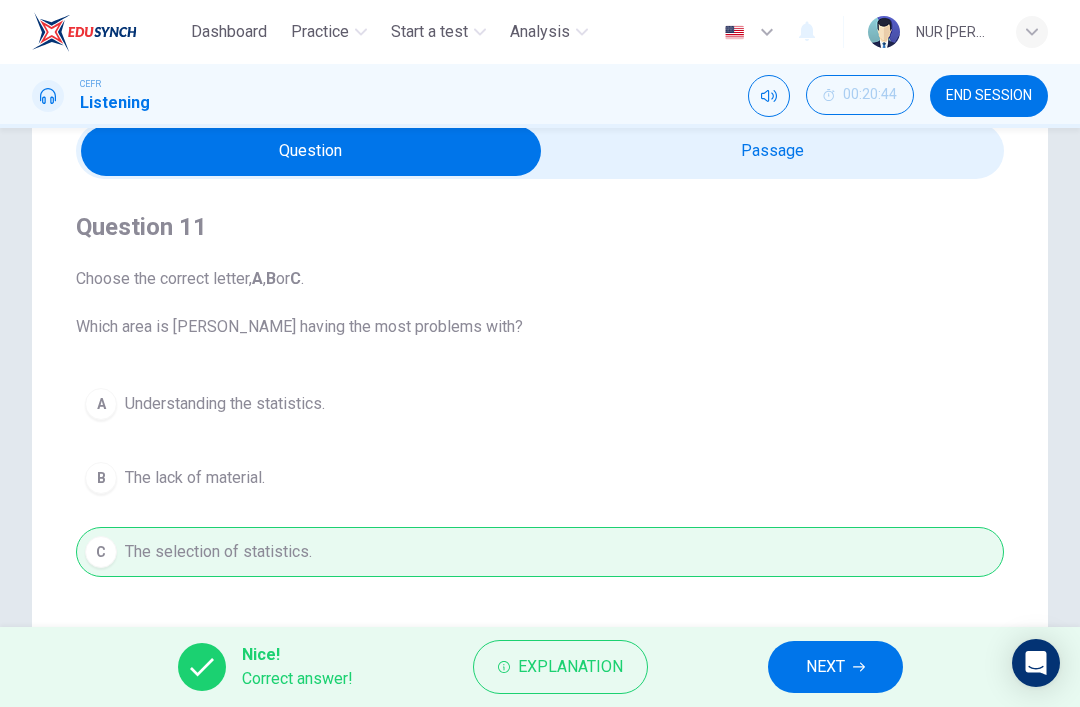 click on "NEXT" at bounding box center (825, 667) 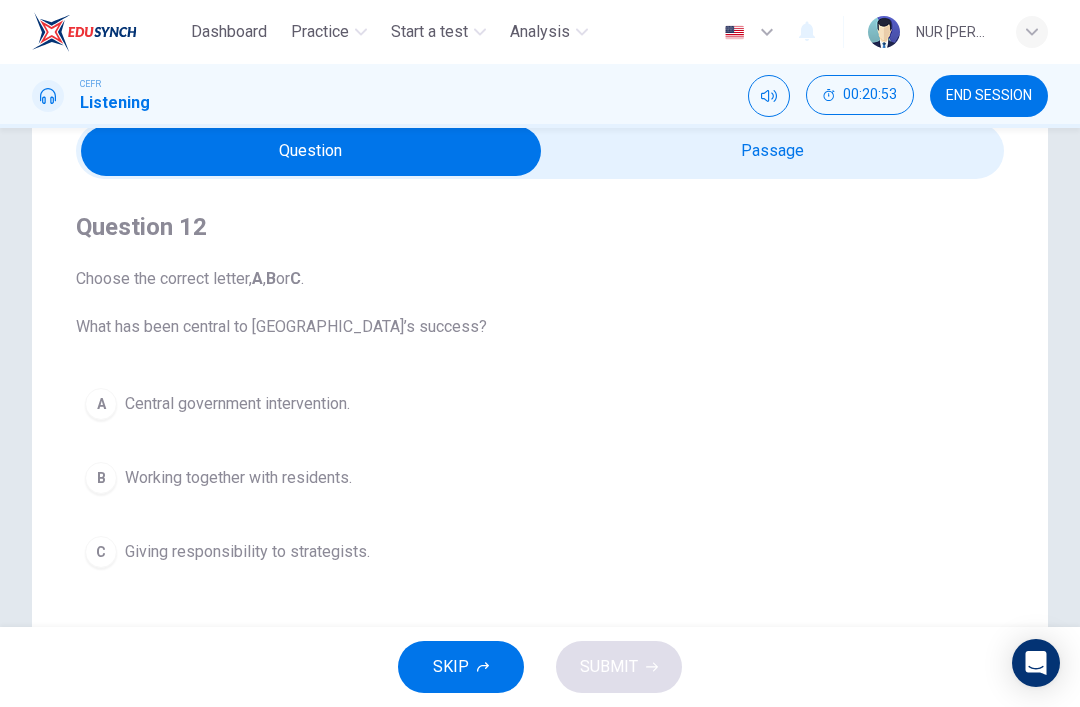 type on "72" 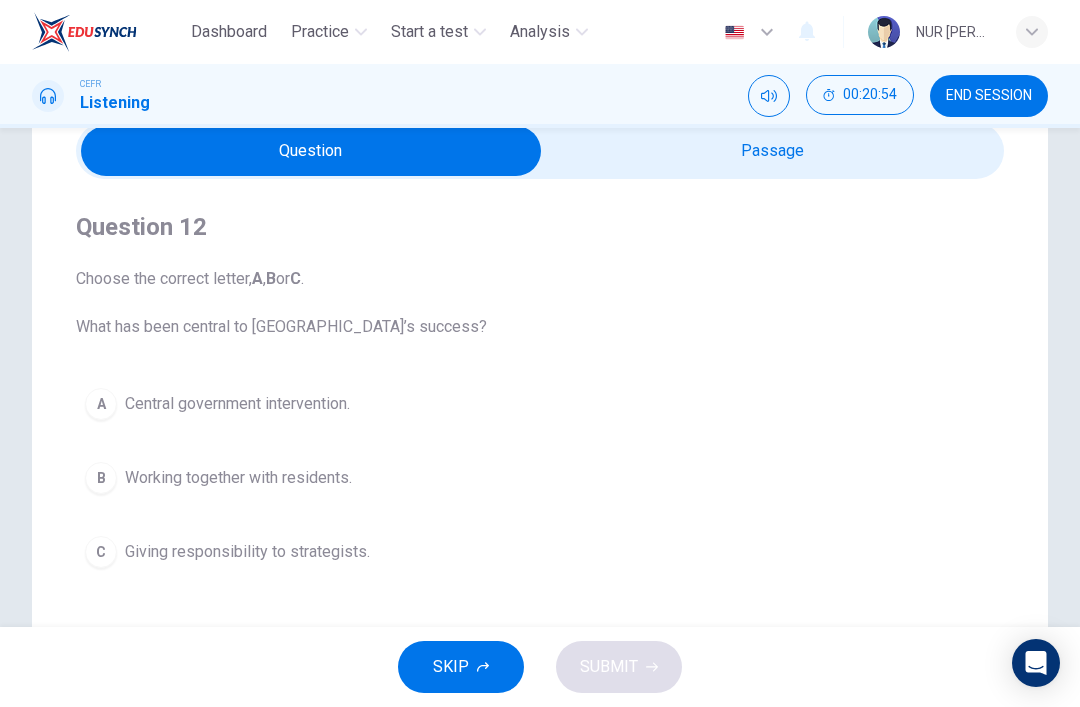 click at bounding box center (311, 151) 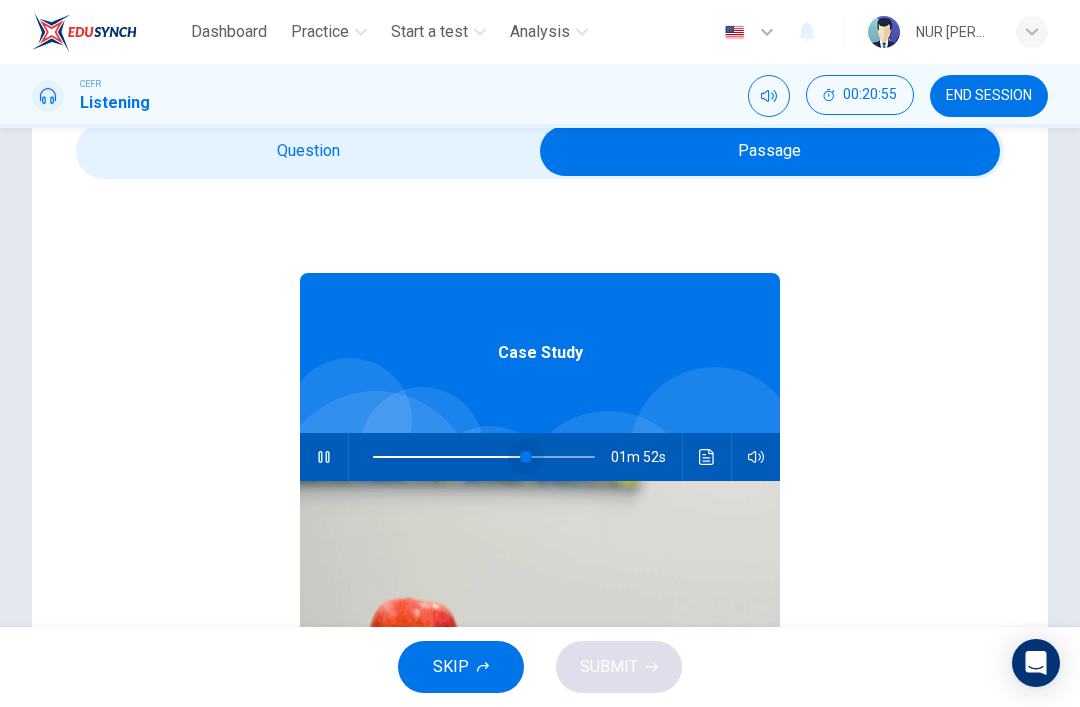 click at bounding box center [526, 457] 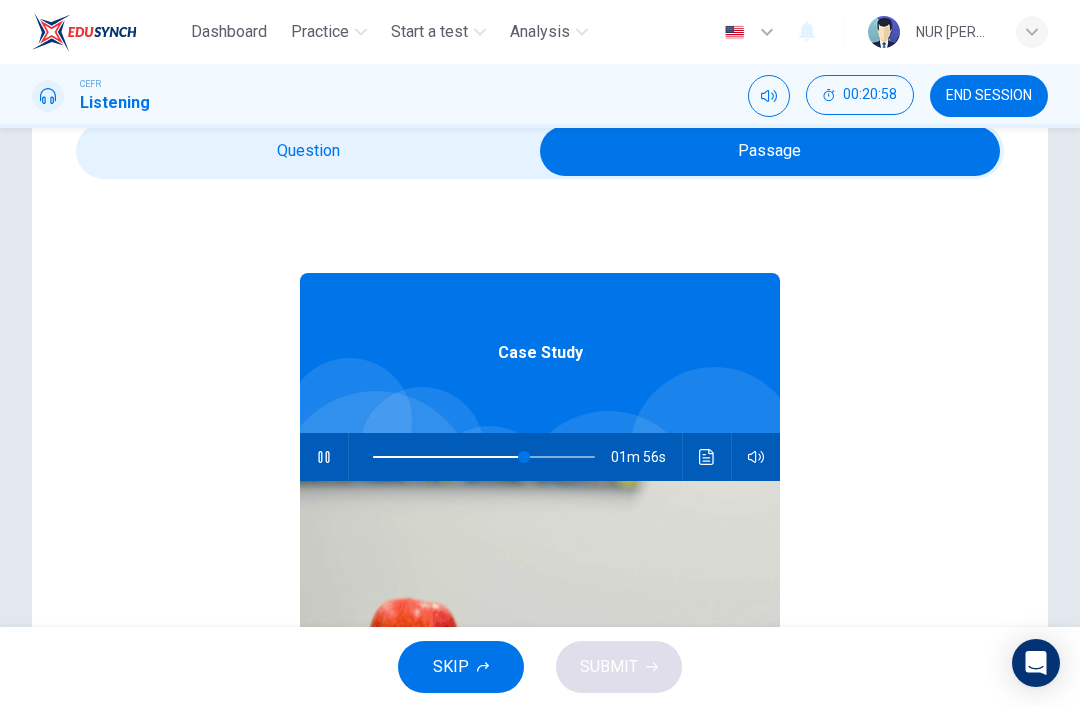 click at bounding box center (524, 457) 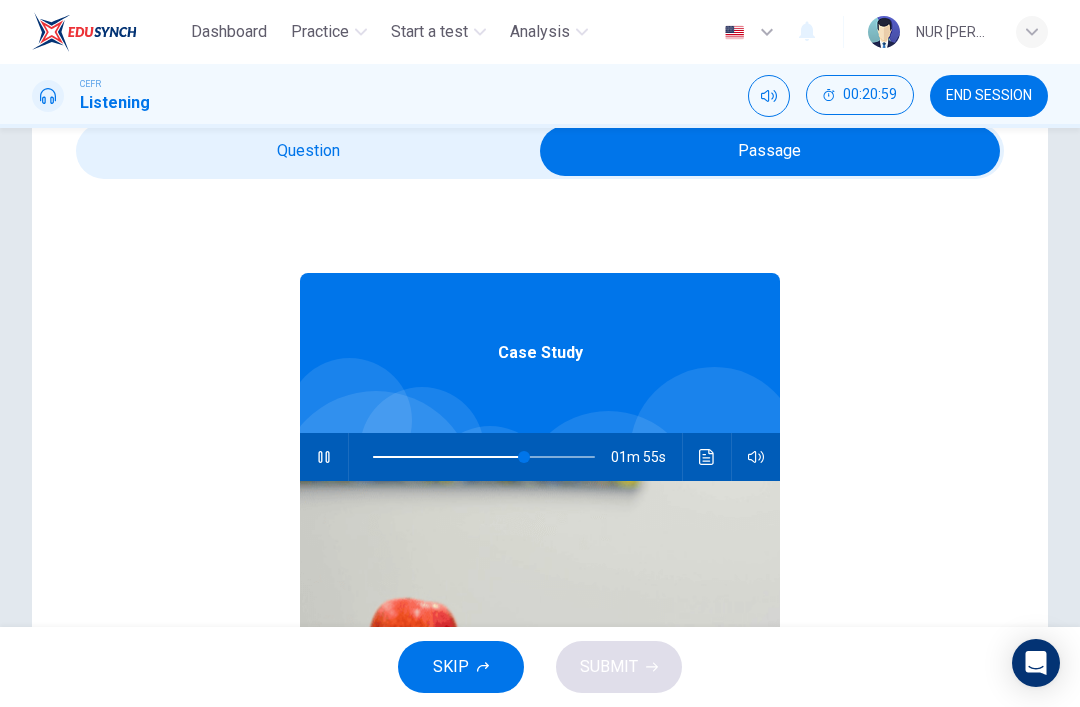 type on "68" 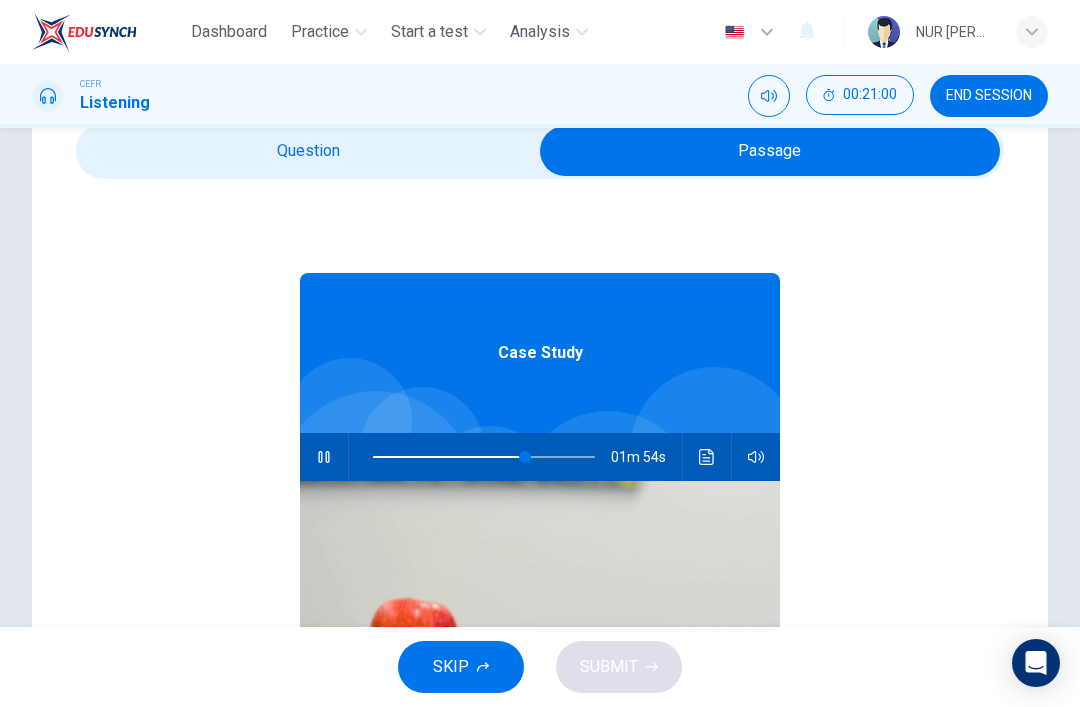 click at bounding box center (770, 151) 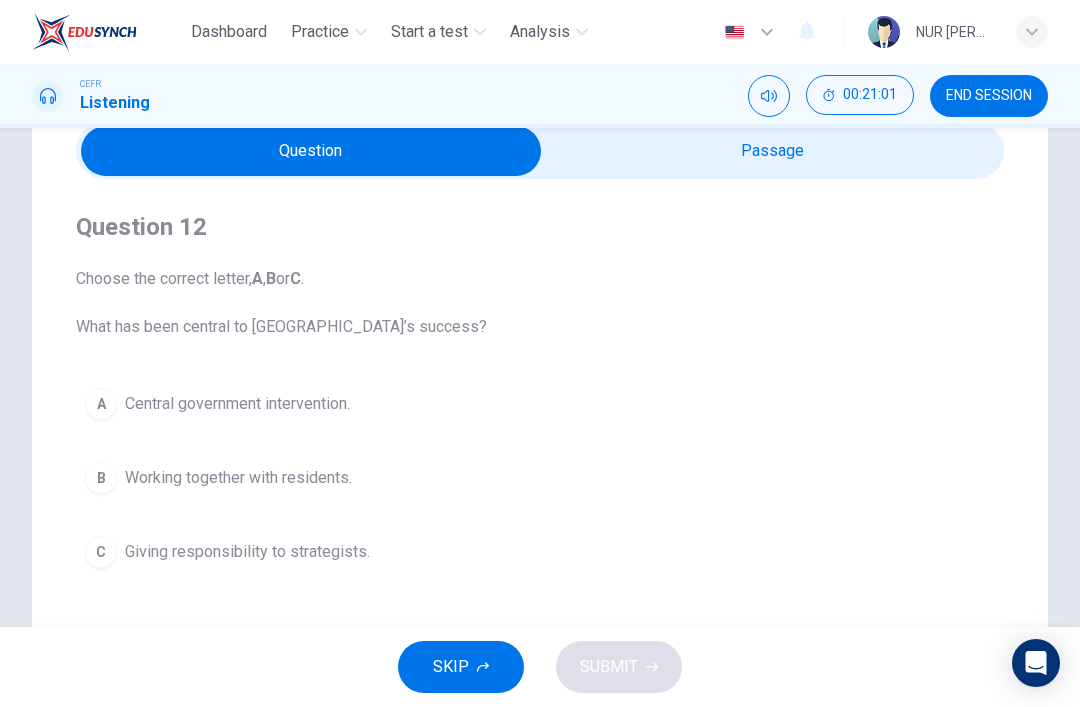 type on "69" 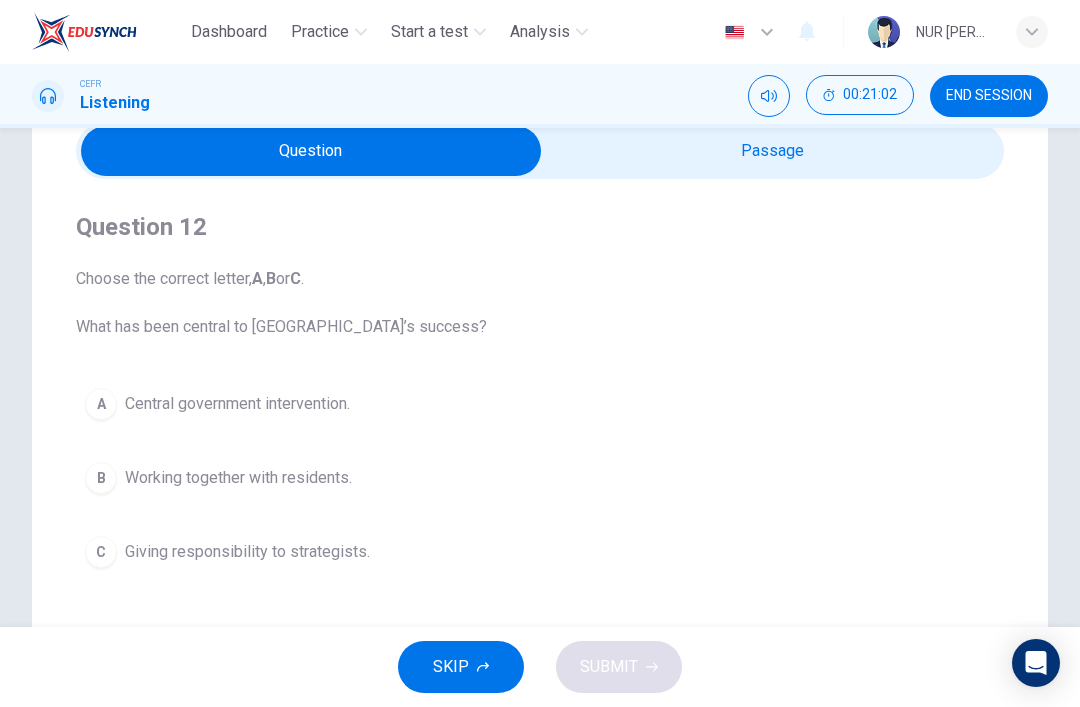 click at bounding box center (311, 151) 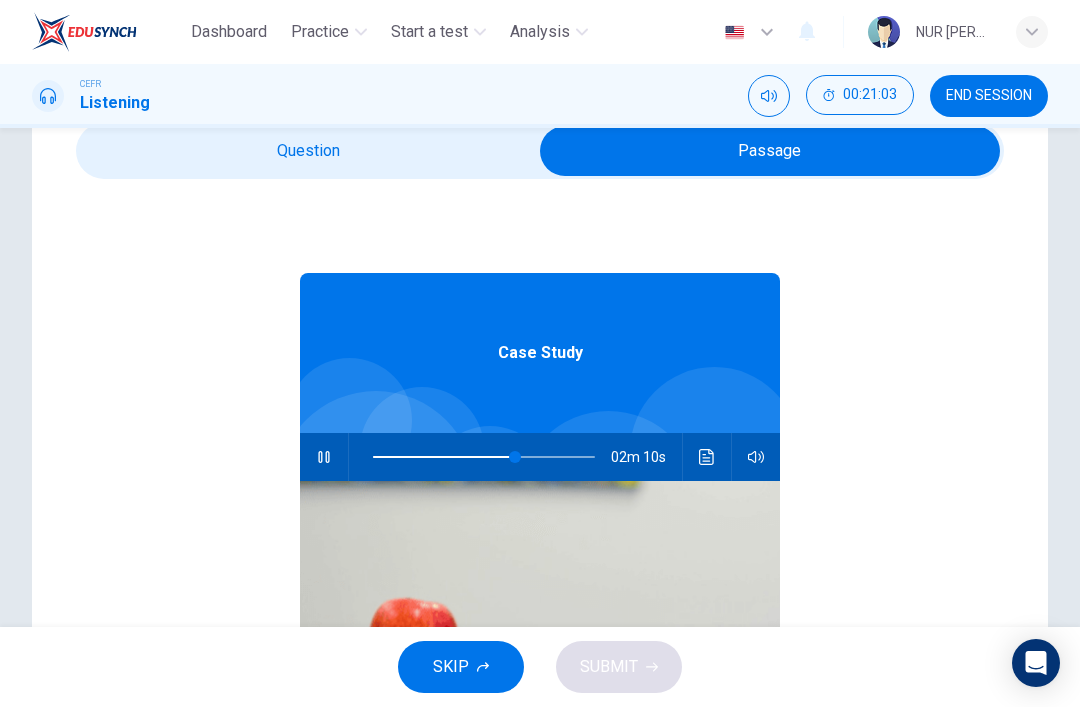 click at bounding box center [515, 457] 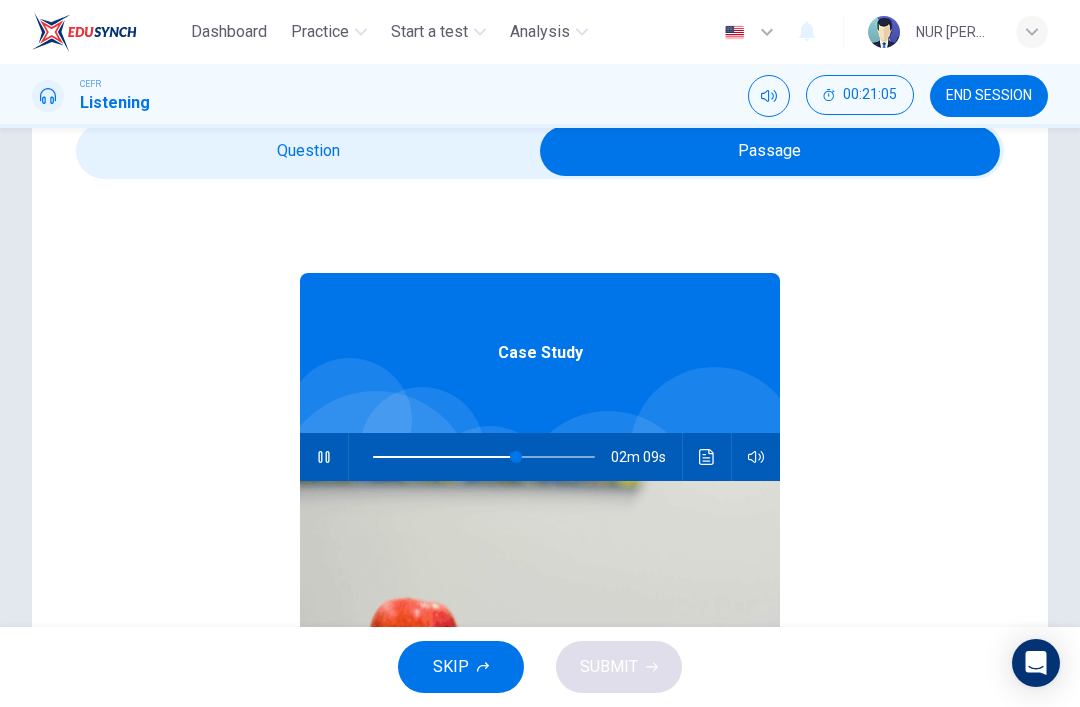 type on "65" 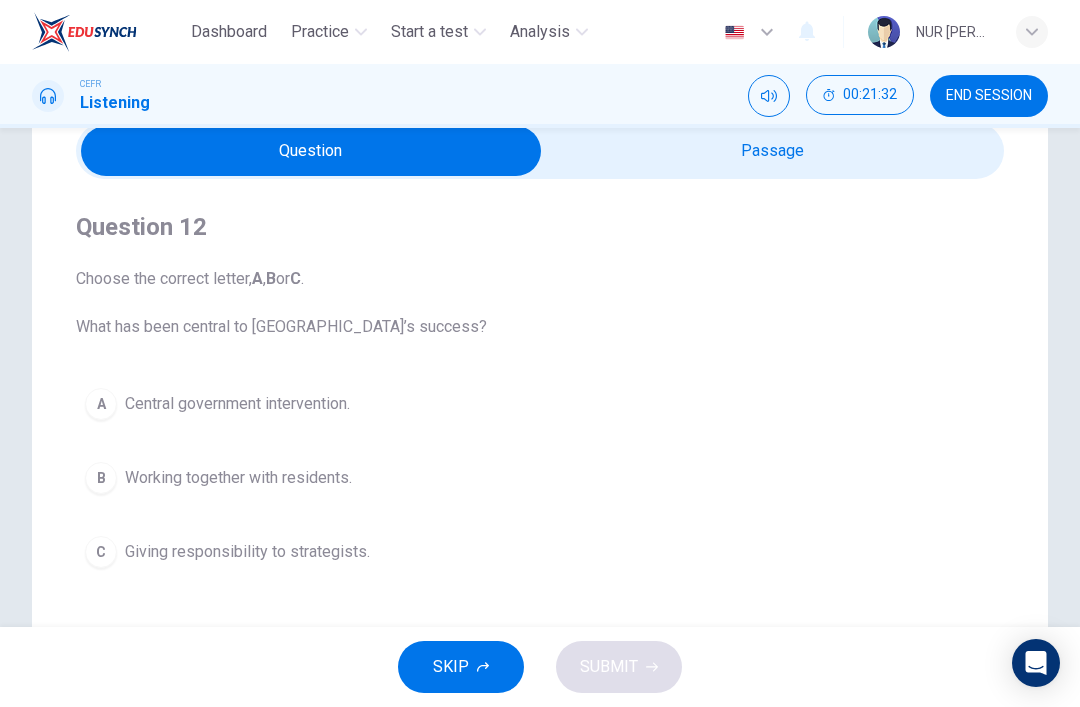 click on "Working together with residents." at bounding box center [238, 478] 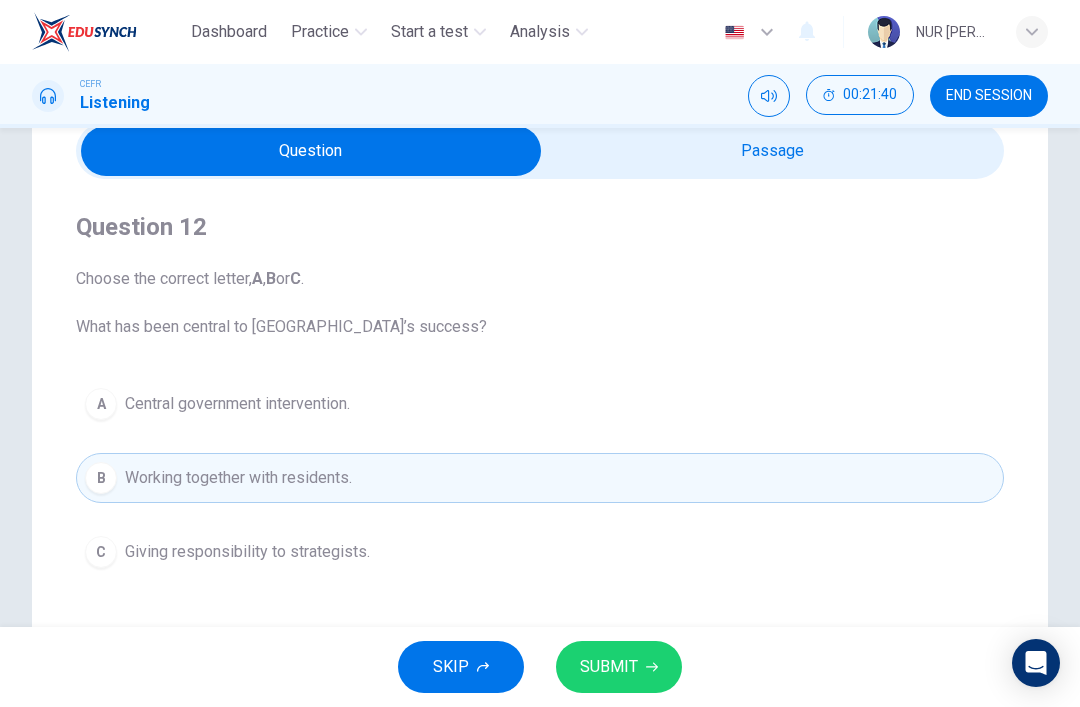 click 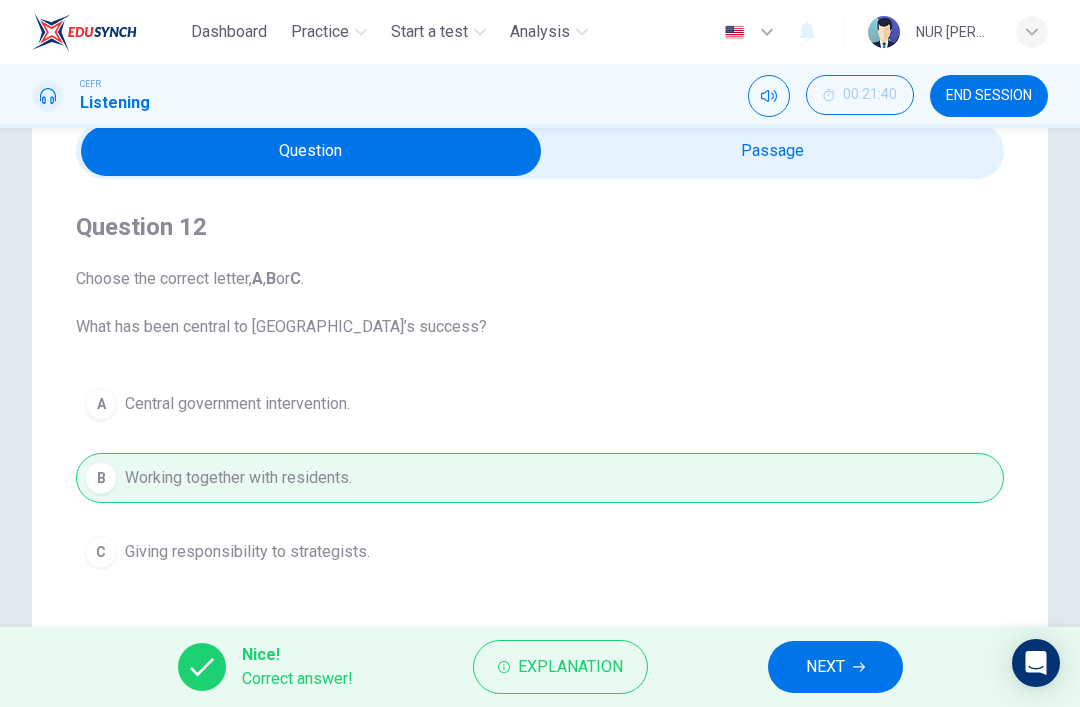 click on "Nice! Correct answer! Explanation NEXT" at bounding box center (540, 667) 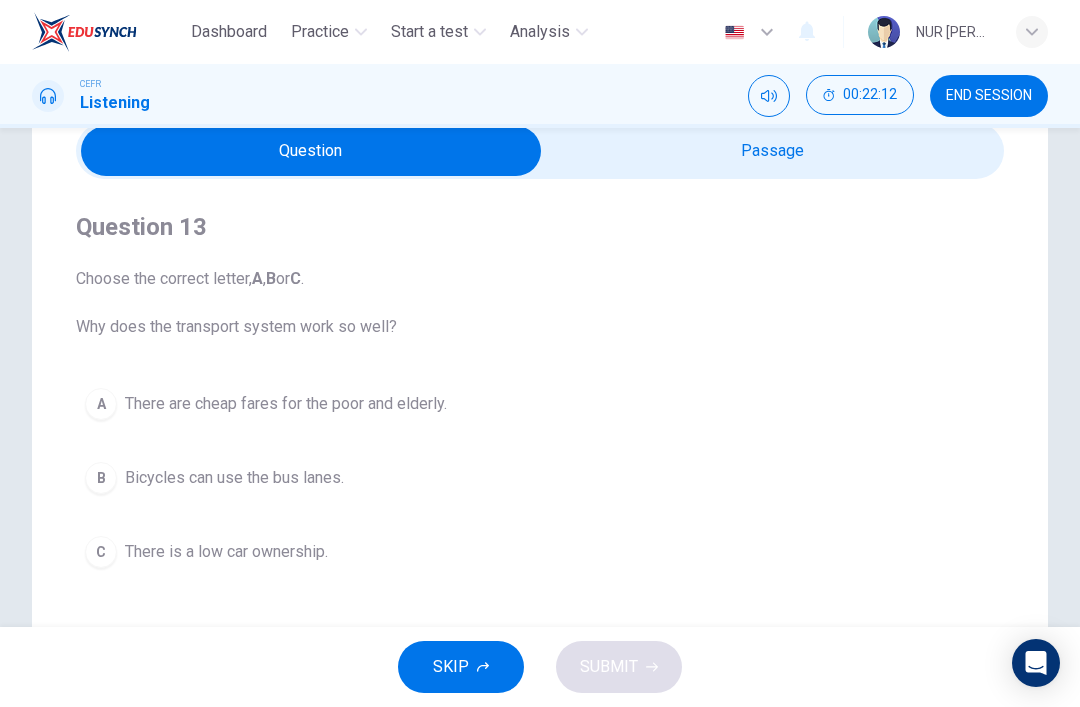 click at bounding box center (311, 151) 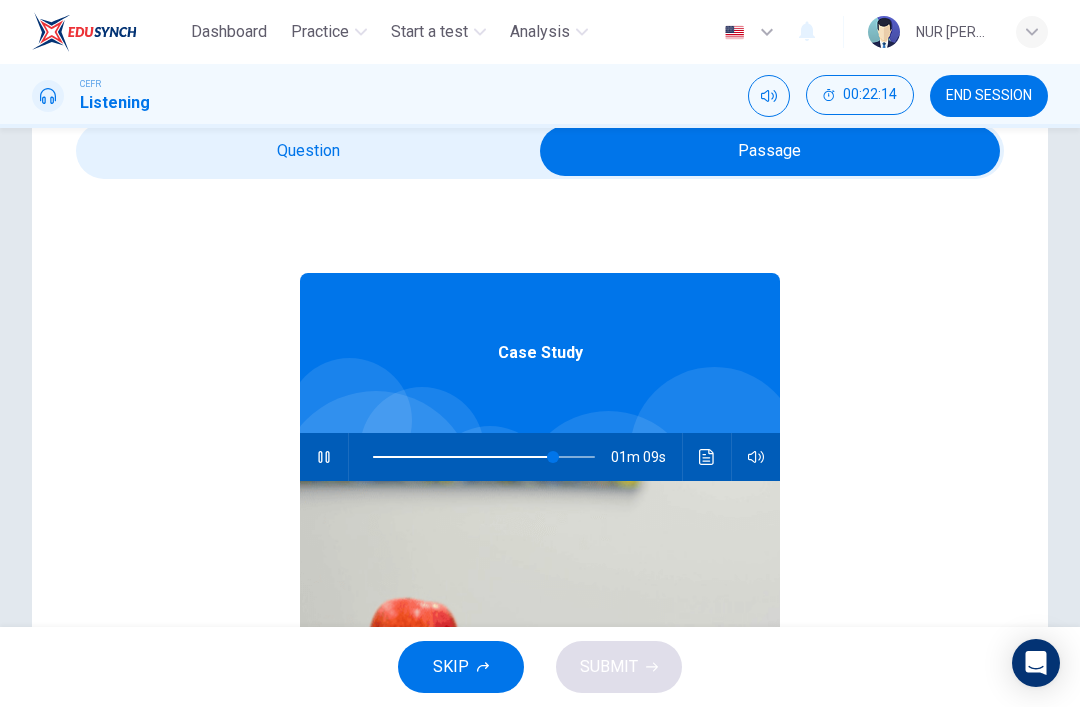 click at bounding box center [553, 457] 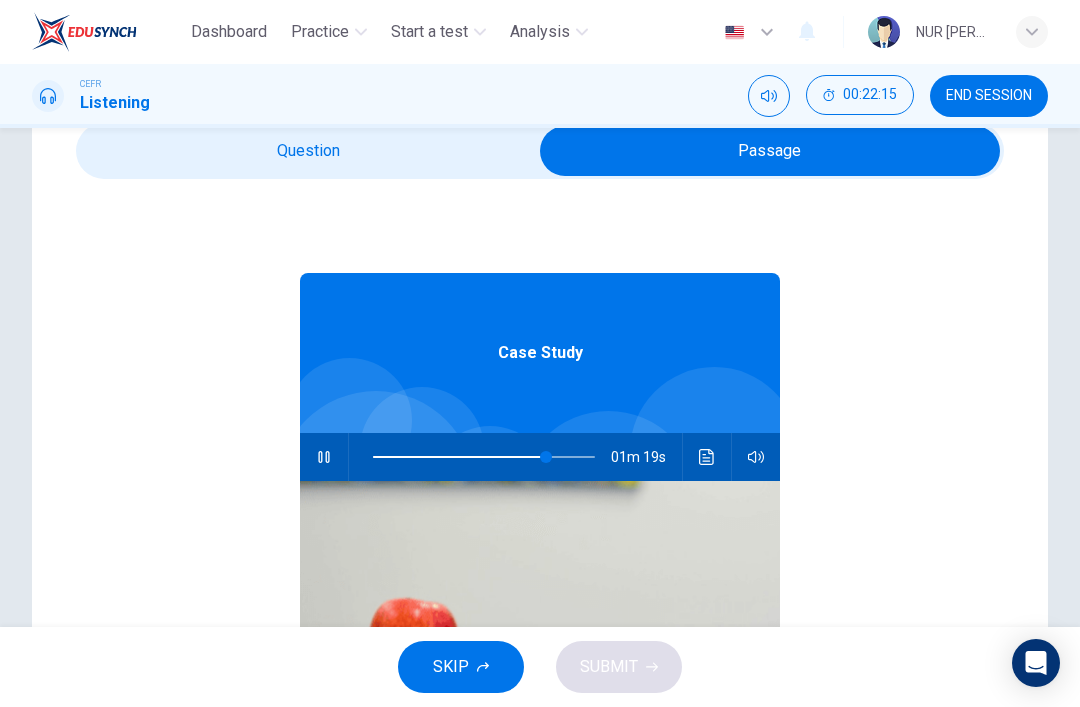 click at bounding box center [546, 457] 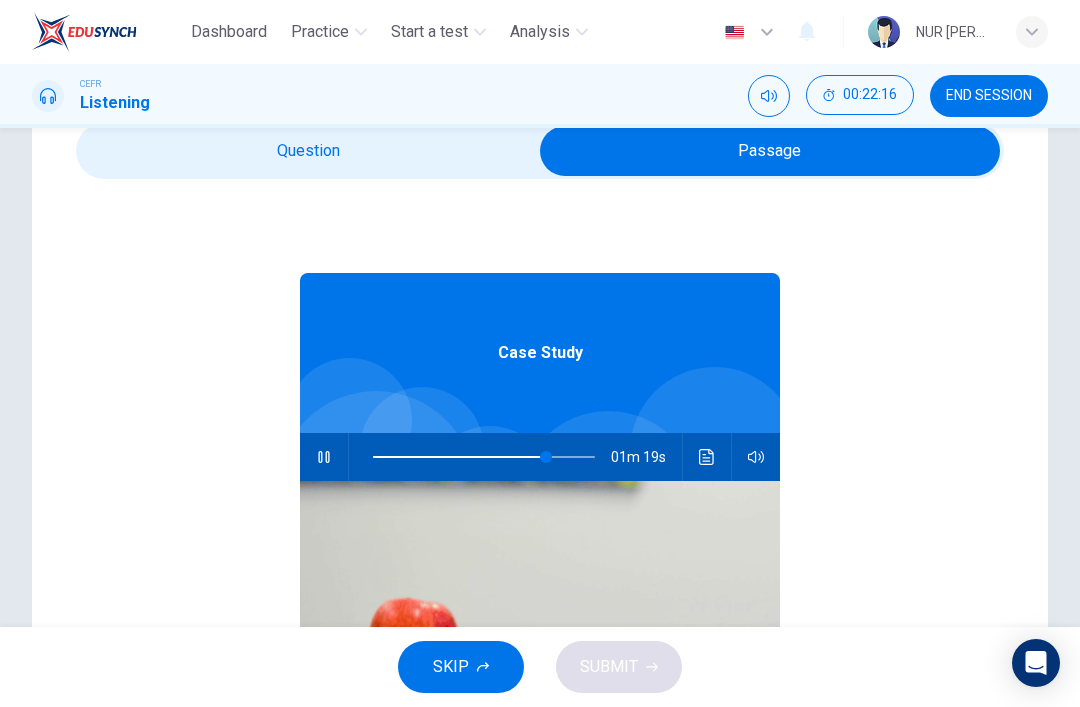 click at bounding box center (770, 151) 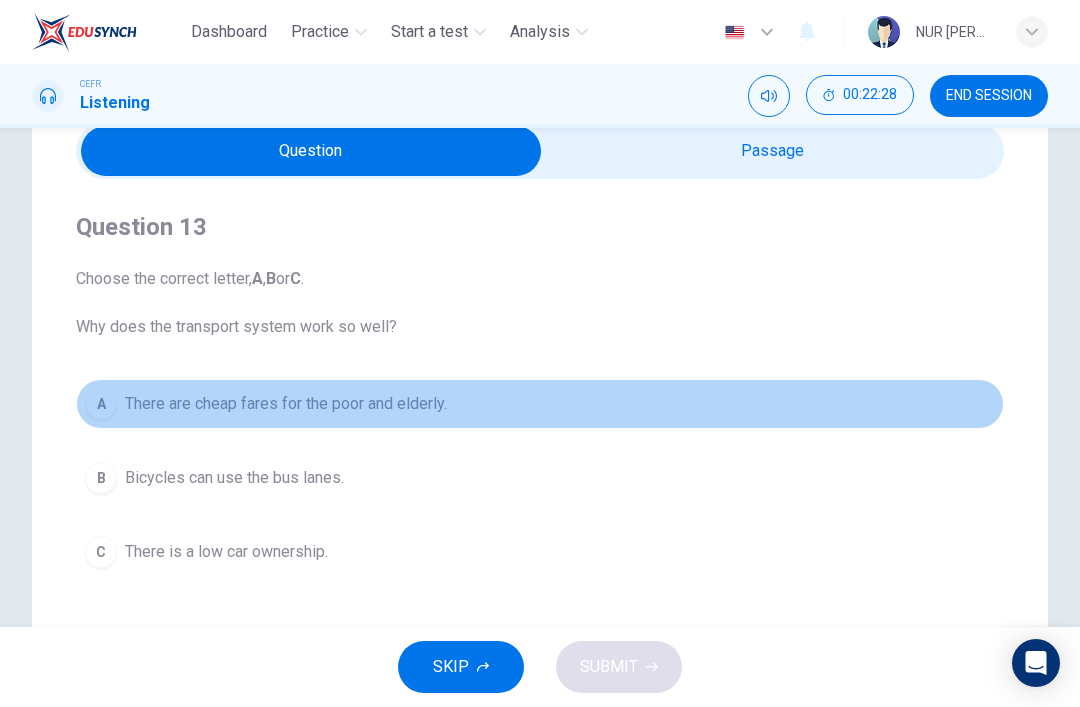 click on "A There are cheap fares for the poor and elderly." at bounding box center (540, 404) 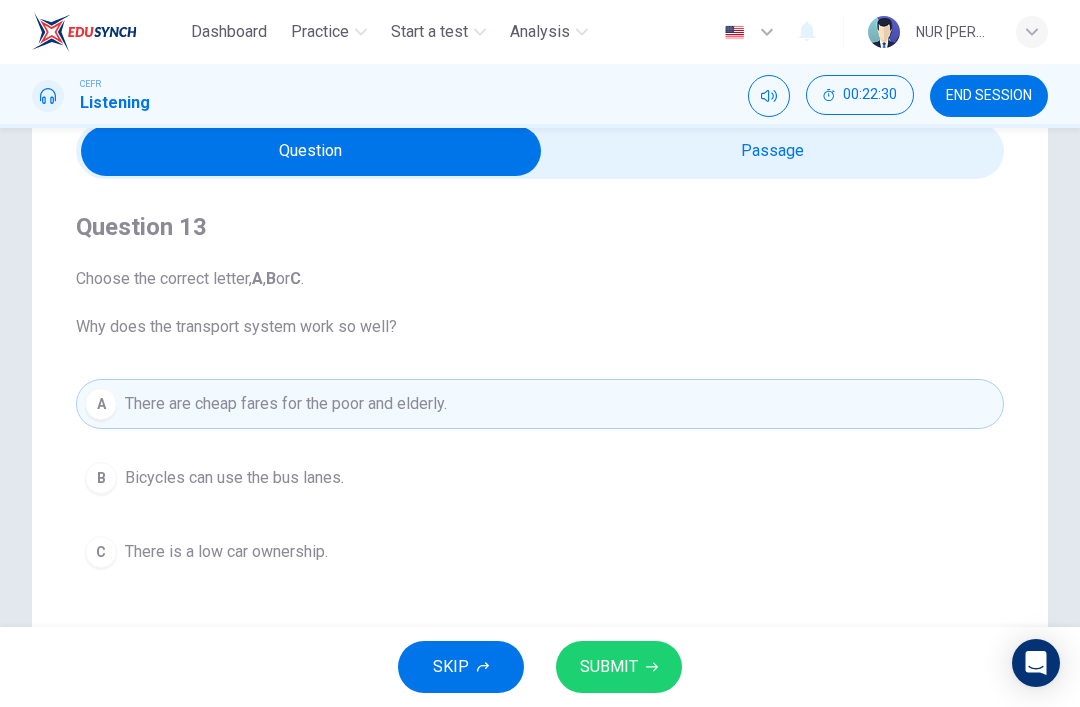 click on "SUBMIT" at bounding box center (619, 667) 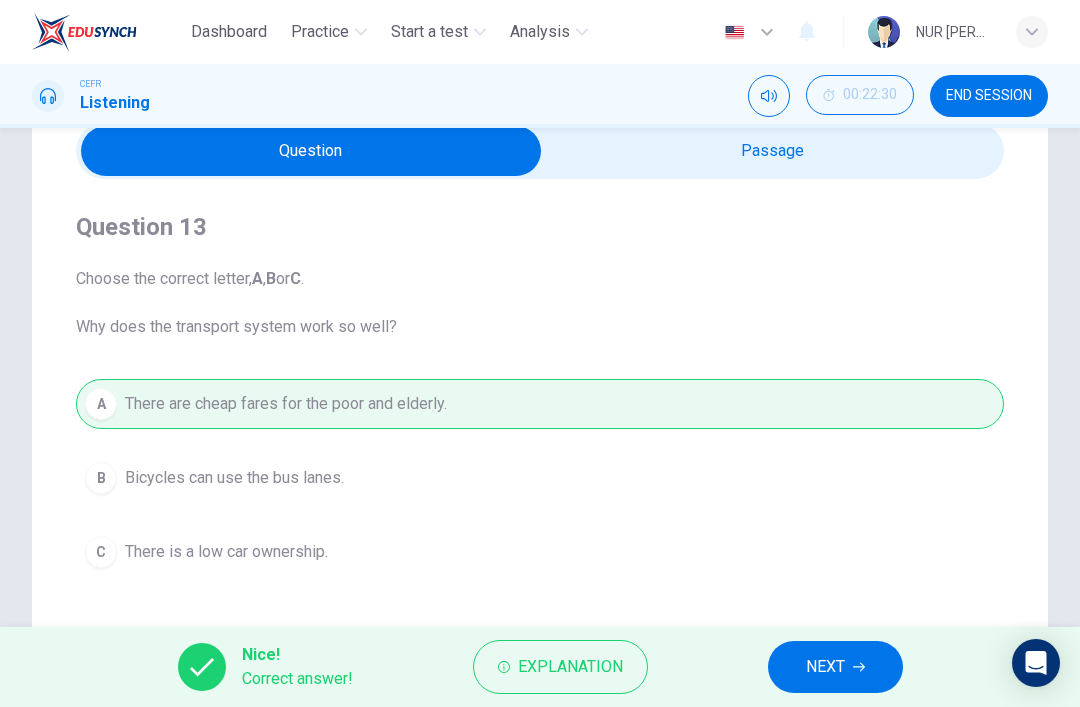 click on "NEXT" at bounding box center (825, 667) 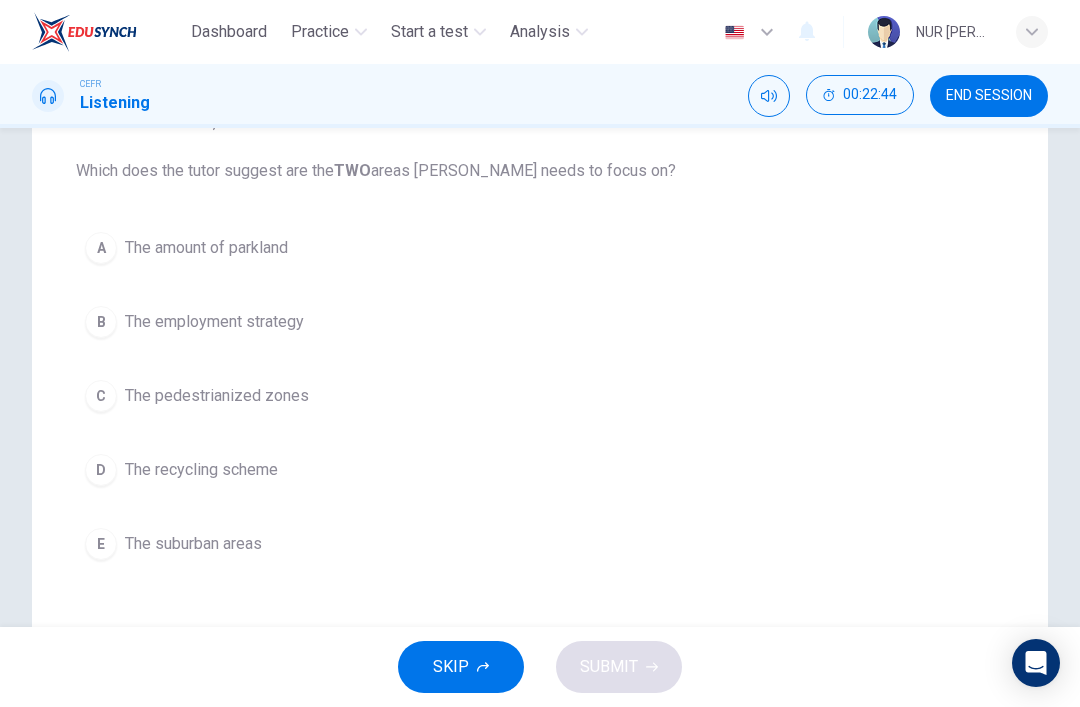 scroll, scrollTop: 243, scrollLeft: 0, axis: vertical 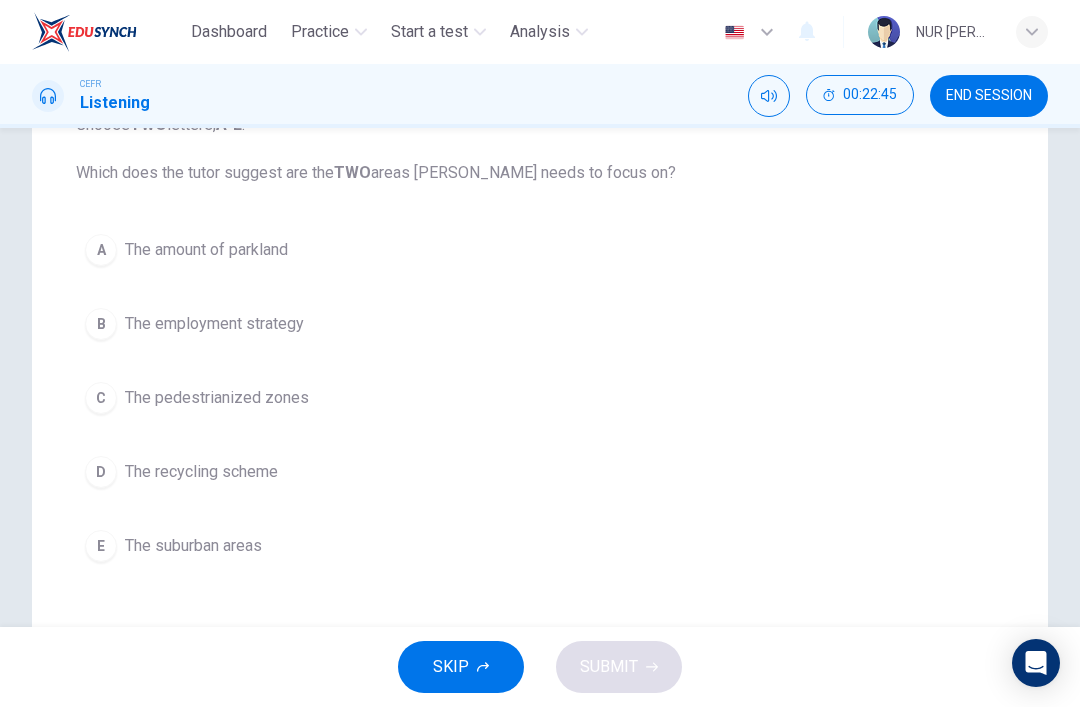 click on "B The employment strategy" at bounding box center (540, 324) 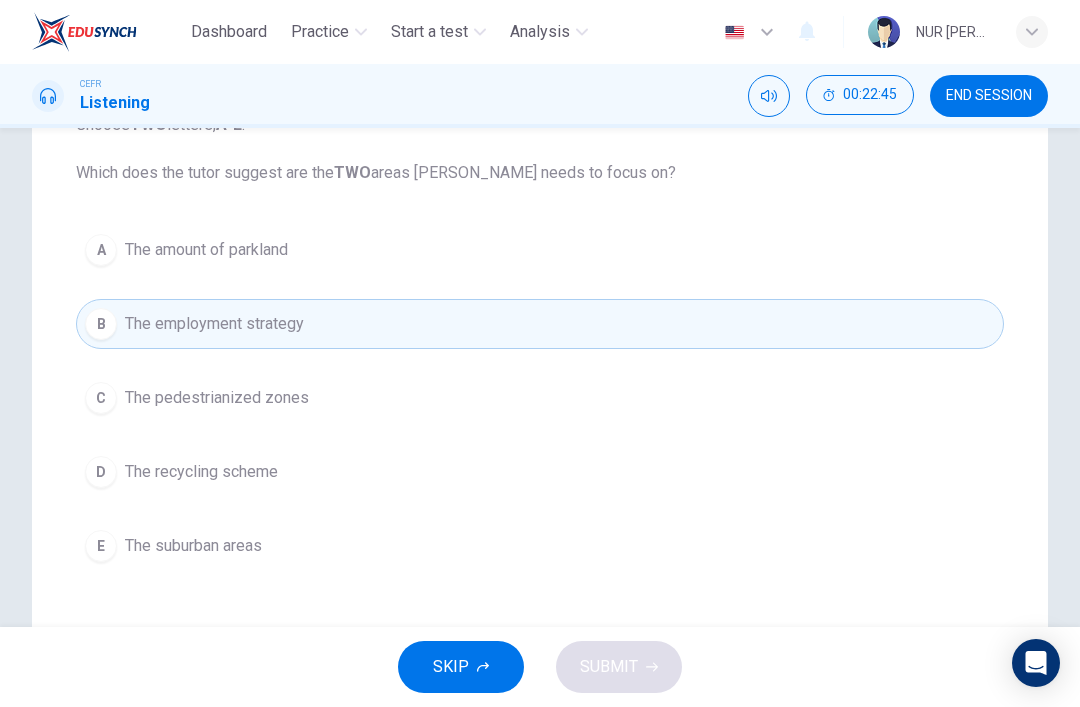 click on "C The pedestrianized zones" at bounding box center (540, 398) 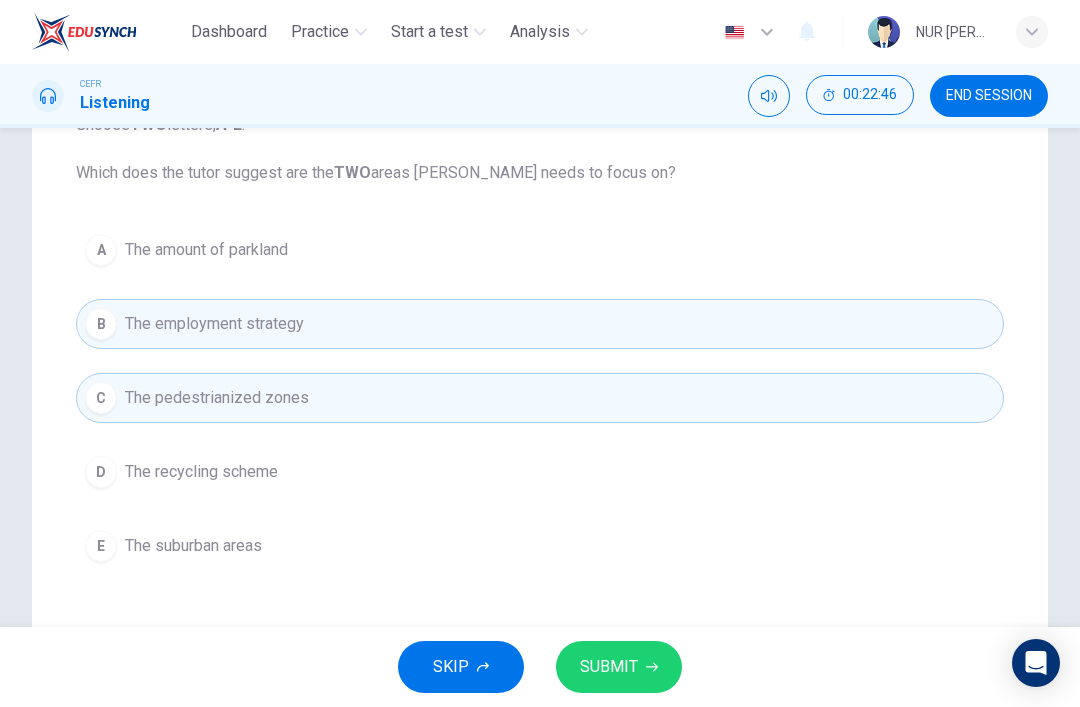 click on "D The recycling scheme" at bounding box center [540, 472] 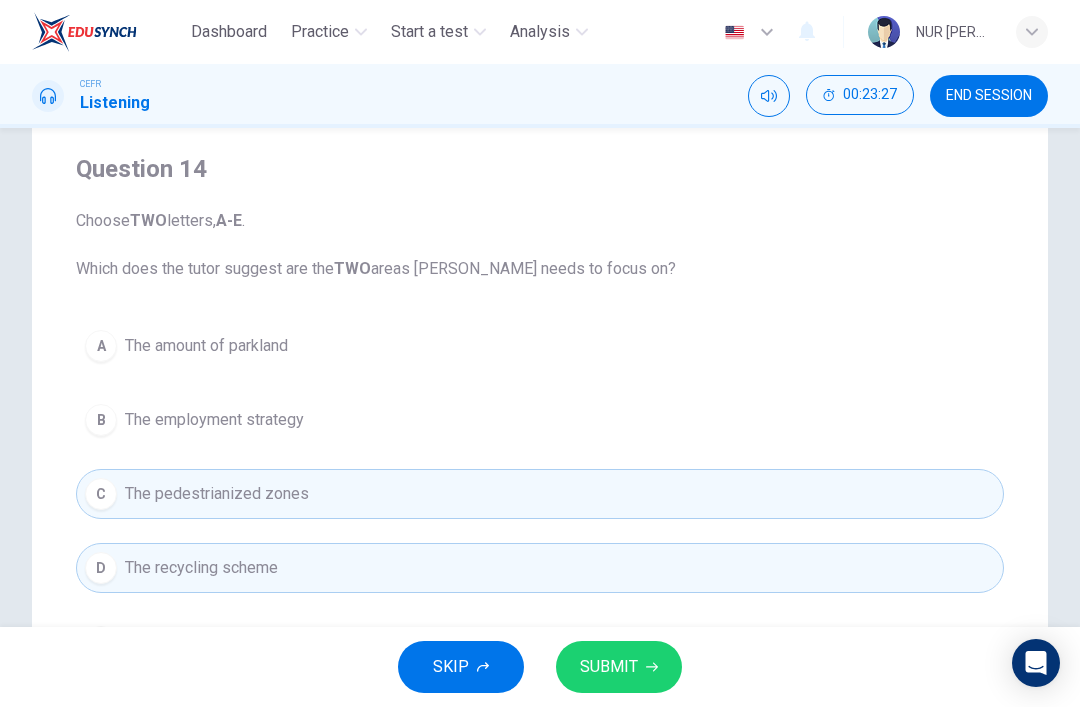 scroll, scrollTop: 76, scrollLeft: 0, axis: vertical 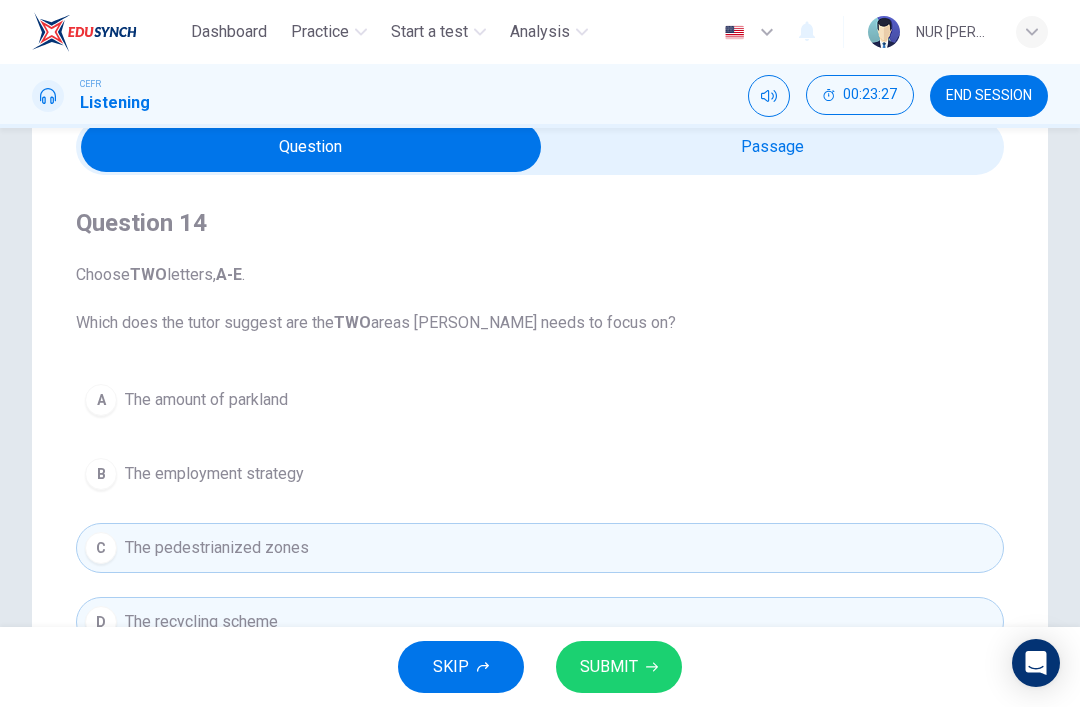 type on "98" 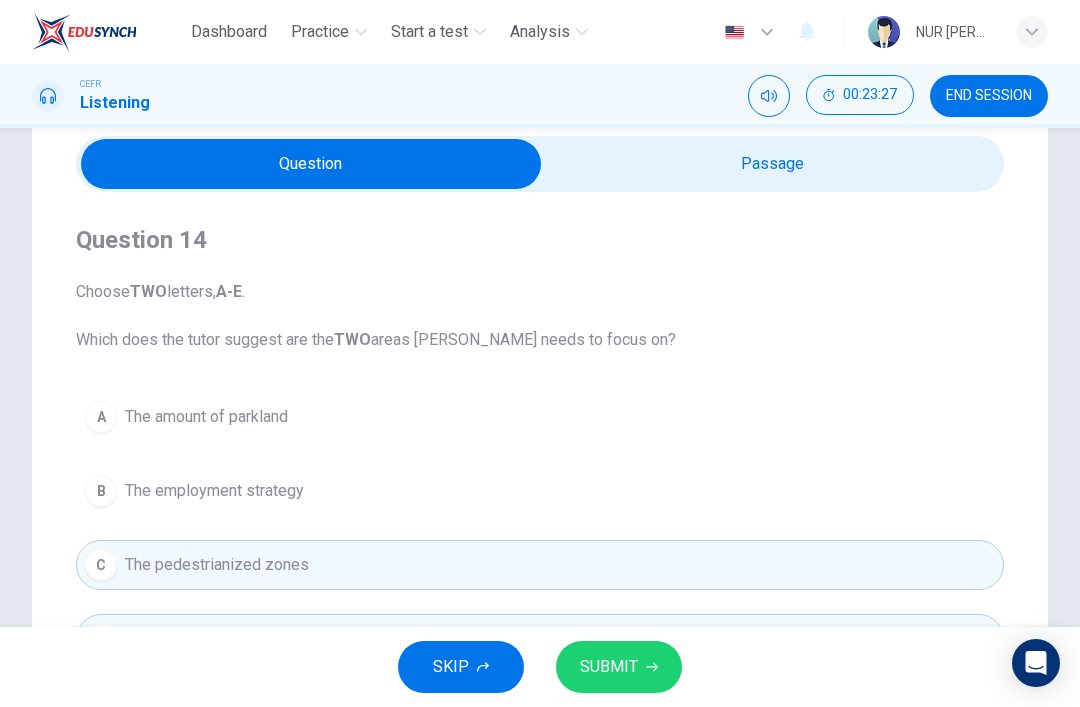 click at bounding box center [311, 164] 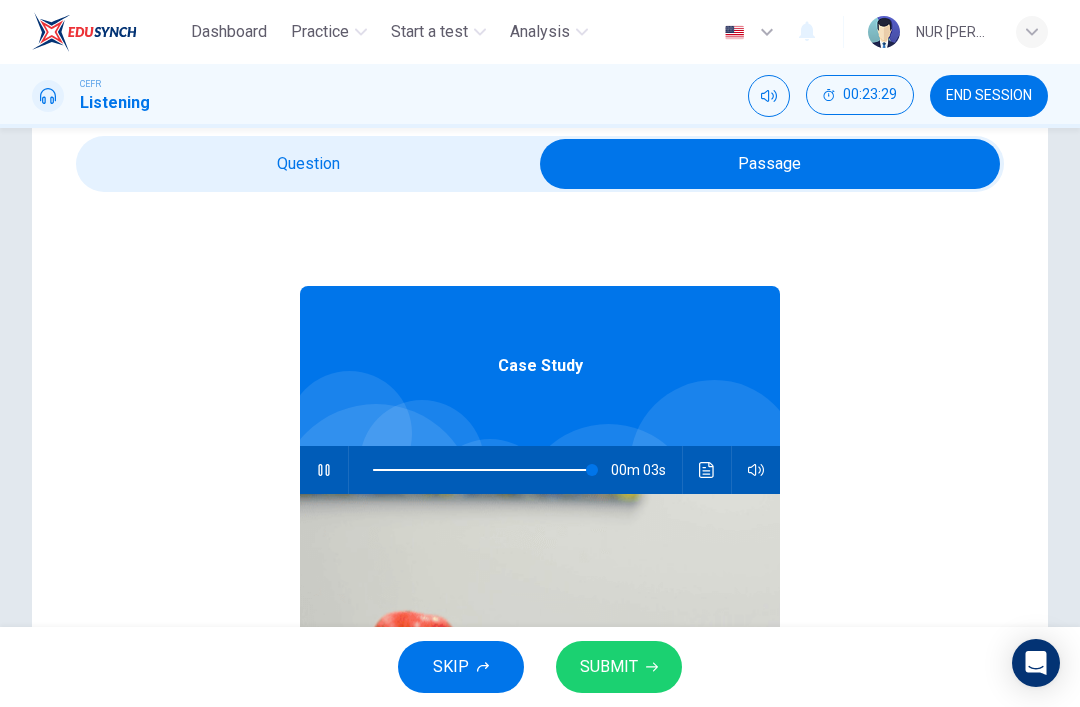 click at bounding box center [592, 470] 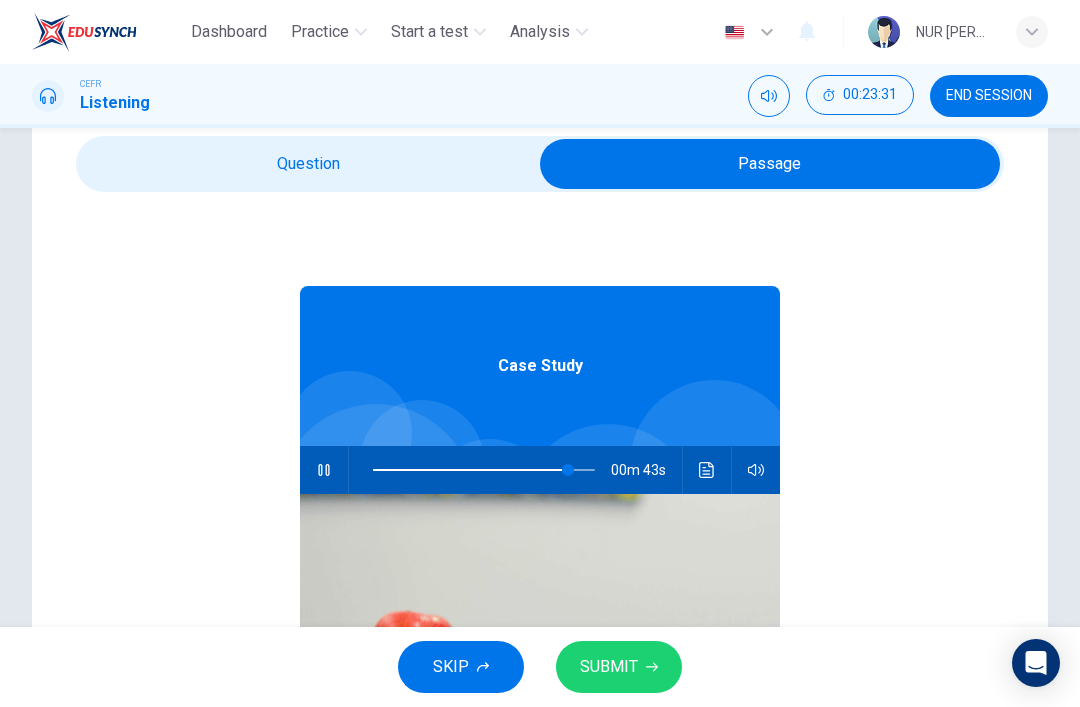 click at bounding box center (568, 470) 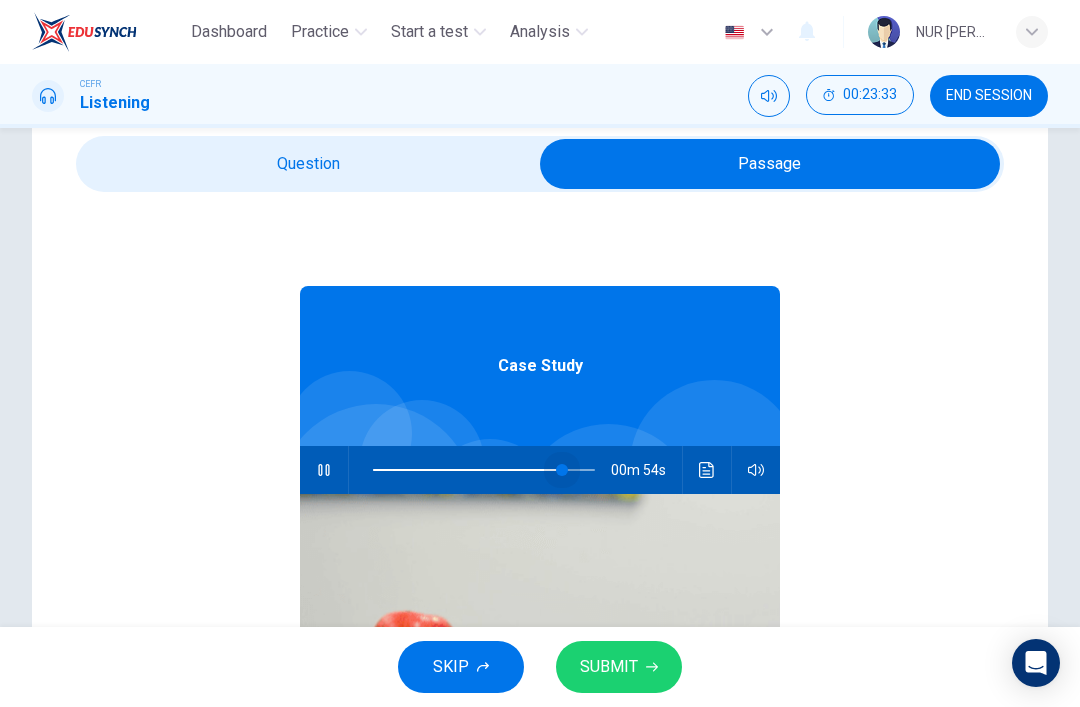 click at bounding box center [562, 470] 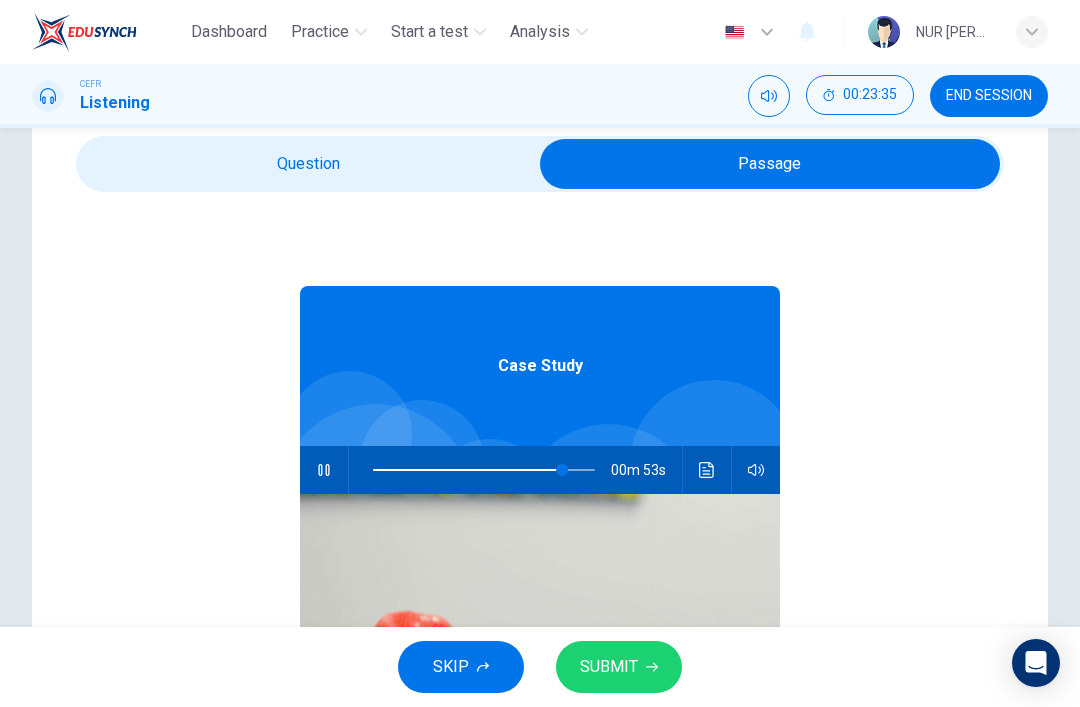 type on "86" 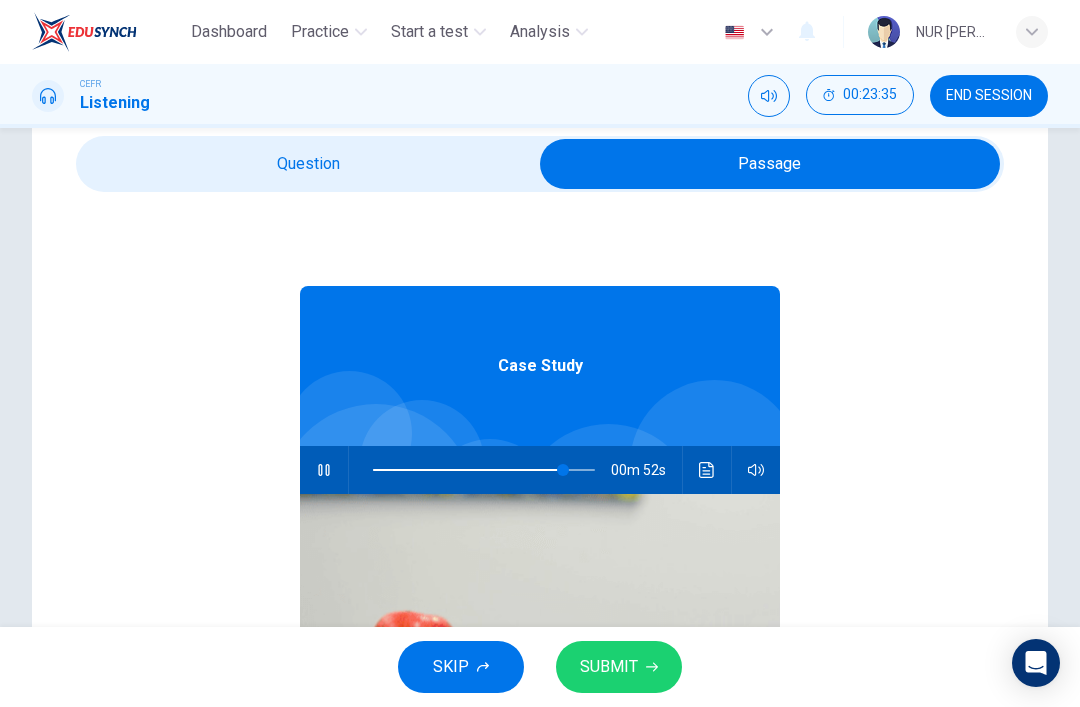 click at bounding box center (770, 164) 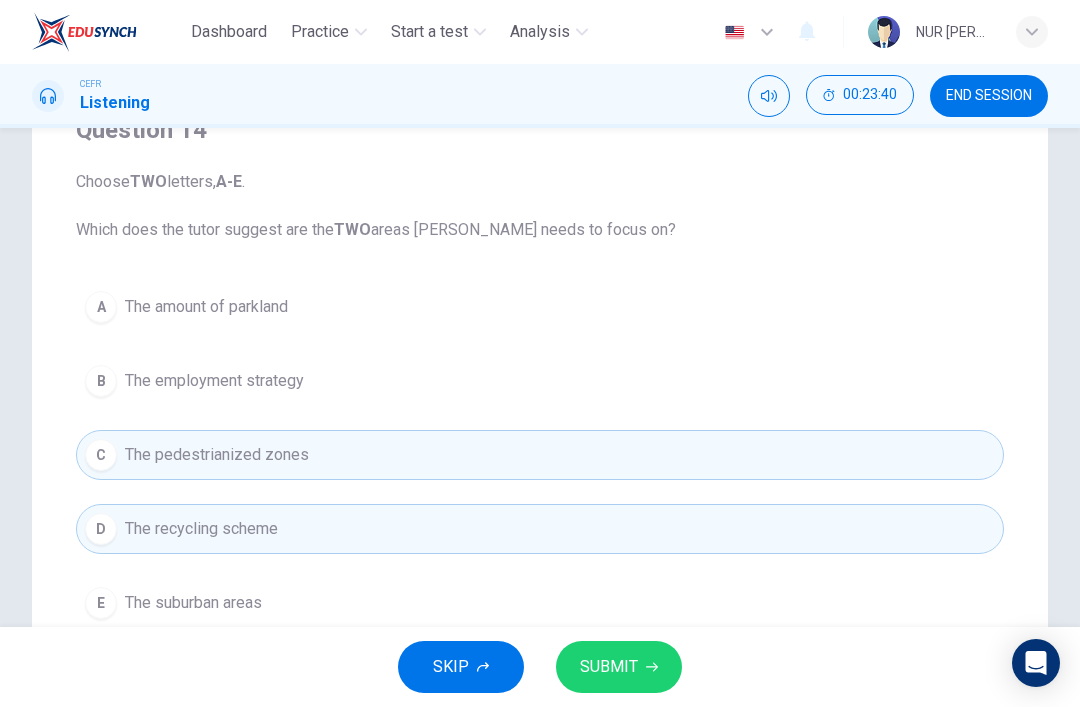 scroll, scrollTop: 190, scrollLeft: 0, axis: vertical 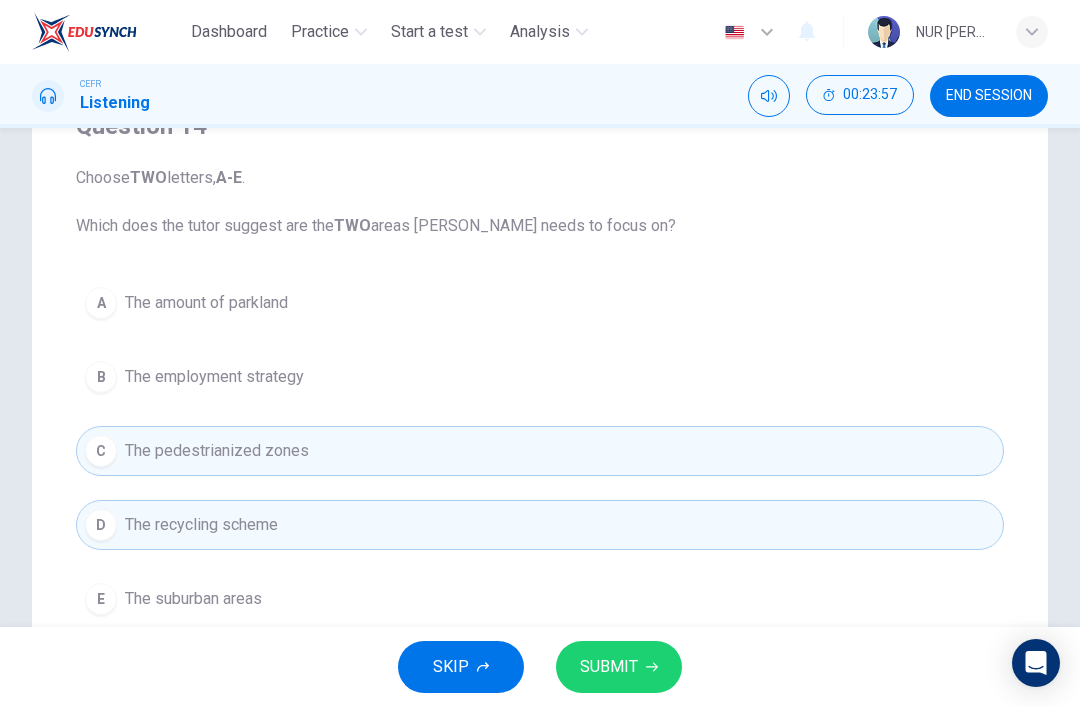click on "The amount of parkland" at bounding box center (206, 303) 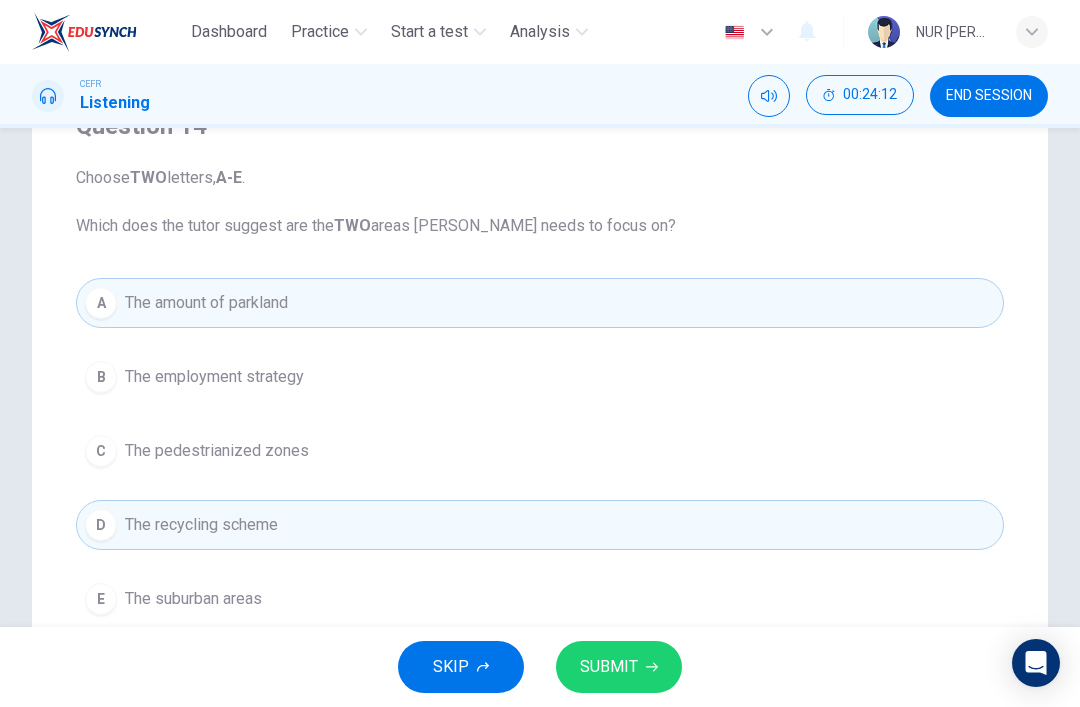 click on "SUBMIT" at bounding box center [619, 667] 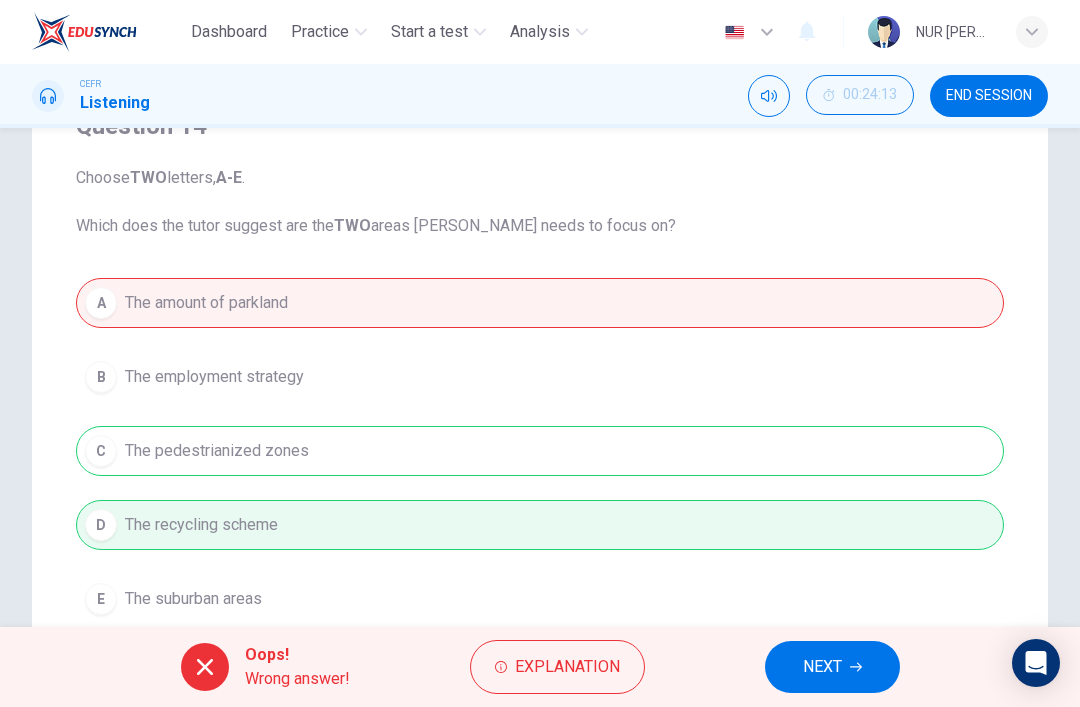 click on "Explanation" at bounding box center [557, 667] 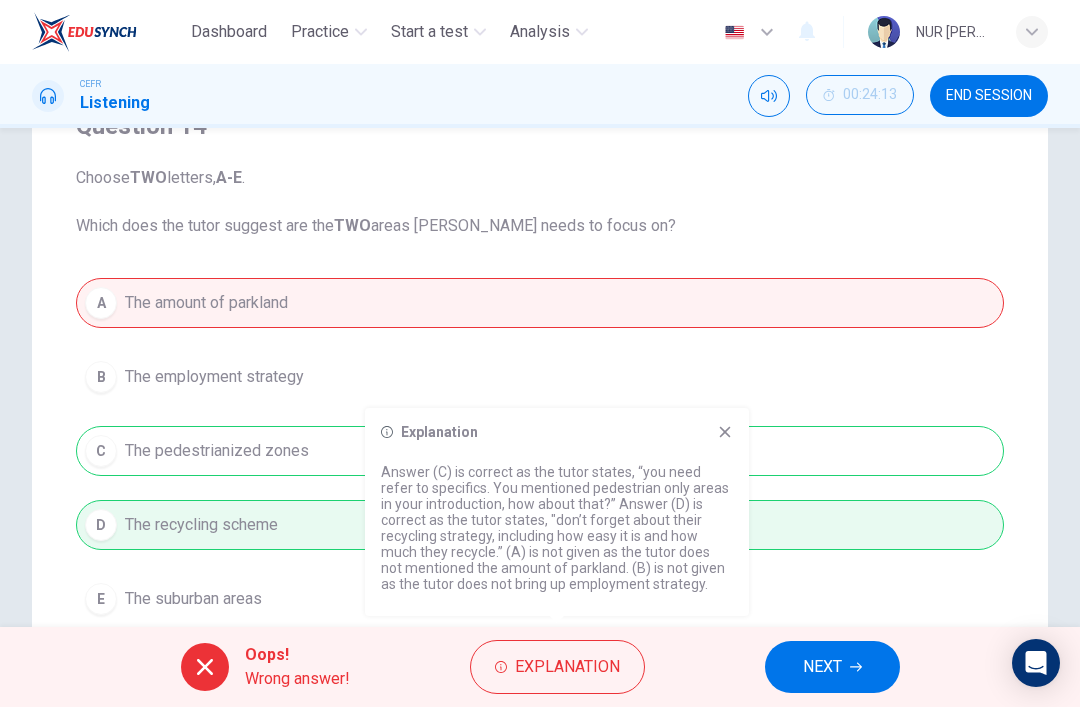 click on "Explanation Answer (C) is correct as the tutor states, “you need refer to specifics. You mentioned pedestrian only areas in your introduction, how about that?”
Answer (D) is correct as the tutor states, "don’t forget about their recycling strategy, including how easy it is and how much they recycle.”
(A) is not given as the tutor does not mentioned the amount of parkland.
(B) is not given as the tutor does not bring up employment strategy." at bounding box center (557, 512) 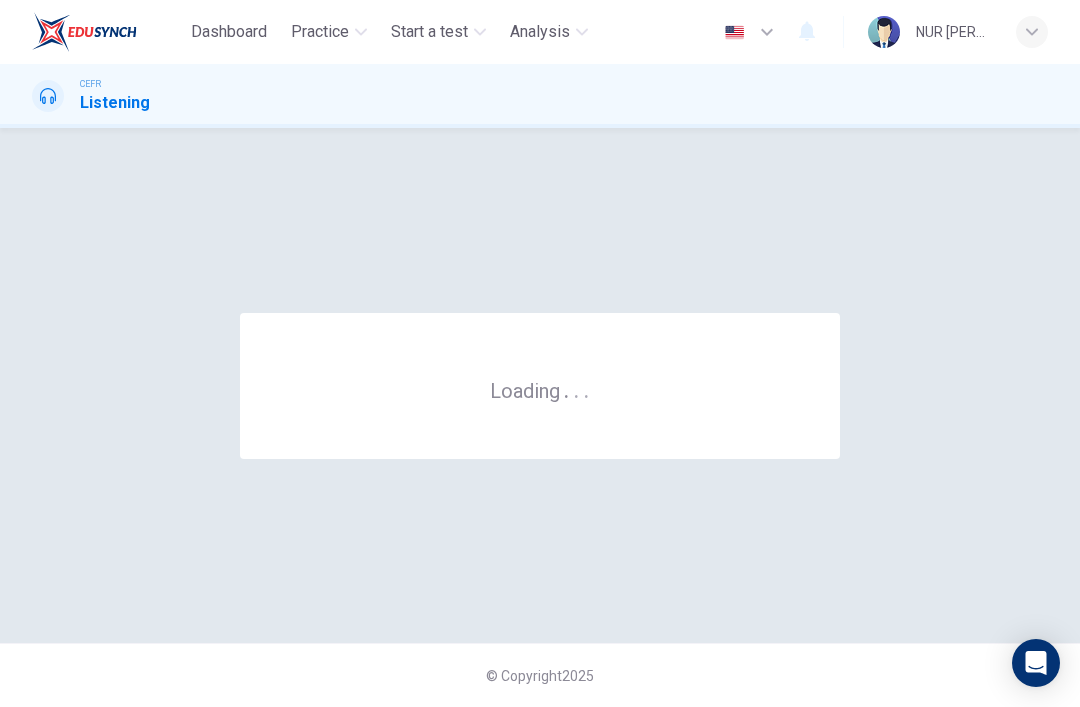 scroll, scrollTop: 0, scrollLeft: 0, axis: both 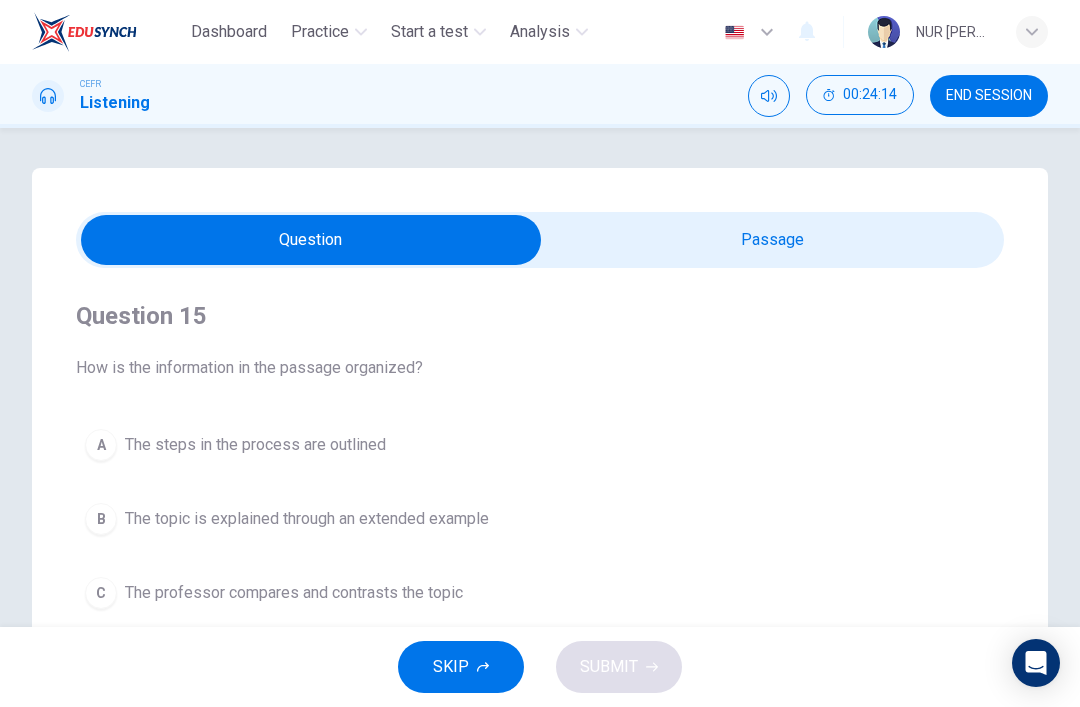 click at bounding box center [311, 240] 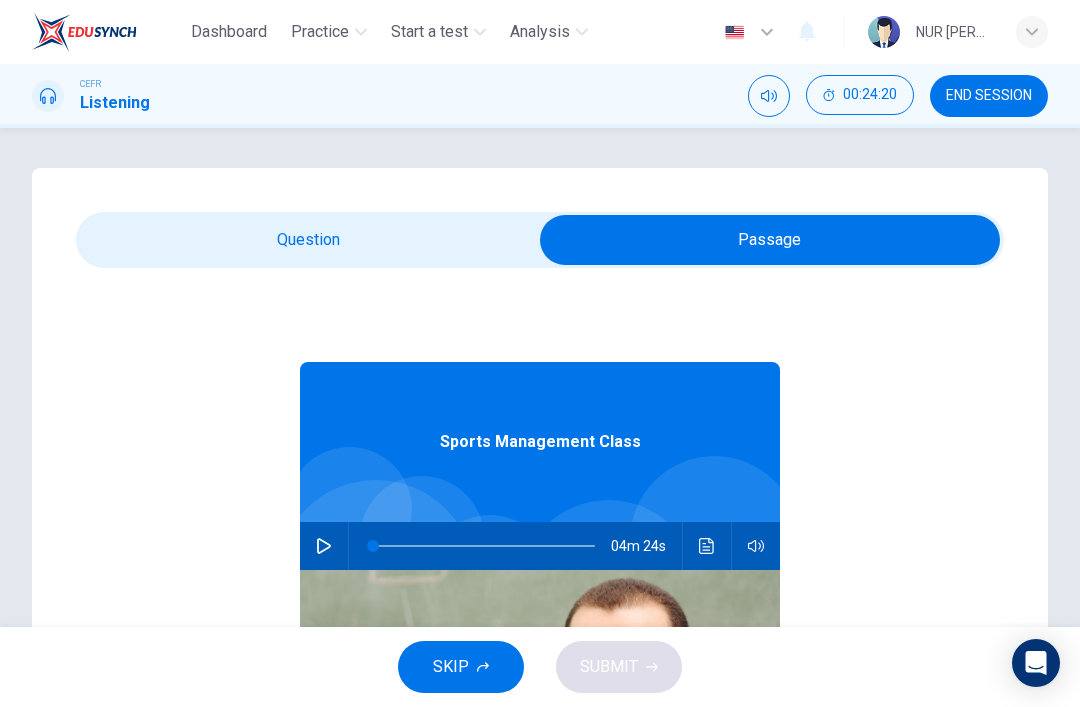 click on "Question 15 How is the information in the passage organized? A The steps in the process are outlined B The topic is explained through an extended example C The professor compares and contrasts the topic D The causes are explained and developed Sports Management Class 04m 24s" at bounding box center [540, 570] 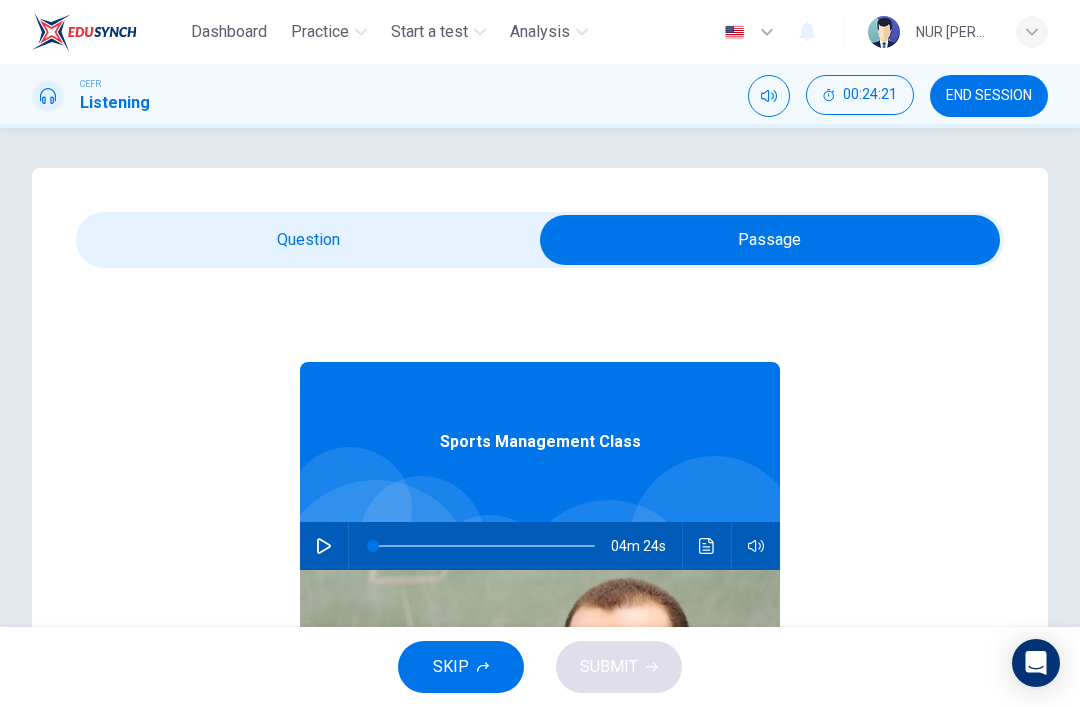 click at bounding box center (770, 240) 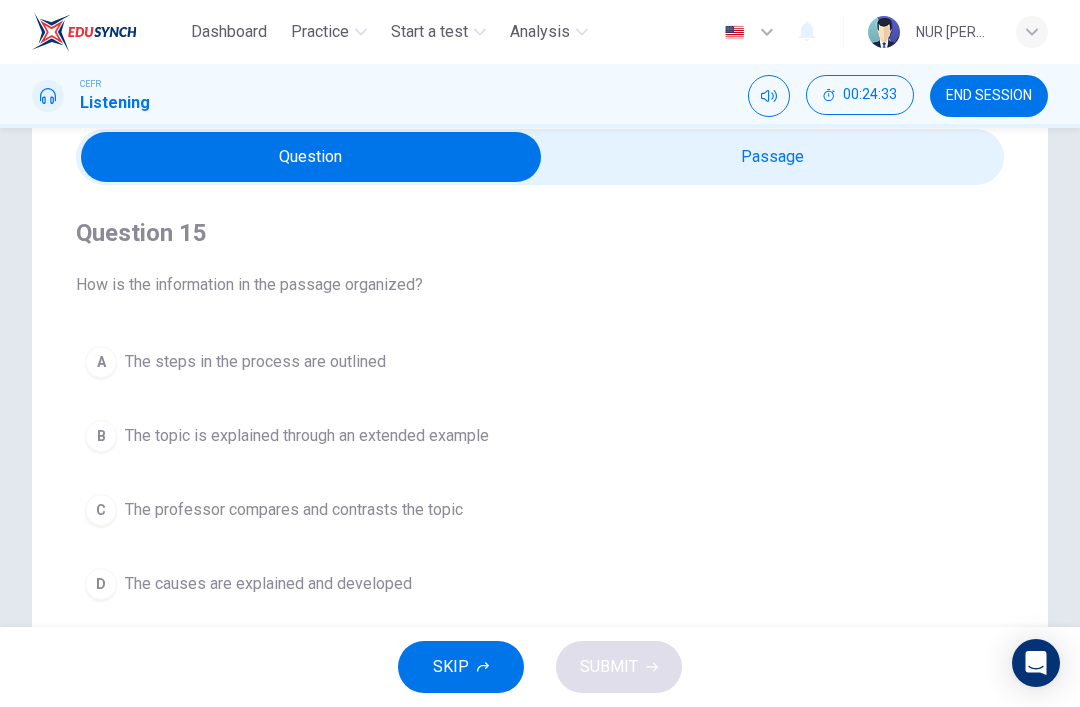scroll, scrollTop: 82, scrollLeft: 0, axis: vertical 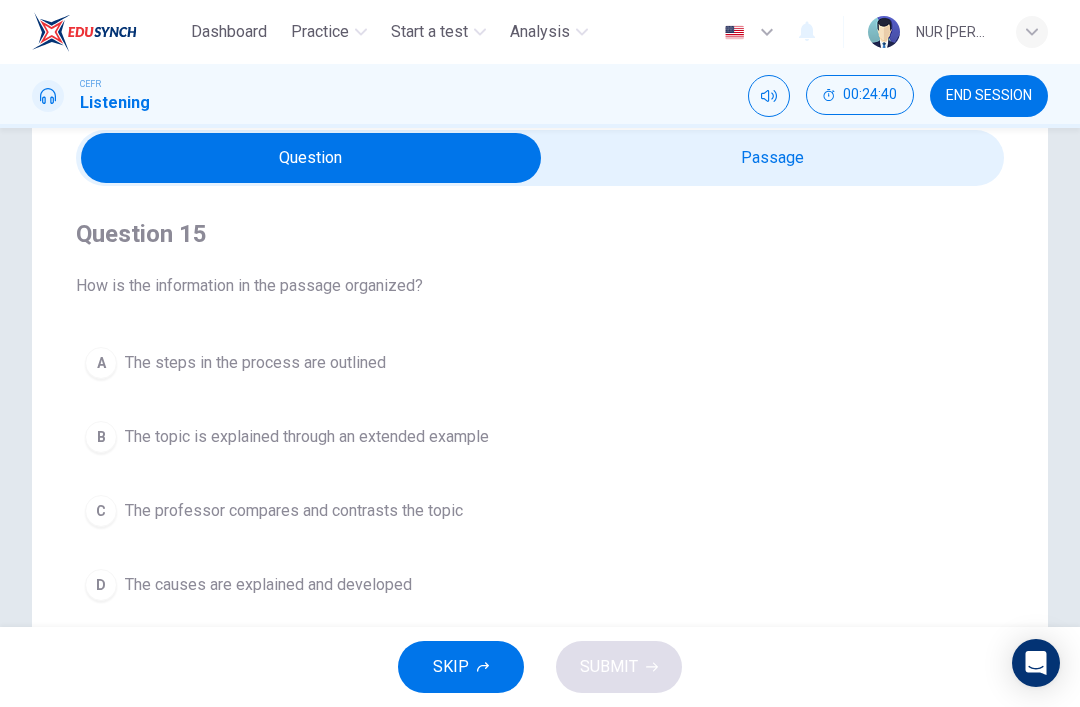 click at bounding box center (311, 158) 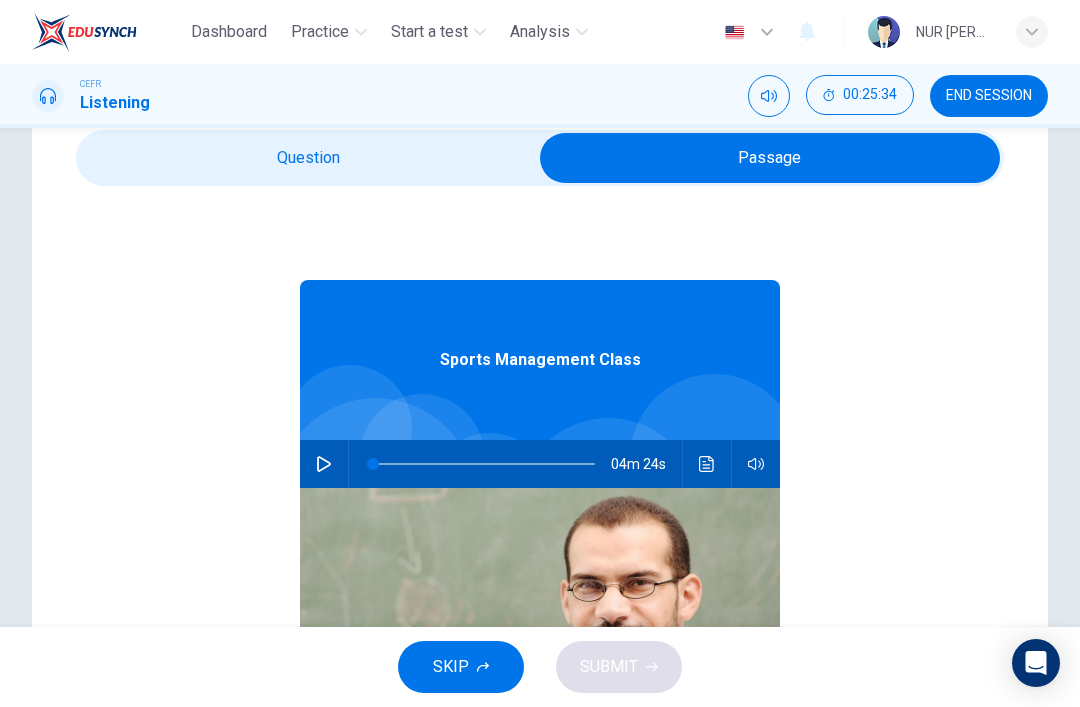 click 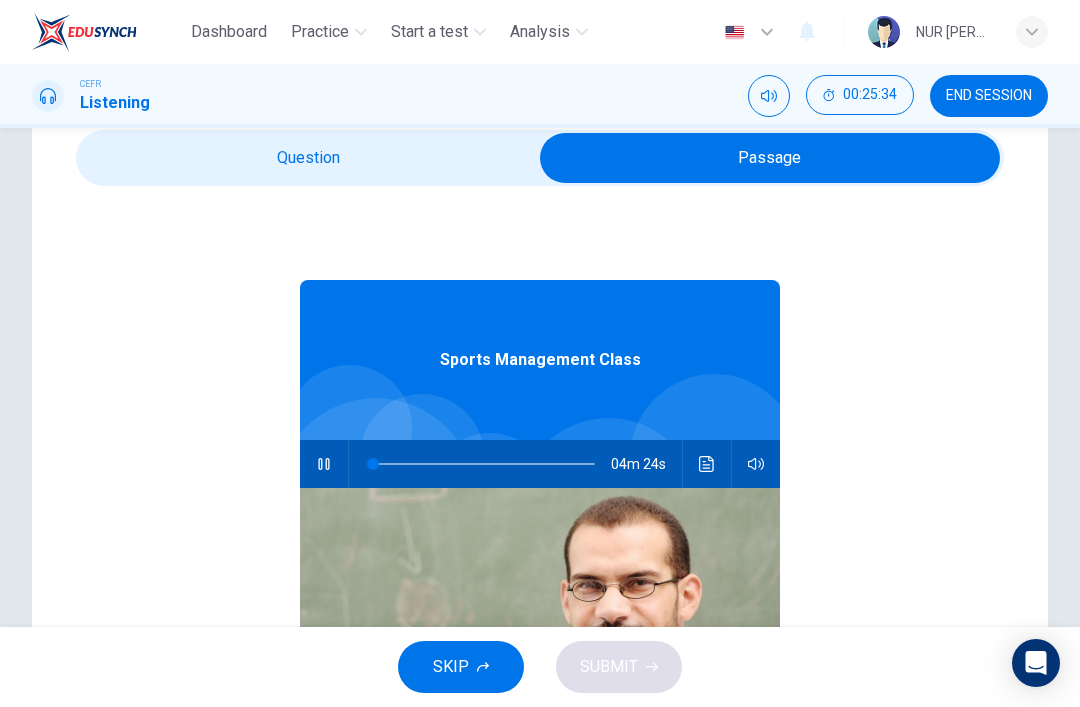 click at bounding box center [770, 158] 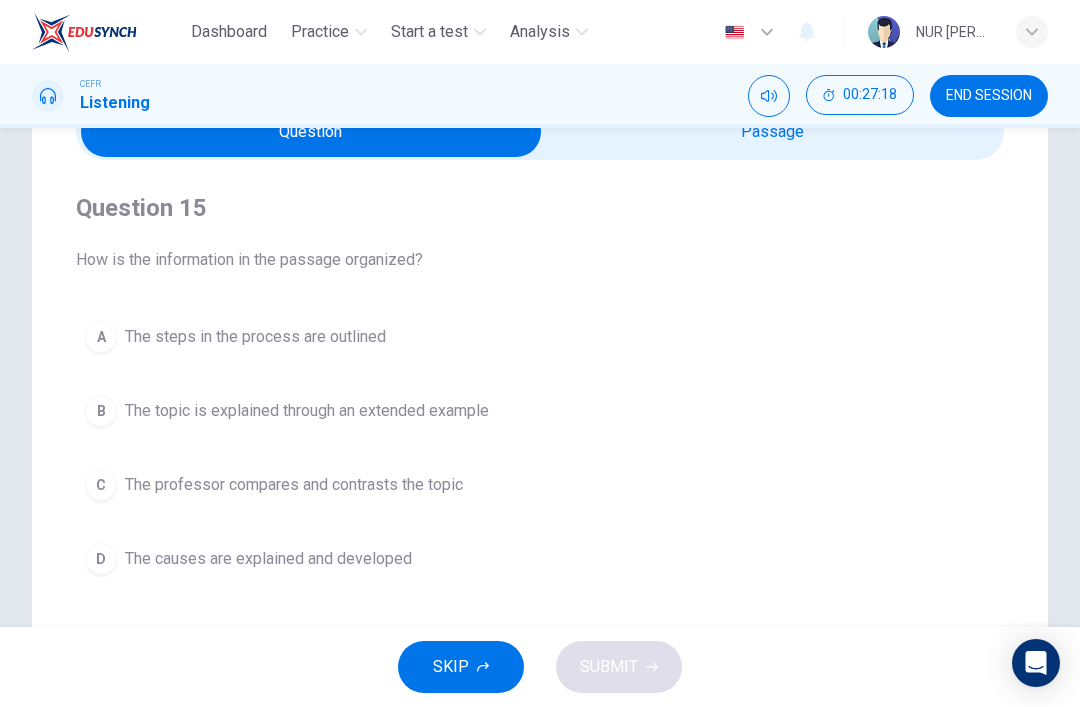 scroll, scrollTop: 110, scrollLeft: 0, axis: vertical 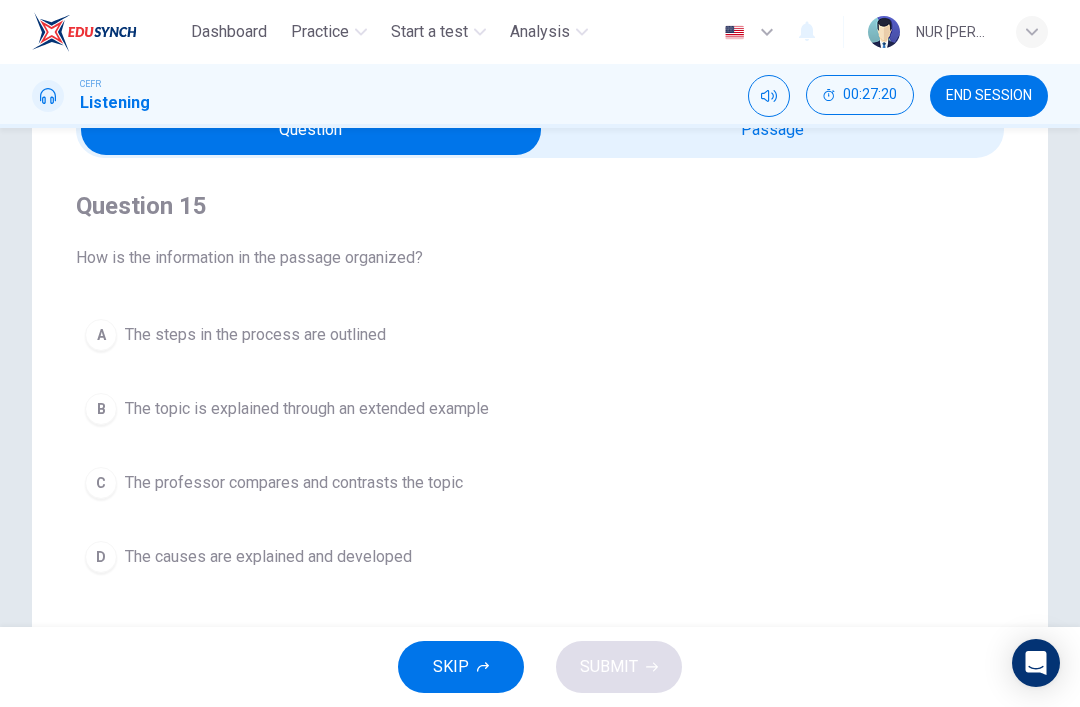 click on "C The professor compares and contrasts the topic" at bounding box center [540, 483] 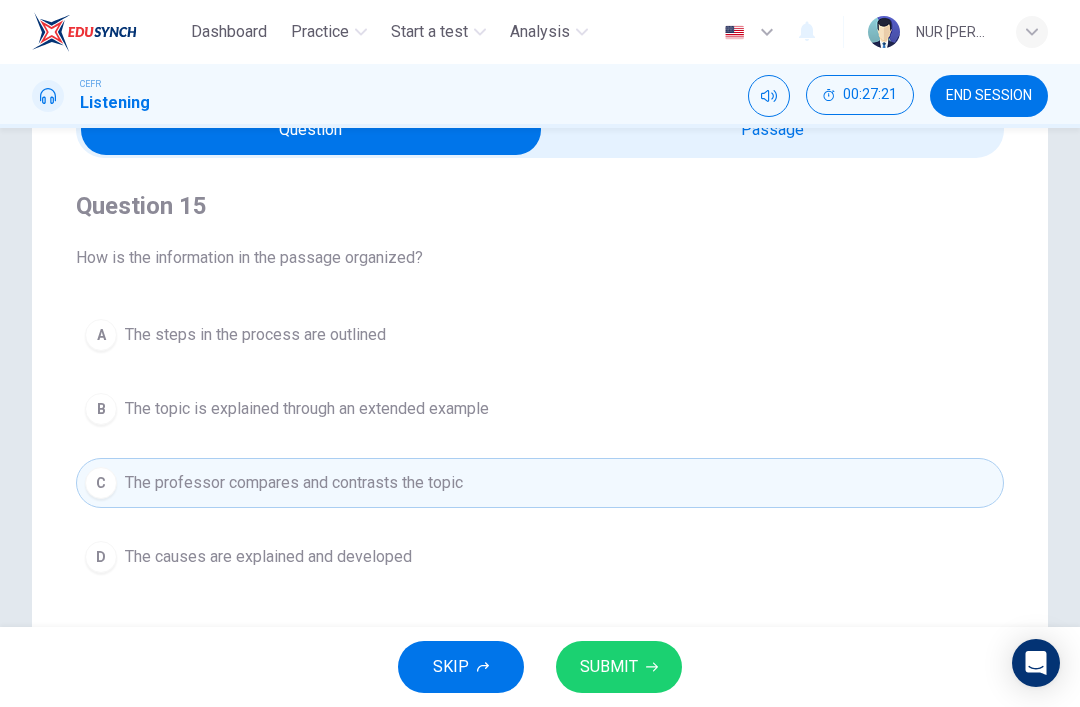 click on "SUBMIT" at bounding box center (609, 667) 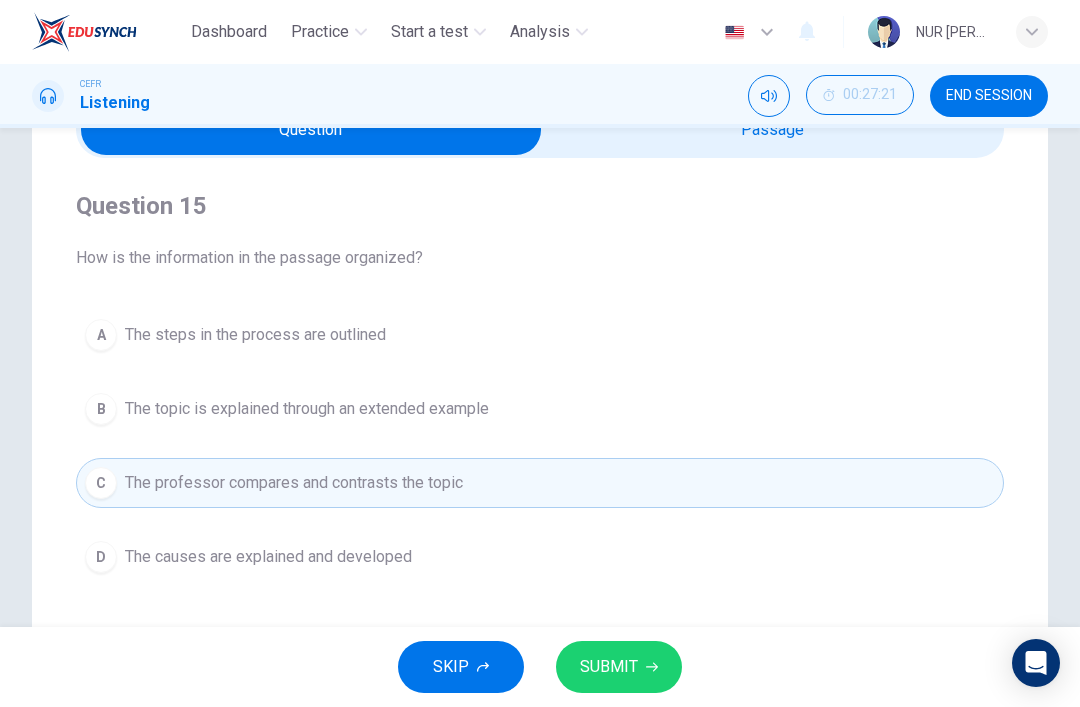 click on "SKIP SUBMIT" at bounding box center [540, 667] 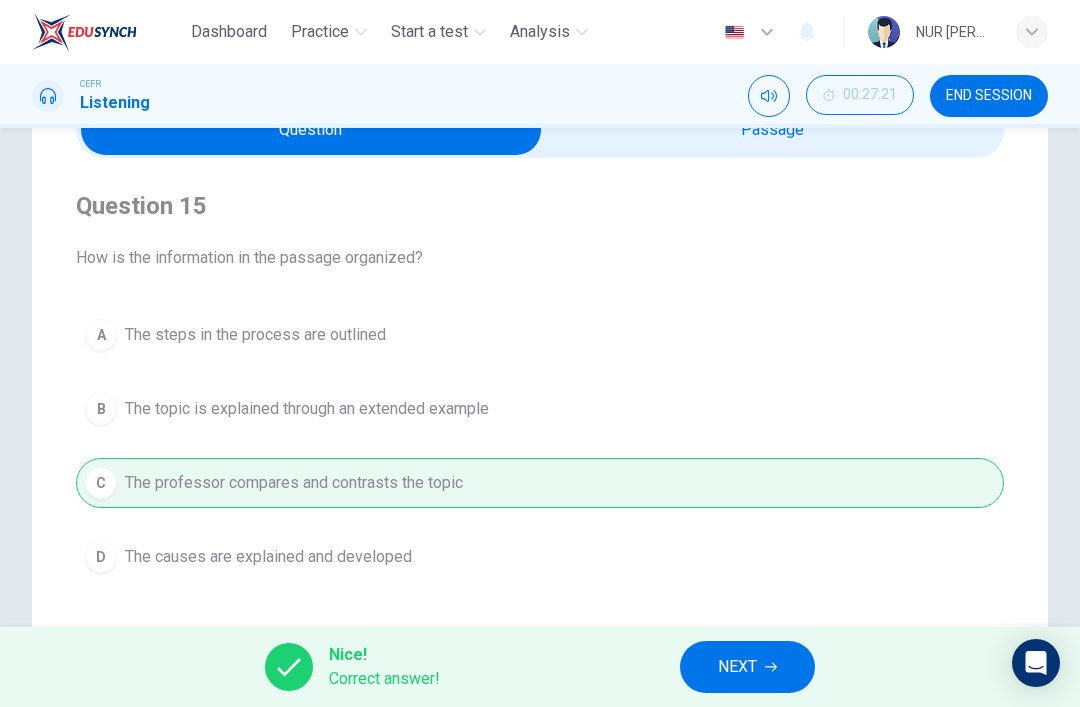 click on "NEXT" at bounding box center [747, 667] 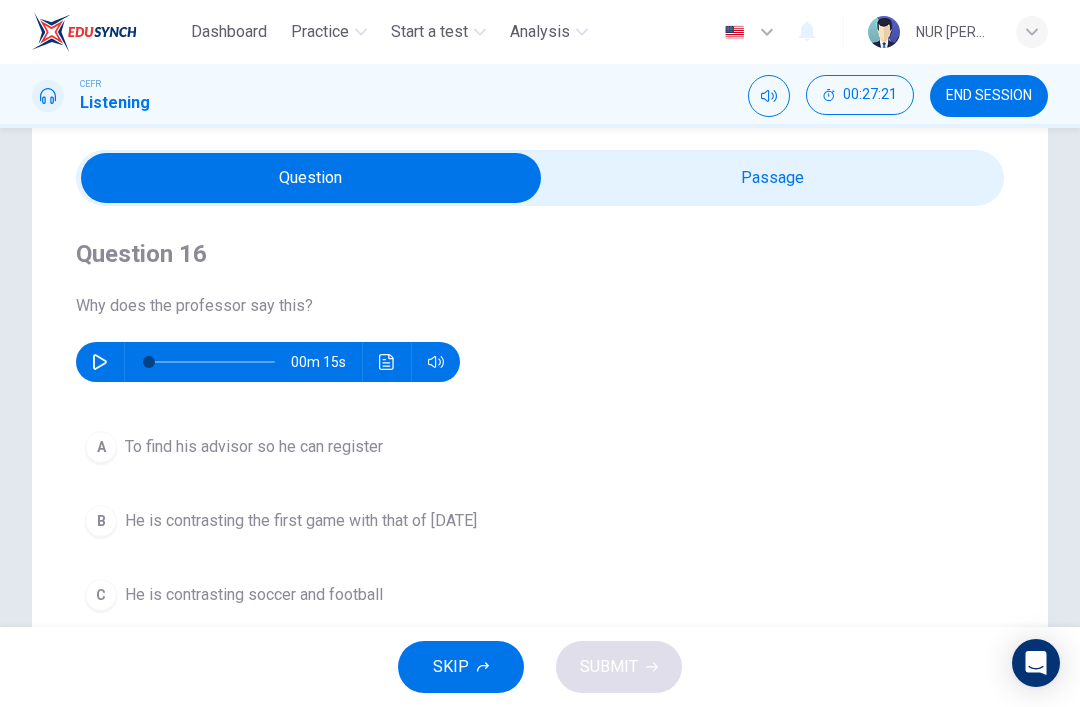 scroll, scrollTop: 1, scrollLeft: 0, axis: vertical 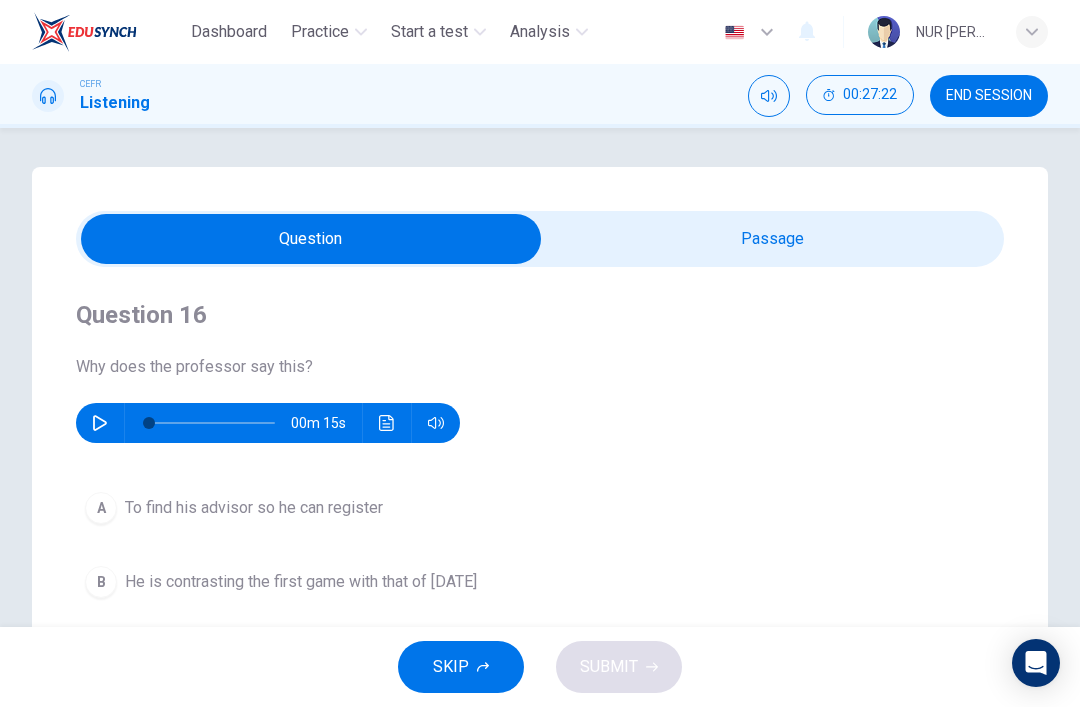 click at bounding box center (311, 239) 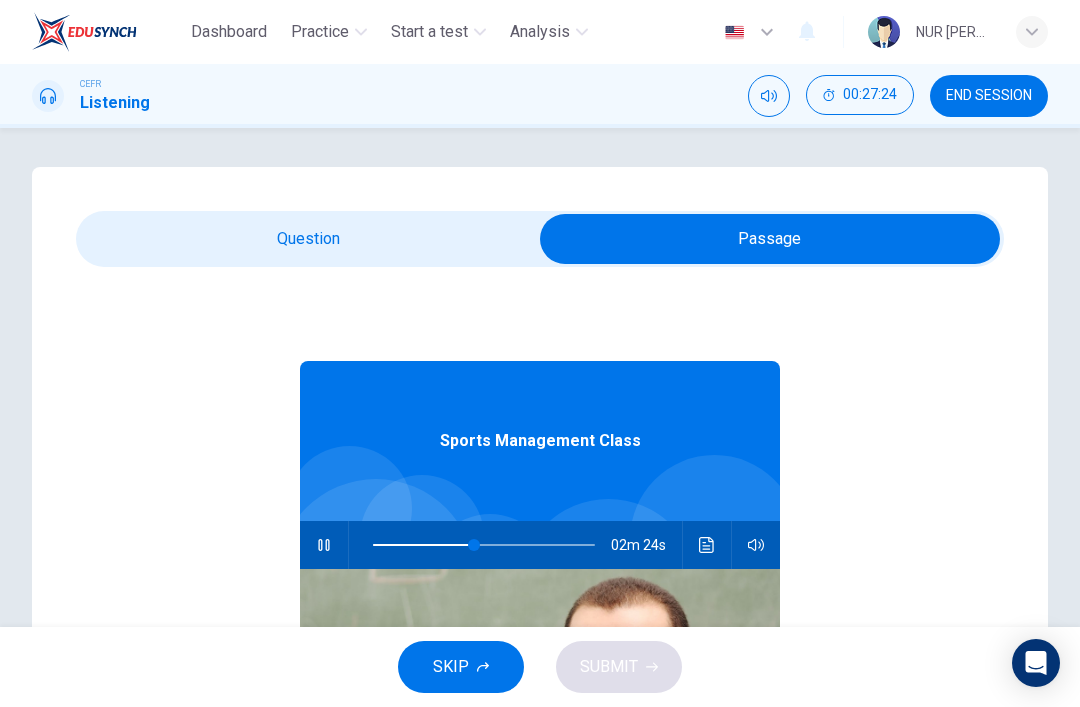 click 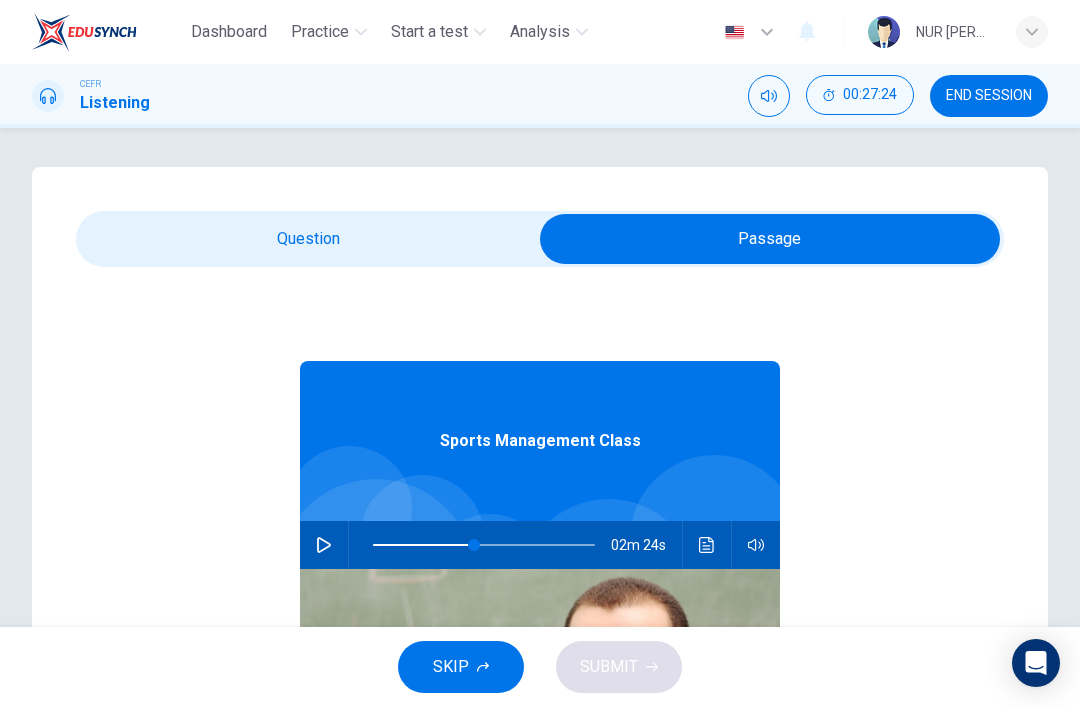 click at bounding box center [770, 239] 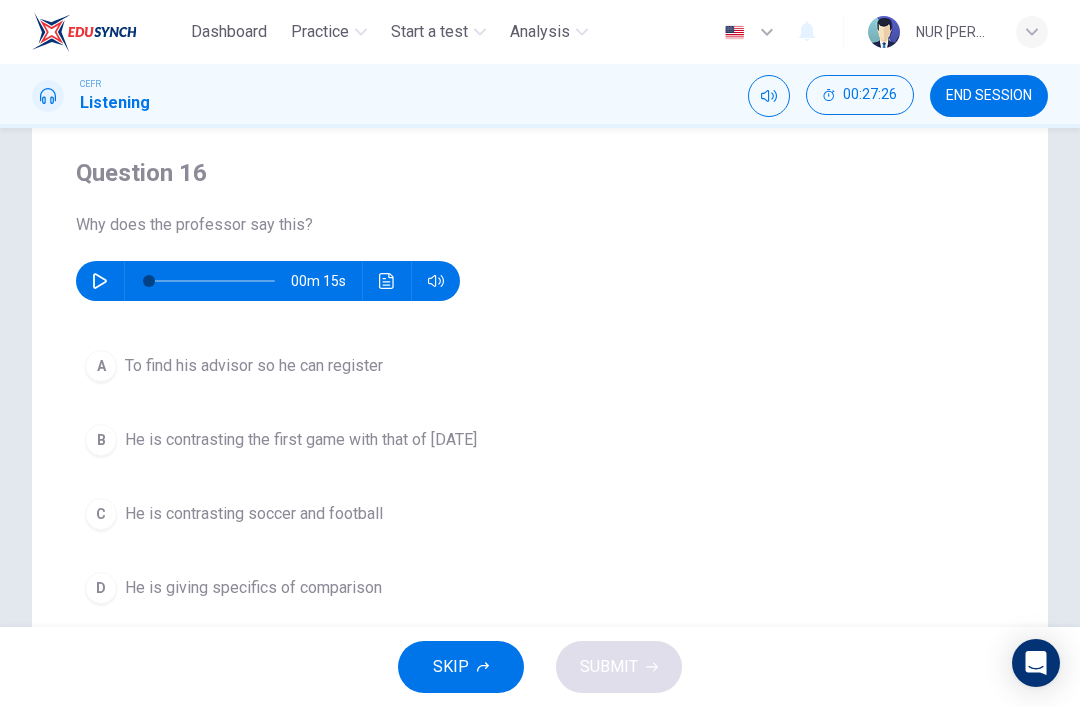 scroll, scrollTop: 148, scrollLeft: 0, axis: vertical 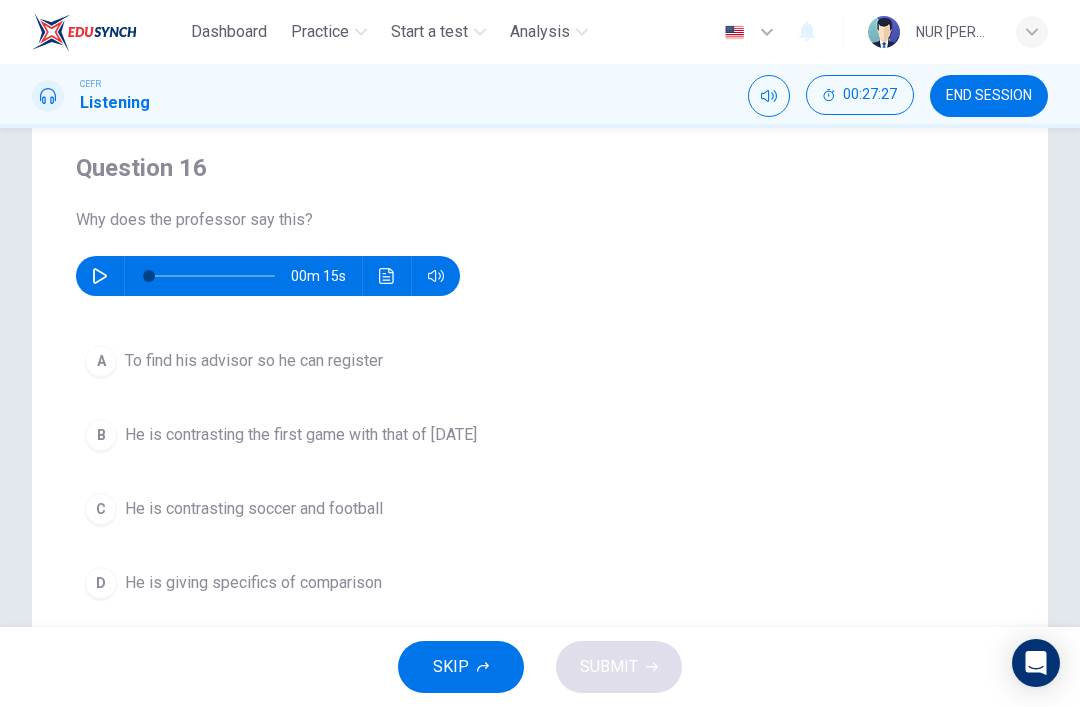 click at bounding box center (100, 276) 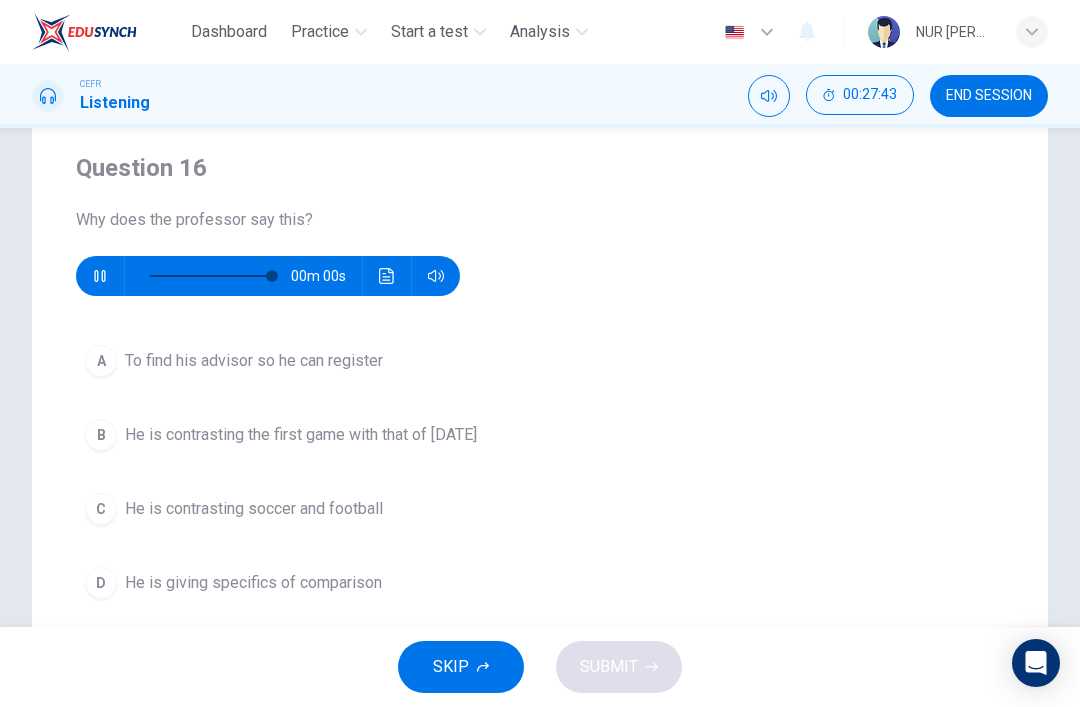 type on "0" 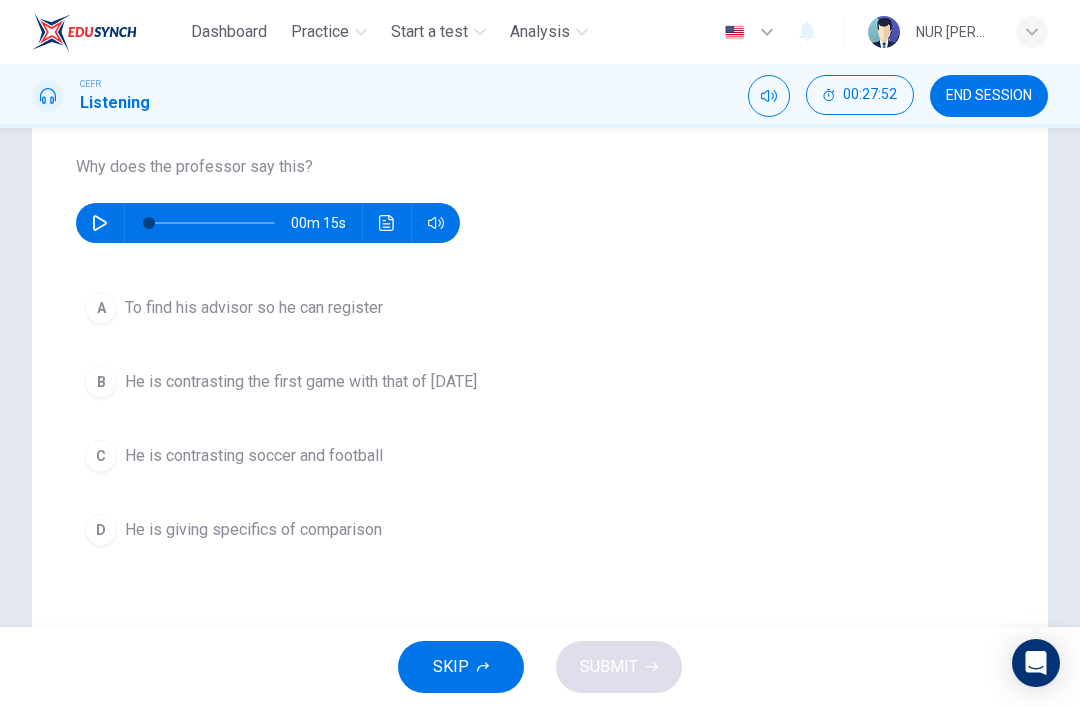 scroll, scrollTop: 202, scrollLeft: 0, axis: vertical 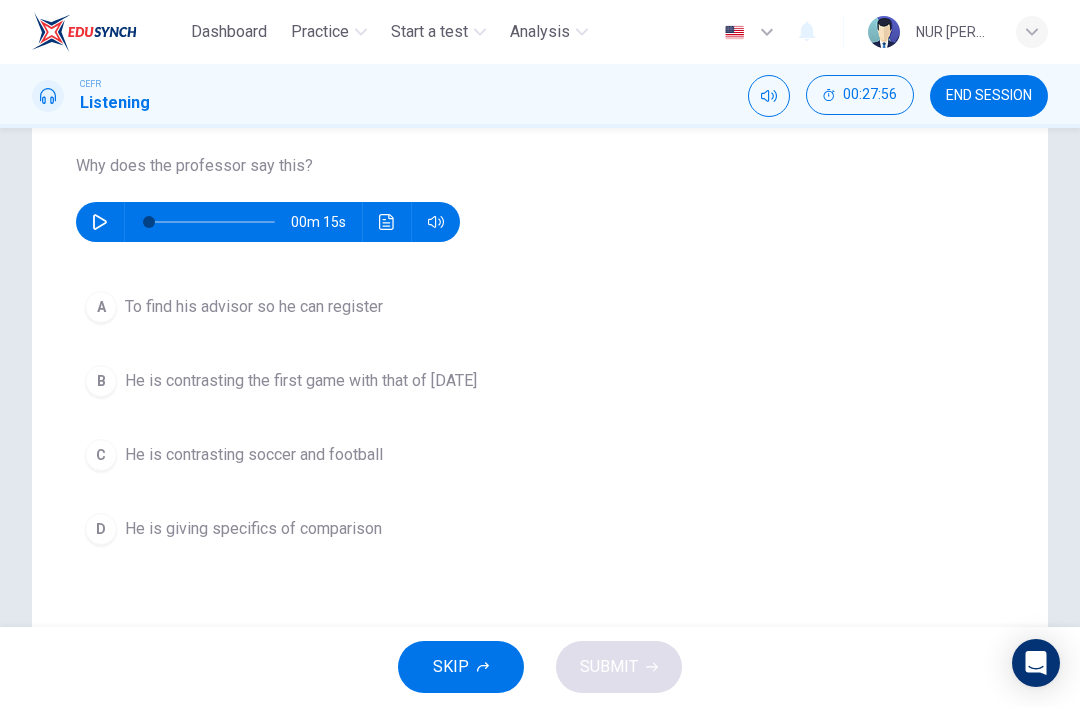 click on "D He is giving specifics of comparison" at bounding box center (540, 529) 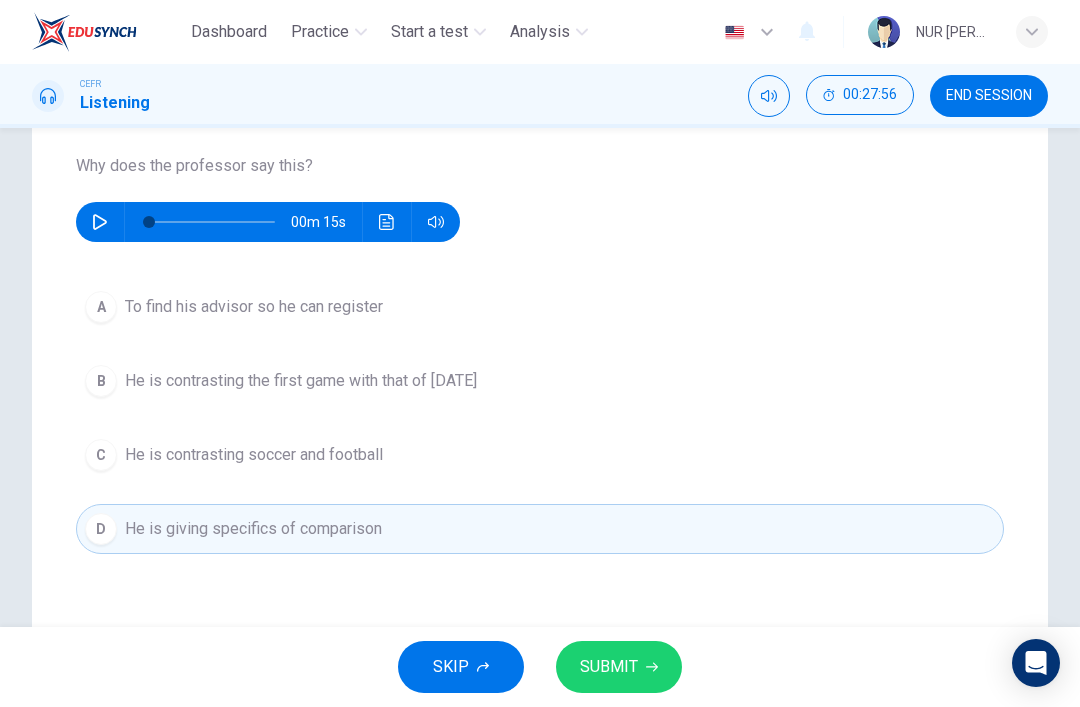 click on "SUBMIT" at bounding box center [609, 667] 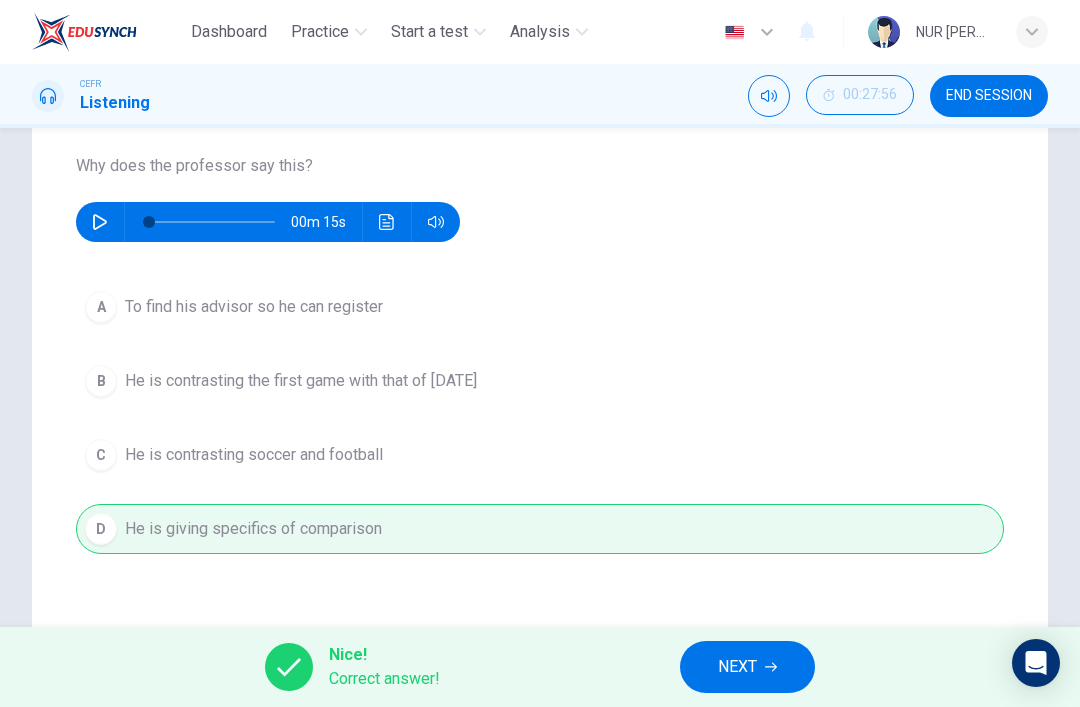 click on "NEXT" at bounding box center [747, 667] 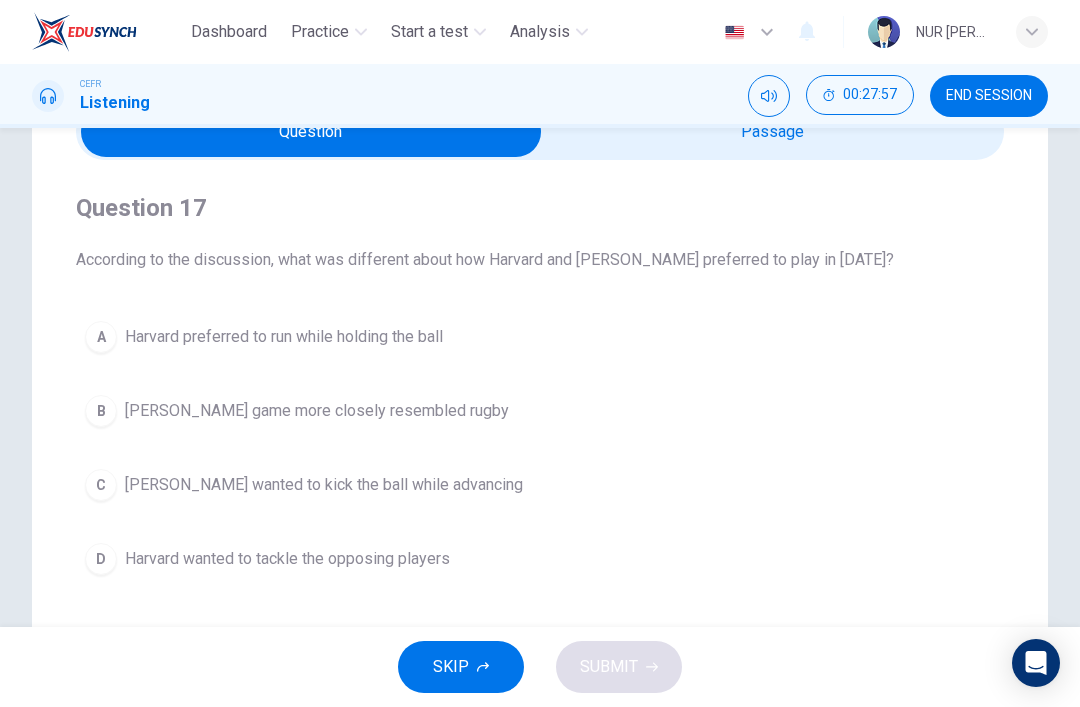 scroll, scrollTop: 81, scrollLeft: 0, axis: vertical 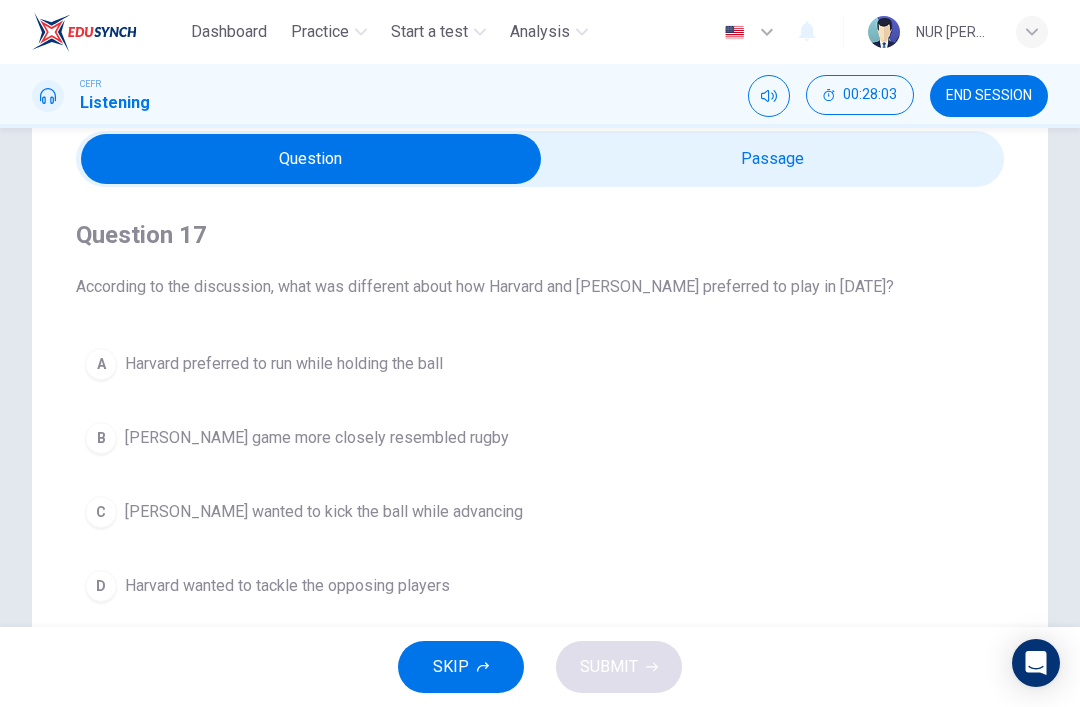 click at bounding box center [311, 159] 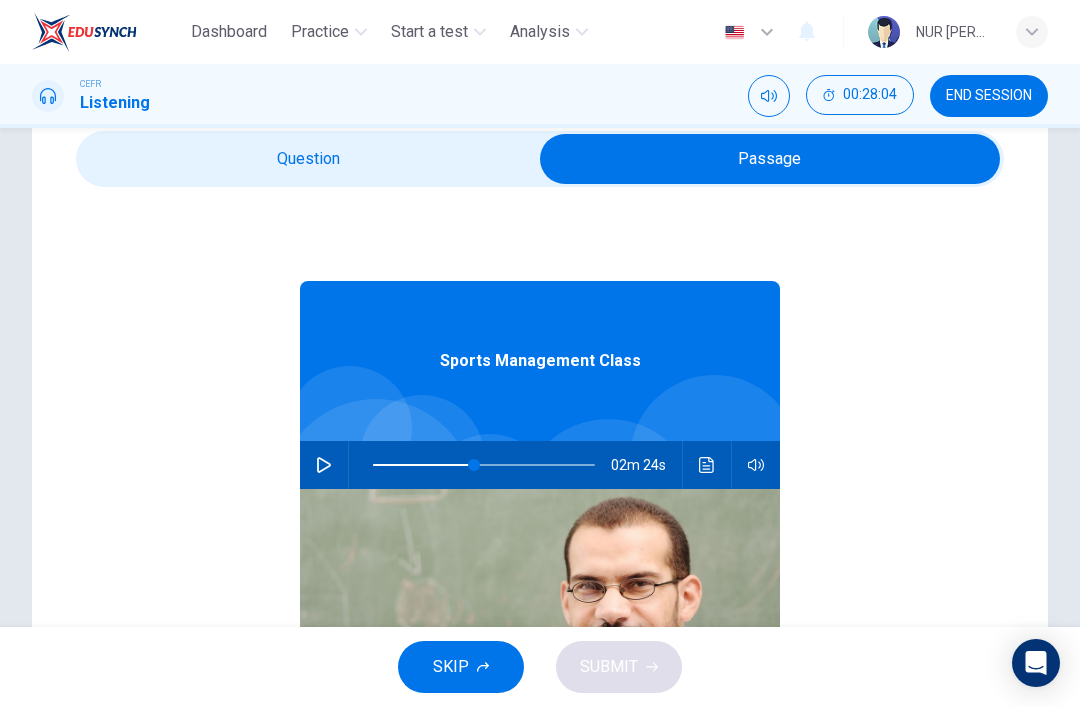 click 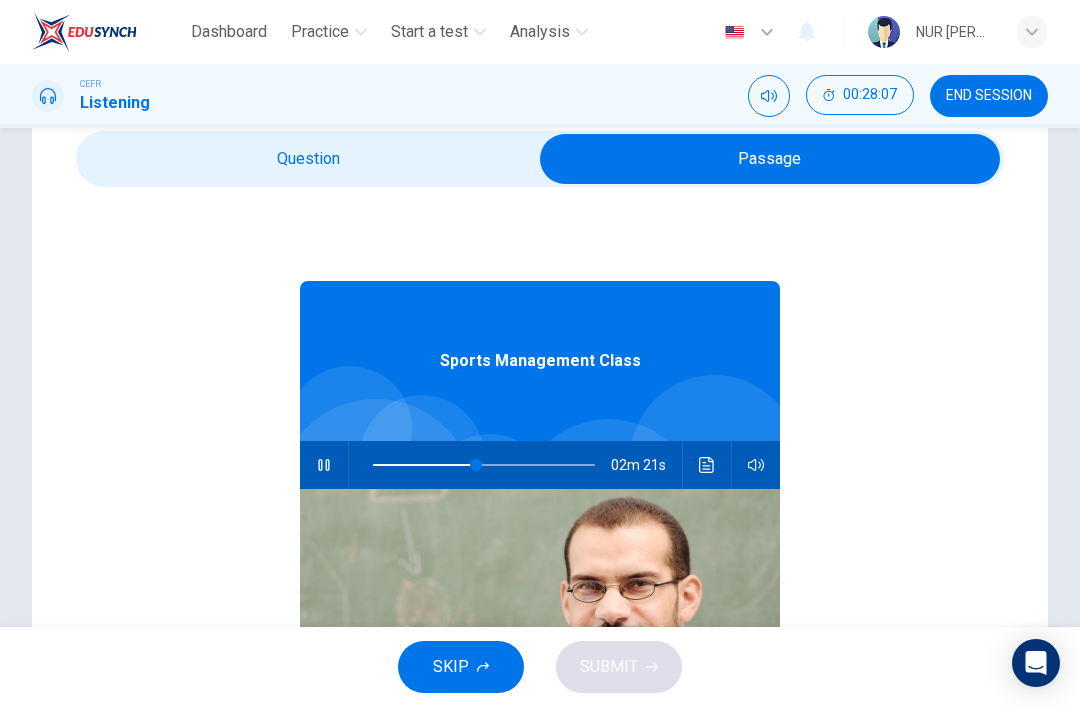 type on "47" 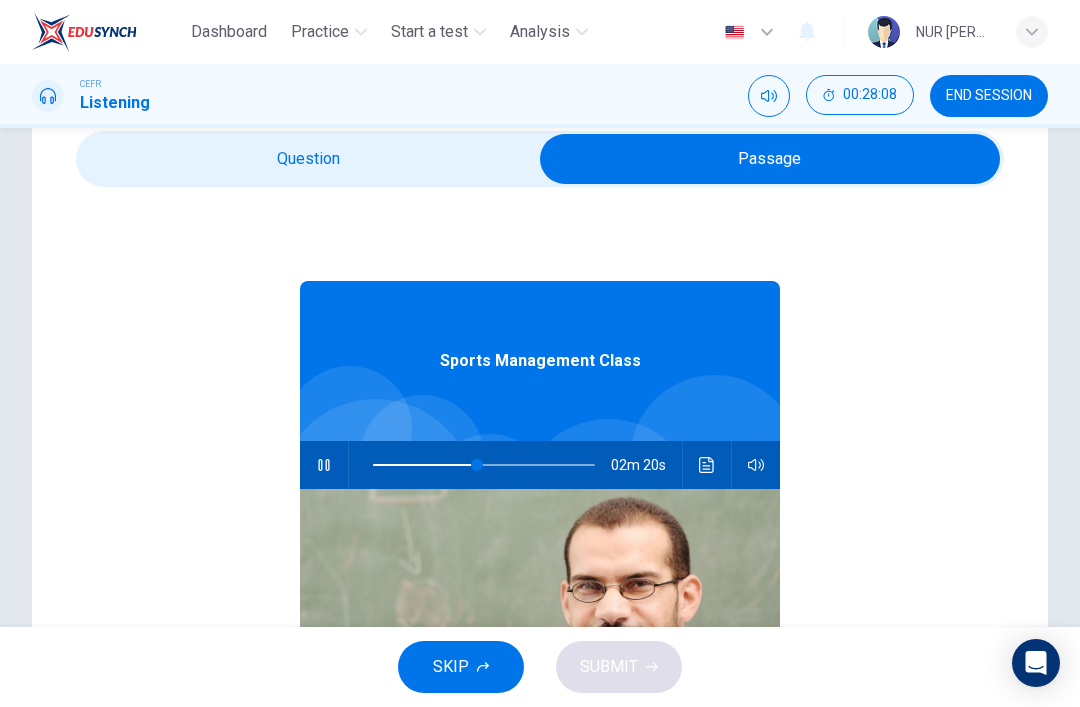 click at bounding box center [770, 159] 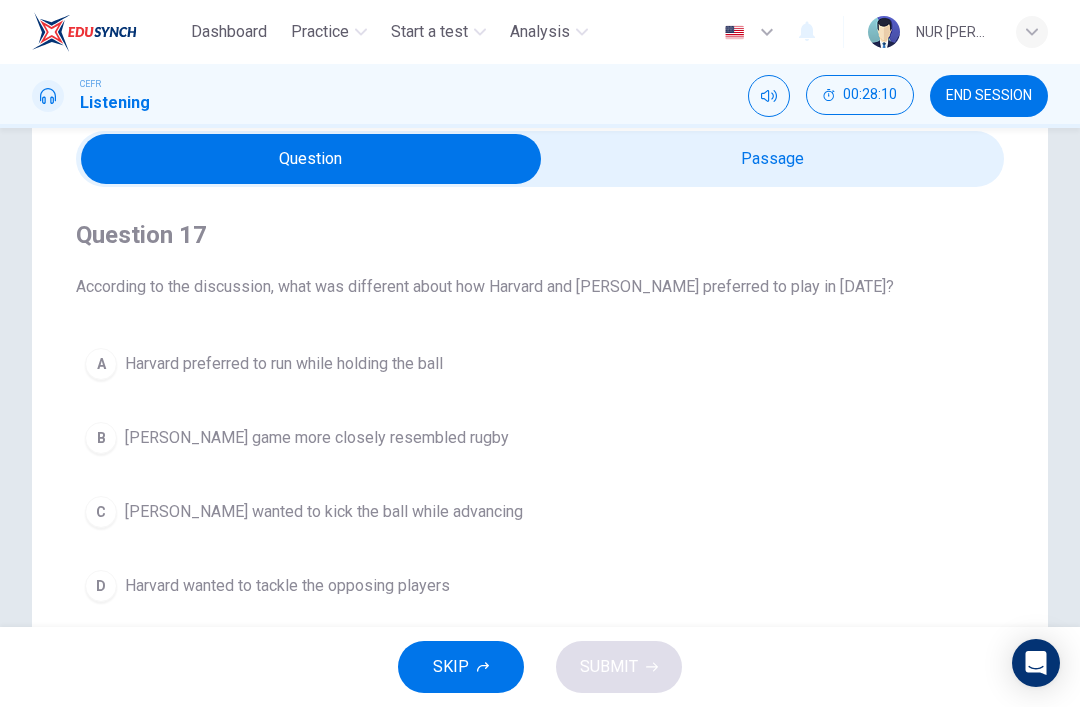click at bounding box center [311, 159] 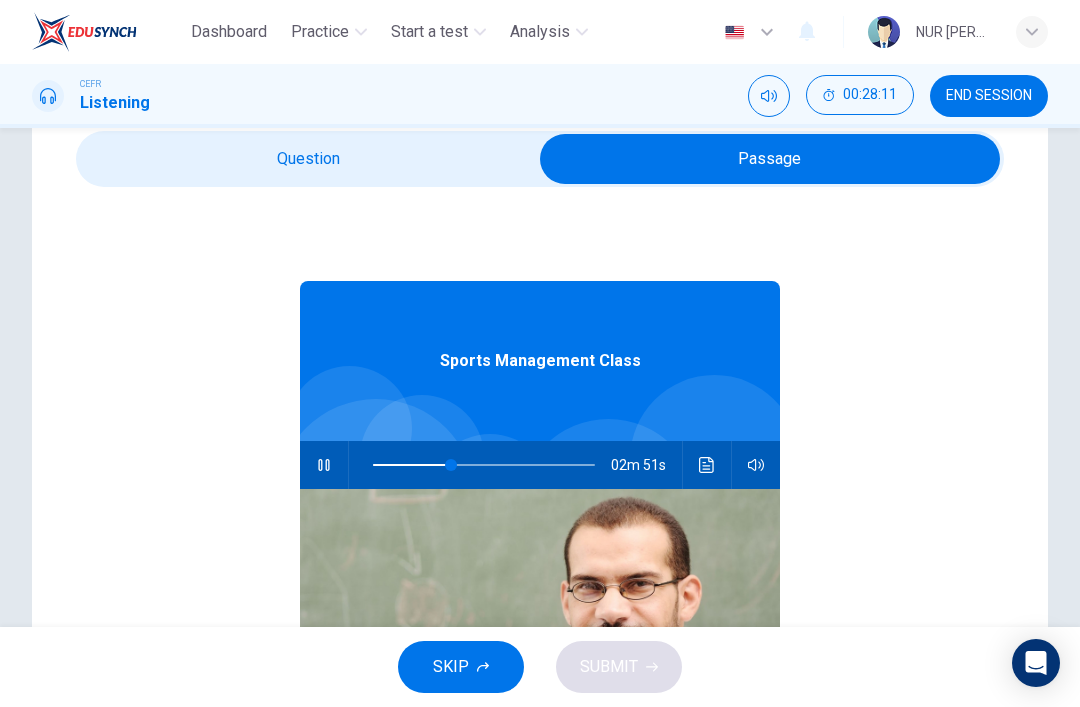 type on "34" 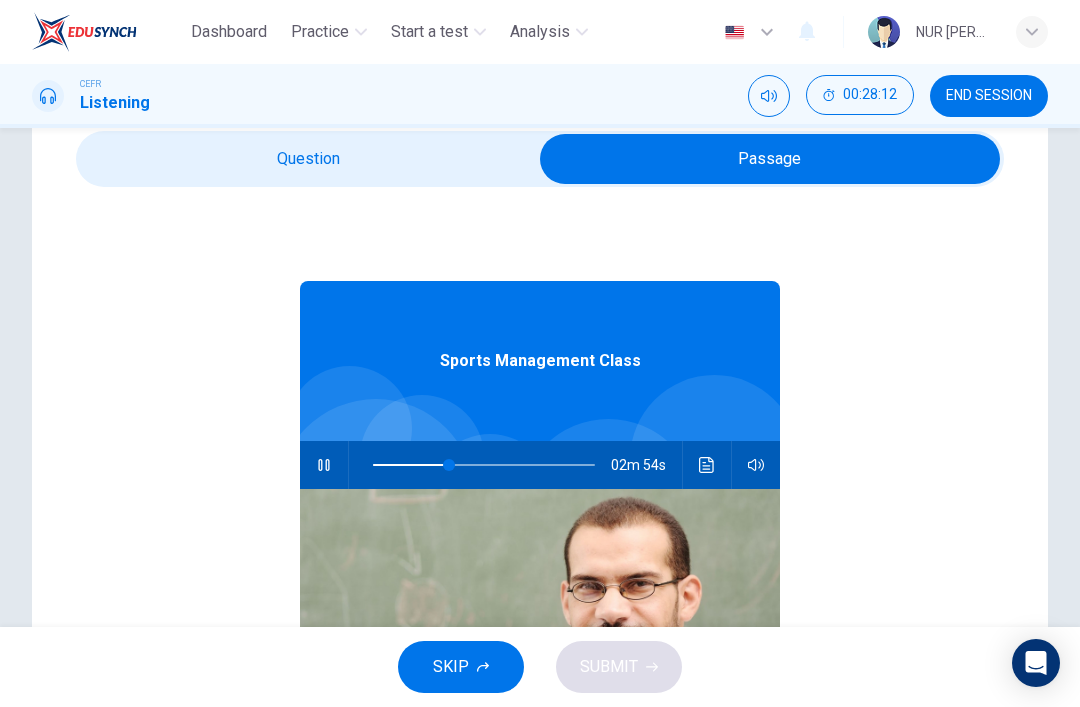 click at bounding box center [770, 159] 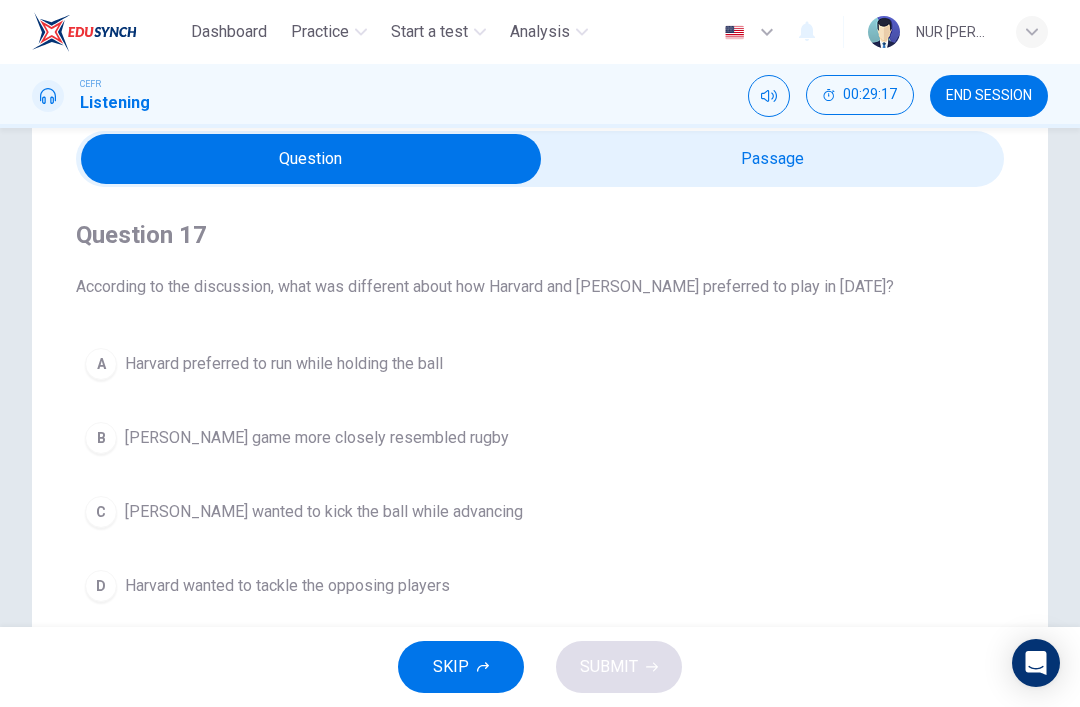 click on "Harvard wanted to tackle the opposing players" at bounding box center (287, 586) 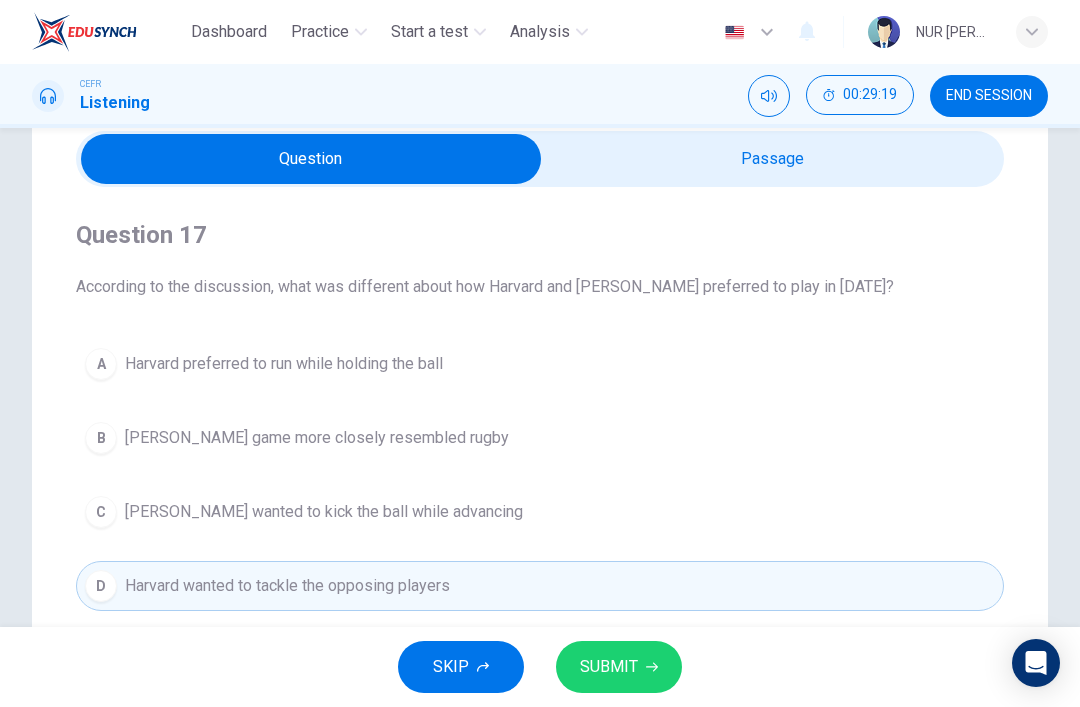 click on "SUBMIT" at bounding box center [609, 667] 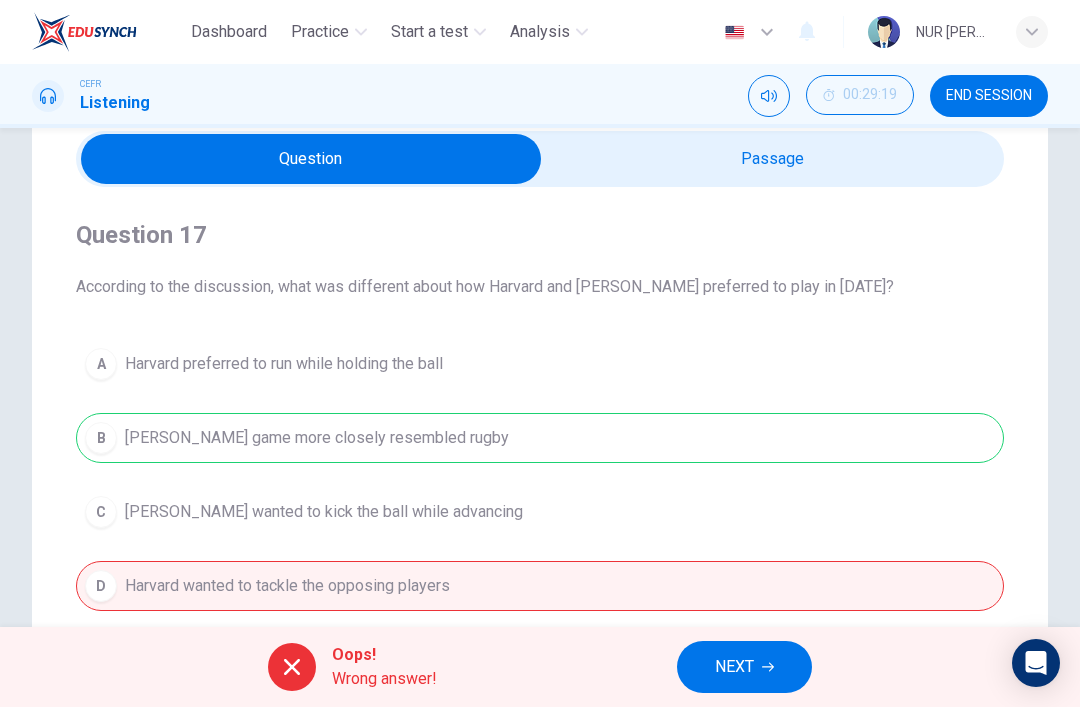 click on "NEXT" at bounding box center [744, 667] 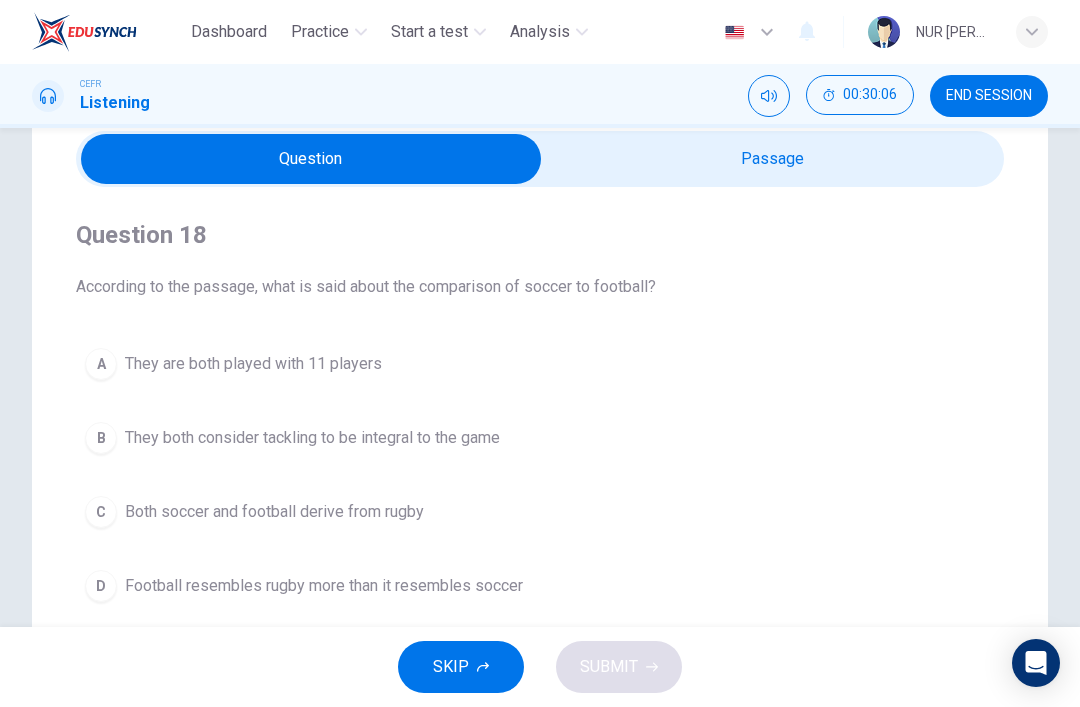 type on "80" 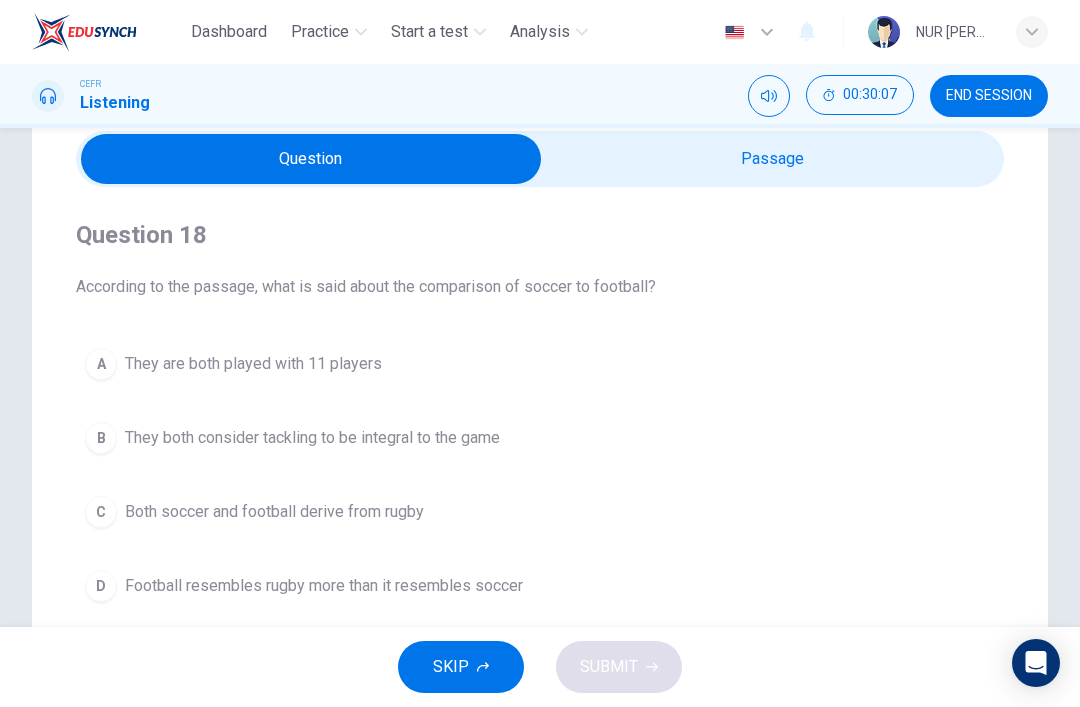 click at bounding box center [311, 159] 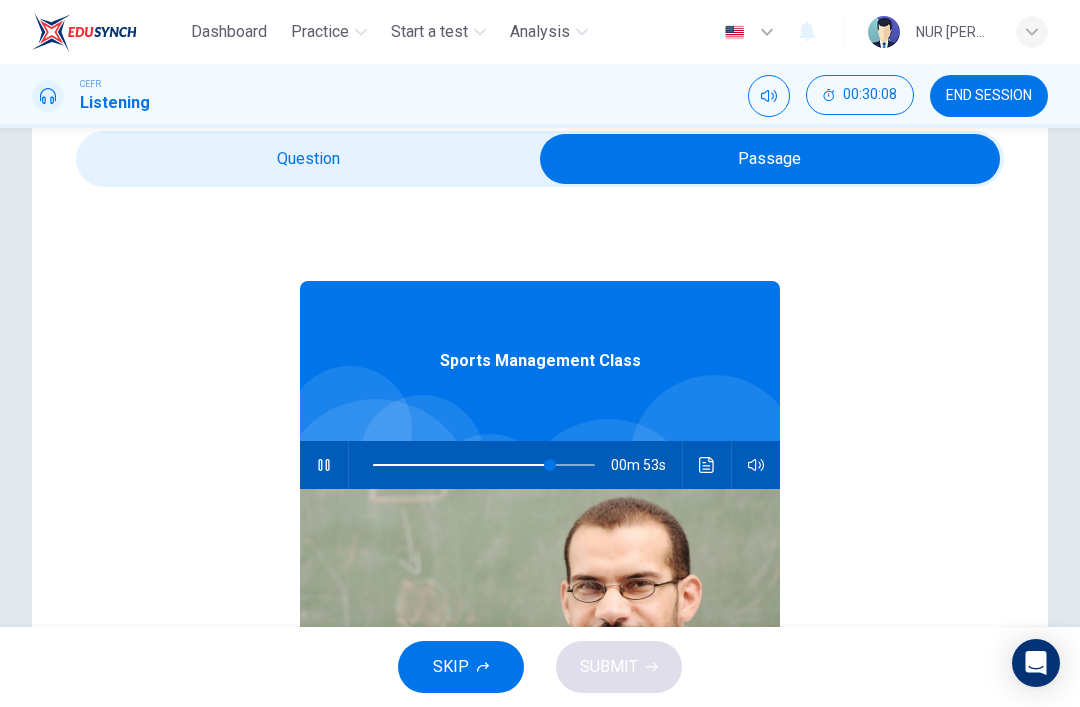 click at bounding box center [324, 465] 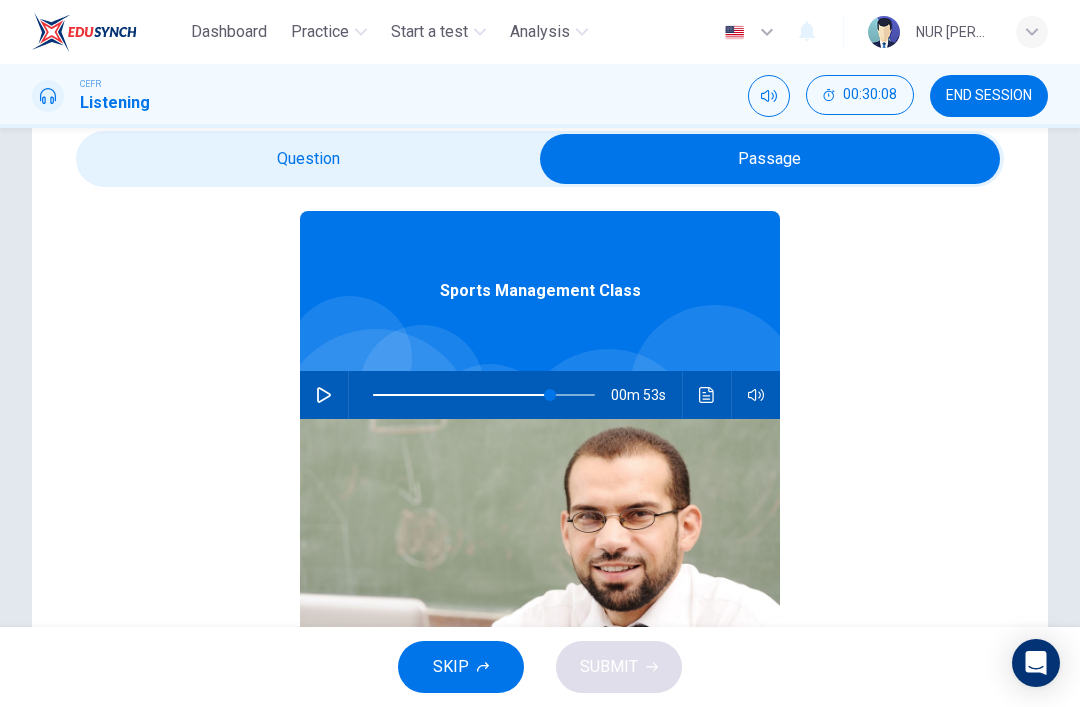 scroll, scrollTop: 82, scrollLeft: 0, axis: vertical 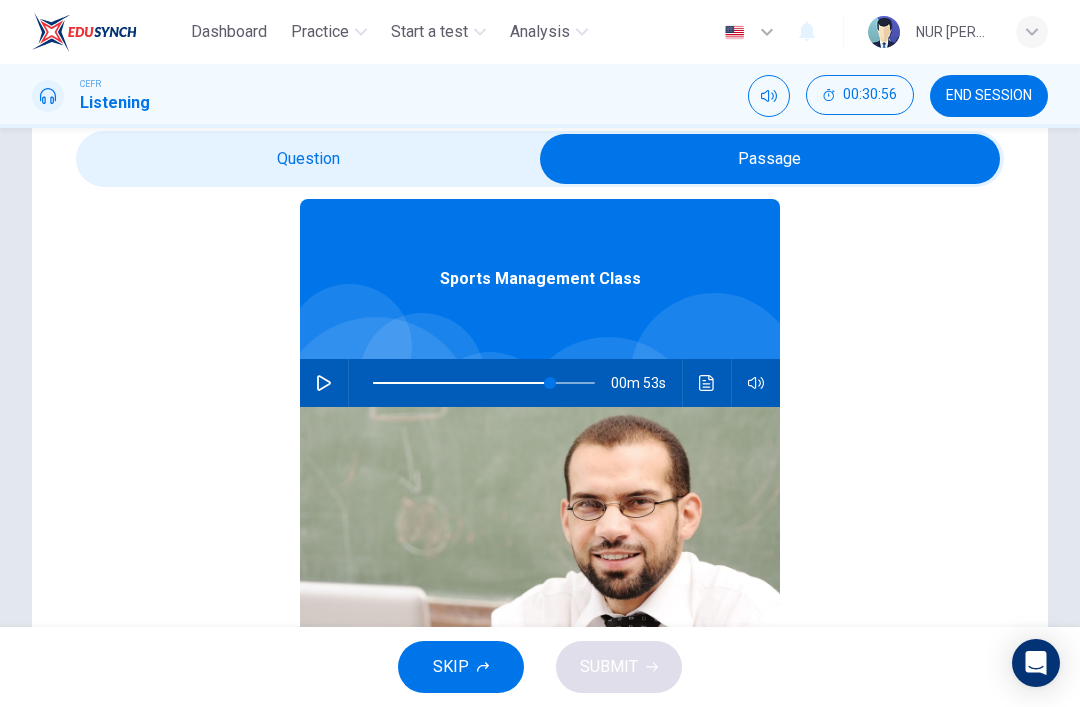 click at bounding box center (324, 383) 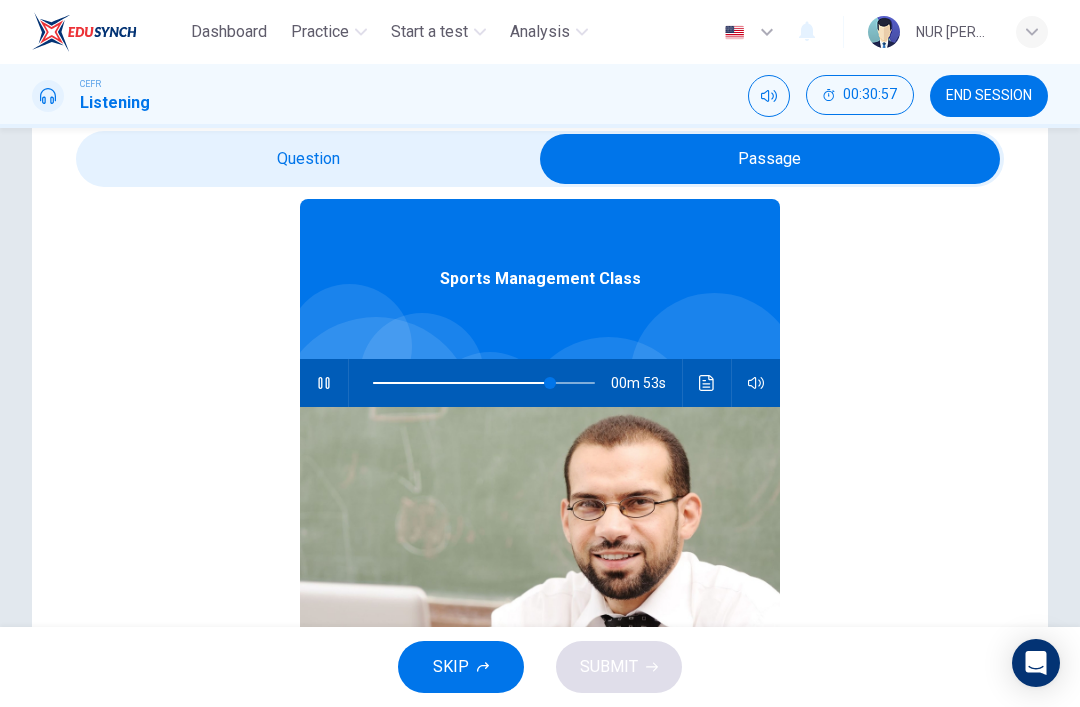 type on "80" 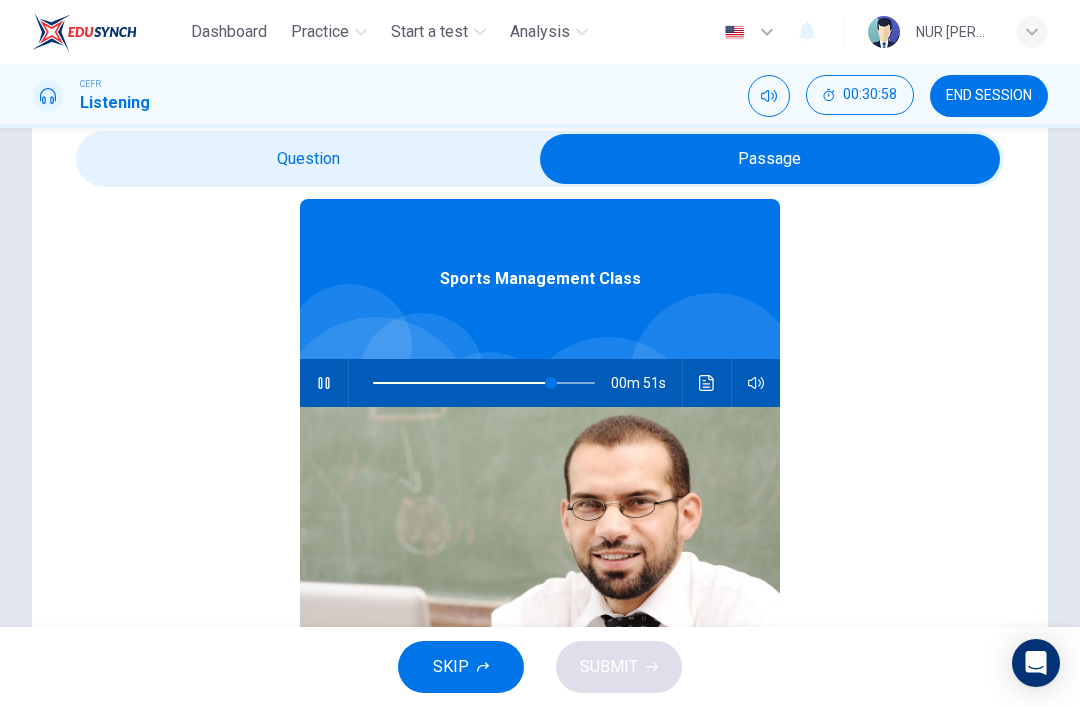 click at bounding box center [770, 159] 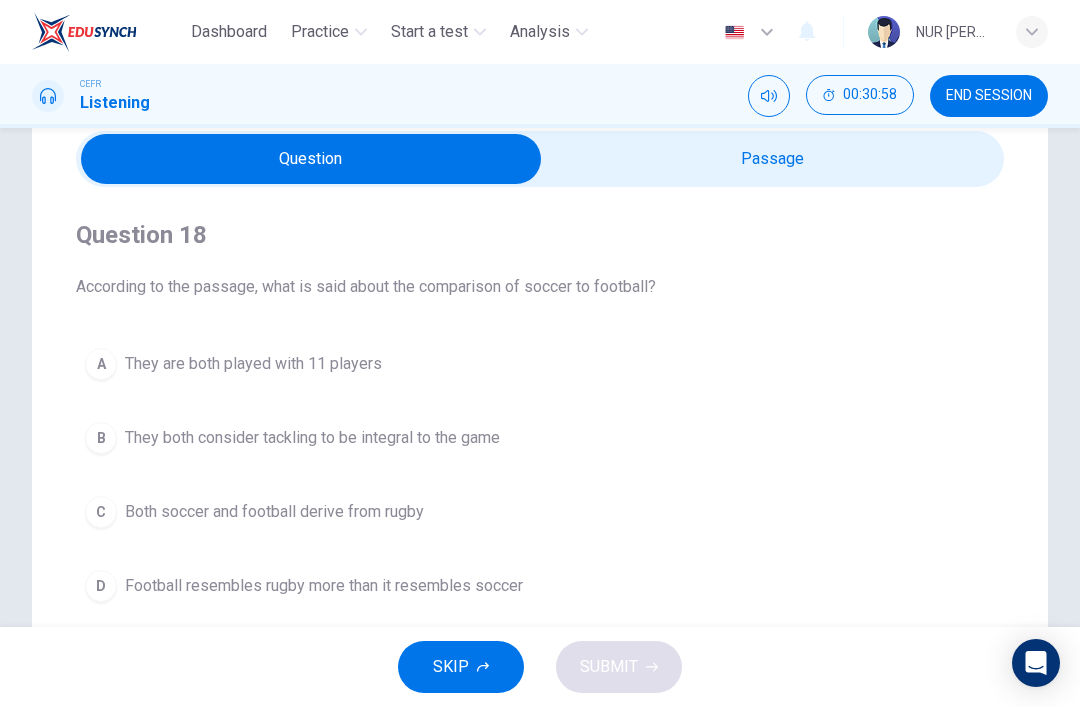 scroll, scrollTop: 0, scrollLeft: 0, axis: both 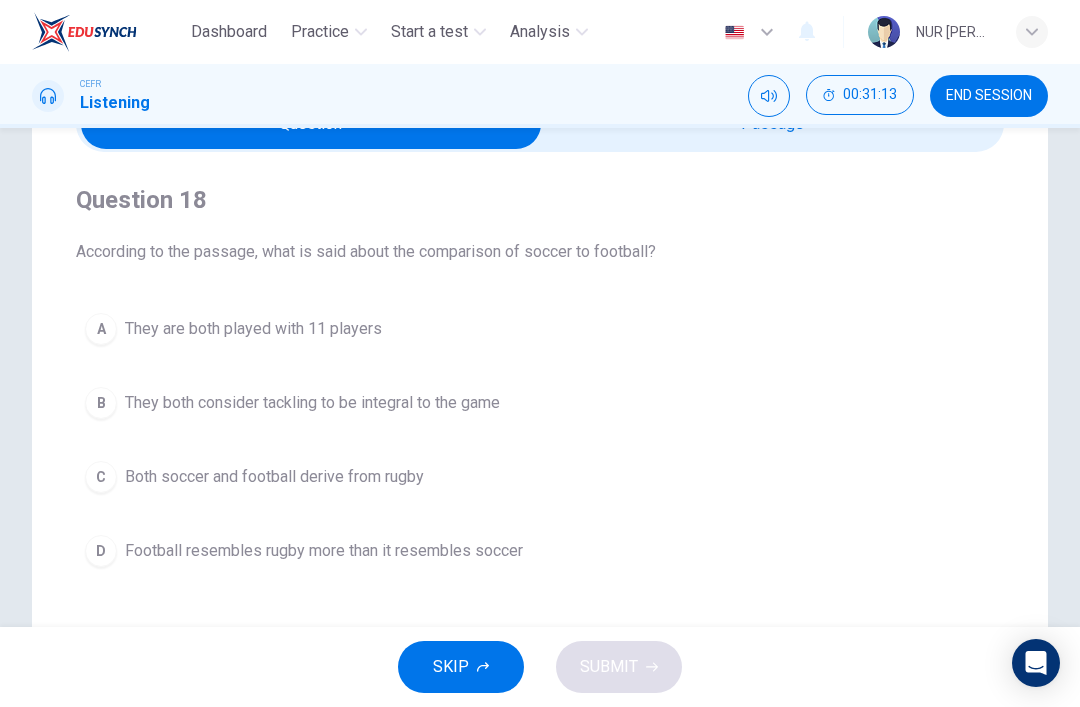 click on "A They are both played with 11 players" at bounding box center (540, 329) 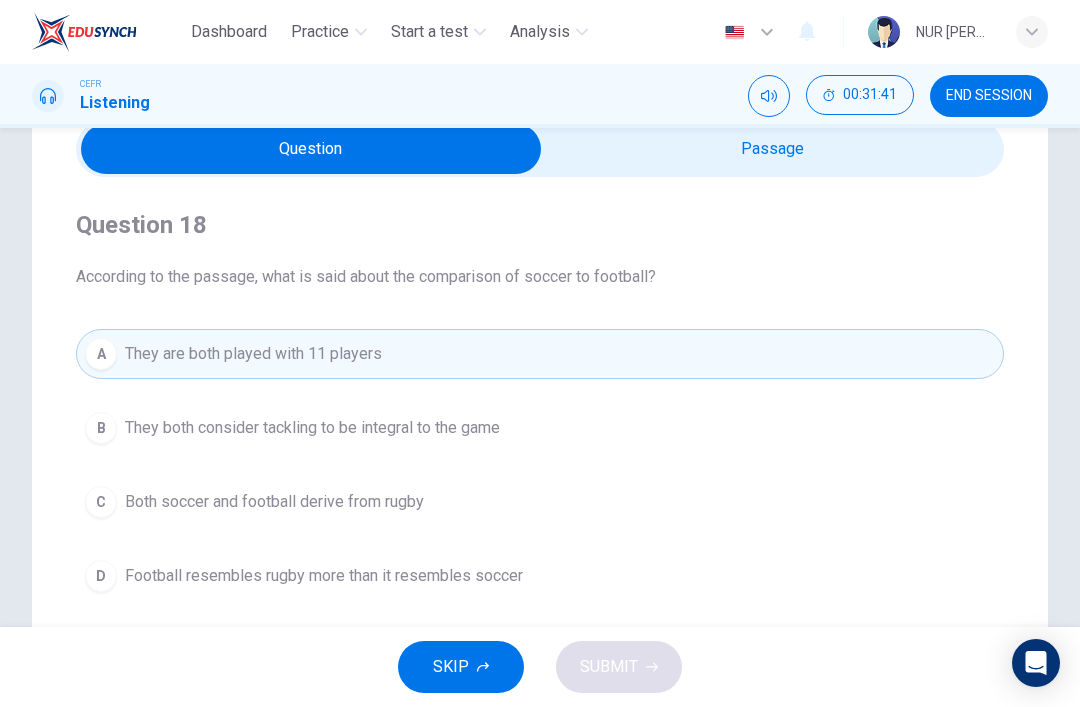 scroll, scrollTop: 81, scrollLeft: 0, axis: vertical 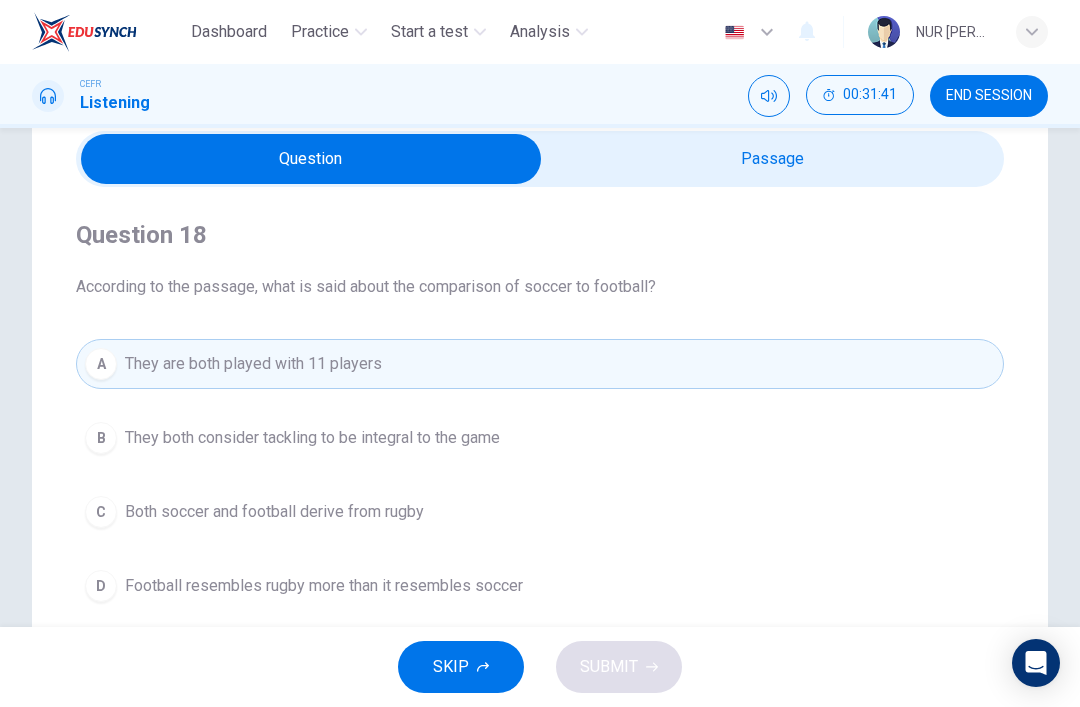 type on "97" 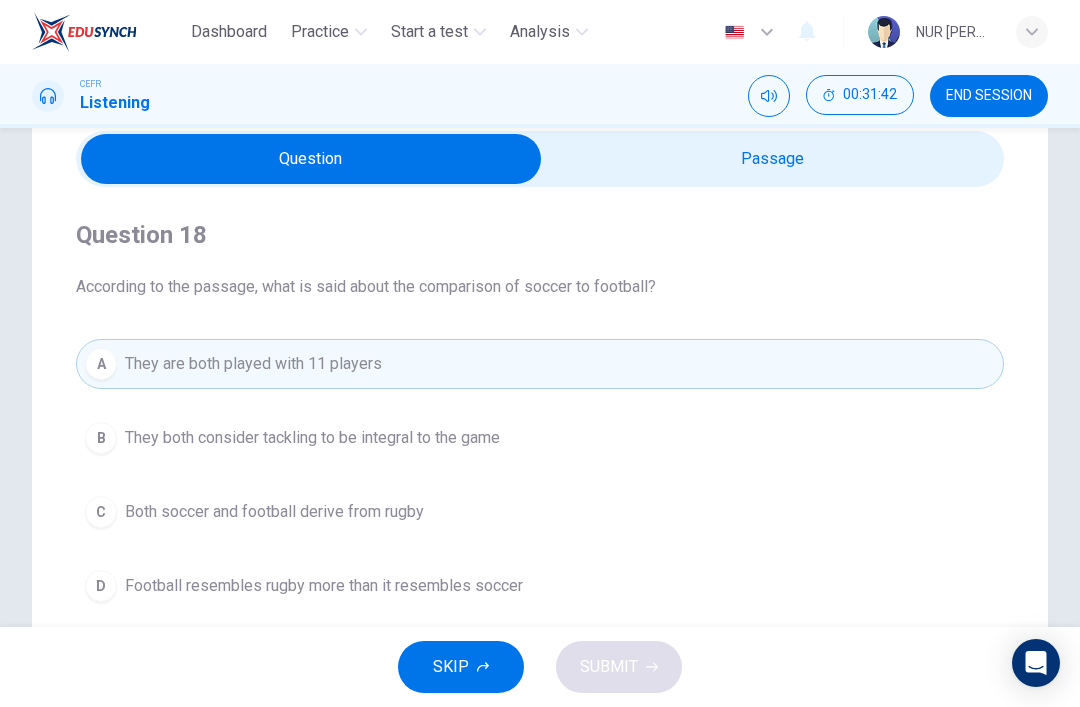 click at bounding box center (311, 159) 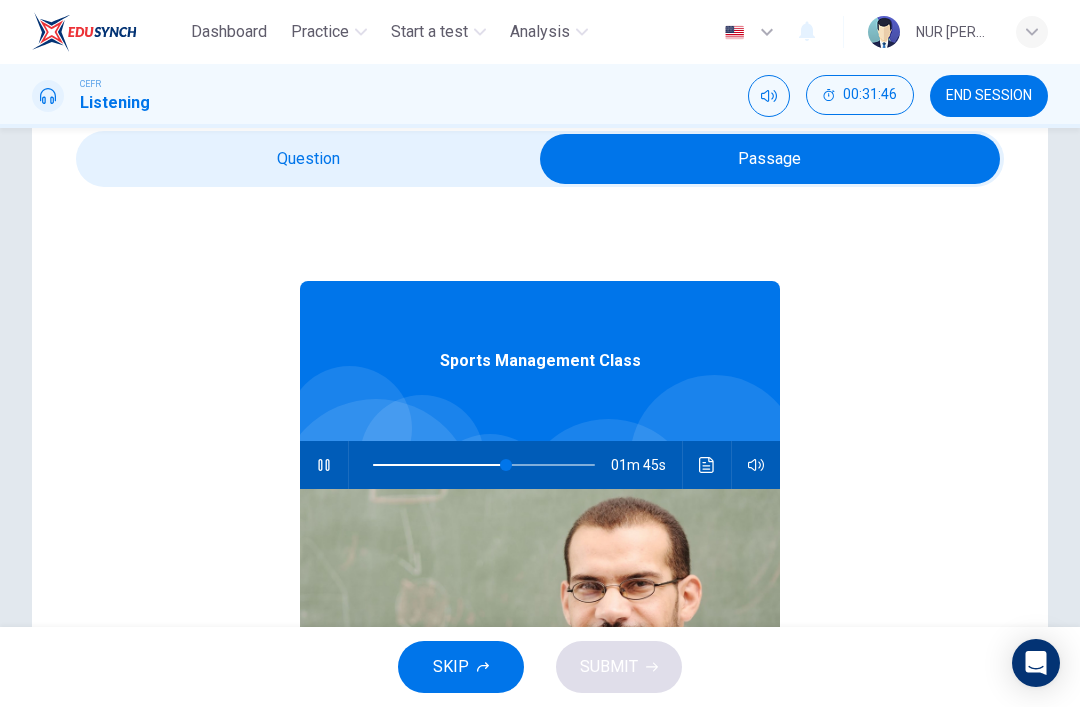 type on "60" 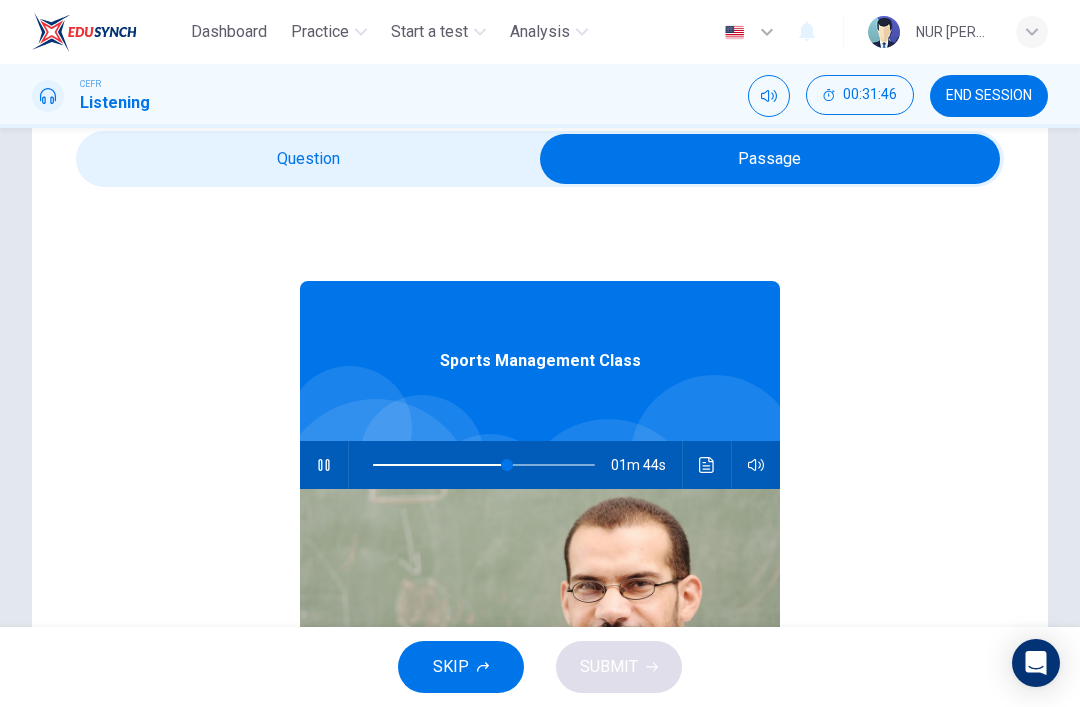 click on "Question 18 According to the passage, what is said about the comparison of soccer to football? A They are both played with 11 players B They both consider tackling to be integral to the game C Both soccer and football derive from rugby D Football resembles rugby more than it resembles soccer Sports Management Class 01m 44s" at bounding box center (540, 489) 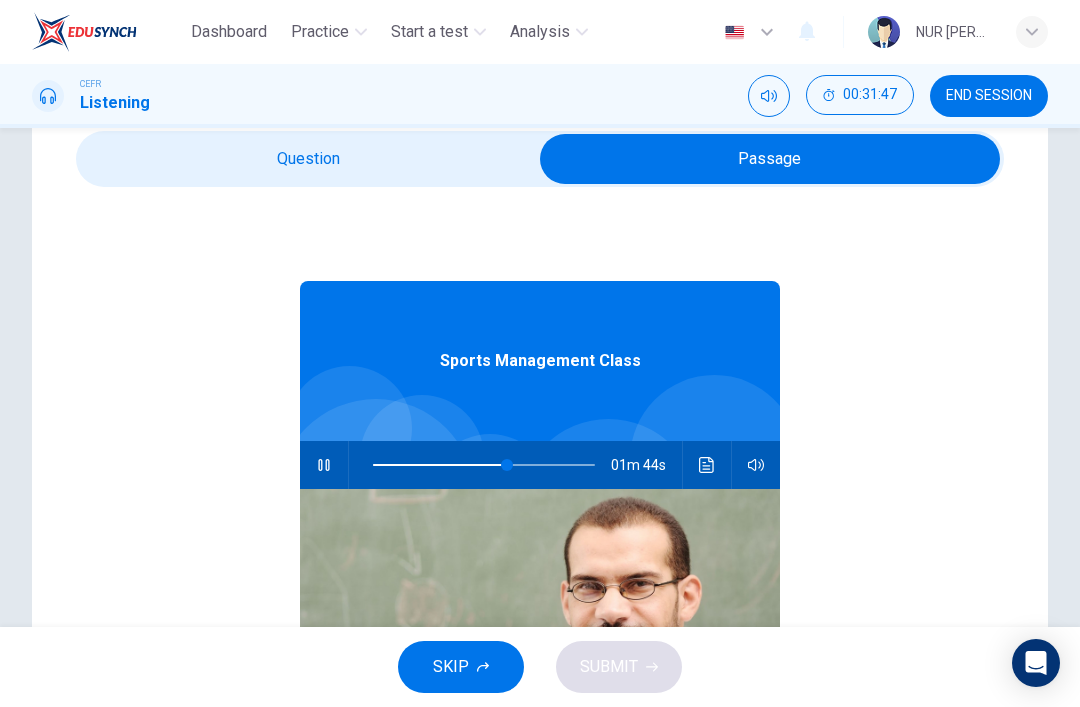 click at bounding box center [770, 159] 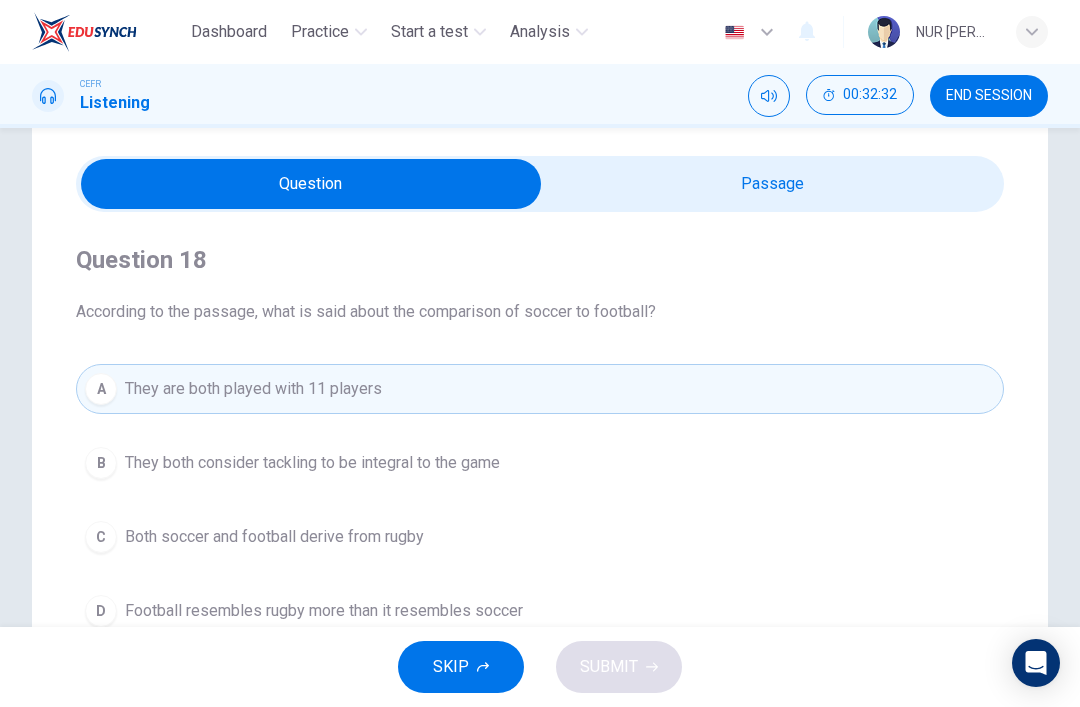 scroll, scrollTop: 40, scrollLeft: 0, axis: vertical 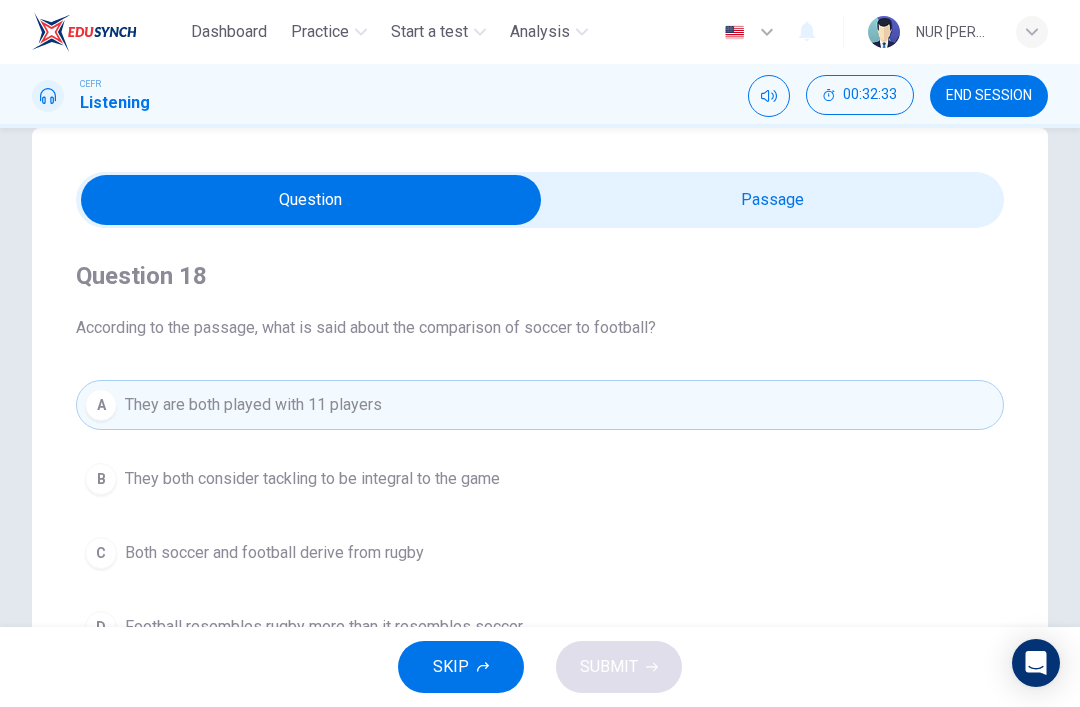 click at bounding box center (311, 200) 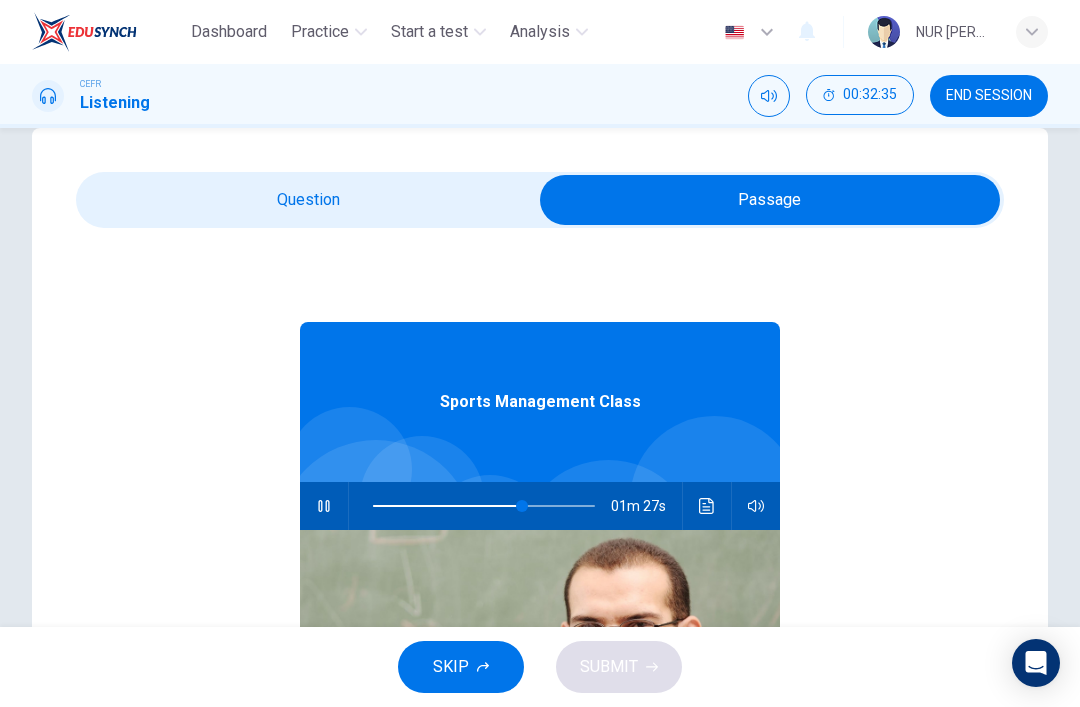 type on "67" 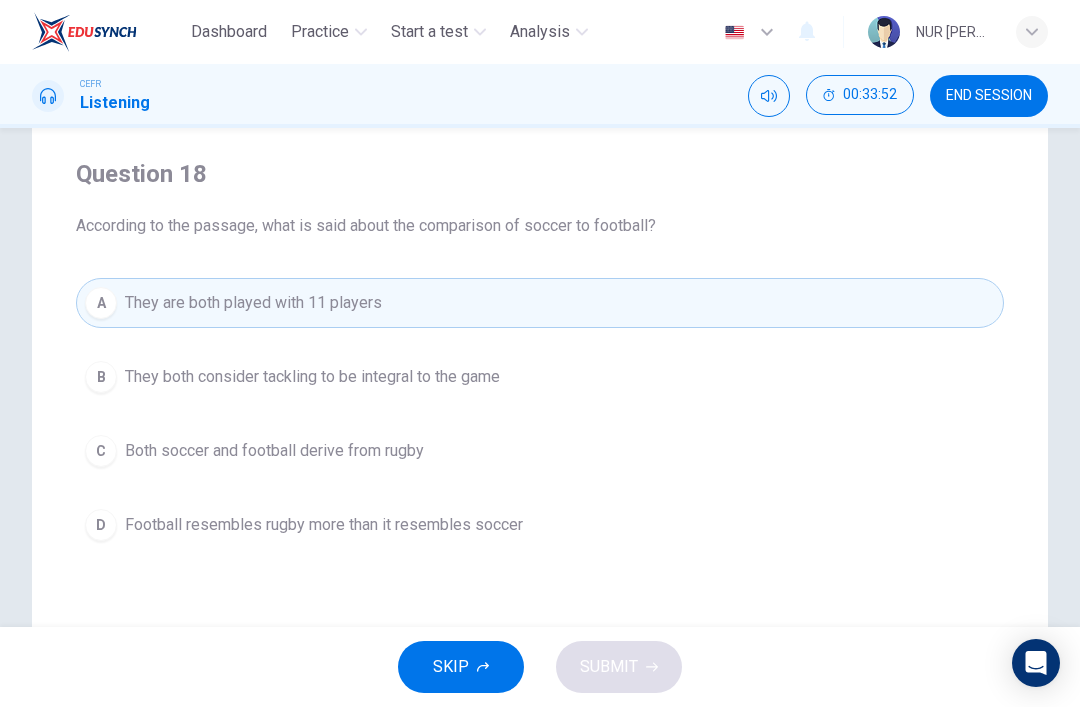 scroll, scrollTop: 143, scrollLeft: 0, axis: vertical 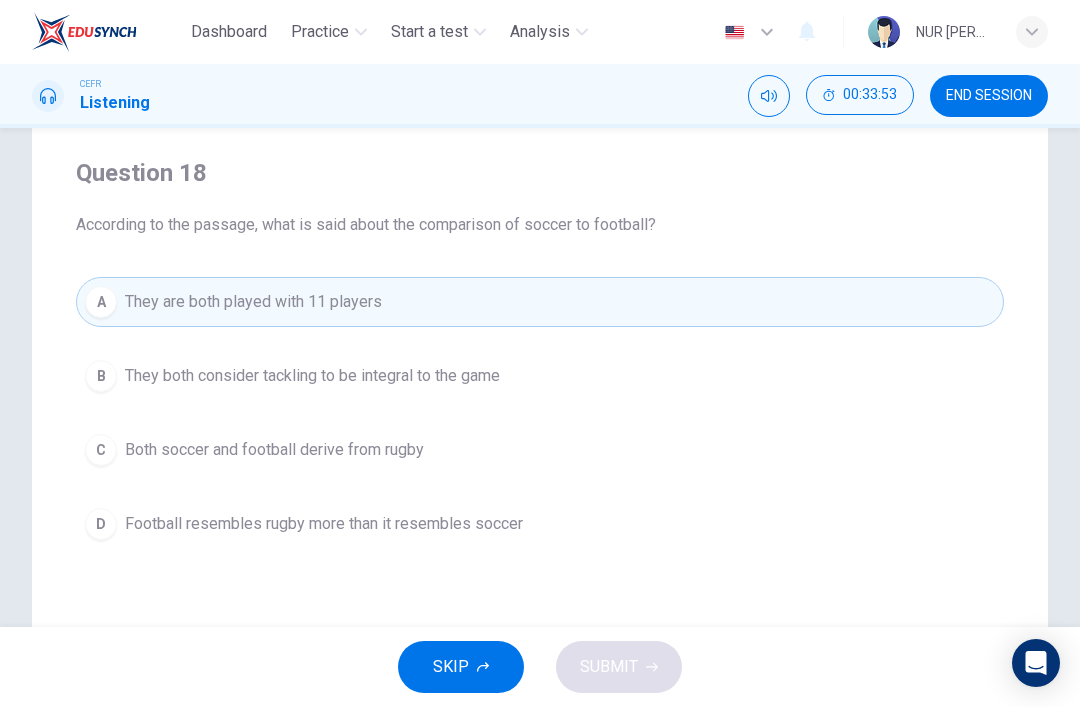 click on "B" at bounding box center [101, 376] 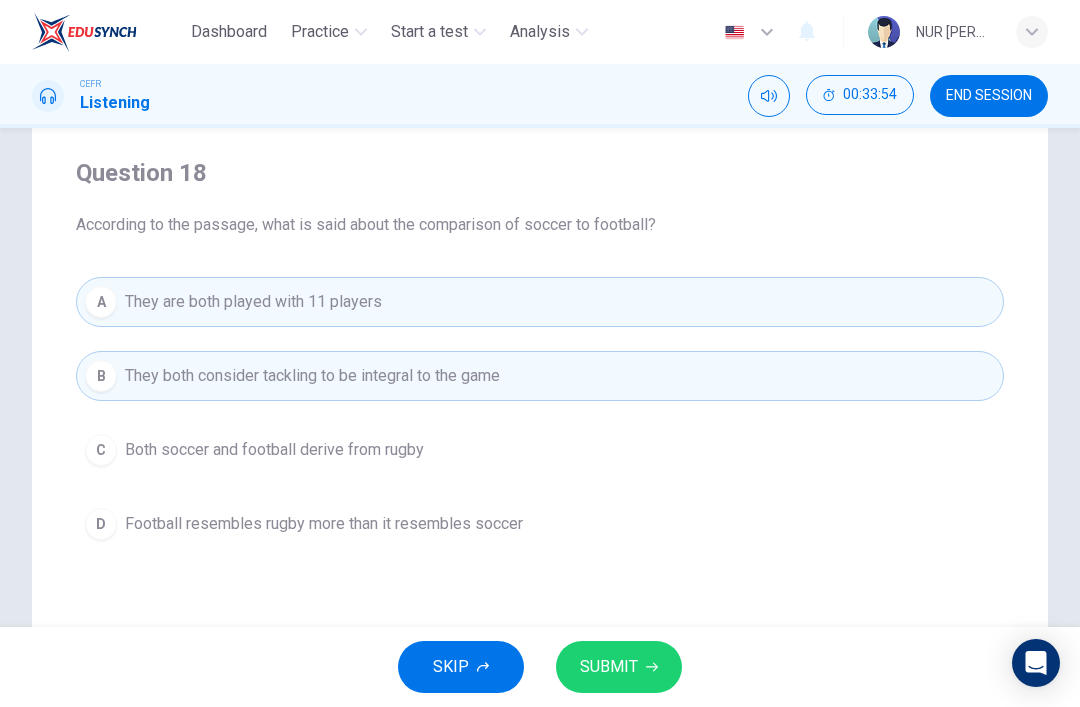 click on "SUBMIT" at bounding box center (619, 667) 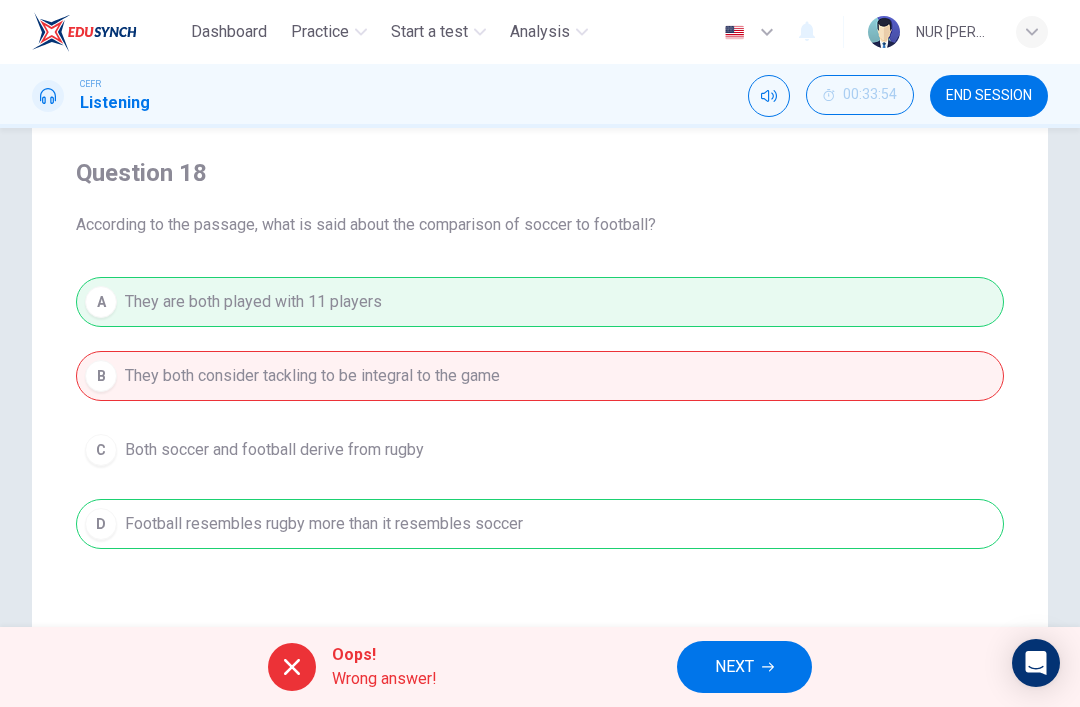 click on "NEXT" at bounding box center [744, 667] 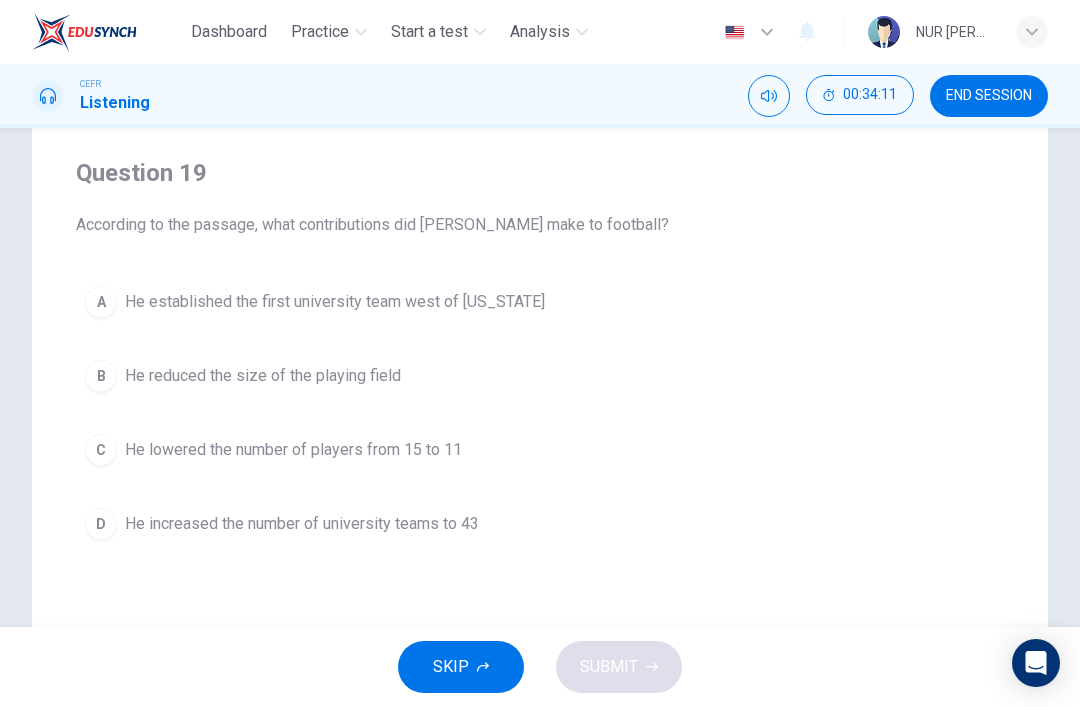 click on "He lowered the number of players from 15 to 11" at bounding box center (293, 450) 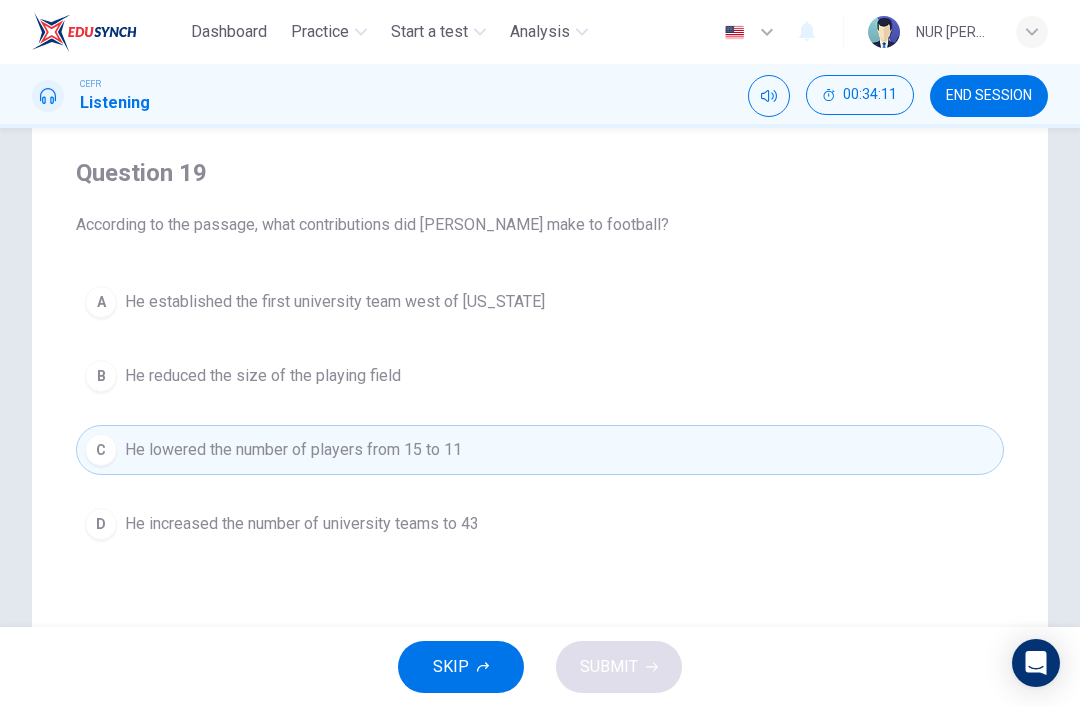click on "SKIP SUBMIT" at bounding box center [540, 667] 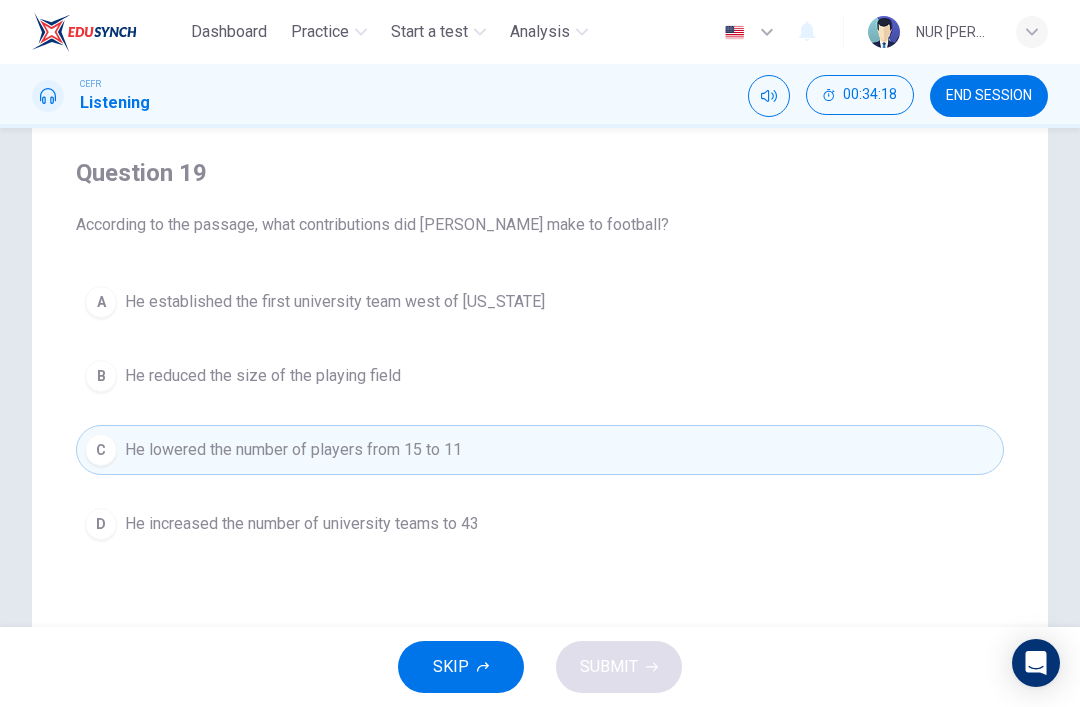 click on "B He reduced the size of the playing field" at bounding box center [540, 376] 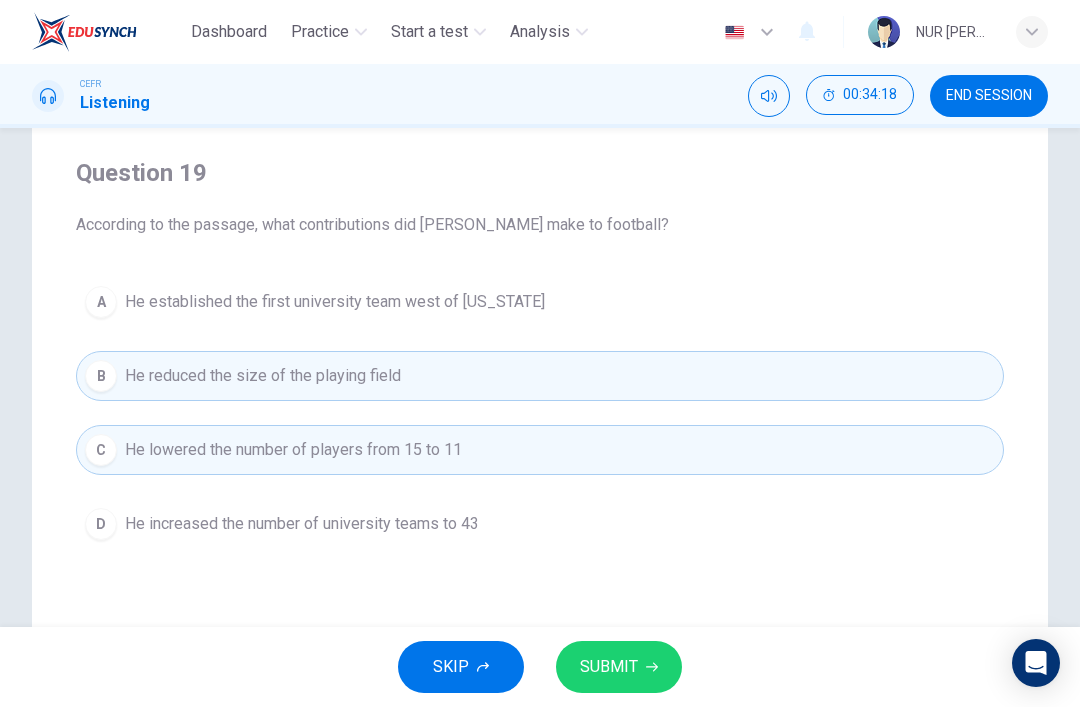 click on "SUBMIT" at bounding box center (619, 667) 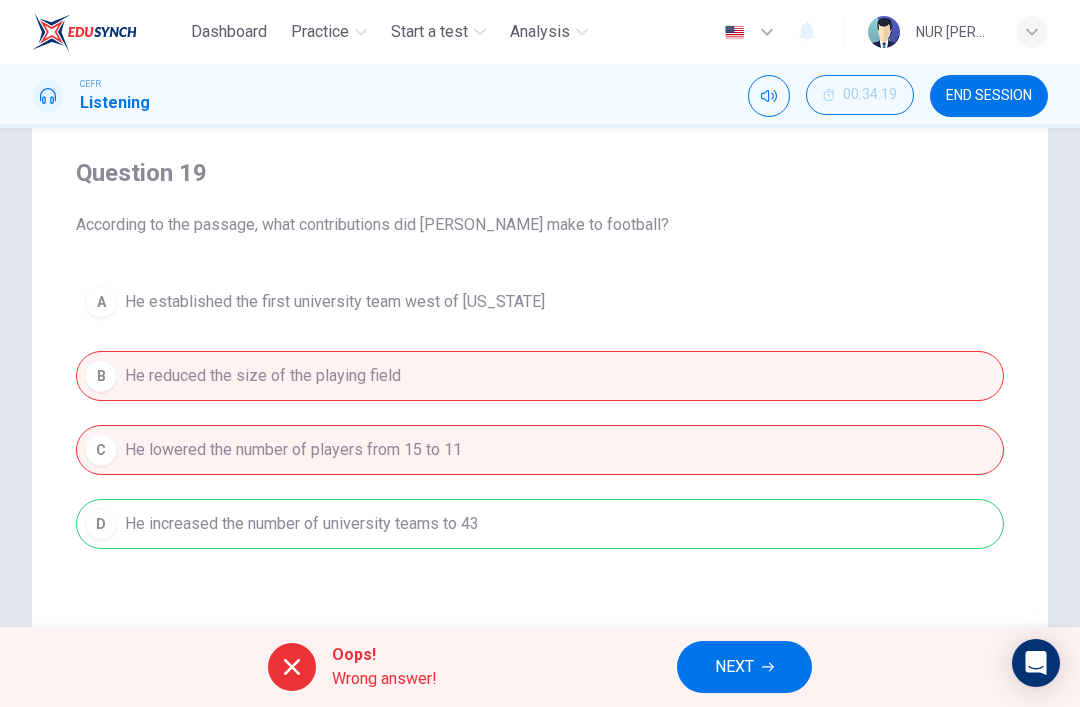 scroll, scrollTop: 115, scrollLeft: 0, axis: vertical 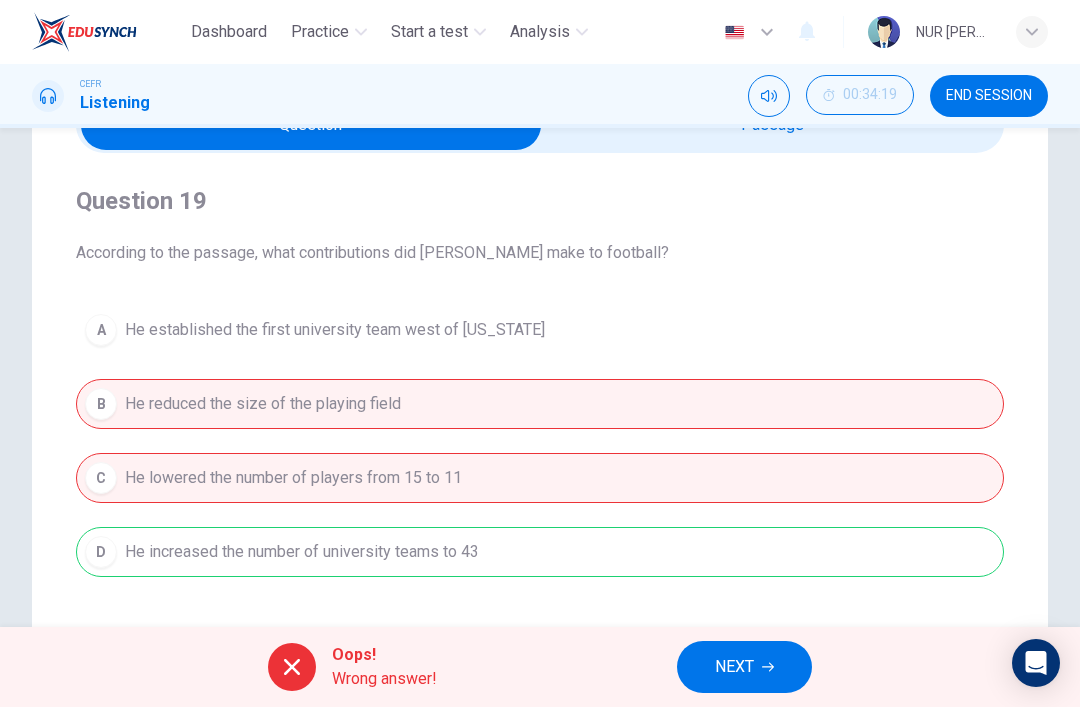 click on "NEXT" at bounding box center [734, 667] 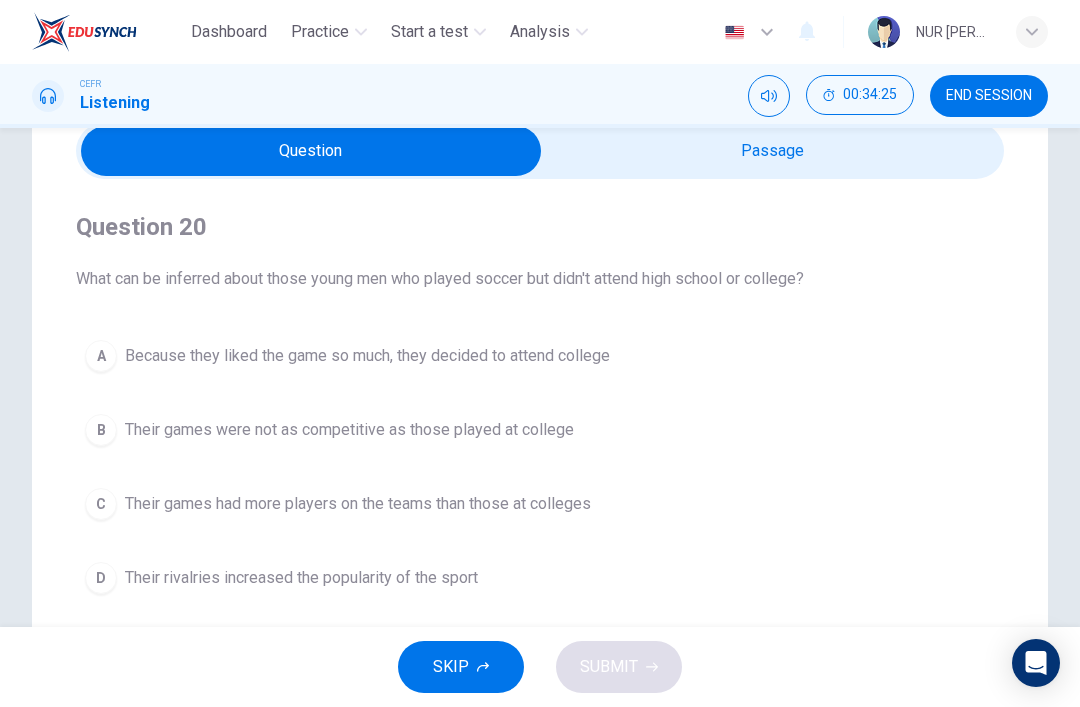 scroll, scrollTop: 94, scrollLeft: 0, axis: vertical 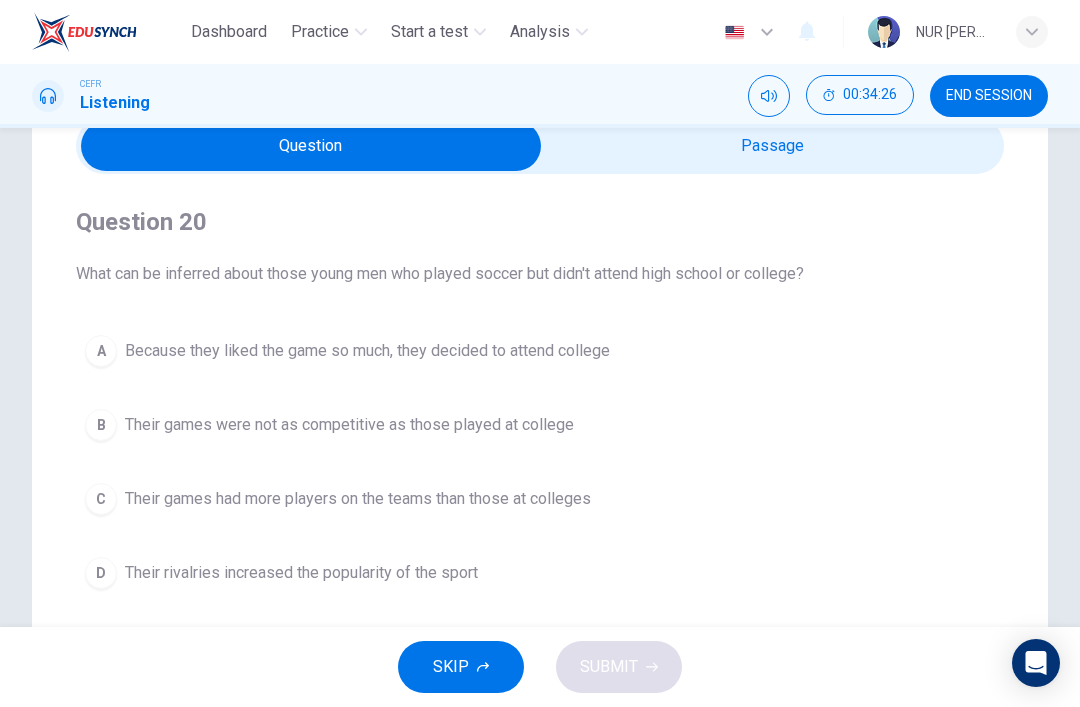 click on "D Their rivalries increased the popularity of the sport" at bounding box center [540, 573] 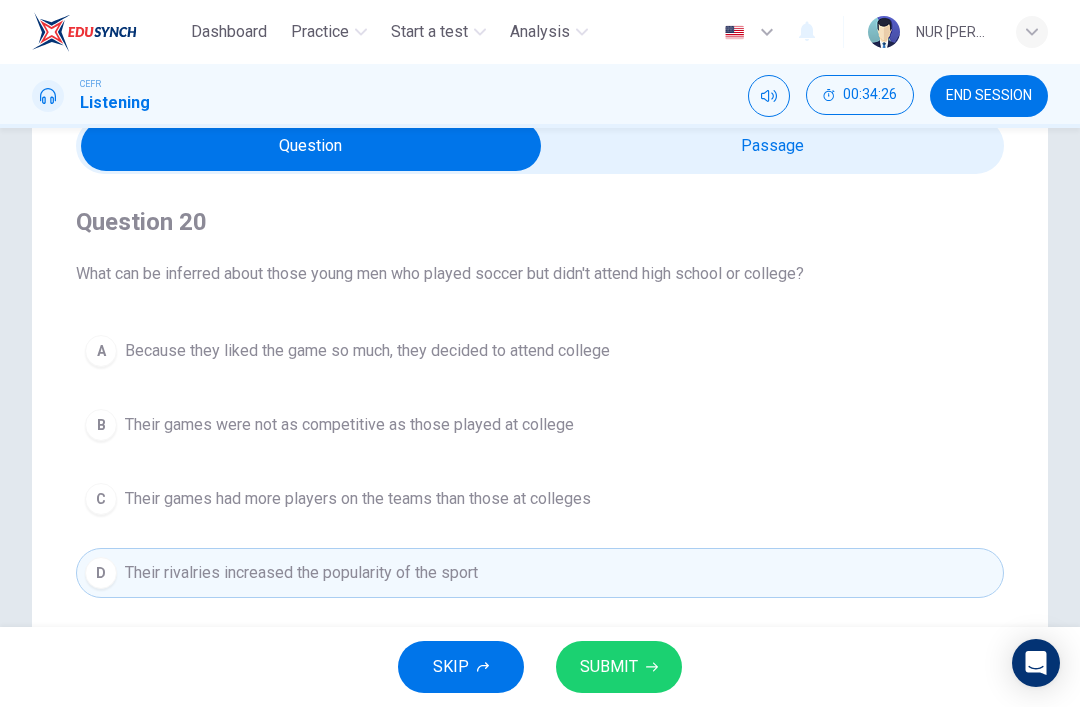 click on "SUBMIT" at bounding box center [609, 667] 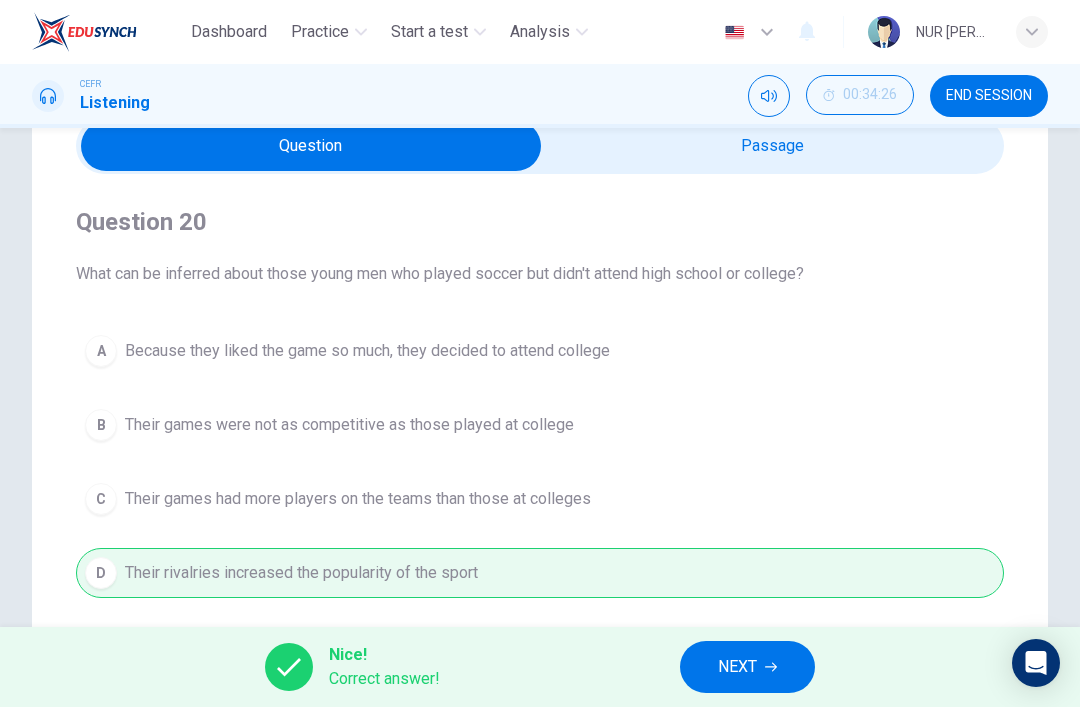click on "NEXT" at bounding box center (737, 667) 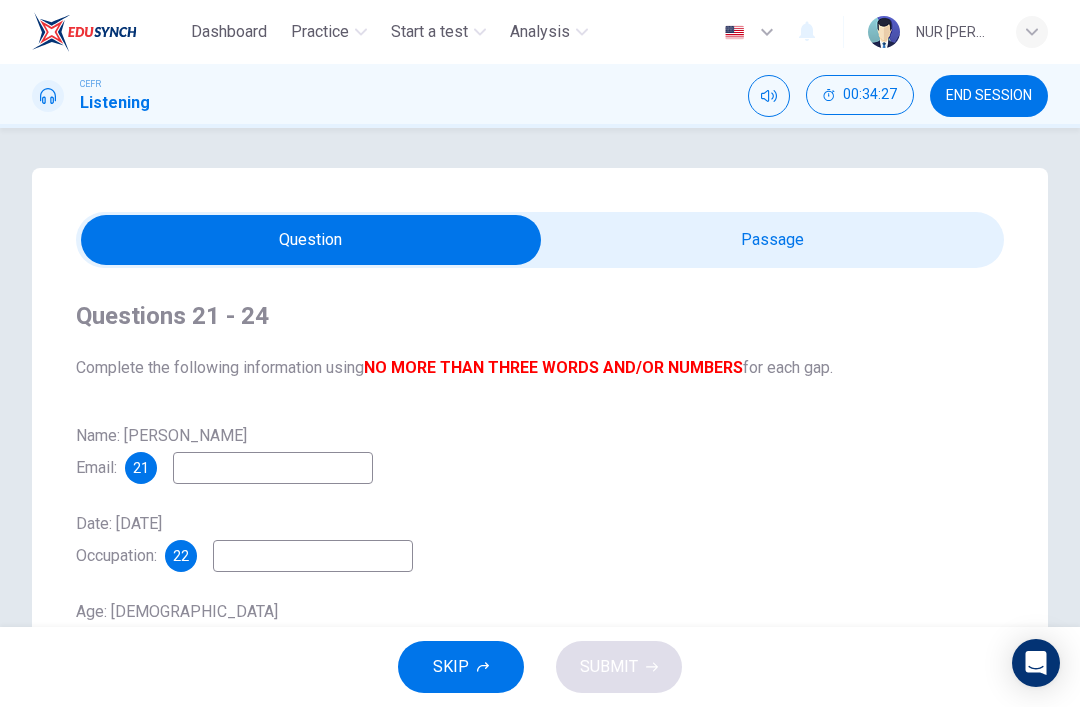 click at bounding box center (311, 240) 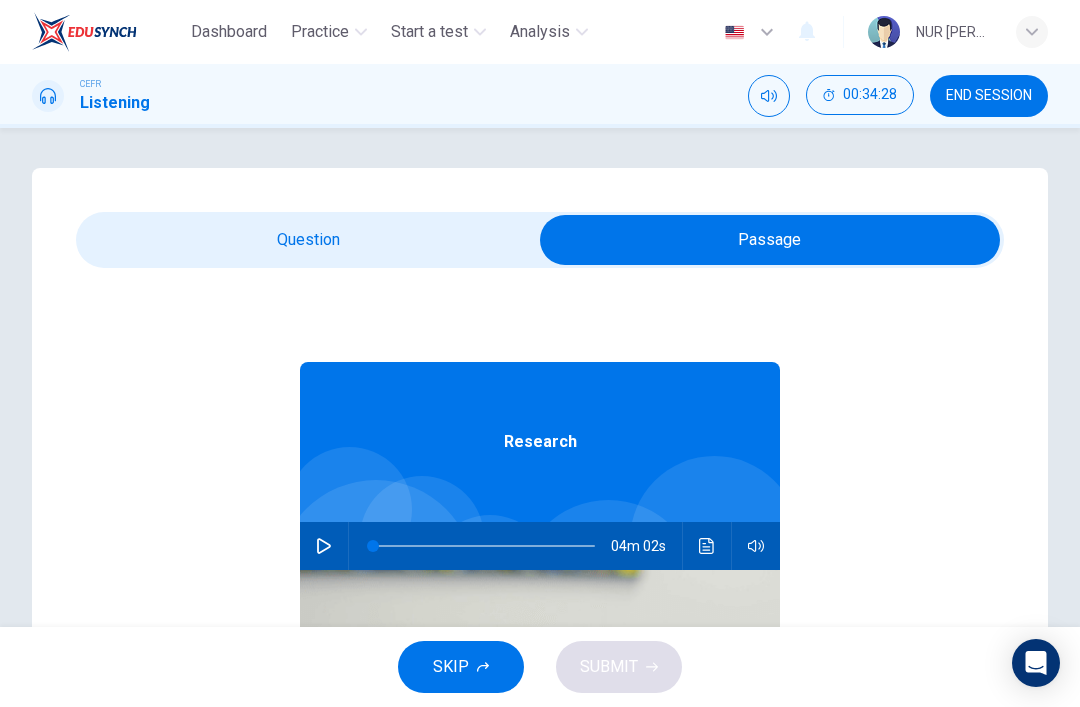 click at bounding box center (770, 240) 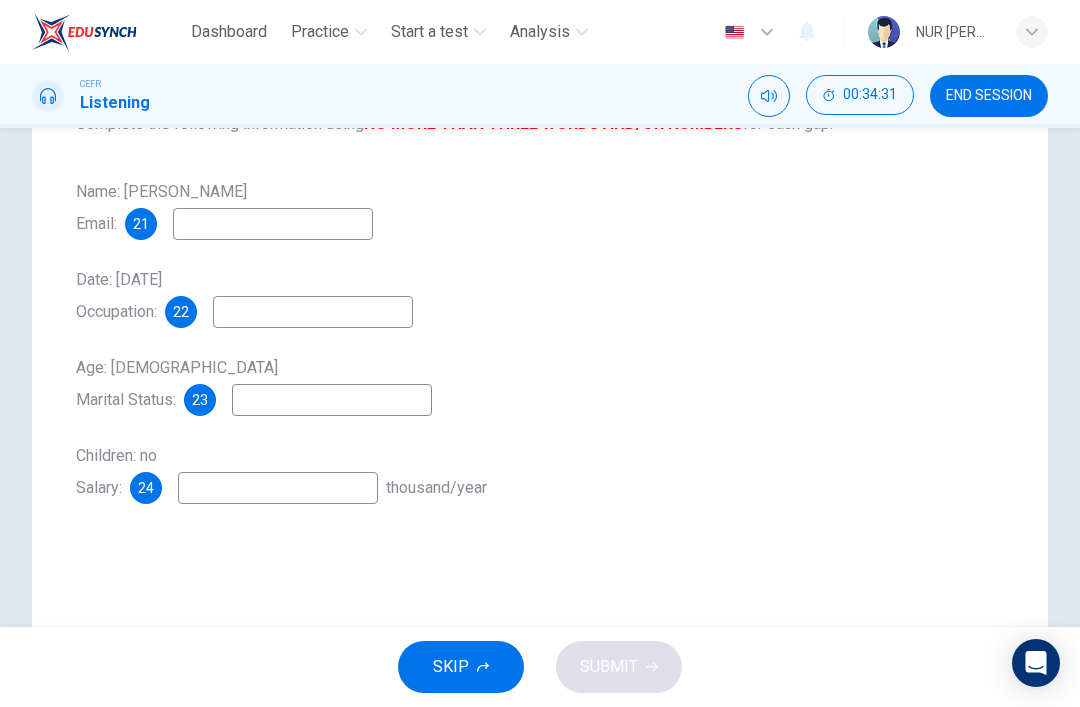 scroll, scrollTop: 205, scrollLeft: 0, axis: vertical 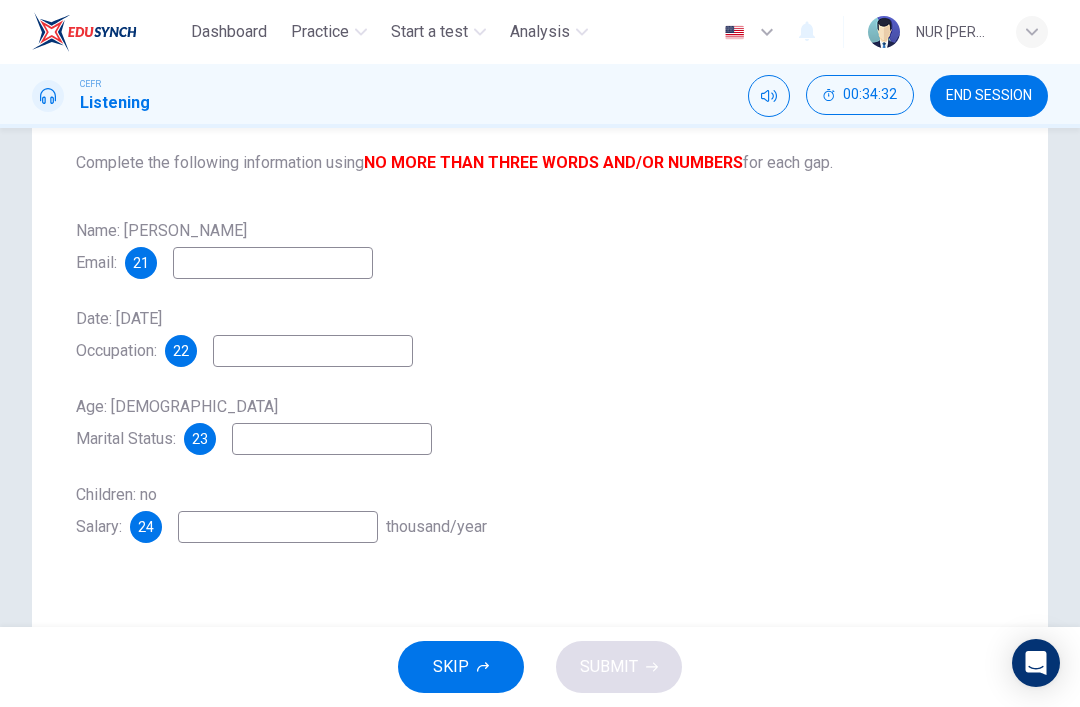 click on "END SESSION" at bounding box center [989, 96] 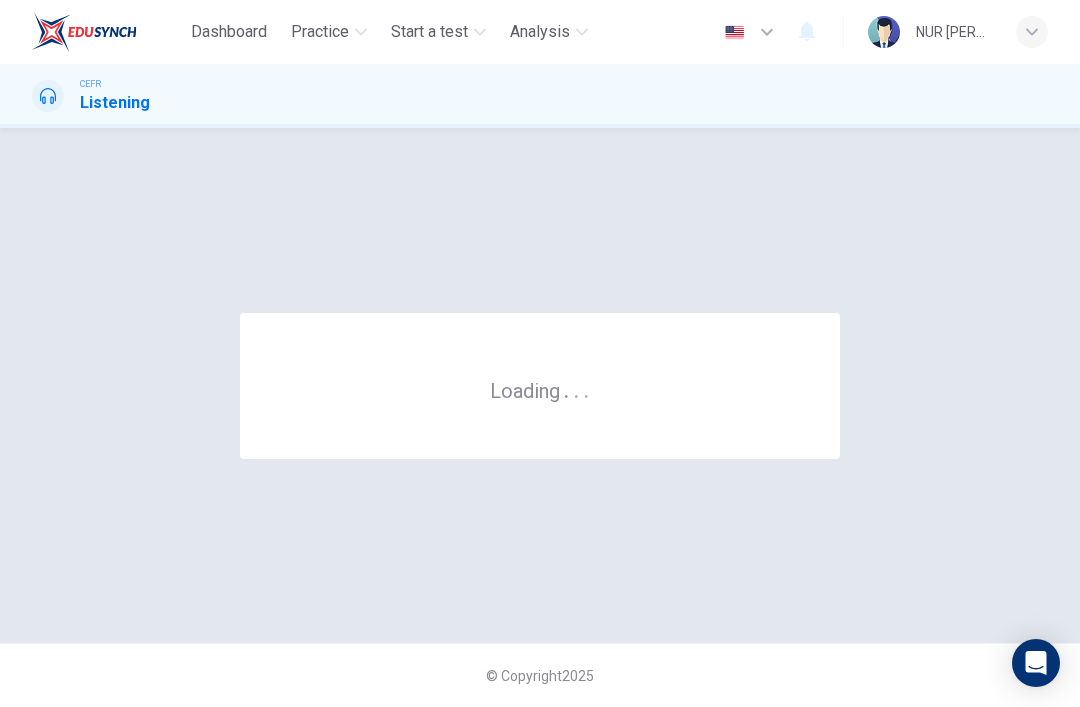 scroll, scrollTop: 0, scrollLeft: 0, axis: both 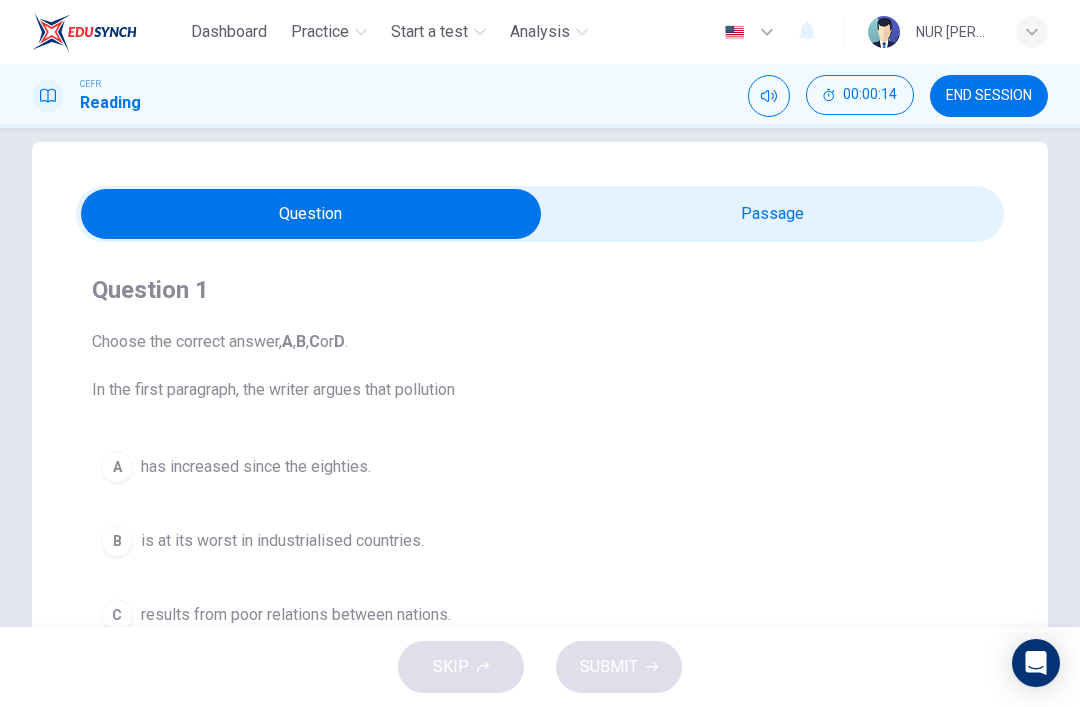 click at bounding box center [311, 214] 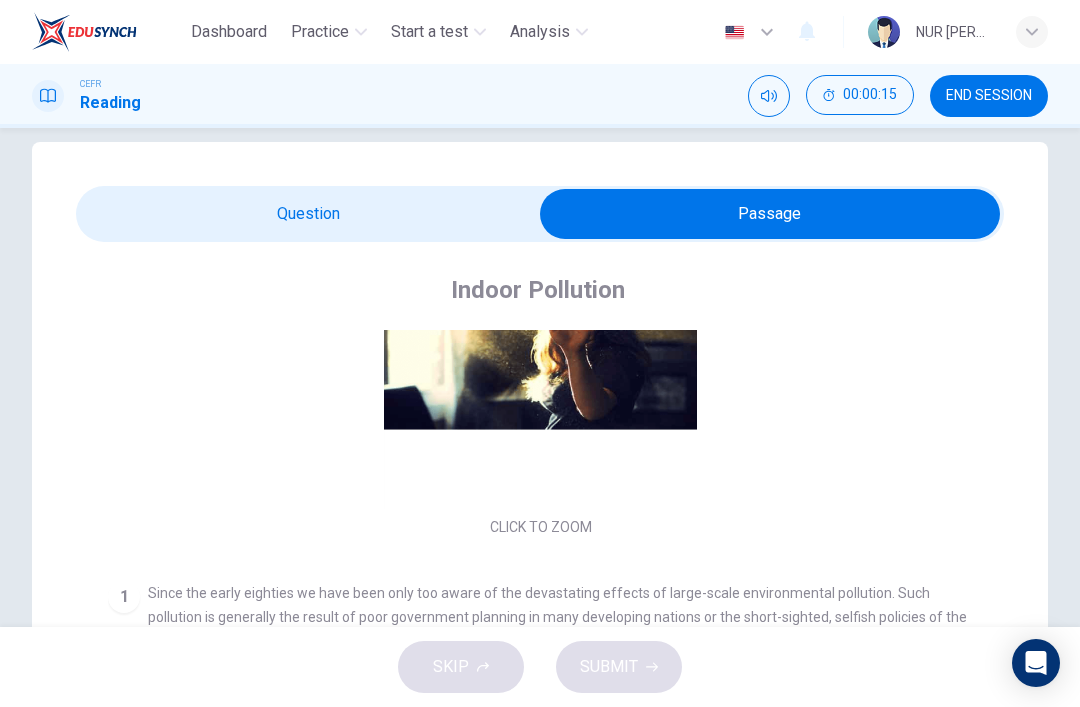 scroll, scrollTop: 145, scrollLeft: 0, axis: vertical 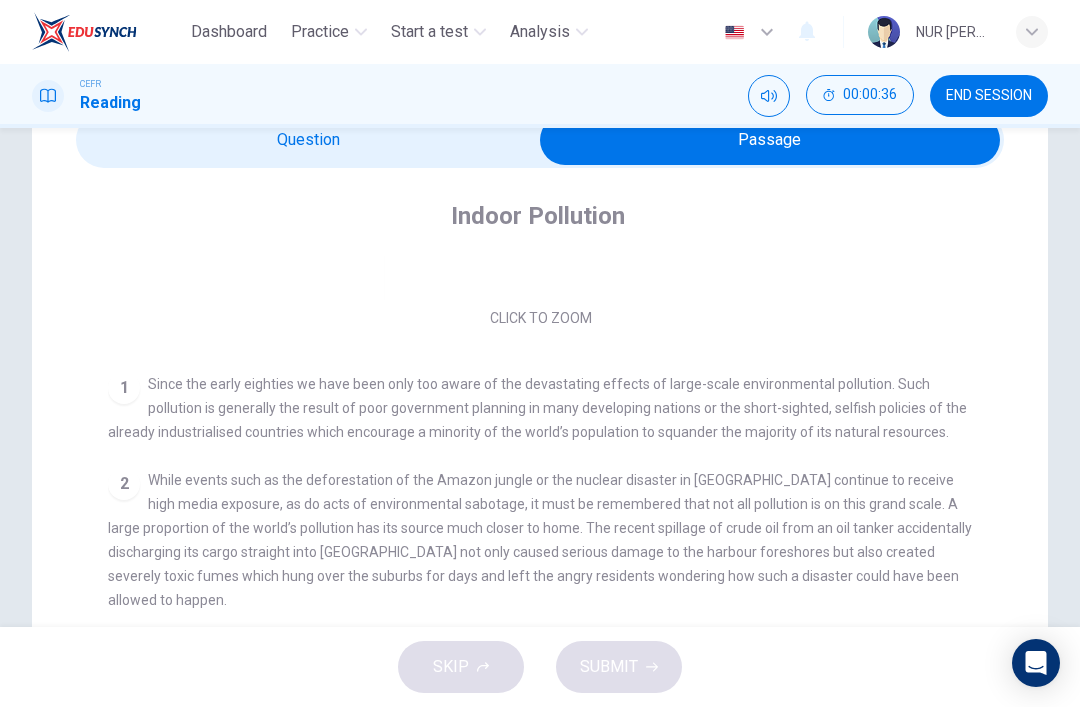 click at bounding box center (770, 140) 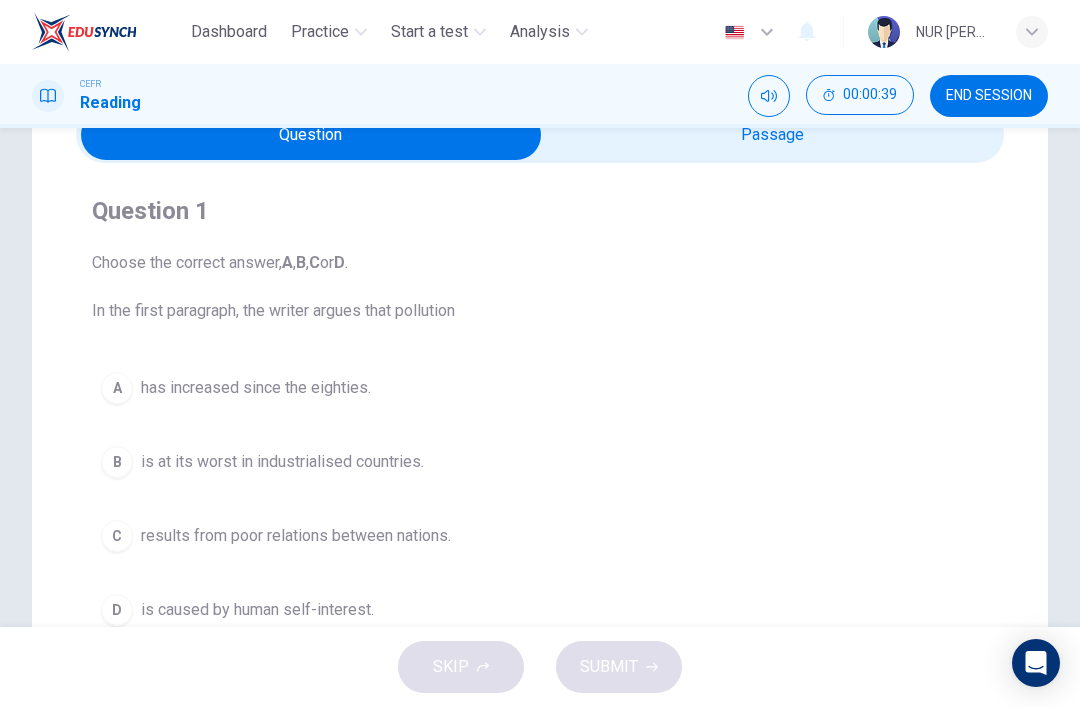 scroll, scrollTop: 99, scrollLeft: 0, axis: vertical 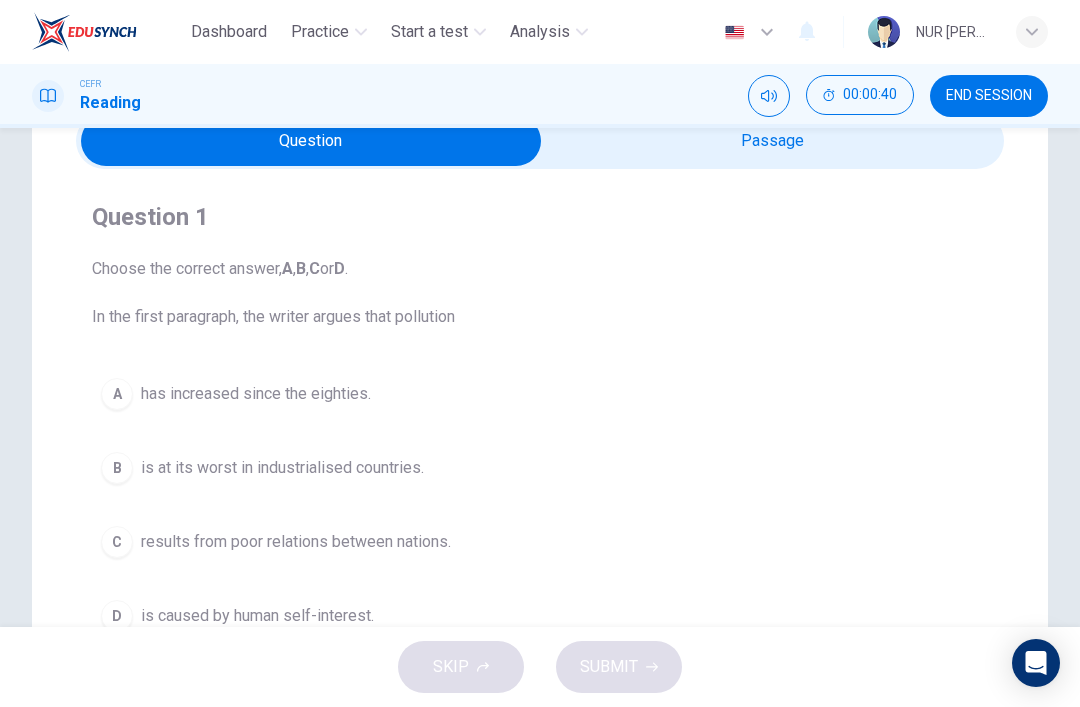 click at bounding box center [311, 141] 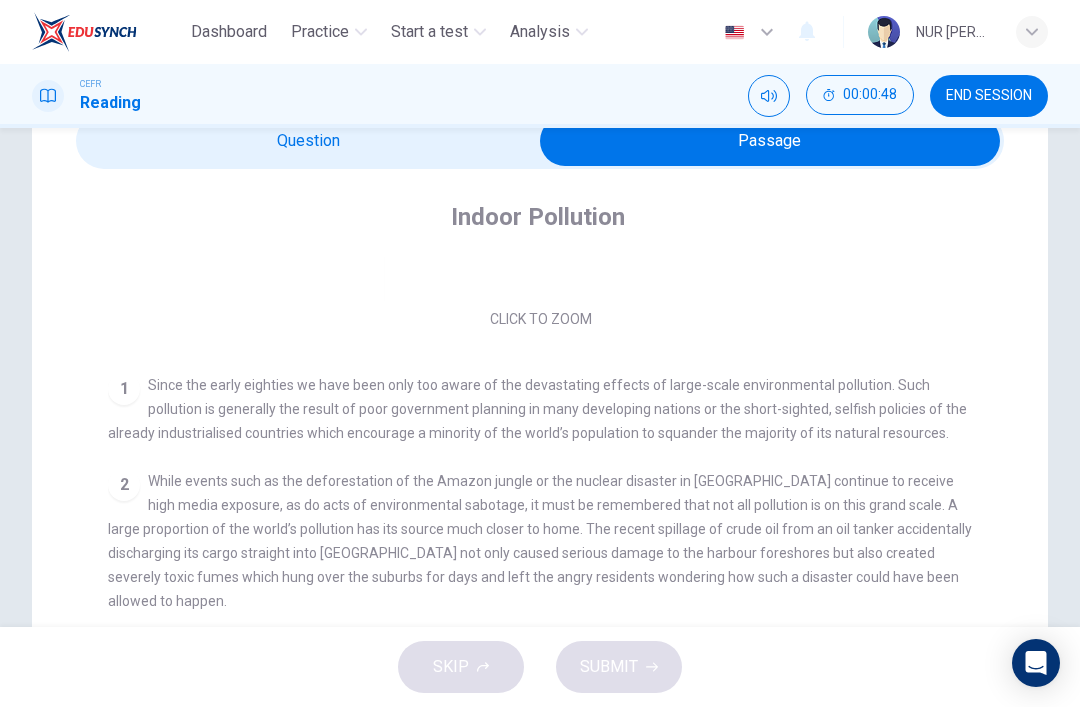 click at bounding box center [770, 141] 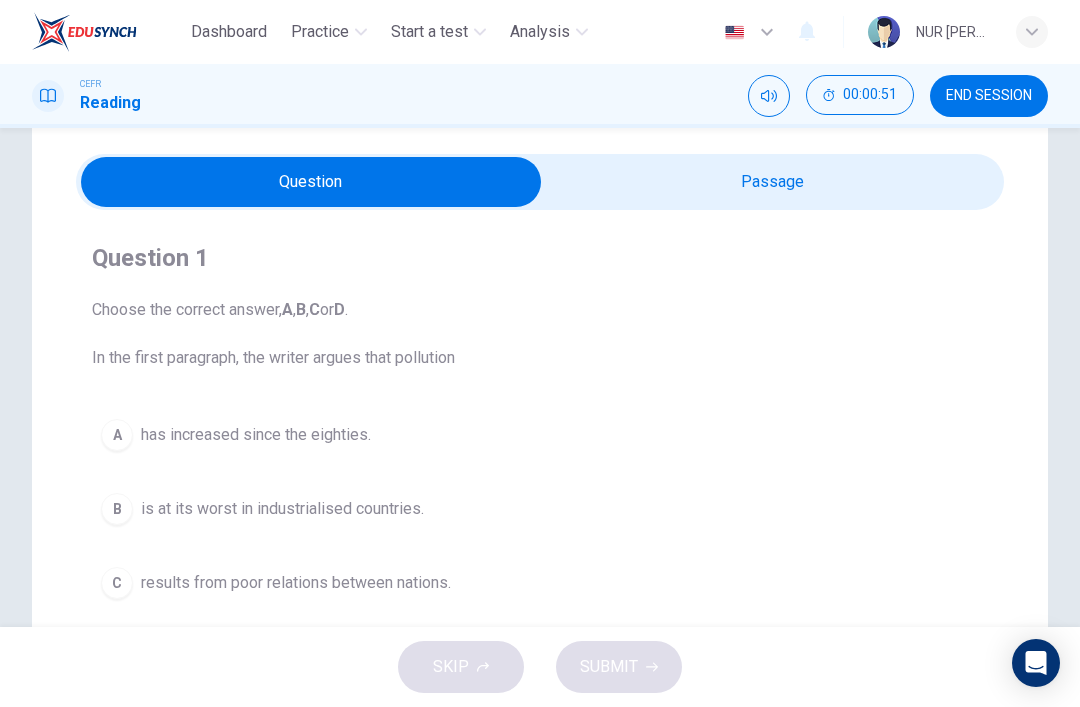 scroll, scrollTop: 54, scrollLeft: 0, axis: vertical 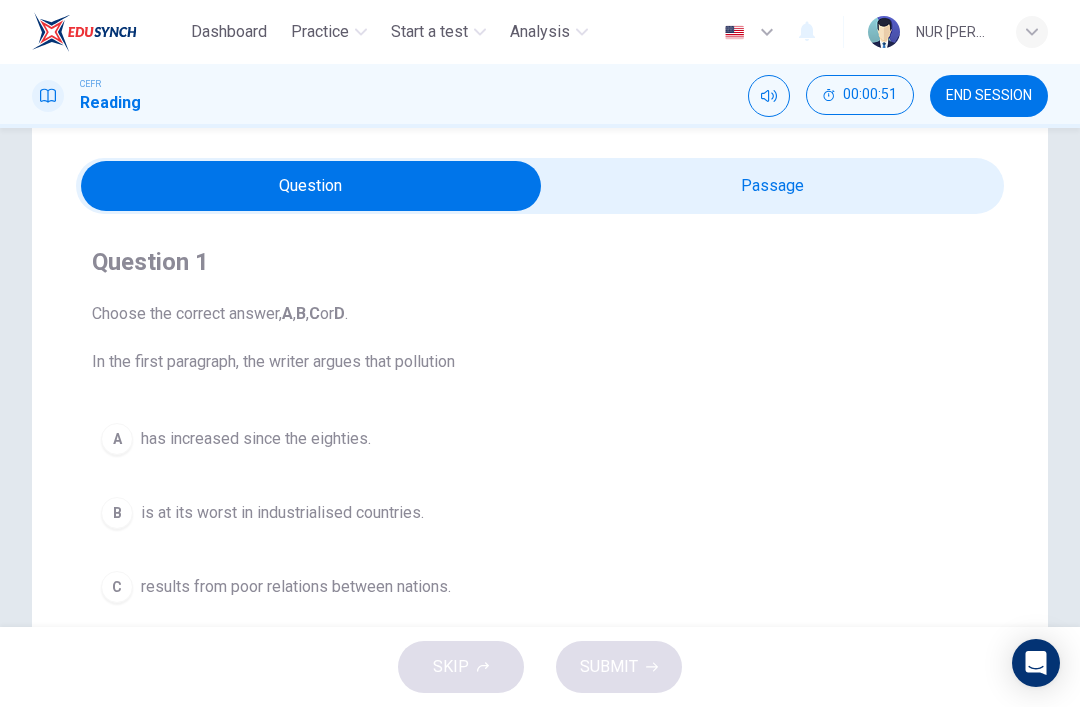click at bounding box center (311, 186) 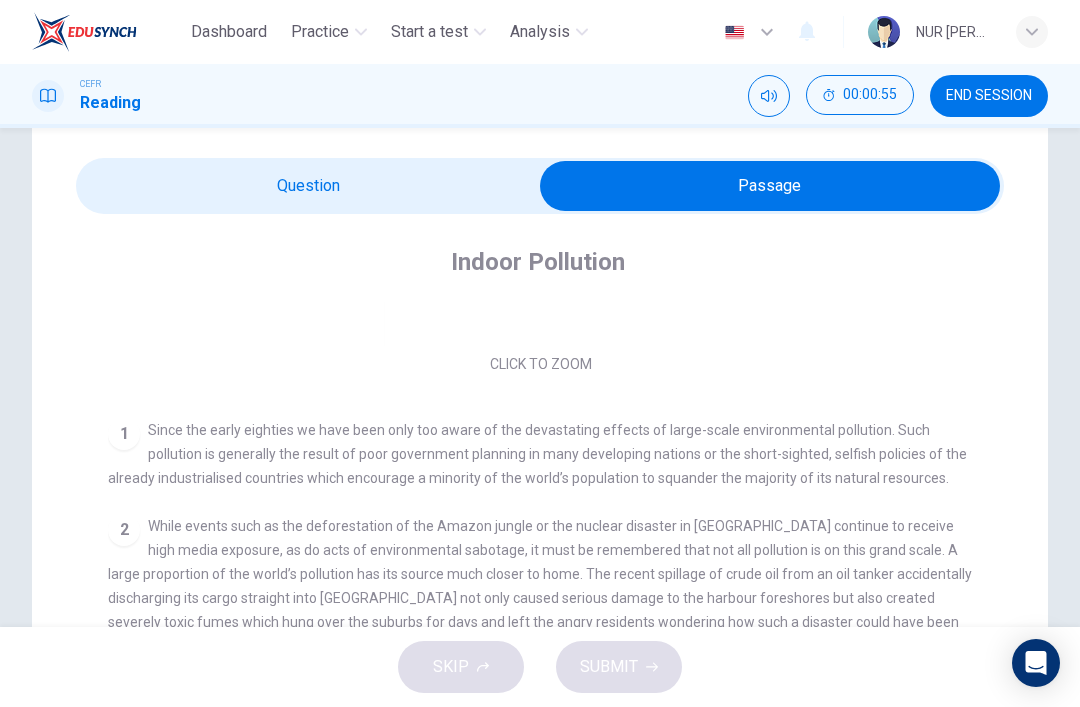 click at bounding box center [770, 186] 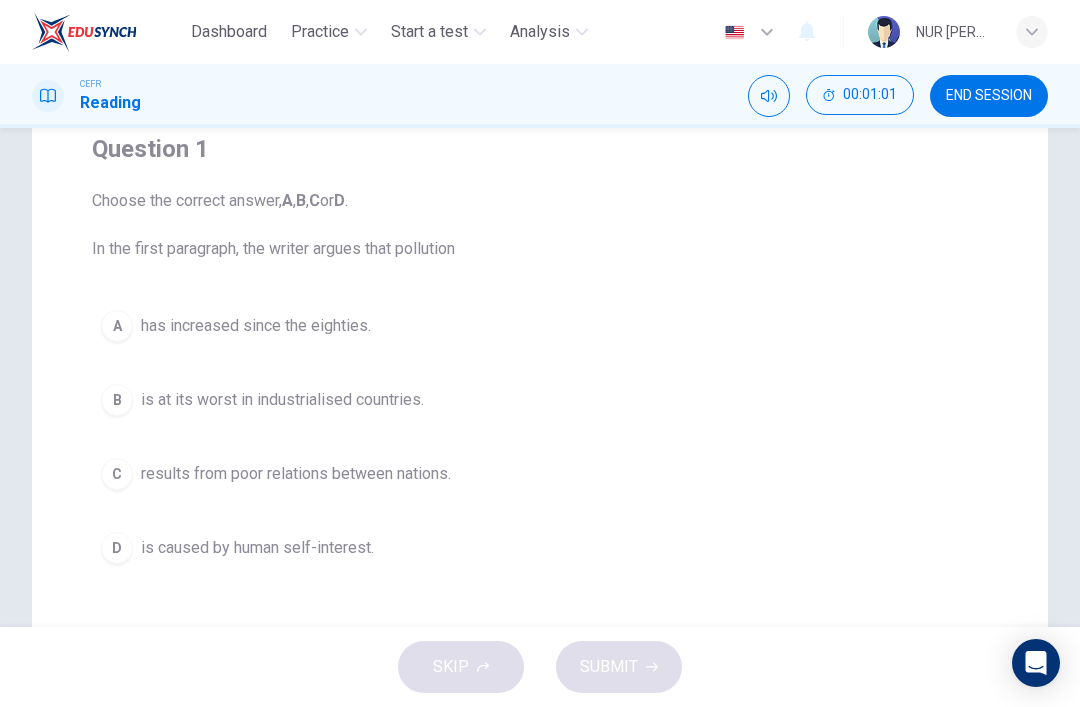 scroll, scrollTop: 169, scrollLeft: 0, axis: vertical 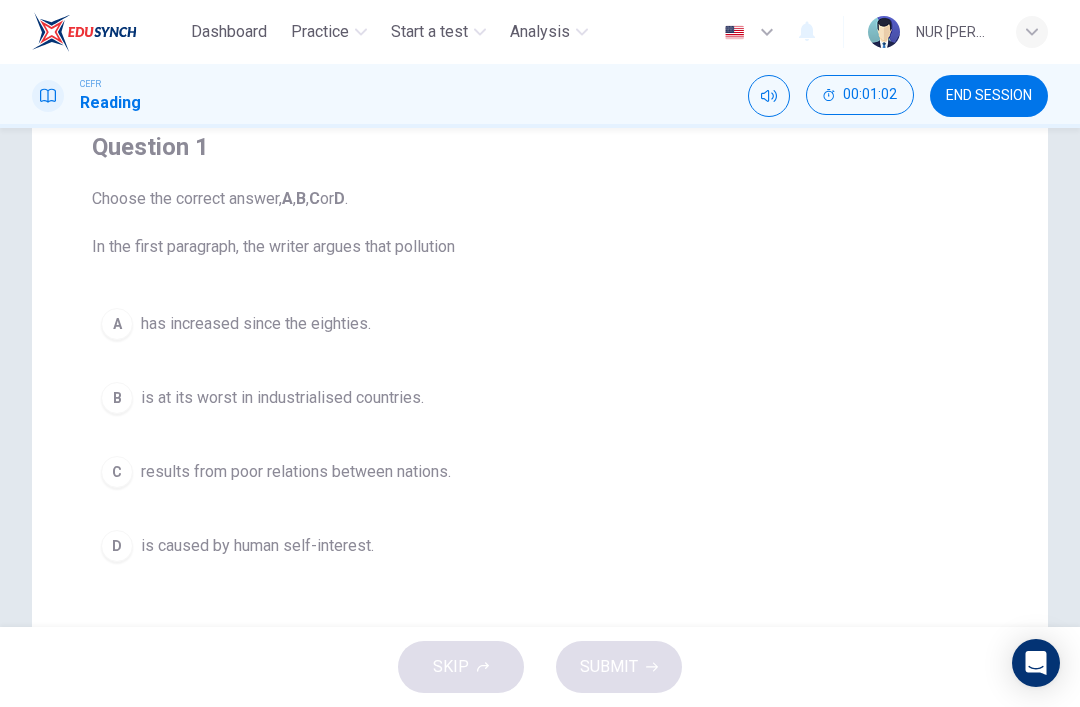 click on "D is caused by human self-interest." at bounding box center (540, 546) 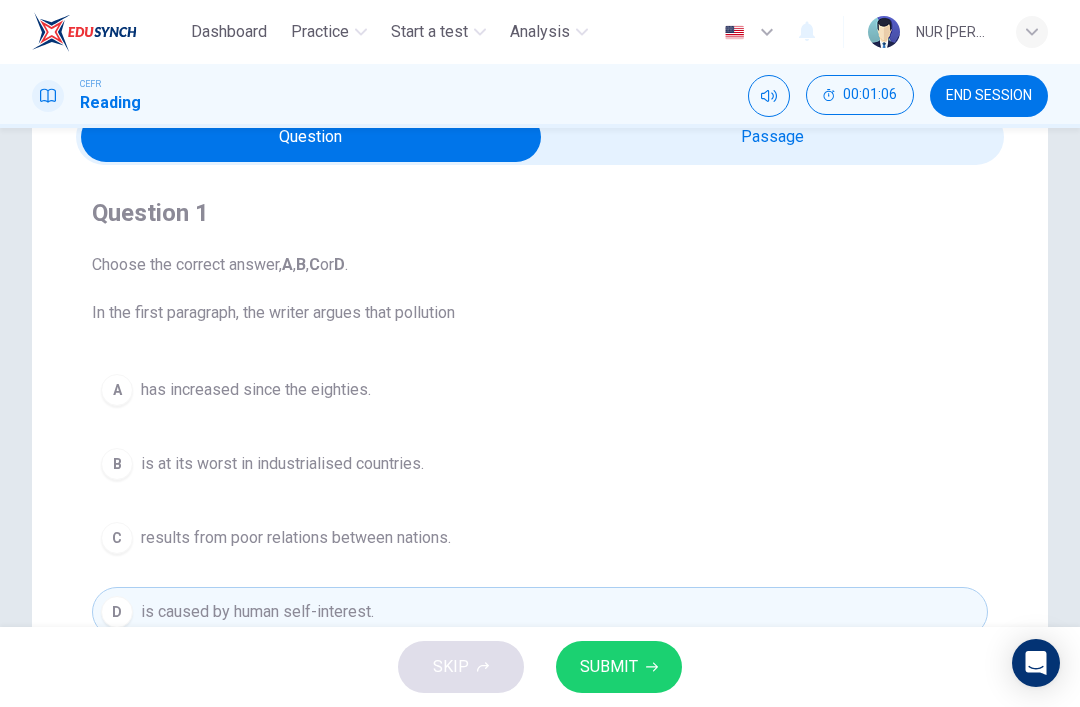 scroll, scrollTop: 94, scrollLeft: 0, axis: vertical 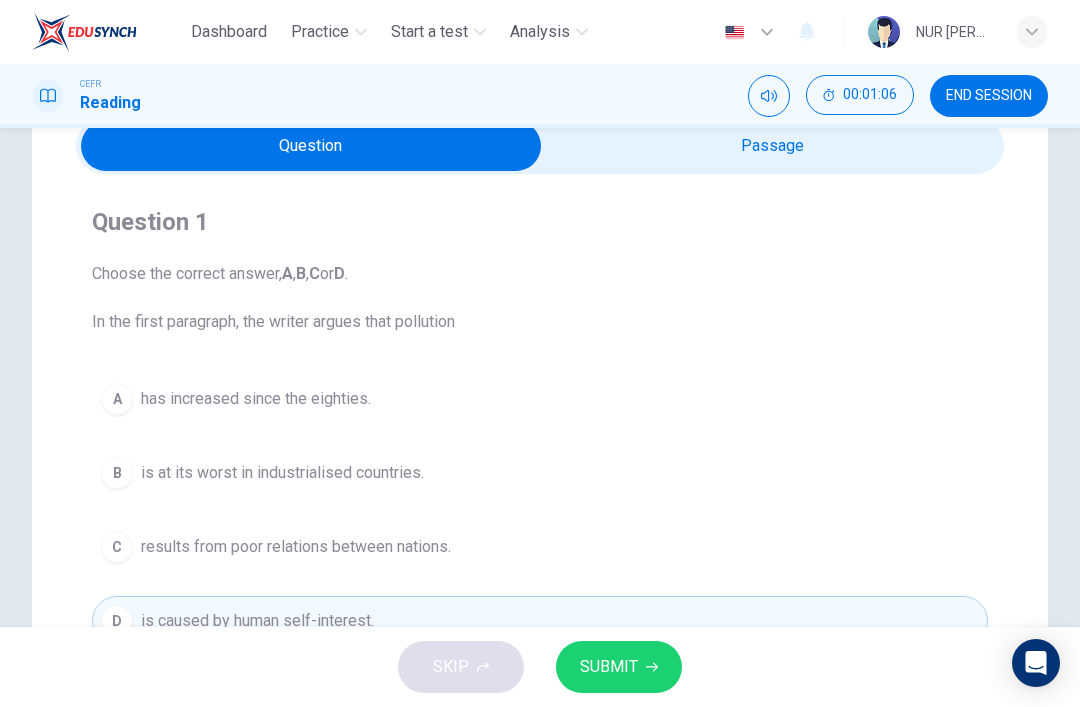 click at bounding box center [311, 146] 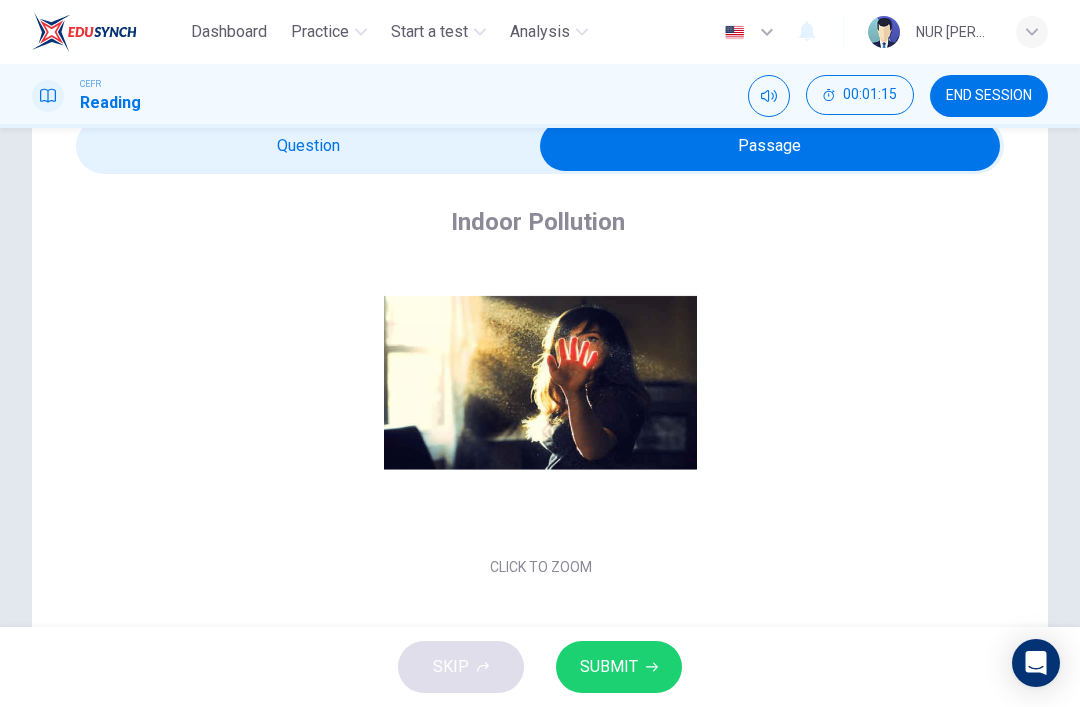 scroll, scrollTop: 22, scrollLeft: 0, axis: vertical 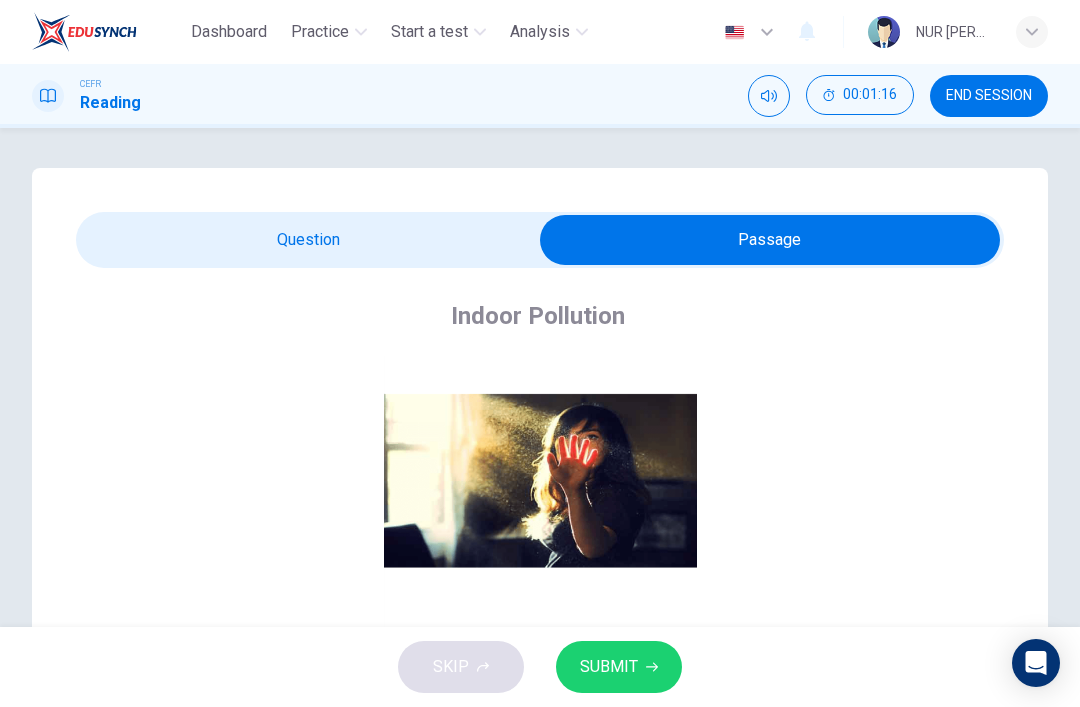 click at bounding box center [770, 240] 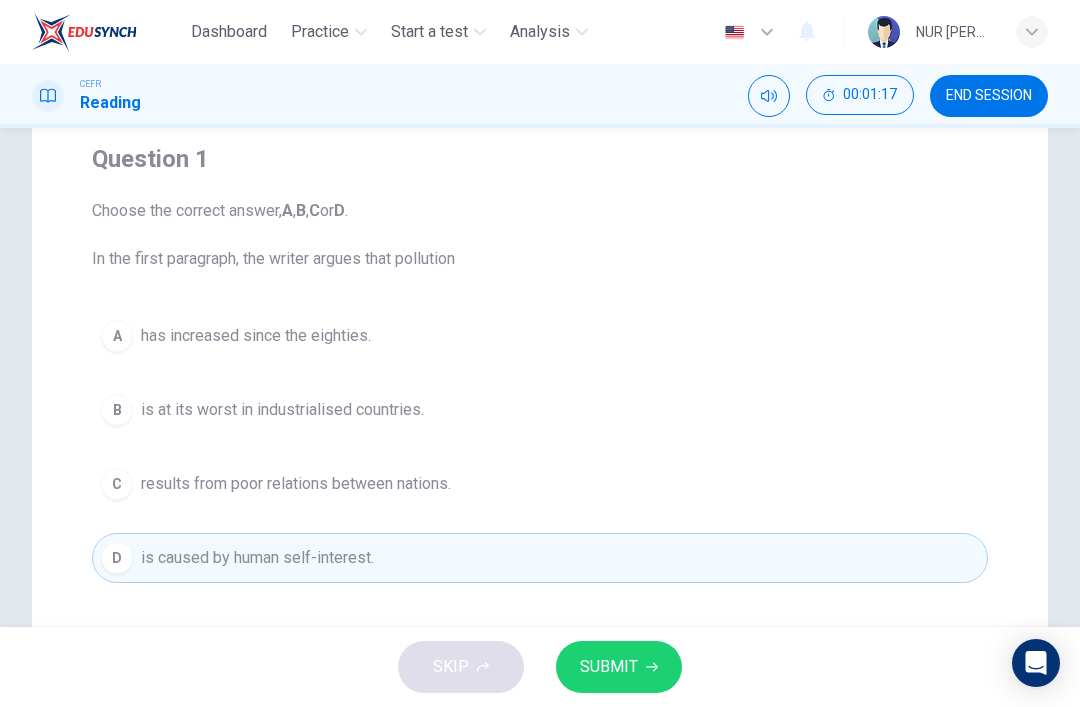 scroll, scrollTop: 158, scrollLeft: 0, axis: vertical 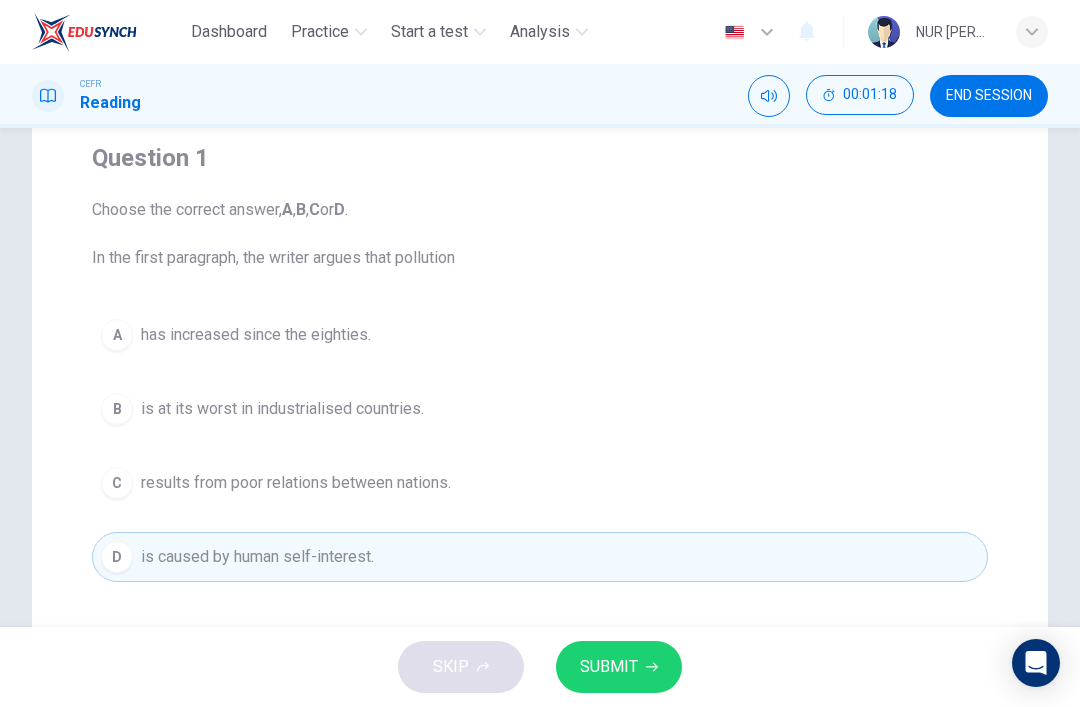 click 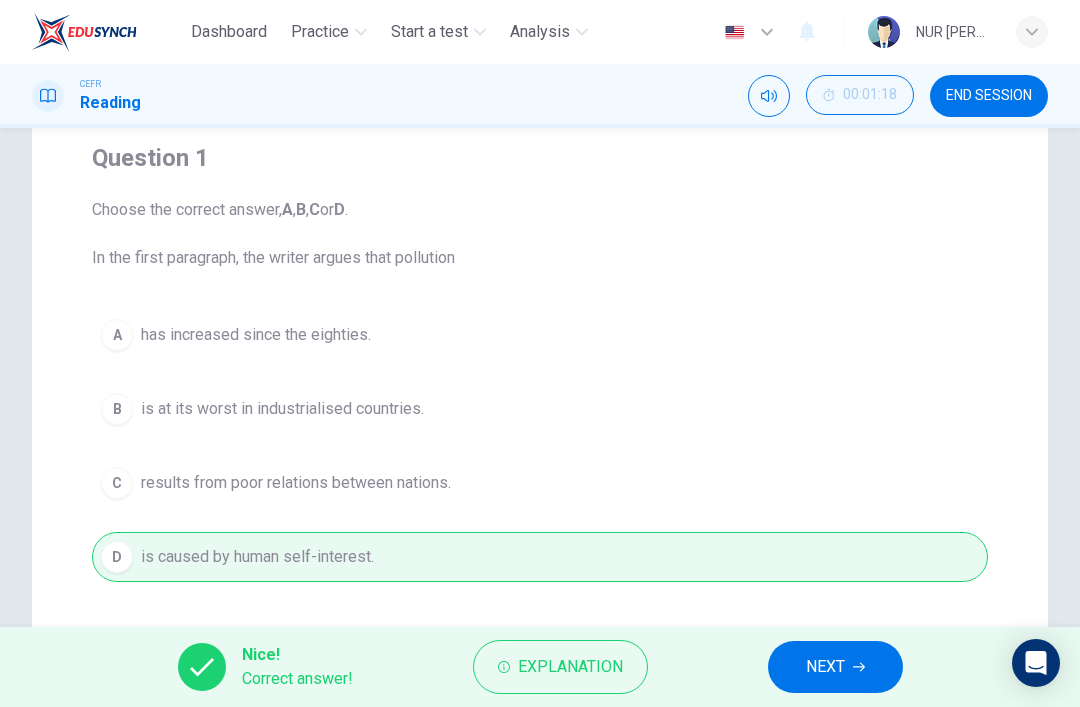 click on "NEXT" at bounding box center (835, 667) 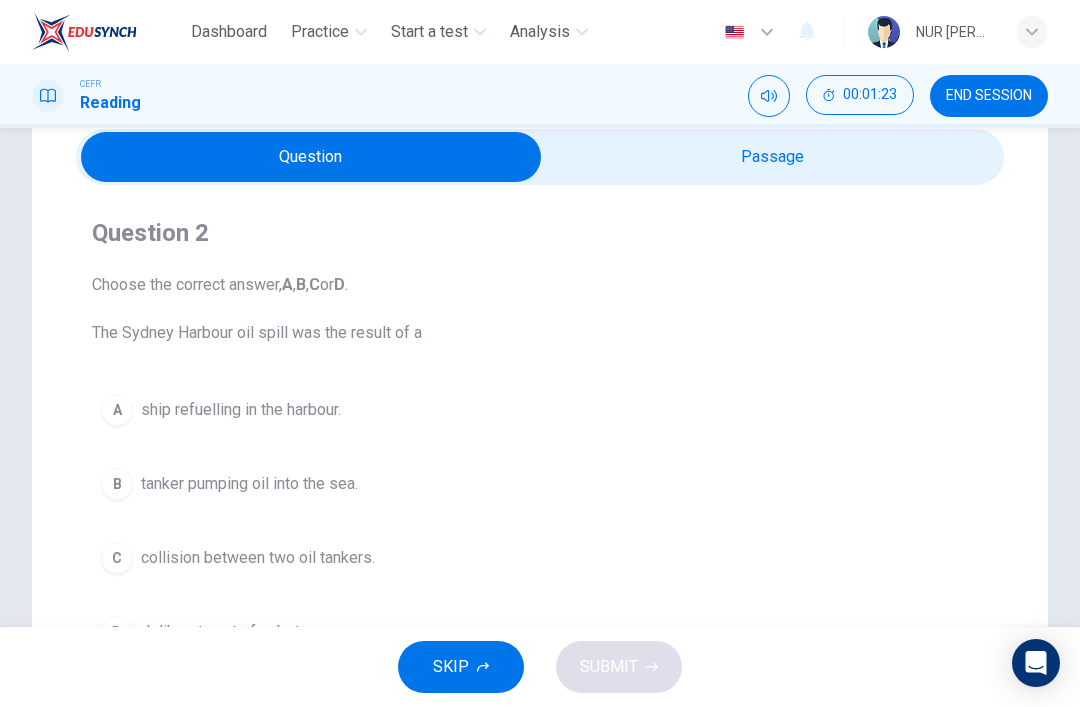 scroll, scrollTop: 80, scrollLeft: 0, axis: vertical 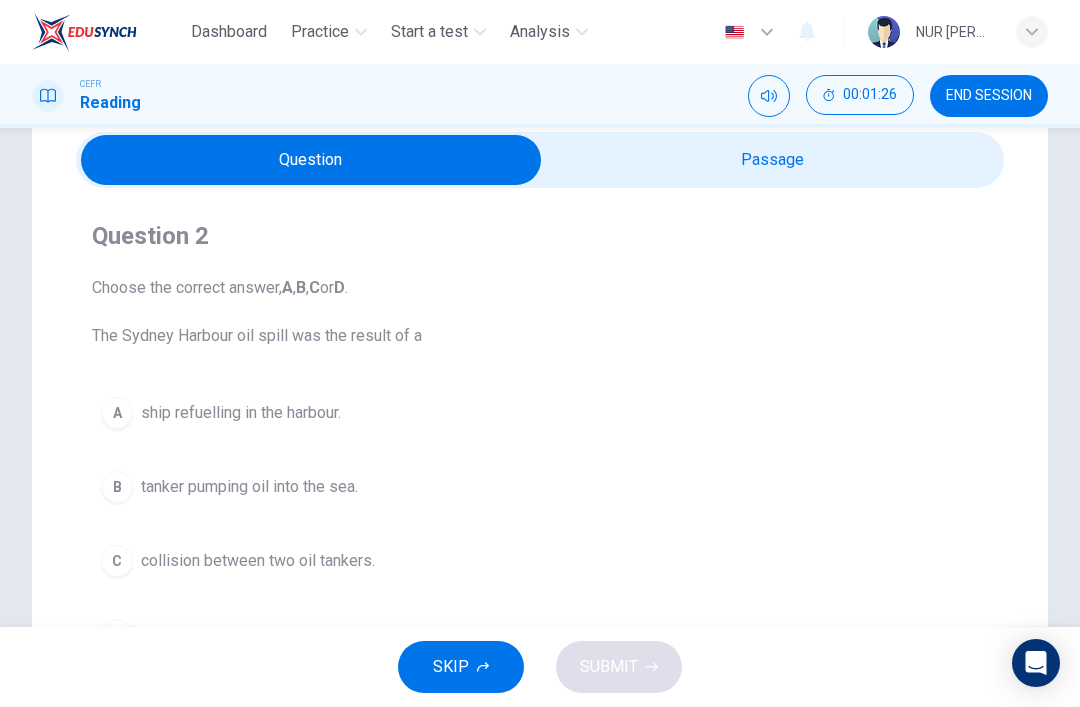 click at bounding box center [311, 160] 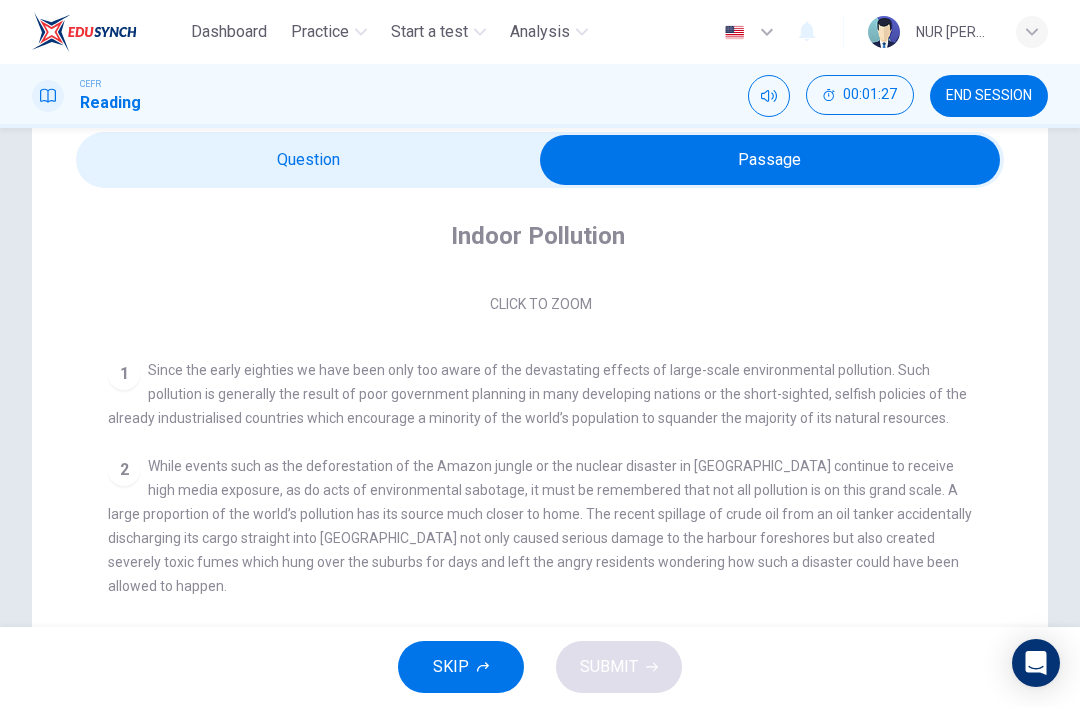 scroll, scrollTop: 438, scrollLeft: 0, axis: vertical 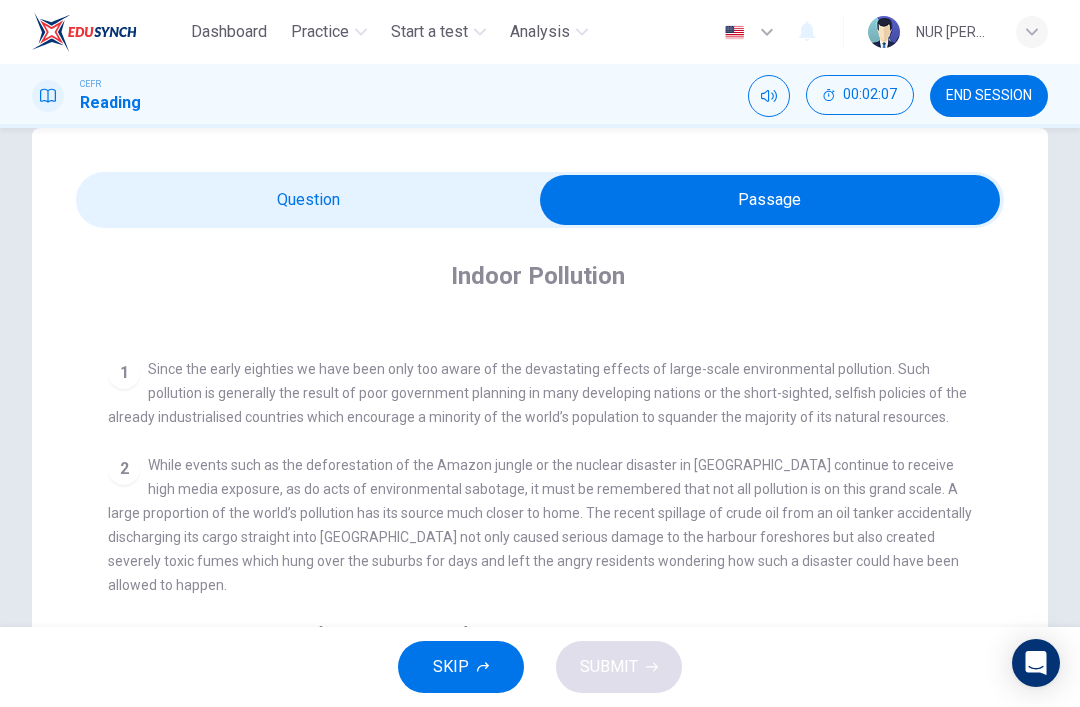 click at bounding box center (770, 200) 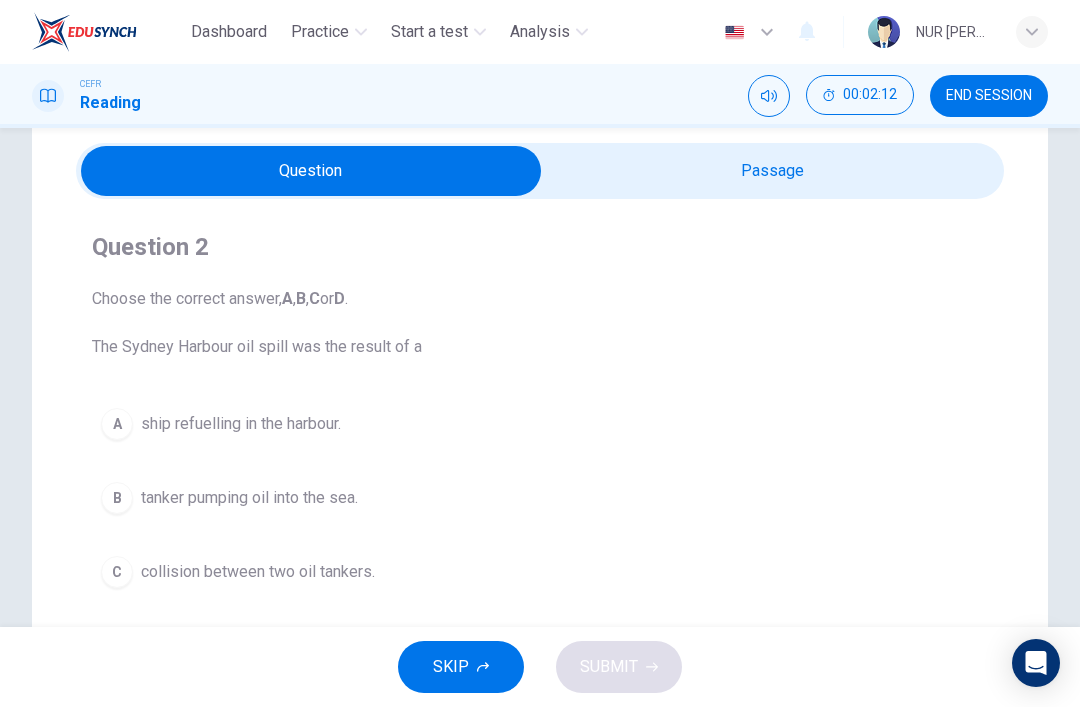 scroll, scrollTop: 66, scrollLeft: 0, axis: vertical 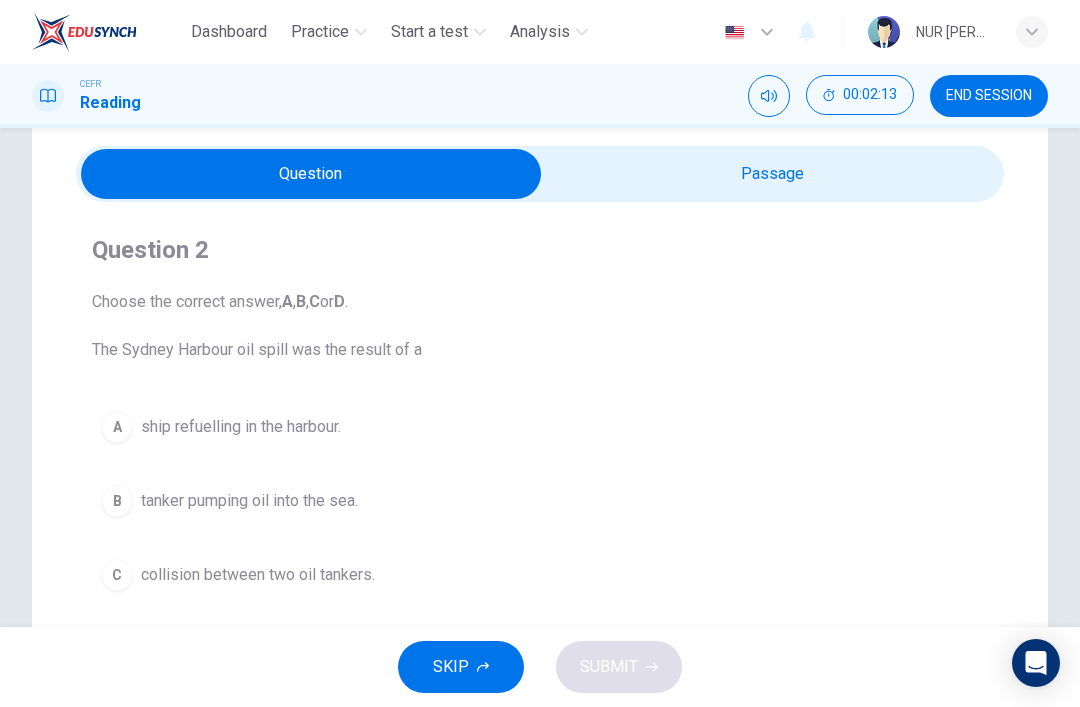 click at bounding box center (311, 174) 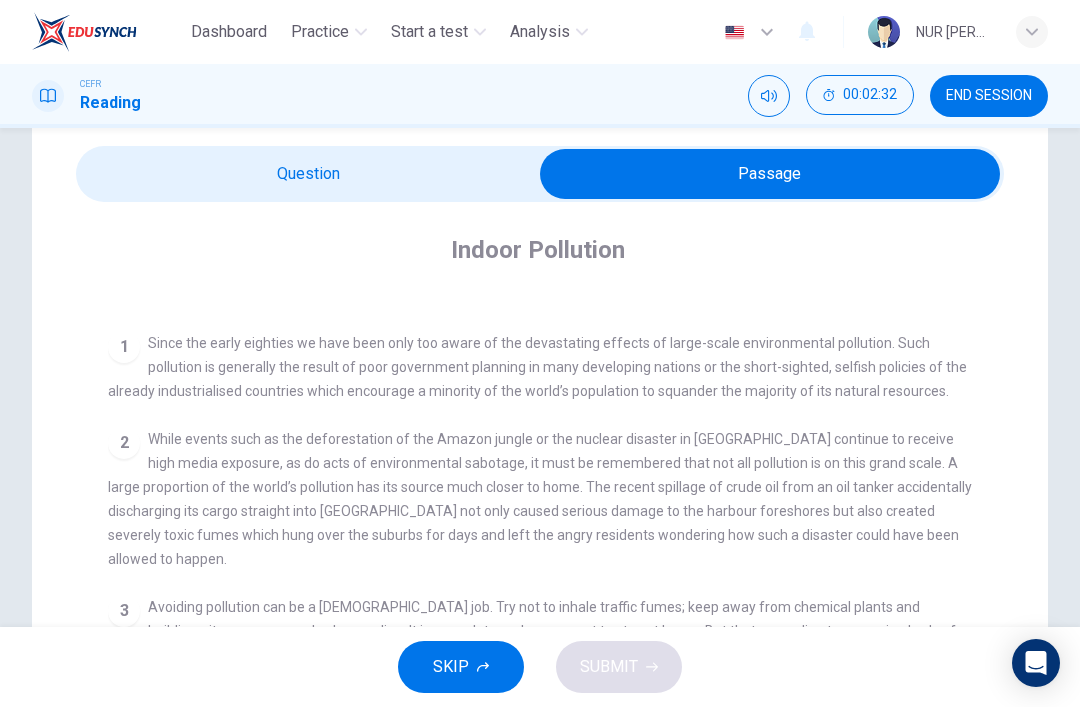 click at bounding box center [770, 174] 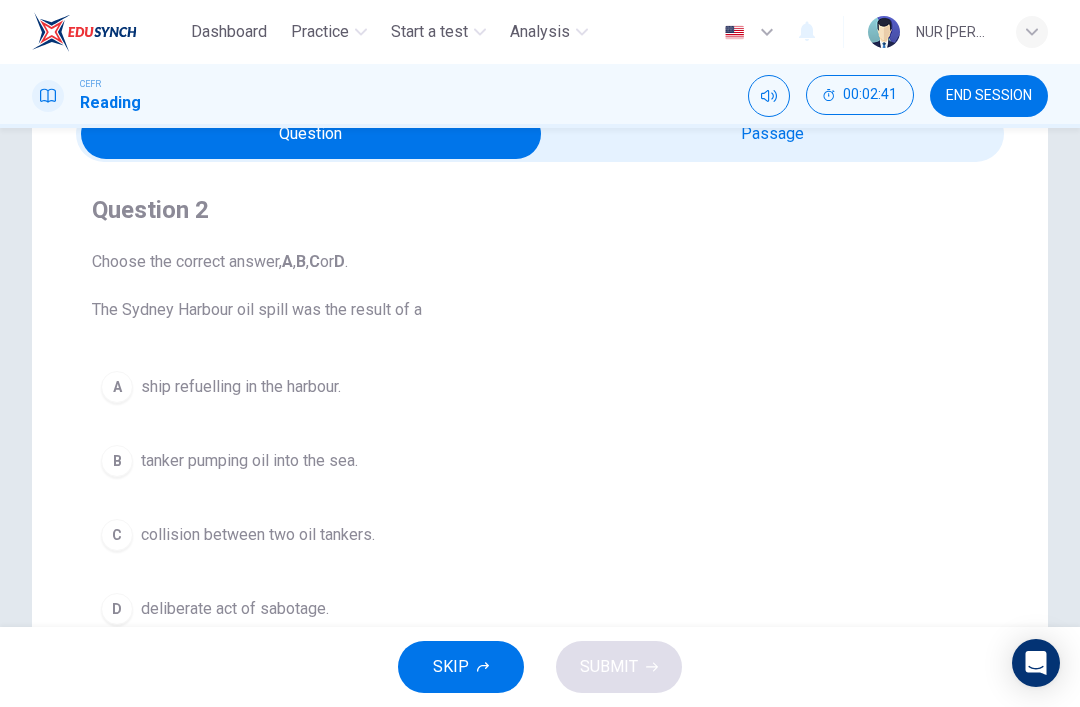 scroll, scrollTop: 85, scrollLeft: 0, axis: vertical 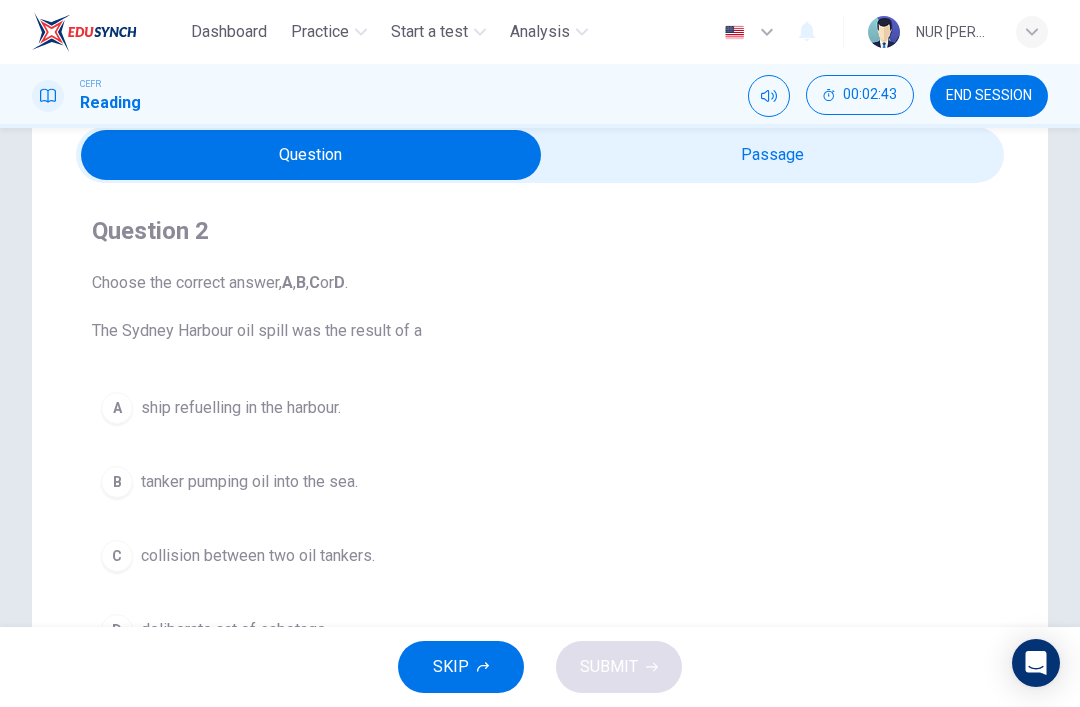 click at bounding box center (311, 155) 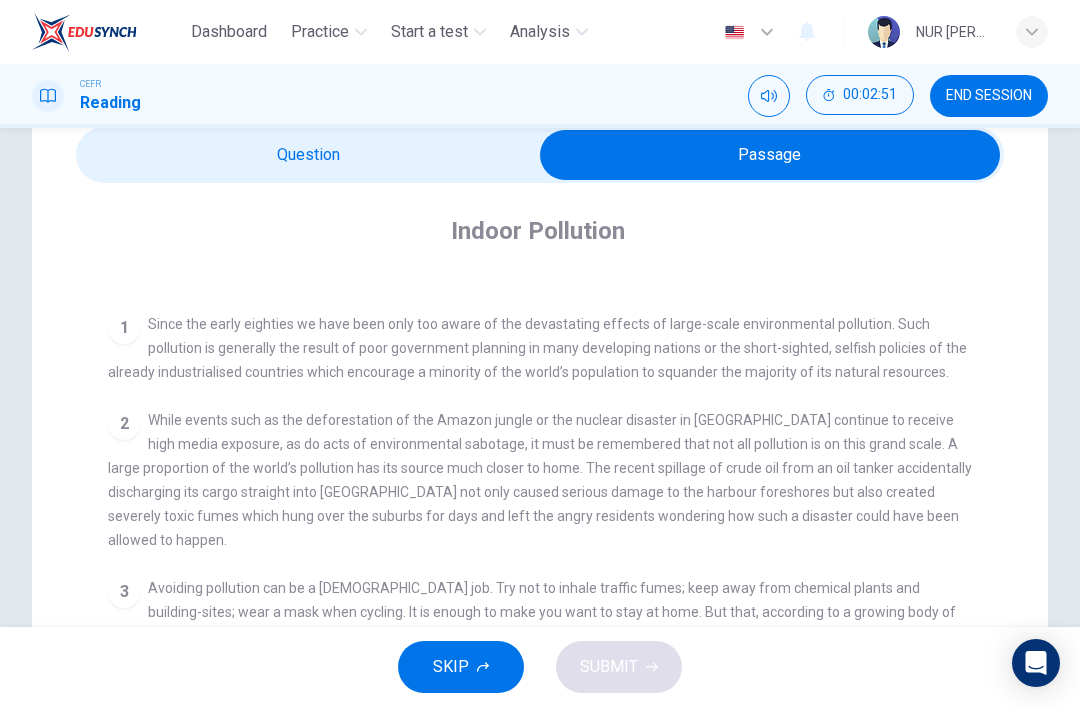 click at bounding box center [770, 155] 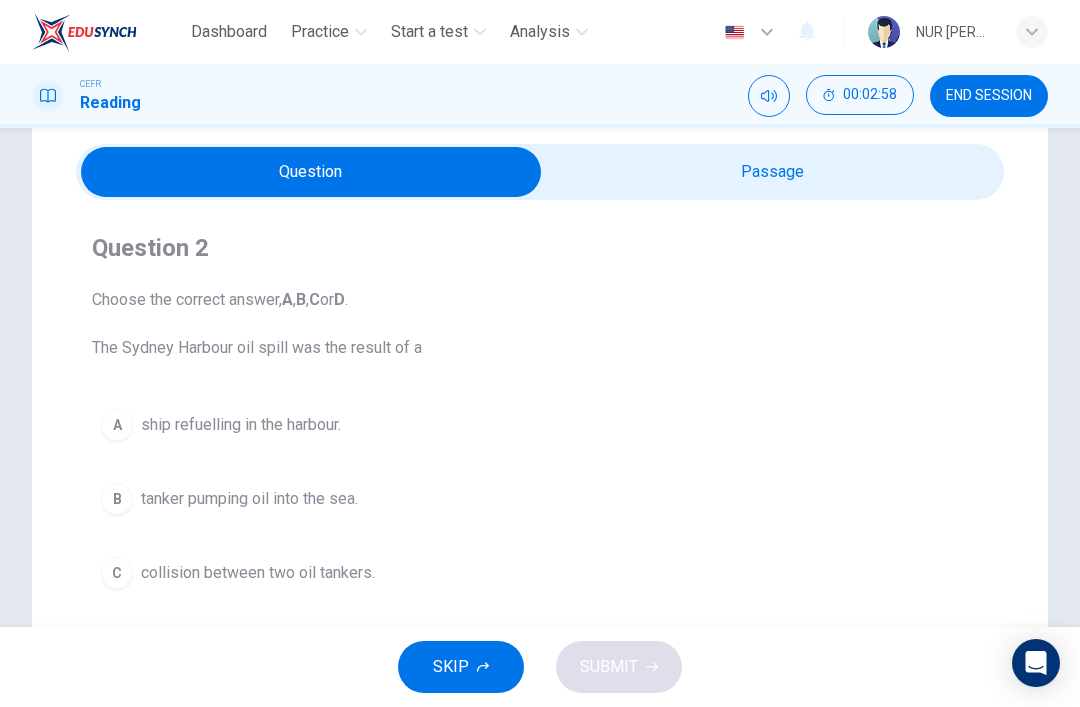 scroll, scrollTop: 62, scrollLeft: 0, axis: vertical 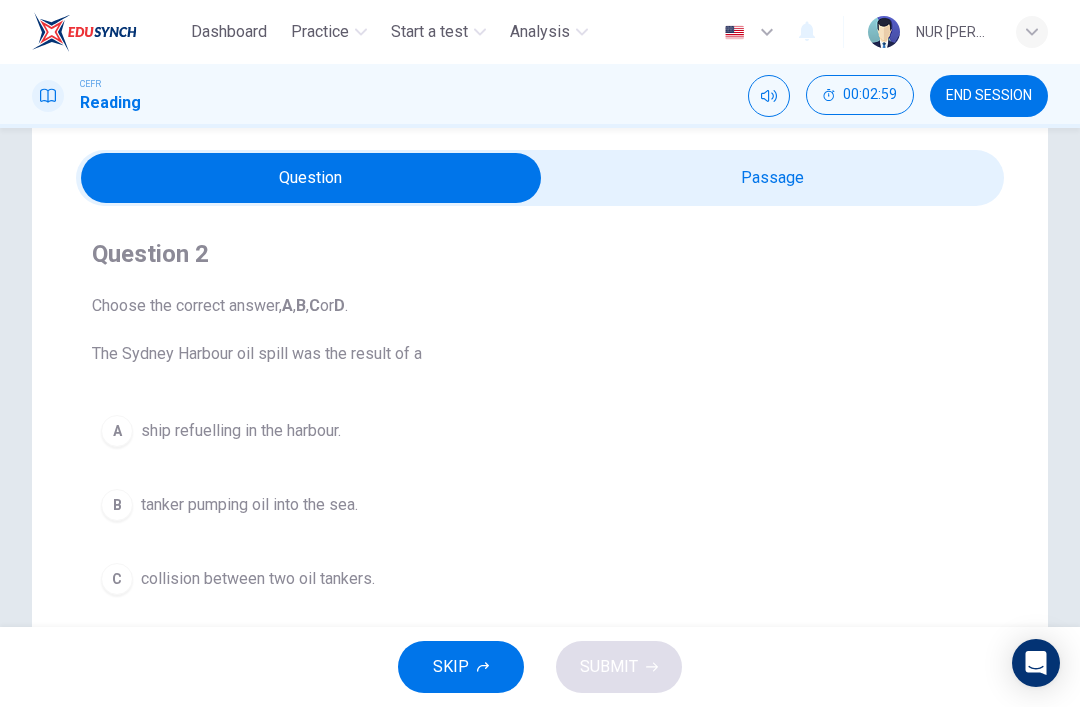 click at bounding box center [311, 178] 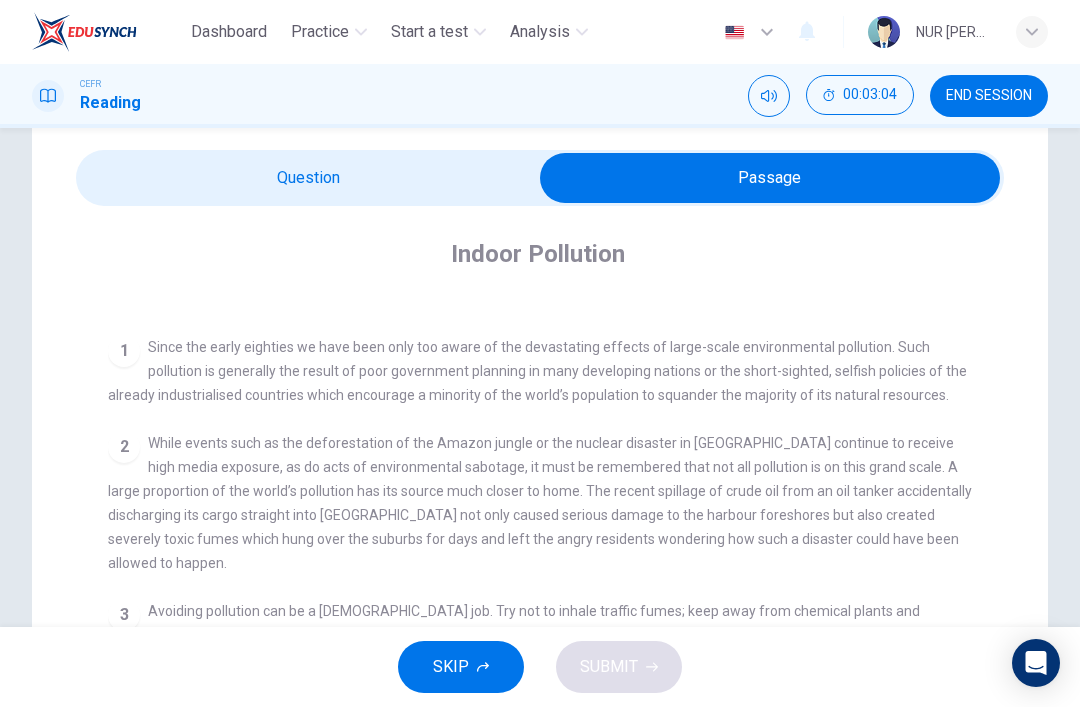 click at bounding box center [770, 178] 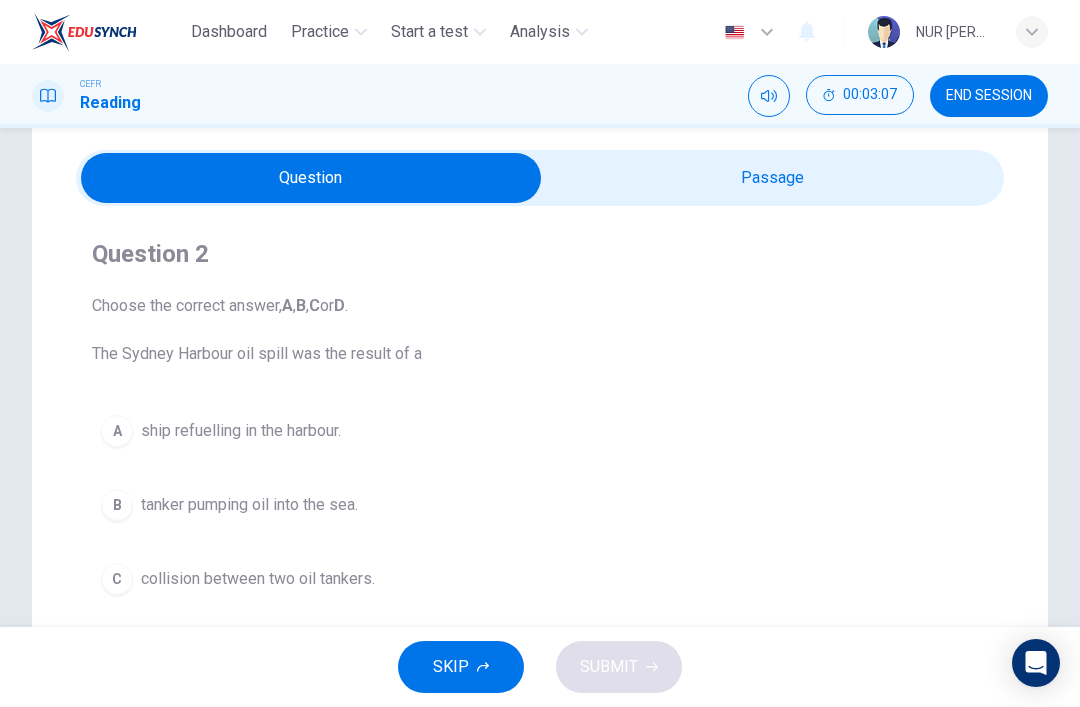 click on "B tanker pumping oil into the sea." at bounding box center (540, 505) 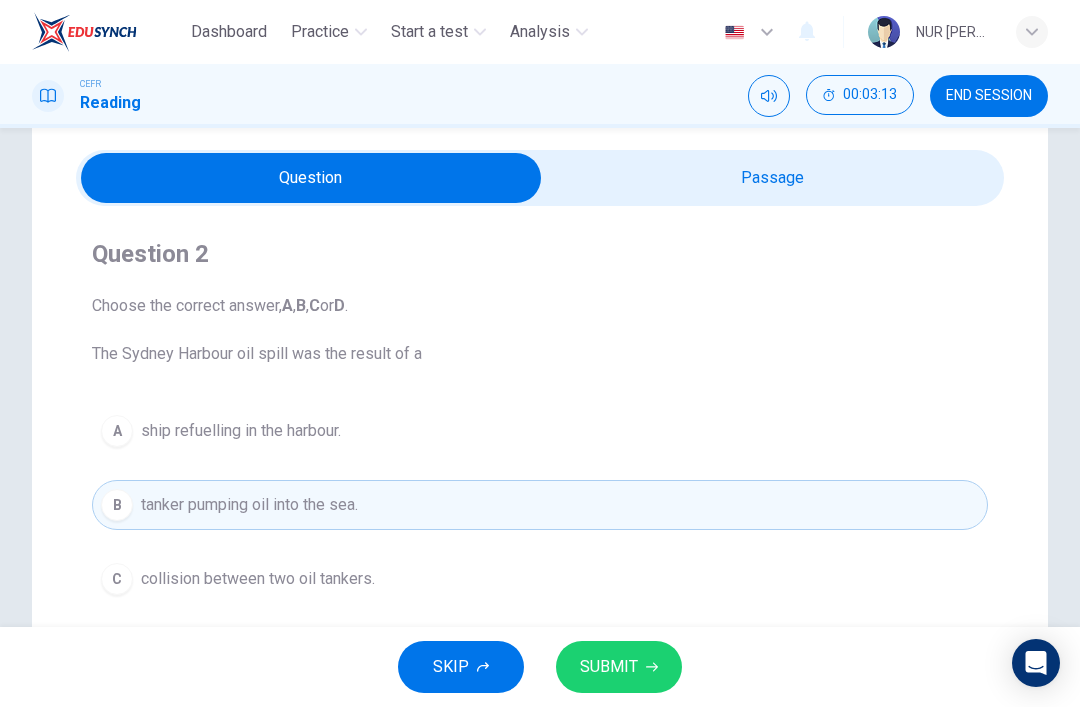click on "SUBMIT" at bounding box center (609, 667) 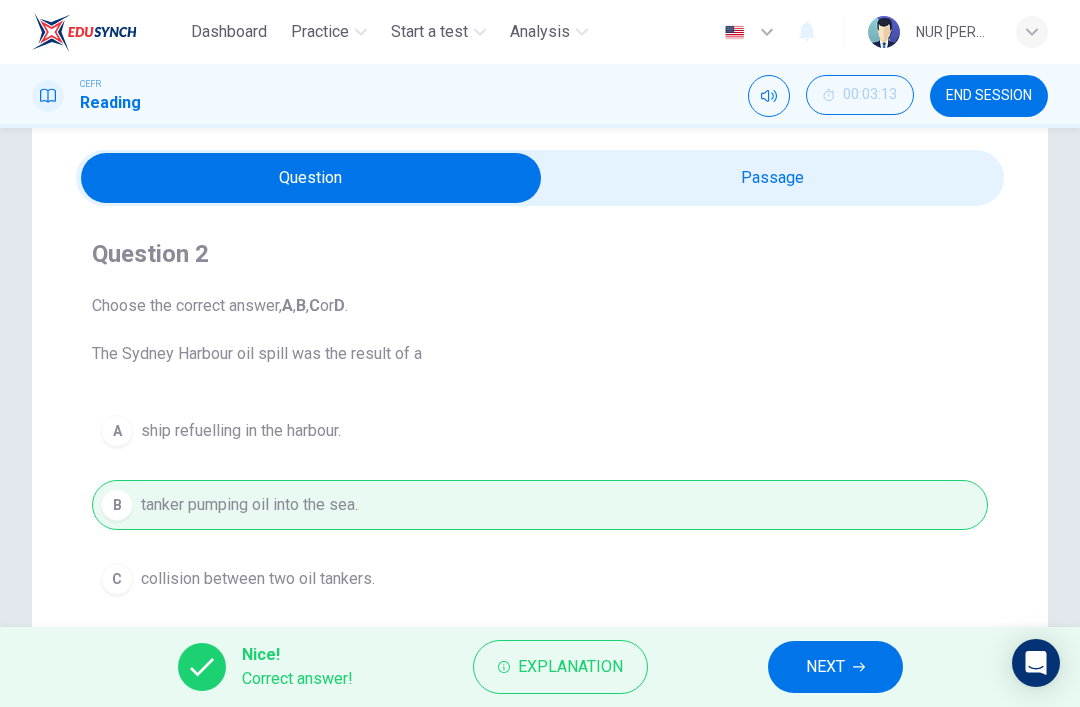 click on "Explanation" at bounding box center [570, 667] 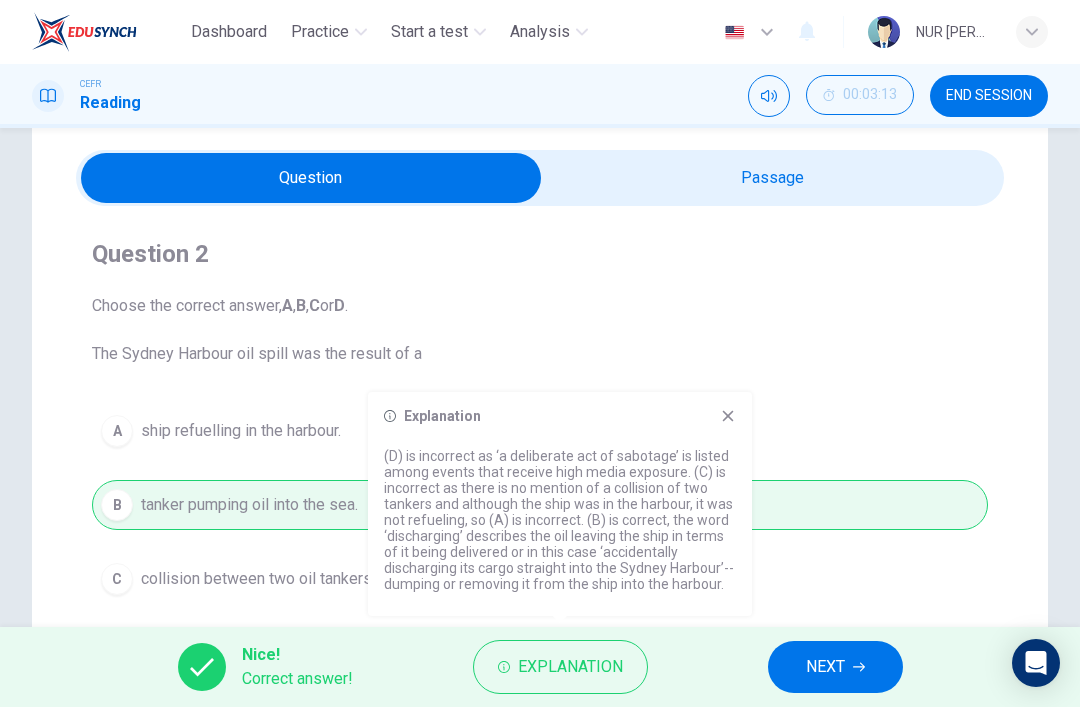 click 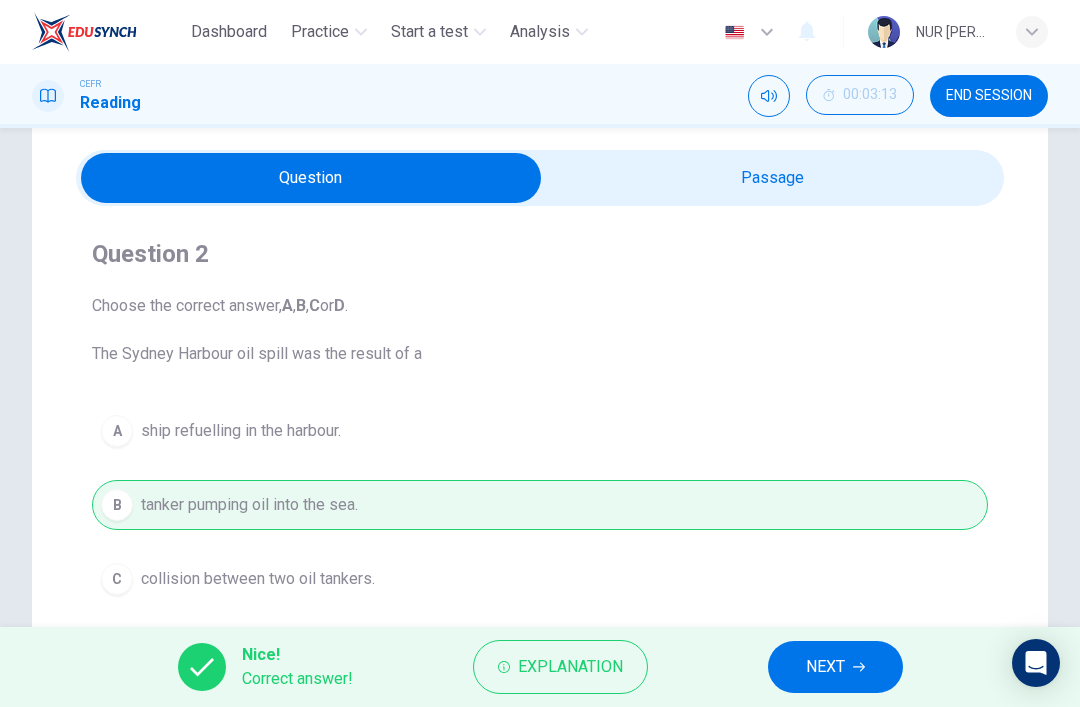 click on "NEXT" at bounding box center (825, 667) 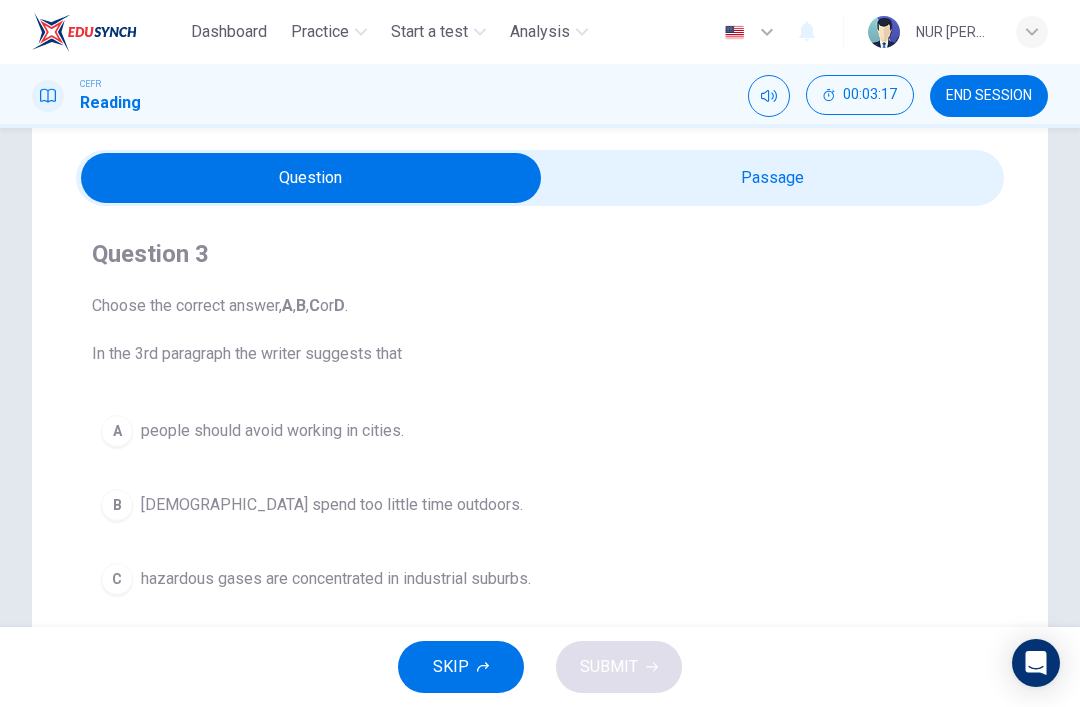 click at bounding box center [311, 178] 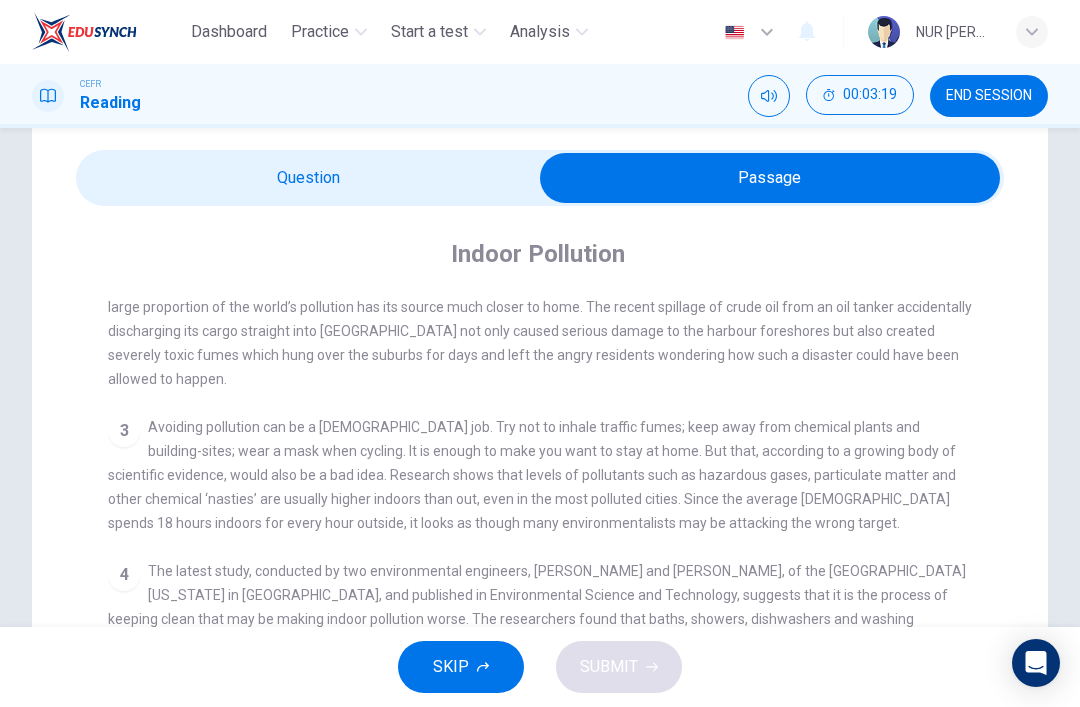 scroll, scrollTop: 542, scrollLeft: 0, axis: vertical 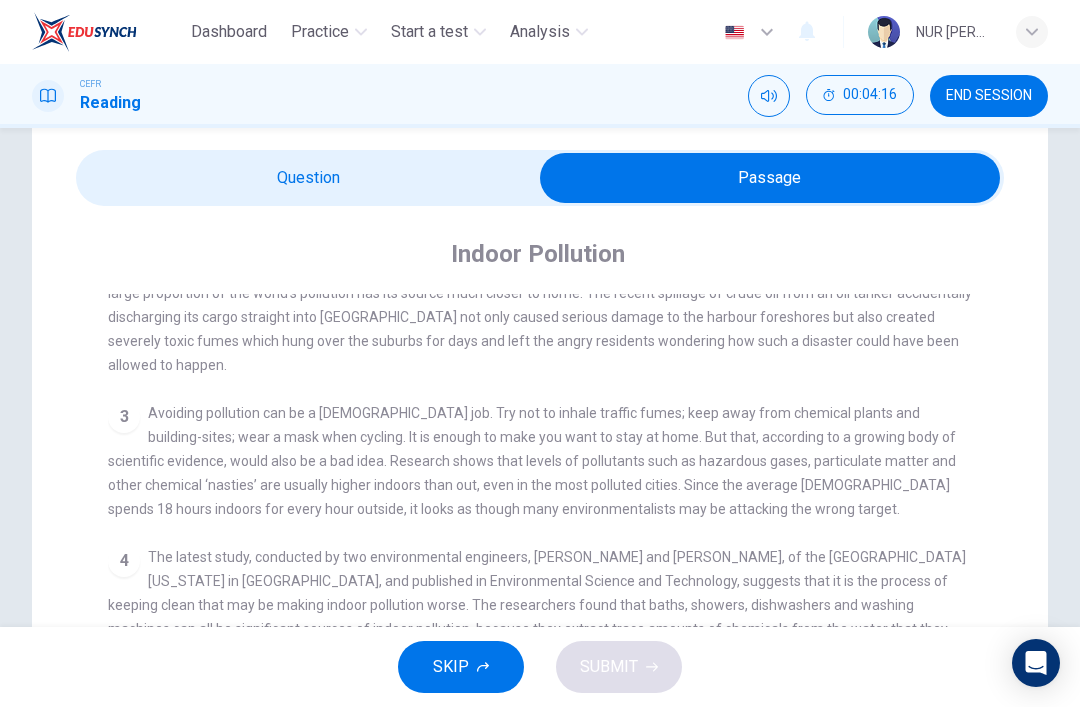 click at bounding box center (770, 178) 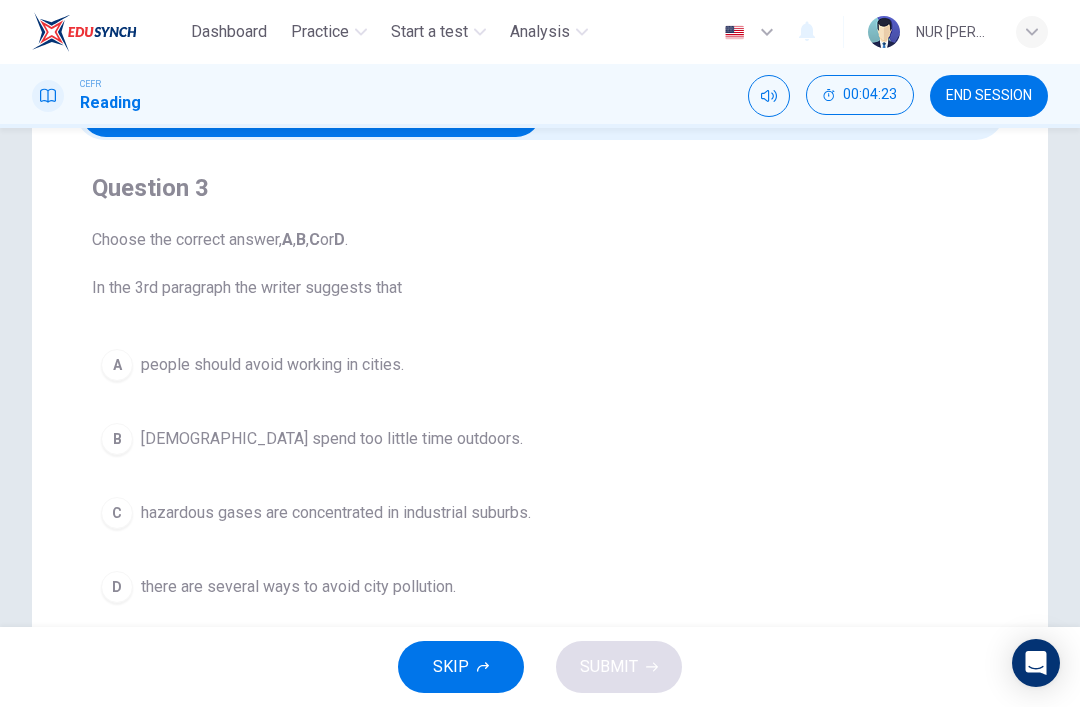 scroll, scrollTop: 131, scrollLeft: 0, axis: vertical 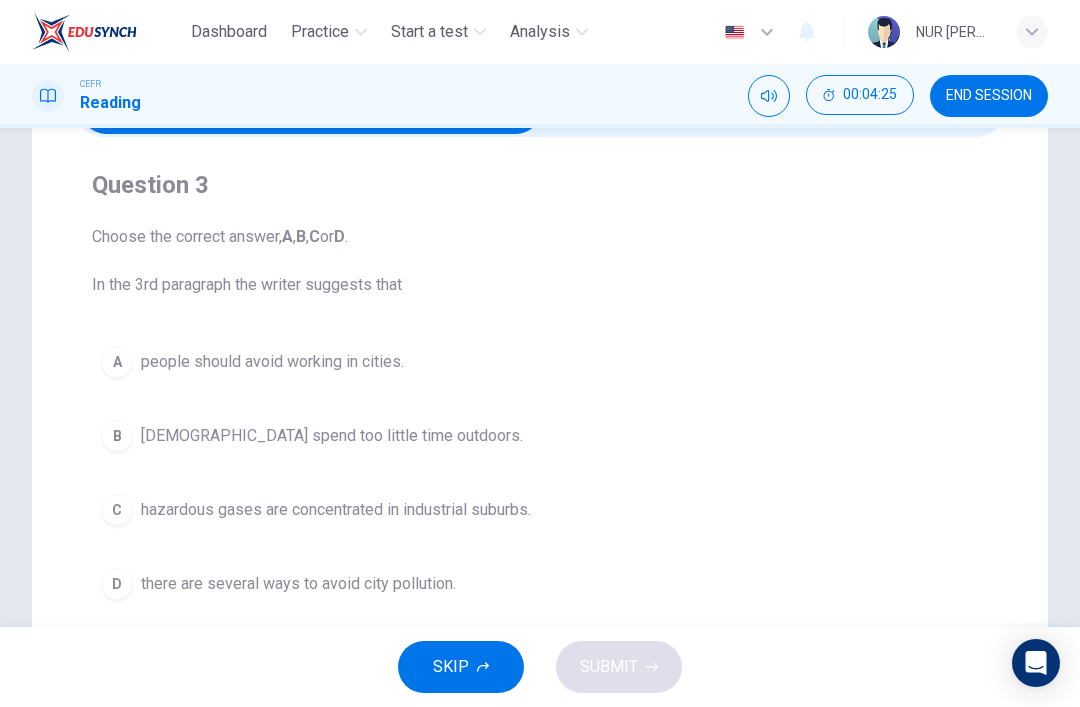 click on "B Americans spend too little time outdoors." at bounding box center [540, 436] 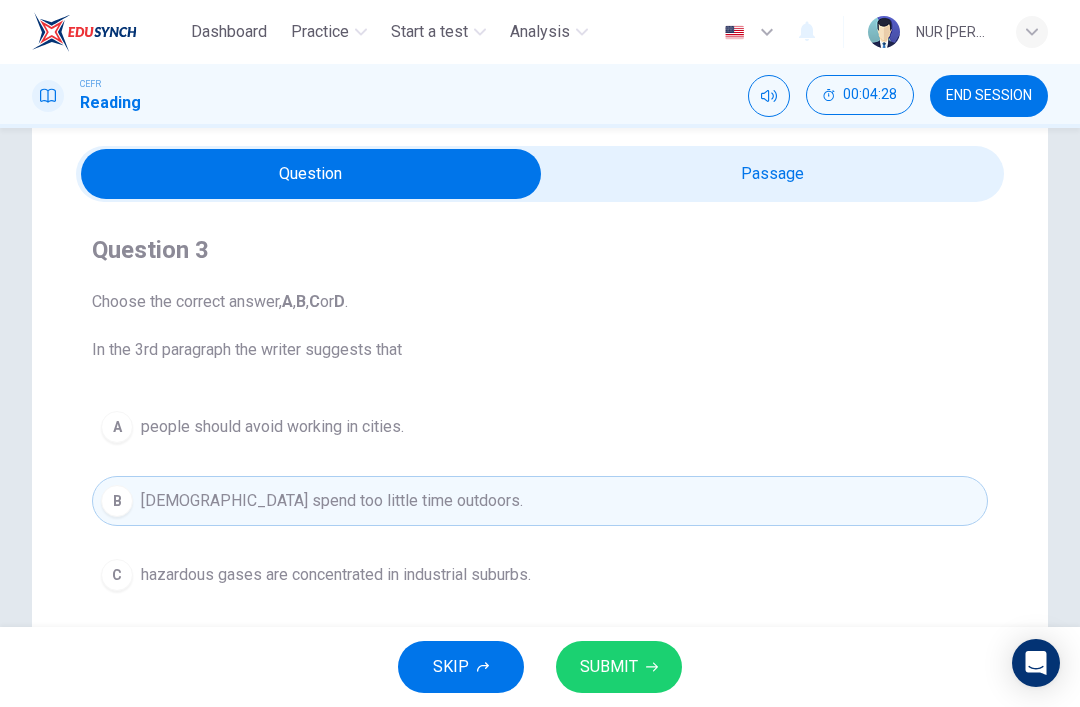 scroll, scrollTop: 60, scrollLeft: 0, axis: vertical 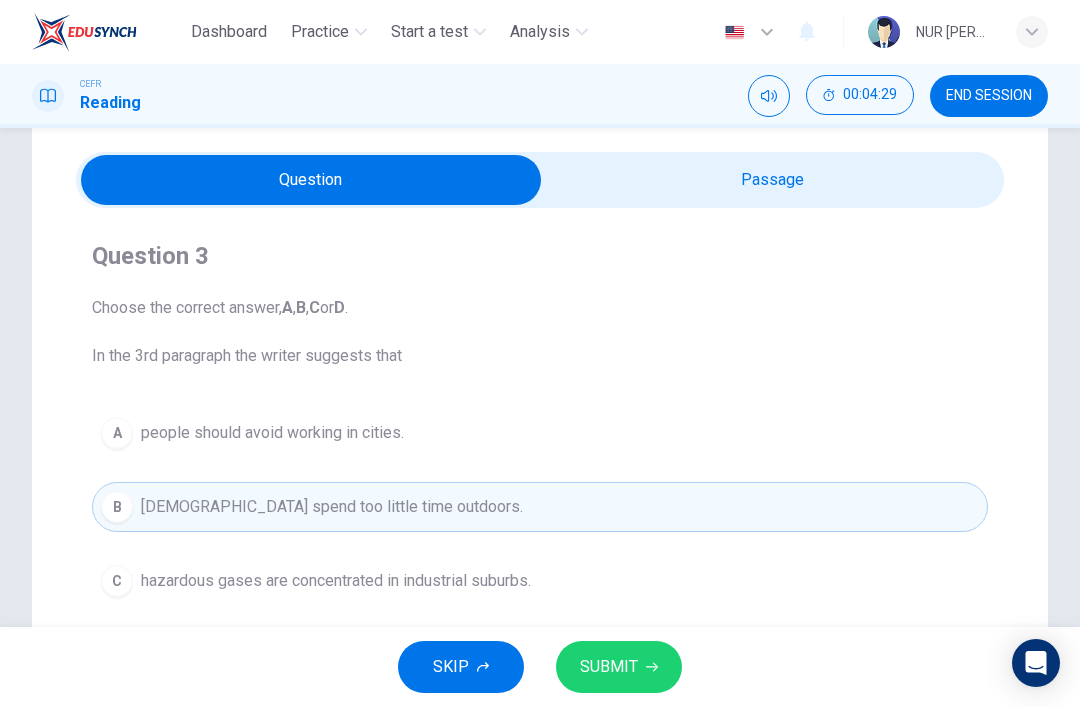 click at bounding box center (311, 180) 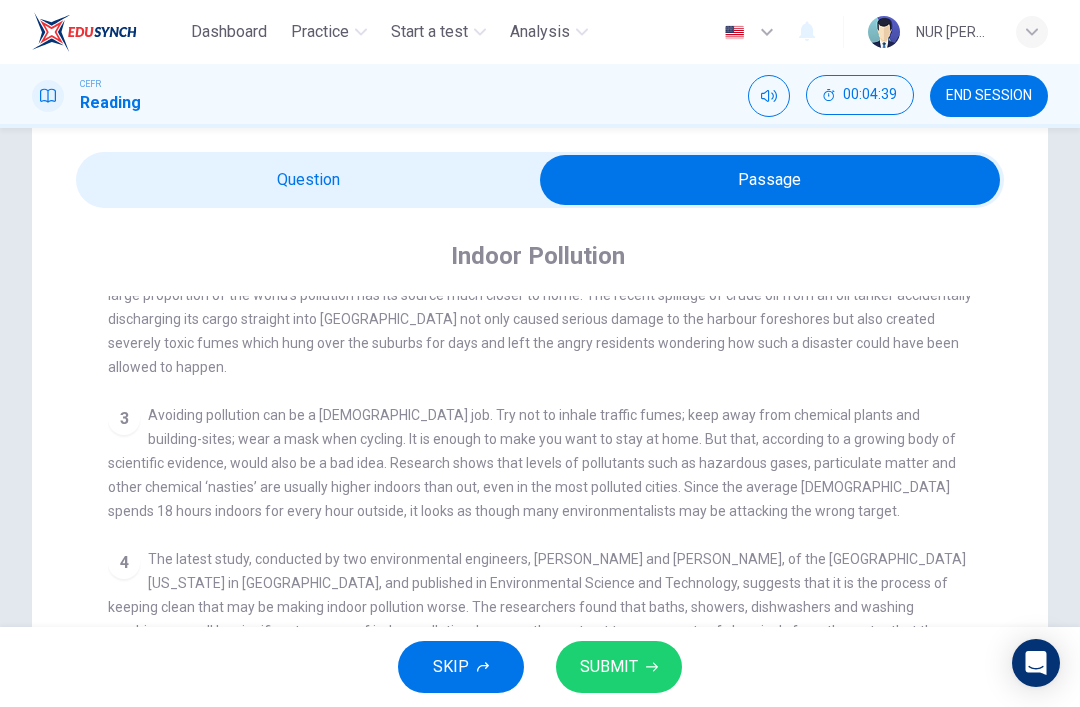 click at bounding box center (770, 180) 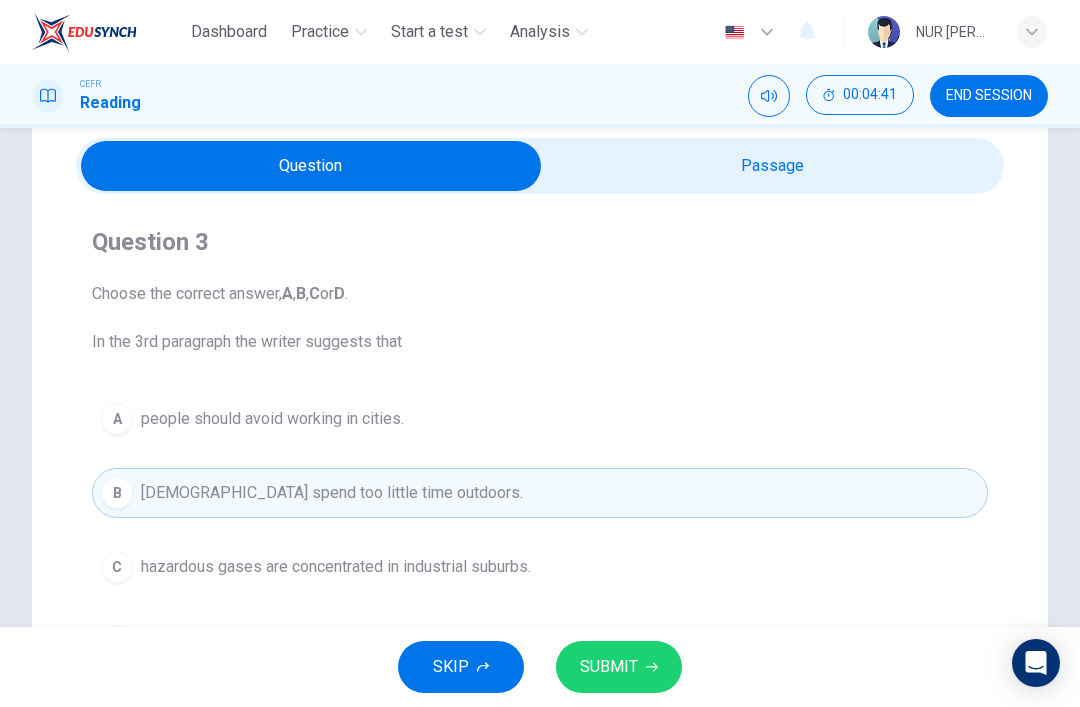 scroll, scrollTop: 73, scrollLeft: 0, axis: vertical 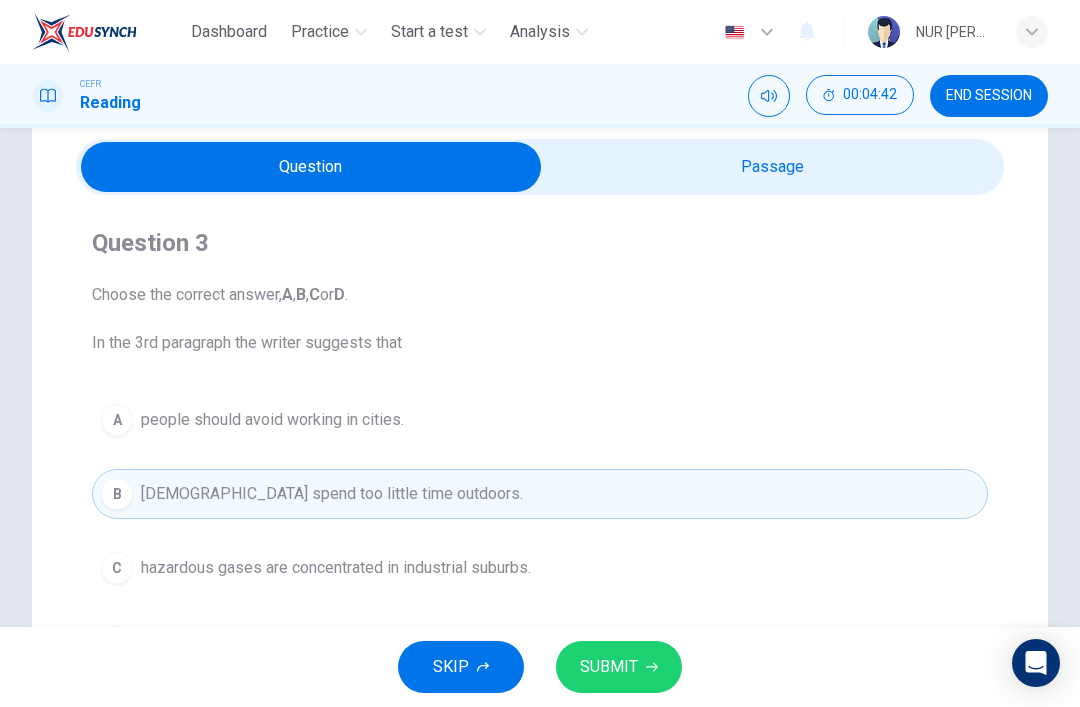 click at bounding box center (311, 167) 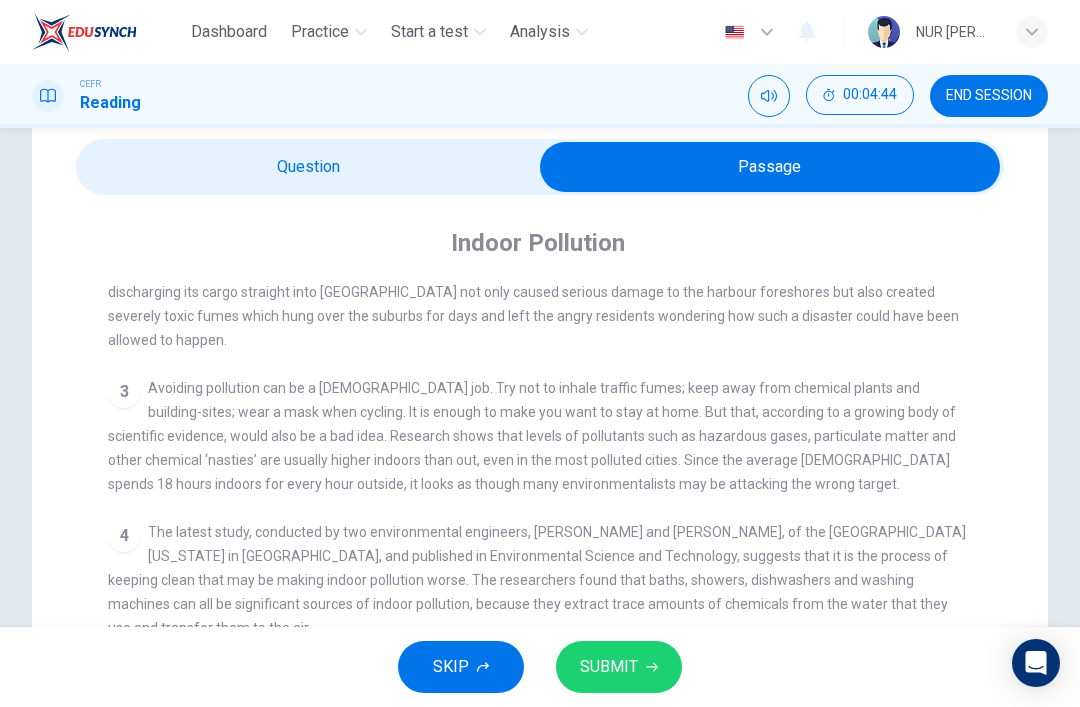 scroll, scrollTop: 553, scrollLeft: 0, axis: vertical 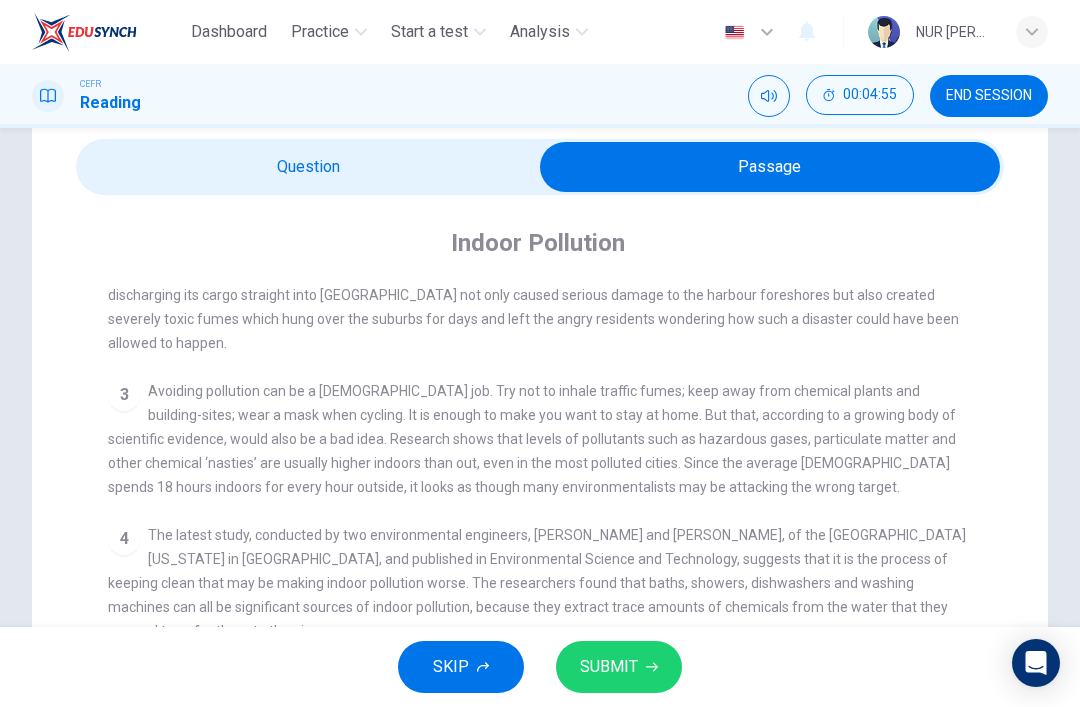 click at bounding box center [770, 167] 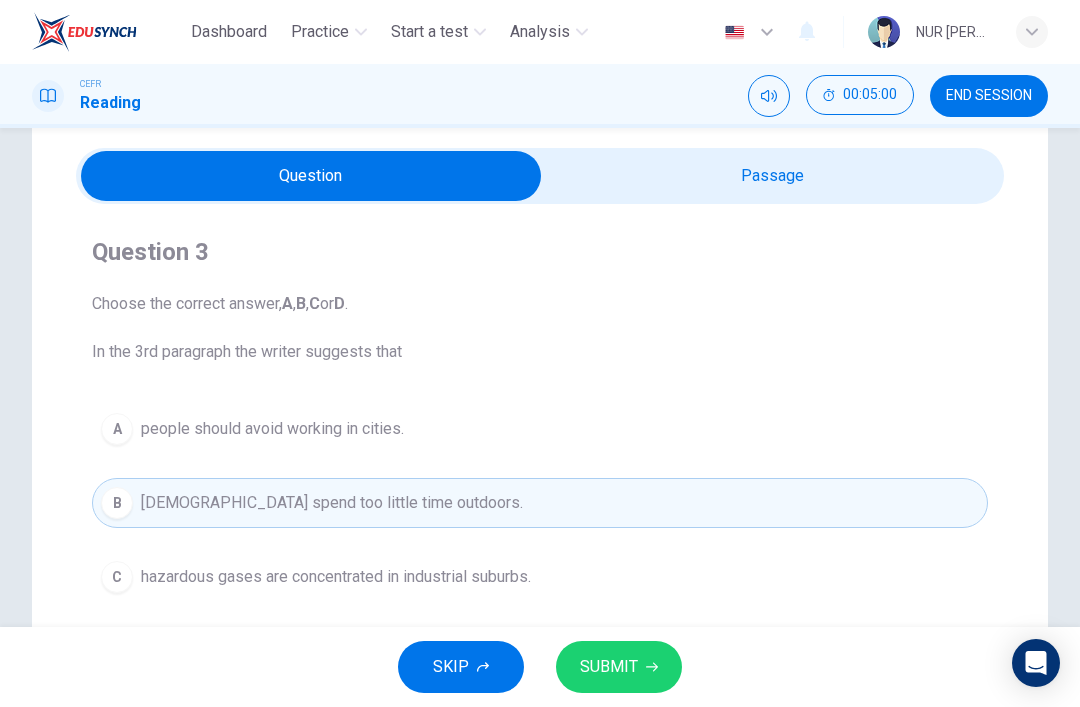 scroll, scrollTop: 55, scrollLeft: 0, axis: vertical 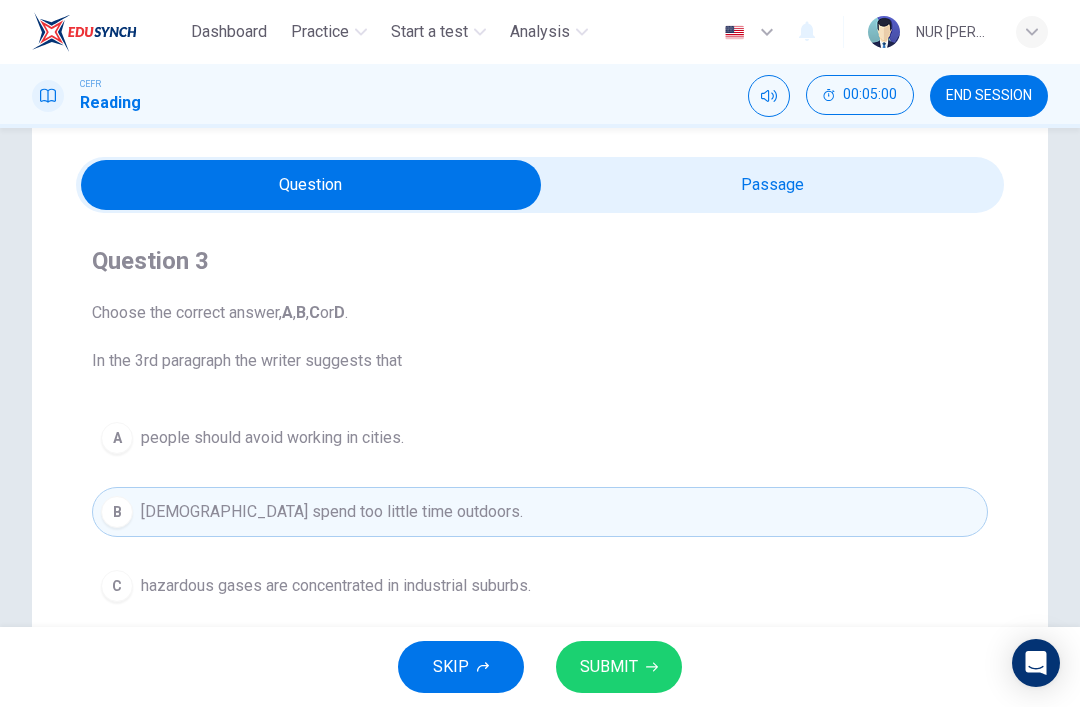 click at bounding box center [311, 185] 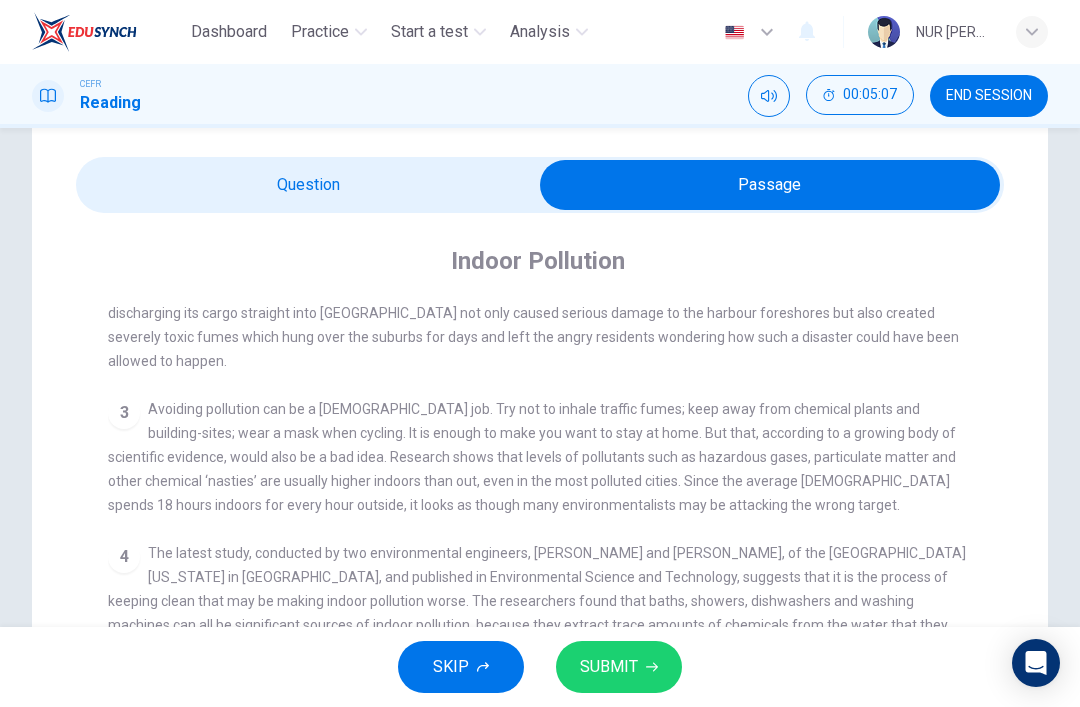 click at bounding box center (770, 185) 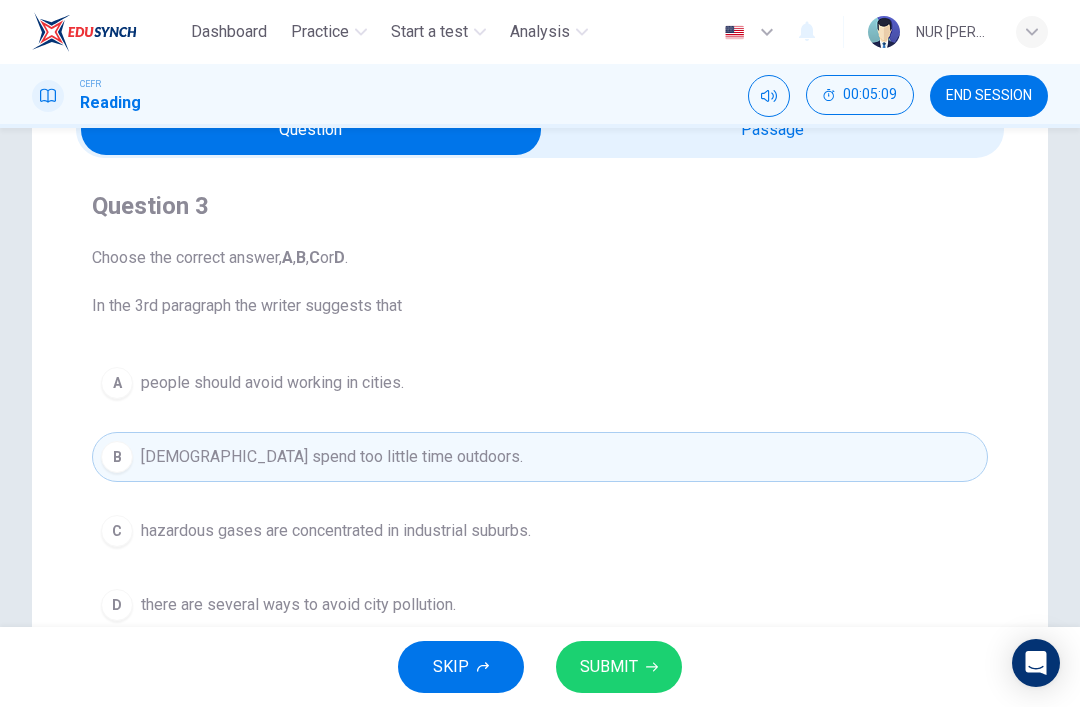 scroll, scrollTop: 130, scrollLeft: 0, axis: vertical 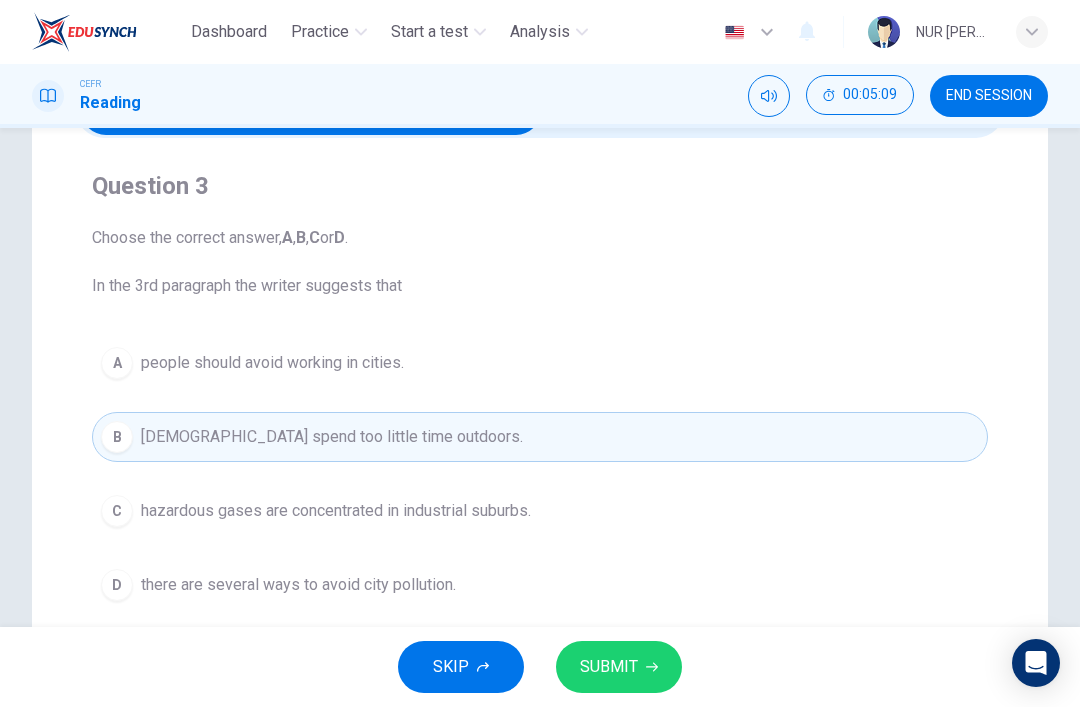 click 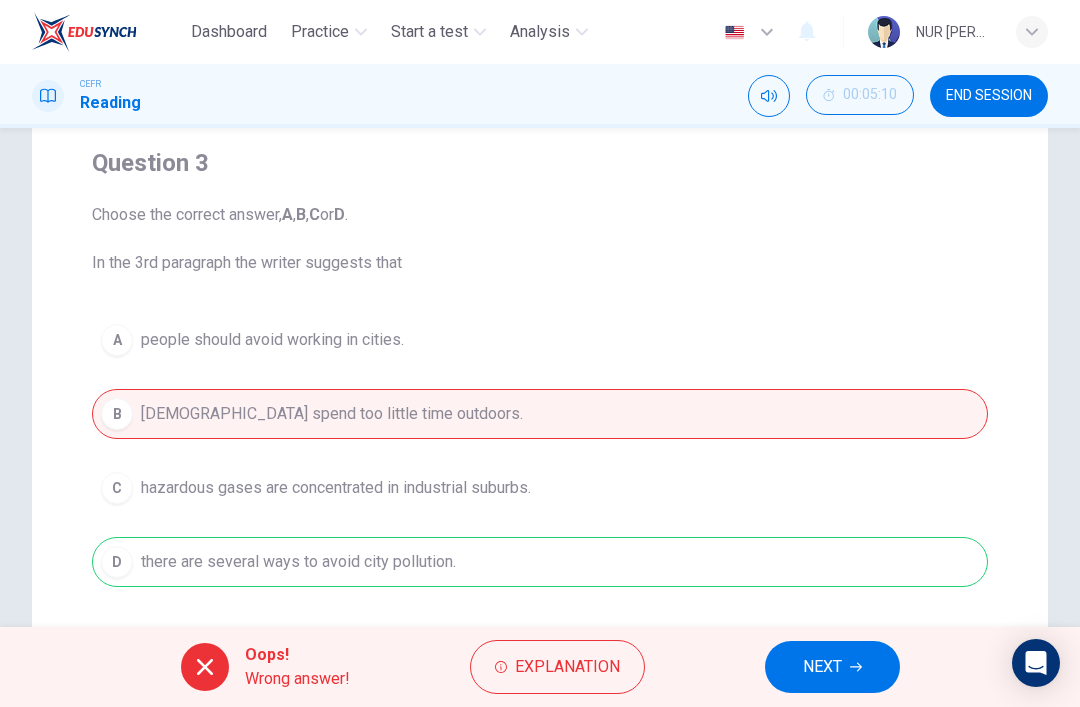 scroll, scrollTop: 156, scrollLeft: 0, axis: vertical 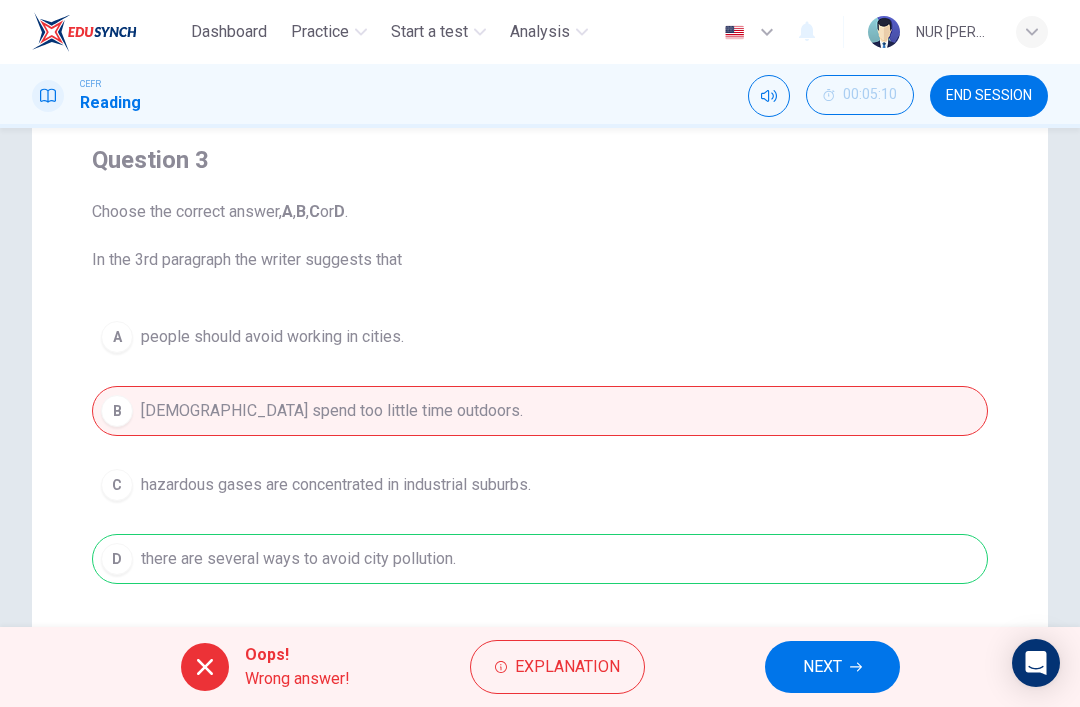 click on "Explanation" at bounding box center (567, 667) 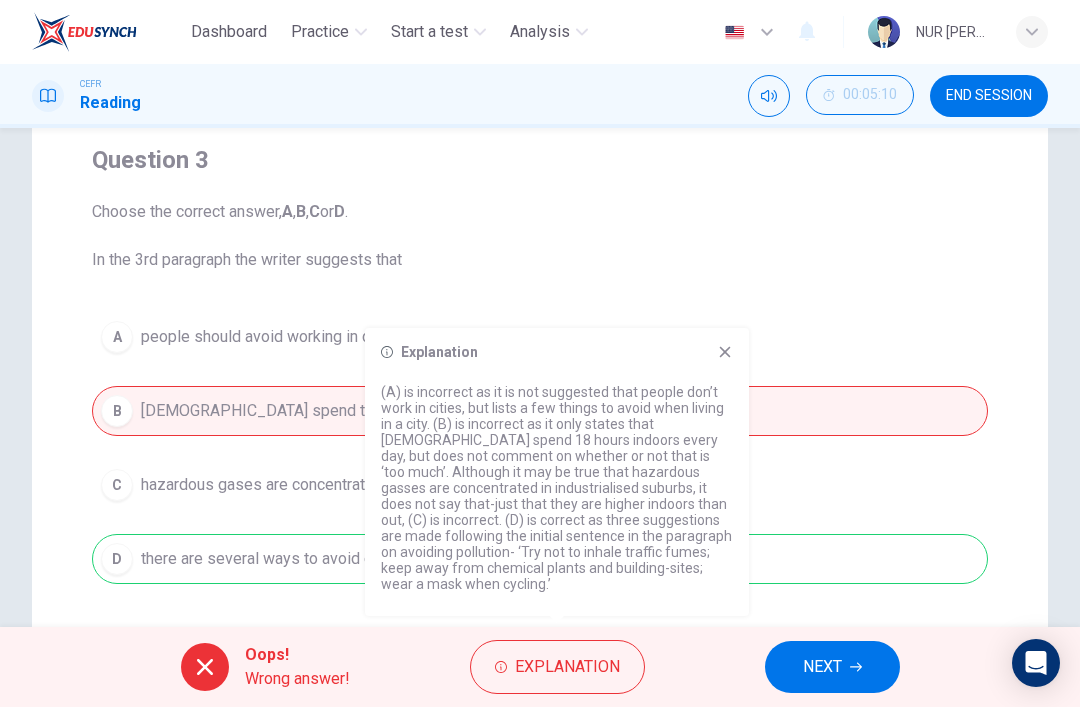 click on "Explanation (A) is incorrect as it is not suggested that people don’t work in cities, but lists a few things to avoid when living in a city. (B) is incorrect as it only states that Americans spend 18 hours indoors every day, but does not comment on whether or not that is ‘too much’. Although it may be true that hazardous gasses are concentrated in industrialised suburbs, it does not say that-just that they are higher indoors than out, (C) is incorrect. (D) is correct as three suggestions are made following the initial sentence in the paragraph on avoiding pollution- ‘Try not to inhale traffic fumes; keep away from chemical plants and building-sites; wear a mask when cycling.’" at bounding box center [557, 472] 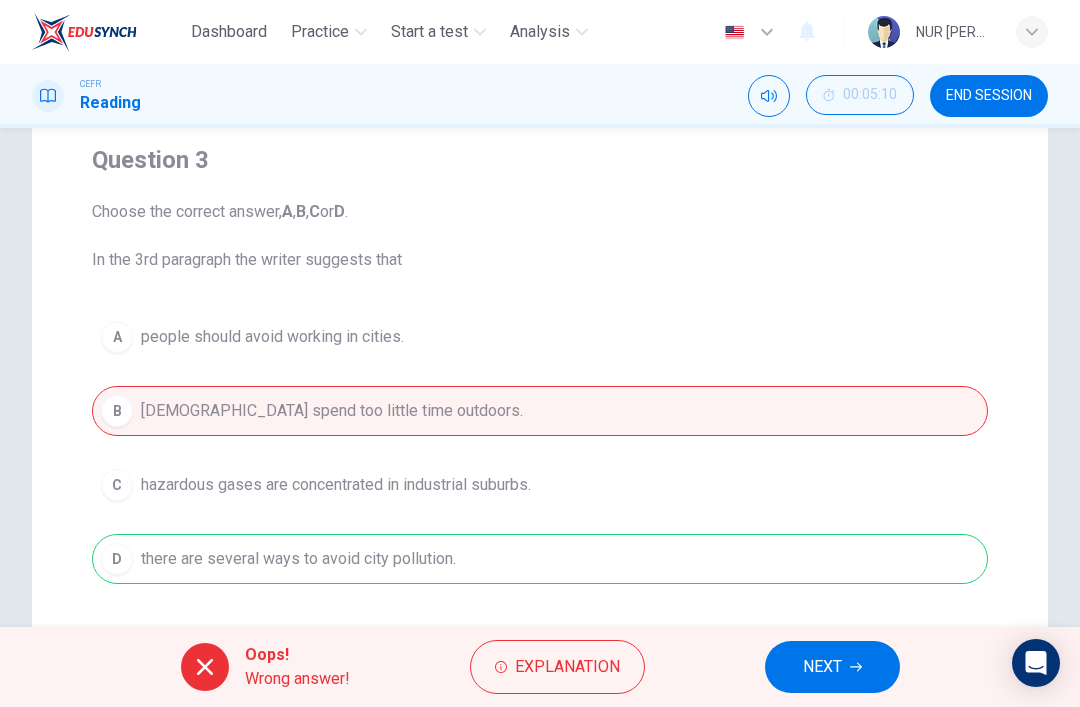 click on "NEXT" at bounding box center (822, 667) 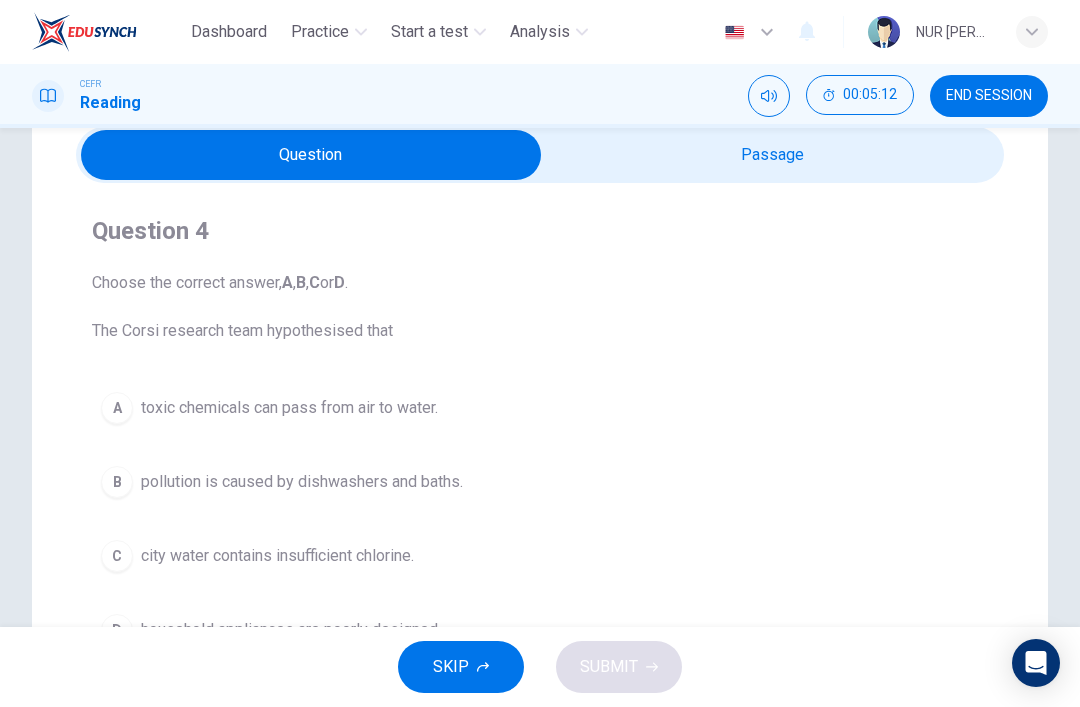 scroll, scrollTop: 83, scrollLeft: 0, axis: vertical 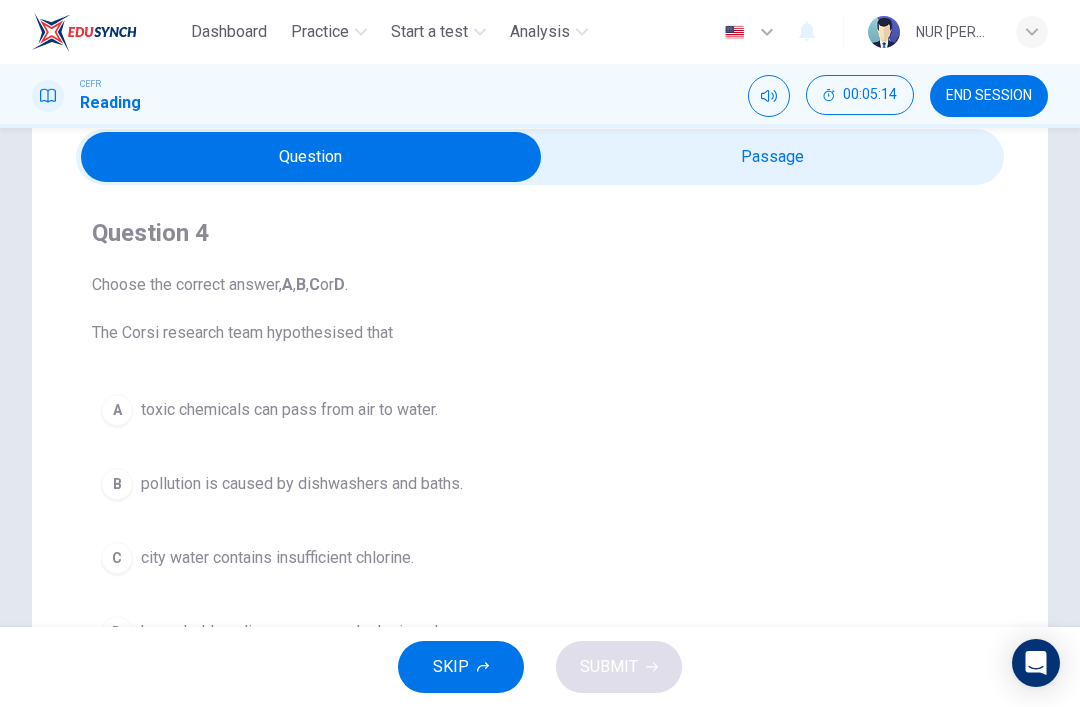 click at bounding box center (311, 157) 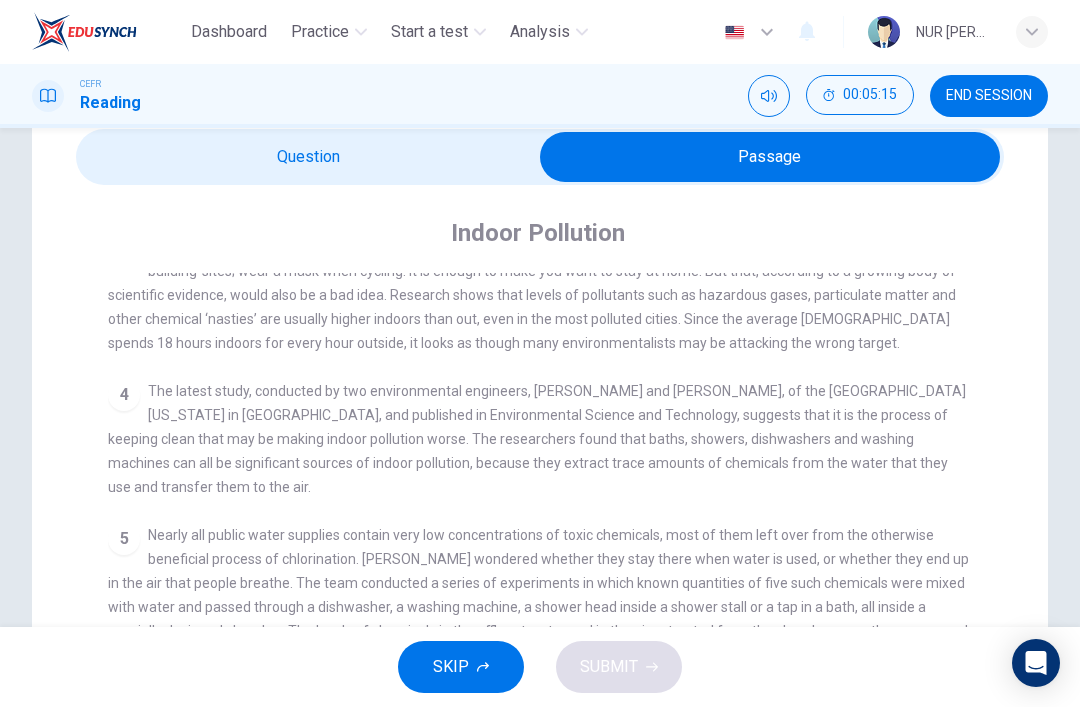 scroll, scrollTop: 713, scrollLeft: 0, axis: vertical 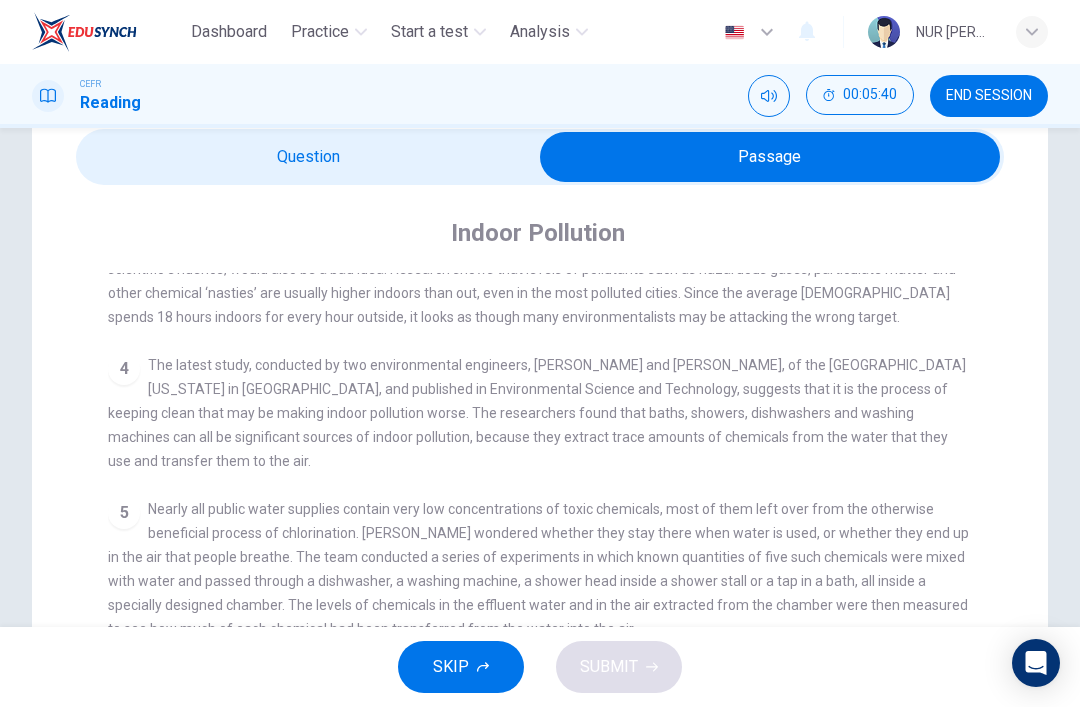 click at bounding box center [770, 157] 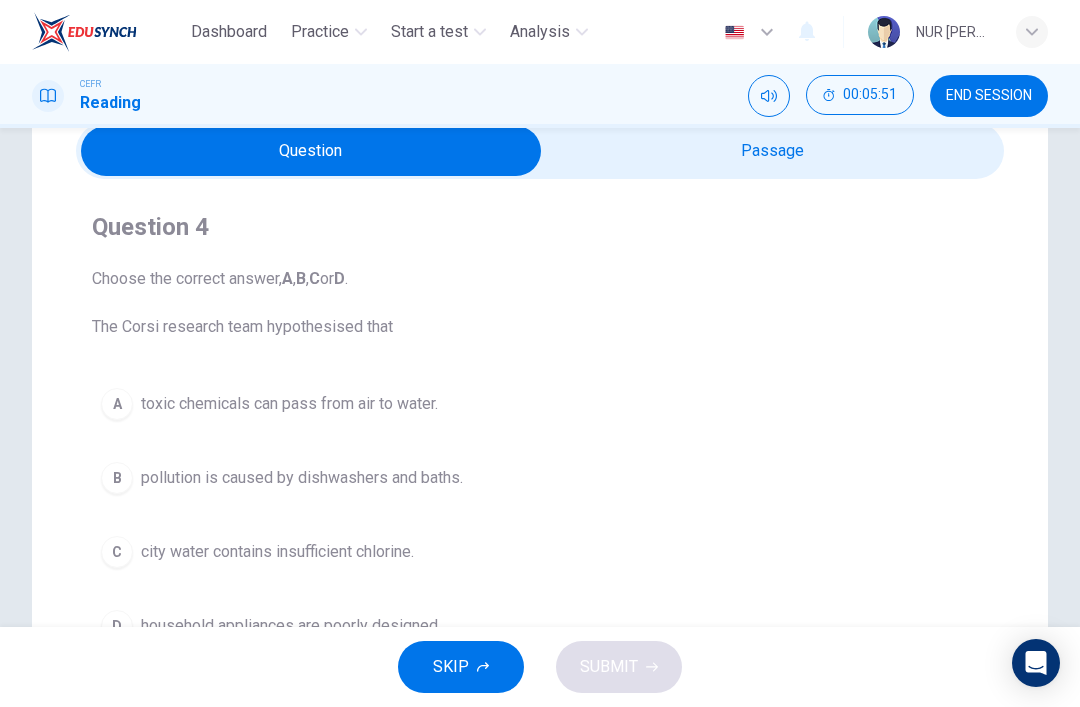 scroll, scrollTop: 79, scrollLeft: 0, axis: vertical 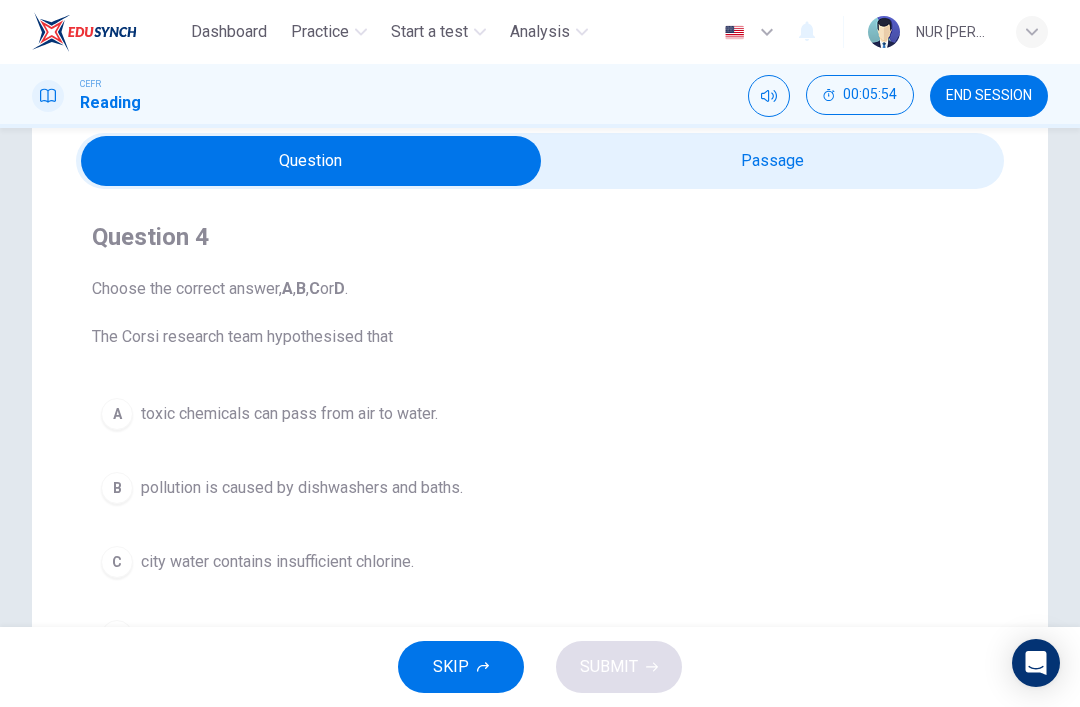 click at bounding box center (311, 161) 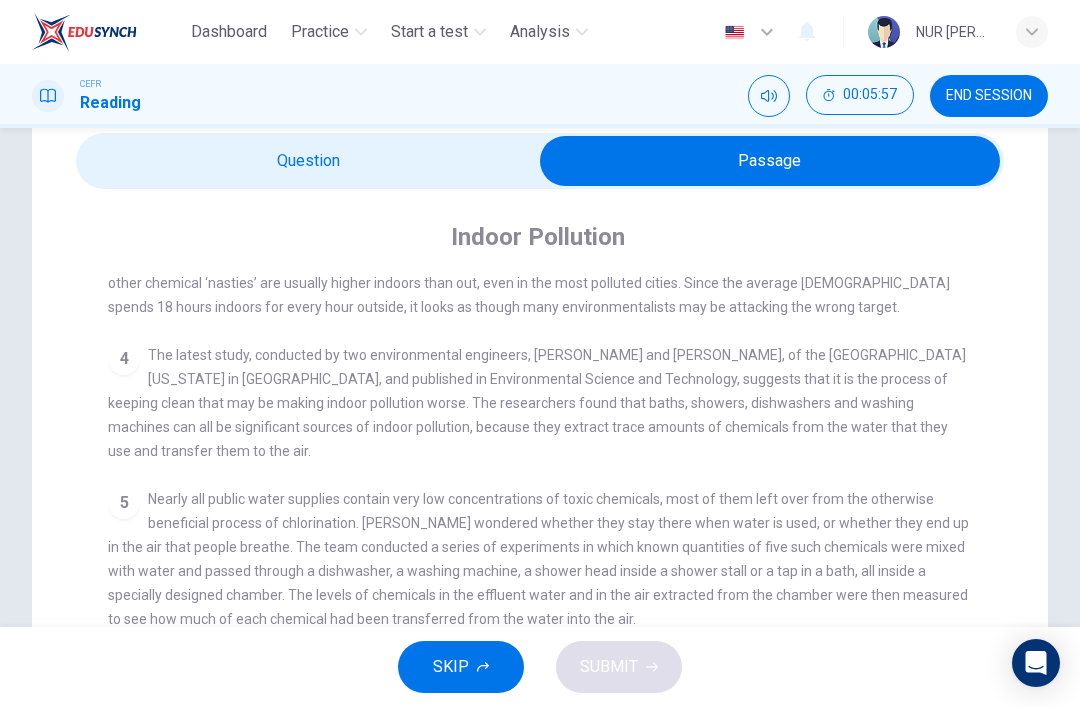 scroll, scrollTop: 726, scrollLeft: 0, axis: vertical 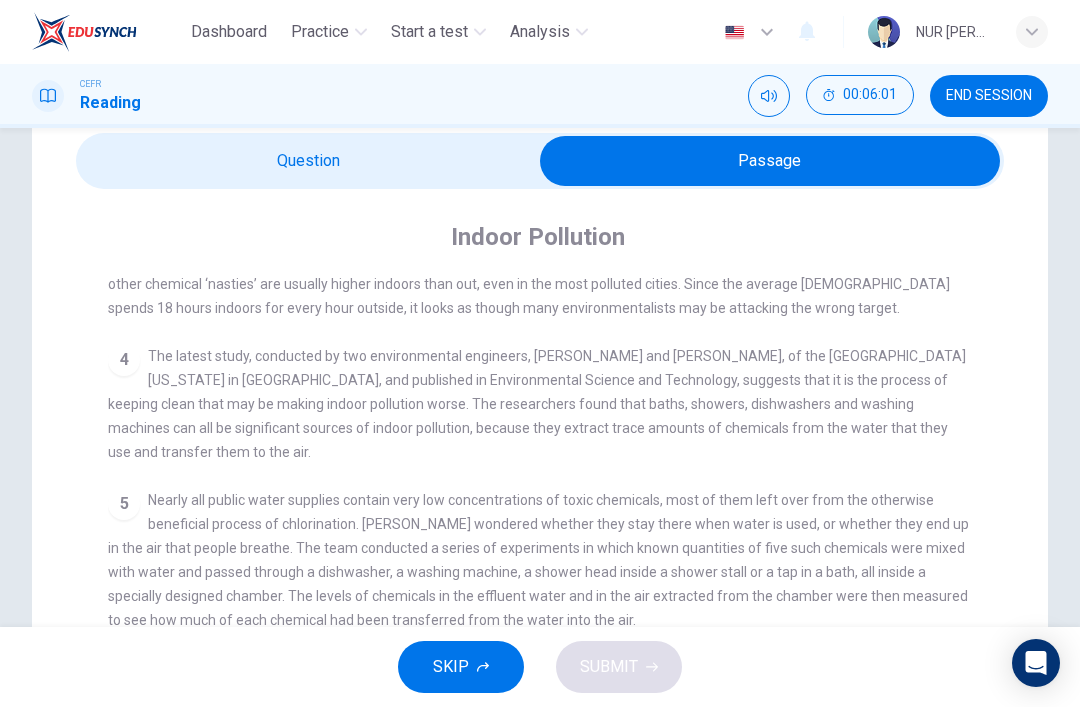 click at bounding box center (770, 161) 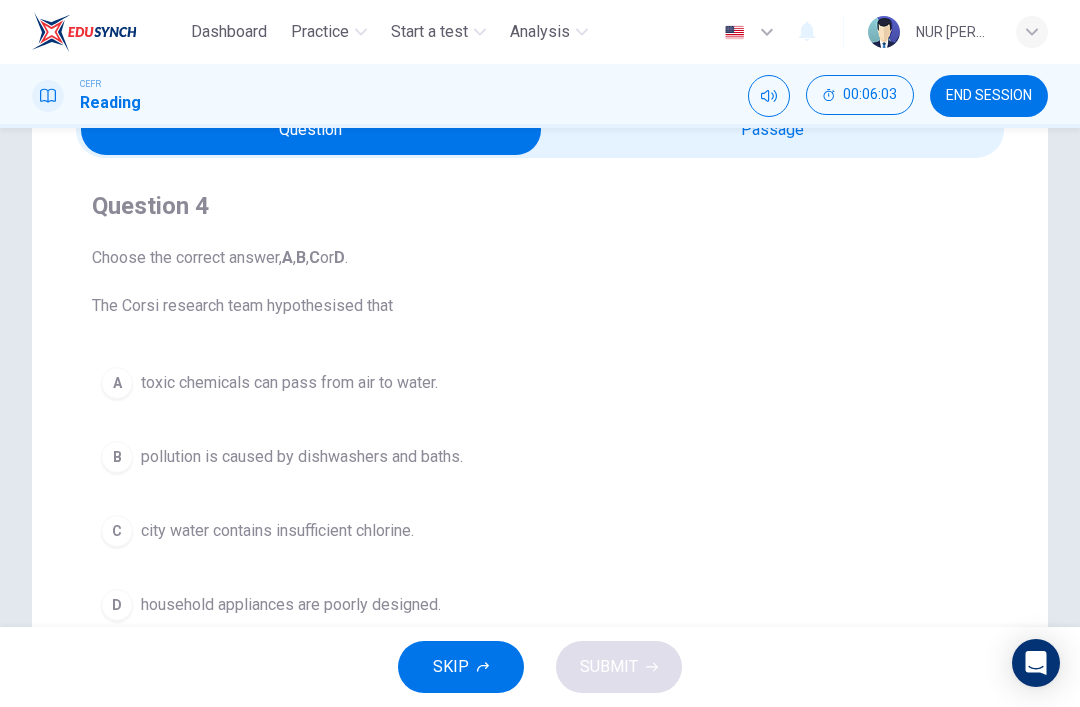 scroll, scrollTop: 84, scrollLeft: 0, axis: vertical 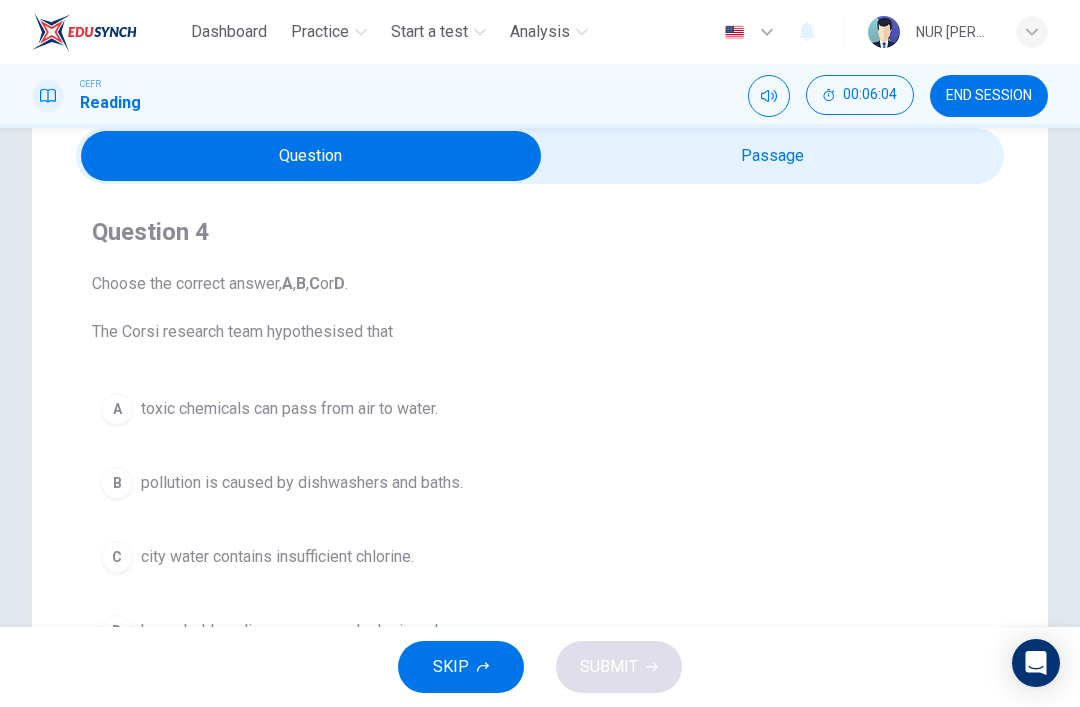 click at bounding box center [311, 156] 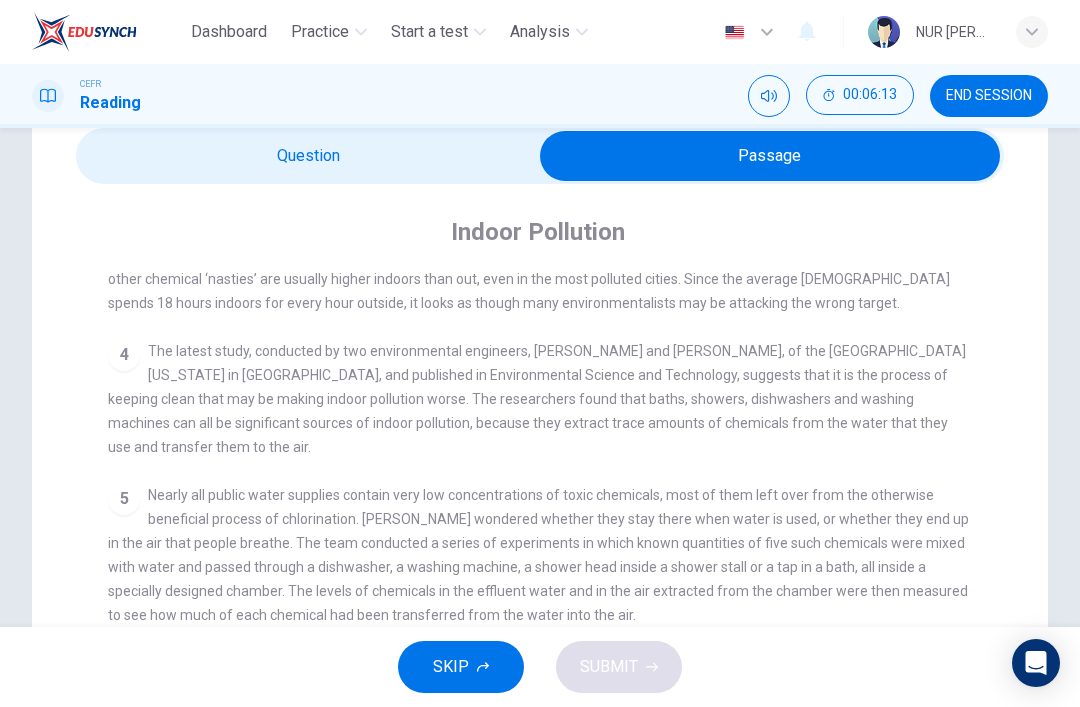 click at bounding box center (770, 156) 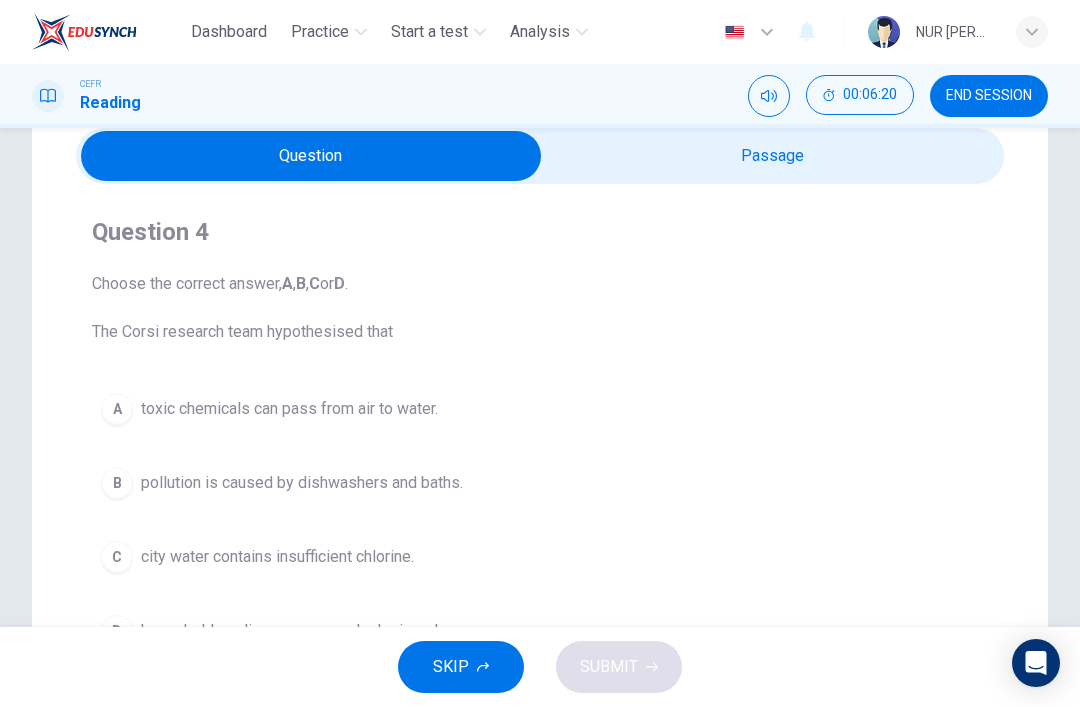 click at bounding box center (311, 156) 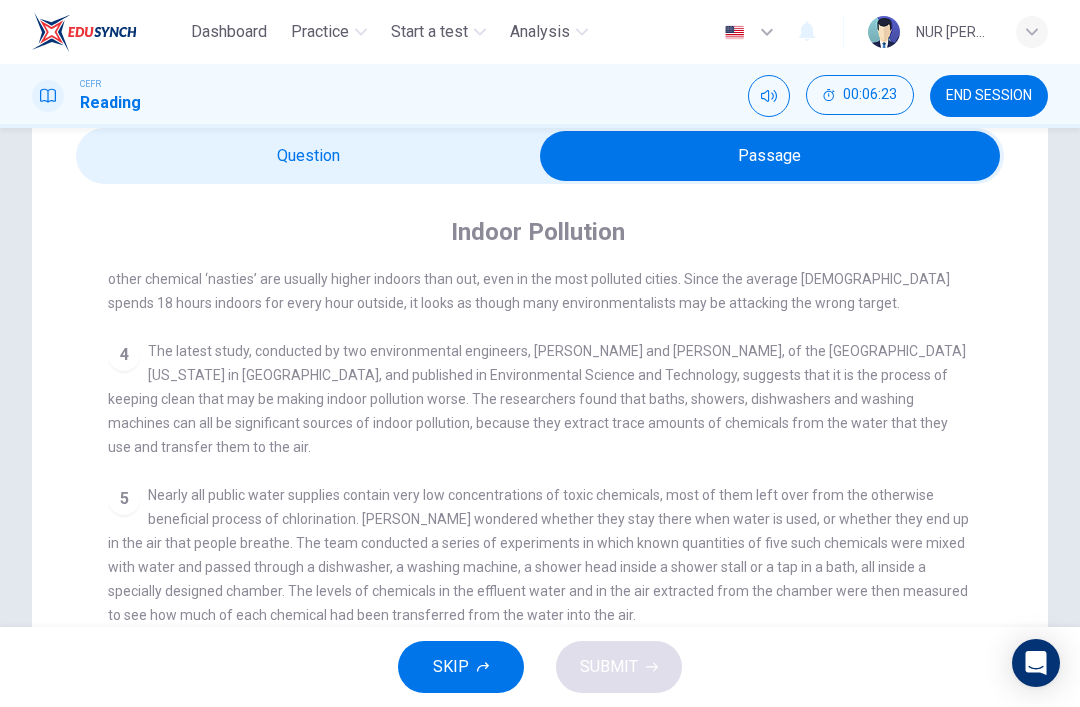 click at bounding box center (770, 156) 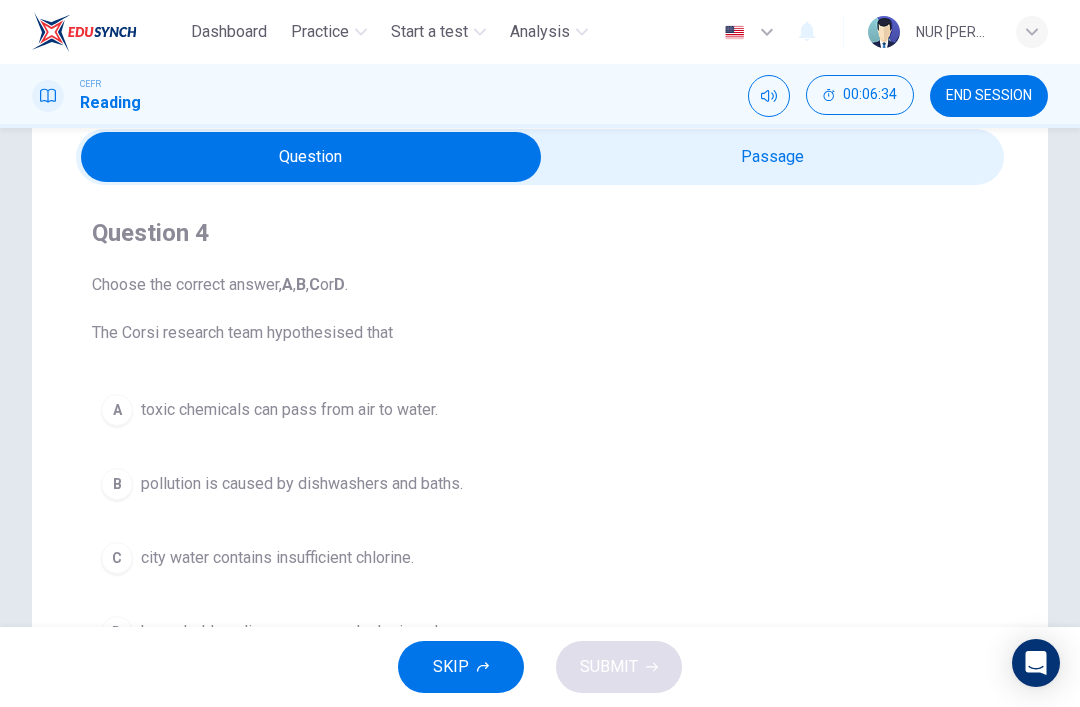 scroll, scrollTop: 74, scrollLeft: 0, axis: vertical 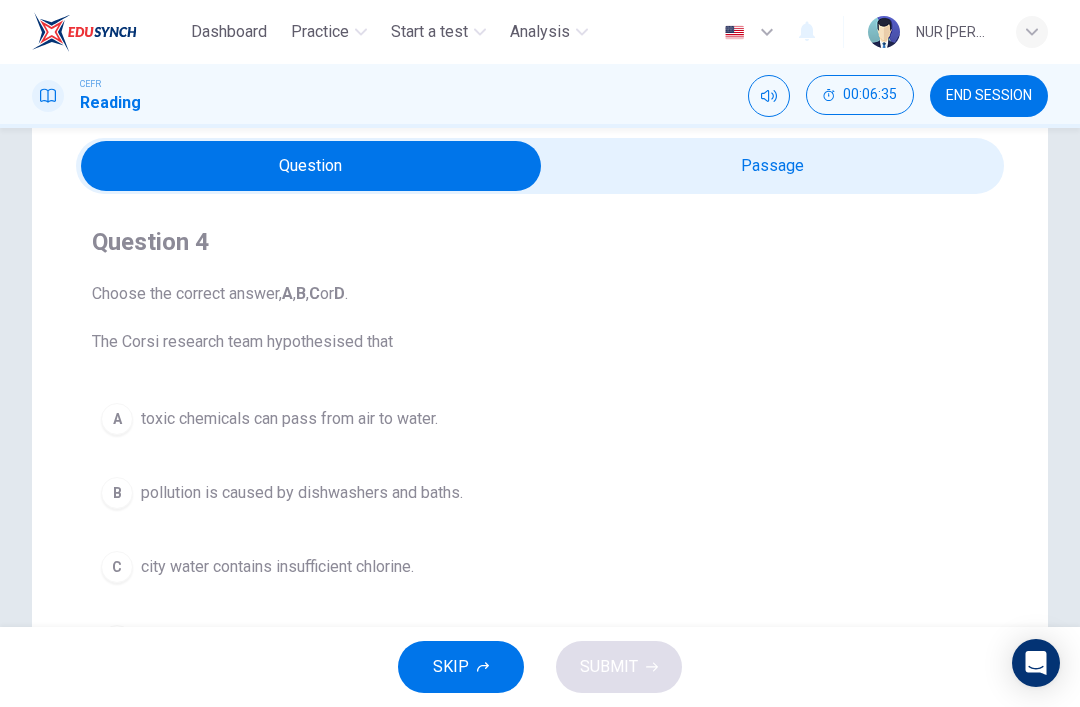 click at bounding box center (311, 166) 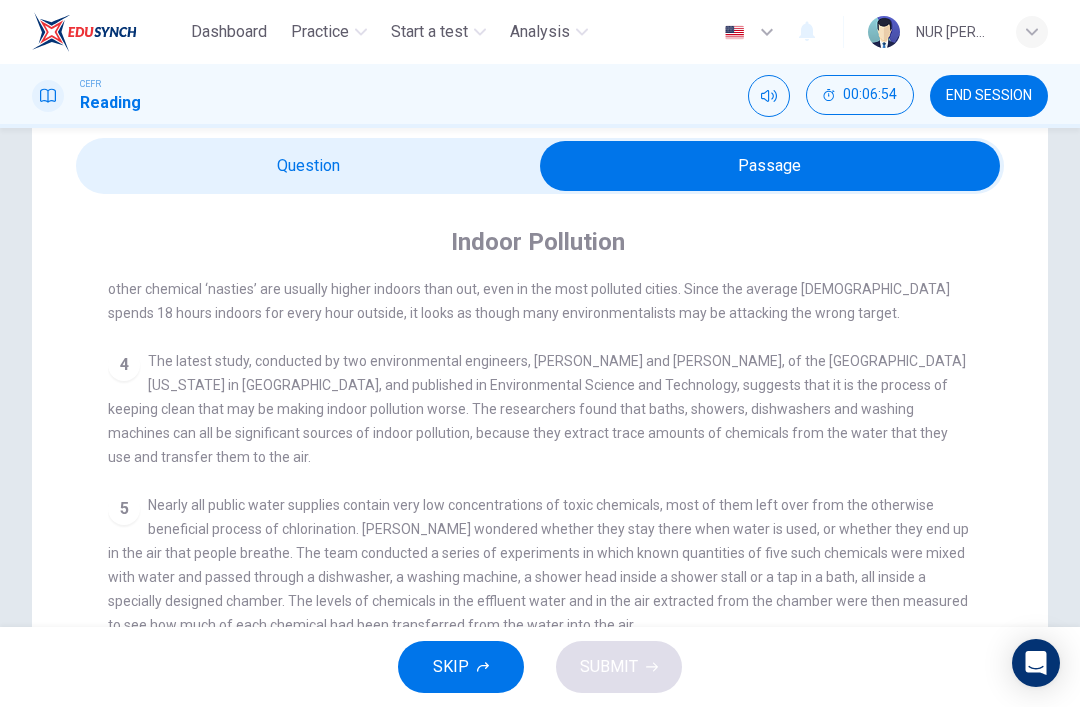 click at bounding box center [770, 166] 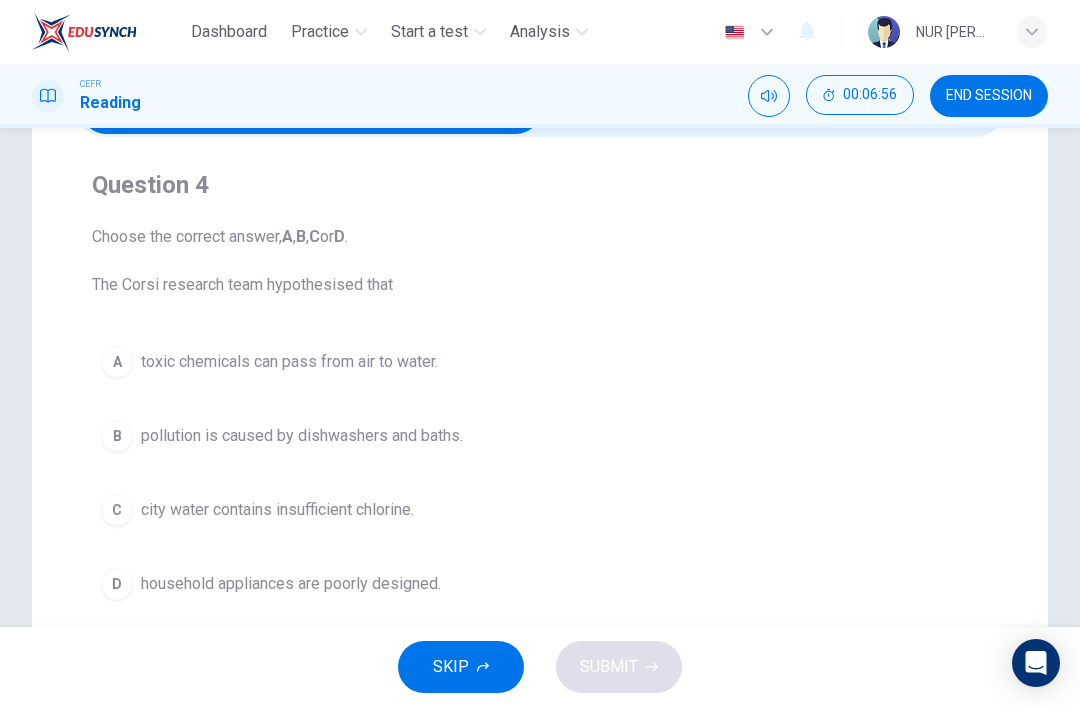 scroll, scrollTop: 143, scrollLeft: 0, axis: vertical 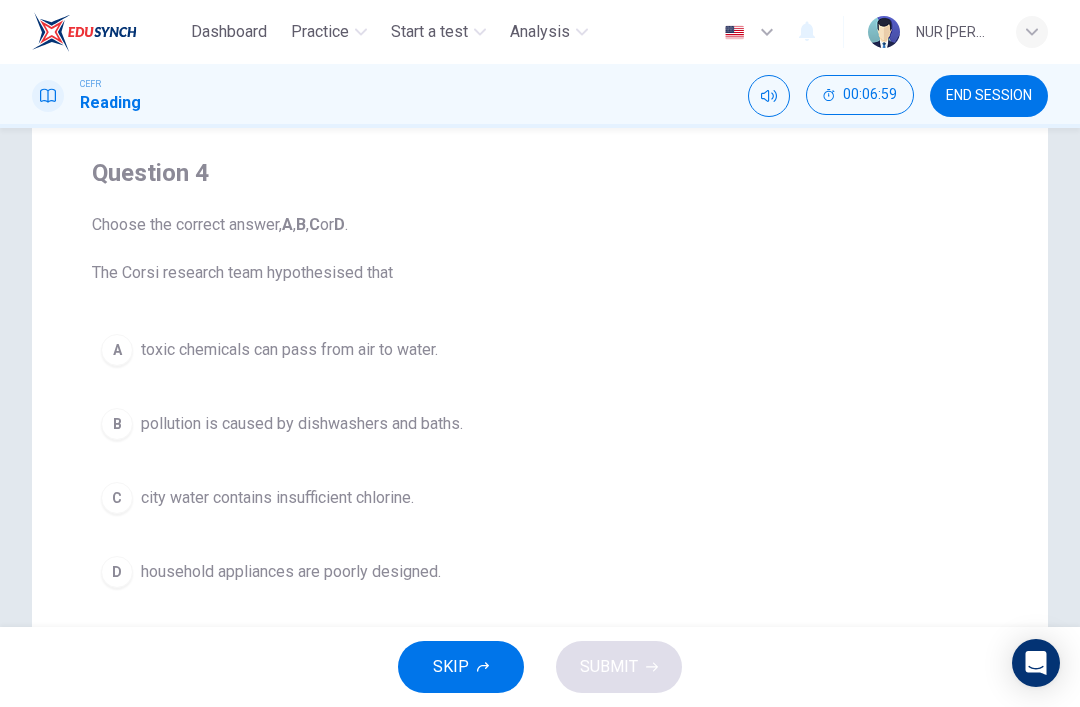 click on "C city water contains insufficient chlorine." at bounding box center [540, 498] 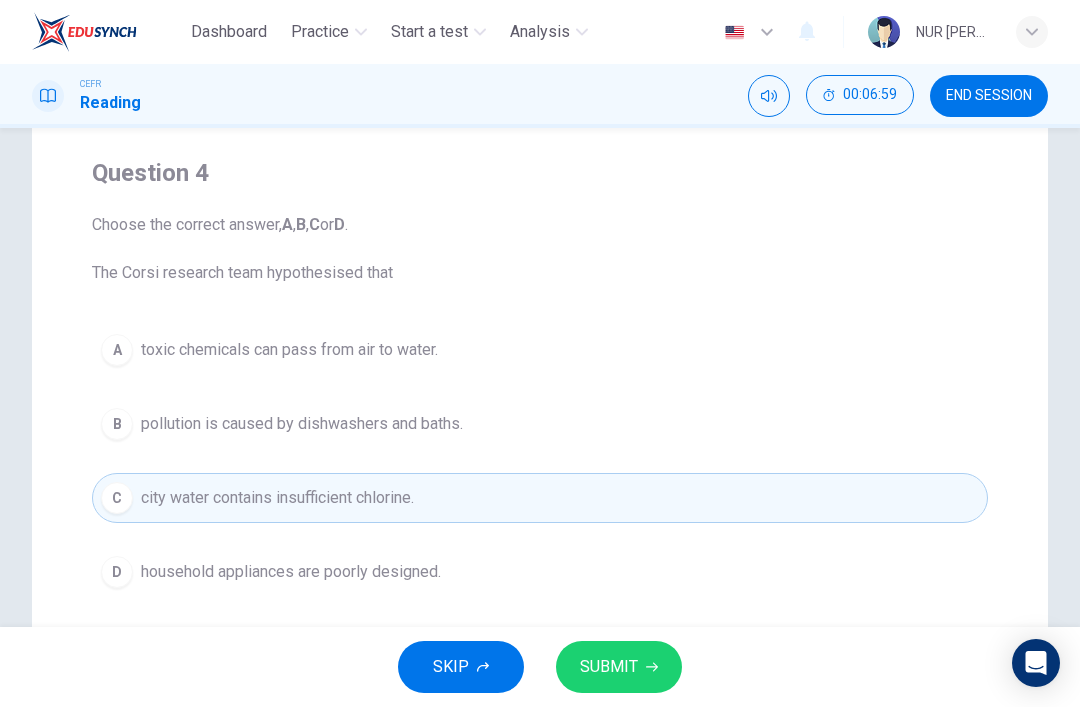 click on "SUBMIT" at bounding box center (619, 667) 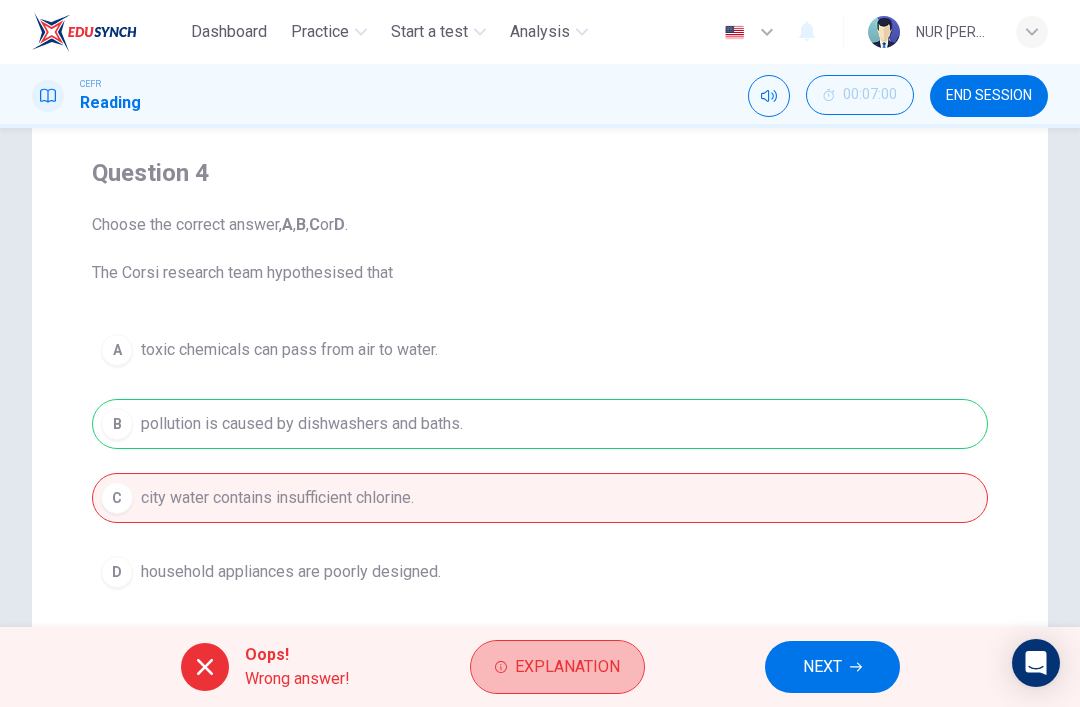 click on "Explanation" at bounding box center (567, 667) 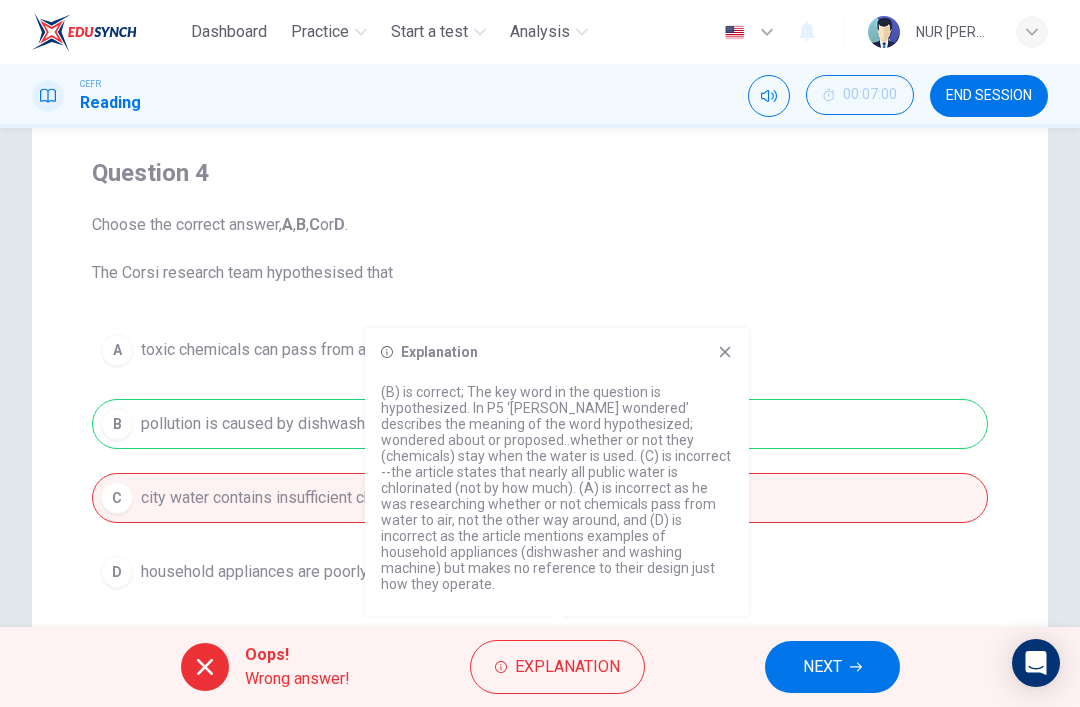 click on "A toxic chemicals can pass from air to water. B pollution is caused by dishwashers and baths. C city water contains insufficient chlorine. D household appliances are poorly designed." at bounding box center [540, 461] 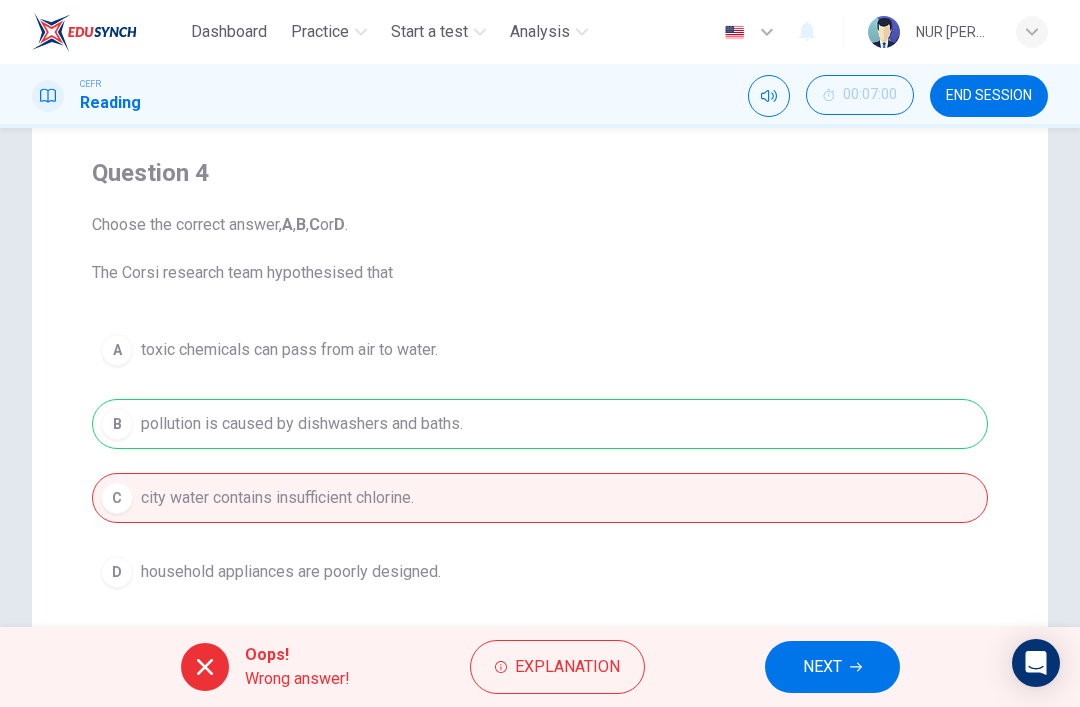 click on "NEXT" at bounding box center [822, 667] 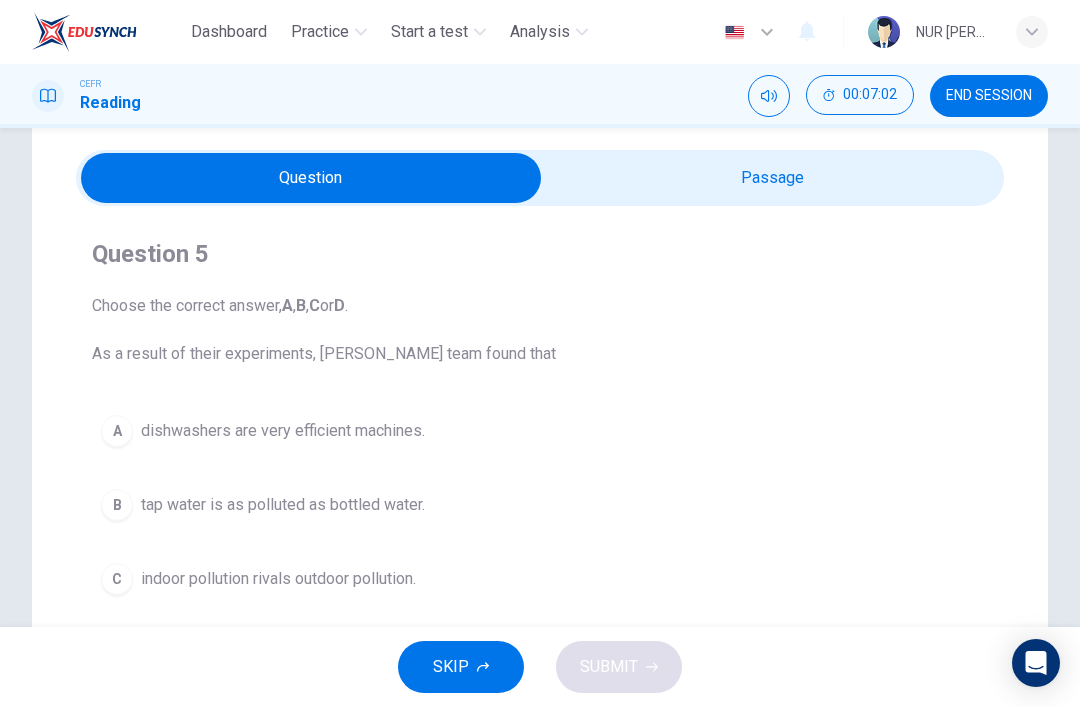 scroll, scrollTop: 61, scrollLeft: 0, axis: vertical 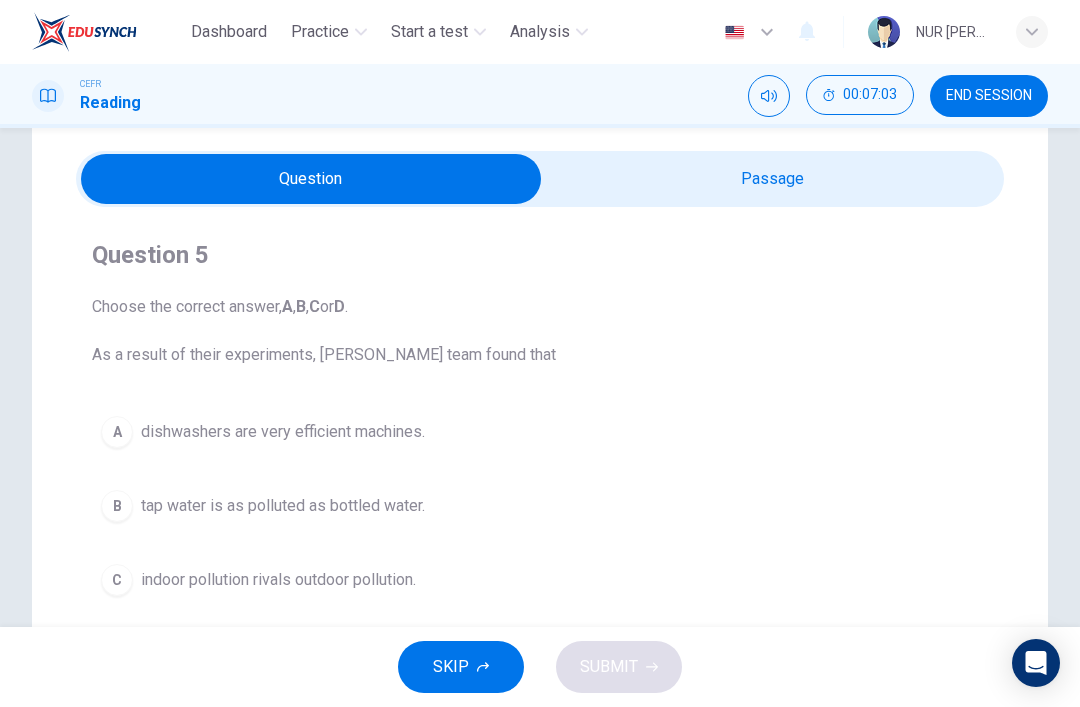 click at bounding box center (311, 179) 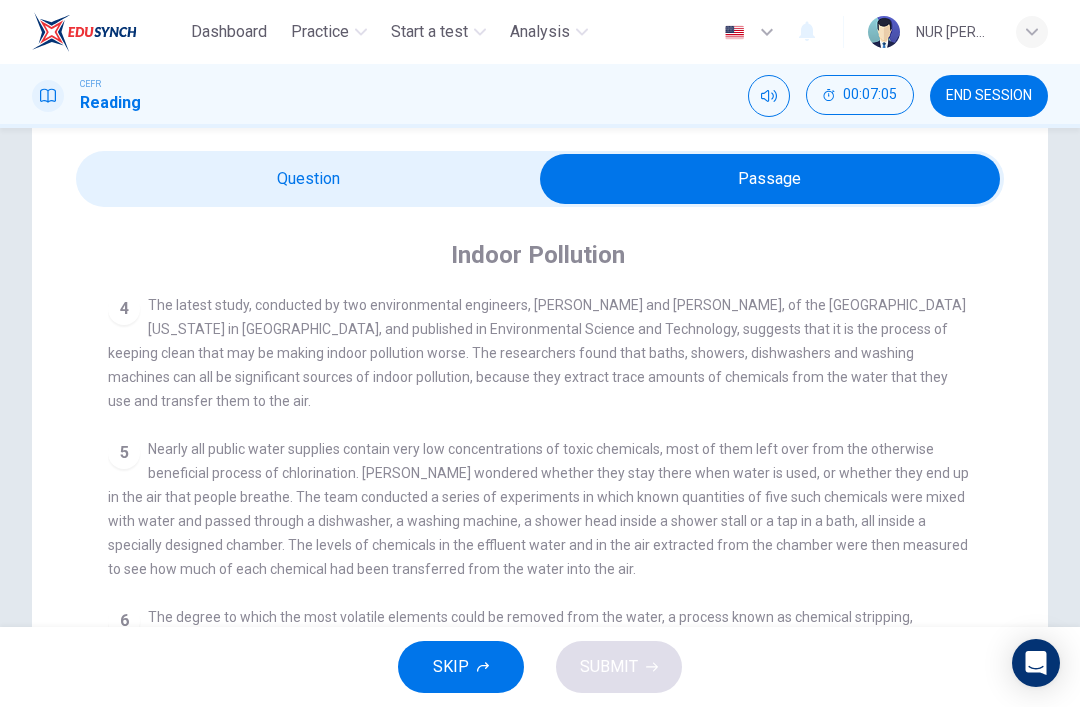 scroll, scrollTop: 797, scrollLeft: 0, axis: vertical 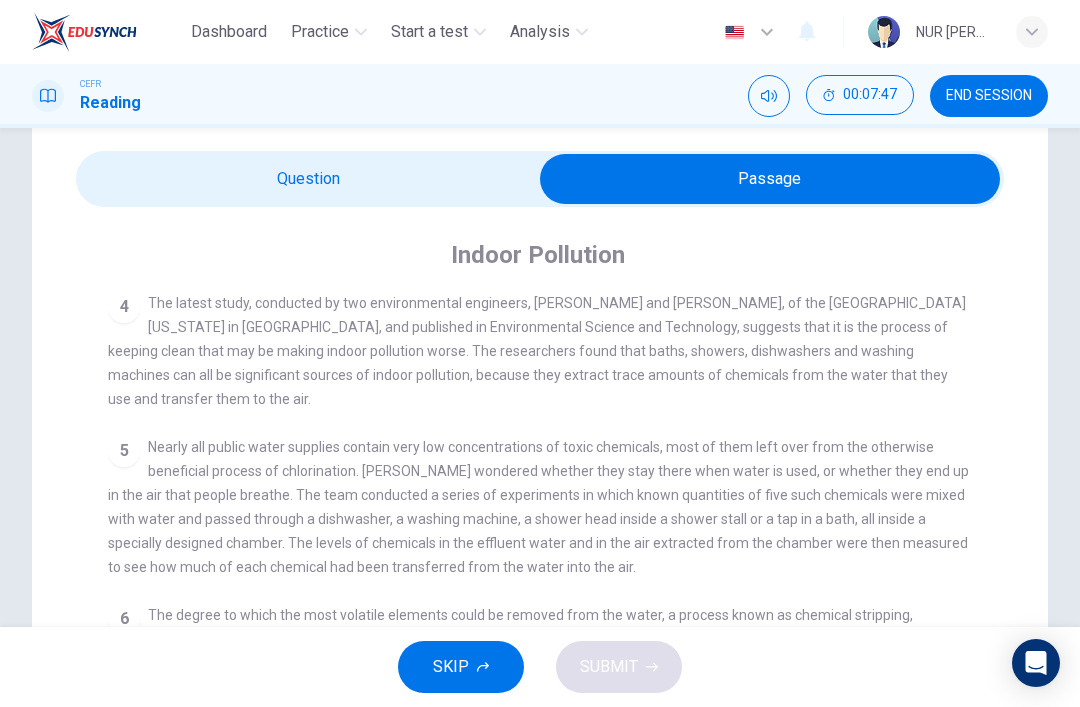 click at bounding box center [770, 179] 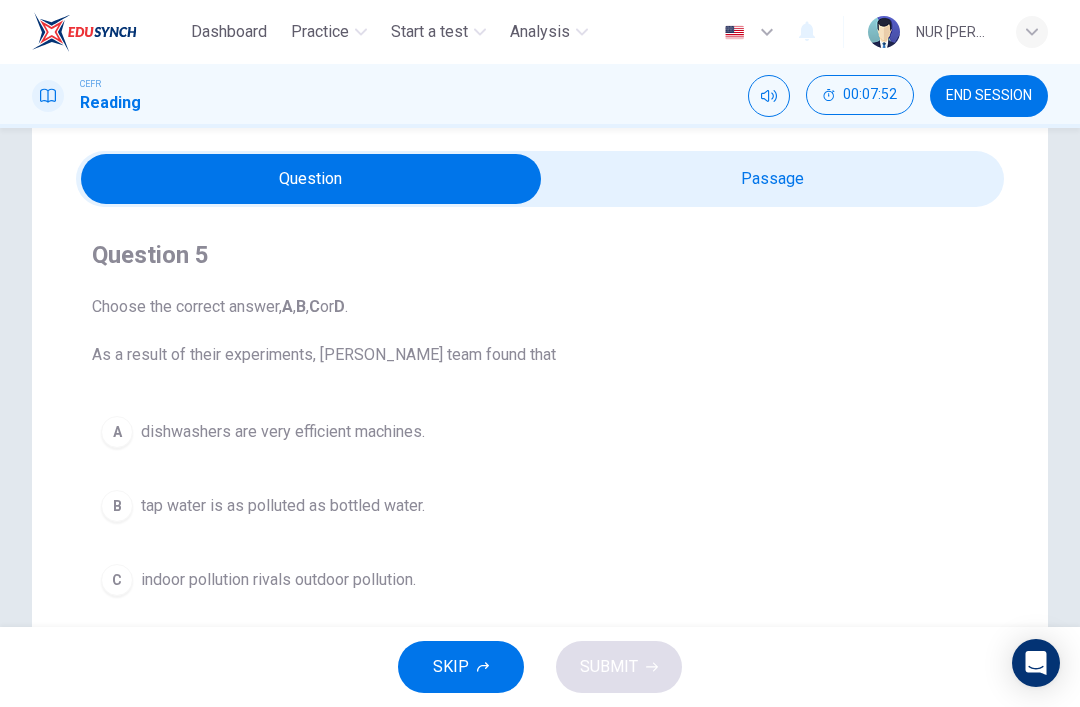 click at bounding box center (311, 179) 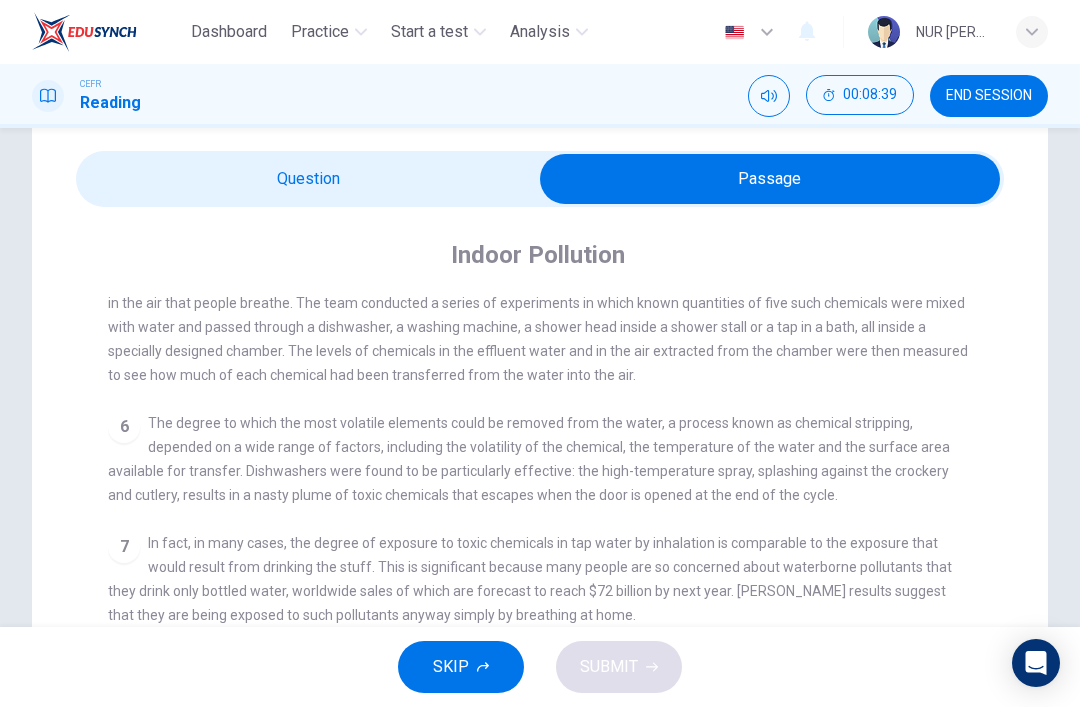 scroll, scrollTop: 1010, scrollLeft: 0, axis: vertical 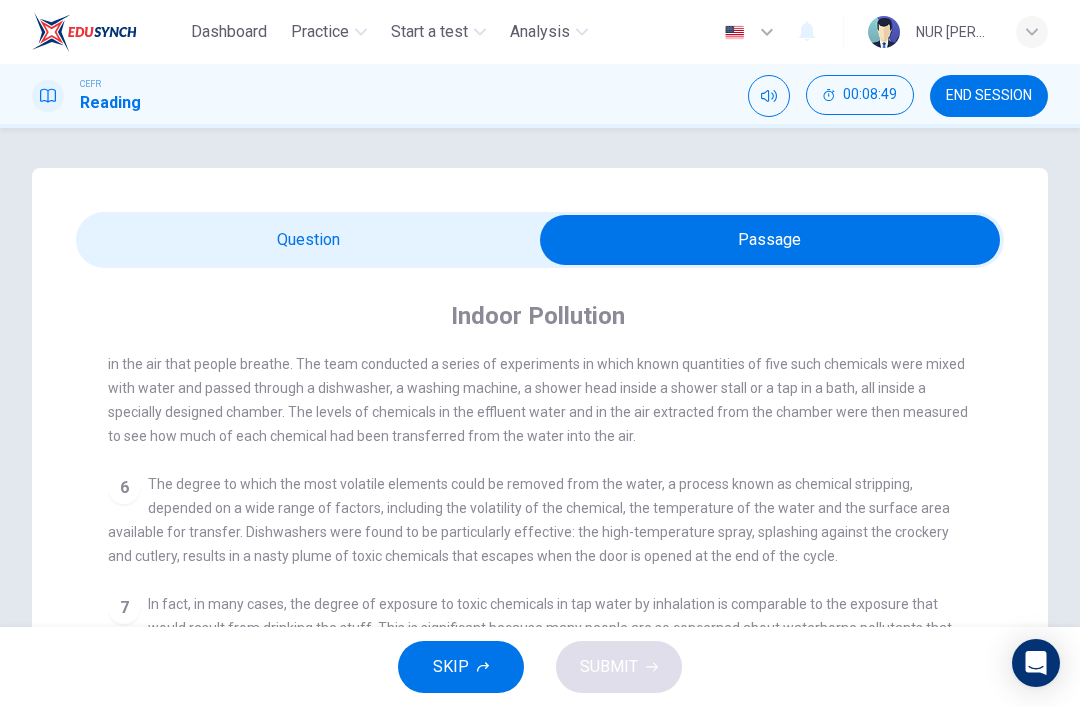 click at bounding box center [770, 240] 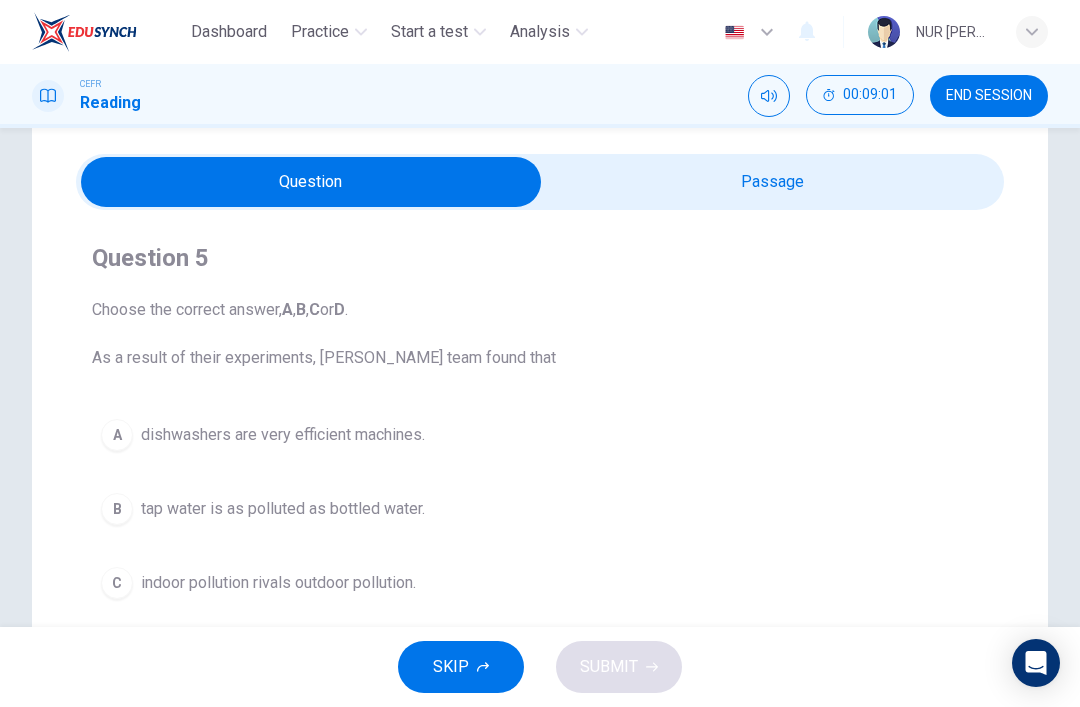 scroll, scrollTop: 57, scrollLeft: 0, axis: vertical 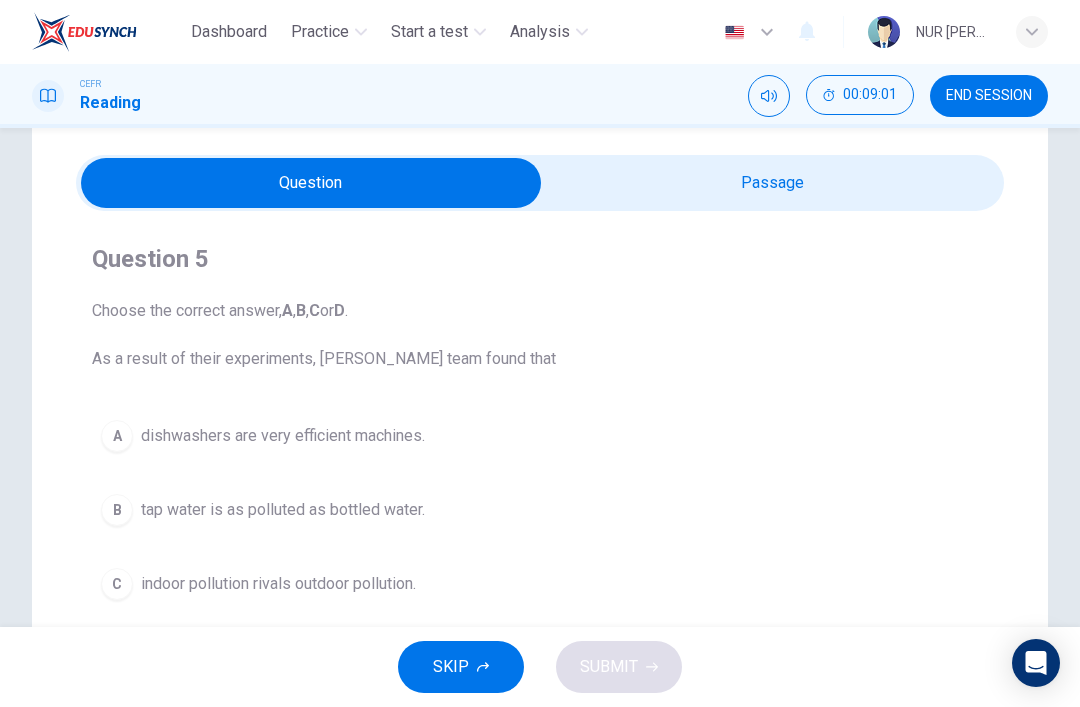 click at bounding box center [311, 183] 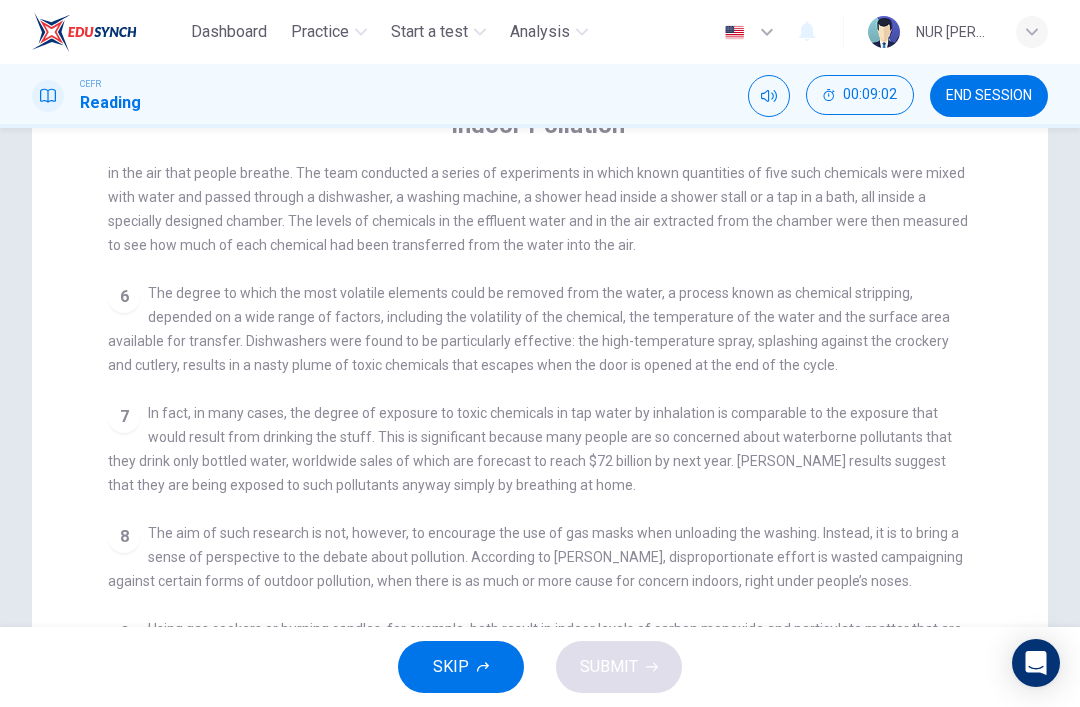 scroll, scrollTop: 262, scrollLeft: 0, axis: vertical 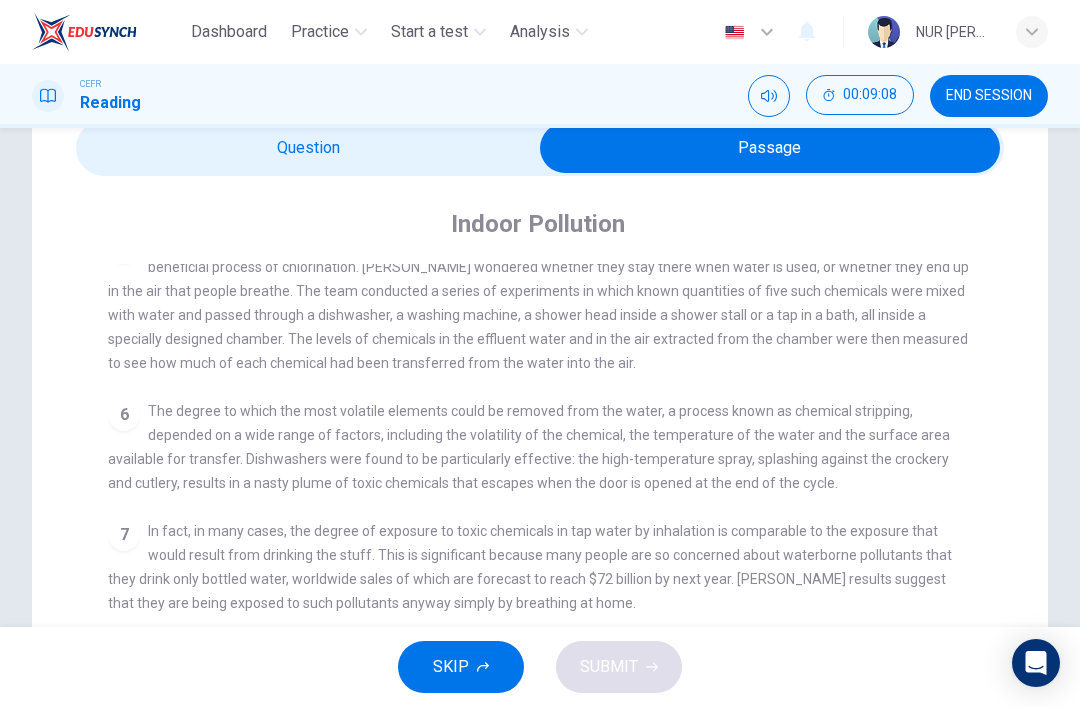 click at bounding box center (770, 148) 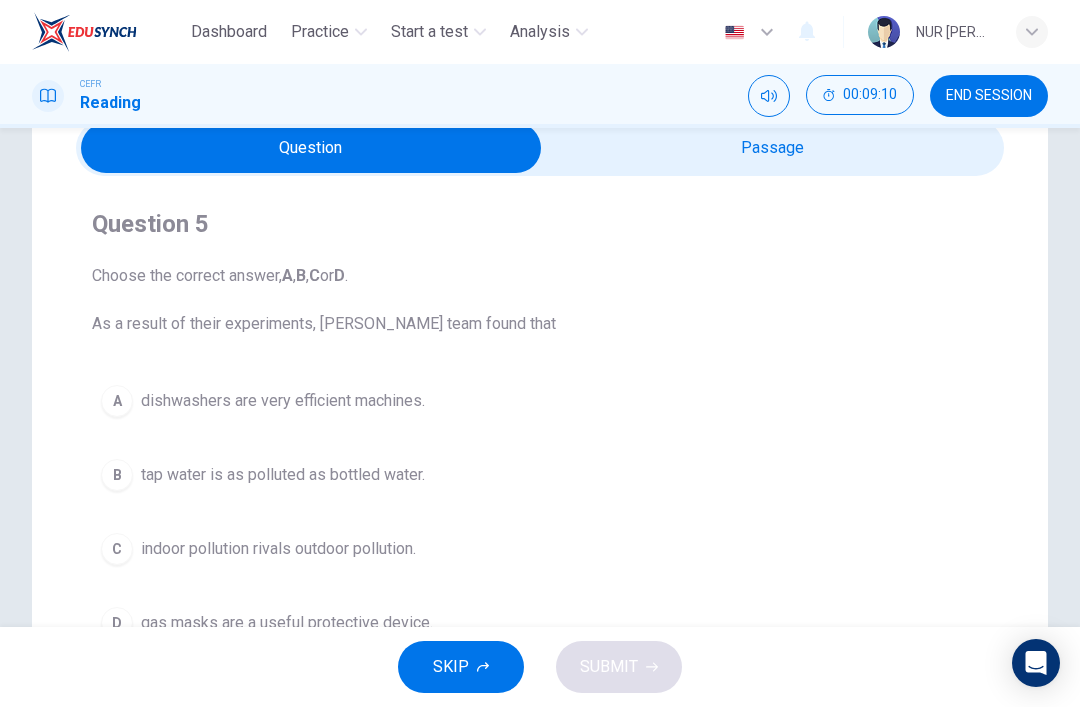 click on "indoor pollution rivals outdoor pollution." at bounding box center [278, 549] 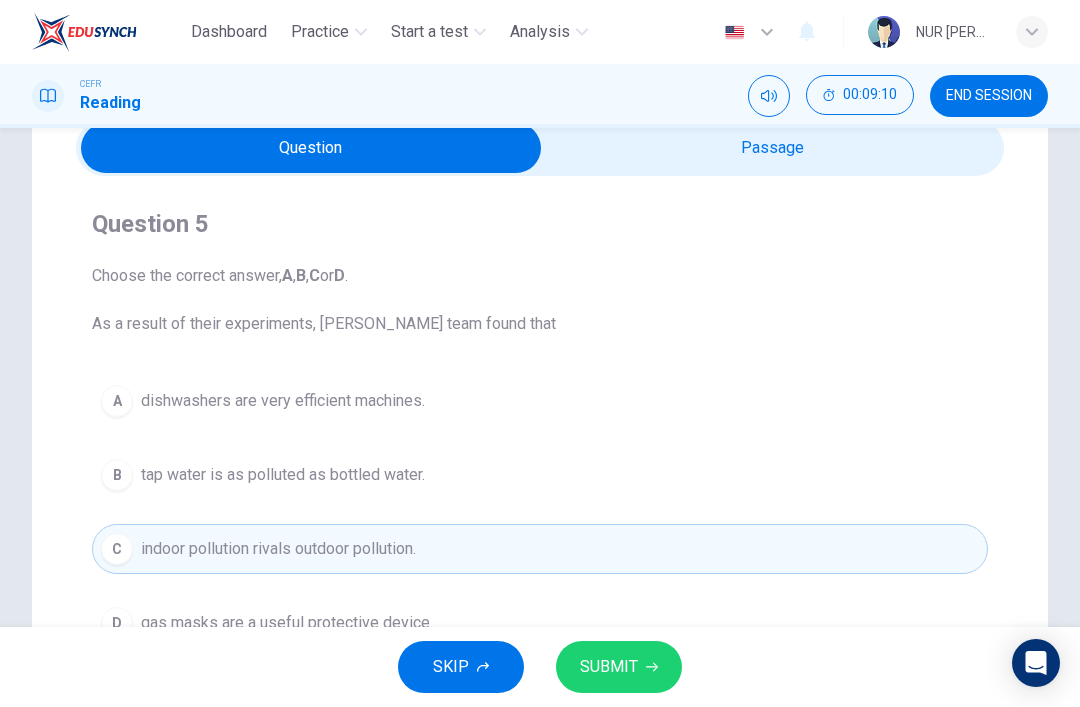 click on "D gas masks are a useful protective device." at bounding box center (540, 623) 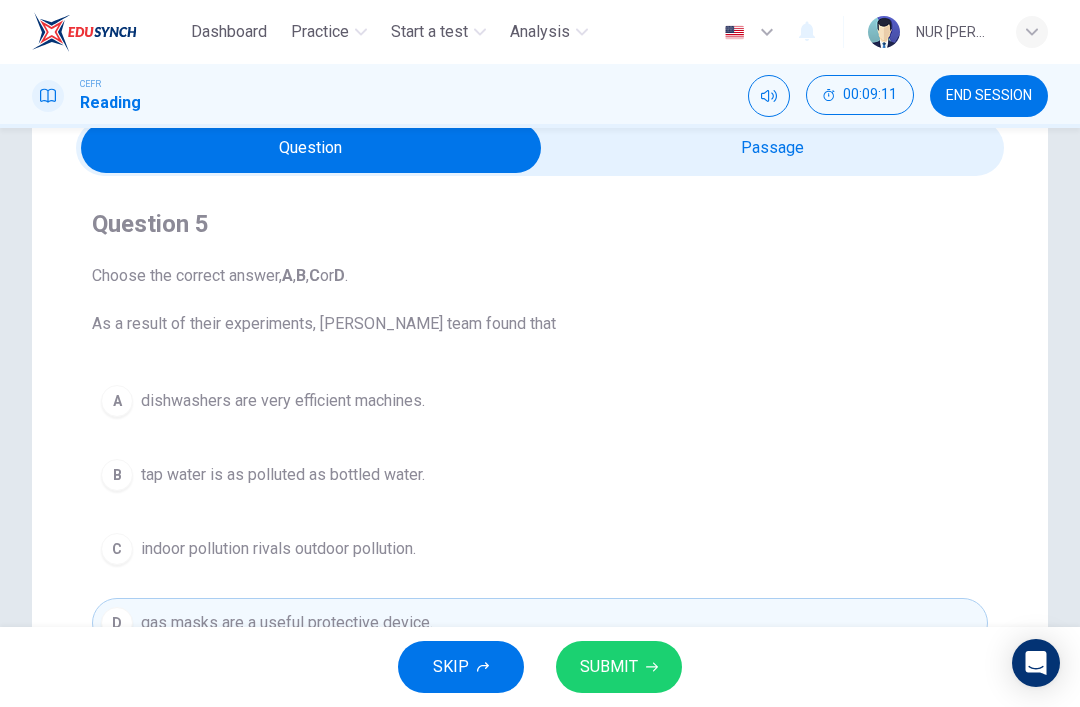 click on "C indoor pollution rivals outdoor pollution." at bounding box center [540, 549] 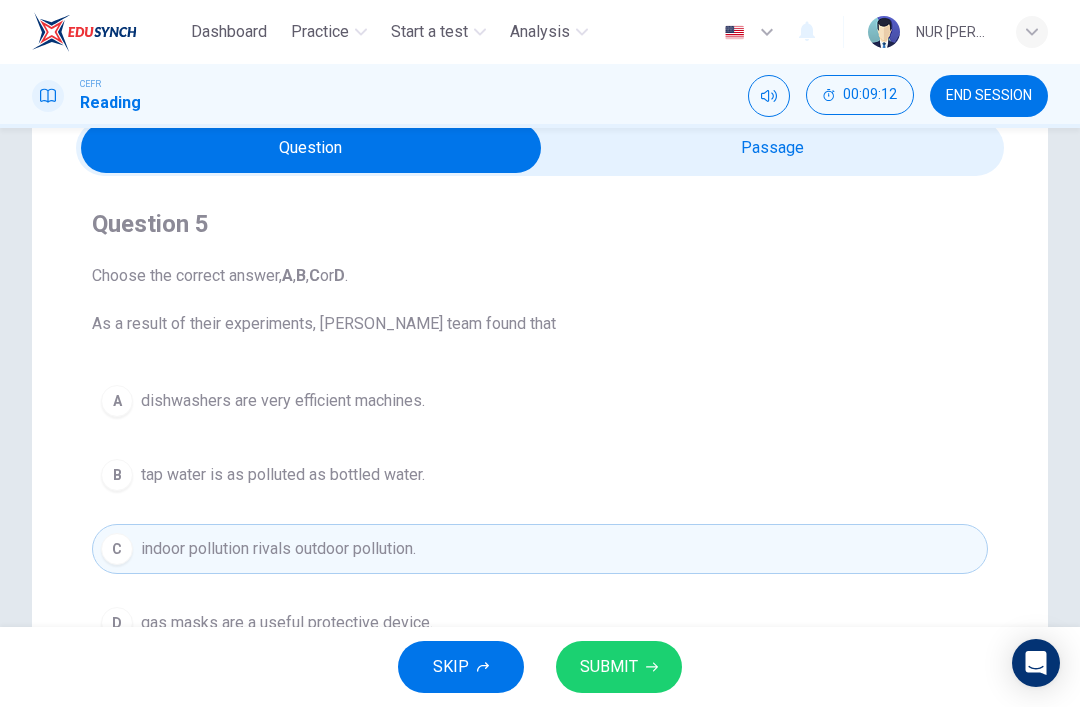click on "SUBMIT" at bounding box center [609, 667] 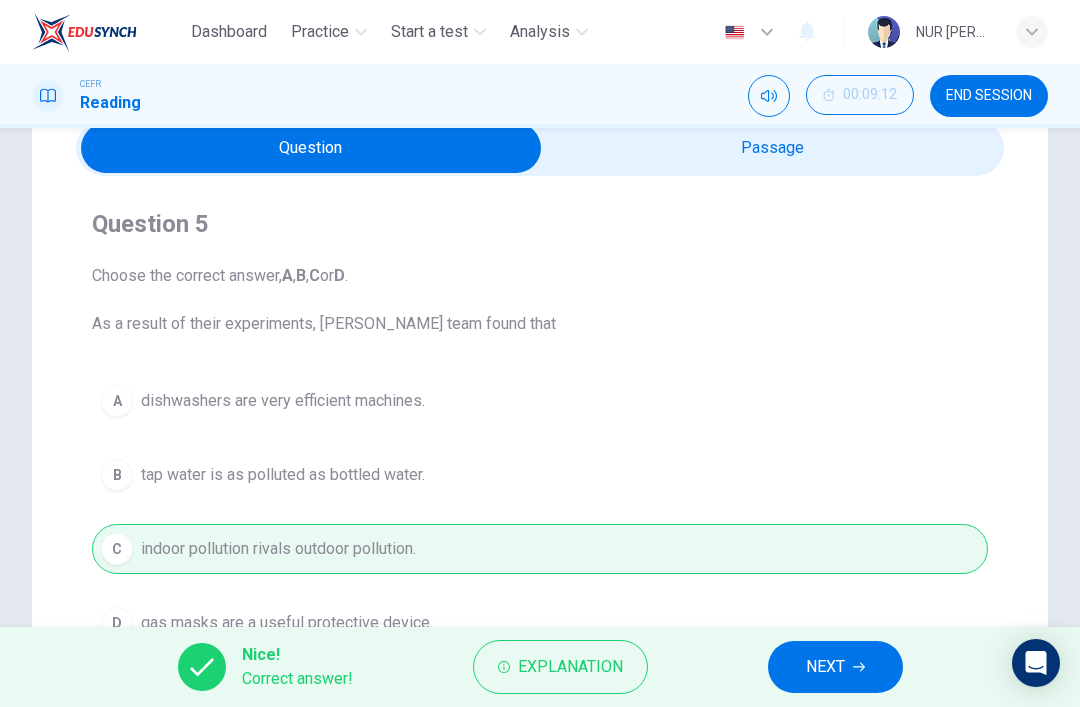 click on "NEXT" at bounding box center (825, 667) 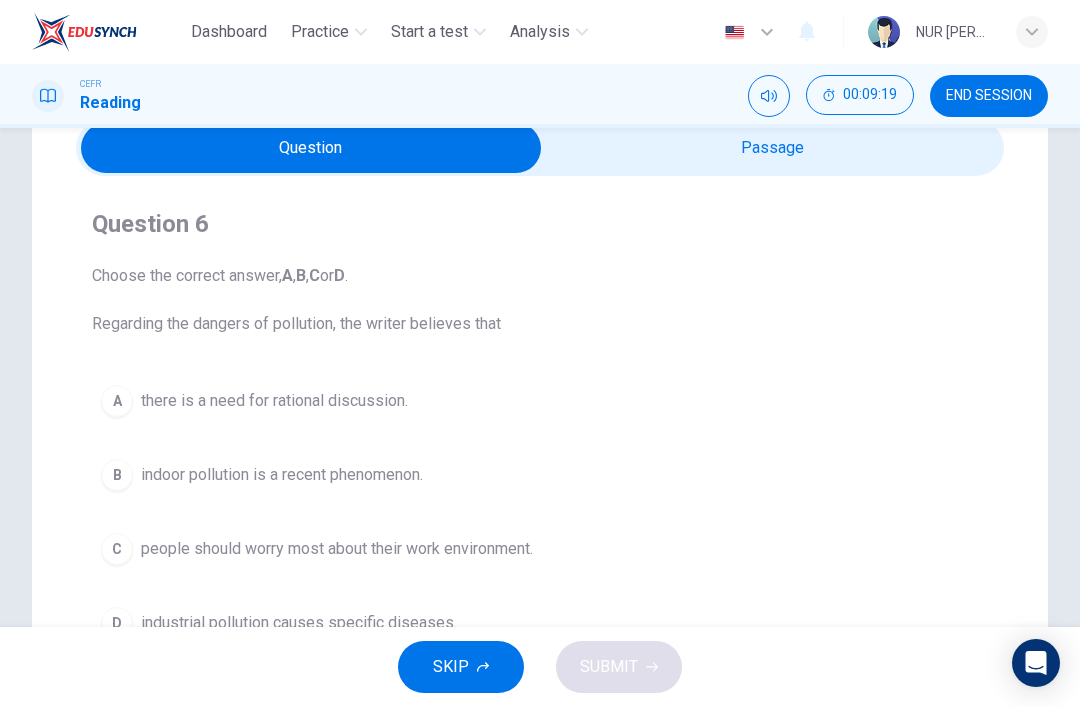 click at bounding box center [311, 148] 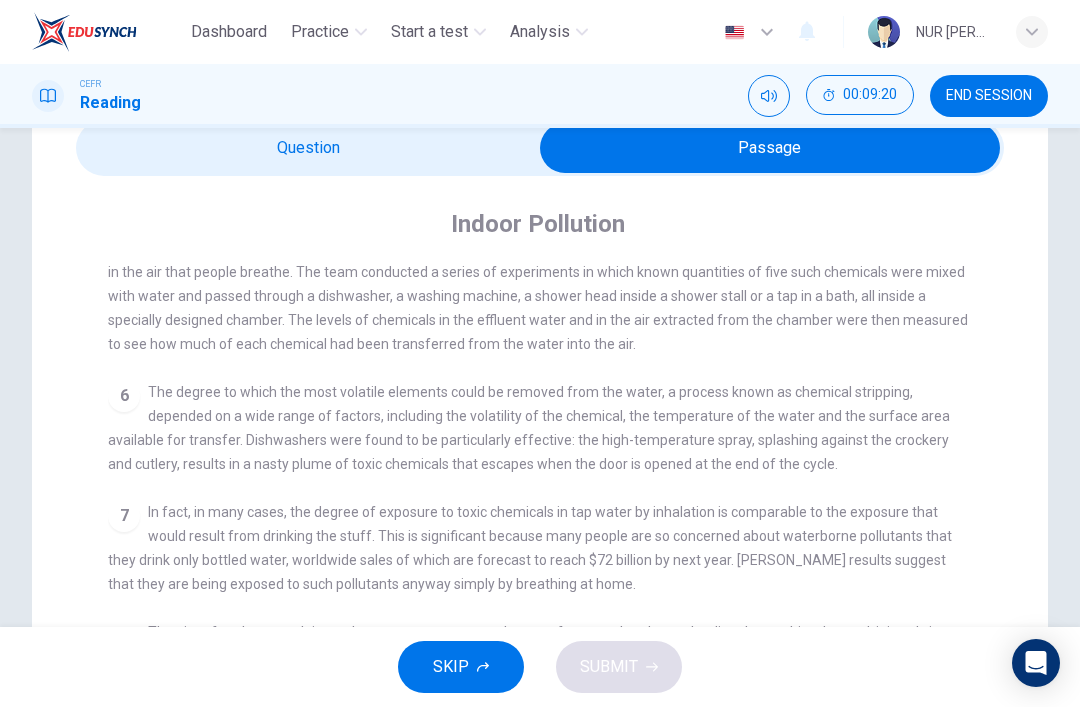 scroll, scrollTop: 1011, scrollLeft: 0, axis: vertical 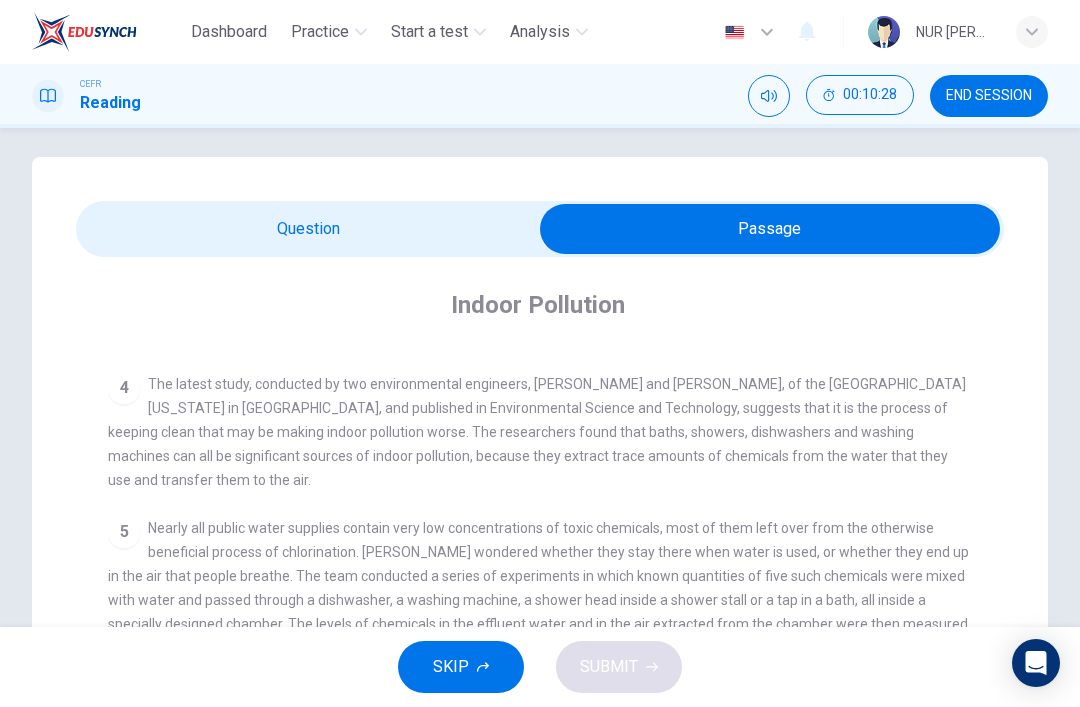 click at bounding box center [770, 229] 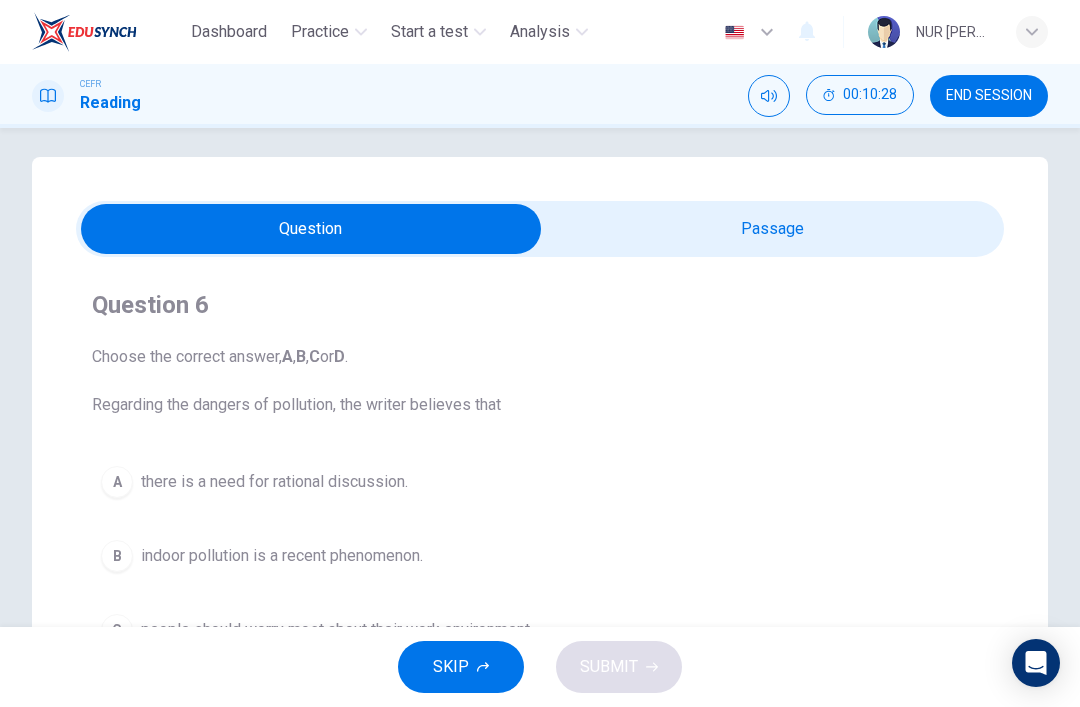 scroll, scrollTop: 0, scrollLeft: 0, axis: both 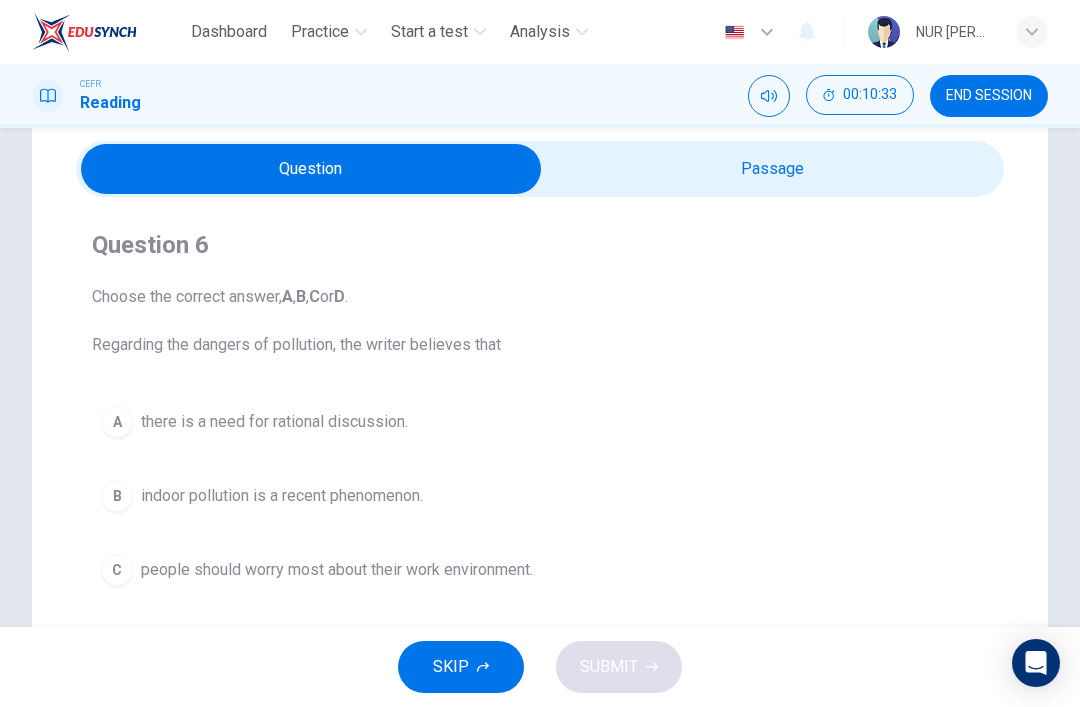 click on "A there is a need for rational discussion." at bounding box center [540, 422] 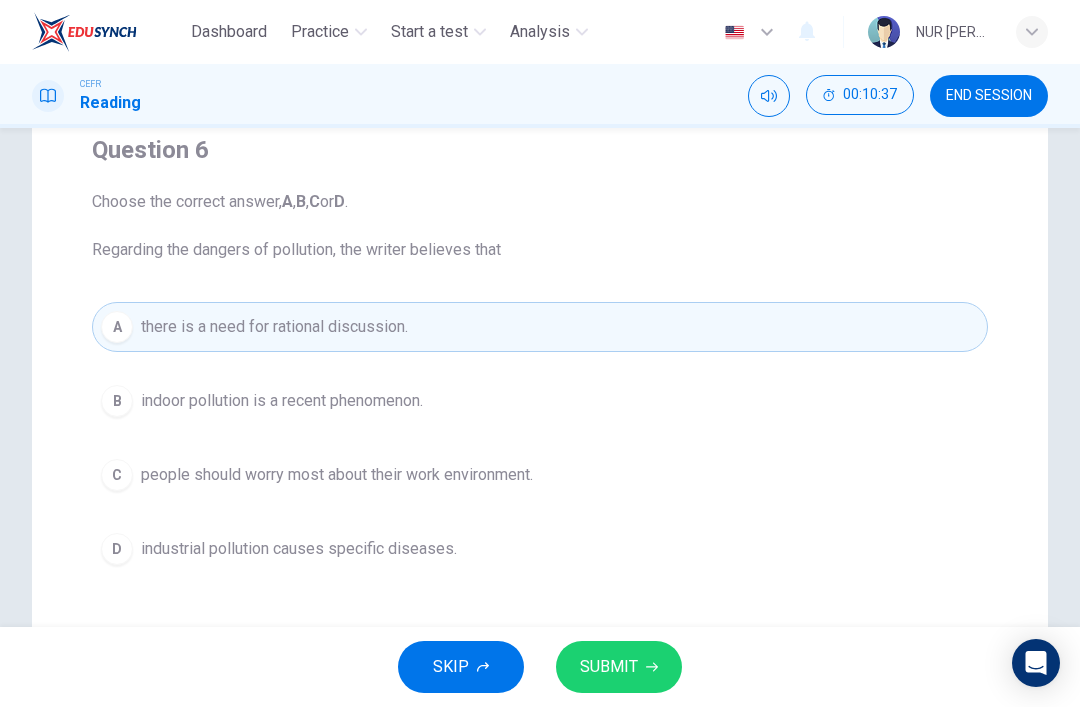 scroll, scrollTop: 167, scrollLeft: 0, axis: vertical 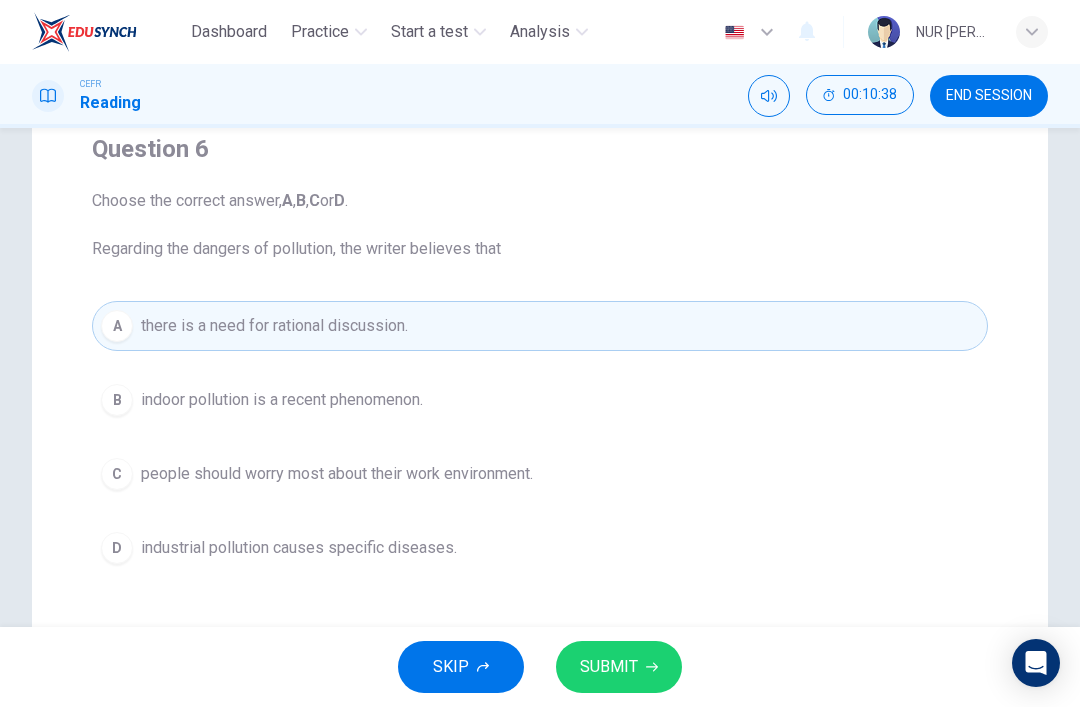 click on "SUBMIT" at bounding box center [619, 667] 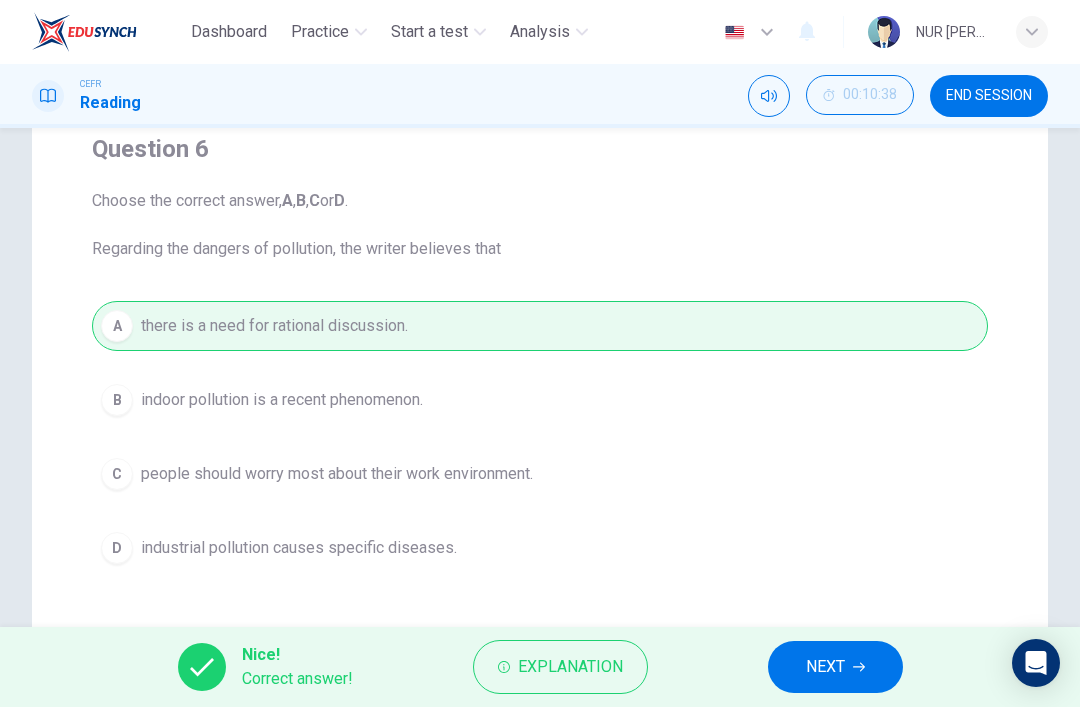 click on "NEXT" at bounding box center (825, 667) 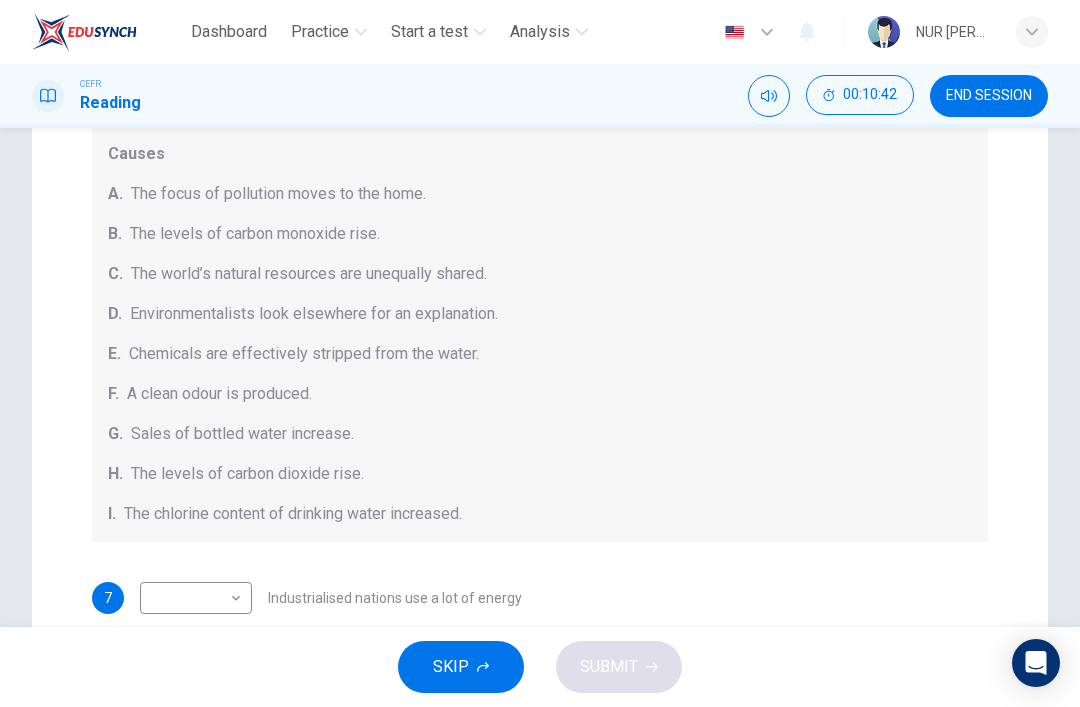scroll, scrollTop: 251, scrollLeft: 0, axis: vertical 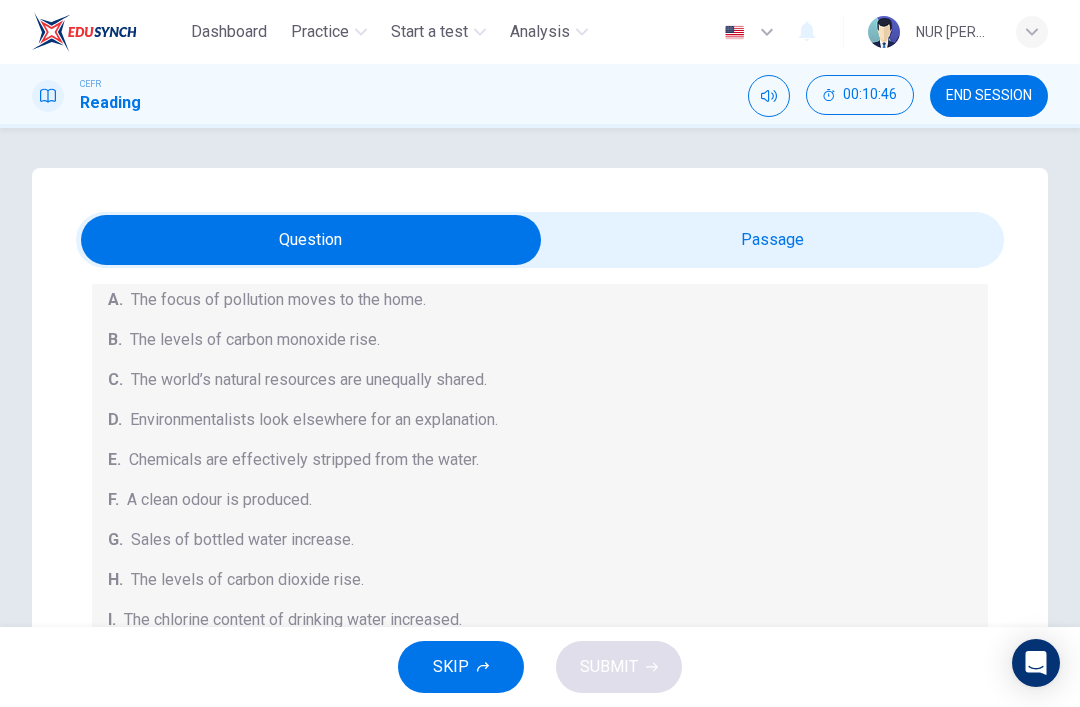 click at bounding box center (311, 240) 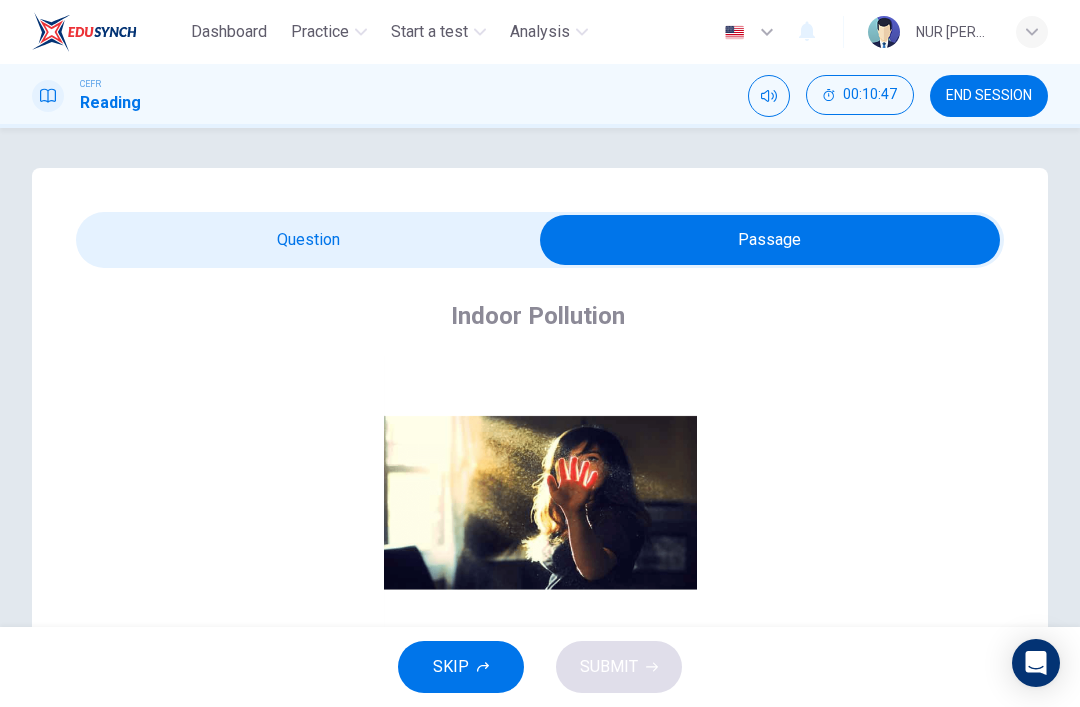 click at bounding box center [770, 240] 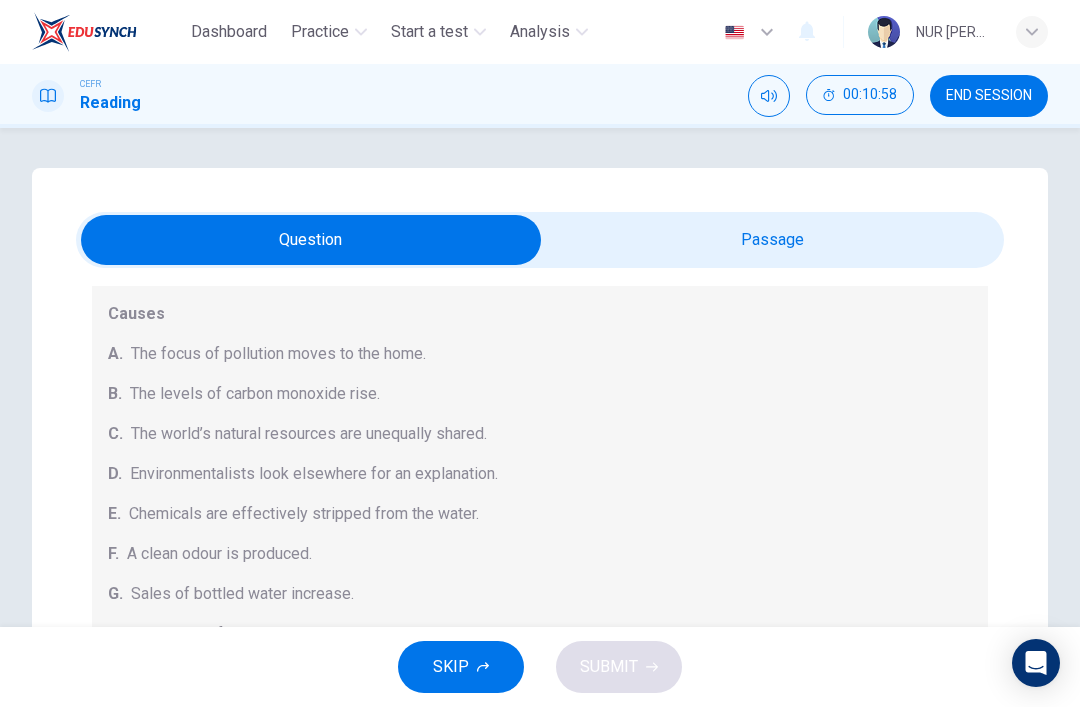 scroll, scrollTop: 240, scrollLeft: 0, axis: vertical 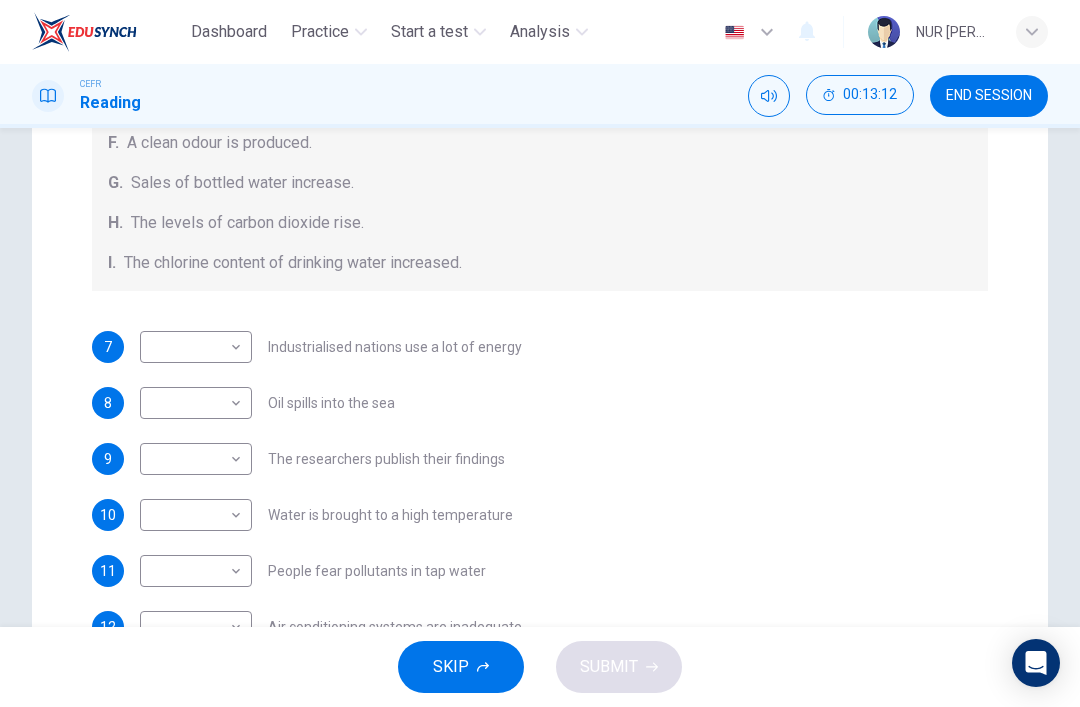 click on "Dashboard Practice Start a test Analysis English en ​ NUR IZZAH ZAFIRAH BINTI KAMARULAKMAM CEFR Reading 00:13:12 END SESSION Questions 7 - 13 The Reading Passage describes a number of cause and effect relationships.
Match each cause with its effect ( A-J ).
Write the appropriate letters ( A-J ) in the boxes below. Causes A. The focus of pollution moves to the home. B. The levels of carbon monoxide rise. C. The world’s natural resources are unequally shared. D. Environmentalists look elsewhere for an explanation. E. Chemicals are effectively stripped from the water. F. A clean odour is produced. G. Sales of bottled water increase. H. The levels of carbon dioxide rise. I. The chlorine content of drinking water increased. 7 ​ ​ Industrialised nations use a lot of energy 8 ​ ​ Oil spills into the sea 9 ​ ​ The researchers publish their findings 10 ​ ​ Water is brought to a high temperature 11 ​ ​ People fear pollutants in tap water 12 ​ ​ Air conditioning systems are inadequate 13 1" at bounding box center [540, 353] 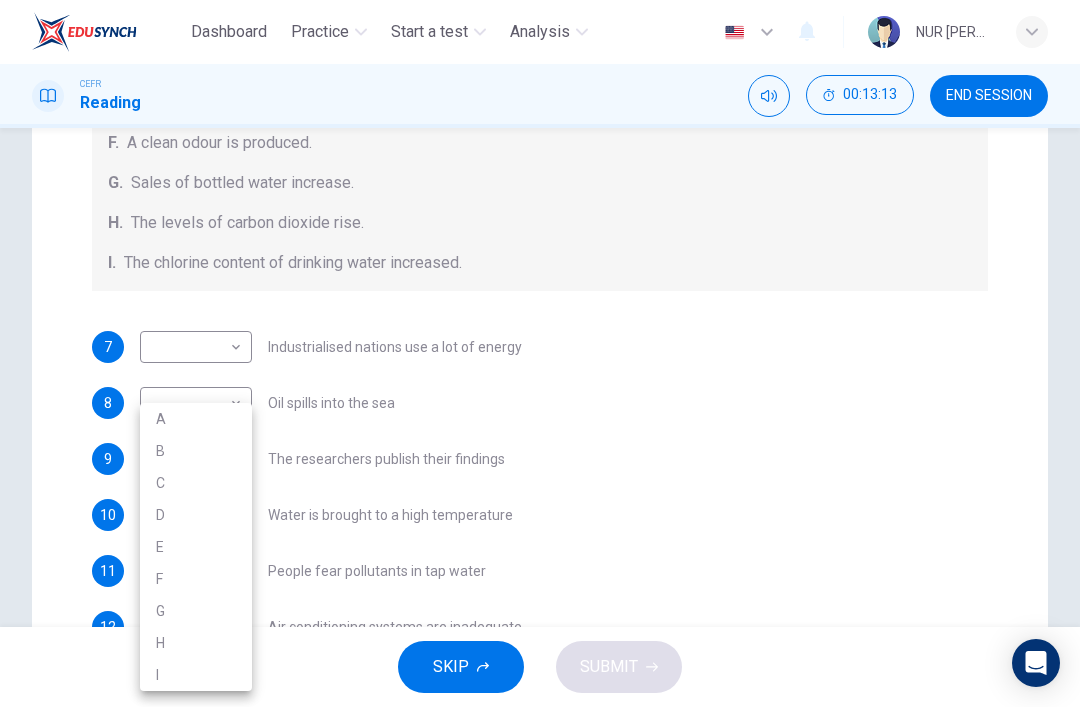 click on "I" at bounding box center (196, 675) 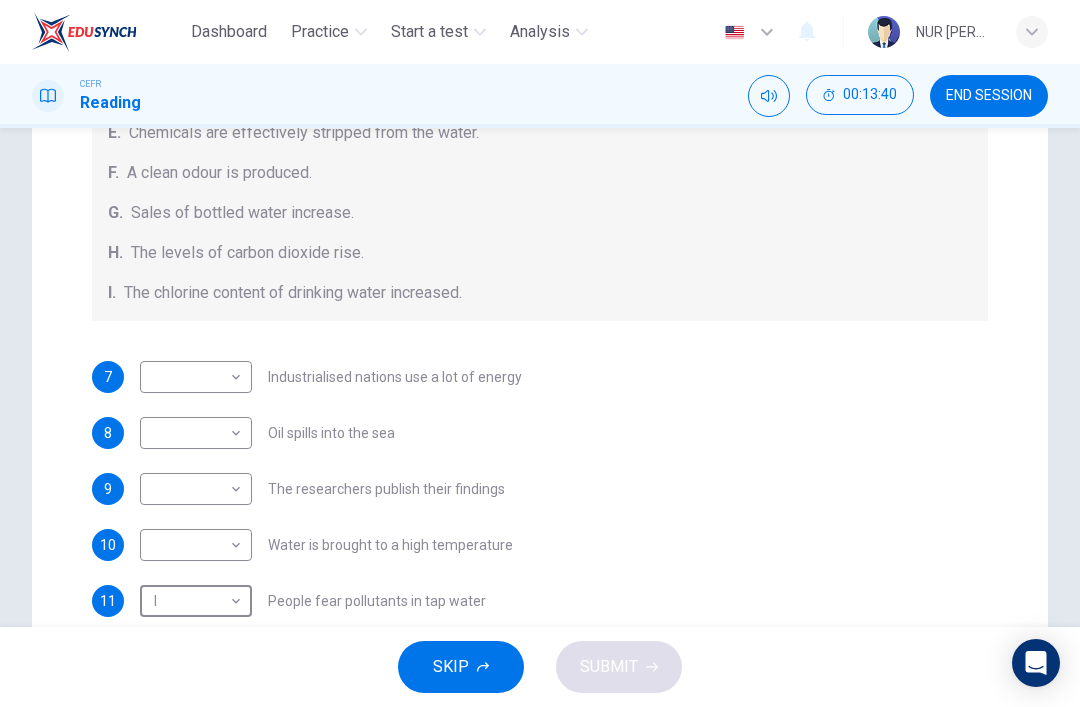 scroll, scrollTop: 324, scrollLeft: 0, axis: vertical 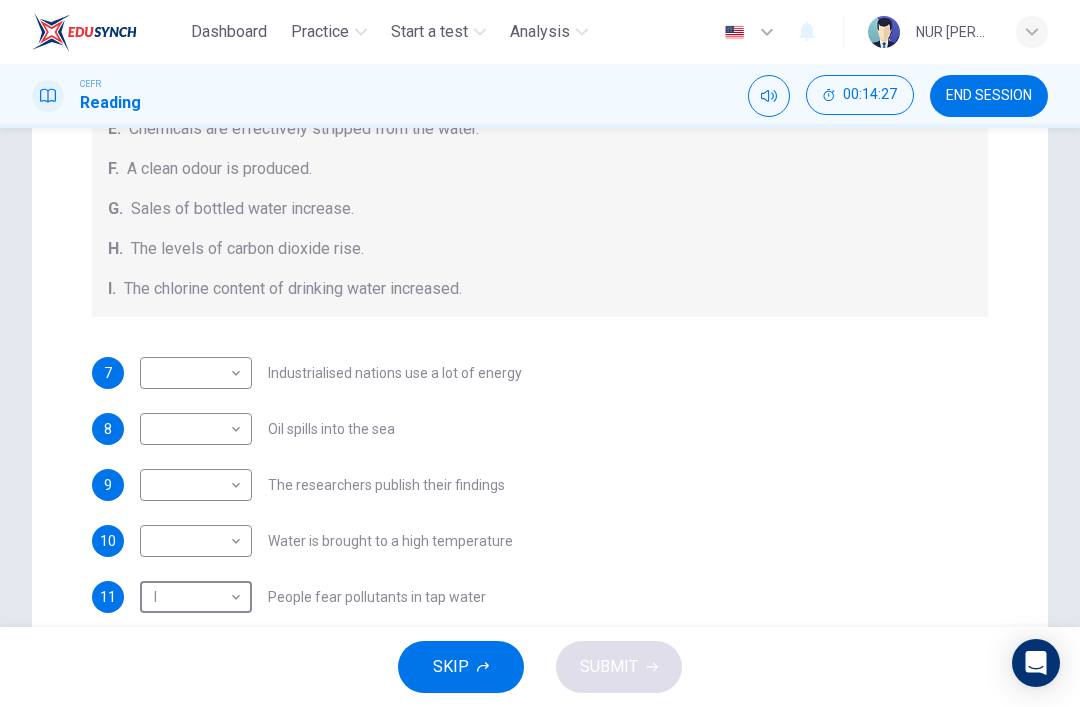 click on "Dashboard Practice Start a test Analysis English en ​ NUR IZZAH ZAFIRAH BINTI KAMARULAKMAM CEFR Reading 00:14:27 END SESSION Questions 7 - 13 The Reading Passage describes a number of cause and effect relationships.
Match each cause with its effect ( A-J ).
Write the appropriate letters ( A-J ) in the boxes below. Causes A. The focus of pollution moves to the home. B. The levels of carbon monoxide rise. C. The world’s natural resources are unequally shared. D. Environmentalists look elsewhere for an explanation. E. Chemicals are effectively stripped from the water. F. A clean odour is produced. G. Sales of bottled water increase. H. The levels of carbon dioxide rise. I. The chlorine content of drinking water increased. 7 ​ ​ Industrialised nations use a lot of energy 8 ​ ​ Oil spills into the sea 9 ​ ​ The researchers publish their findings 10 ​ ​ Water is brought to a high temperature 11 I I ​ People fear pollutants in tap water 12 ​ ​ Air conditioning systems are inadequate 13 1" at bounding box center (540, 353) 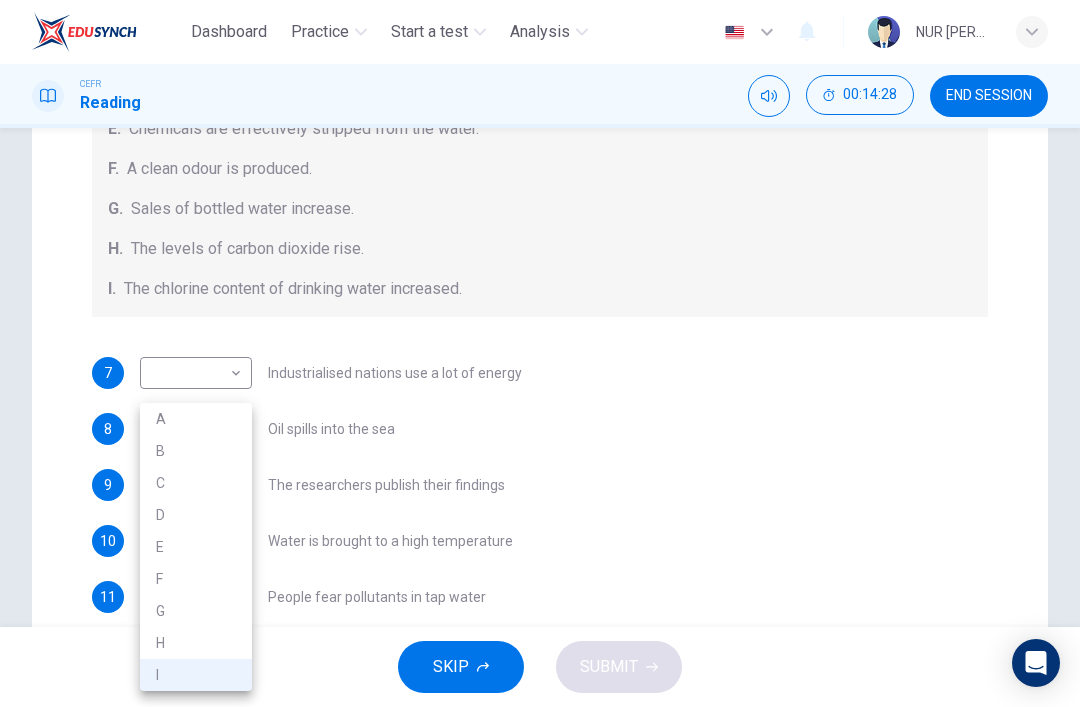 click on "G" at bounding box center (196, 611) 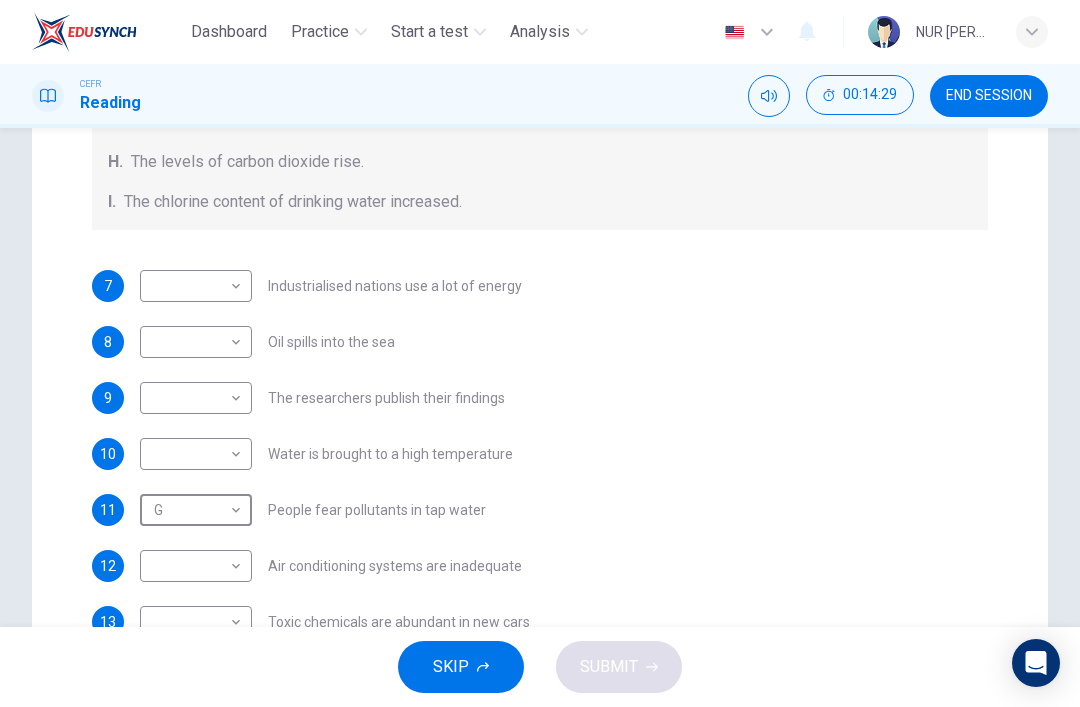 scroll, scrollTop: 419, scrollLeft: 0, axis: vertical 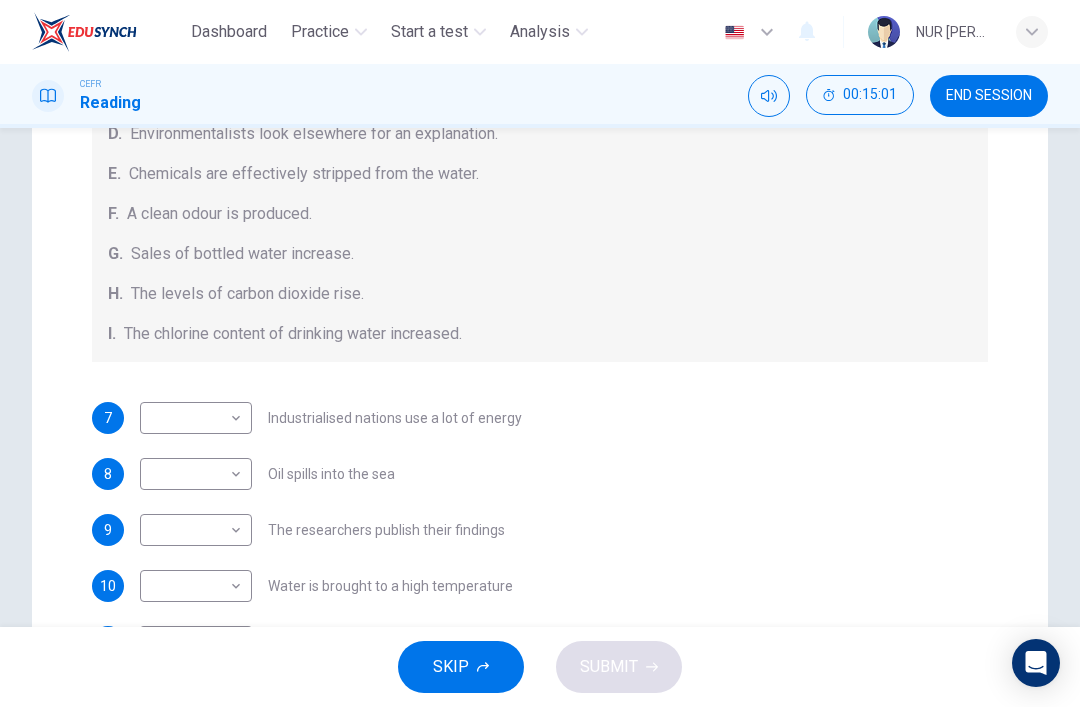 click on "​ ​ The researchers publish their findings" at bounding box center [322, 530] 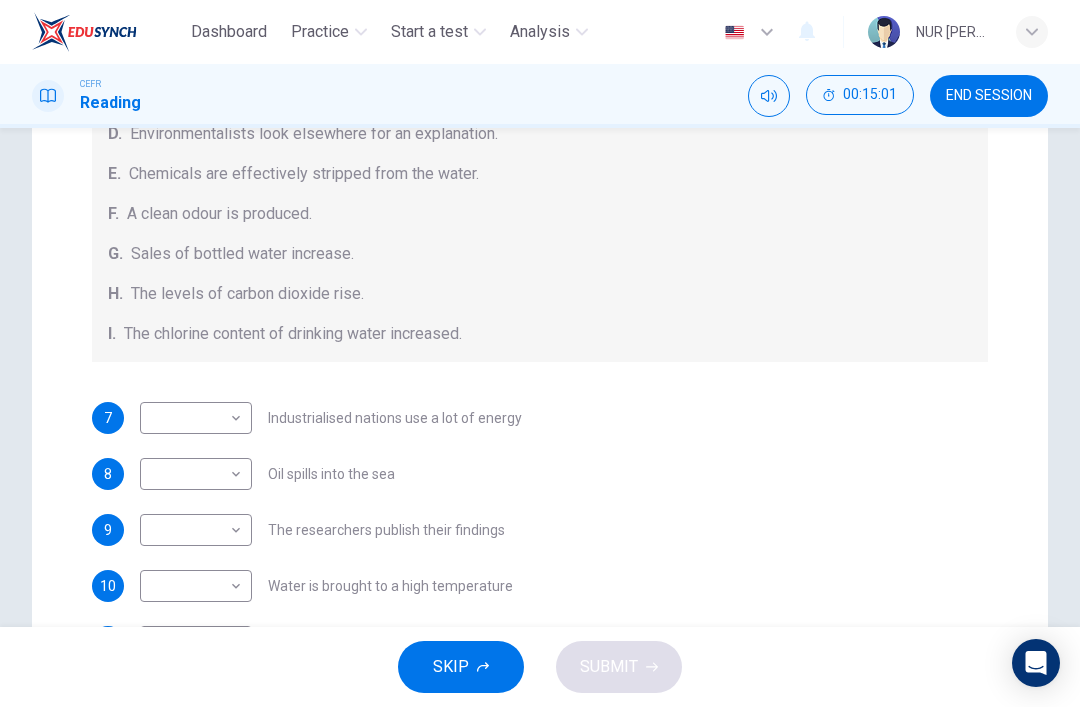 click on "Dashboard Practice Start a test Analysis English en ​ NUR IZZAH ZAFIRAH BINTI KAMARULAKMAM CEFR Reading 00:15:01 END SESSION Questions 7 - 13 The Reading Passage describes a number of cause and effect relationships.
Match each cause with its effect ( A-J ).
Write the appropriate letters ( A-J ) in the boxes below. Causes A. The focus of pollution moves to the home. B. The levels of carbon monoxide rise. C. The world’s natural resources are unequally shared. D. Environmentalists look elsewhere for an explanation. E. Chemicals are effectively stripped from the water. F. A clean odour is produced. G. Sales of bottled water increase. H. The levels of carbon dioxide rise. I. The chlorine content of drinking water increased. 7 ​ ​ Industrialised nations use a lot of energy 8 ​ ​ Oil spills into the sea 9 ​ ​ The researchers publish their findings 10 ​ ​ Water is brought to a high temperature 11 G G ​ People fear pollutants in tap water 12 ​ ​ Air conditioning systems are inadequate 13 1" at bounding box center [540, 353] 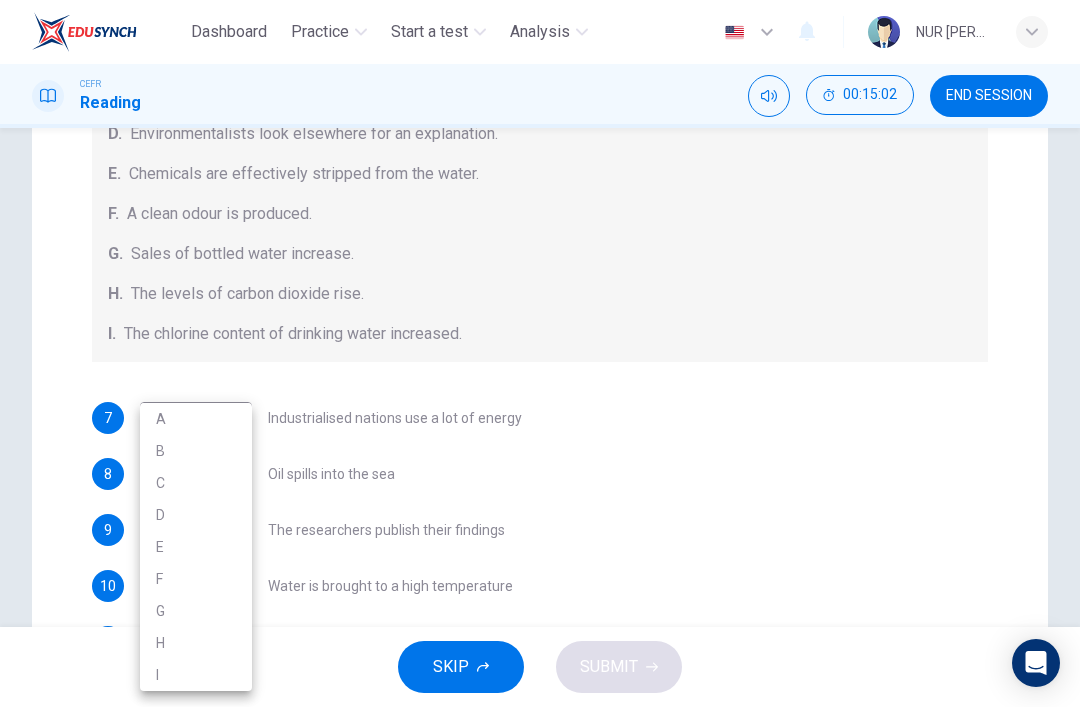 click on "A" at bounding box center [196, 419] 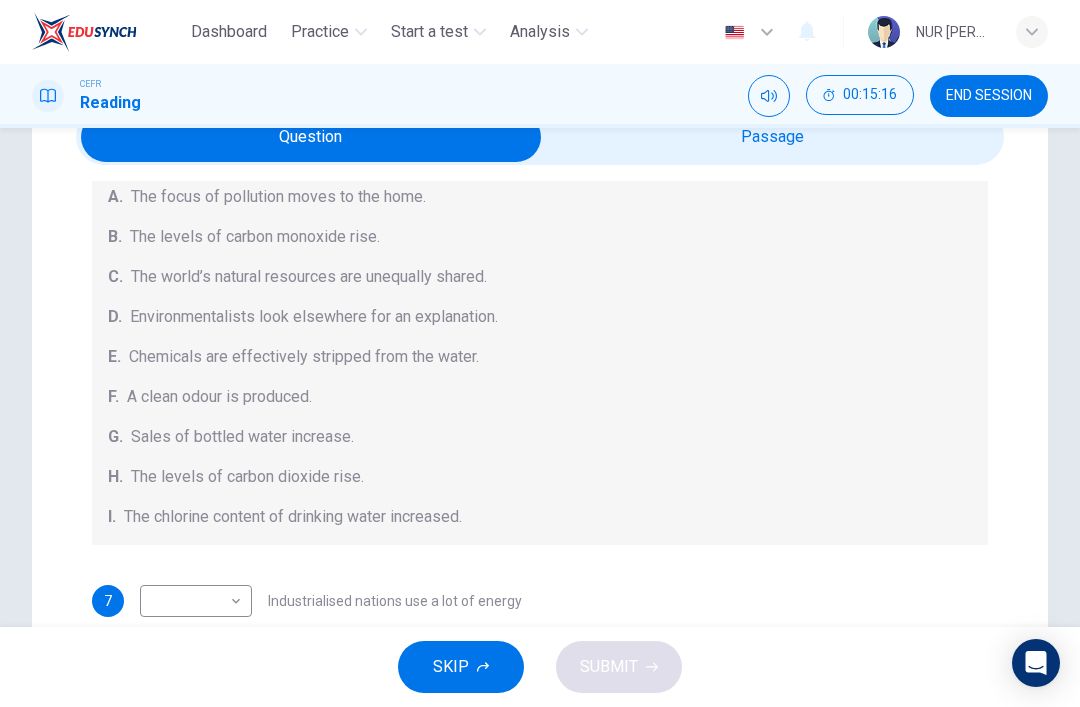 scroll, scrollTop: 101, scrollLeft: 0, axis: vertical 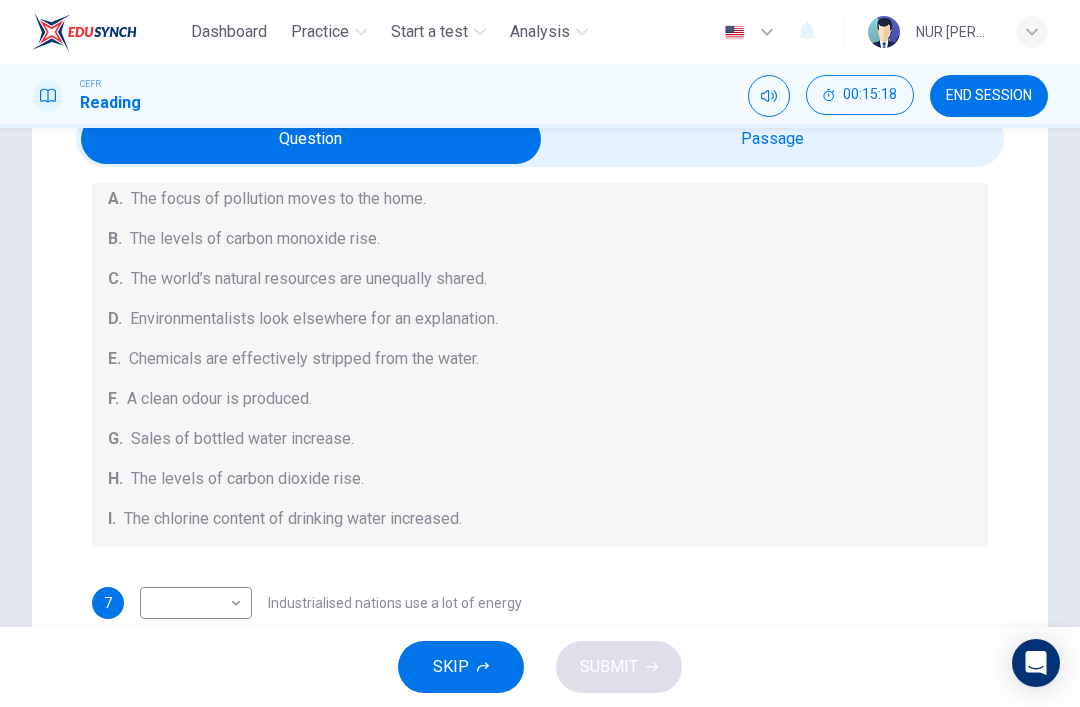 click at bounding box center (311, 139) 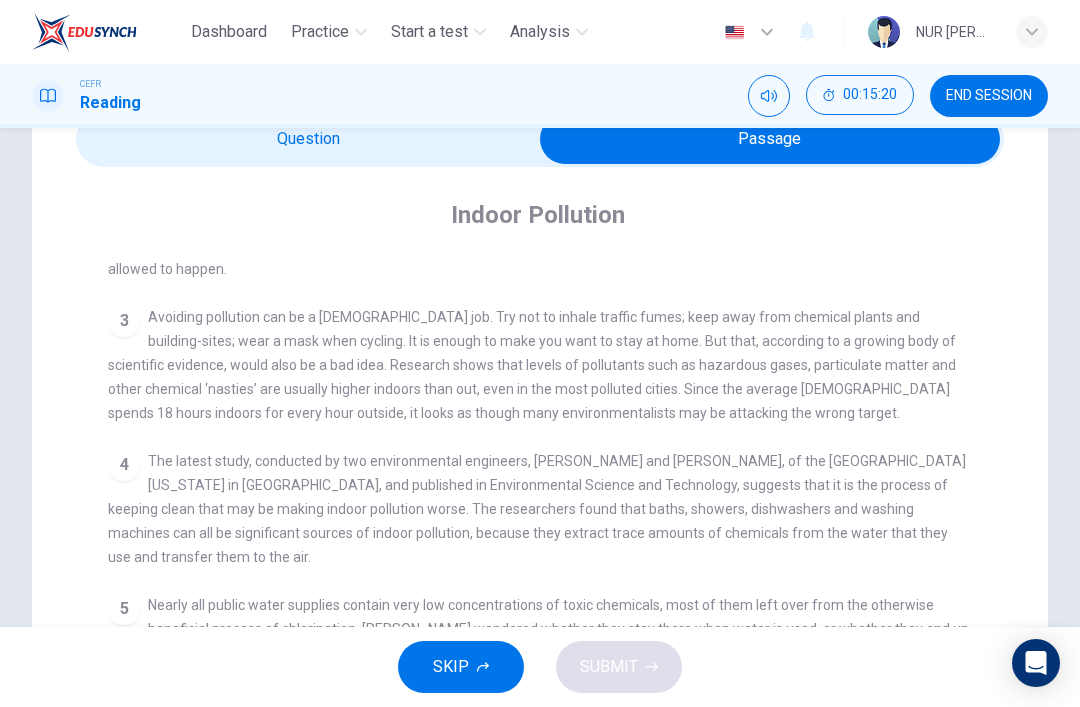 scroll, scrollTop: 699, scrollLeft: 0, axis: vertical 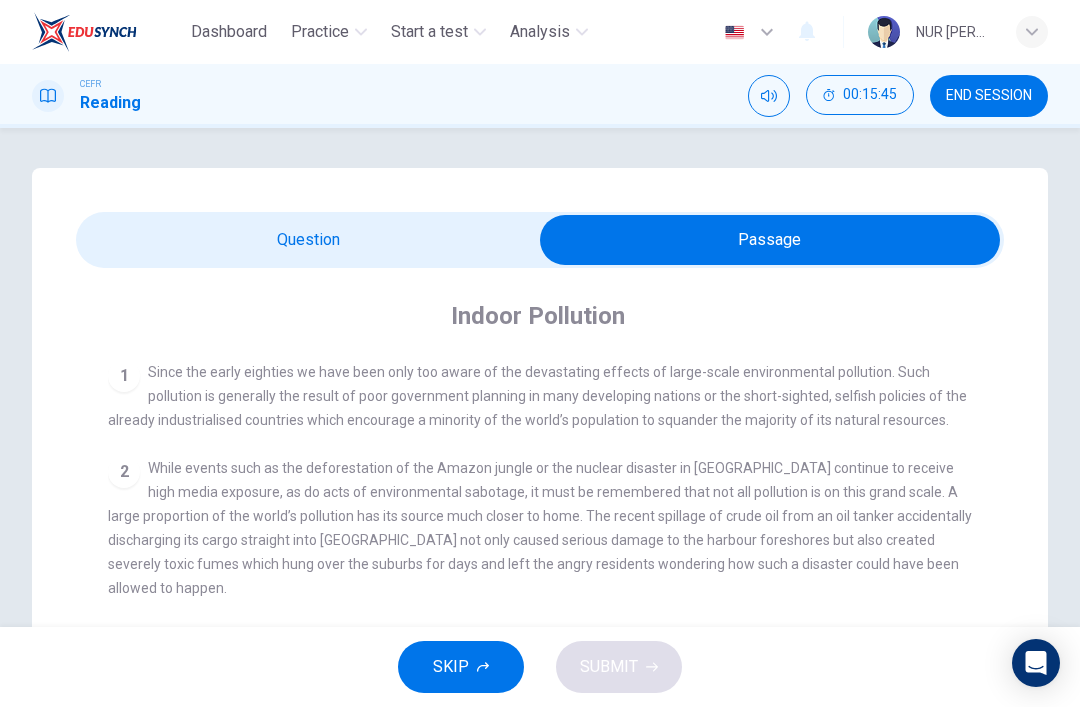 click at bounding box center [770, 240] 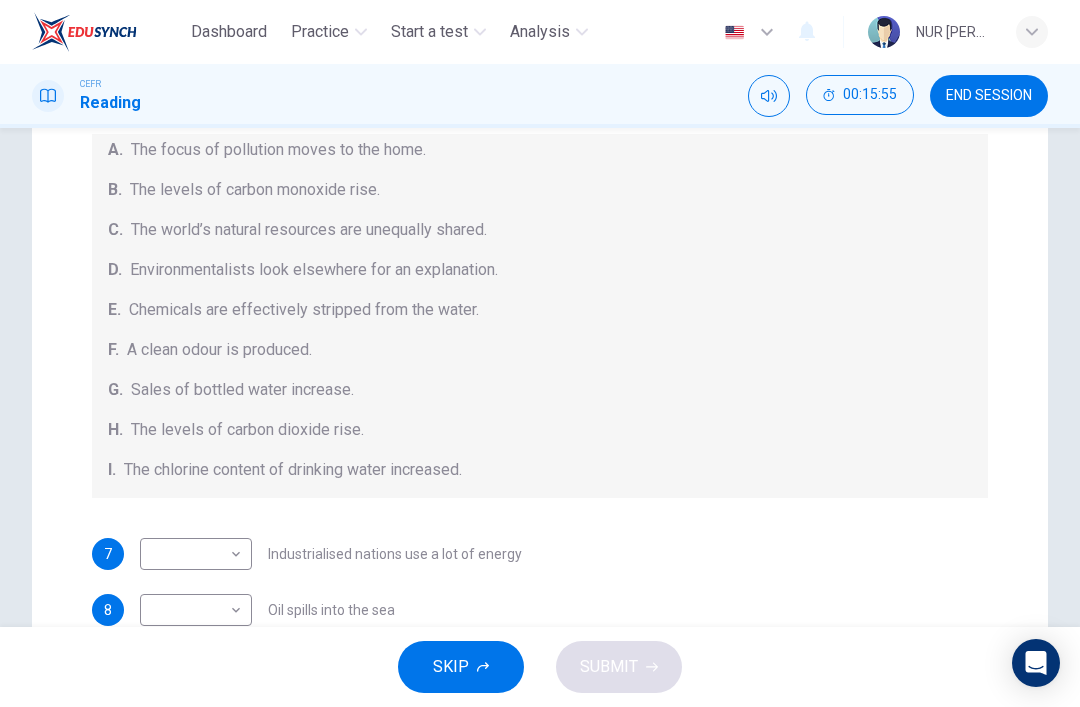 scroll, scrollTop: 142, scrollLeft: 0, axis: vertical 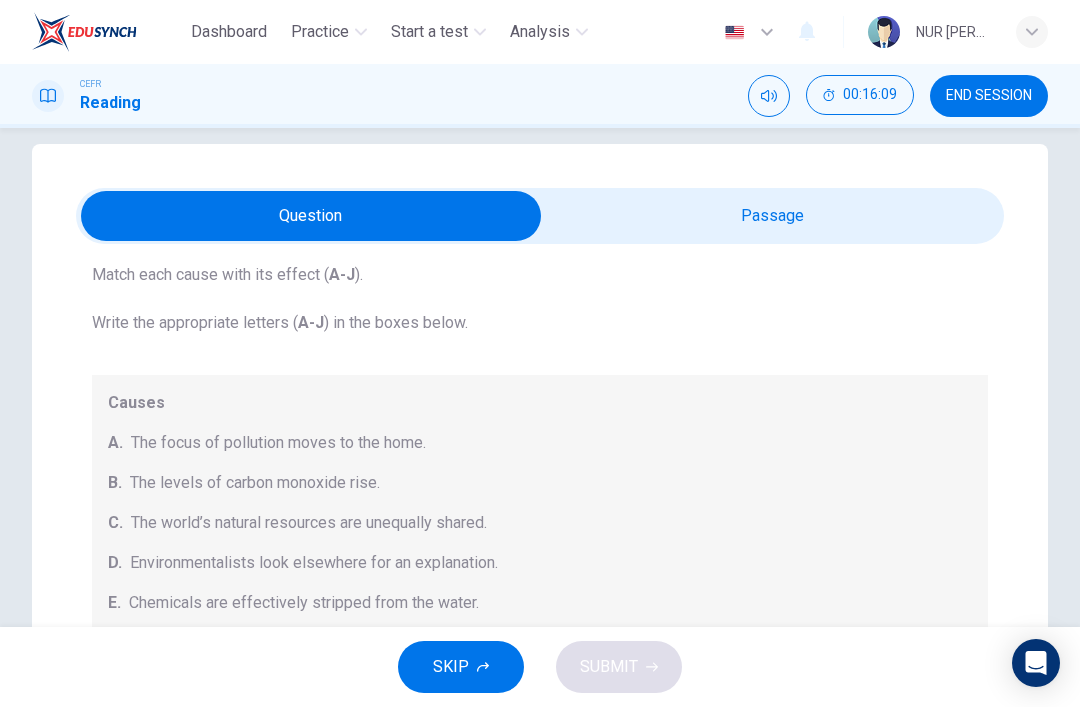 click at bounding box center [311, 216] 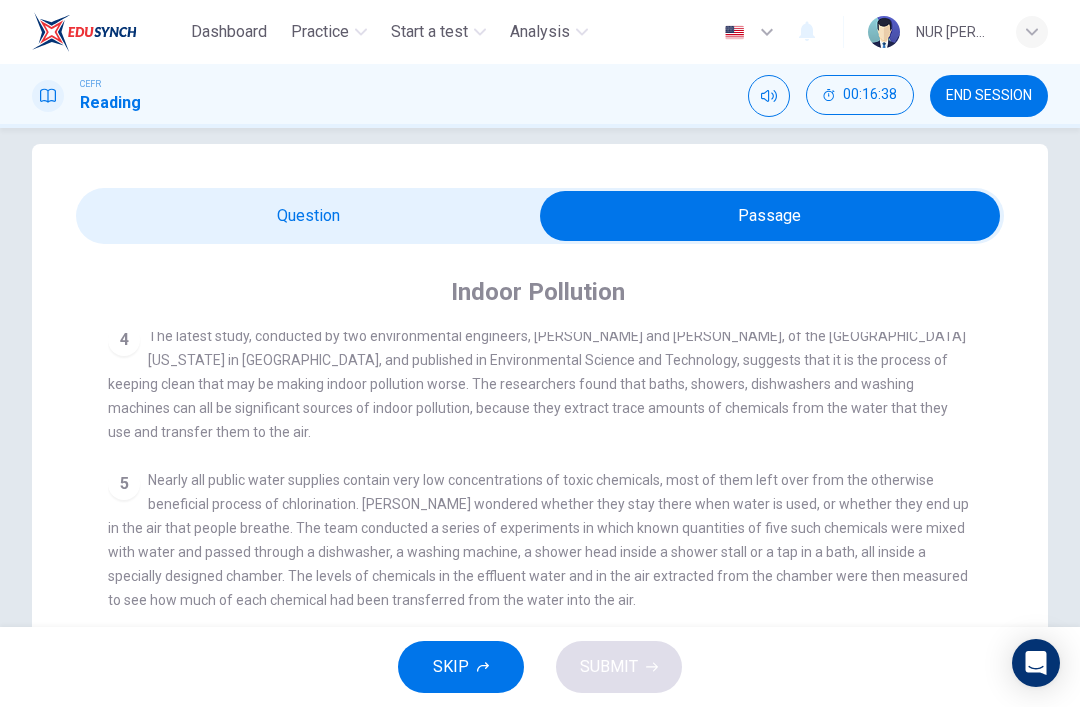 scroll, scrollTop: 803, scrollLeft: 0, axis: vertical 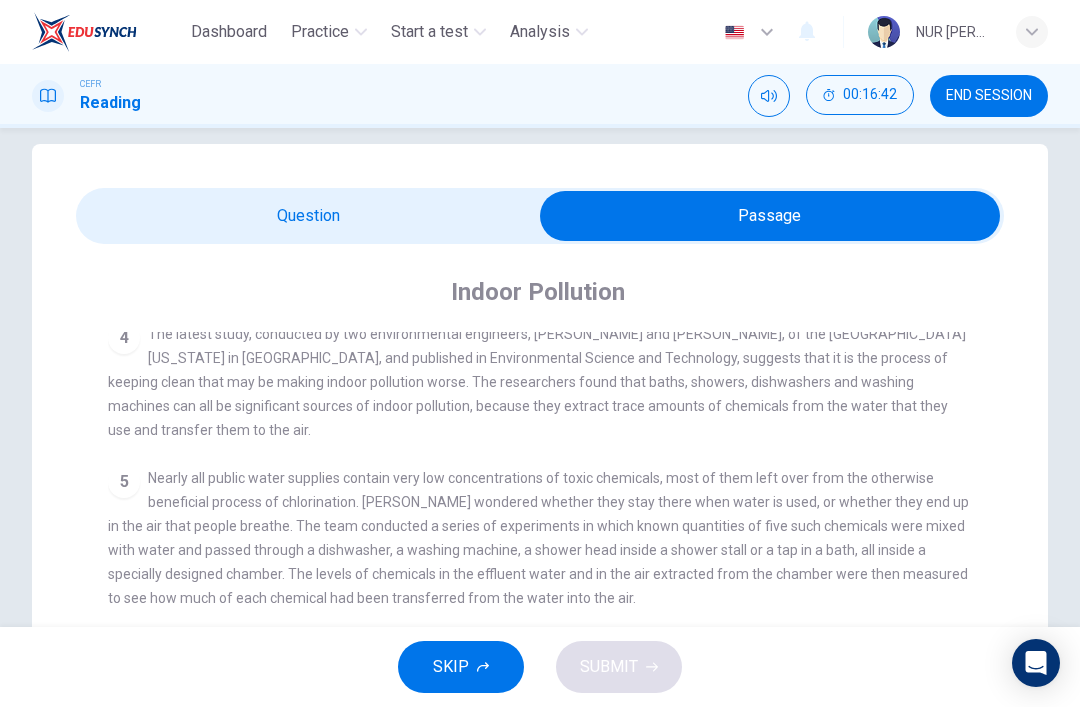 click at bounding box center [770, 216] 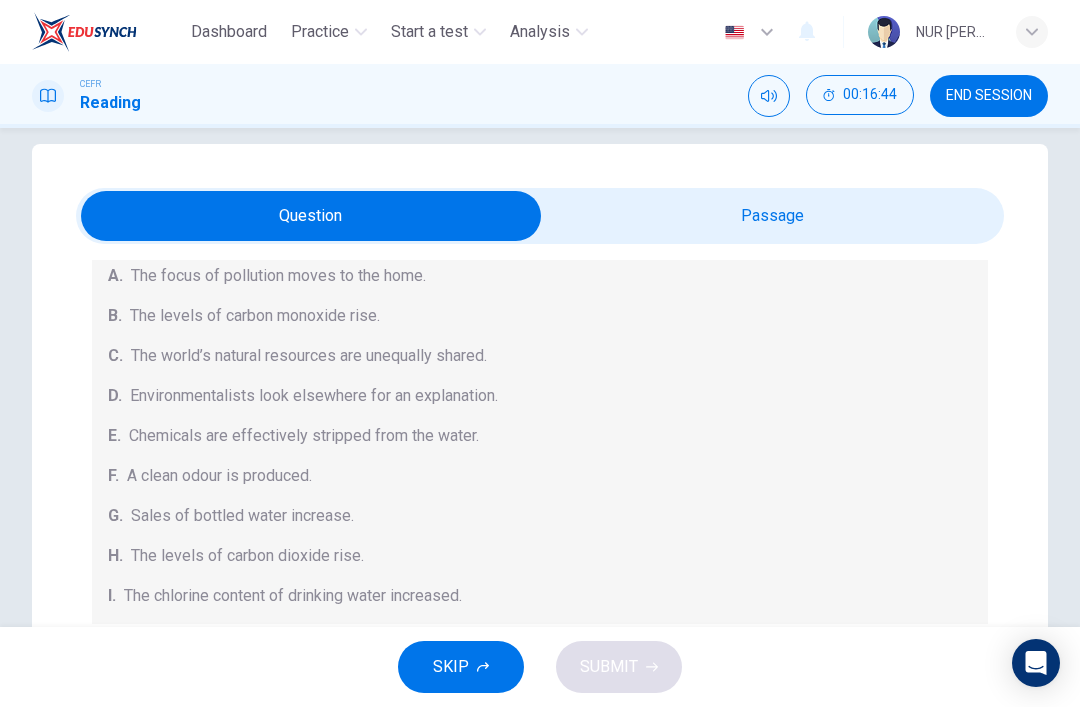 scroll, scrollTop: 284, scrollLeft: 0, axis: vertical 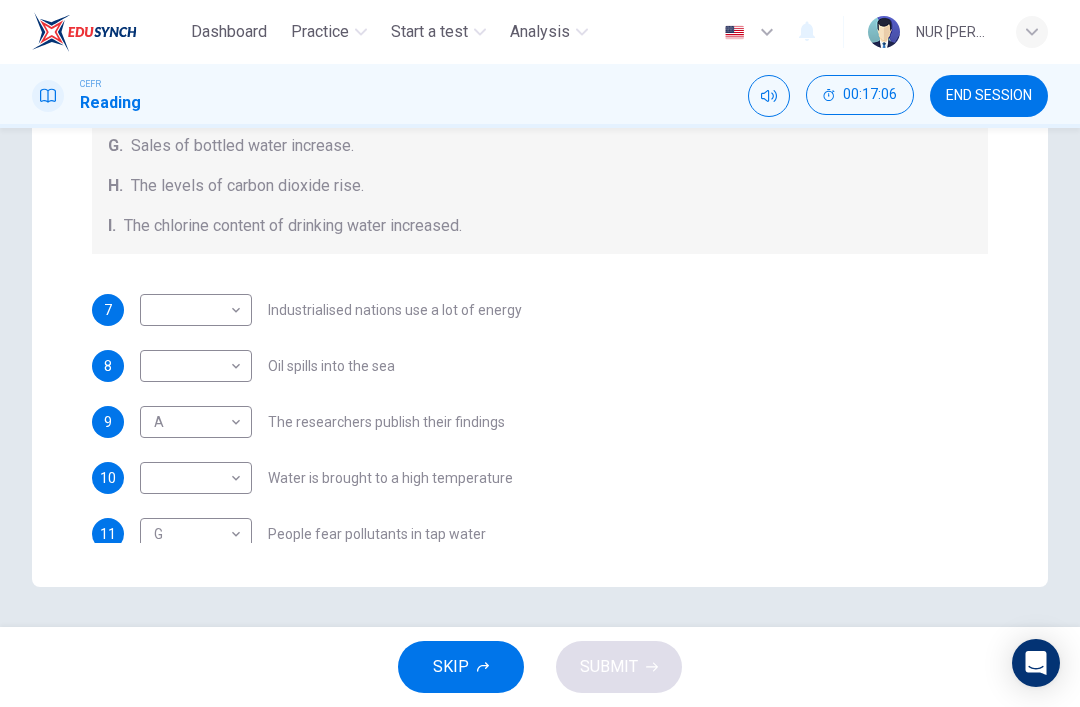 click on "Dashboard Practice Start a test Analysis English en ​ NUR IZZAH ZAFIRAH BINTI KAMARULAKMAM CEFR Reading 00:17:06 END SESSION Questions 7 - 13 The Reading Passage describes a number of cause and effect relationships.
Match each cause with its effect ( A-J ).
Write the appropriate letters ( A-J ) in the boxes below. Causes A. The focus of pollution moves to the home. B. The levels of carbon monoxide rise. C. The world’s natural resources are unequally shared. D. Environmentalists look elsewhere for an explanation. E. Chemicals are effectively stripped from the water. F. A clean odour is produced. G. Sales of bottled water increase. H. The levels of carbon dioxide rise. I. The chlorine content of drinking water increased. 7 ​ ​ Industrialised nations use a lot of energy 8 ​ ​ Oil spills into the sea 9 A A ​ The researchers publish their findings 10 ​ ​ Water is brought to a high temperature 11 G G ​ People fear pollutants in tap water 12 ​ ​ Air conditioning systems are inadequate 13 1" at bounding box center (540, 353) 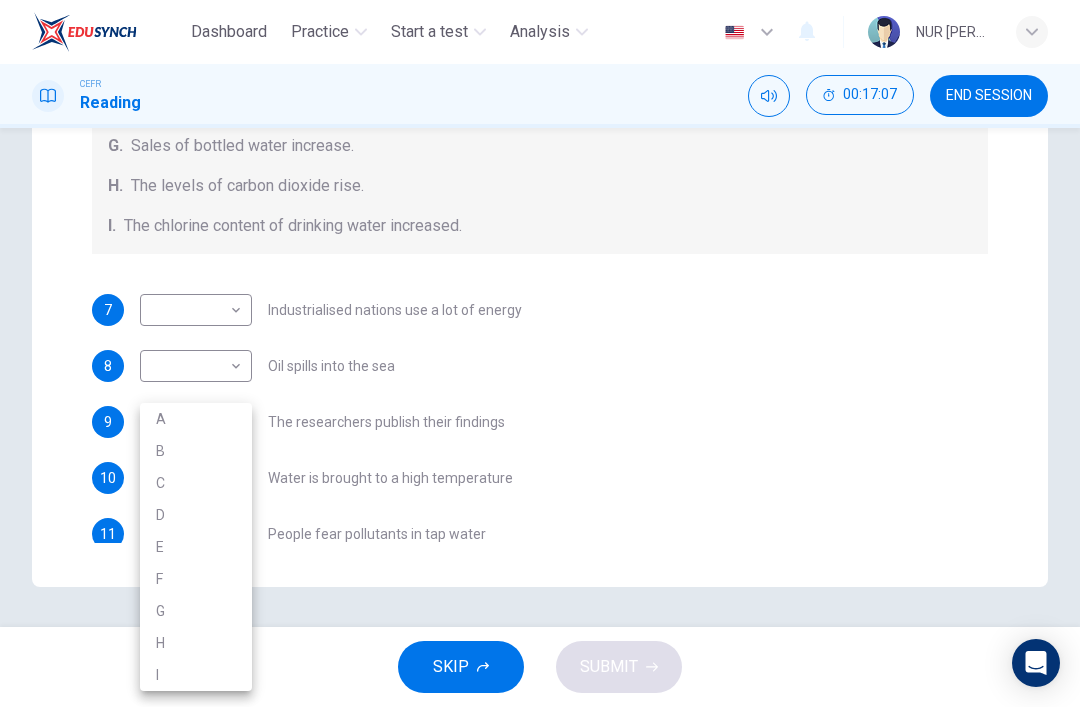 click on "I" at bounding box center [196, 675] 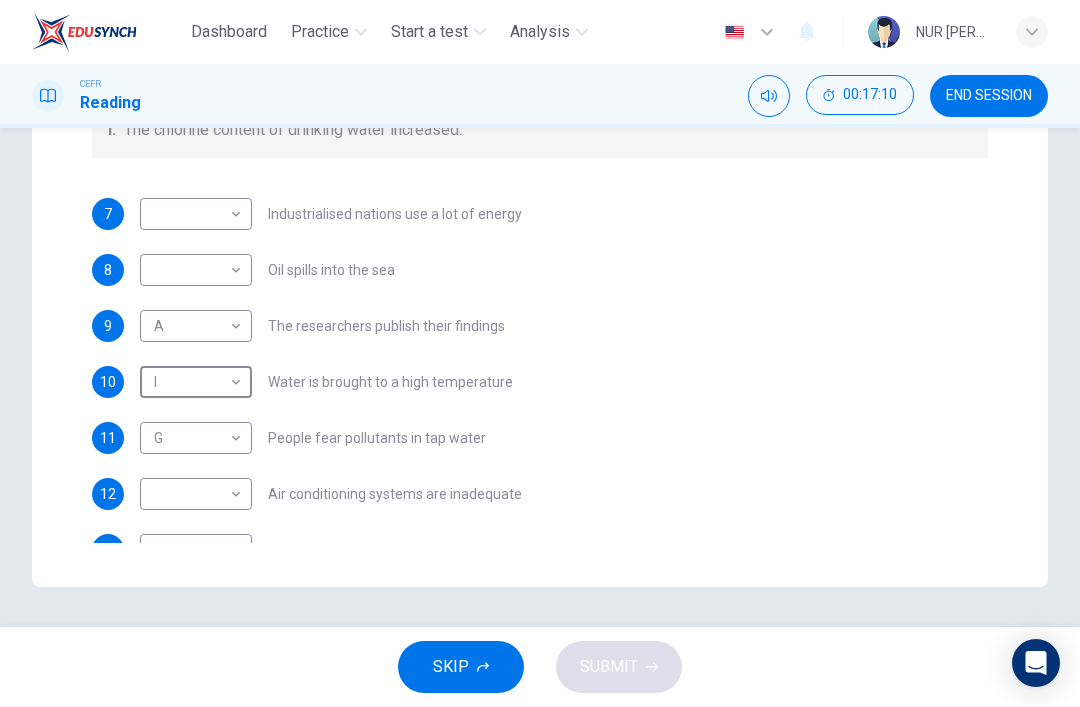 scroll, scrollTop: 223, scrollLeft: 0, axis: vertical 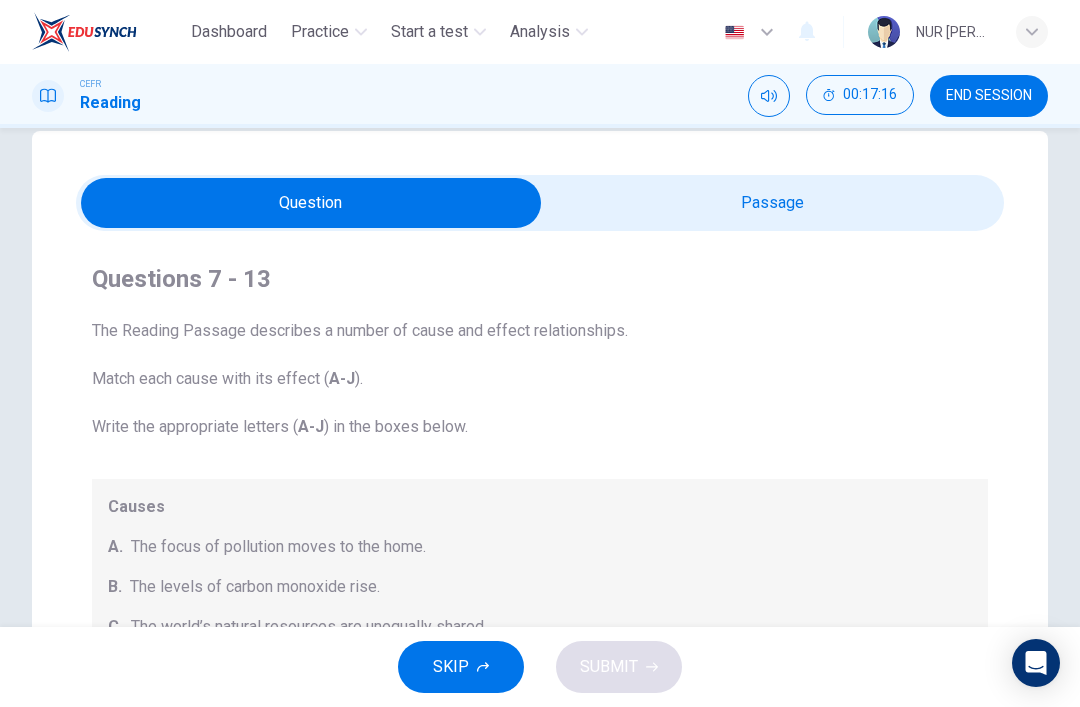 click at bounding box center (311, 203) 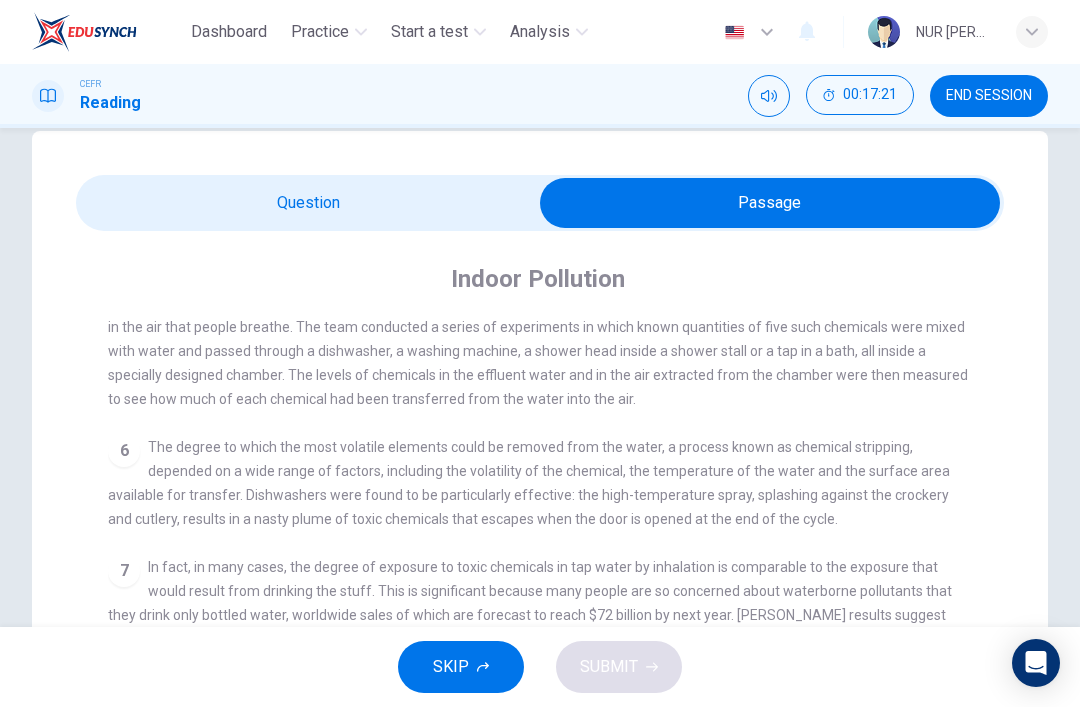 scroll, scrollTop: 1009, scrollLeft: 0, axis: vertical 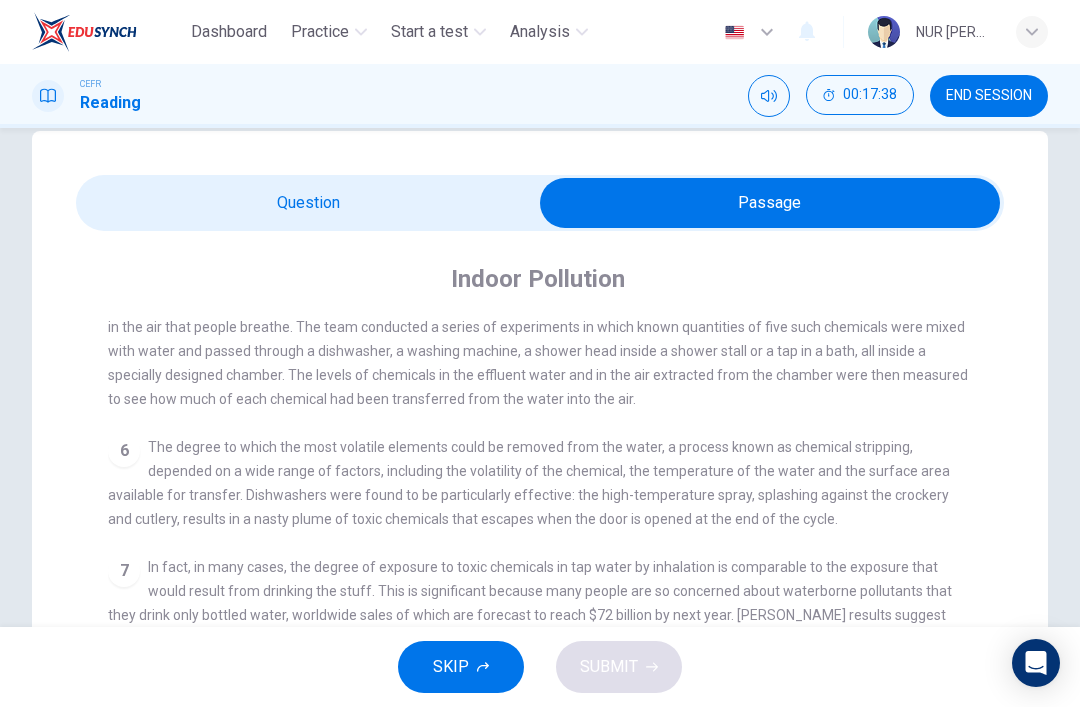 click at bounding box center (770, 203) 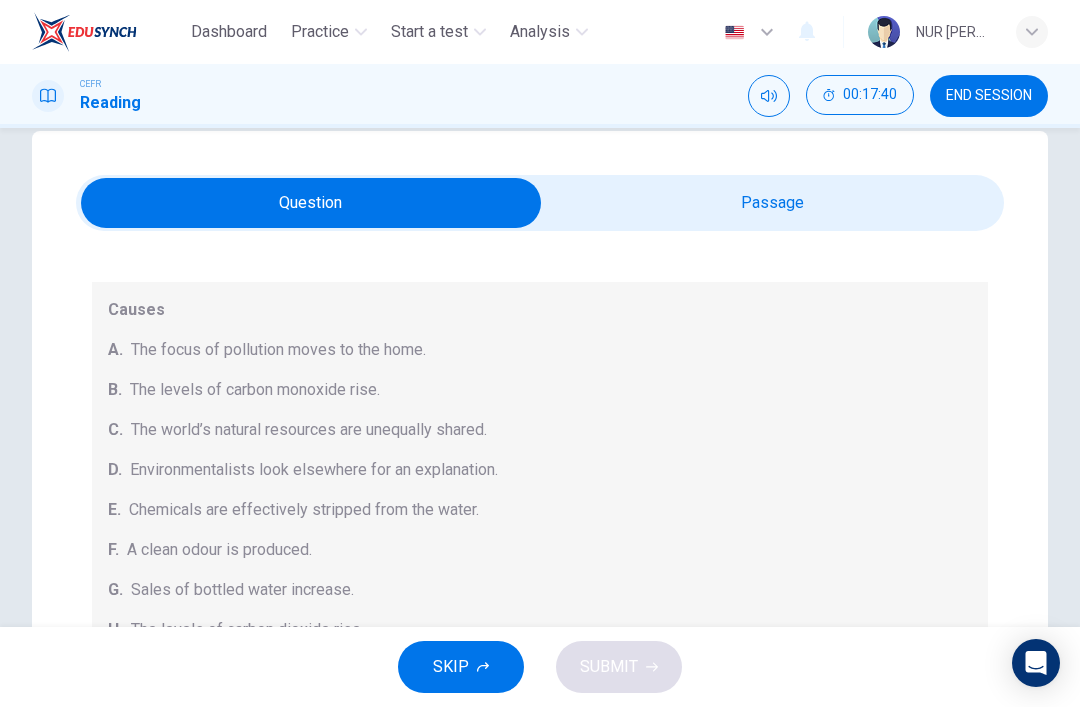 scroll, scrollTop: 196, scrollLeft: 0, axis: vertical 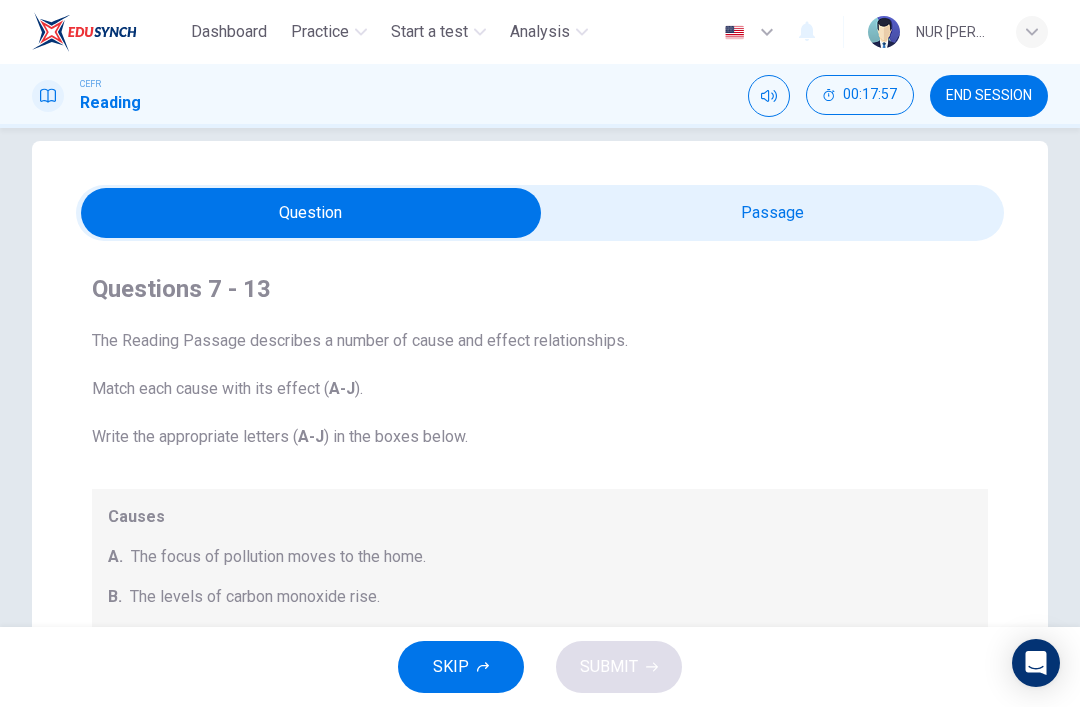 click at bounding box center (311, 213) 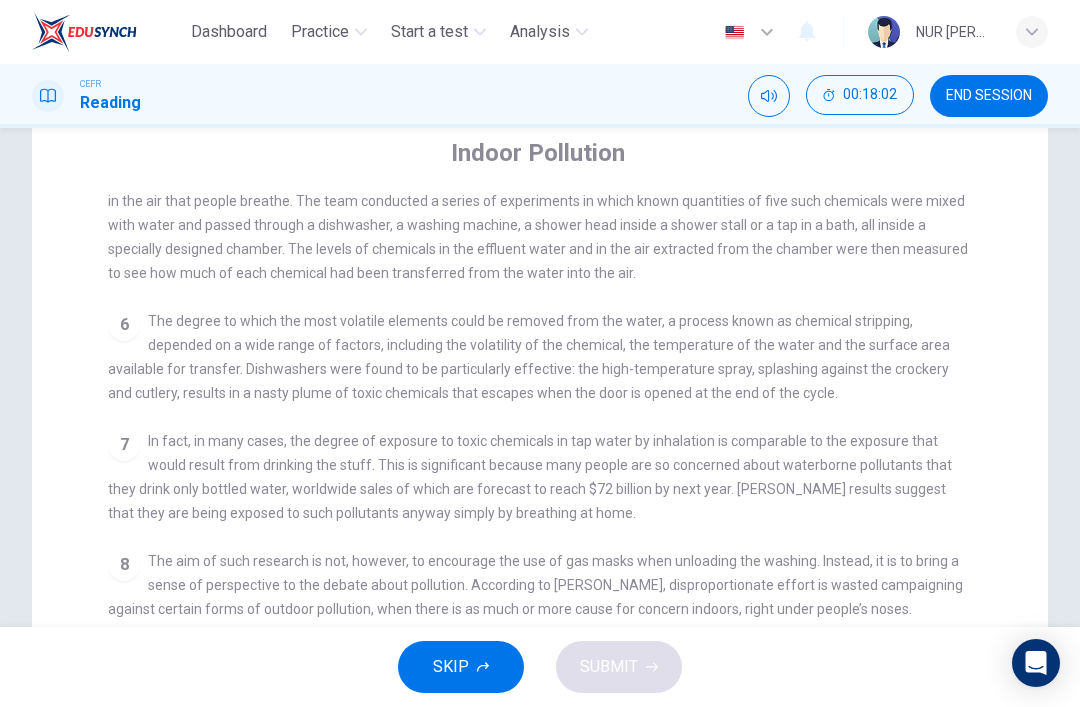 scroll, scrollTop: 175, scrollLeft: 0, axis: vertical 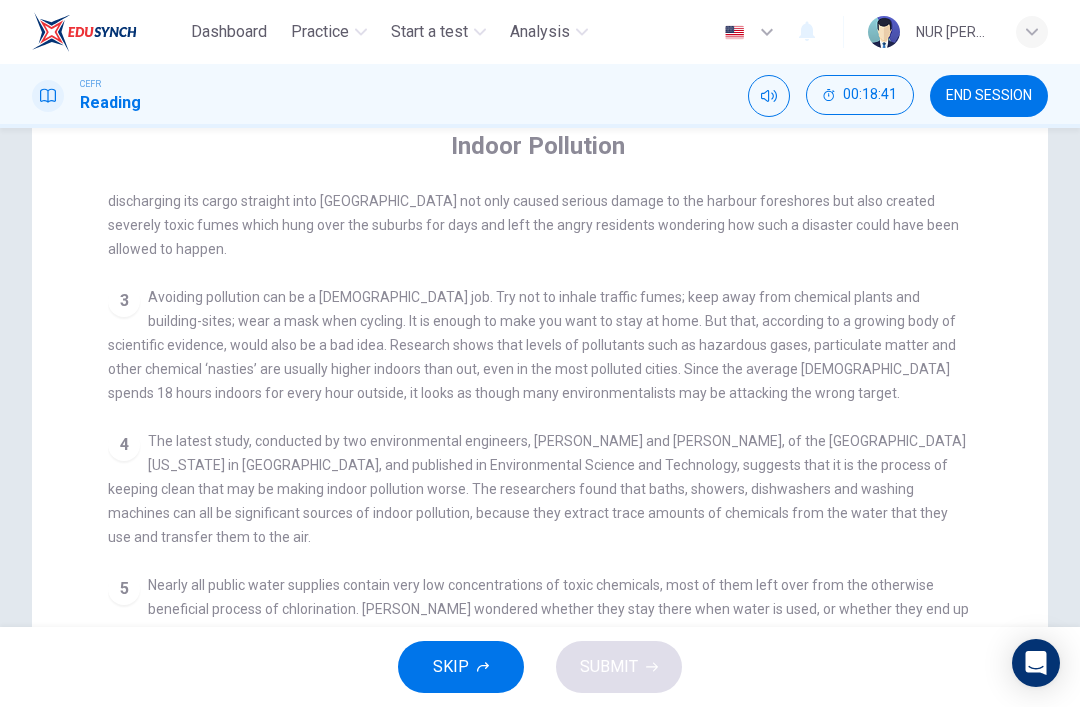 click on "CLICK TO ZOOM Click to Zoom 1 Since the early eighties we have been only too aware of the devastating effects of large-scale environmental pollution. Such pollution is generally the result of poor government planning in many developing nations or the short-sighted, selfish policies of the already industrialised countries which encourage a minority of the world’s population to squander the majority of its natural resources. 2 3 4 The latest study, conducted by two environmental engineers, Richard Corsi and Cynthia Howard-Reed, of the University of Texas in Austin, and published in Environmental Science and Technology, suggests that it is the process of keeping clean that may be making indoor pollution worse. The researchers found that baths, showers, dishwashers and washing machines can all be significant sources of indoor pollution, because they extract trace amounts of chemicals from the water that they use and transfer them to the air. 5 6 7 8 9 10" at bounding box center [553, 544] 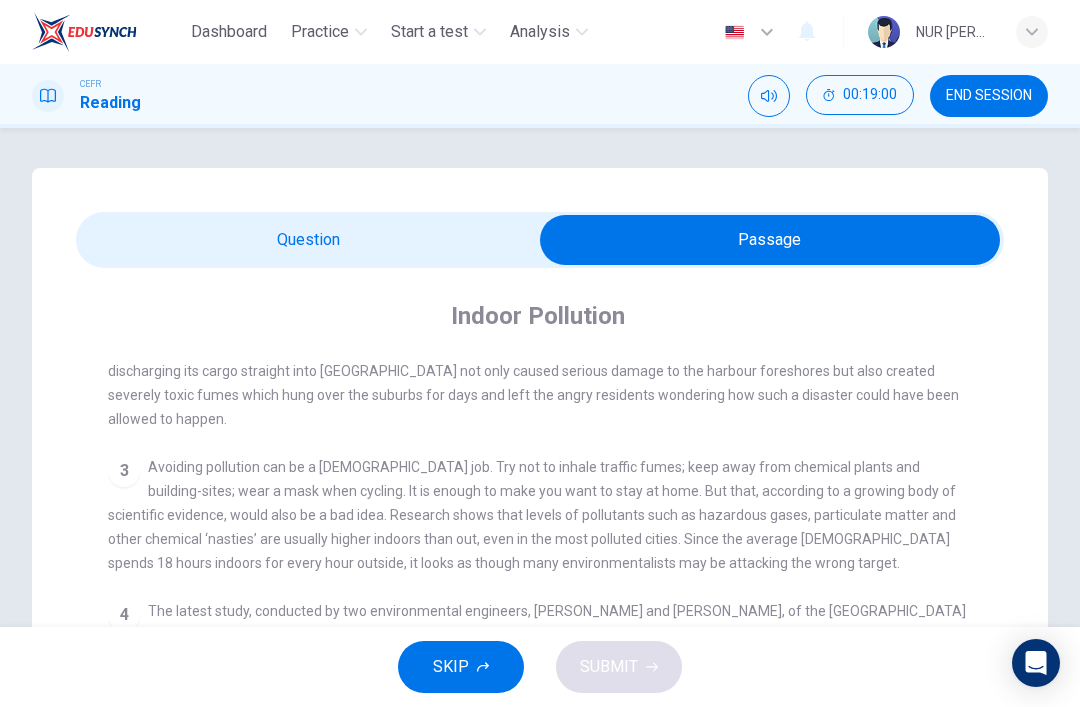 scroll, scrollTop: 0, scrollLeft: 0, axis: both 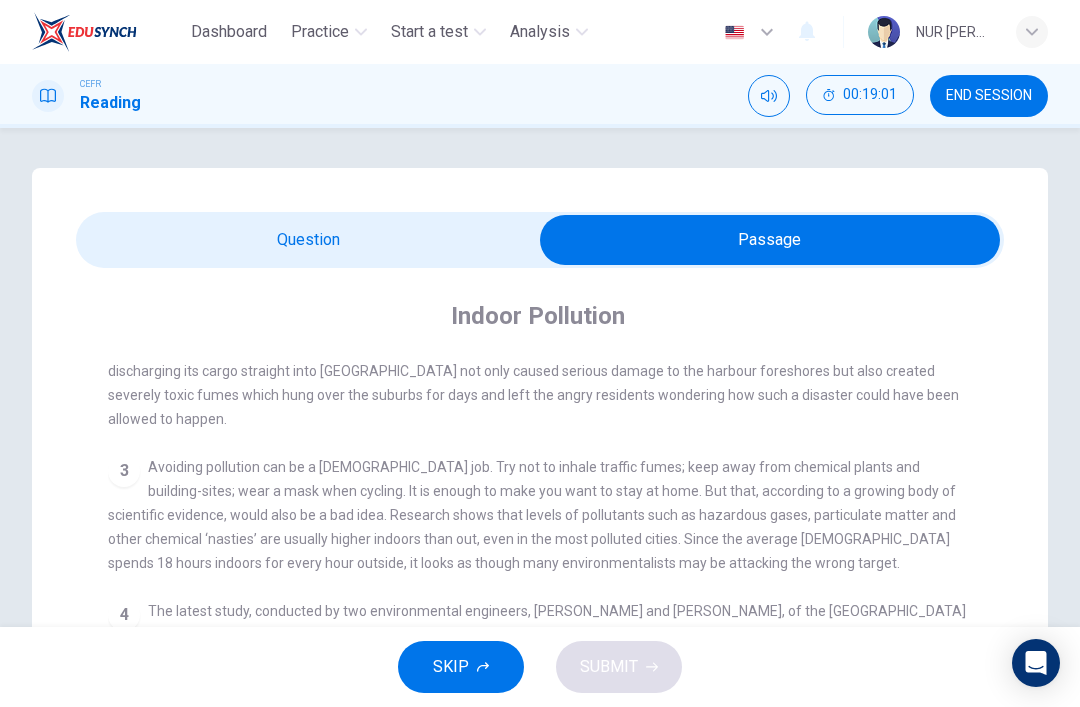 click at bounding box center [770, 240] 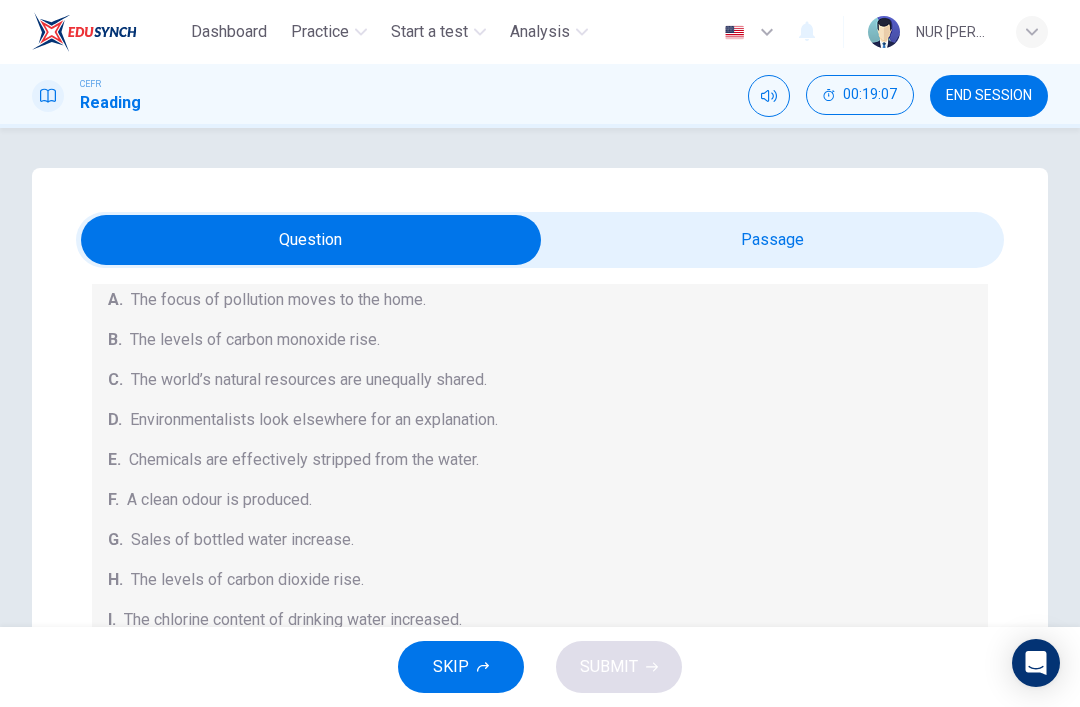 scroll, scrollTop: 284, scrollLeft: 0, axis: vertical 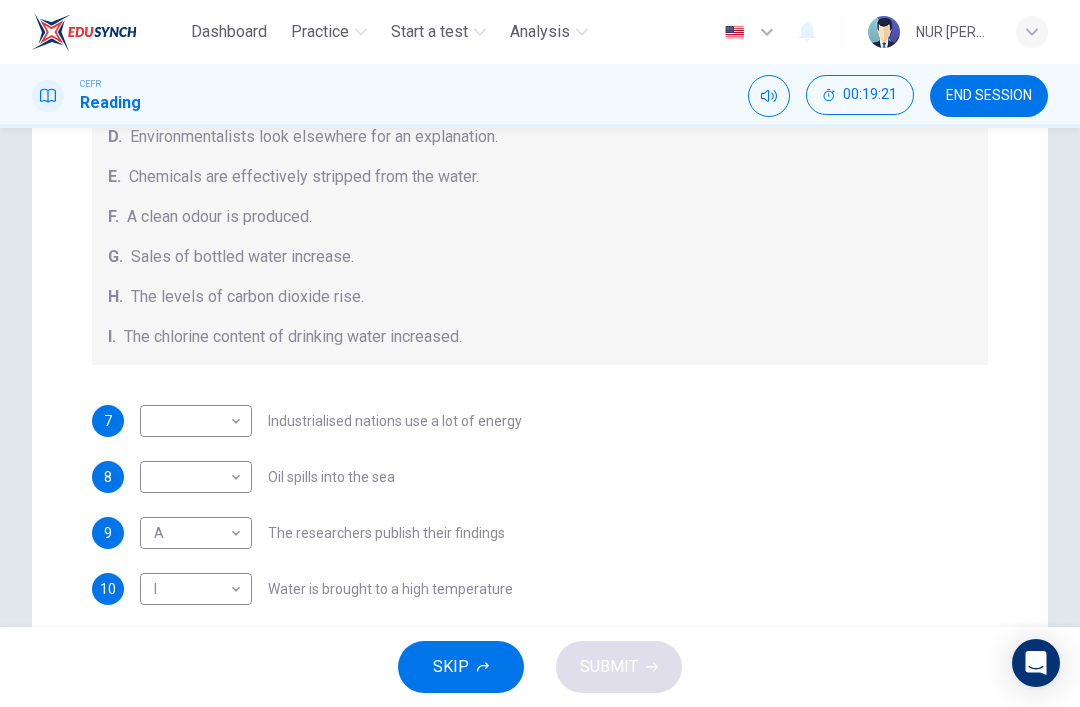 click on "Questions 7 - 13 The Reading Passage describes a number of cause and effect relationships.
Match each cause with its effect ( A-J ).
Write the appropriate letters ( A-J ) in the boxes below. Causes A. The focus of pollution moves to the home. B. The levels of carbon monoxide rise. C. The world’s natural resources are unequally shared. D. Environmentalists look elsewhere for an explanation. E. Chemicals are effectively stripped from the water. F. A clean odour is produced. G. Sales of bottled water increase. H. The levels of carbon dioxide rise. I. The chlorine content of drinking water increased. 7 ​ ​ Industrialised nations use a lot of energy 8 ​ ​ Oil spills into the sea 9 A A ​ The researchers publish their findings 10 I I ​ Water is brought to a high temperature 11 G G ​ People fear pollutants in tap water 12 ​ ​ Air conditioning systems are inadequate 13 ​ ​ Toxic chemicals are abundant in new cars" at bounding box center (540, 253) 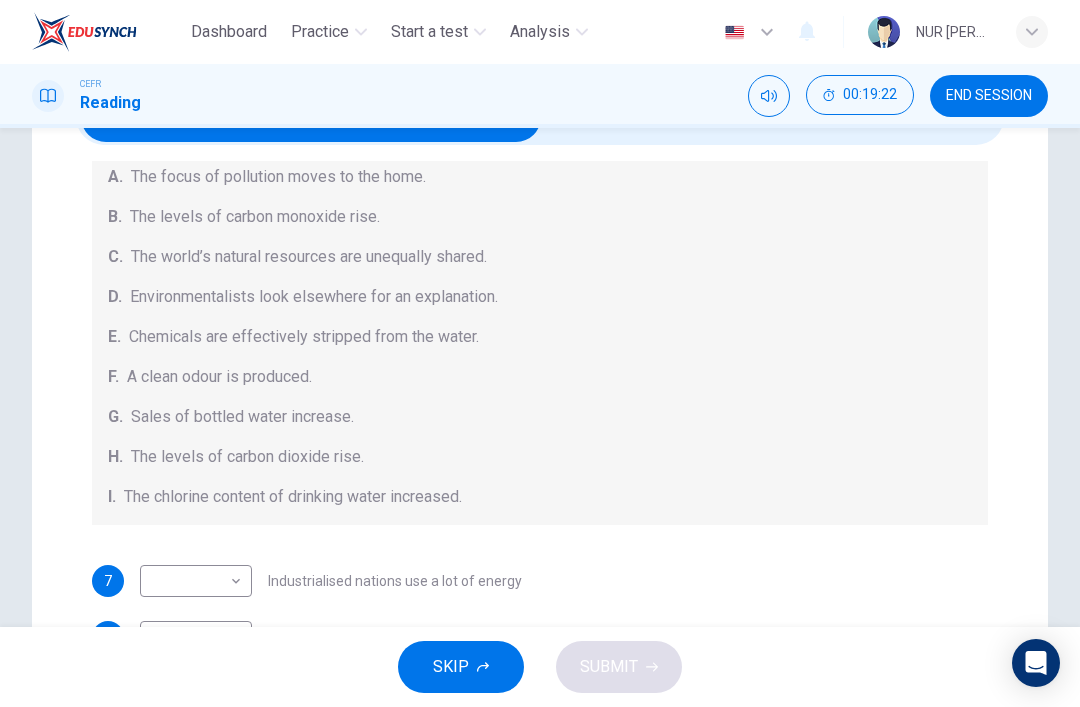 scroll, scrollTop: 106, scrollLeft: 0, axis: vertical 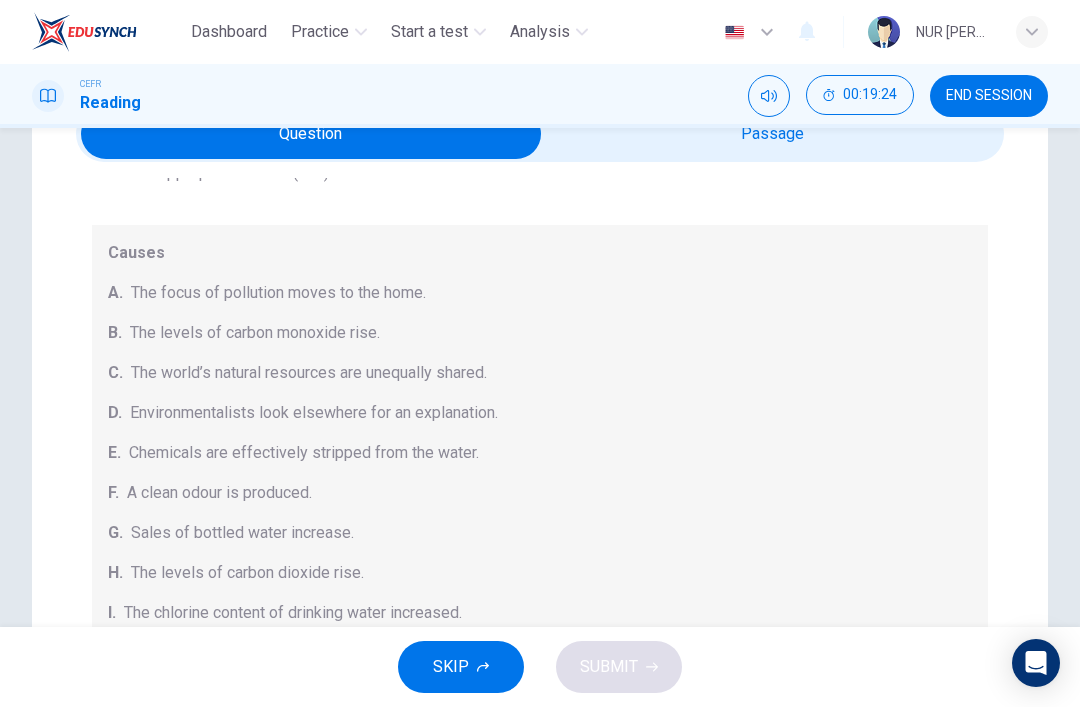 click at bounding box center [311, 134] 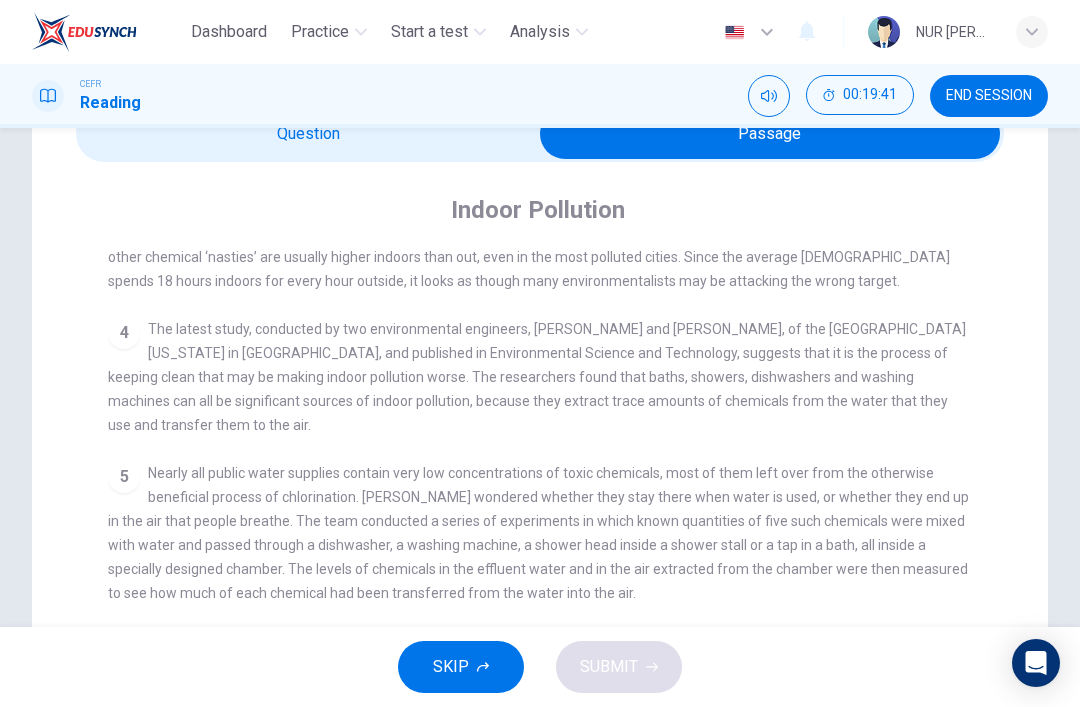 scroll, scrollTop: 727, scrollLeft: 0, axis: vertical 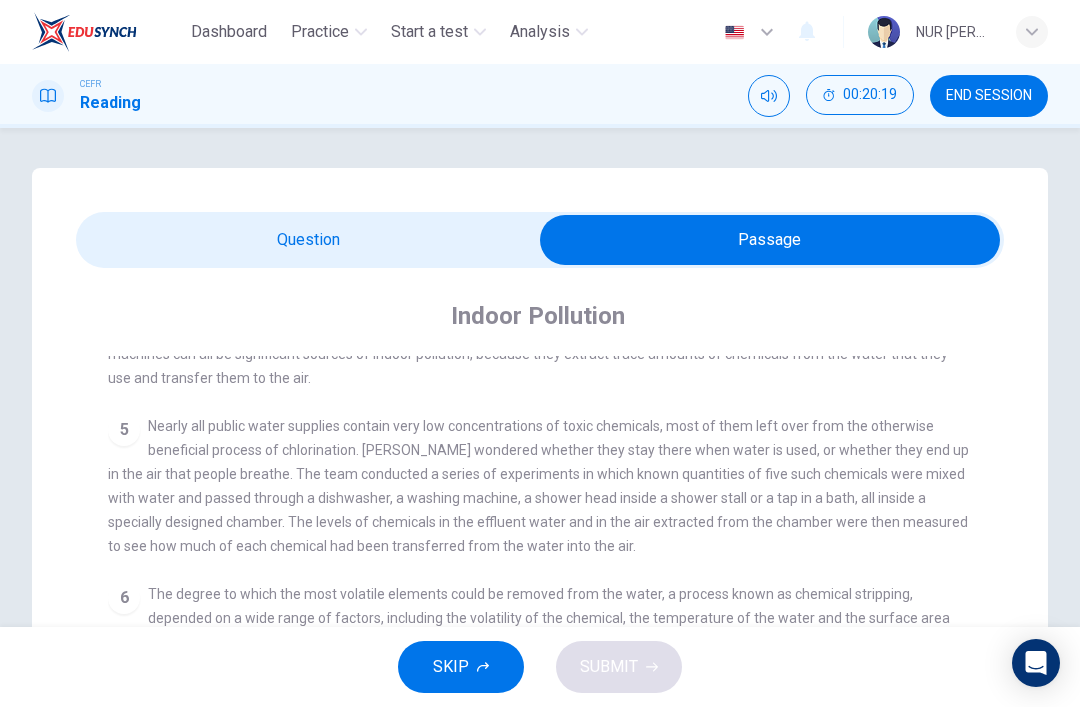 click at bounding box center (770, 240) 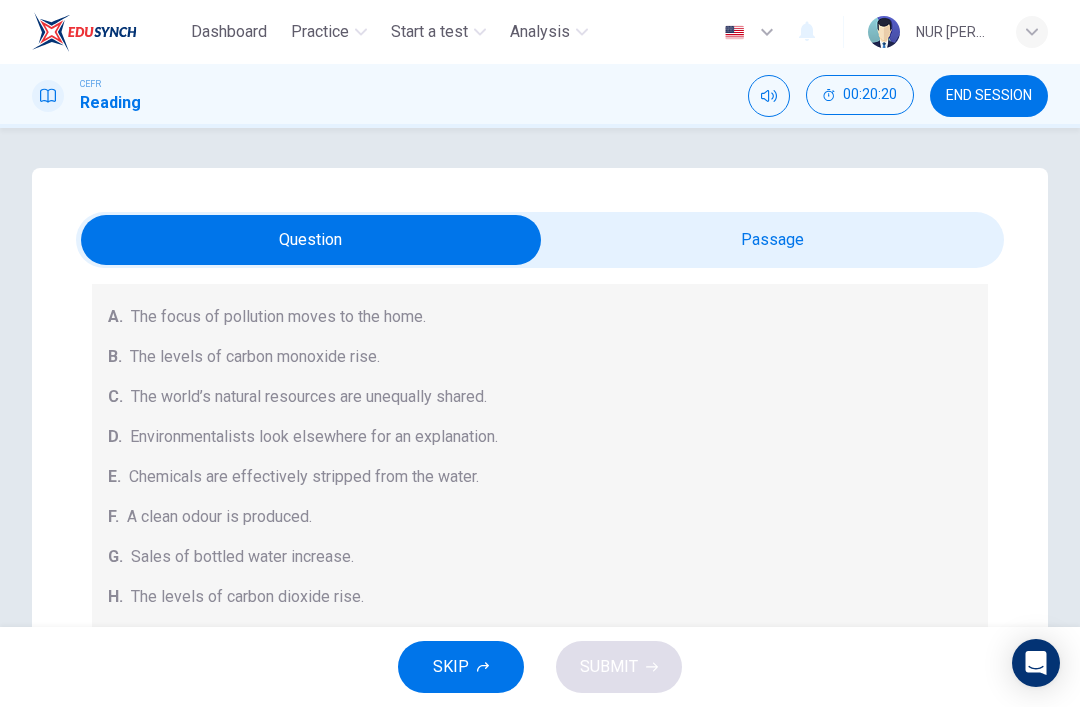 scroll, scrollTop: 299, scrollLeft: 0, axis: vertical 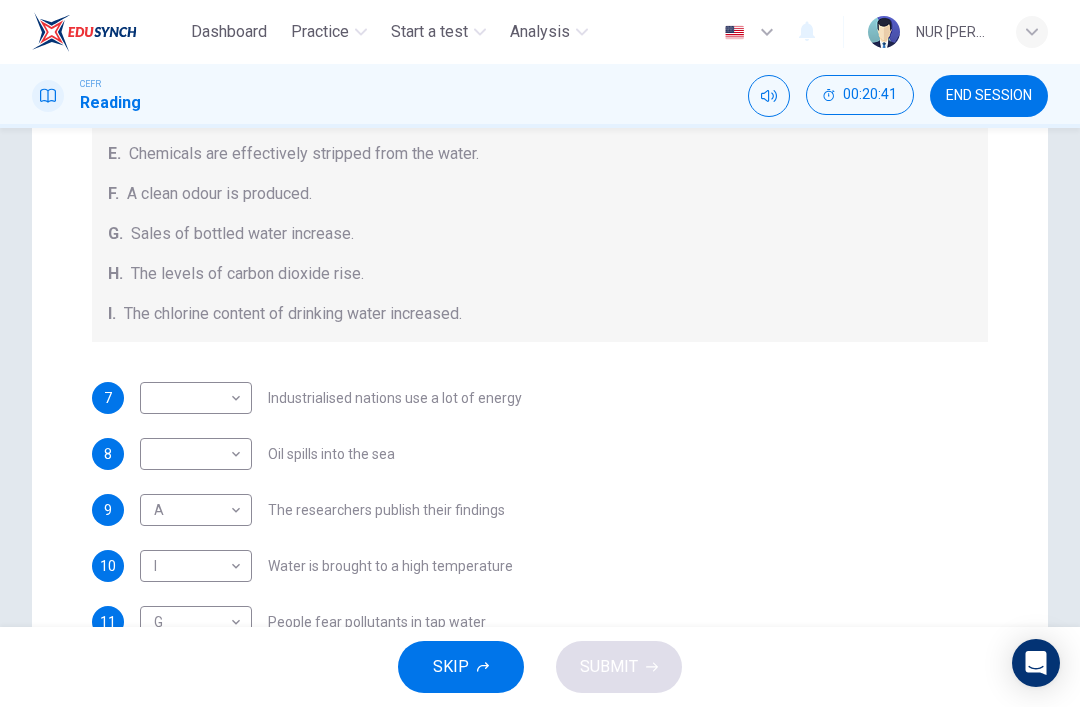 click on "Dashboard Practice Start a test Analysis English en ​ NUR IZZAH ZAFIRAH BINTI KAMARULAKMAM CEFR Reading 00:20:41 END SESSION Questions 7 - 13 The Reading Passage describes a number of cause and effect relationships.
Match each cause with its effect ( A-J ).
Write the appropriate letters ( A-J ) in the boxes below. Causes A. The focus of pollution moves to the home. B. The levels of carbon monoxide rise. C. The world’s natural resources are unequally shared. D. Environmentalists look elsewhere for an explanation. E. Chemicals are effectively stripped from the water. F. A clean odour is produced. G. Sales of bottled water increase. H. The levels of carbon dioxide rise. I. The chlorine content of drinking water increased. 7 ​ ​ Industrialised nations use a lot of energy 8 ​ ​ Oil spills into the sea 9 A A ​ The researchers publish their findings 10 I I ​ Water is brought to a high temperature 11 G G ​ People fear pollutants in tap water 12 ​ ​ Air conditioning systems are inadequate 13 1" at bounding box center [540, 353] 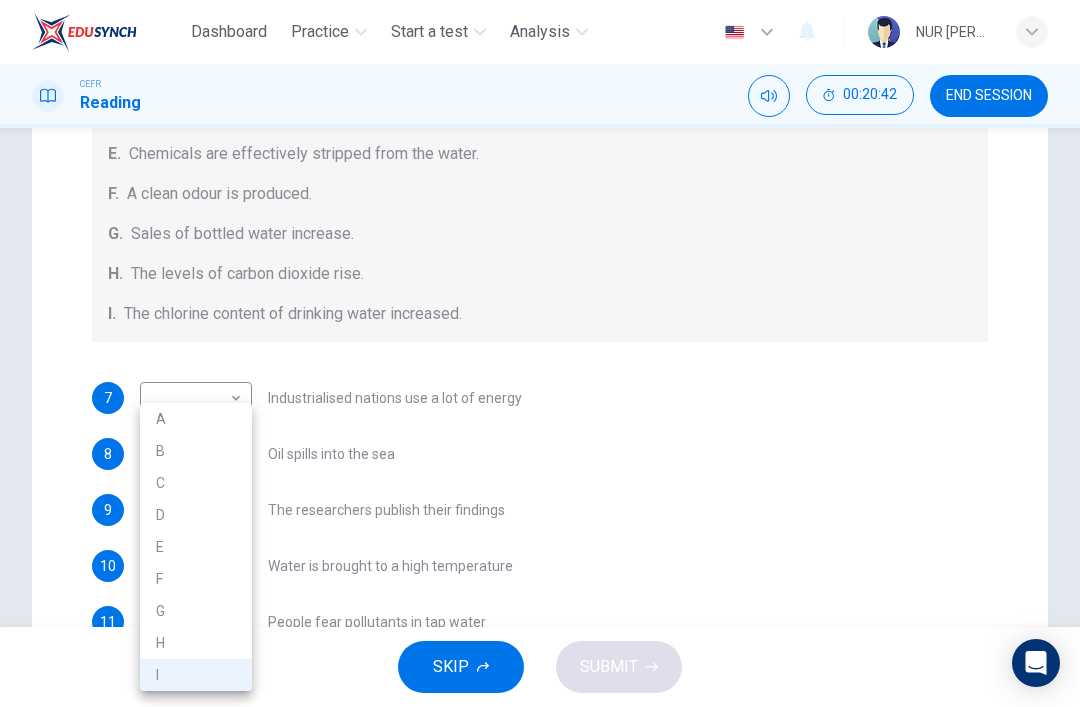 click on "E" at bounding box center (196, 547) 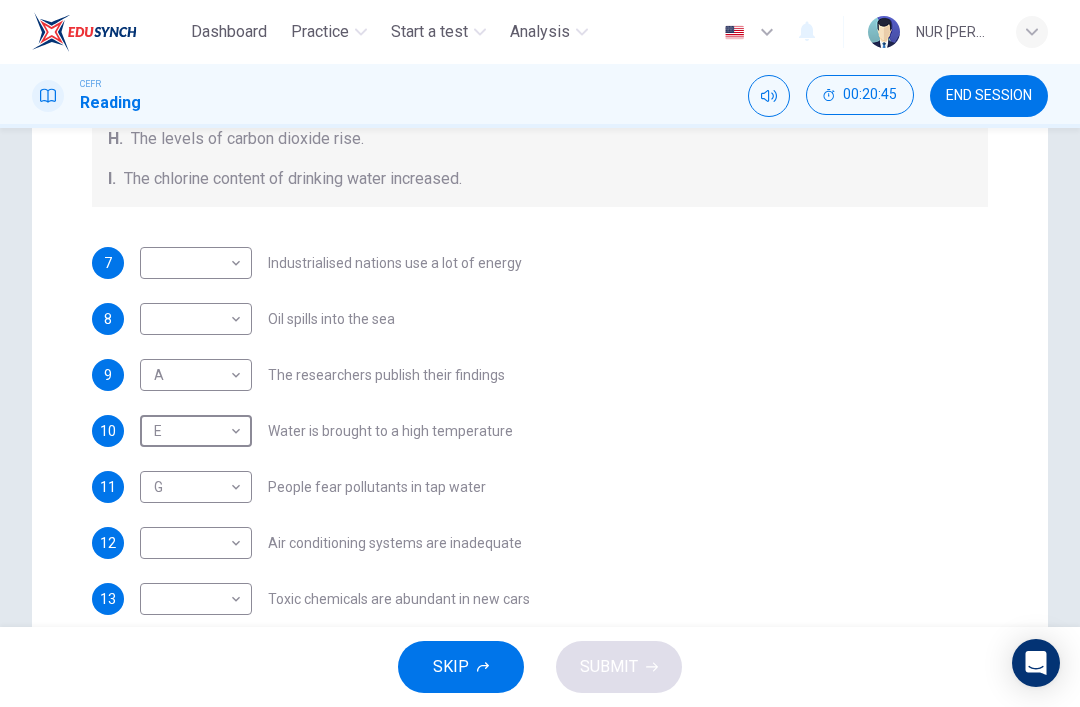 scroll, scrollTop: 437, scrollLeft: 0, axis: vertical 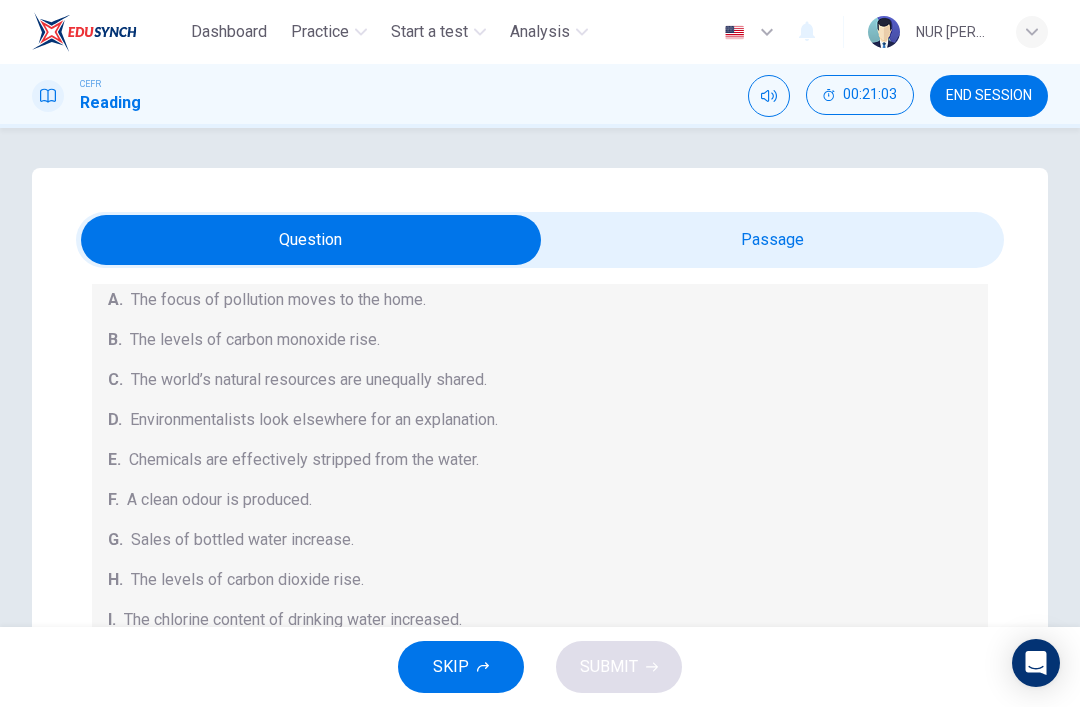 click at bounding box center [311, 240] 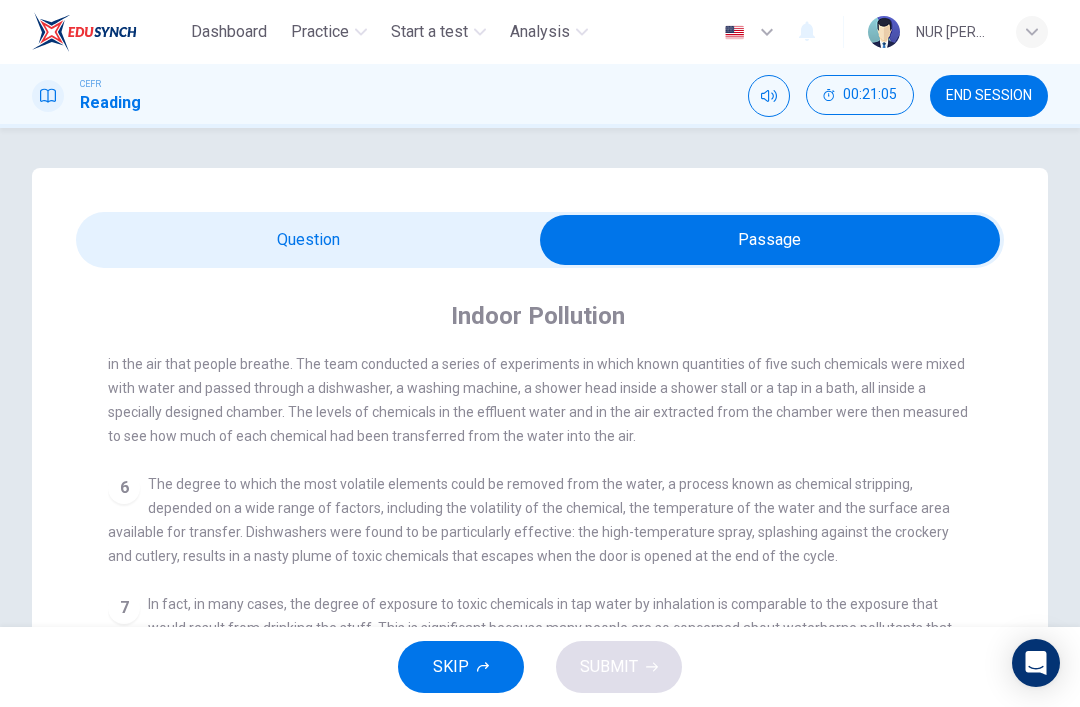 scroll, scrollTop: 1009, scrollLeft: 0, axis: vertical 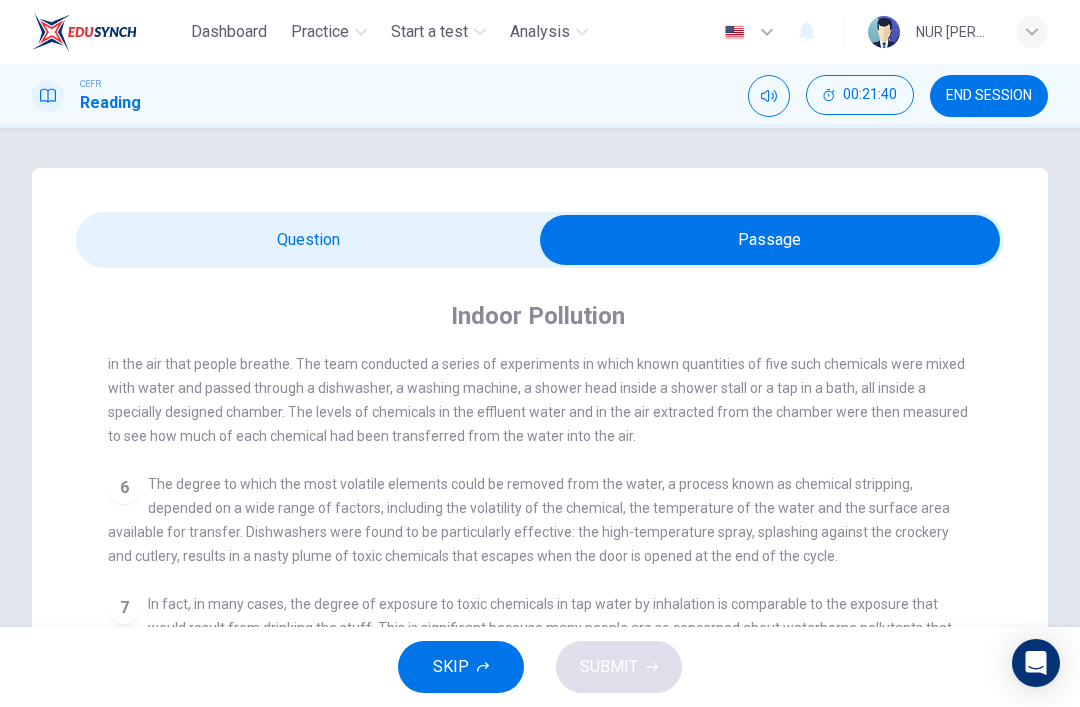 click at bounding box center (770, 240) 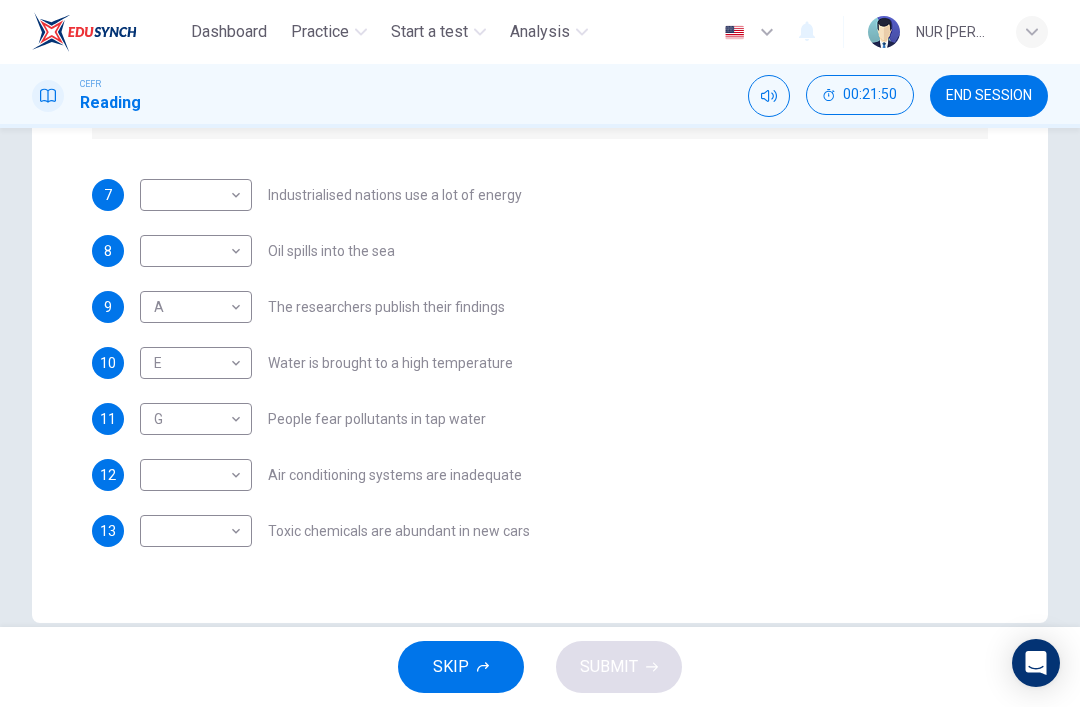 scroll, scrollTop: 511, scrollLeft: 0, axis: vertical 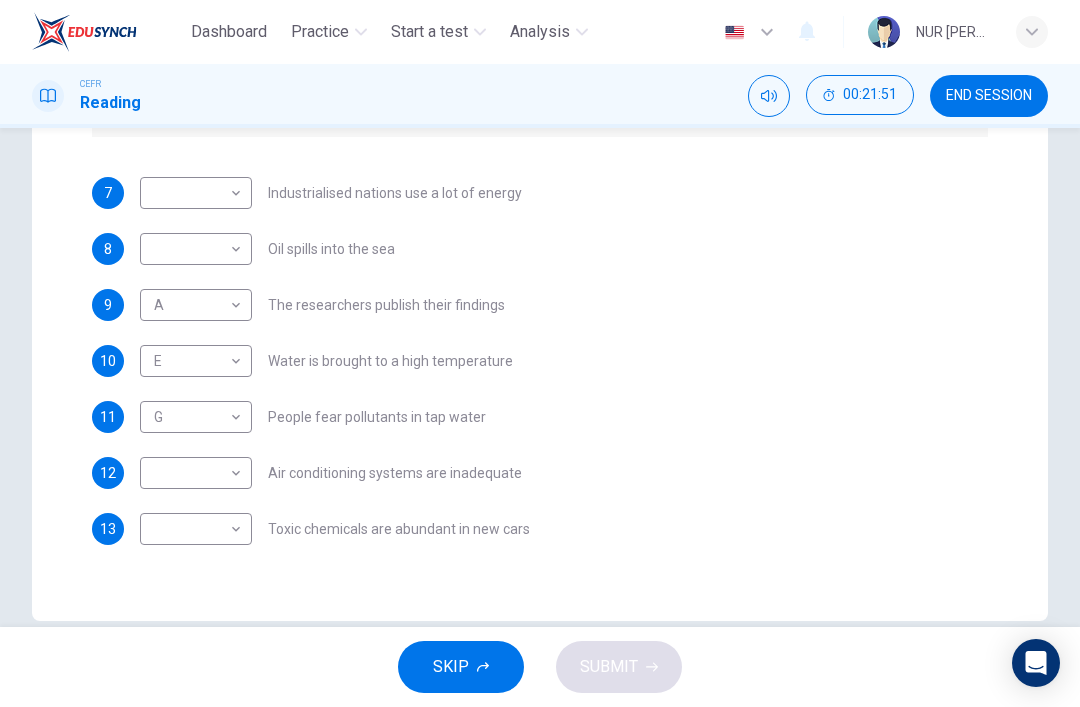 click on "Dashboard Practice Start a test Analysis English en ​ NUR IZZAH ZAFIRAH BINTI KAMARULAKMAM CEFR Reading 00:21:51 END SESSION Questions 7 - 13 The Reading Passage describes a number of cause and effect relationships.
Match each cause with its effect ( A-J ).
Write the appropriate letters ( A-J ) in the boxes below. Causes A. The focus of pollution moves to the home. B. The levels of carbon monoxide rise. C. The world’s natural resources are unequally shared. D. Environmentalists look elsewhere for an explanation. E. Chemicals are effectively stripped from the water. F. A clean odour is produced. G. Sales of bottled water increase. H. The levels of carbon dioxide rise. I. The chlorine content of drinking water increased. 7 ​ ​ Industrialised nations use a lot of energy 8 ​ ​ Oil spills into the sea 9 A A ​ The researchers publish their findings 10 E E ​ Water is brought to a high temperature 11 G G ​ People fear pollutants in tap water 12 ​ ​ Air conditioning systems are inadequate 13 1" at bounding box center (540, 353) 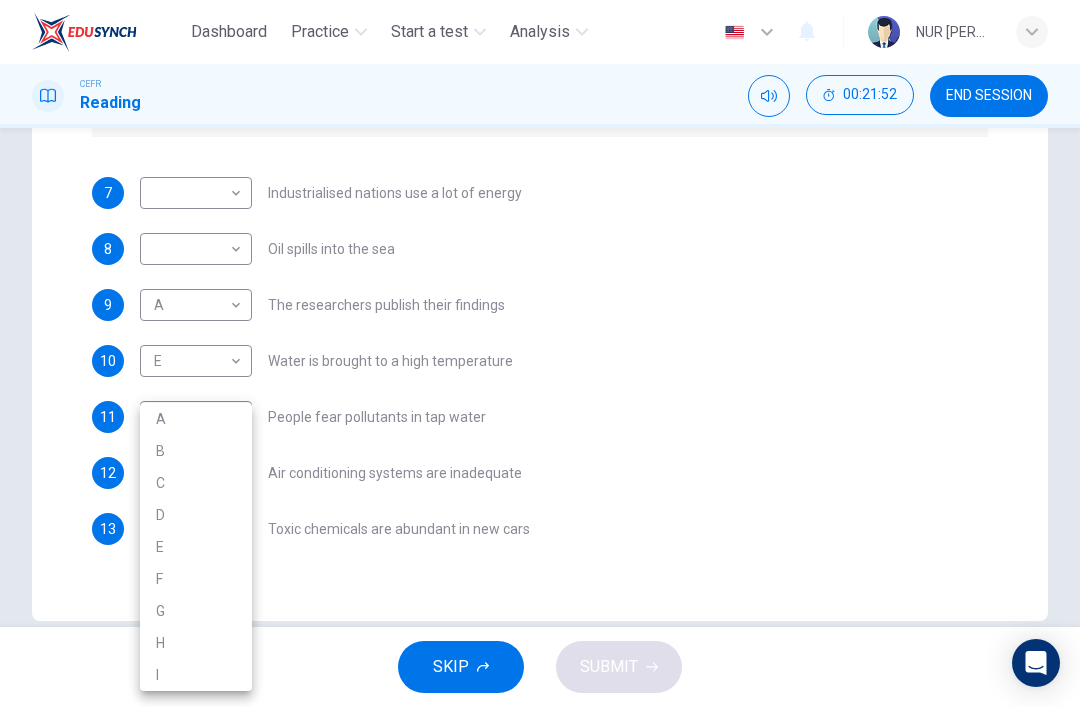 click on "F" at bounding box center [196, 579] 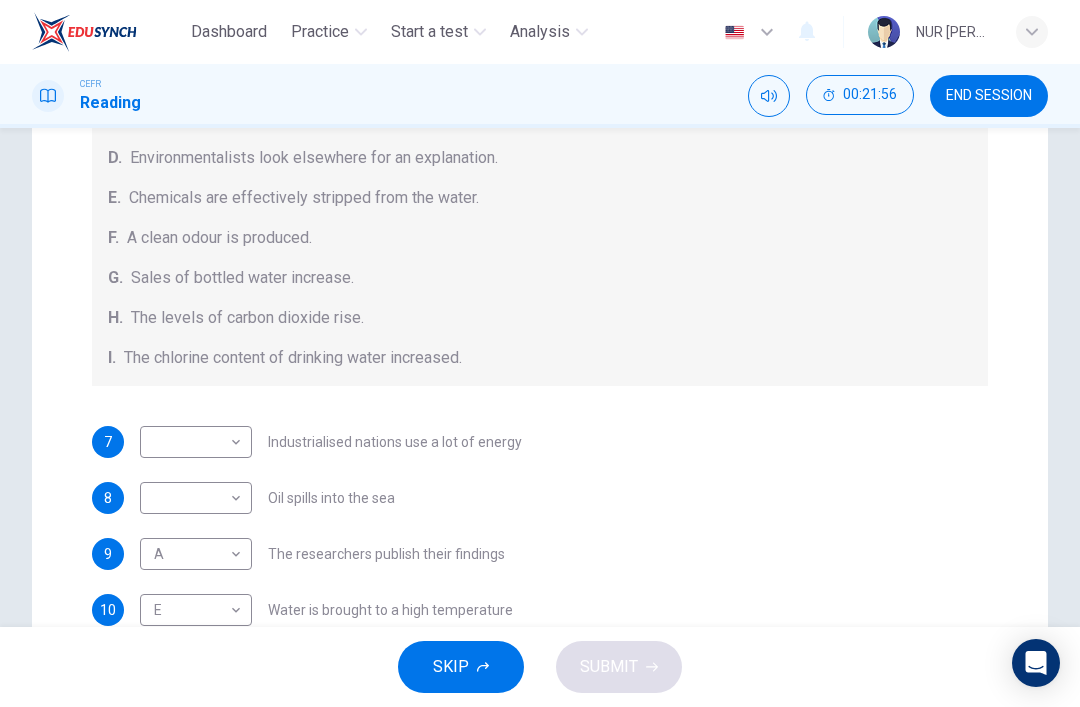 scroll, scrollTop: 207, scrollLeft: 0, axis: vertical 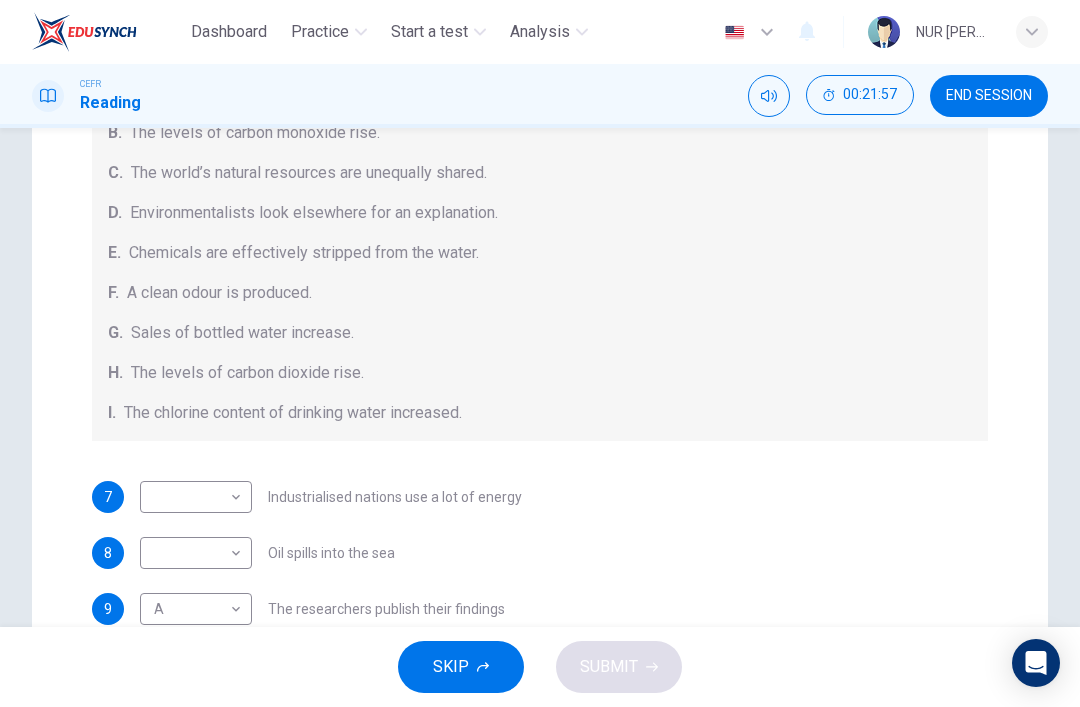 click on "Questions 7 - 13 The Reading Passage describes a number of cause and effect relationships.
Match each cause with its effect ( A-J ).
Write the appropriate letters ( A-J ) in the boxes below. Causes A. The focus of pollution moves to the home. B. The levels of carbon monoxide rise. C. The world’s natural resources are unequally shared. D. Environmentalists look elsewhere for an explanation. E. Chemicals are effectively stripped from the water. F. A clean odour is produced. G. Sales of bottled water increase. H. The levels of carbon dioxide rise. I. The chlorine content of drinking water increased. 7 ​ ​ Industrialised nations use a lot of energy 8 ​ ​ Oil spills into the sea 9 A A ​ The researchers publish their findings 10 E E ​ Water is brought to a high temperature 11 G G ​ People fear pollutants in tap water 12 ​ ​ Air conditioning systems are inadequate 13 F F ​ Toxic chemicals are abundant in new cars" at bounding box center [540, 329] 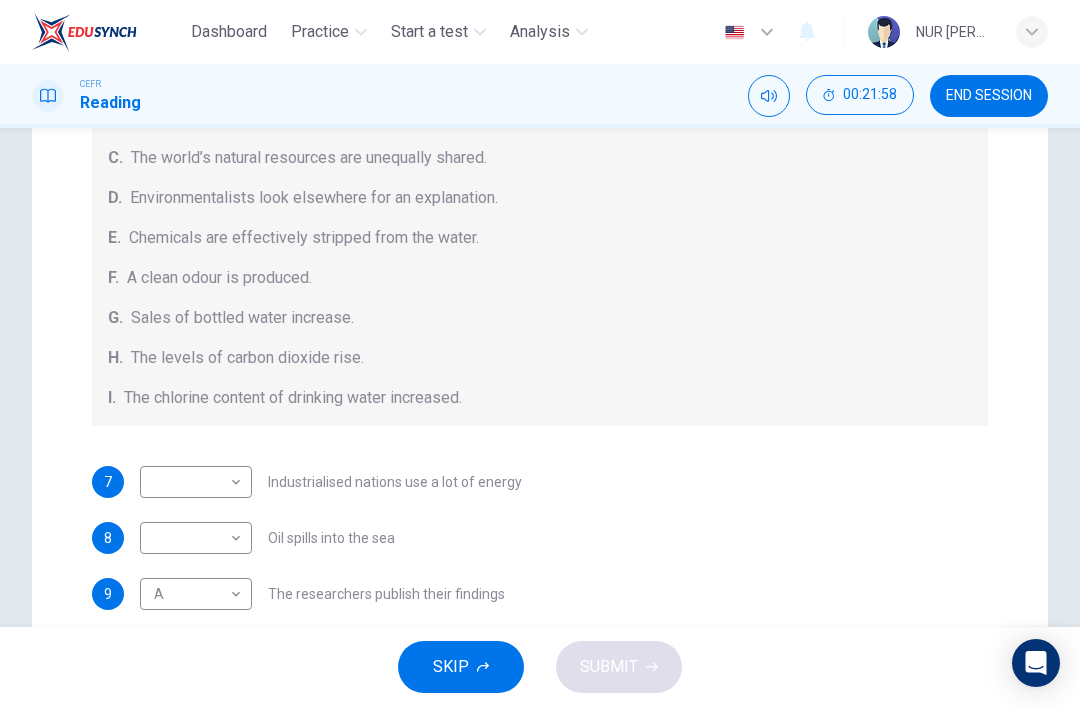 click on "Questions 7 - 13 The Reading Passage describes a number of cause and effect relationships.
Match each cause with its effect ( A-J ).
Write the appropriate letters ( A-J ) in the boxes below. Causes A. The focus of pollution moves to the home. B. The levels of carbon monoxide rise. C. The world’s natural resources are unequally shared. D. Environmentalists look elsewhere for an explanation. E. Chemicals are effectively stripped from the water. F. A clean odour is produced. G. Sales of bottled water increase. H. The levels of carbon dioxide rise. I. The chlorine content of drinking water increased. 7 ​ ​ Industrialised nations use a lot of energy 8 ​ ​ Oil spills into the sea 9 A A ​ The researchers publish their findings 10 E E ​ Water is brought to a high temperature 11 G G ​ People fear pollutants in tap water 12 ​ ​ Air conditioning systems are inadequate 13 F F ​ Toxic chemicals are abundant in new cars" at bounding box center (540, 314) 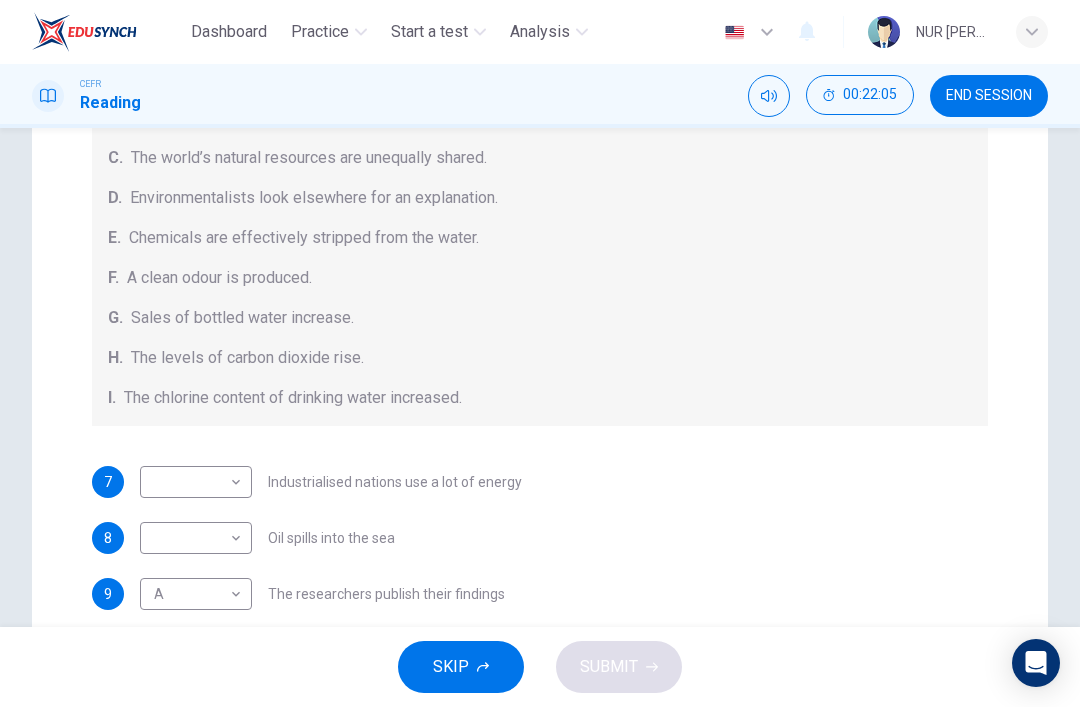 click on "Dashboard Practice Start a test Analysis English en ​ NUR IZZAH ZAFIRAH BINTI KAMARULAKMAM CEFR Reading 00:22:05 END SESSION Questions 7 - 13 The Reading Passage describes a number of cause and effect relationships.
Match each cause with its effect ( A-J ).
Write the appropriate letters ( A-J ) in the boxes below. Causes A. The focus of pollution moves to the home. B. The levels of carbon monoxide rise. C. The world’s natural resources are unequally shared. D. Environmentalists look elsewhere for an explanation. E. Chemicals are effectively stripped from the water. F. A clean odour is produced. G. Sales of bottled water increase. H. The levels of carbon dioxide rise. I. The chlorine content of drinking water increased. 7 ​ ​ Industrialised nations use a lot of energy 8 ​ ​ Oil spills into the sea 9 A A ​ The researchers publish their findings 10 E E ​ Water is brought to a high temperature 11 G G ​ People fear pollutants in tap water 12 ​ ​ Air conditioning systems are inadequate 13 F" at bounding box center [540, 353] 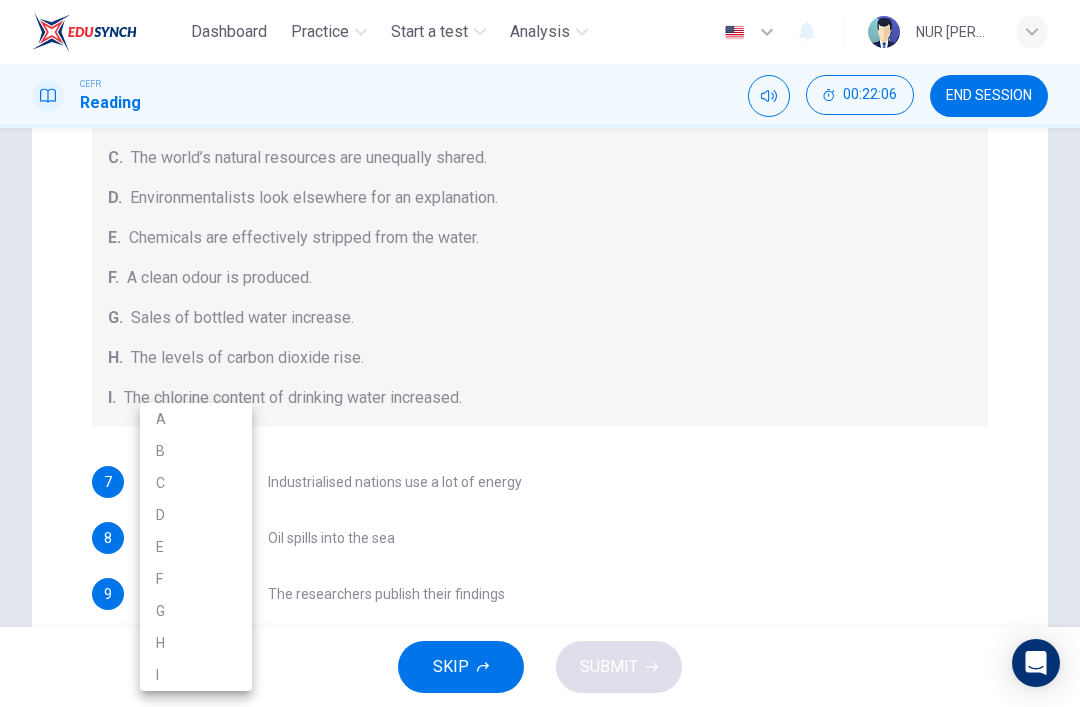 click on "I" at bounding box center (196, 675) 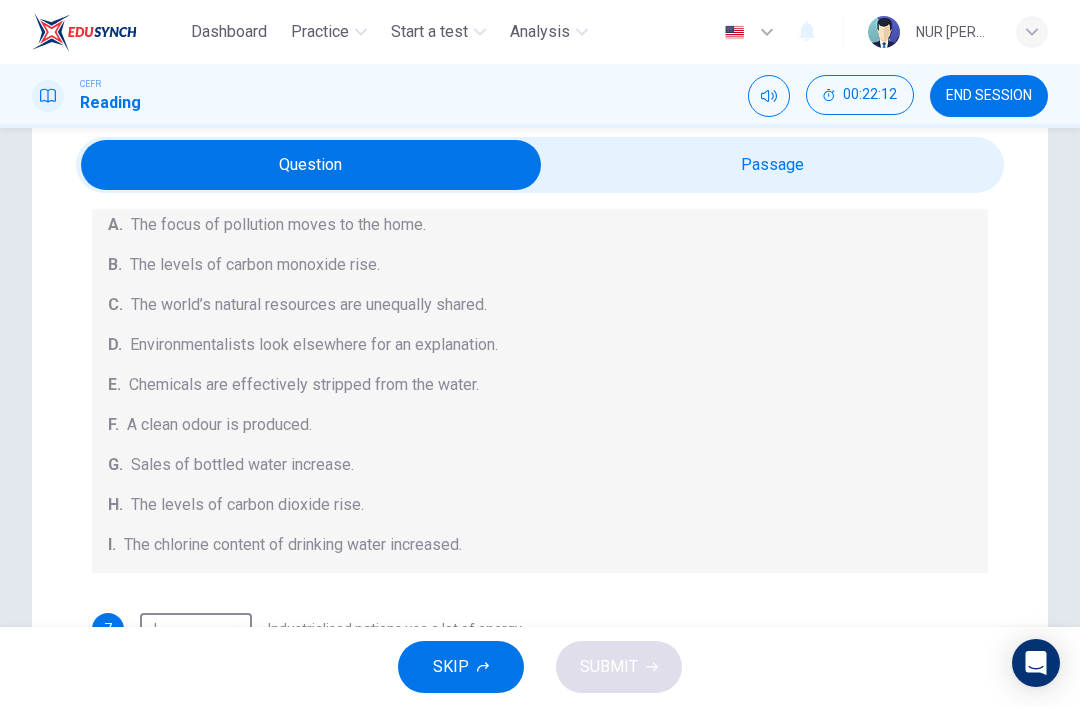 scroll, scrollTop: 67, scrollLeft: 0, axis: vertical 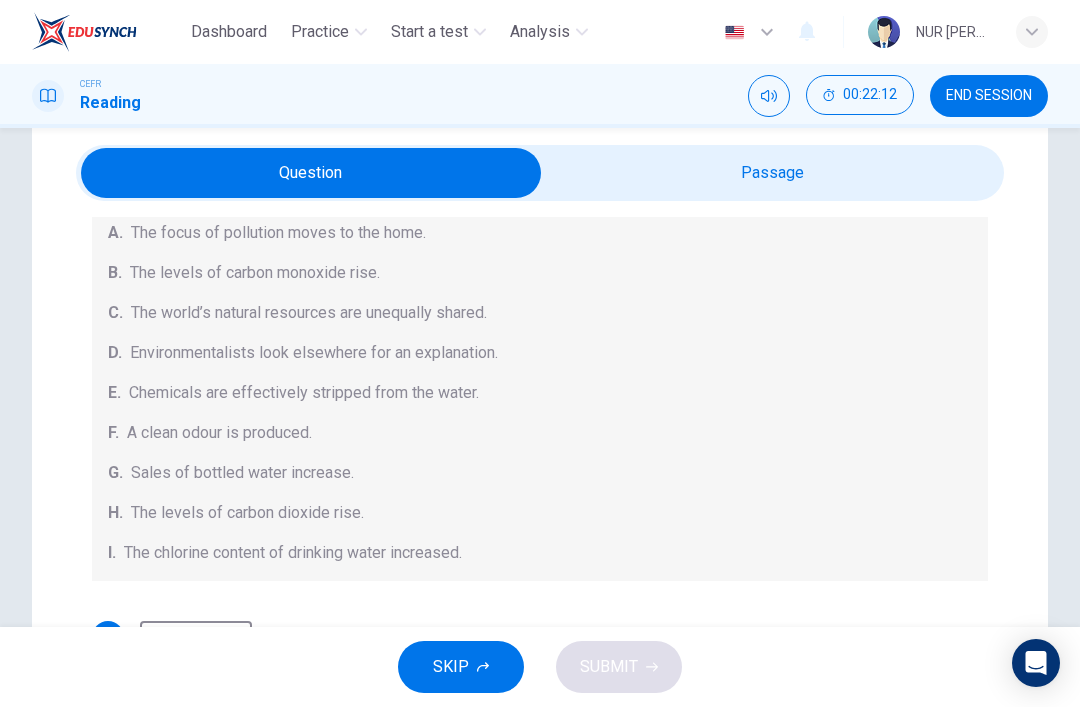 click on "Causes A. The focus of pollution moves to the home. B. The levels of carbon monoxide rise. C. The world’s natural resources are unequally shared. D. Environmentalists look elsewhere for an explanation. E. Chemicals are effectively stripped from the water. F. A clean odour is produced. G. Sales of bottled water increase. H. The levels of carbon dioxide rise. I. The chlorine content of drinking water increased." at bounding box center (540, 373) 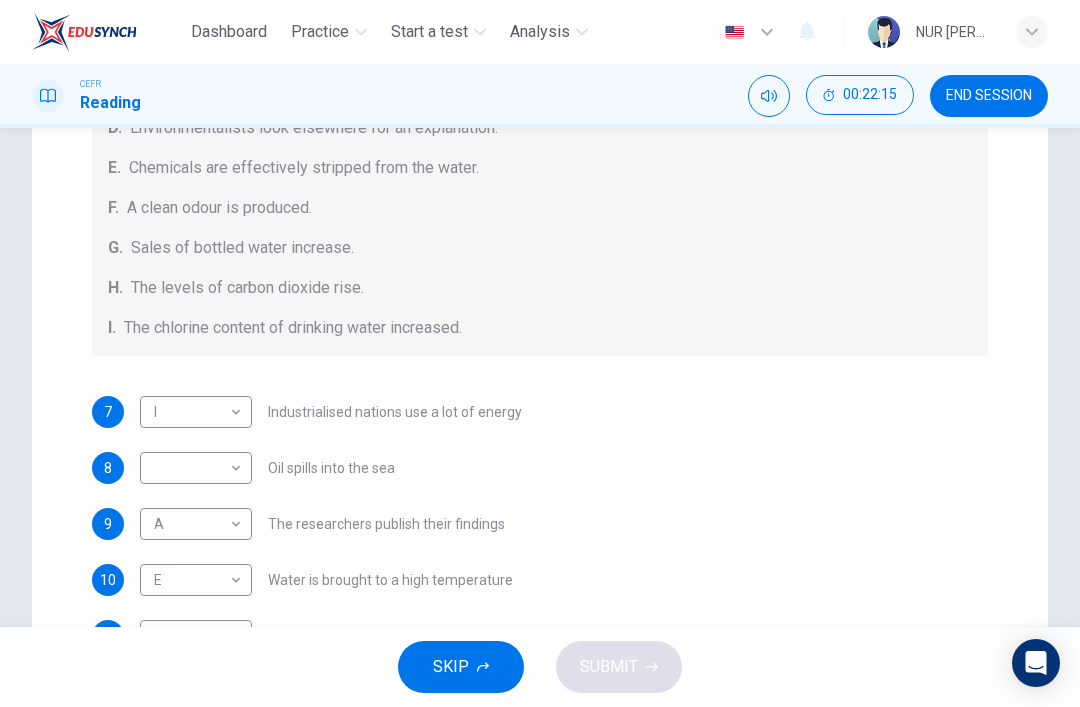 click on "Questions 7 - 13 The Reading Passage describes a number of cause and effect relationships.
Match each cause with its effect ( A-J ).
Write the appropriate letters ( A-J ) in the boxes below. Causes A. The focus of pollution moves to the home. B. The levels of carbon monoxide rise. C. The world’s natural resources are unequally shared. D. Environmentalists look elsewhere for an explanation. E. Chemicals are effectively stripped from the water. F. A clean odour is produced. G. Sales of bottled water increase. H. The levels of carbon dioxide rise. I. The chlorine content of drinking water increased. 7 I I ​ Industrialised nations use a lot of energy 8 ​ ​ Oil spills into the sea 9 A A ​ The researchers publish their findings 10 E E ​ Water is brought to a high temperature 11 G G ​ People fear pollutants in tap water 12 ​ ​ Air conditioning systems are inadequate 13 F F ​ Toxic chemicals are abundant in new cars" at bounding box center (540, 244) 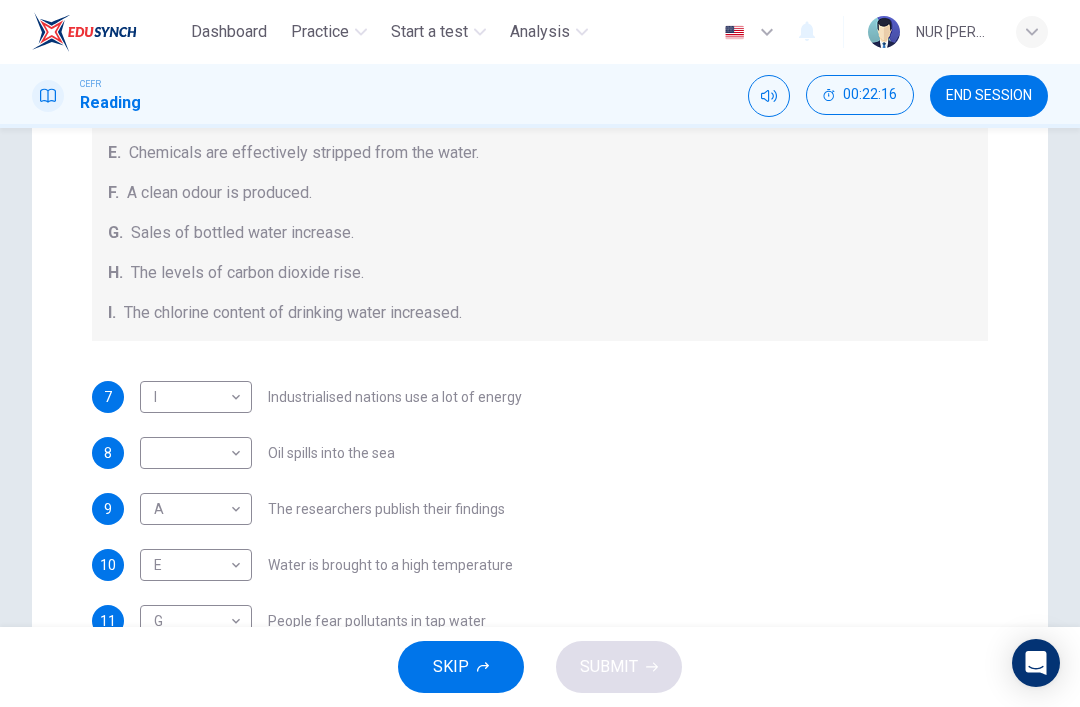 scroll, scrollTop: 311, scrollLeft: 0, axis: vertical 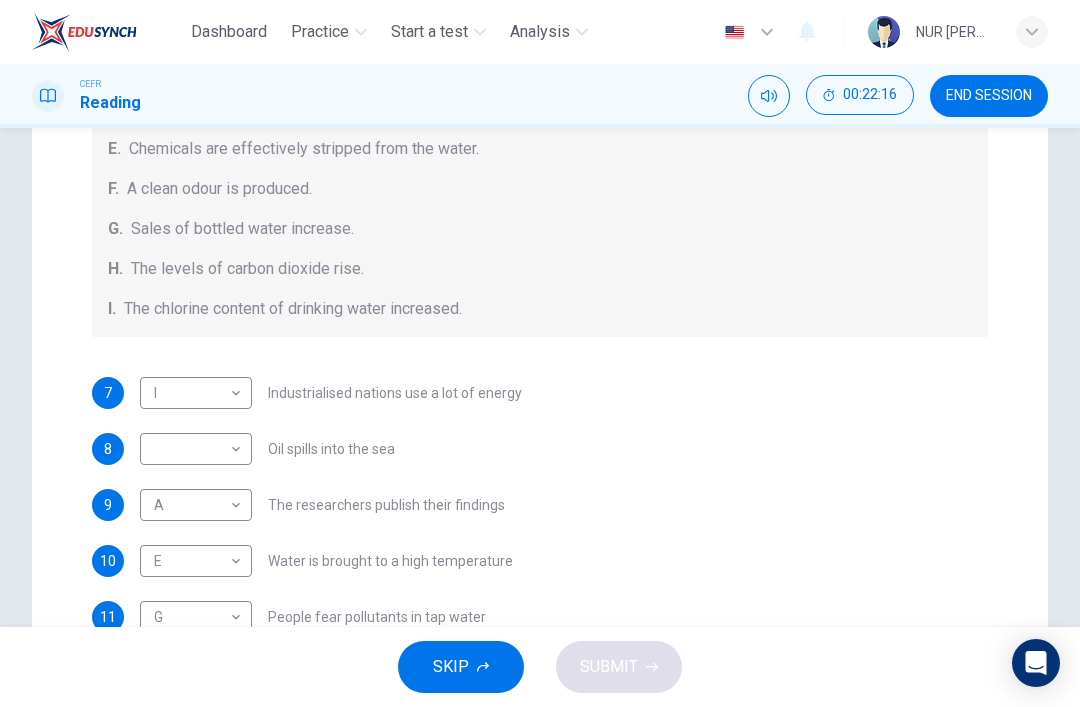 click on "7 I I ​ Industrialised nations use a lot of energy" at bounding box center (540, 393) 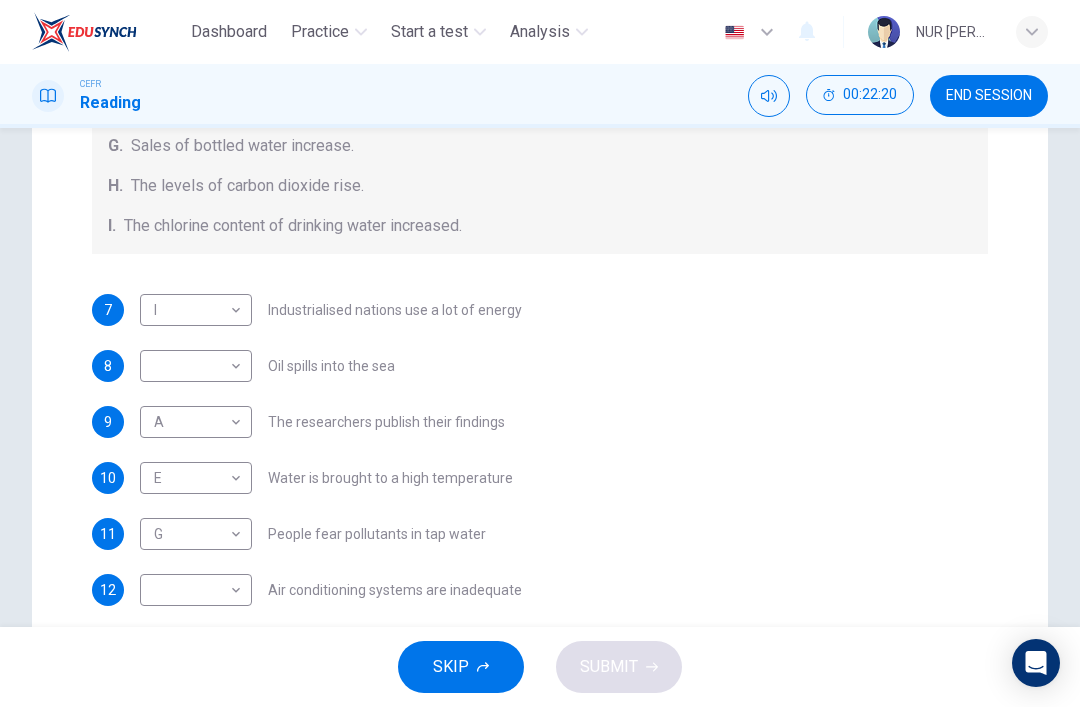 scroll, scrollTop: 387, scrollLeft: 0, axis: vertical 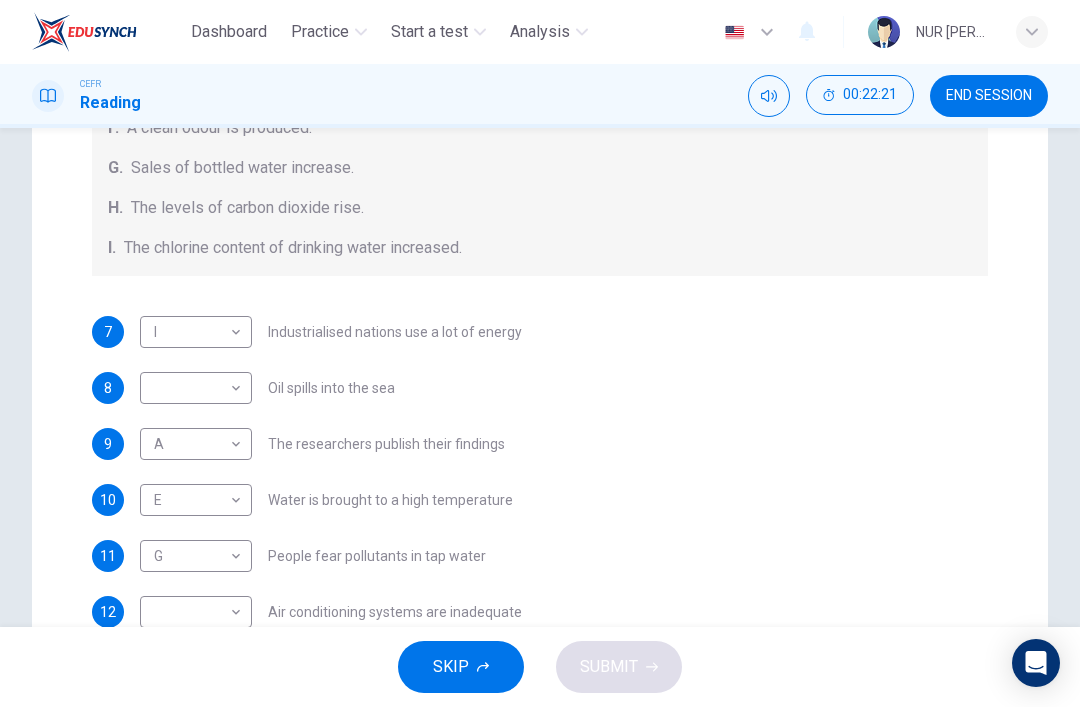 click on "7 I I ​ Industrialised nations use a lot of energy 8 ​ ​ Oil spills into the sea 9 A A ​ The researchers publish their findings 10 E E ​ Water is brought to a high temperature 11 G G ​ People fear pollutants in tap water 12 ​ ​ Air conditioning systems are inadequate 13 F F ​ Toxic chemicals are abundant in new cars" at bounding box center (540, 500) 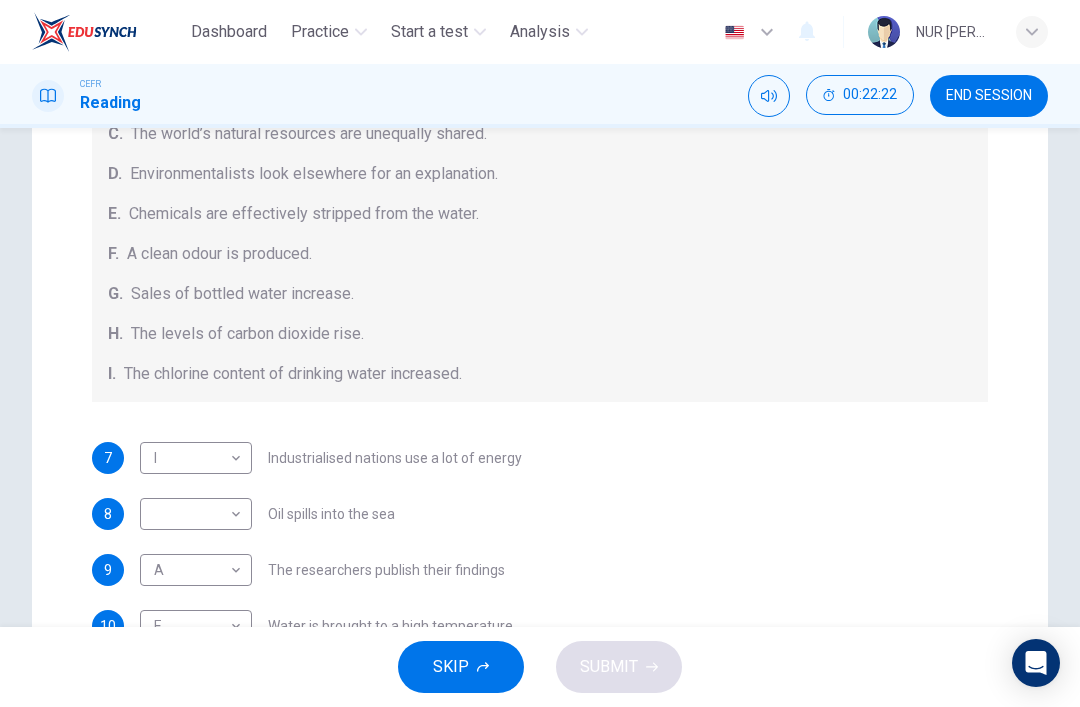 scroll, scrollTop: 243, scrollLeft: 0, axis: vertical 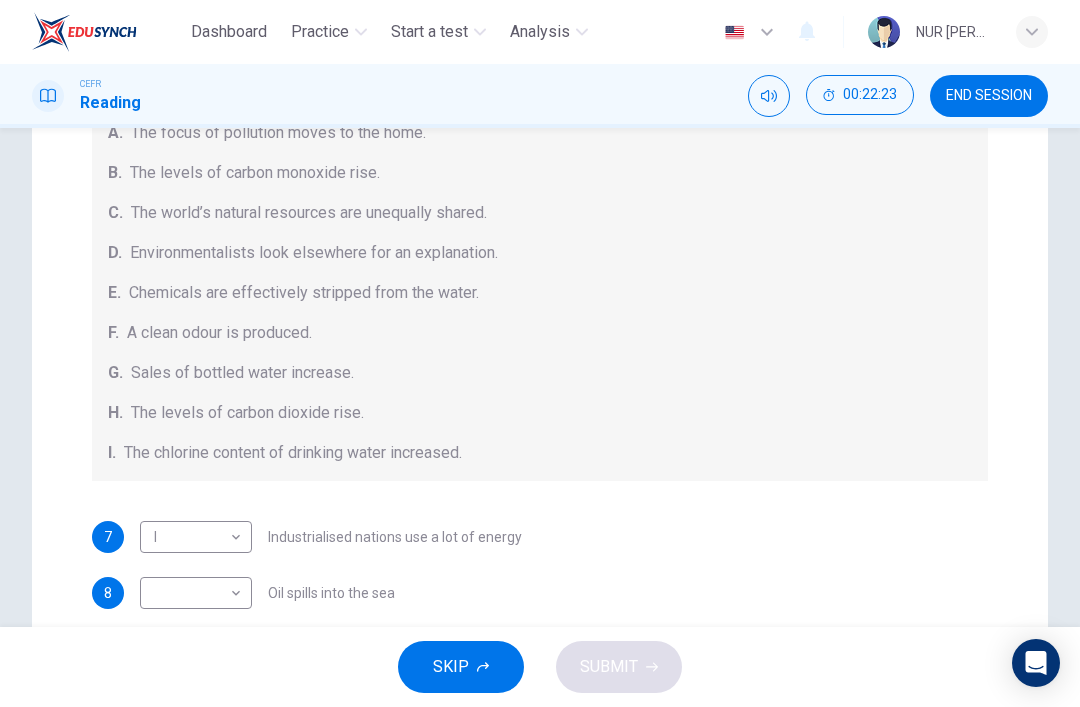 click on "Questions 7 - 13 The Reading Passage describes a number of cause and effect relationships.
Match each cause with its effect ( A-J ).
Write the appropriate letters ( A-J ) in the boxes below. Causes A. The focus of pollution moves to the home. B. The levels of carbon monoxide rise. C. The world’s natural resources are unequally shared. D. Environmentalists look elsewhere for an explanation. E. Chemicals are effectively stripped from the water. F. A clean odour is produced. G. Sales of bottled water increase. H. The levels of carbon dioxide rise. I. The chlorine content of drinking water increased. 7 I I ​ Industrialised nations use a lot of energy 8 ​ ​ Oil spills into the sea 9 A A ​ The researchers publish their findings 10 E E ​ Water is brought to a high temperature 11 G G ​ People fear pollutants in tap water 12 ​ ​ Air conditioning systems are inadequate 13 F F ​ Toxic chemicals are abundant in new cars" at bounding box center [540, 369] 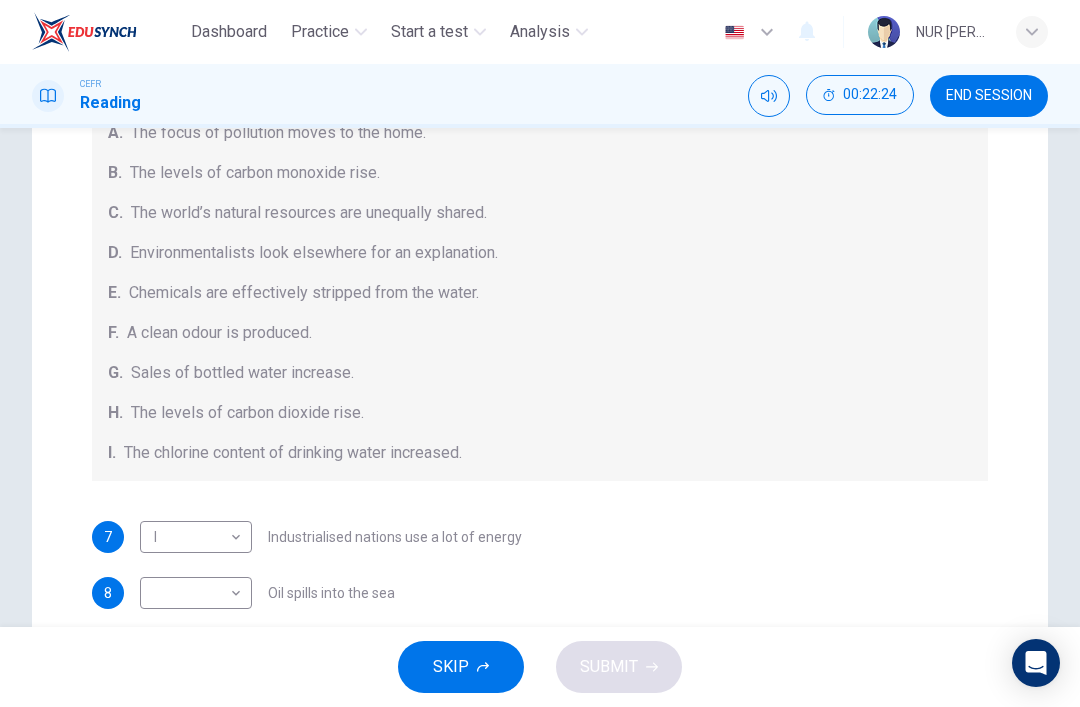 click on "Dashboard Practice Start a test Analysis English en ​ NUR IZZAH ZAFIRAH BINTI KAMARULAKMAM CEFR Reading 00:22:24 END SESSION Questions 7 - 13 The Reading Passage describes a number of cause and effect relationships.
Match each cause with its effect ( A-J ).
Write the appropriate letters ( A-J ) in the boxes below. Causes A. The focus of pollution moves to the home. B. The levels of carbon monoxide rise. C. The world’s natural resources are unequally shared. D. Environmentalists look elsewhere for an explanation. E. Chemicals are effectively stripped from the water. F. A clean odour is produced. G. Sales of bottled water increase. H. The levels of carbon dioxide rise. I. The chlorine content of drinking water increased. 7 I I ​ Industrialised nations use a lot of energy 8 ​ ​ Oil spills into the sea 9 A A ​ The researchers publish their findings 10 E E ​ Water is brought to a high temperature 11 G G ​ People fear pollutants in tap water 12 ​ ​ Air conditioning systems are inadequate 13 F" at bounding box center (540, 353) 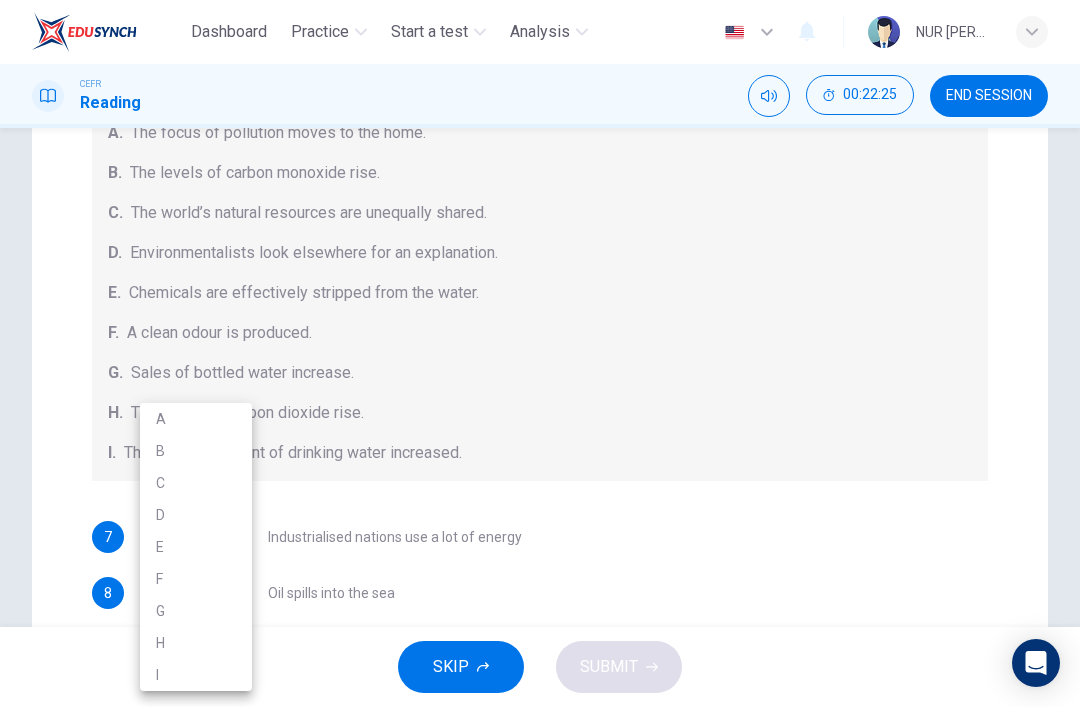 click on "B" at bounding box center [196, 451] 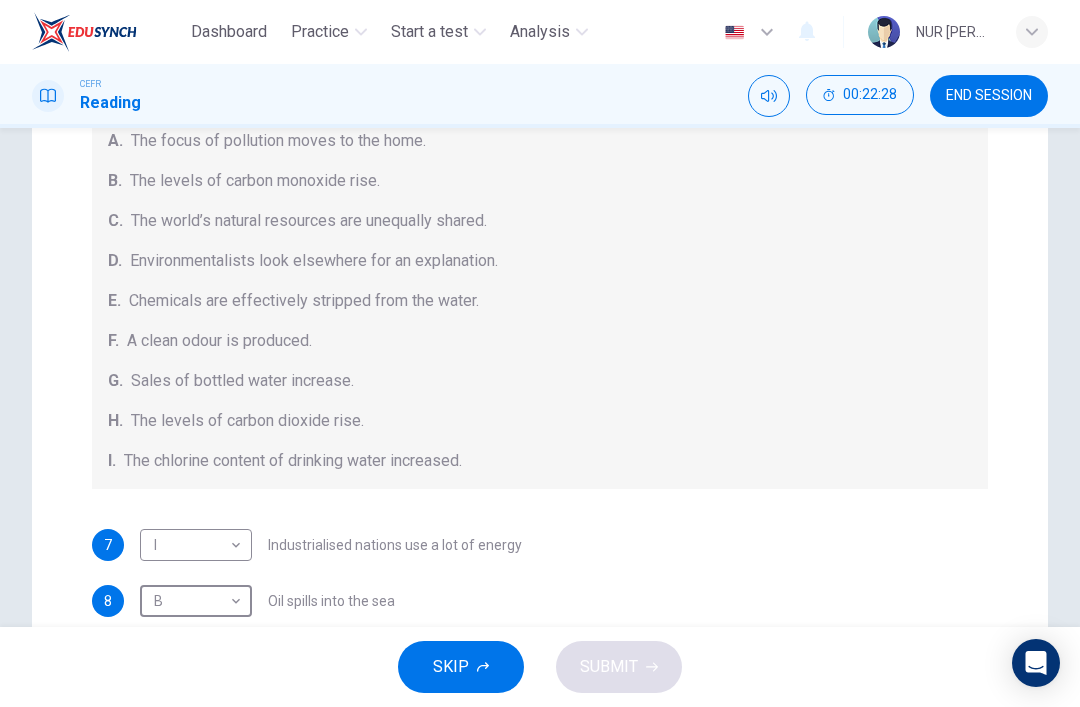 scroll, scrollTop: 183, scrollLeft: 0, axis: vertical 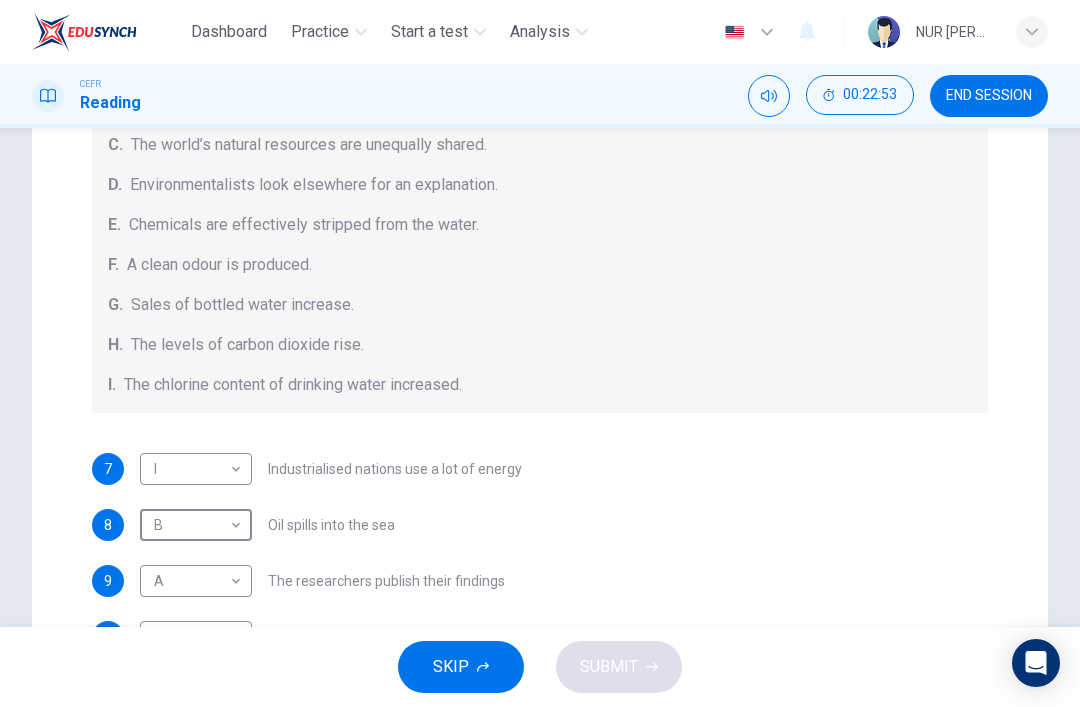click on "Questions 7 - 13 The Reading Passage describes a number of cause and effect relationships.
Match each cause with its effect ( A-J ).
Write the appropriate letters ( A-J ) in the boxes below. Causes A. The focus of pollution moves to the home. B. The levels of carbon monoxide rise. C. The world’s natural resources are unequally shared. D. Environmentalists look elsewhere for an explanation. E. Chemicals are effectively stripped from the water. F. A clean odour is produced. G. Sales of bottled water increase. H. The levels of carbon dioxide rise. I. The chlorine content of drinking water increased. 7 I I ​ Industrialised nations use a lot of energy 8 B B ​ Oil spills into the sea 9 A A ​ The researchers publish their findings 10 E E ​ Water is brought to a high temperature 11 G G ​ People fear pollutants in tap water 12 ​ ​ Air conditioning systems are inadequate 13 F F ​ Toxic chemicals are abundant in new cars" at bounding box center [540, 301] 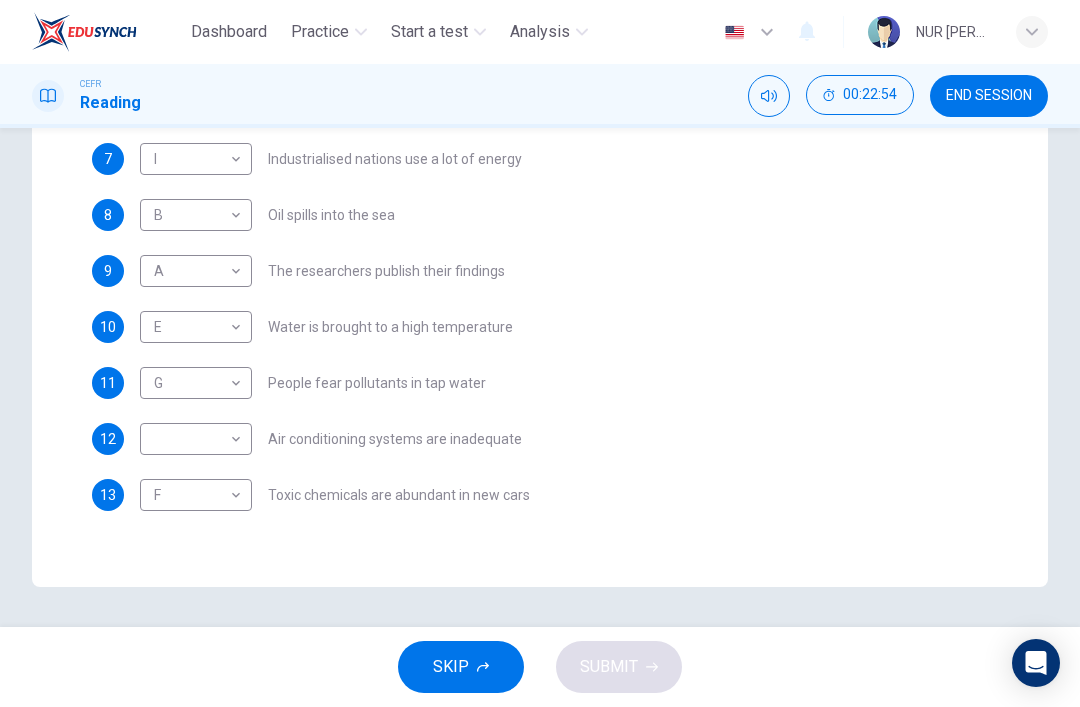 click on "7 I I ​ Industrialised nations use a lot of energy 8 B B ​ Oil spills into the sea 9 A A ​ The researchers publish their findings 10 E E ​ Water is brought to a high temperature 11 G G ​ People fear pollutants in tap water 12 ​ ​ Air conditioning systems are inadequate 13 F F ​ Toxic chemicals are abundant in new cars" at bounding box center (540, 327) 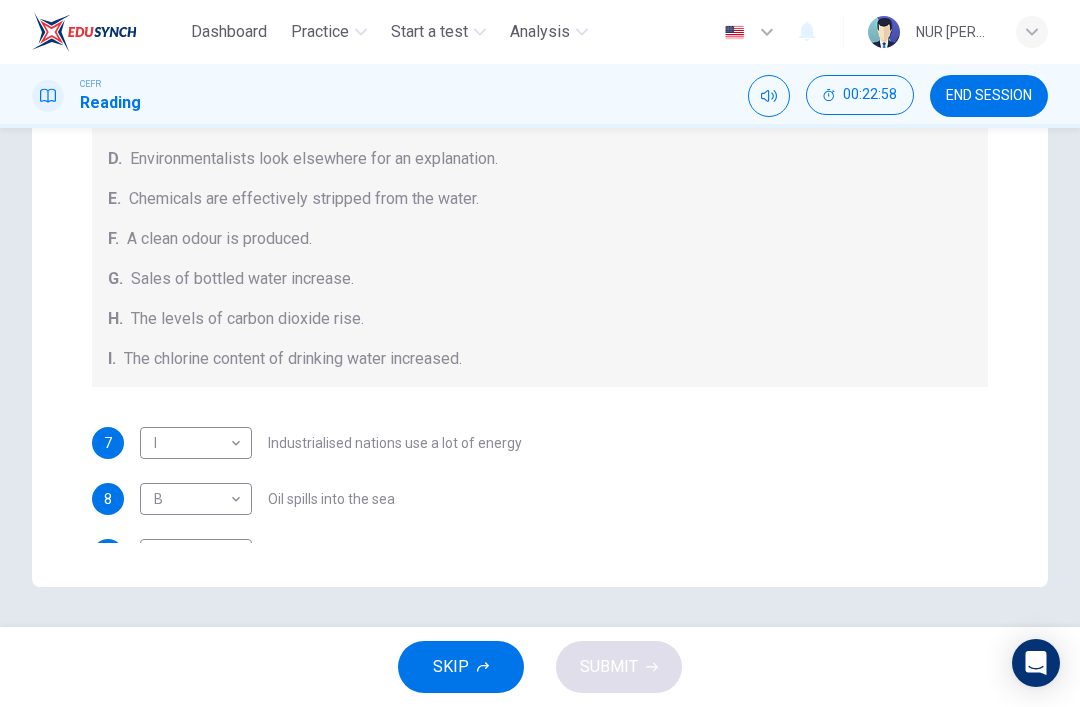 scroll, scrollTop: 0, scrollLeft: 0, axis: both 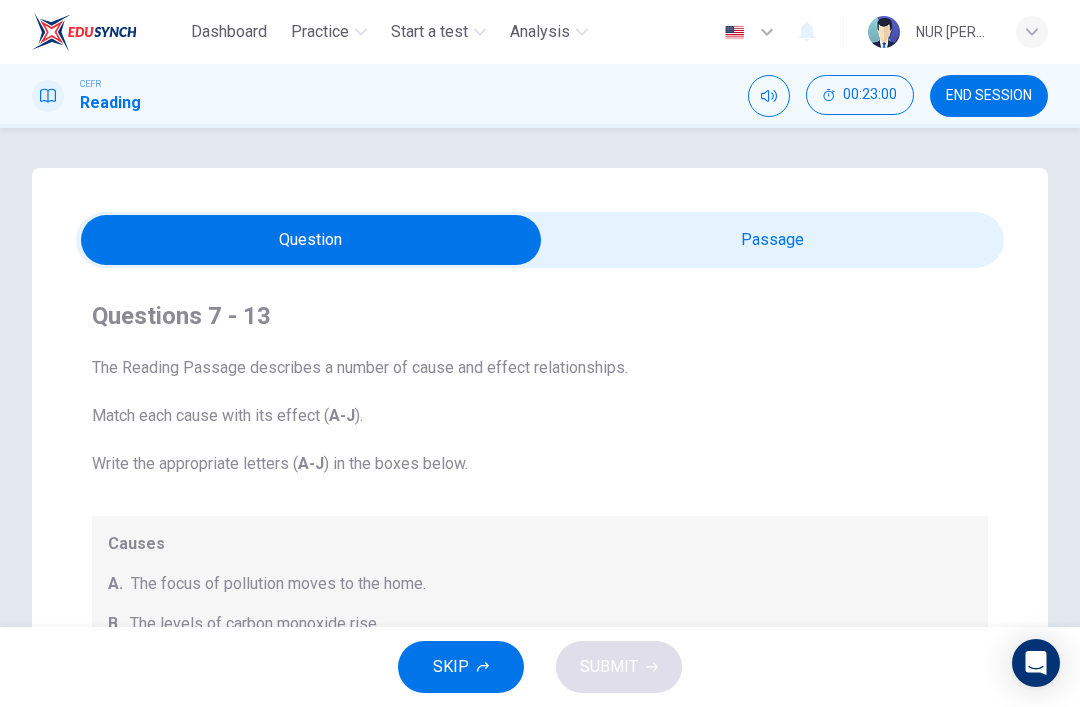 click on "Questions 7 - 13" at bounding box center [540, 316] 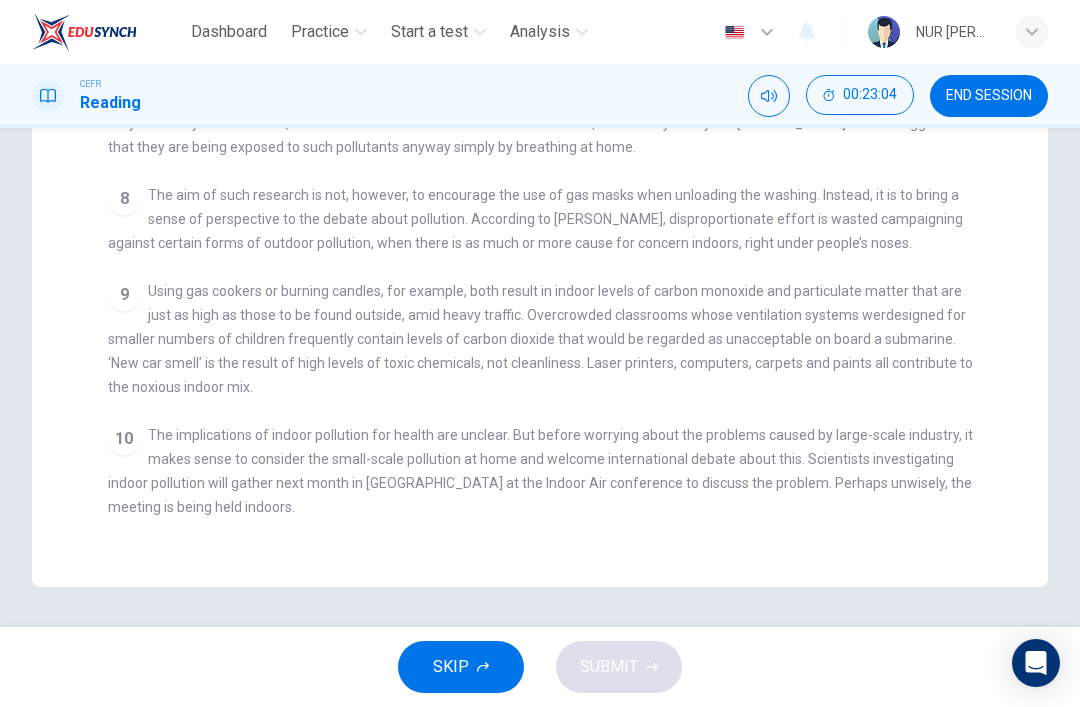 scroll, scrollTop: 529, scrollLeft: 0, axis: vertical 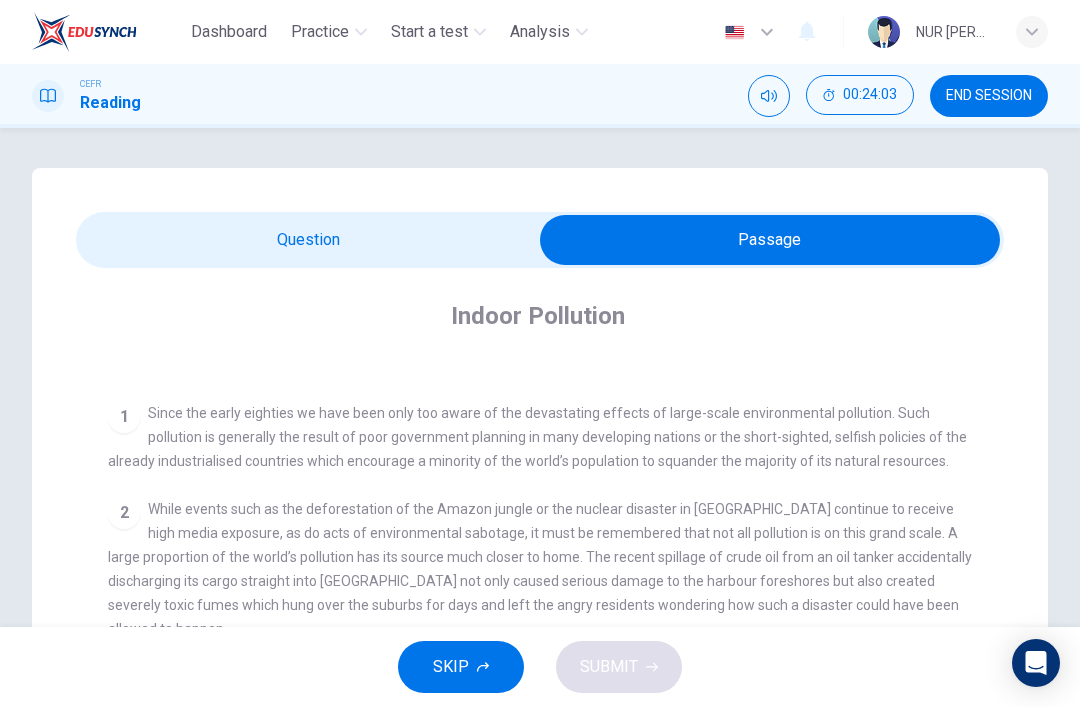 click at bounding box center (770, 240) 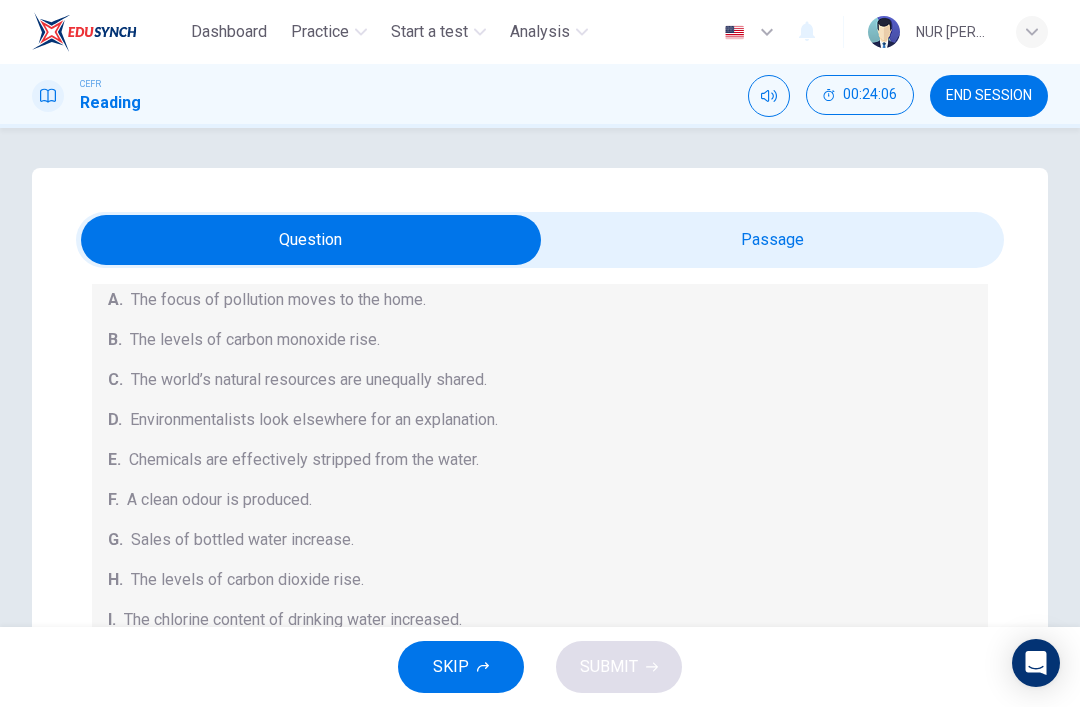 scroll, scrollTop: 285, scrollLeft: 0, axis: vertical 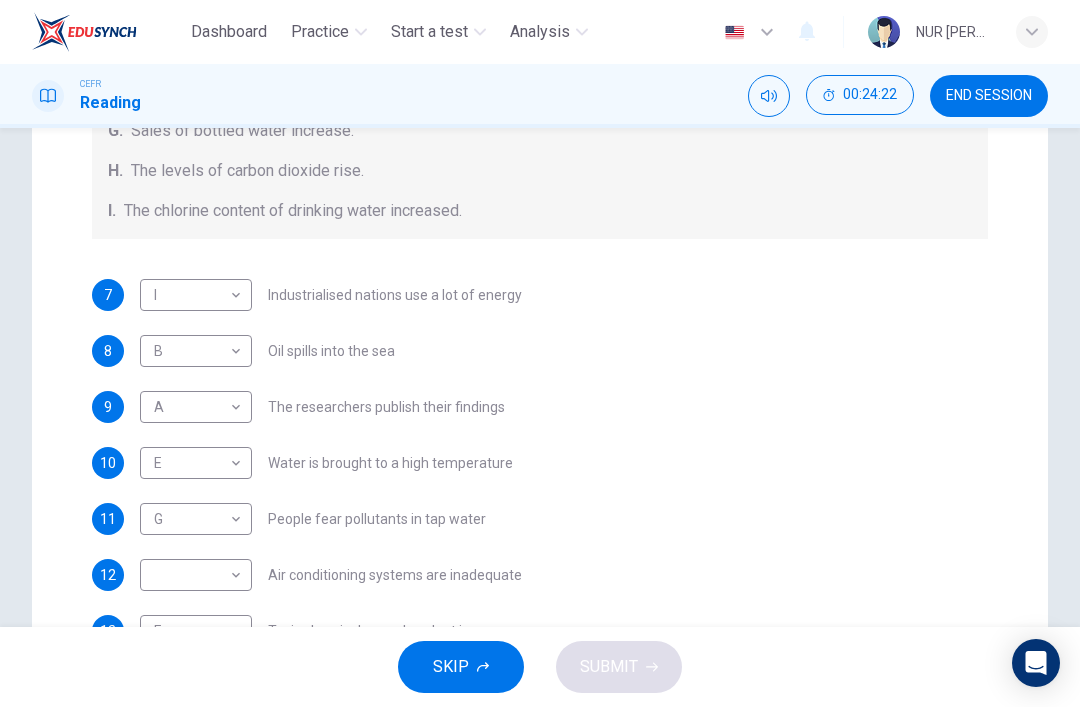 click on "Dashboard Practice Start a test Analysis English en ​ NUR IZZAH ZAFIRAH BINTI KAMARULAKMAM CEFR Reading 00:24:22 END SESSION Questions 7 - 13 The Reading Passage describes a number of cause and effect relationships.
Match each cause with its effect ( A-J ).
Write the appropriate letters ( A-J ) in the boxes below. Causes A. The focus of pollution moves to the home. B. The levels of carbon monoxide rise. C. The world’s natural resources are unequally shared. D. Environmentalists look elsewhere for an explanation. E. Chemicals are effectively stripped from the water. F. A clean odour is produced. G. Sales of bottled water increase. H. The levels of carbon dioxide rise. I. The chlorine content of drinking water increased. 7 I I ​ Industrialised nations use a lot of energy 8 B B ​ Oil spills into the sea 9 A A ​ The researchers publish their findings 10 E E ​ Water is brought to a high temperature 11 G G ​ People fear pollutants in tap water 12 ​ ​ Air conditioning systems are inadequate 13 F" at bounding box center [540, 353] 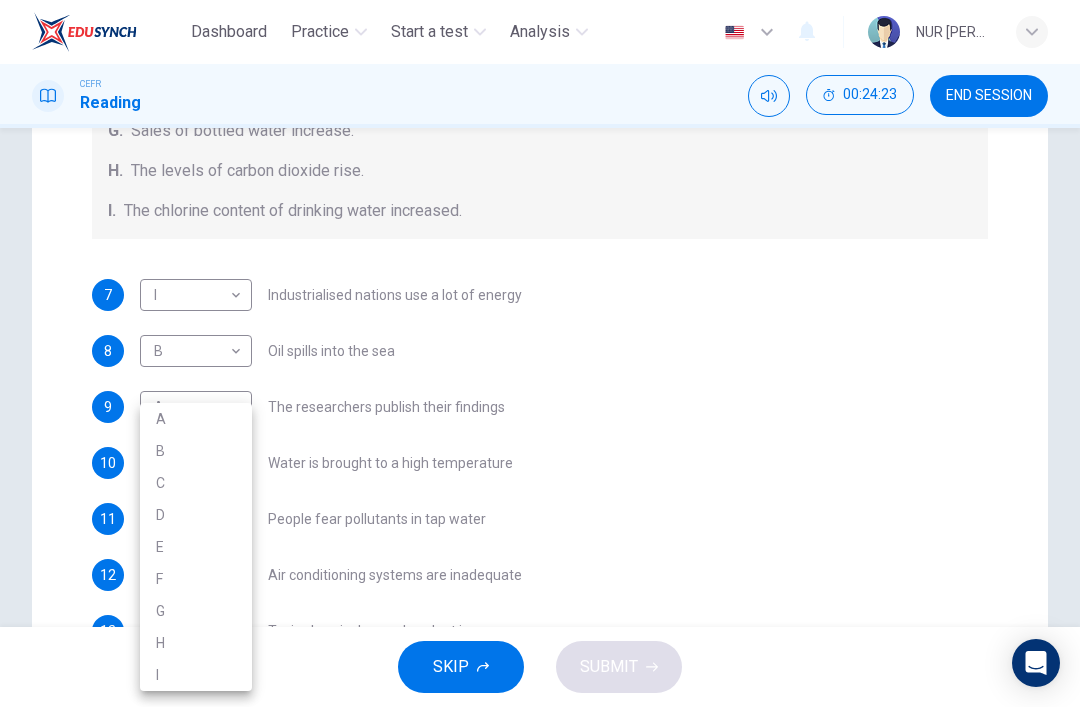 click on "C" at bounding box center (196, 483) 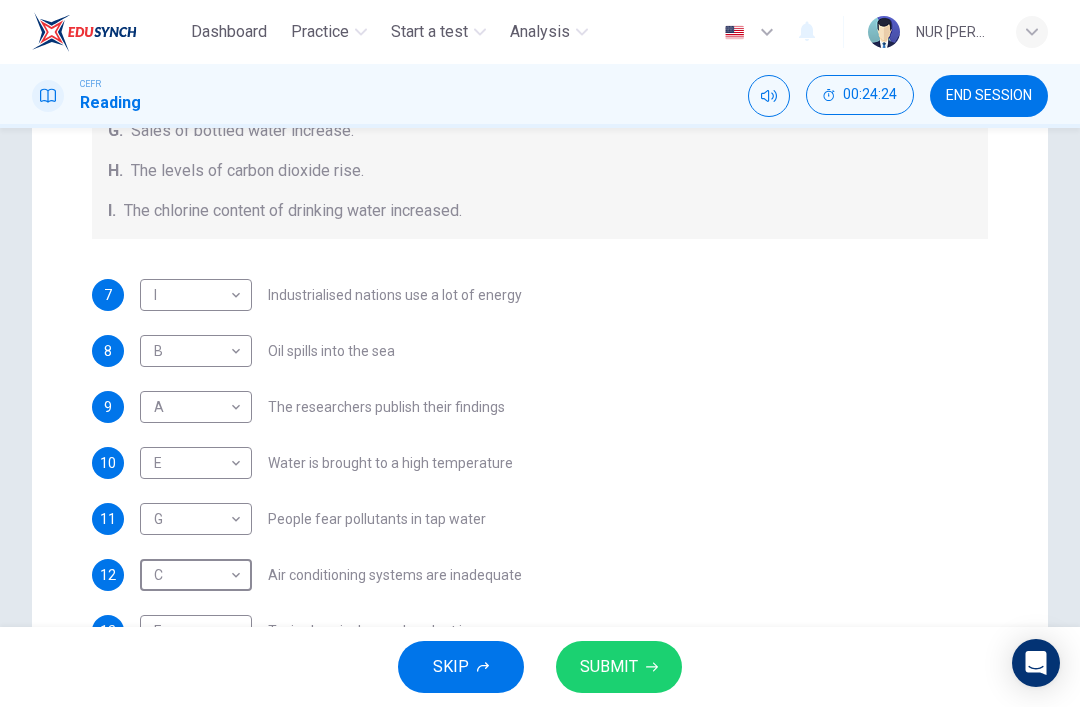 click on "SUBMIT" at bounding box center (619, 667) 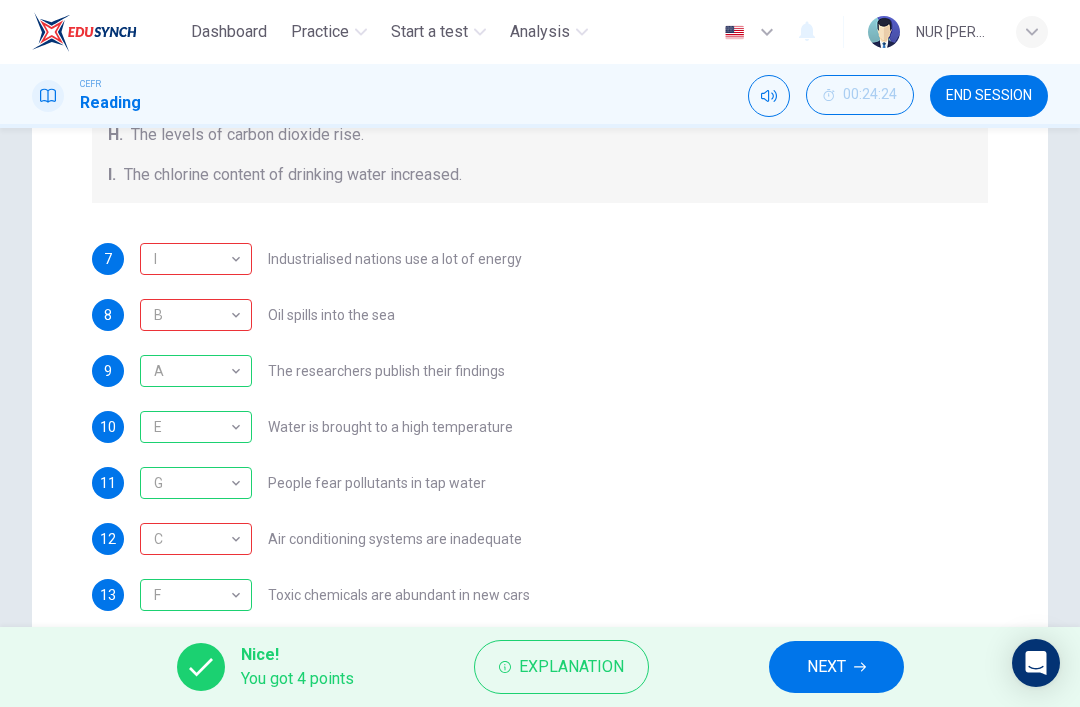 scroll, scrollTop: 446, scrollLeft: 0, axis: vertical 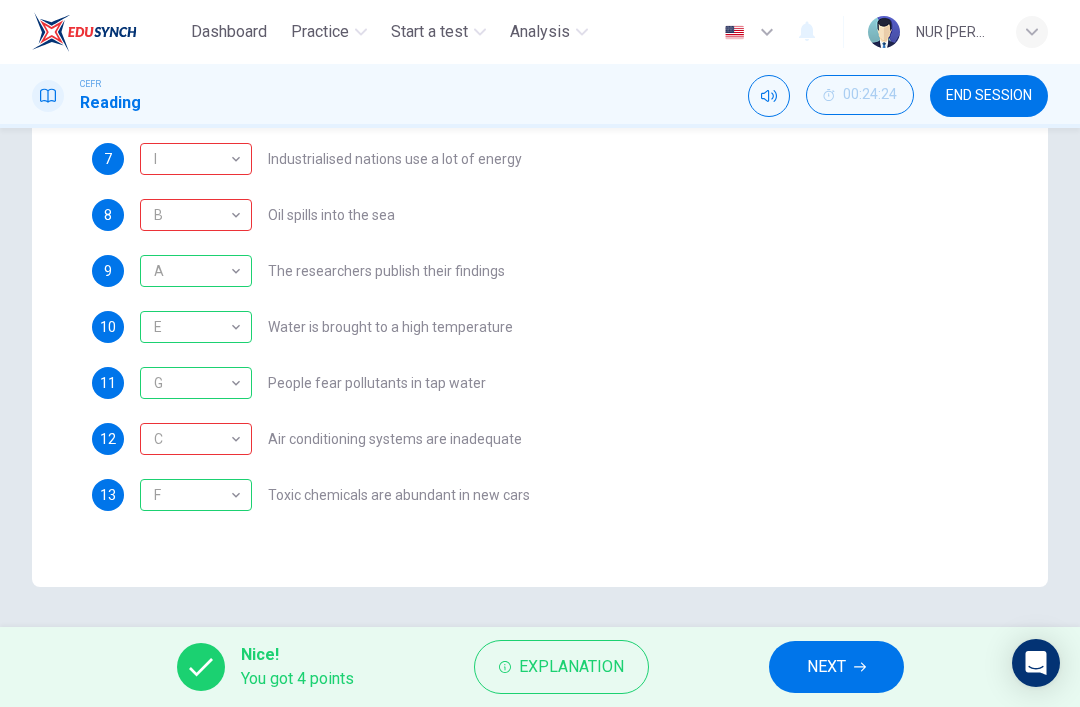 click on "9 A A ​ The researchers publish their findings" at bounding box center [540, 271] 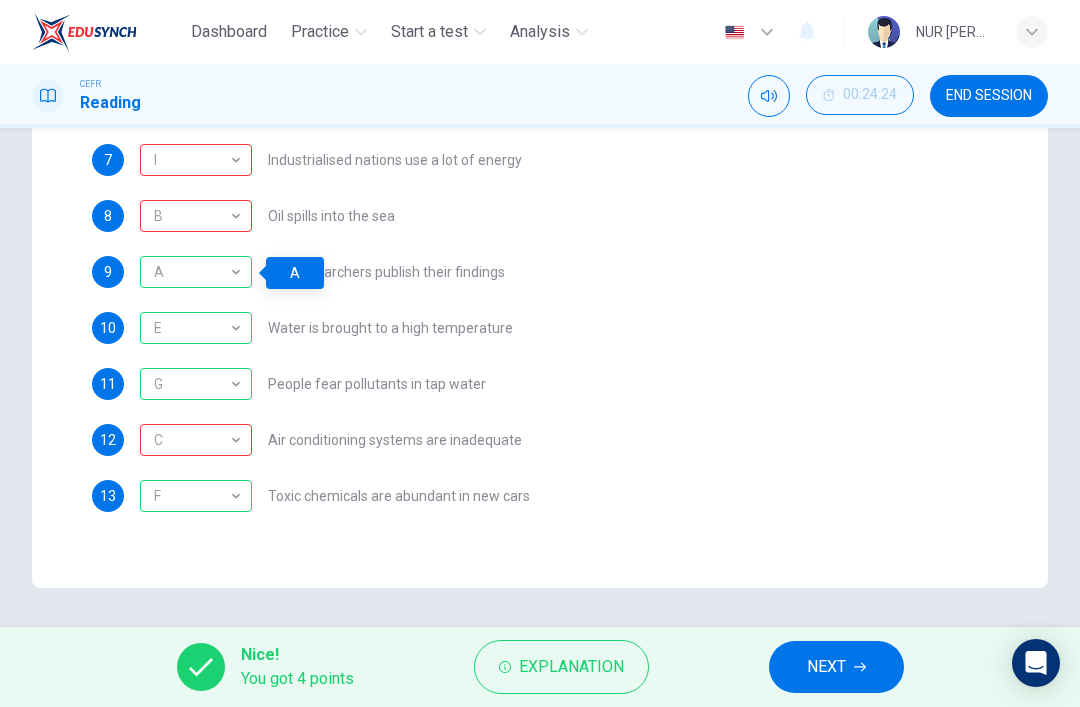 scroll, scrollTop: 543, scrollLeft: 0, axis: vertical 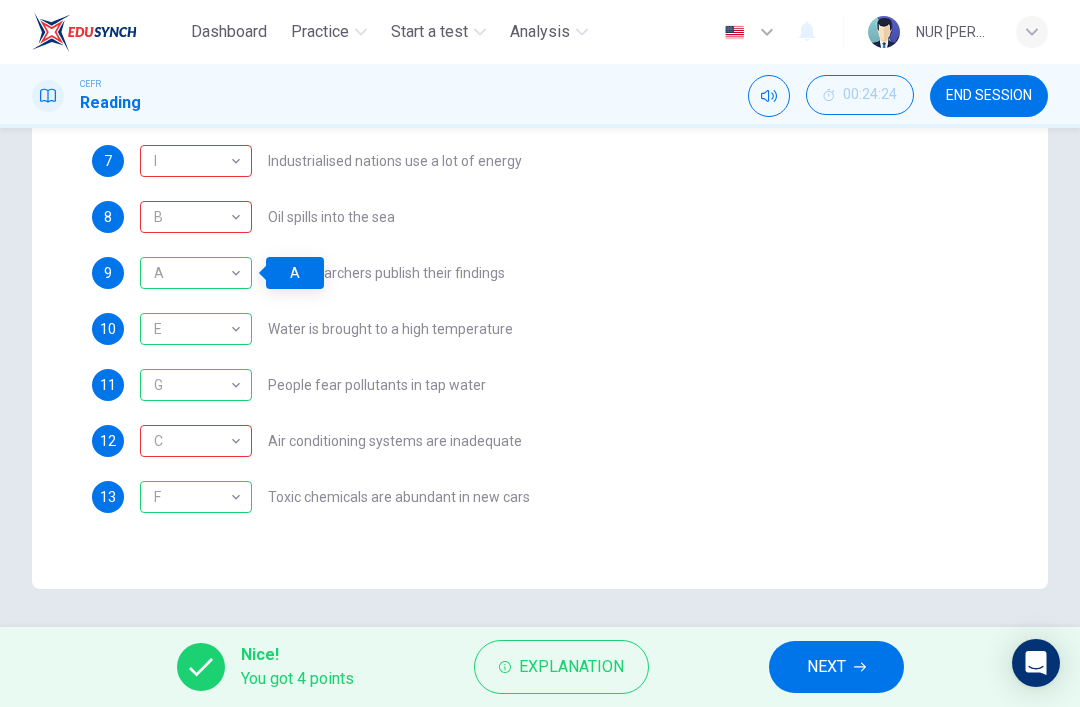 click on "10 E E ​ Water is brought to a high temperature" at bounding box center [540, 329] 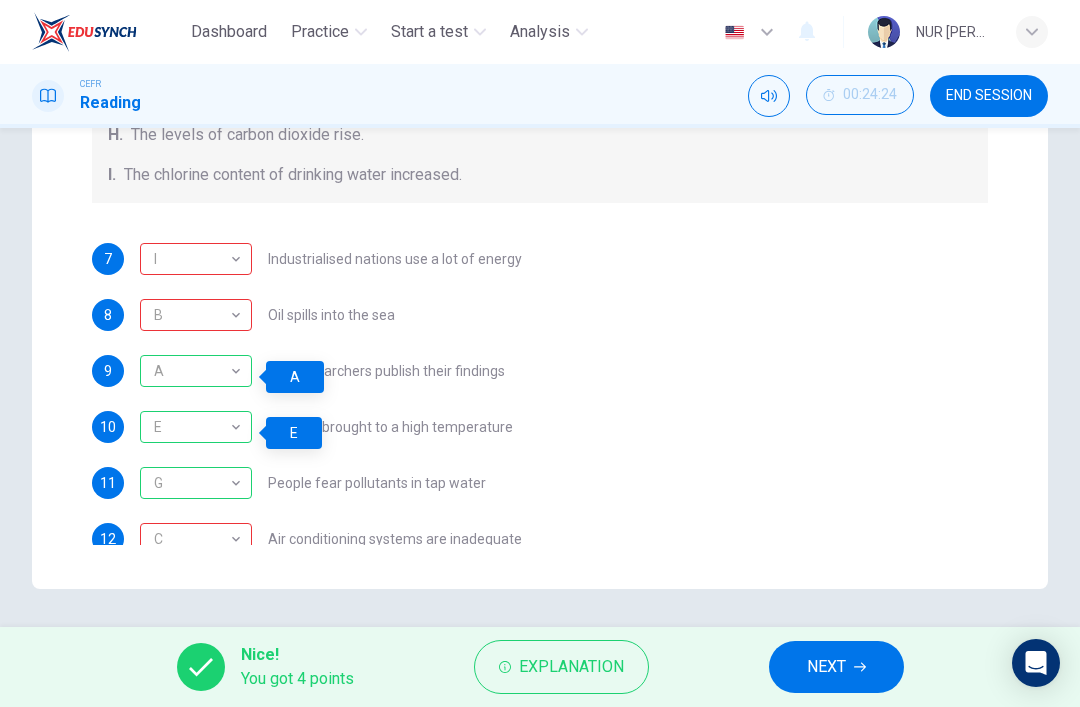 scroll, scrollTop: 171, scrollLeft: 0, axis: vertical 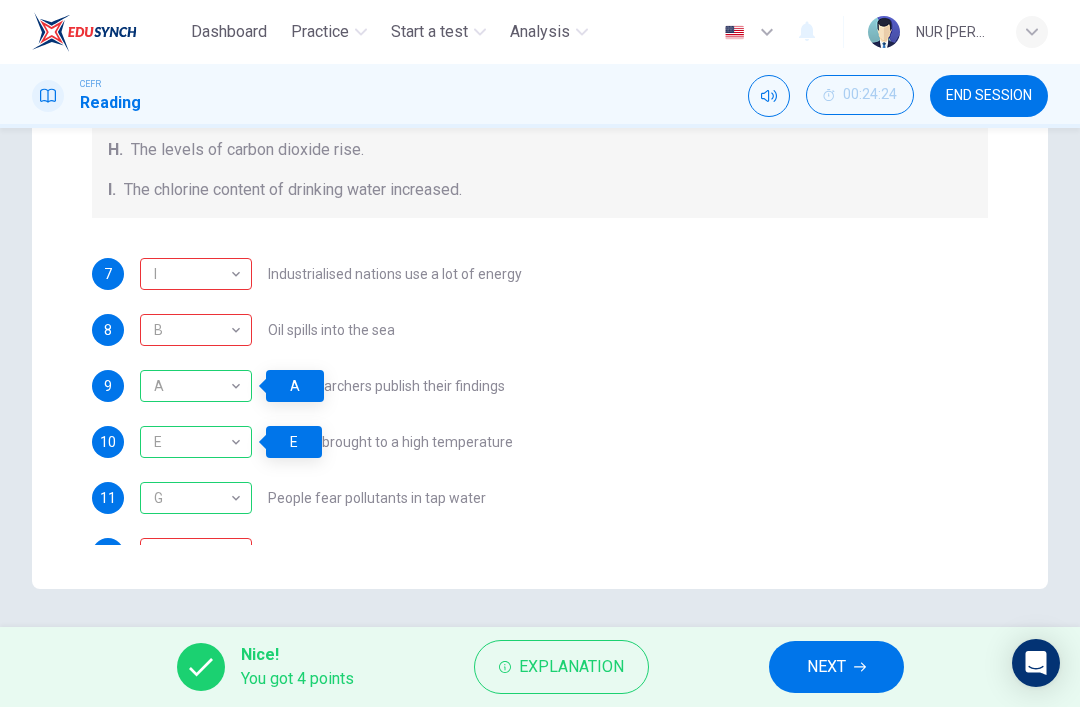 click on "I" at bounding box center [192, 274] 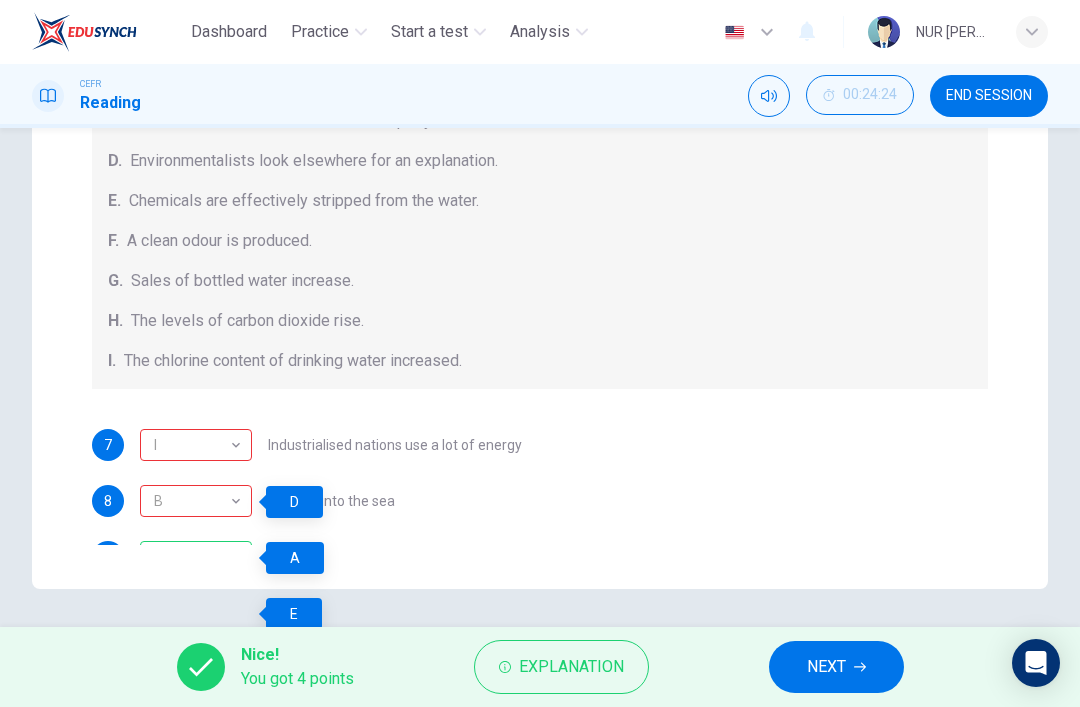 scroll, scrollTop: 0, scrollLeft: 0, axis: both 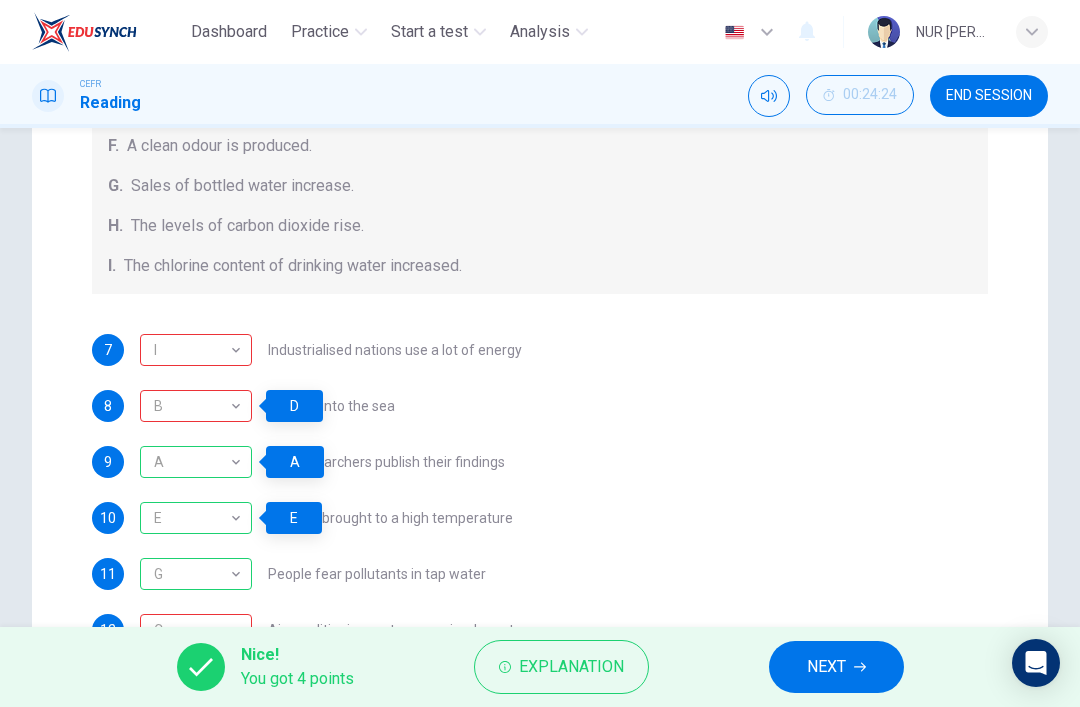 click on "I I ​ Industrialised nations use a lot of energy" at bounding box center (331, 350) 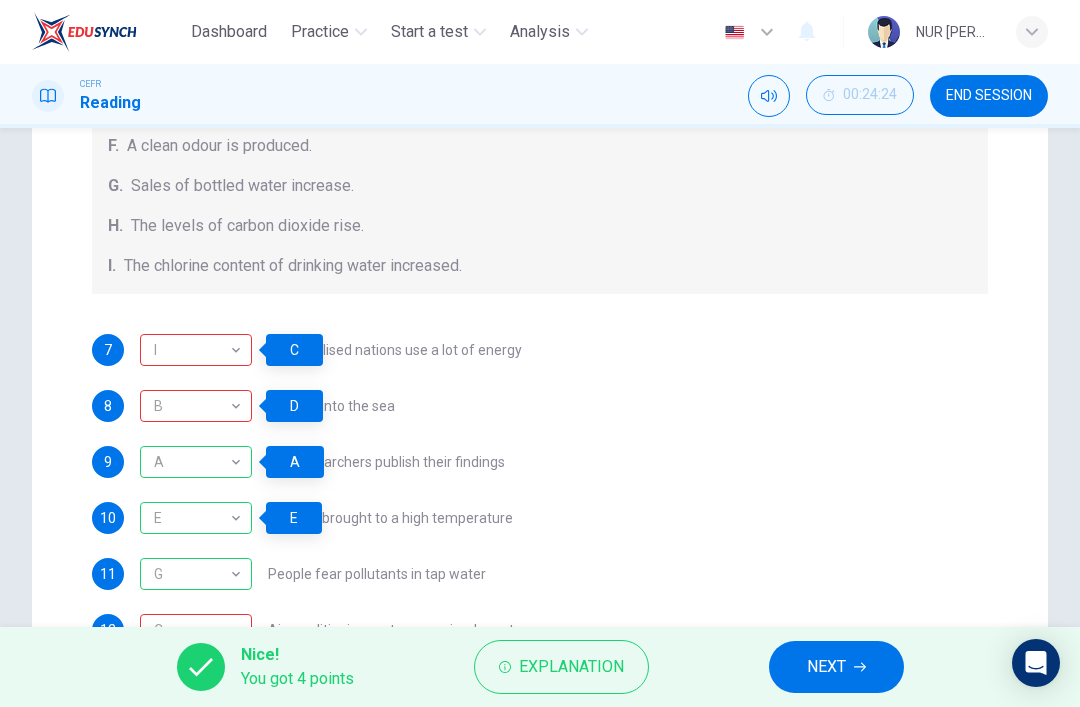 click on "B" at bounding box center (192, 406) 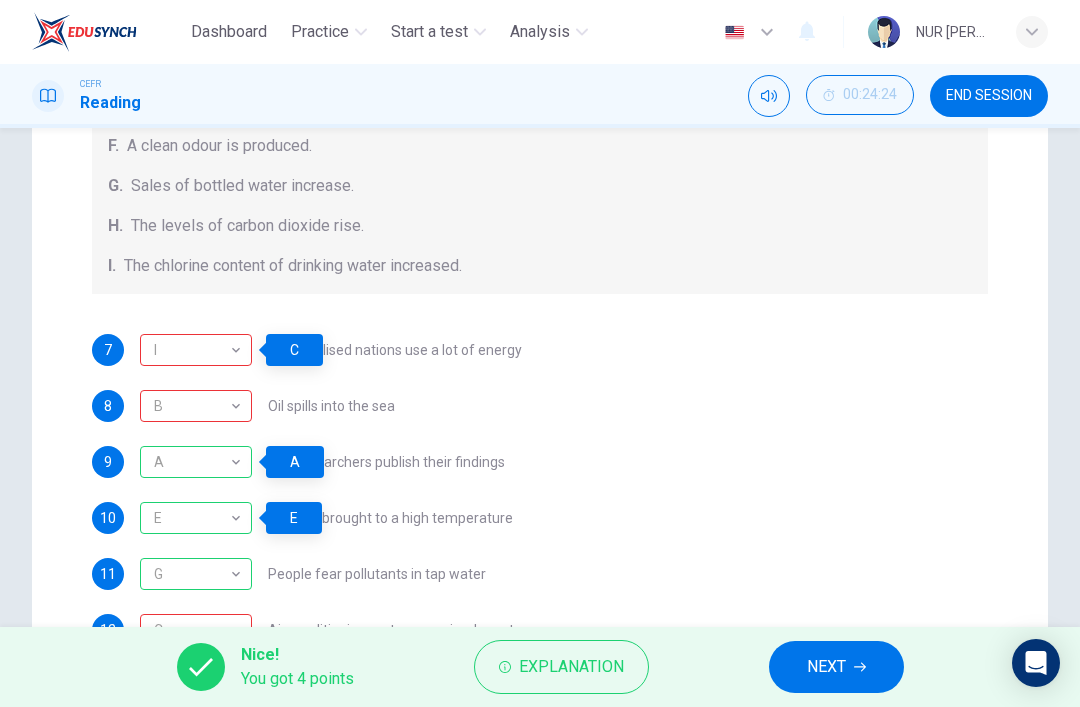 click on "B" at bounding box center [192, 406] 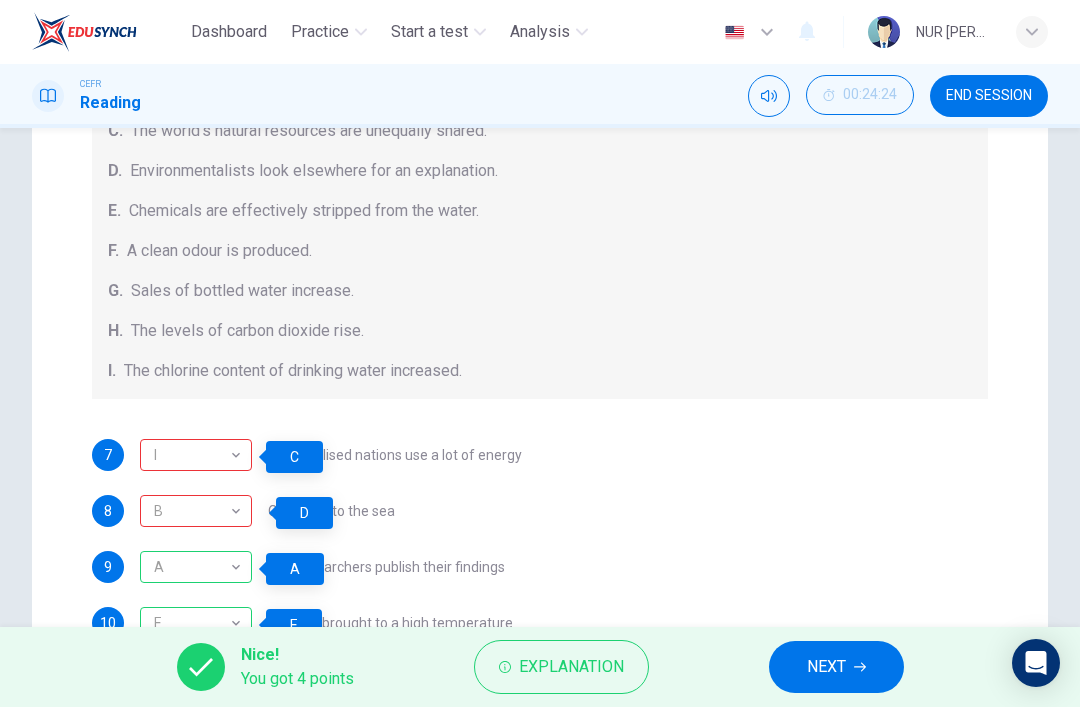 scroll, scrollTop: 170, scrollLeft: 0, axis: vertical 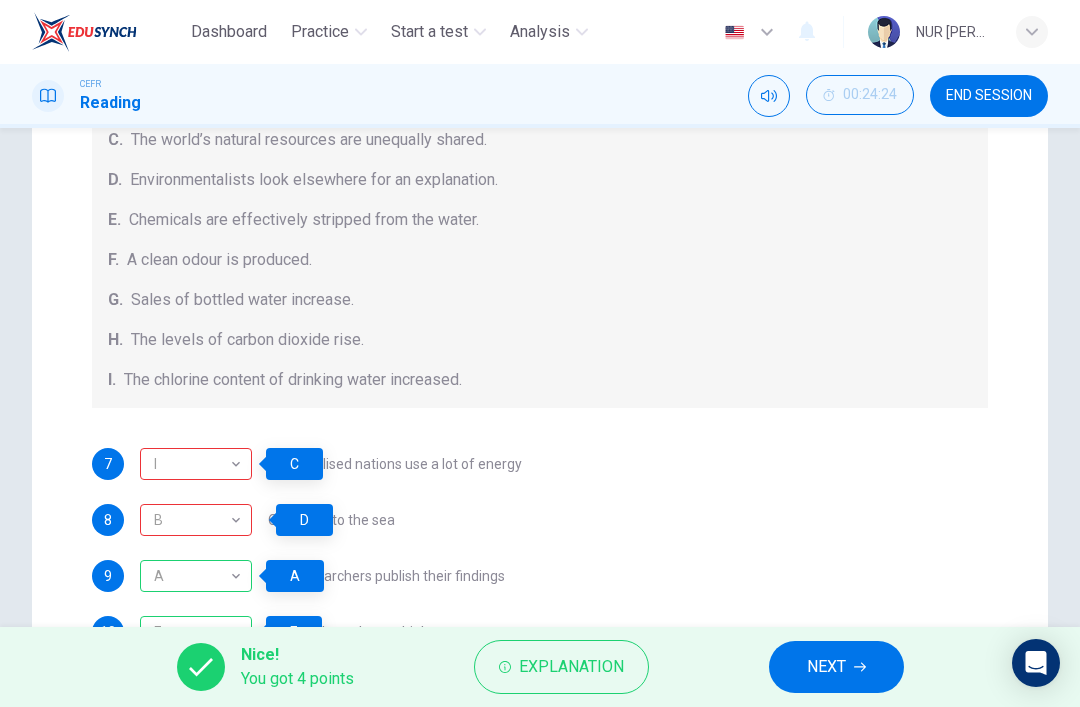 click on "Questions 7 - 13 The Reading Passage describes a number of cause and effect relationships.
Match each cause with its effect ( A-J ).
Write the appropriate letters ( A-J ) in the boxes below. Causes A. The focus of pollution moves to the home. B. The levels of carbon monoxide rise. C. The world’s natural resources are unequally shared. D. Environmentalists look elsewhere for an explanation. E. Chemicals are effectively stripped from the water. F. A clean odour is produced. G. Sales of bottled water increase. H. The levels of carbon dioxide rise. I. The chlorine content of drinking water increased. 7 I I ​ Industrialised nations use a lot of energy 8 B B ​ Oil spills into the sea 9 A A ​ The researchers publish their findings 10 E E ​ Water is brought to a high temperature 11 G G ​ People fear pollutants in tap water 12 C C ​ Air conditioning systems are inadequate 13 F F ​ Toxic chemicals are abundant in new cars" at bounding box center [540, 296] 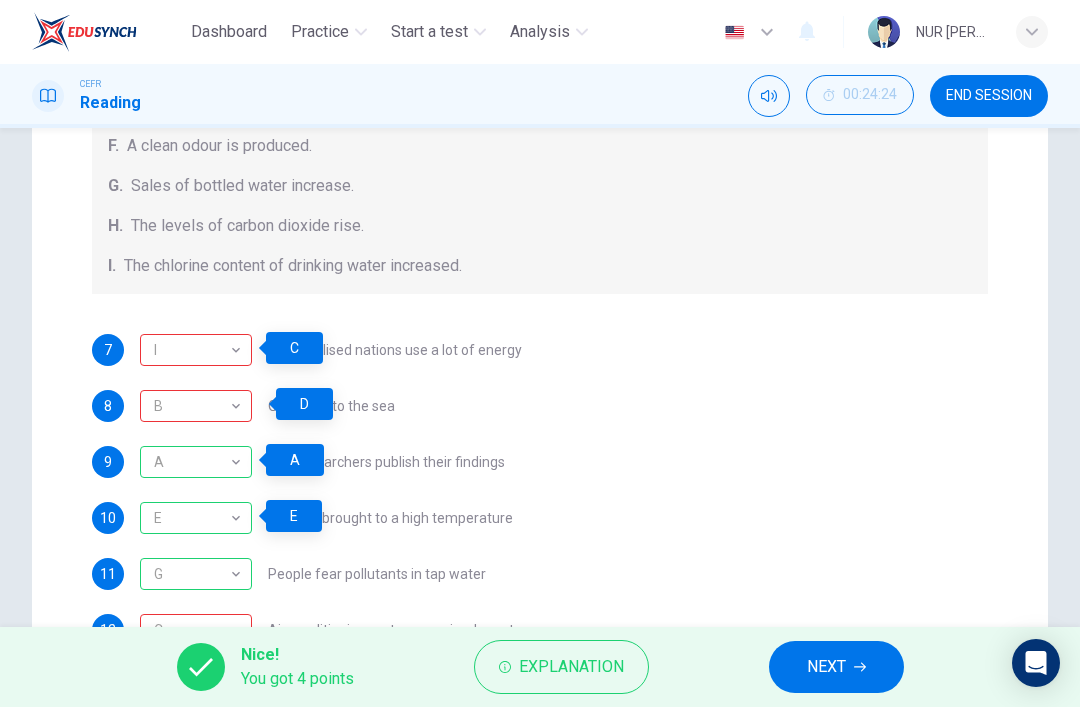 scroll, scrollTop: 284, scrollLeft: 0, axis: vertical 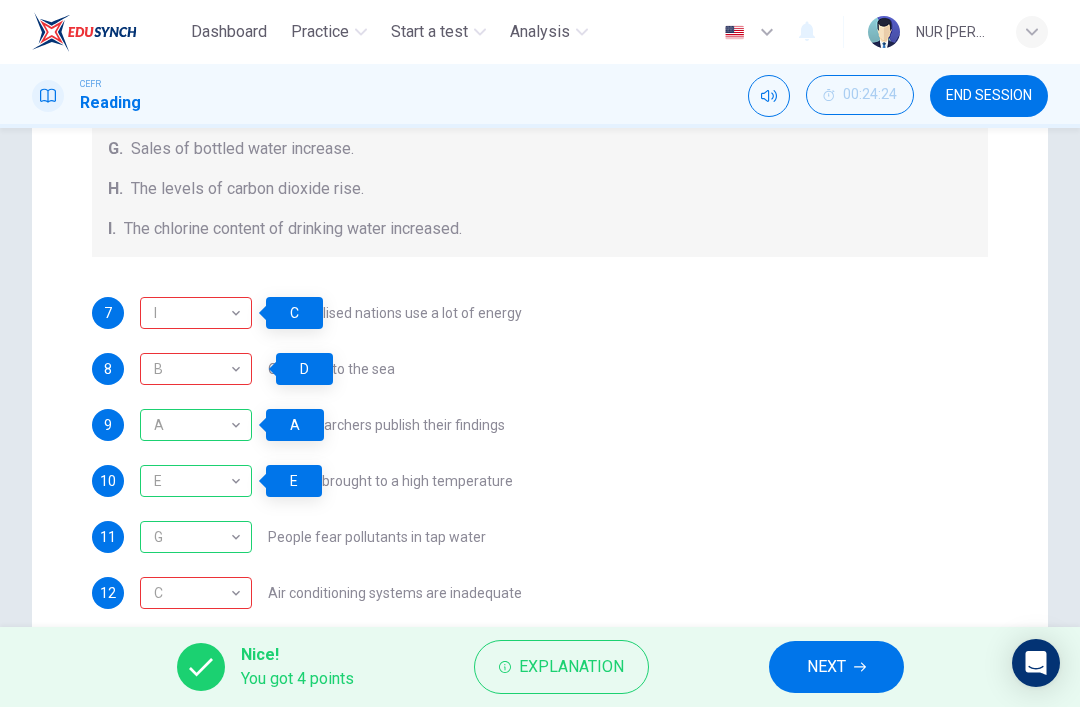 click on "C" at bounding box center [192, 593] 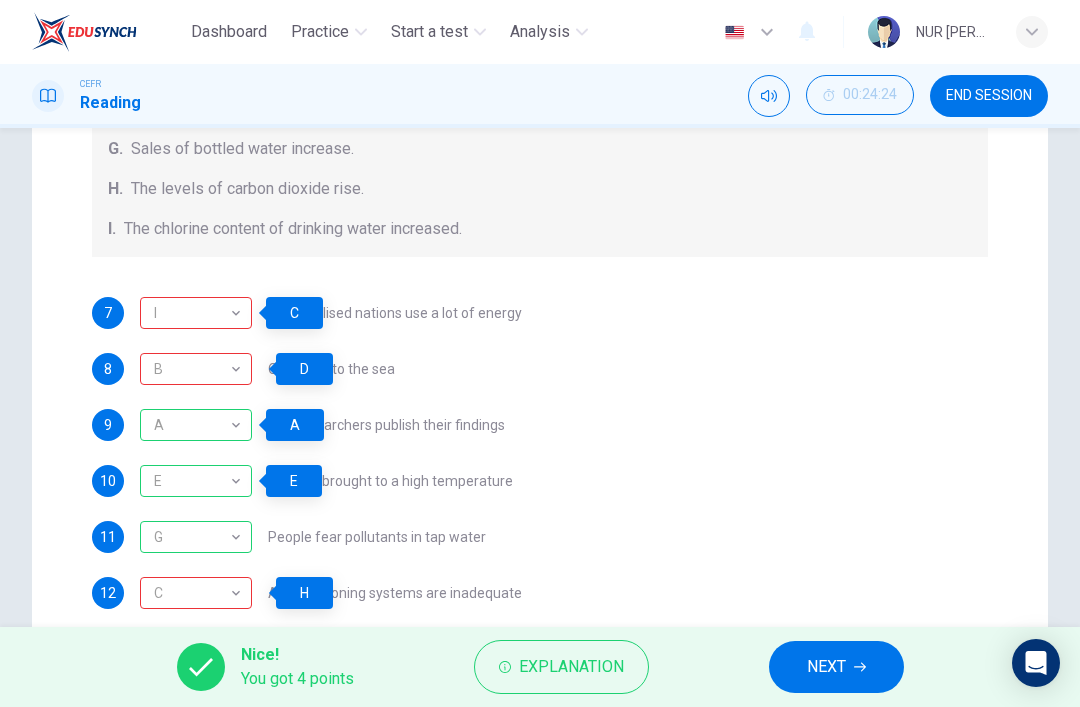 click on "7 I I ​ Industrialised nations use a lot of energy" at bounding box center [540, 313] 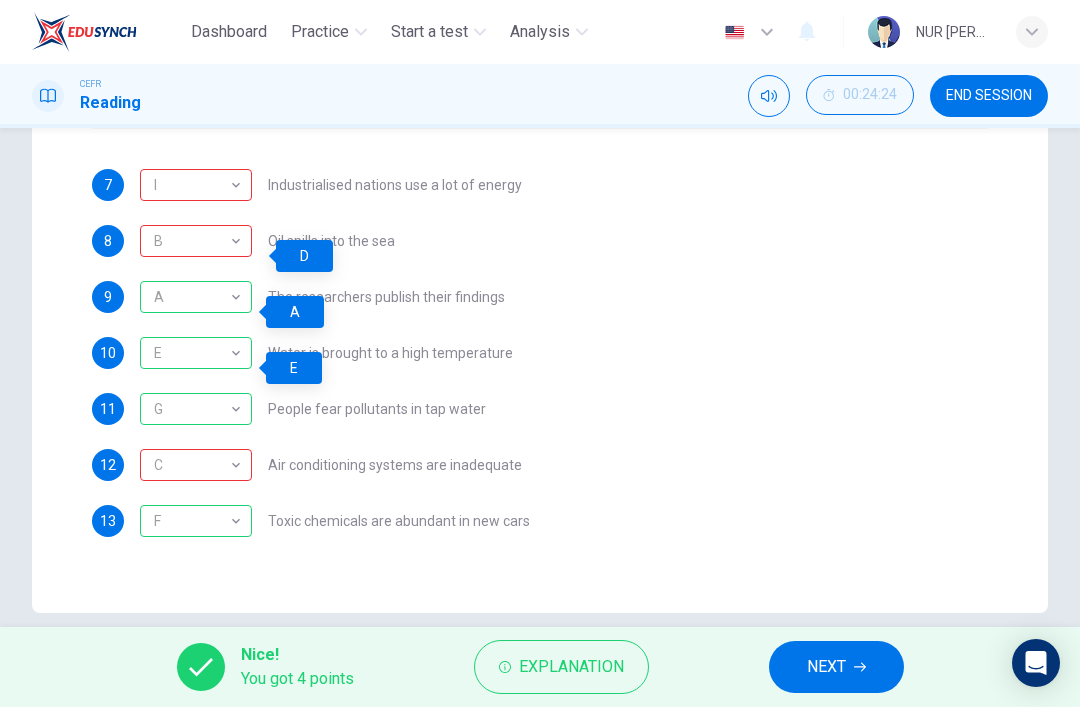 scroll, scrollTop: 521, scrollLeft: 0, axis: vertical 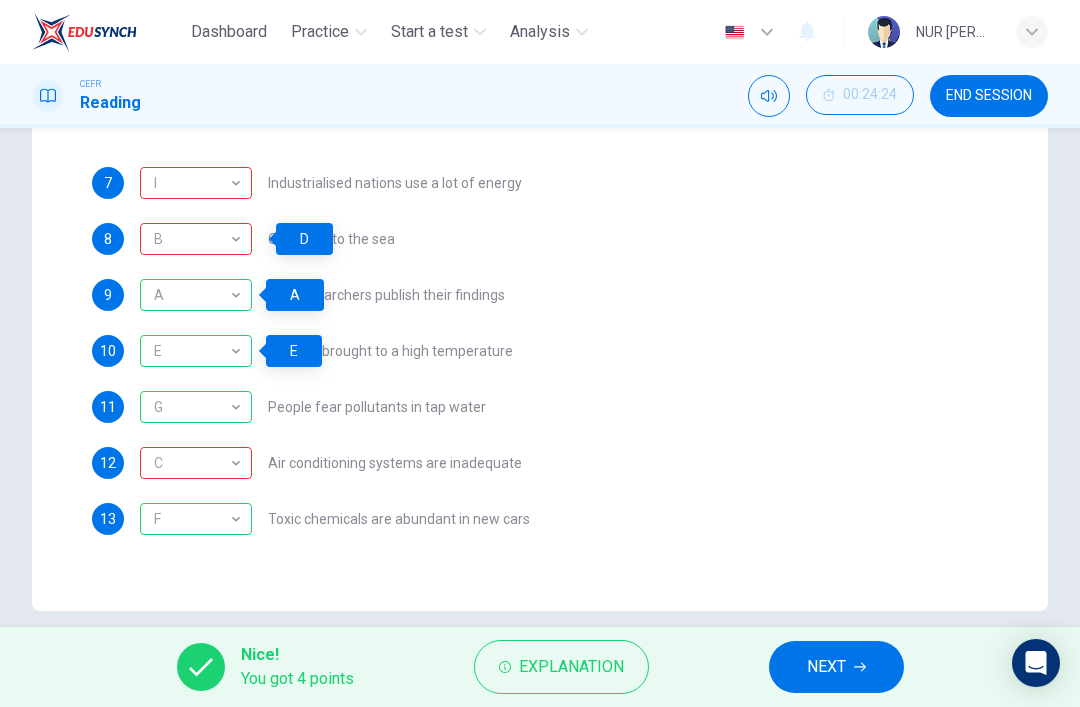 click on "8 B B ​ Oil spills into the sea" at bounding box center (540, 239) 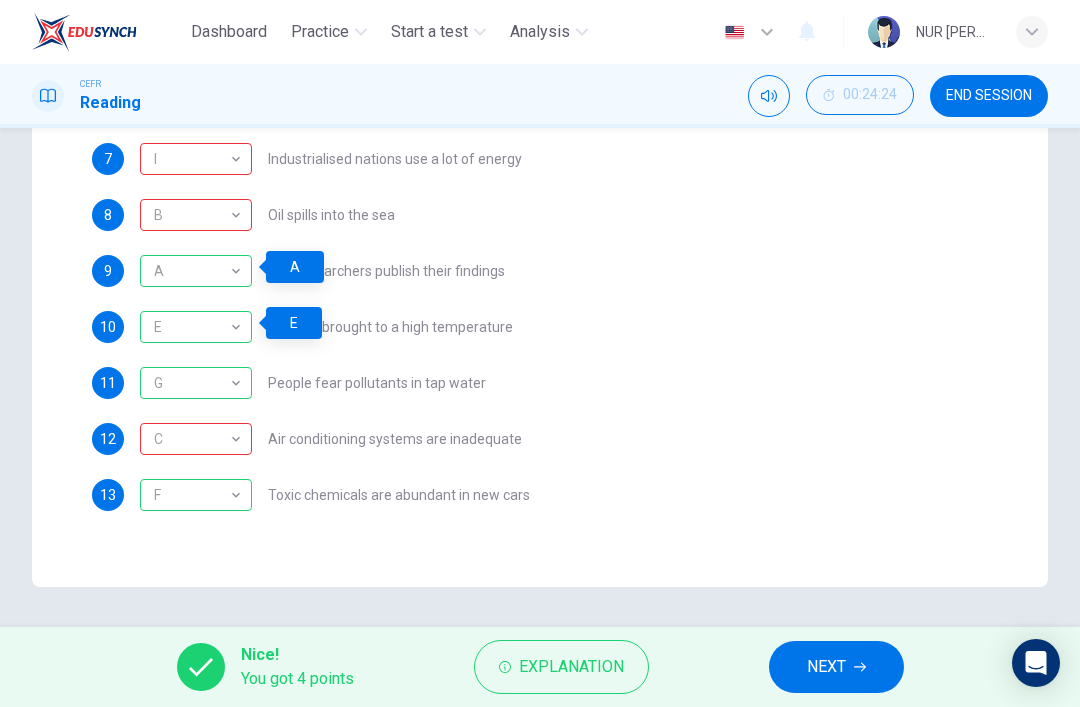 click on "Explanation" at bounding box center [561, 667] 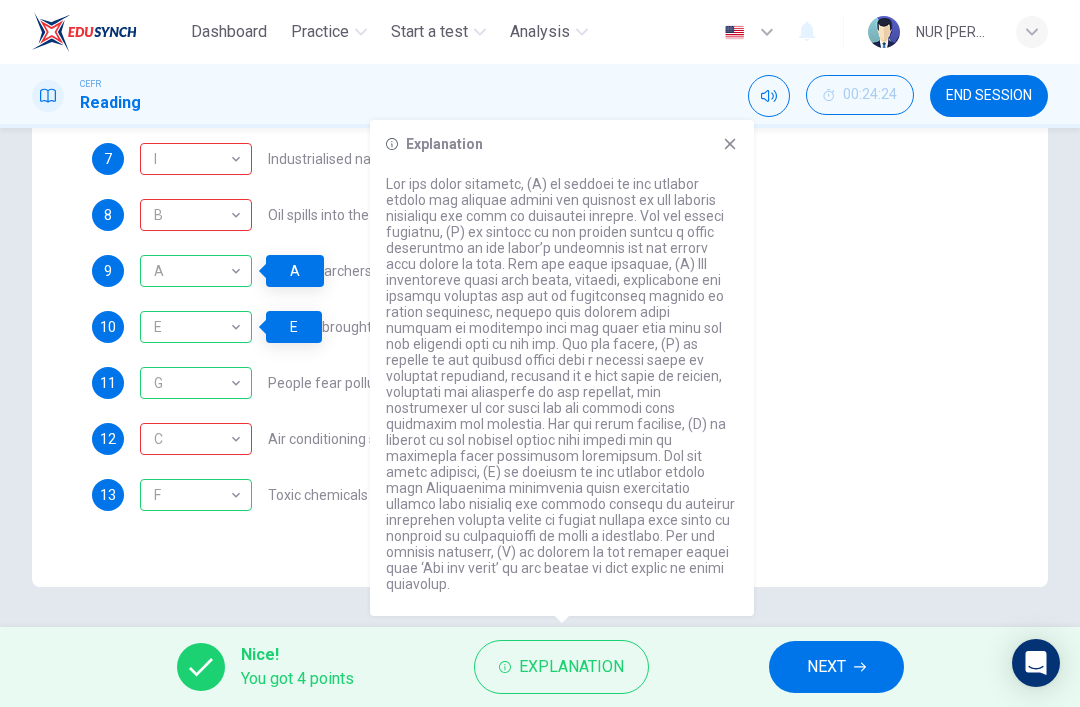 scroll, scrollTop: 545, scrollLeft: 0, axis: vertical 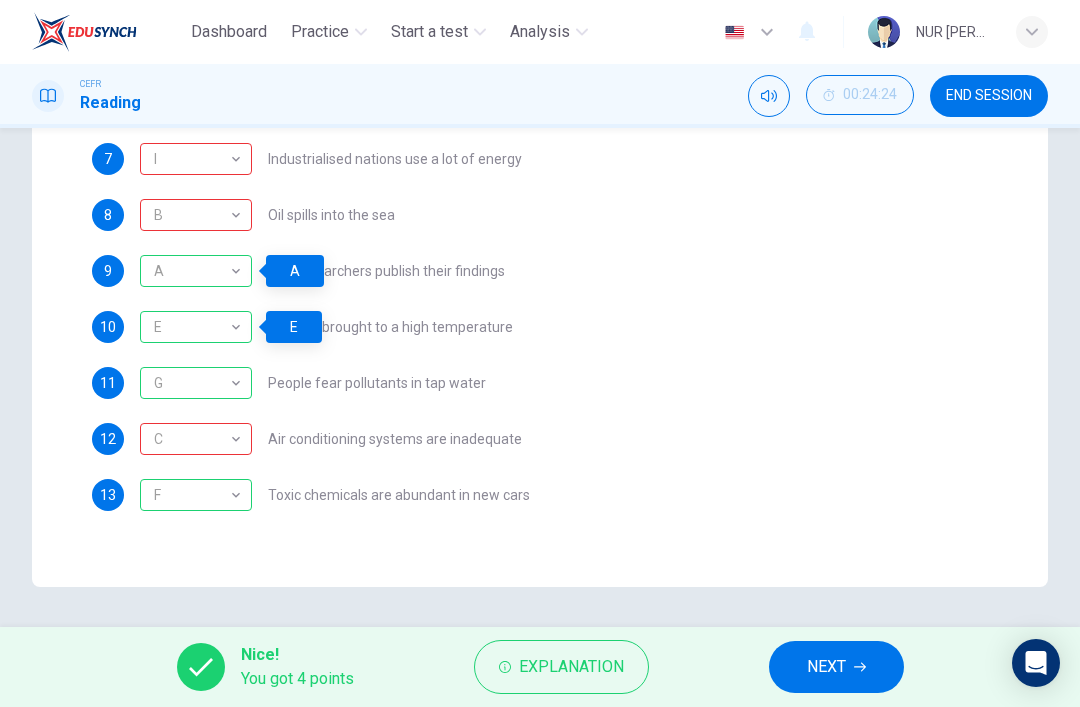 click on "NEXT" at bounding box center (836, 667) 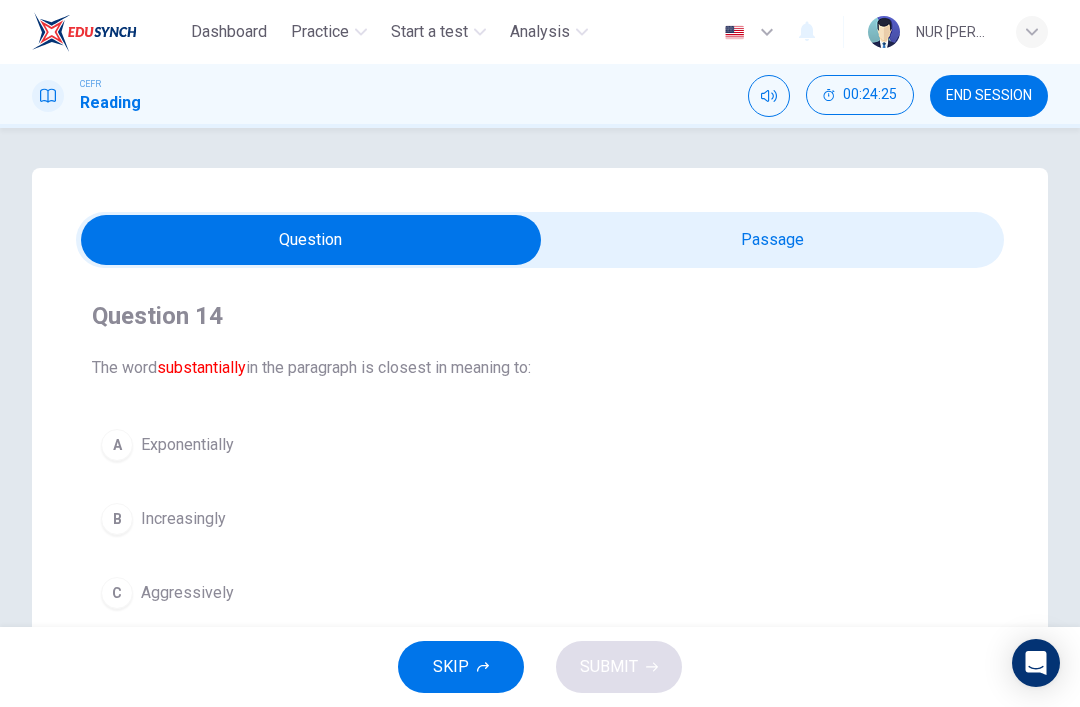 click at bounding box center [311, 240] 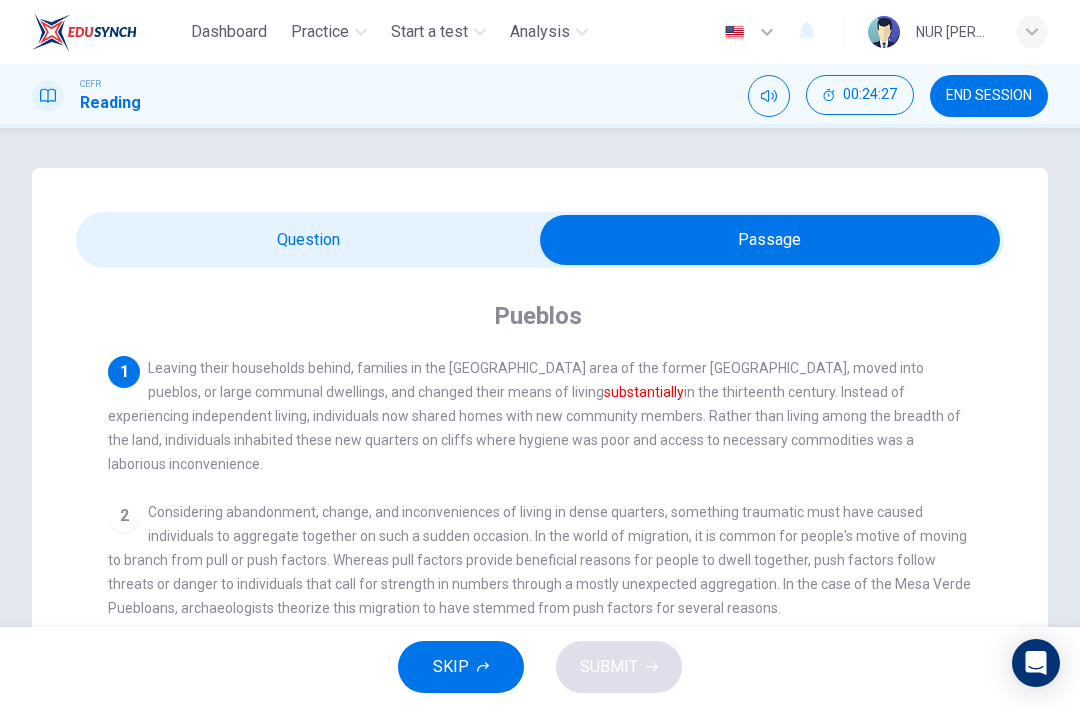 click at bounding box center (770, 240) 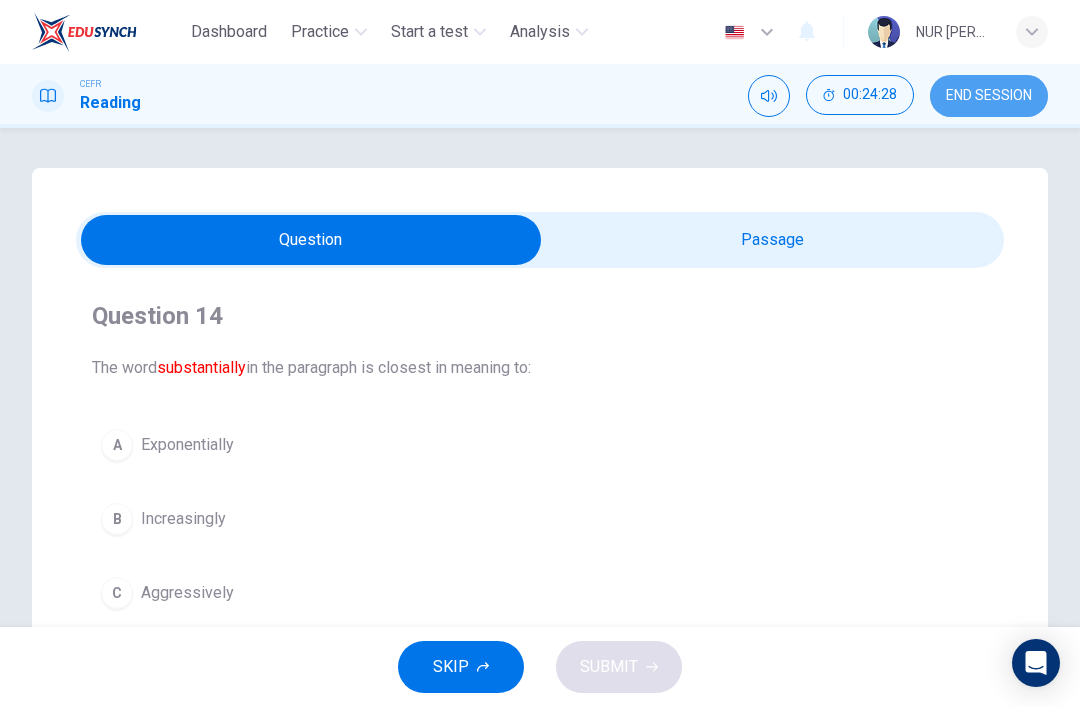 click on "END SESSION" at bounding box center [989, 96] 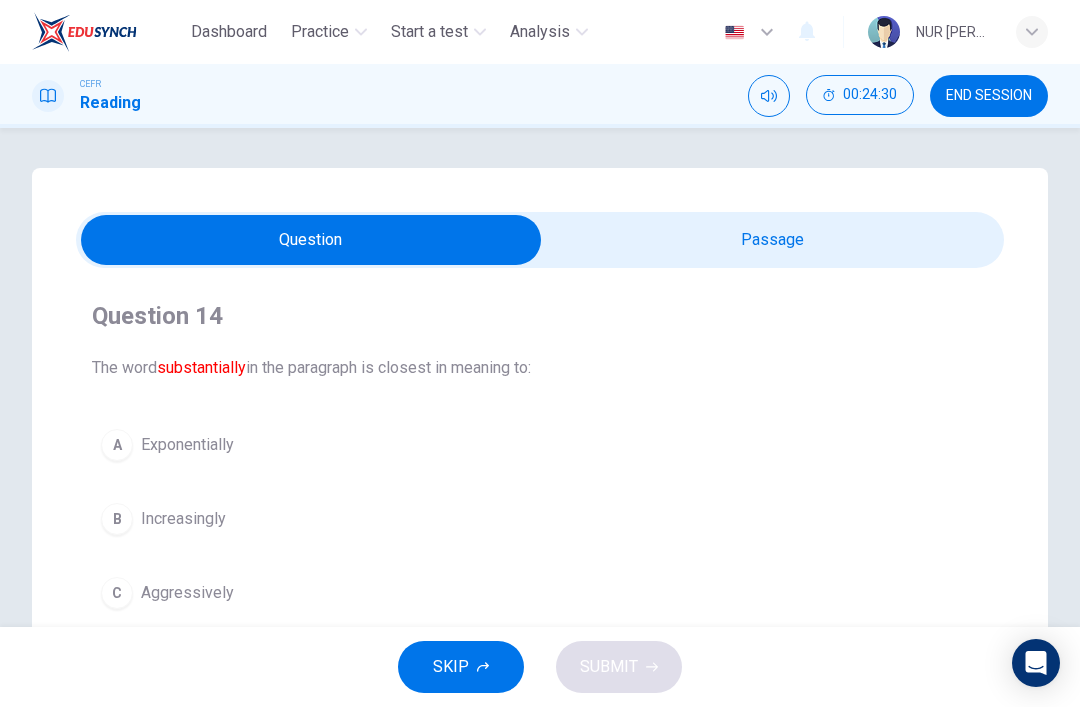 click on "END SESSION" at bounding box center [989, 96] 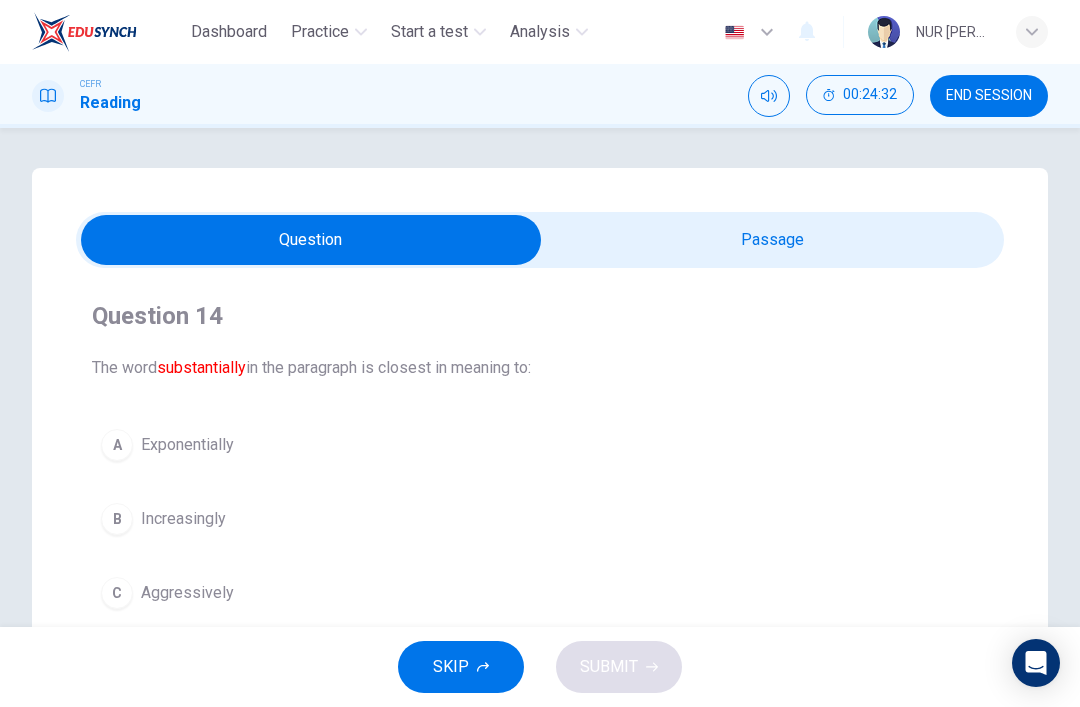 click on "END SESSION" at bounding box center [989, 96] 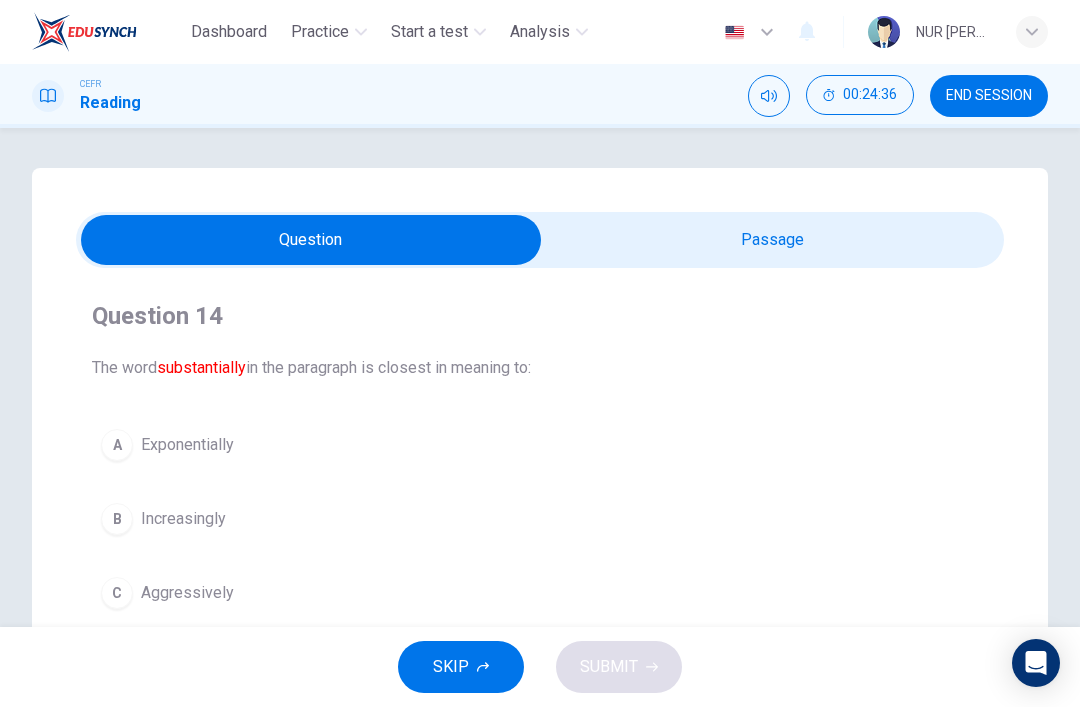 scroll, scrollTop: -1, scrollLeft: 0, axis: vertical 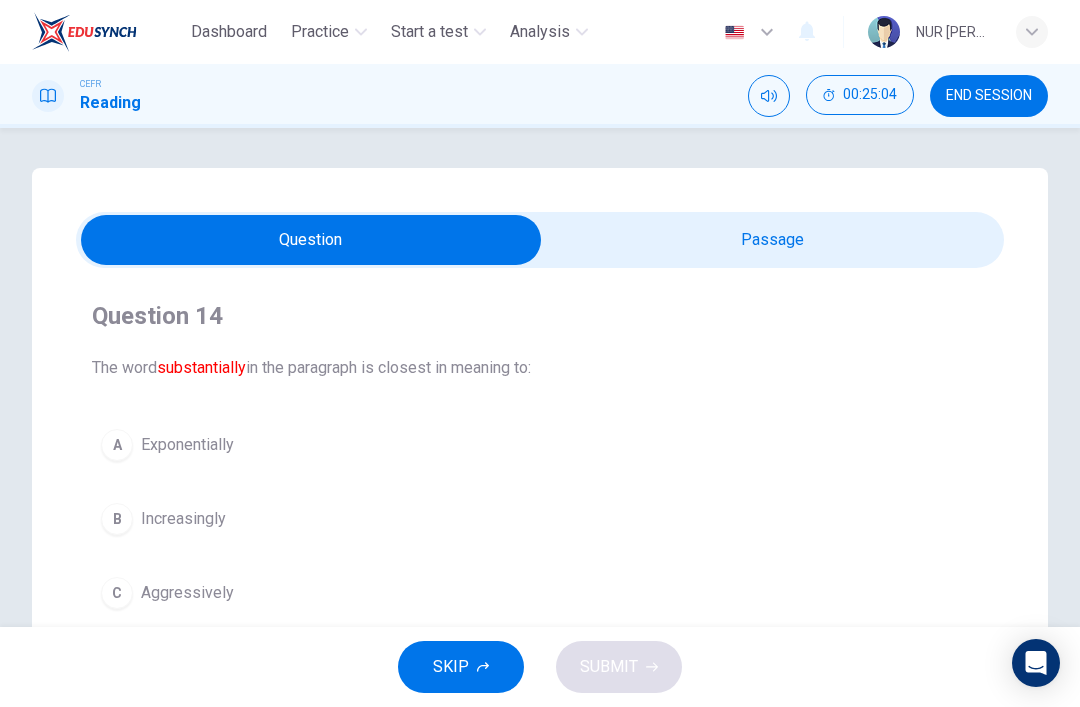 click on "END SESSION" at bounding box center (989, 96) 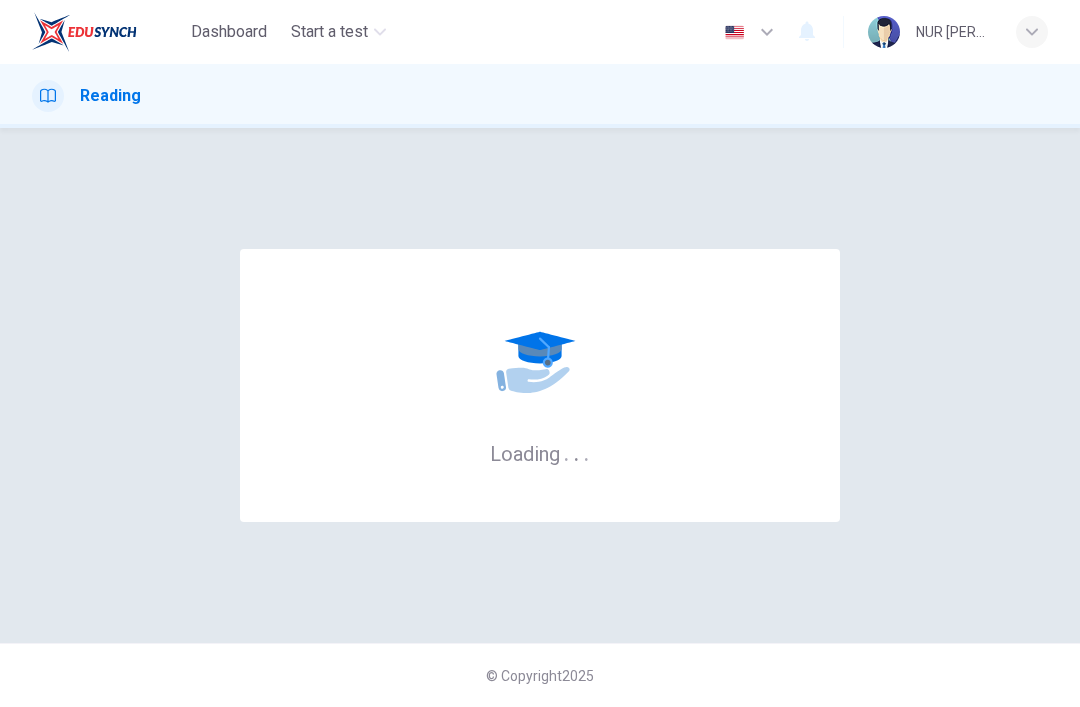 scroll, scrollTop: 0, scrollLeft: 0, axis: both 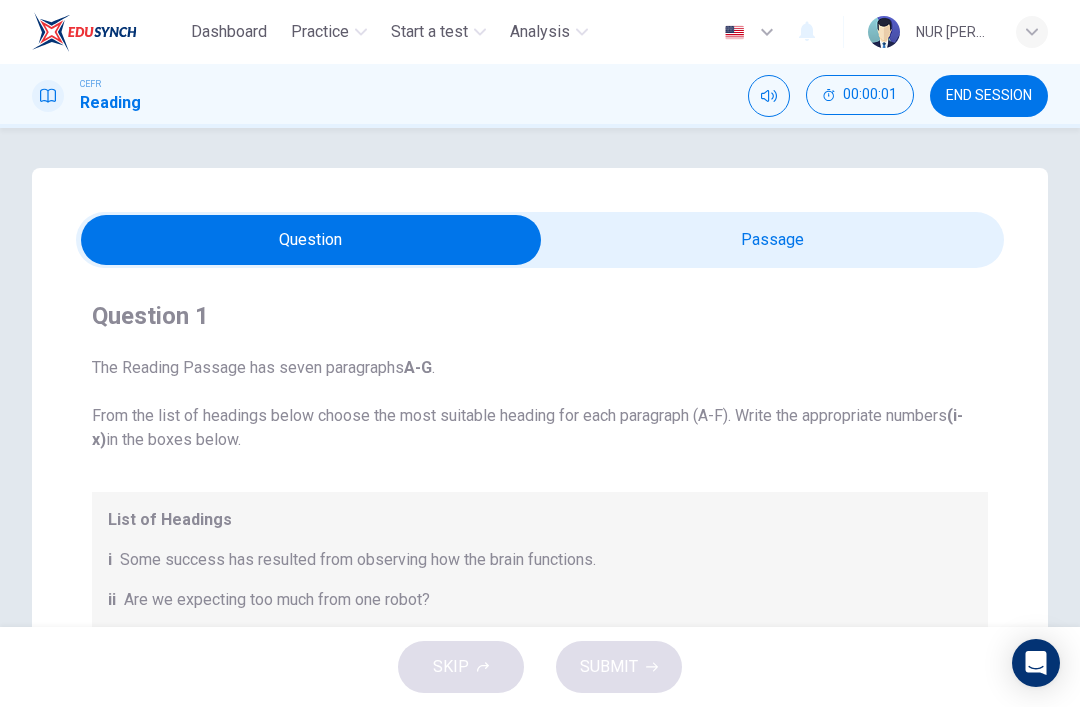 click on "END SESSION" at bounding box center [989, 96] 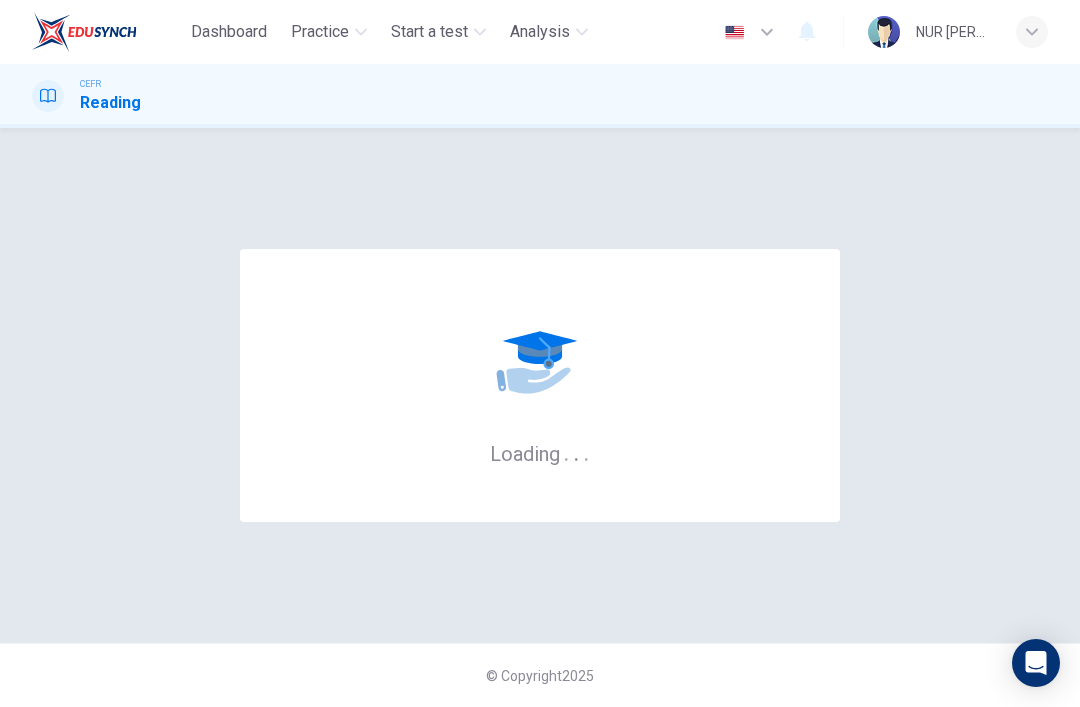 scroll, scrollTop: 0, scrollLeft: 0, axis: both 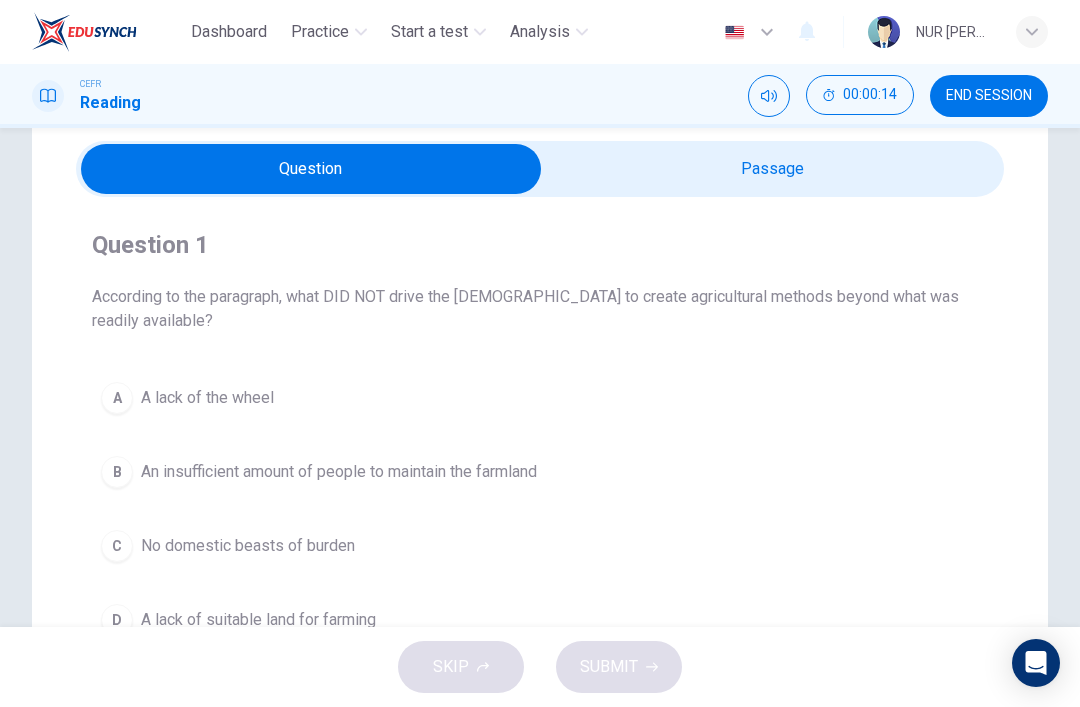 click at bounding box center (311, 169) 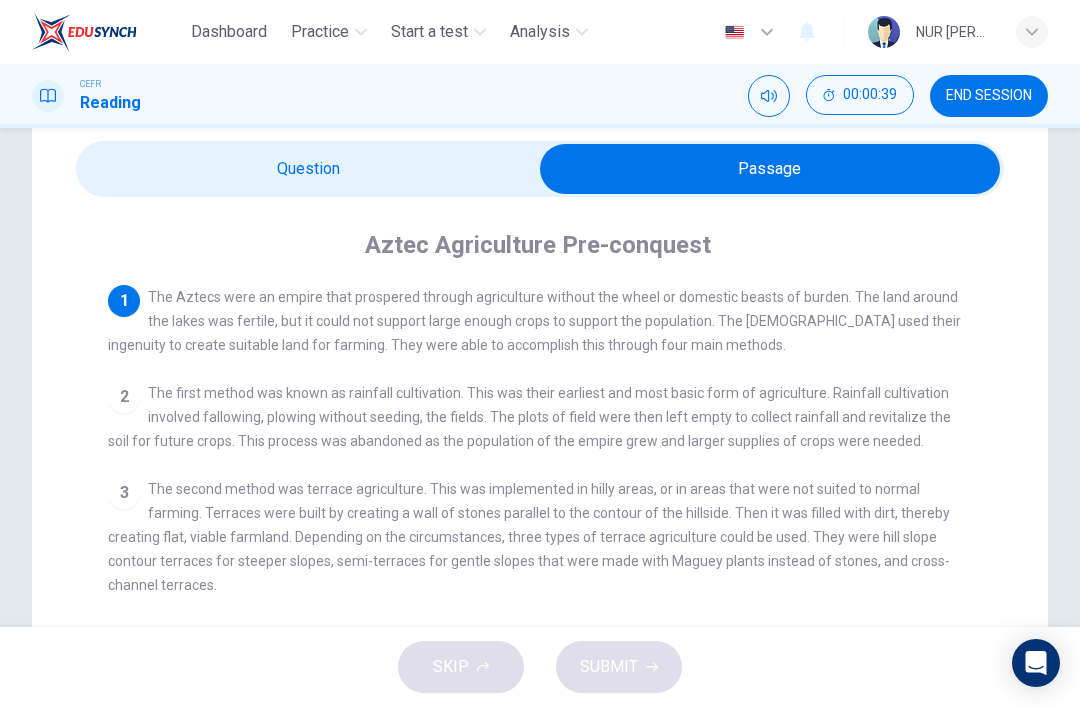 click at bounding box center (770, 169) 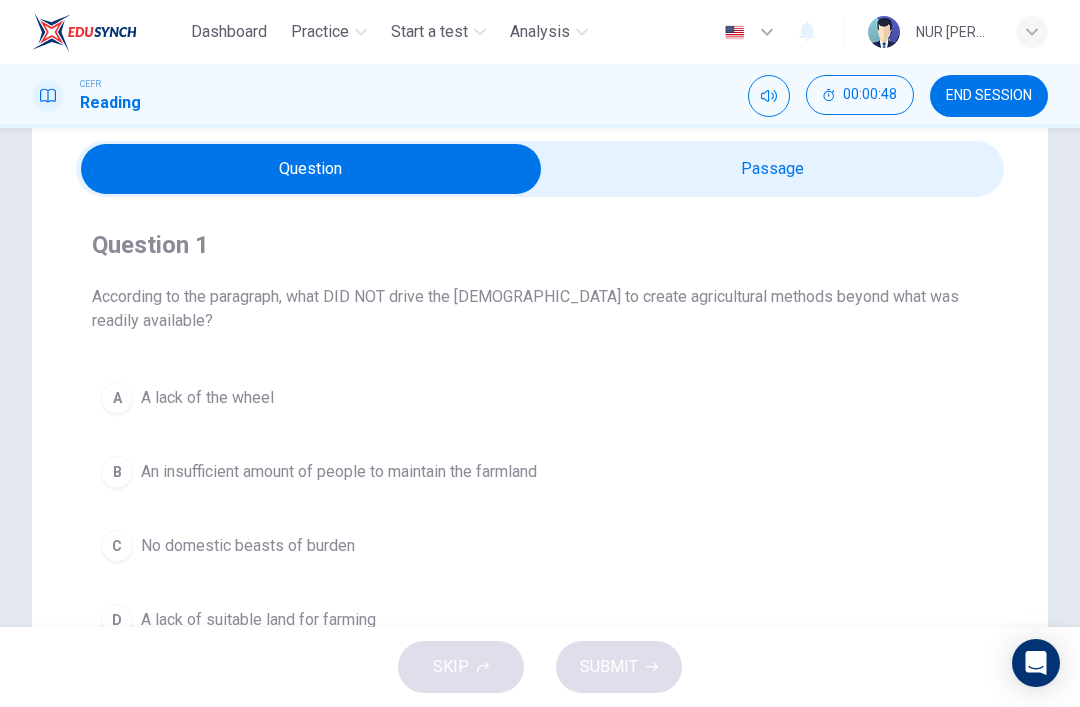 click at bounding box center (311, 169) 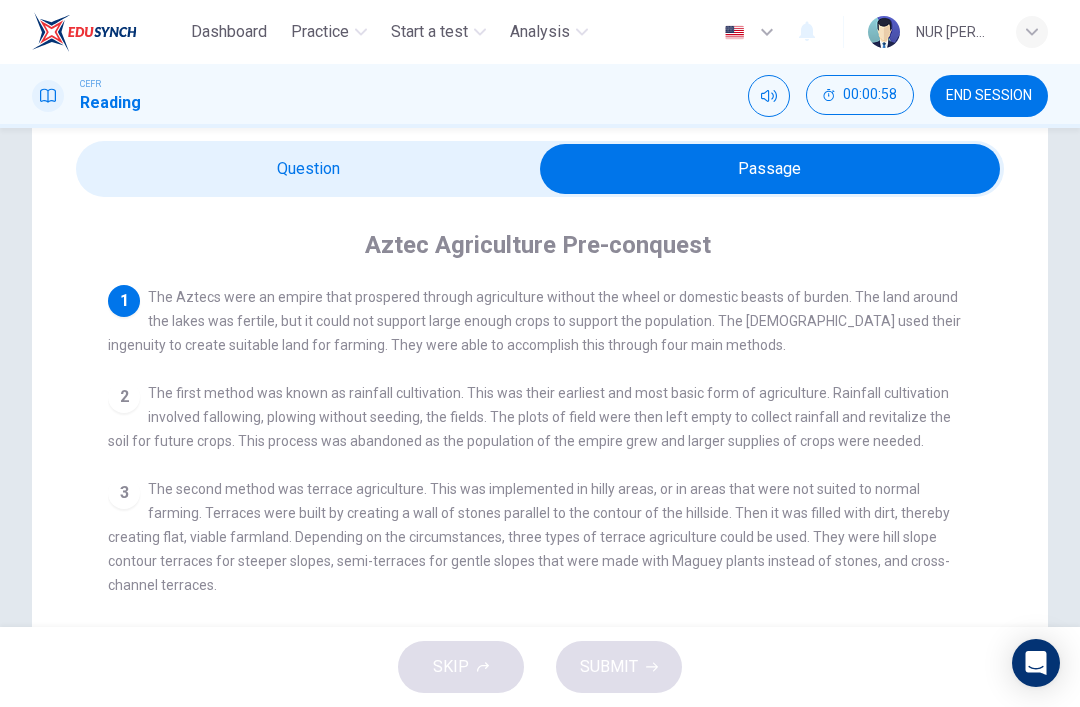 click at bounding box center [770, 169] 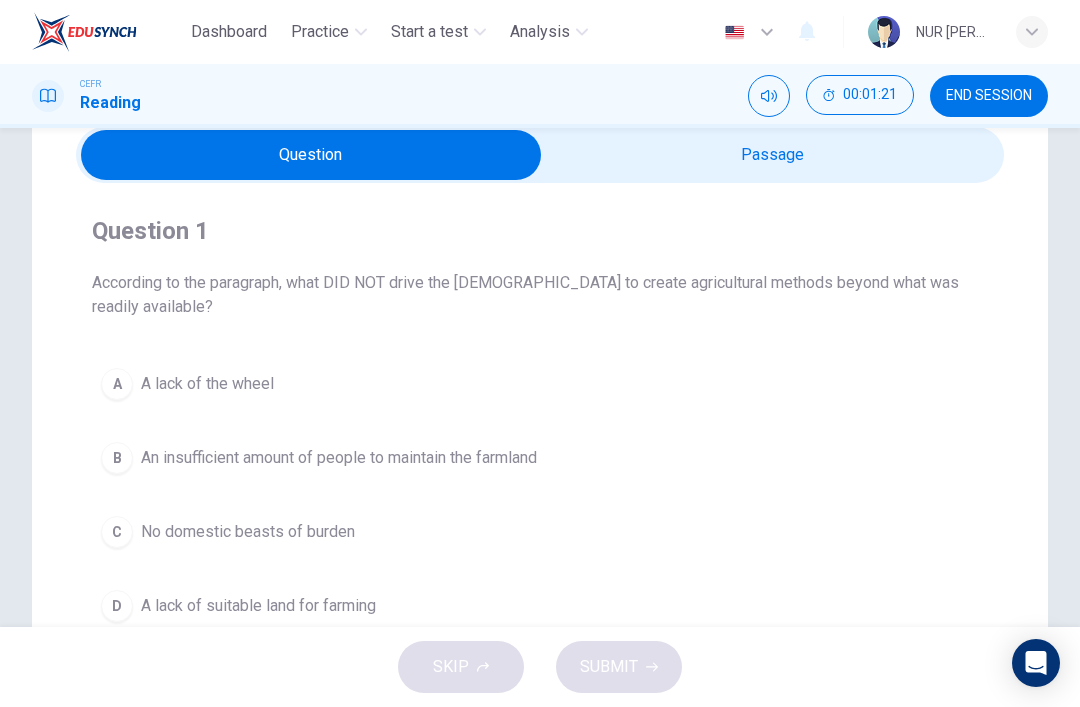 scroll, scrollTop: 56, scrollLeft: 0, axis: vertical 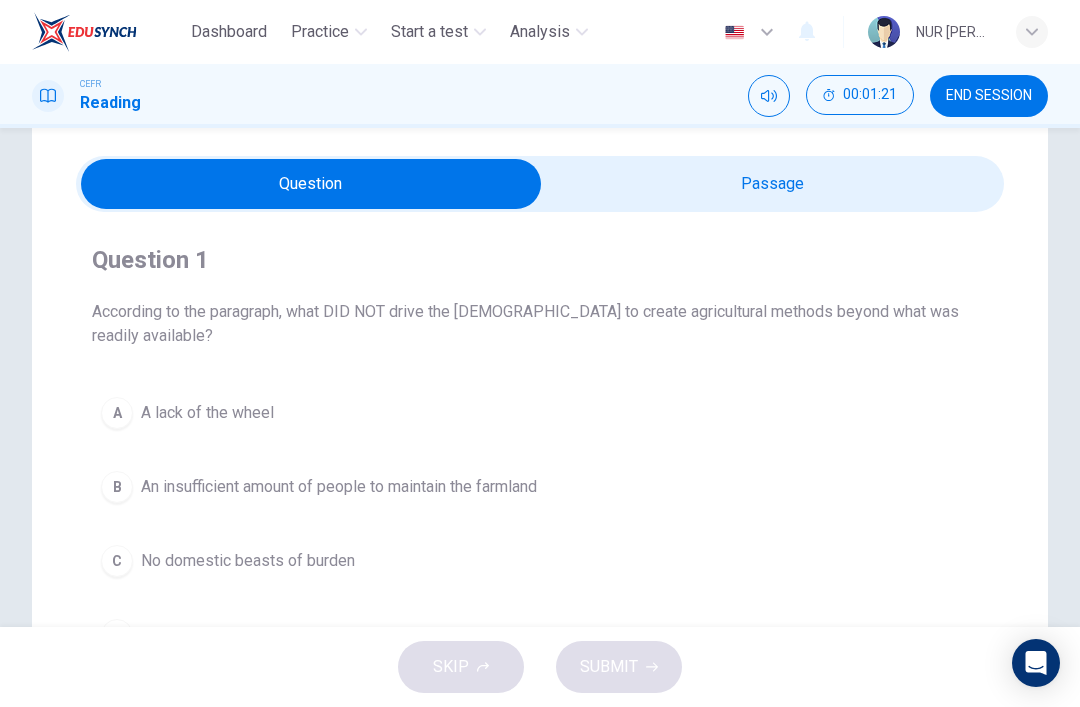 click at bounding box center [311, 184] 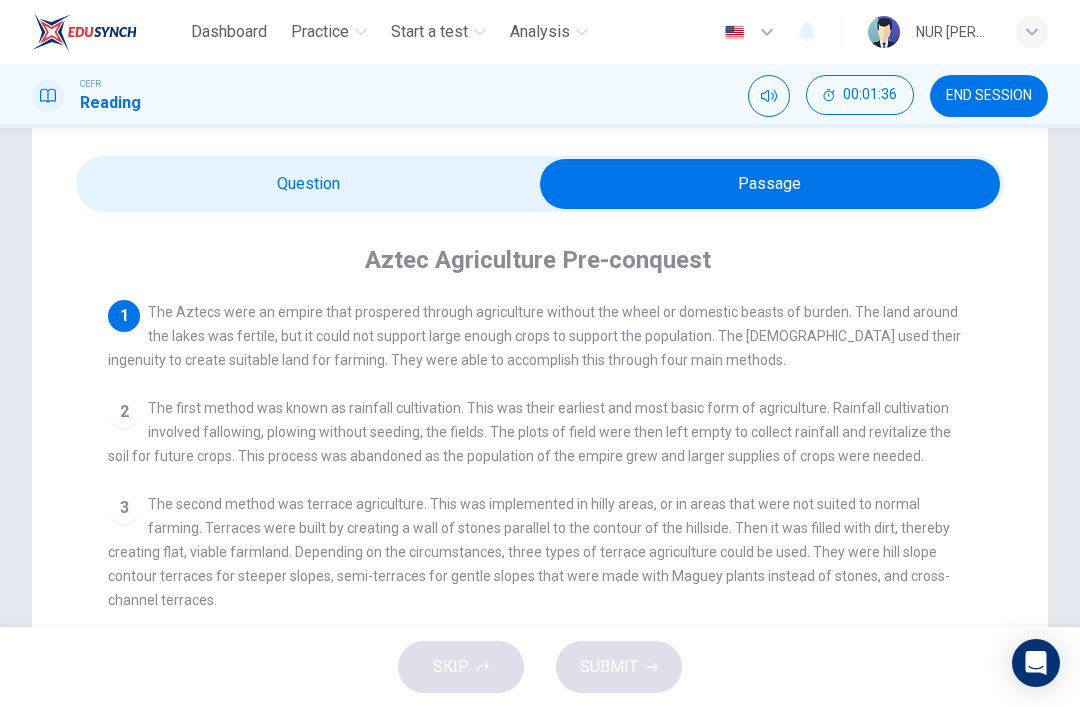 click at bounding box center [770, 184] 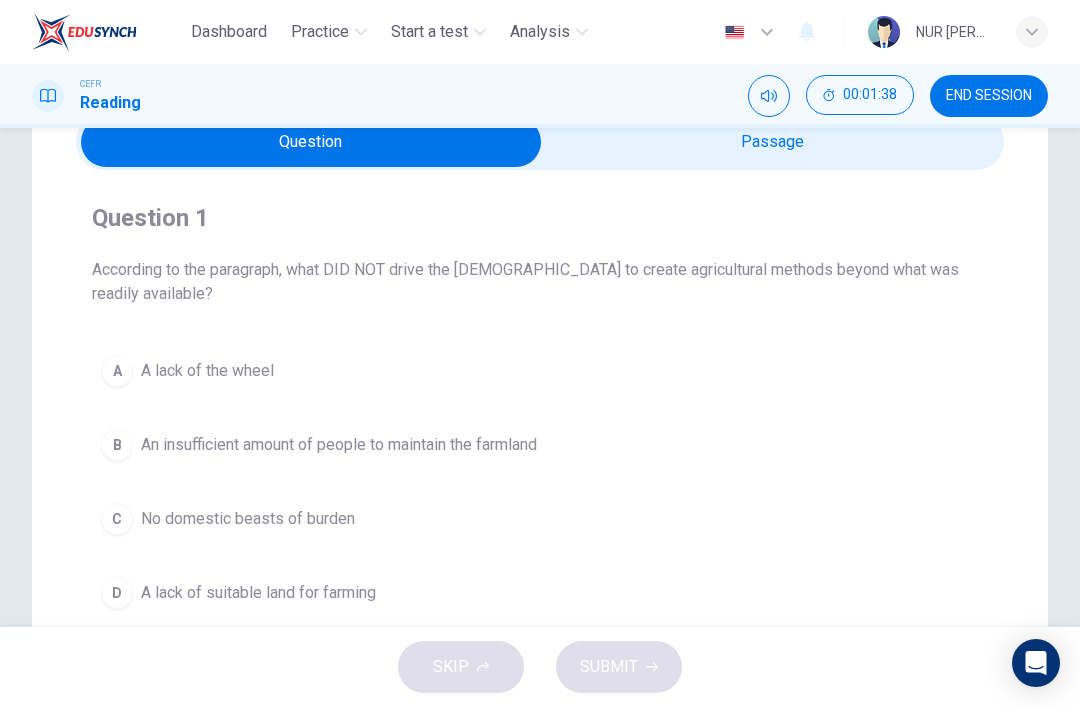scroll, scrollTop: 91, scrollLeft: 0, axis: vertical 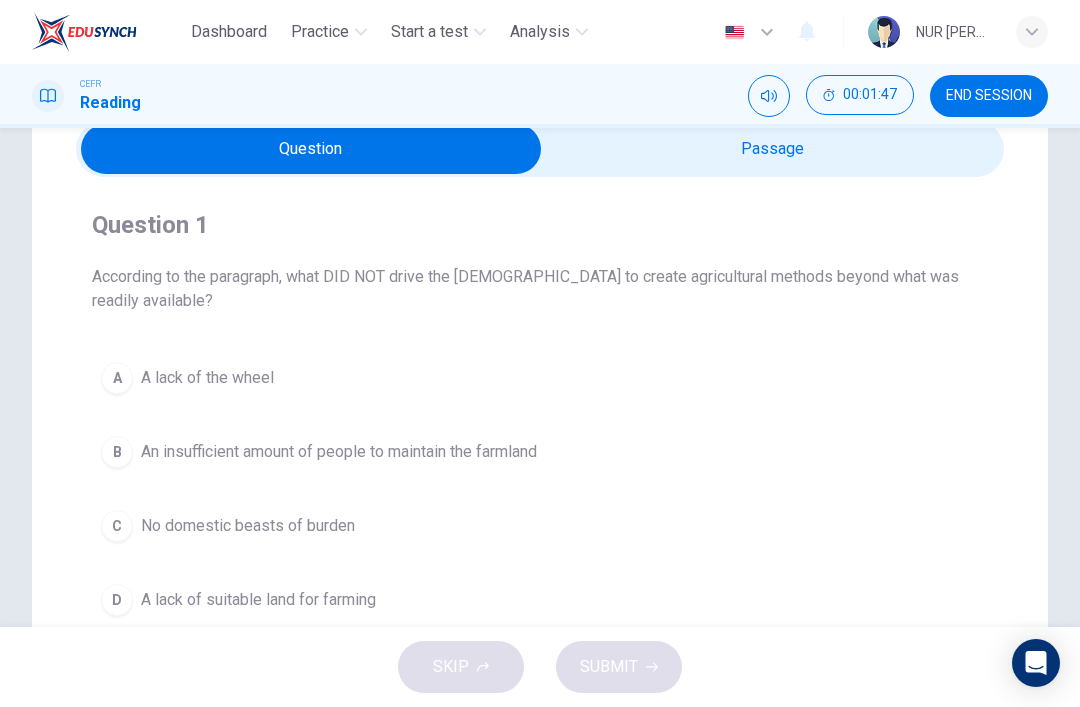 click at bounding box center (311, 149) 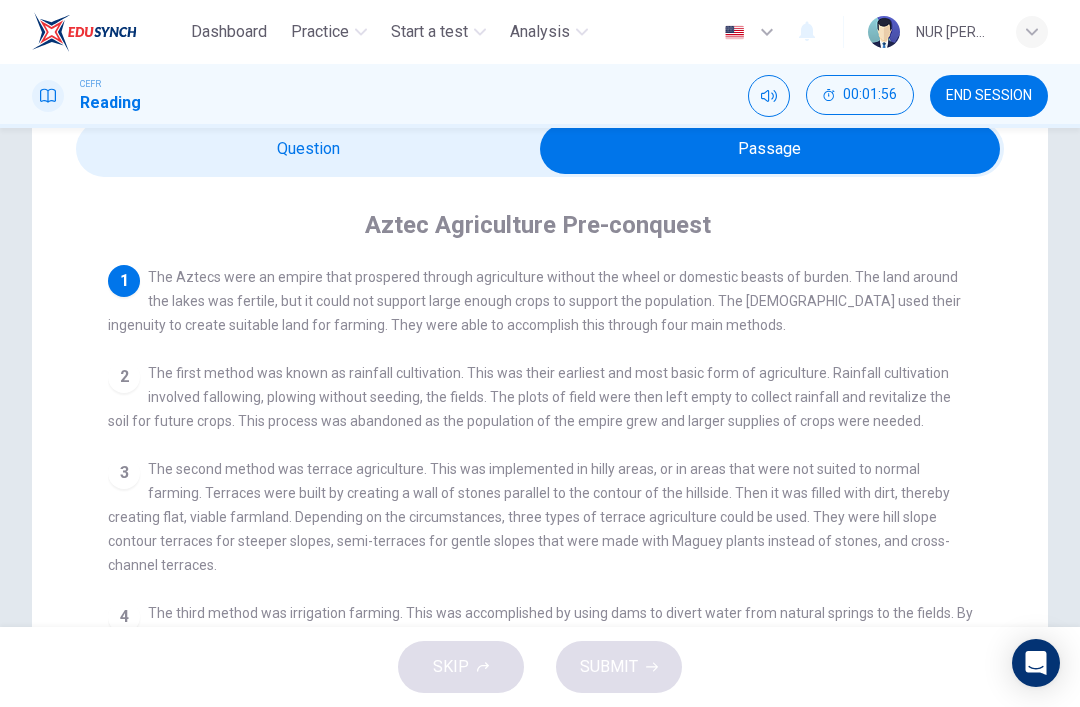 click at bounding box center (770, 149) 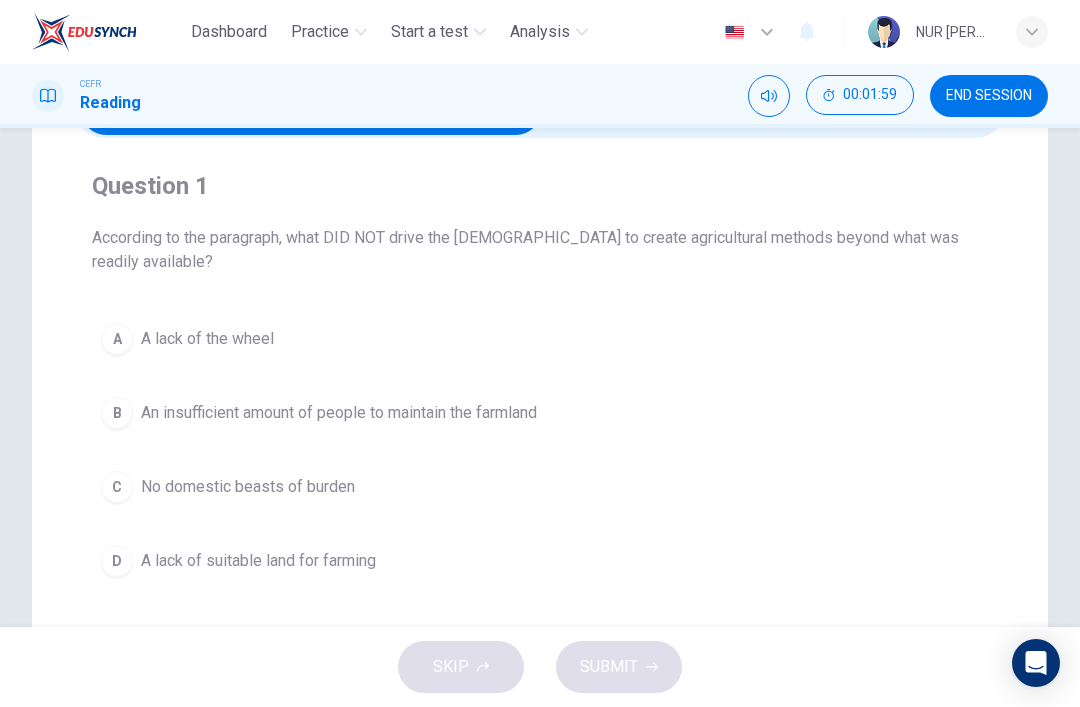 scroll, scrollTop: 129, scrollLeft: 0, axis: vertical 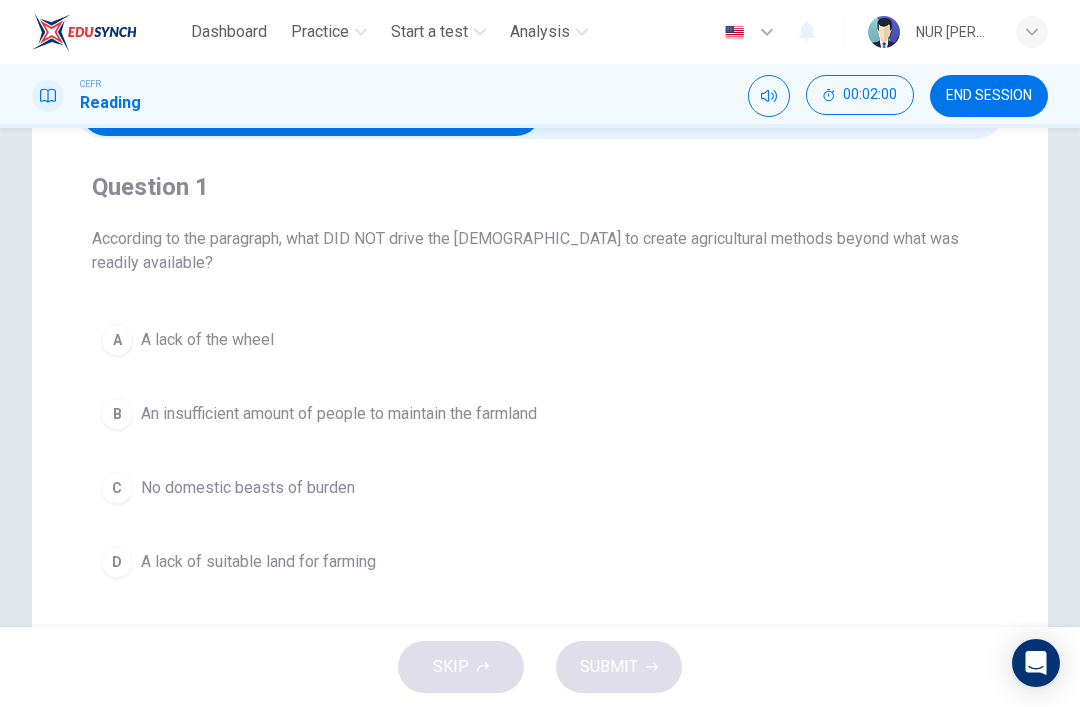 click on "B An insufficient amount of people to maintain the farmland" at bounding box center [540, 414] 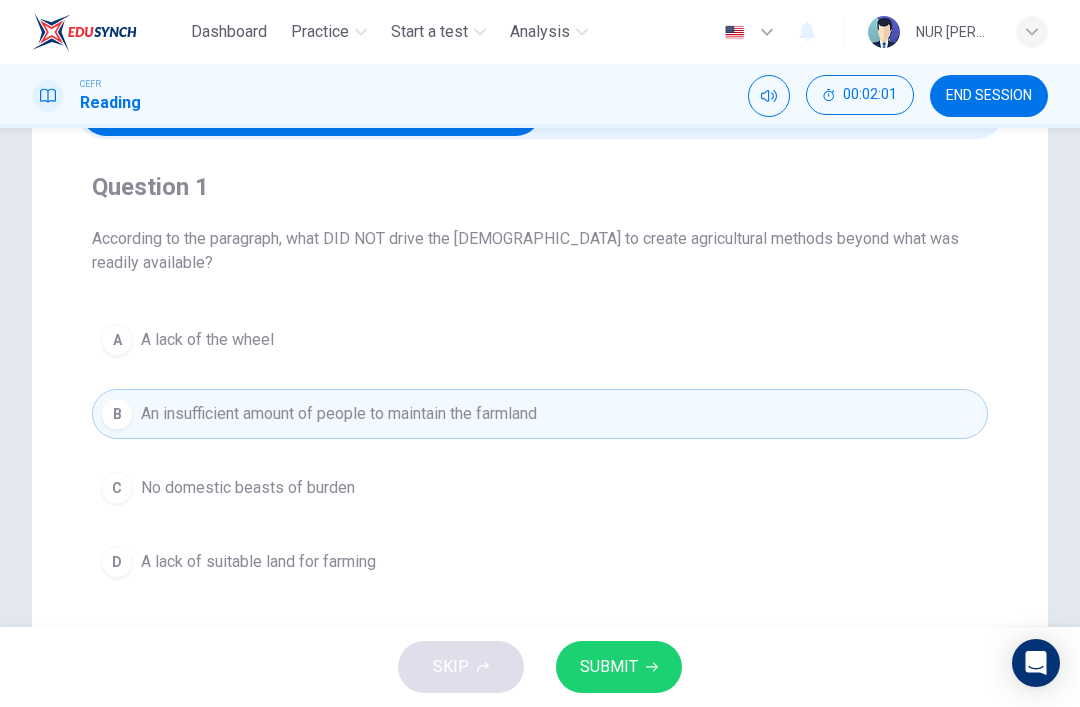 click on "SUBMIT" at bounding box center [609, 667] 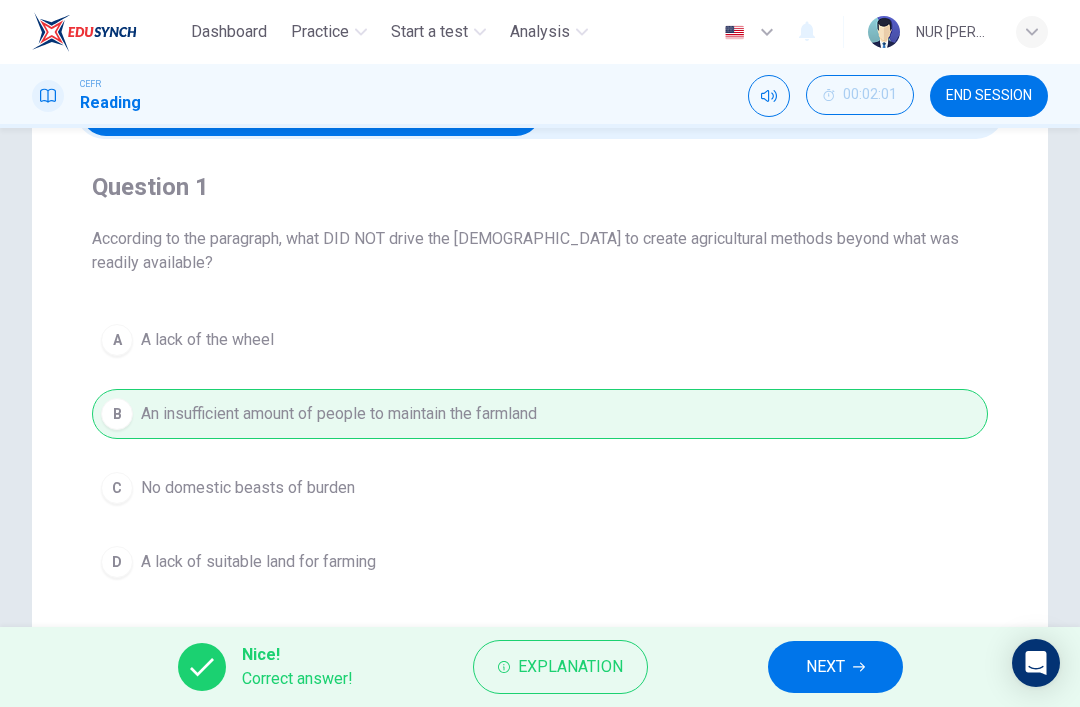 click on "Explanation" at bounding box center (570, 667) 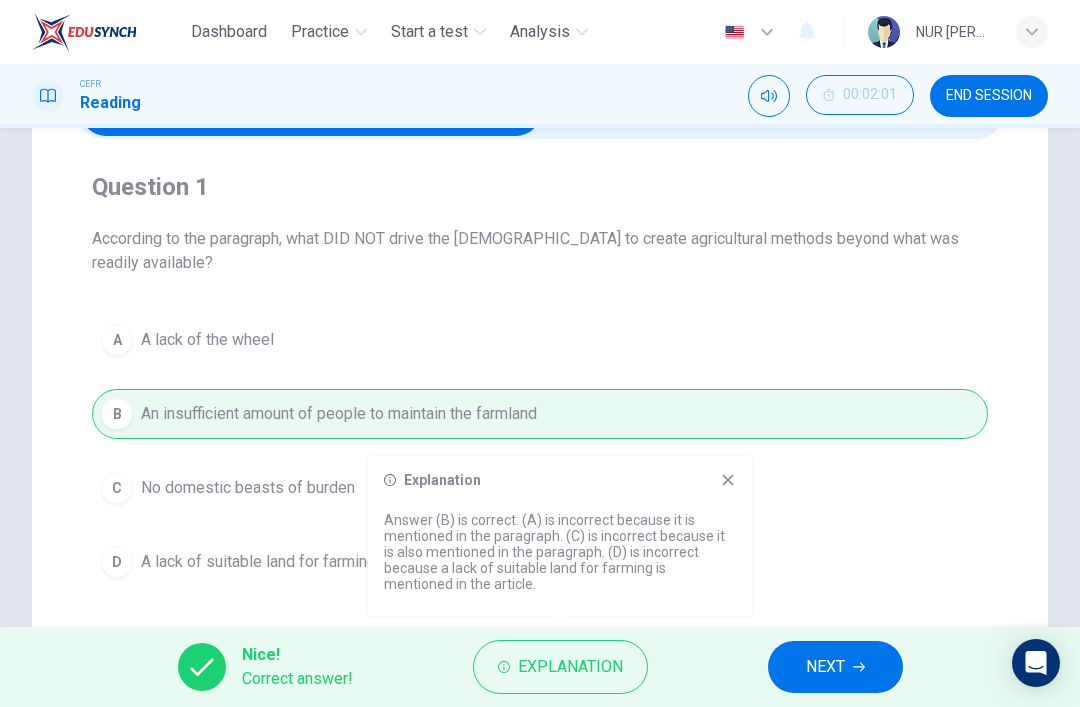 click on "Explanation Answer (B) is correct. (A) is incorrect because it is mentioned in the paragraph. (C) is incorrect because it is also mentioned in the paragraph. (D) is incorrect because a lack of suitable land for farming is mentioned in the article." at bounding box center (560, 536) 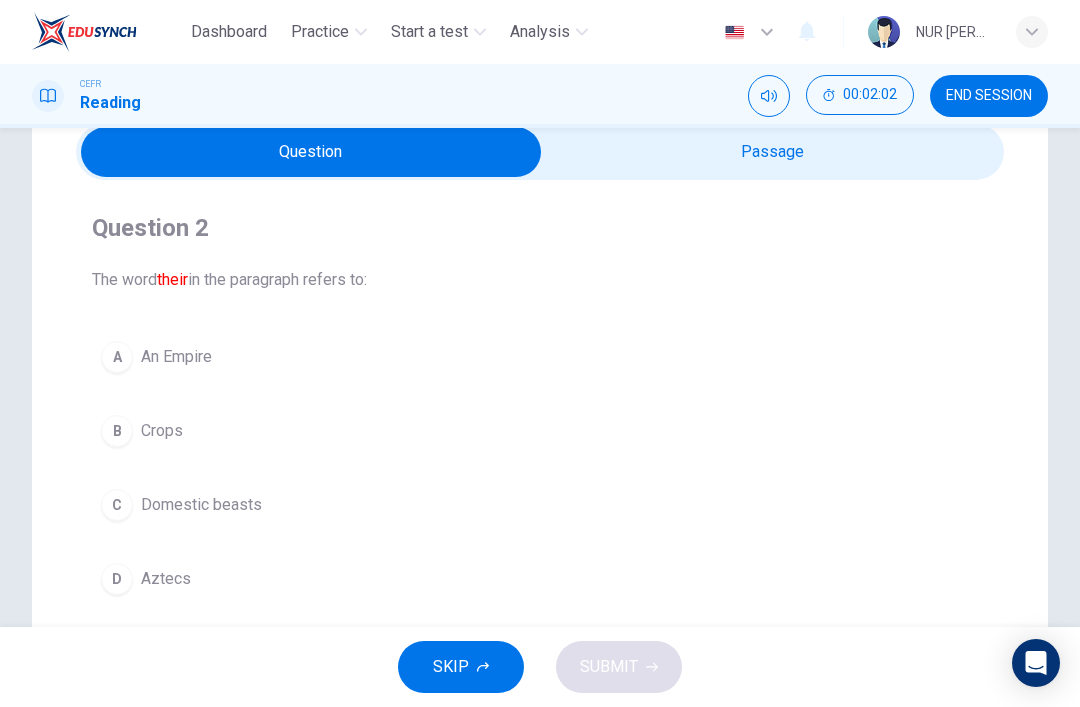 scroll, scrollTop: 82, scrollLeft: 0, axis: vertical 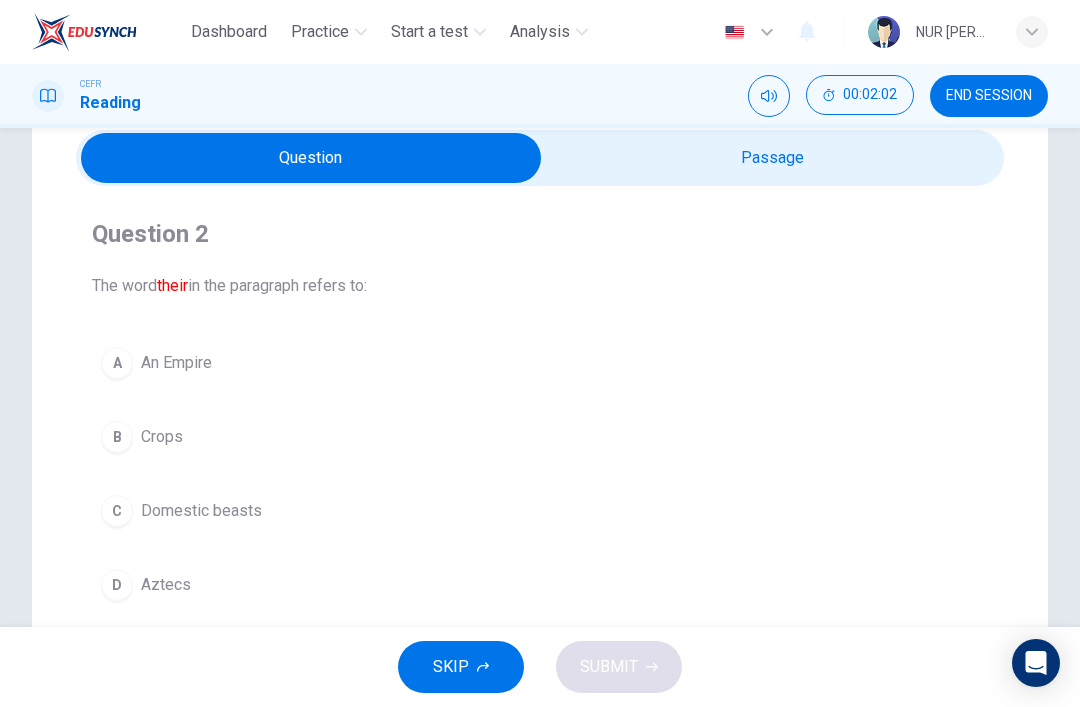 click at bounding box center [311, 158] 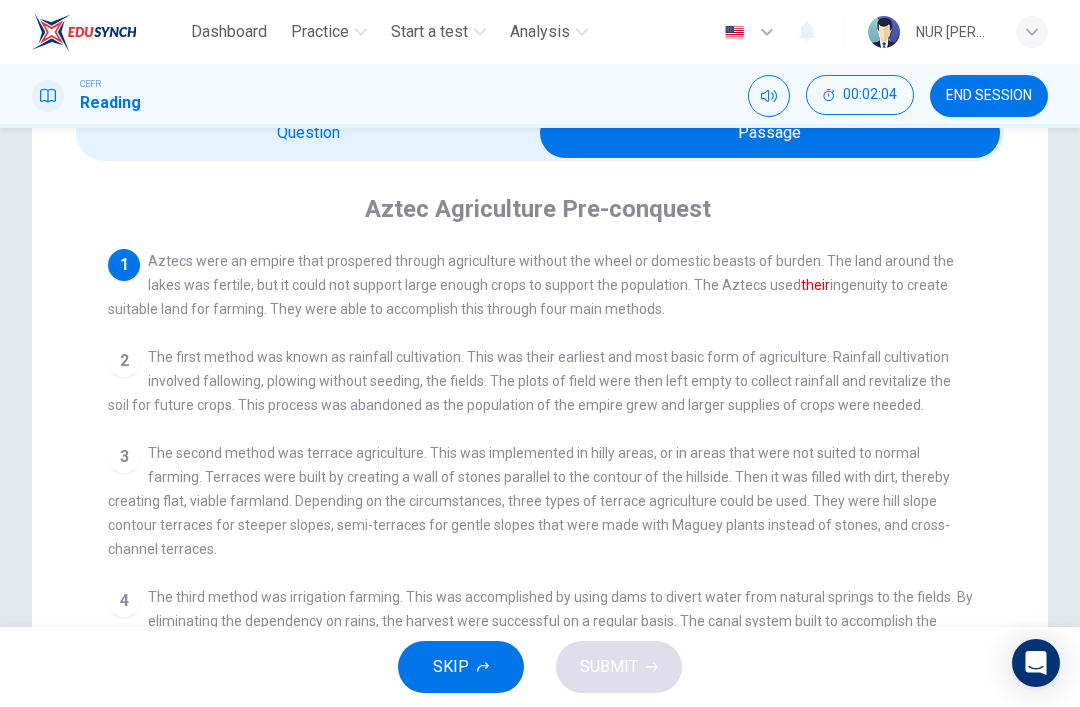 scroll, scrollTop: 106, scrollLeft: 0, axis: vertical 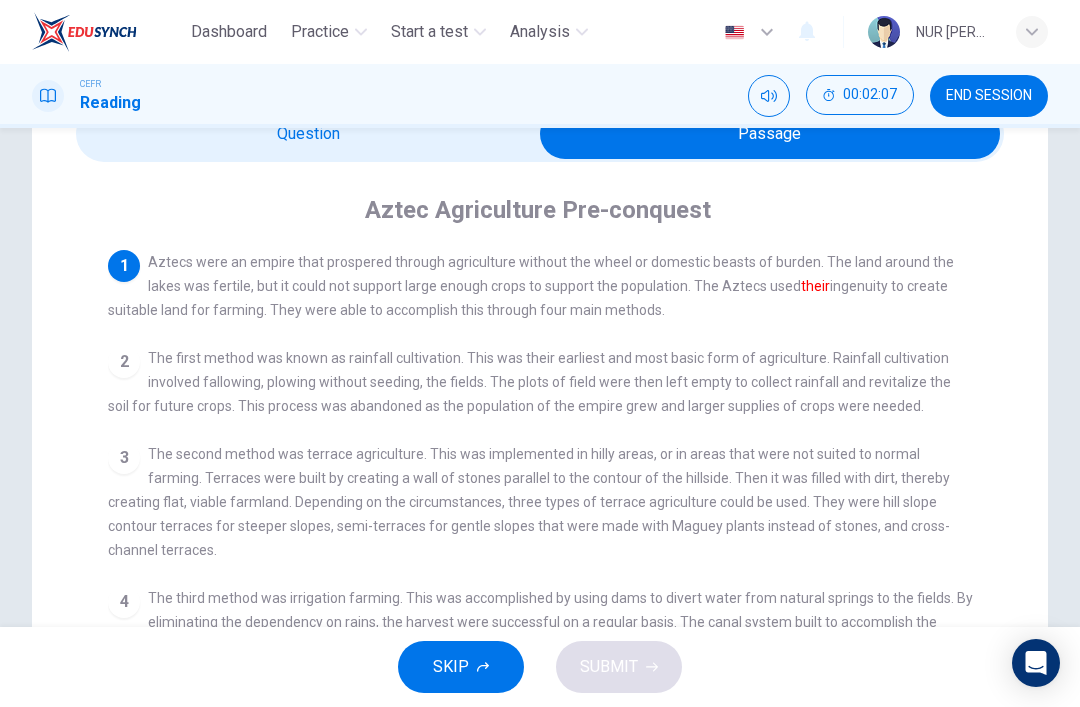 click at bounding box center (770, 134) 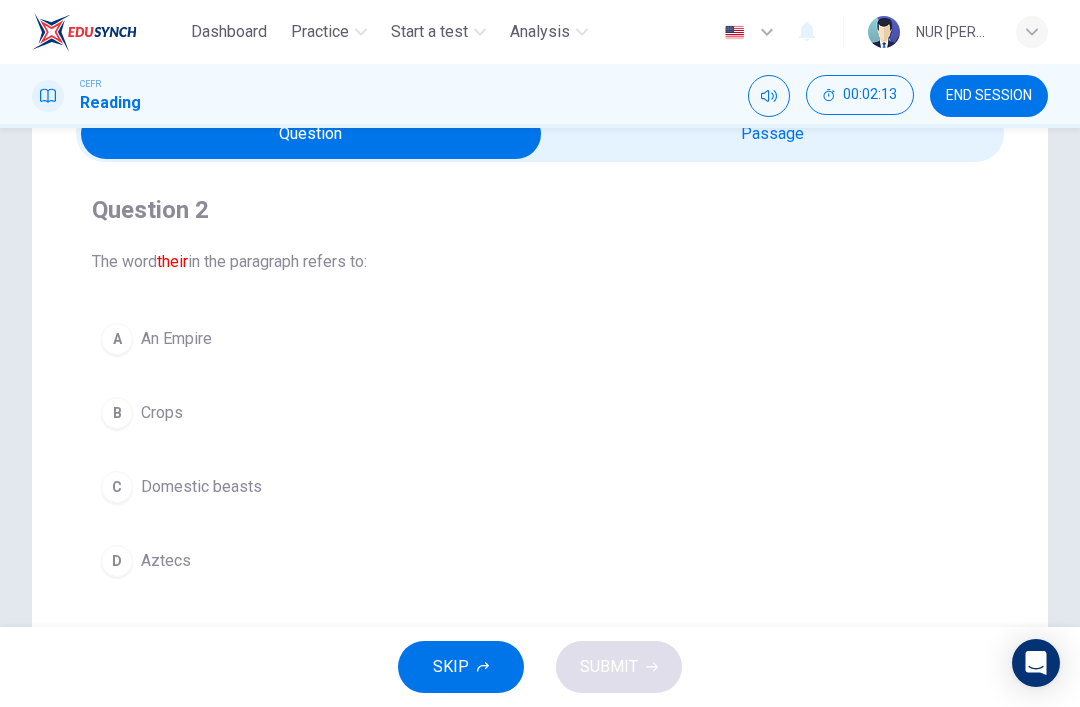 click at bounding box center [311, 134] 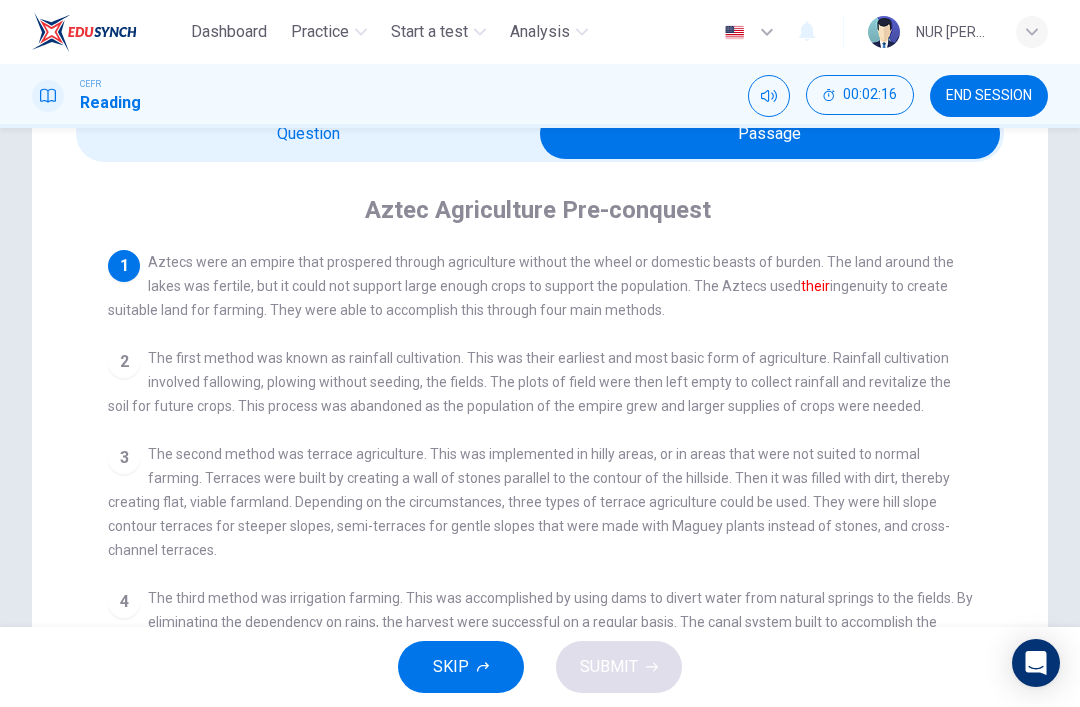 click at bounding box center (770, 134) 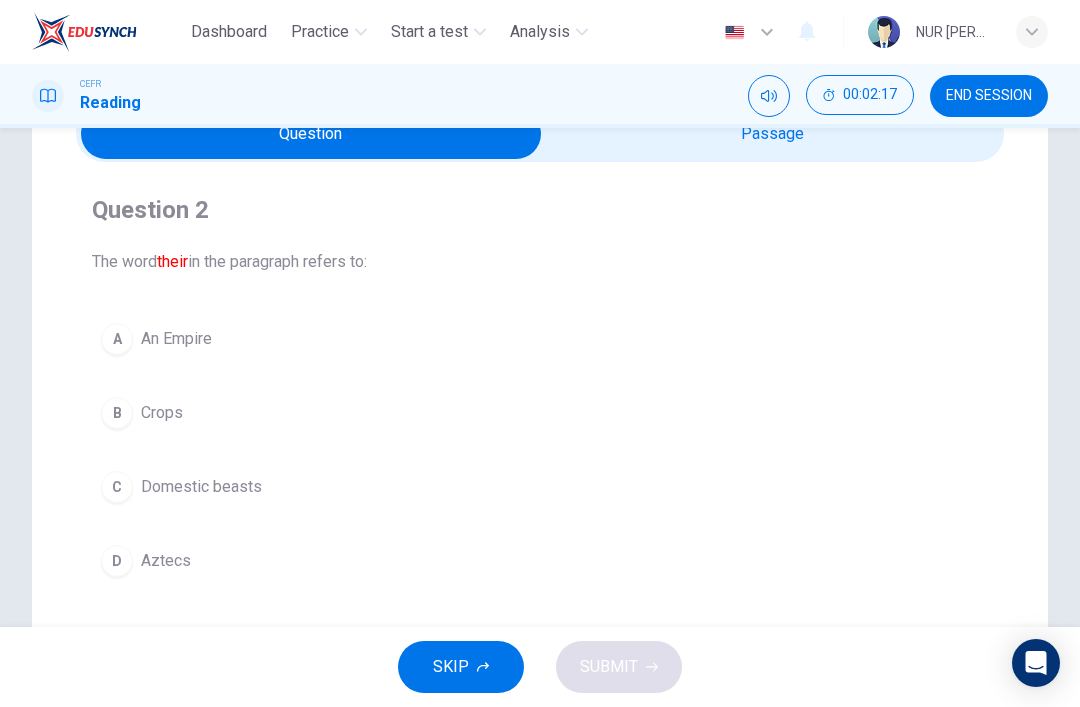 click on "D Aztecs" at bounding box center (540, 561) 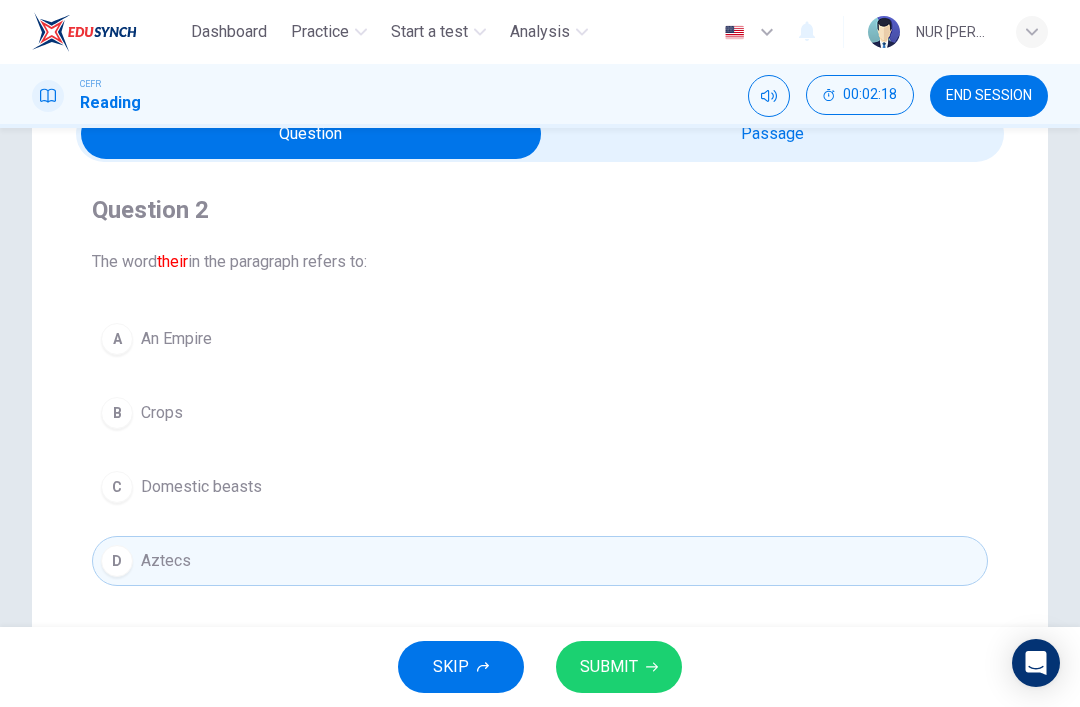 click on "SUBMIT" at bounding box center [619, 667] 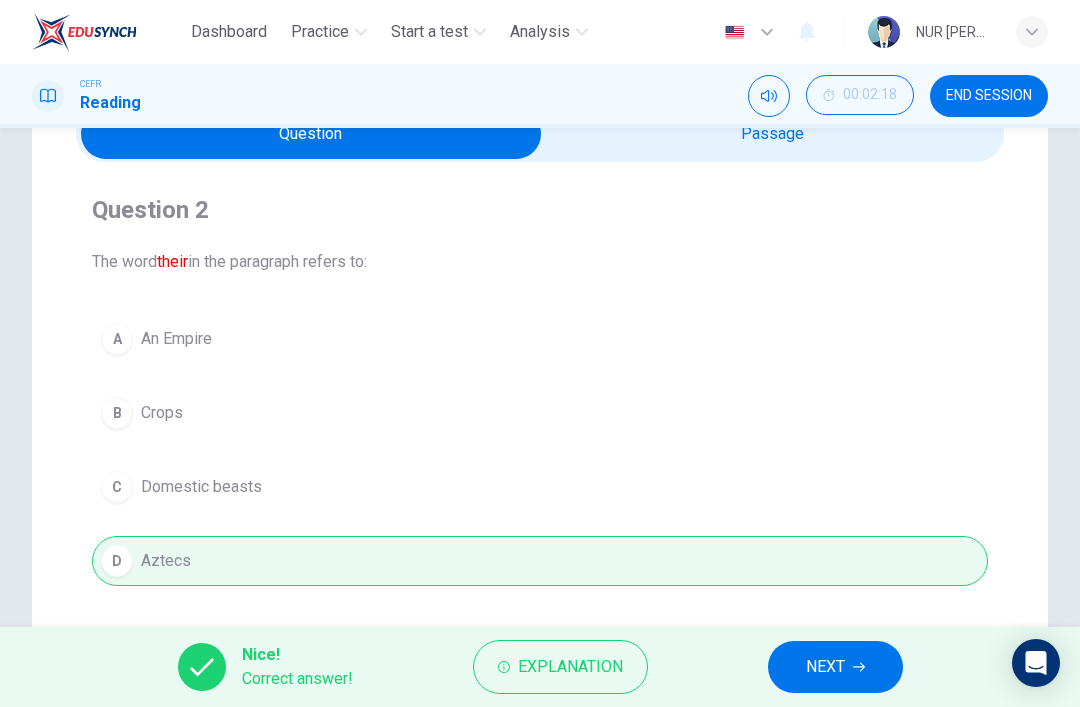 click on "NEXT" at bounding box center [835, 667] 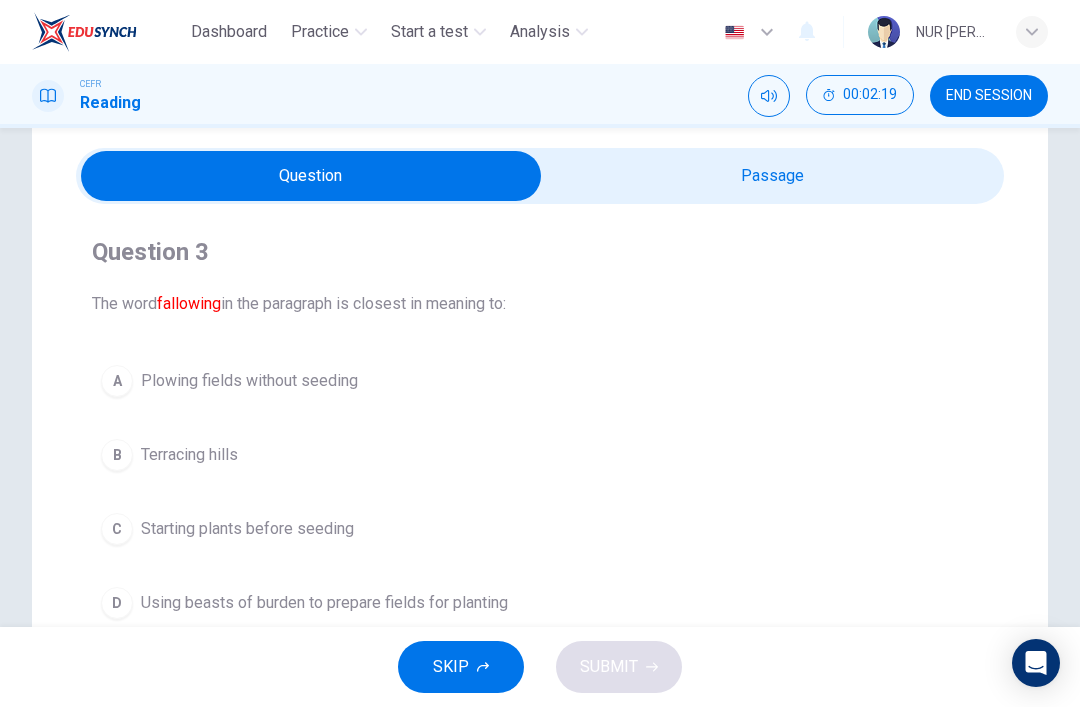 scroll, scrollTop: 58, scrollLeft: 0, axis: vertical 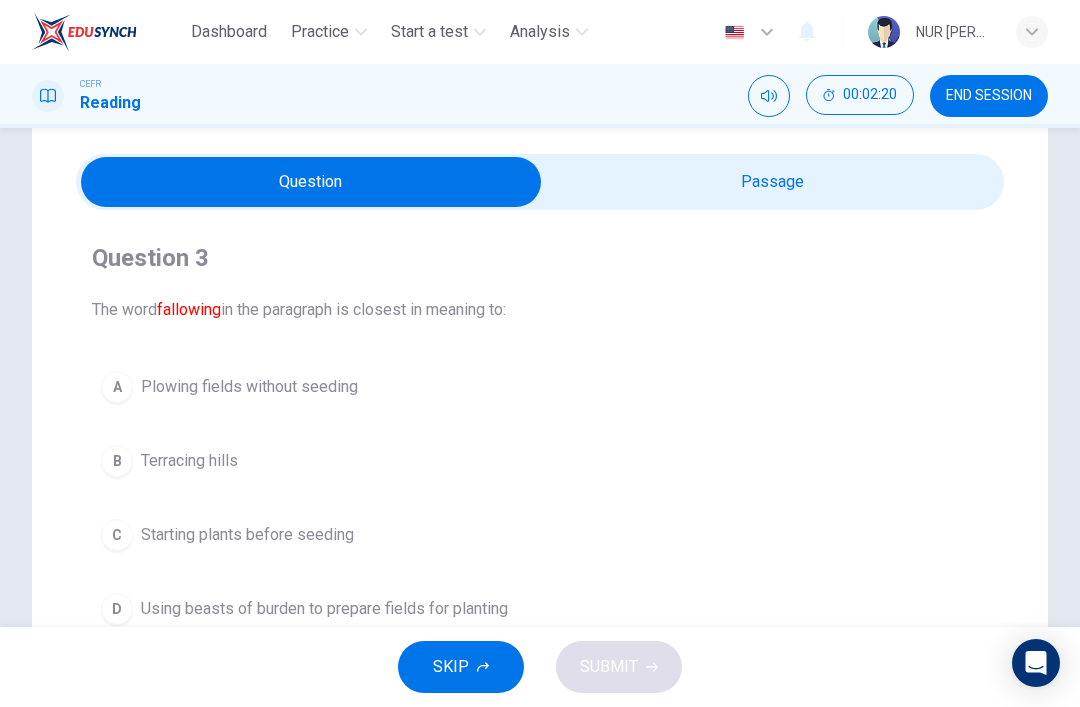 click at bounding box center [311, 182] 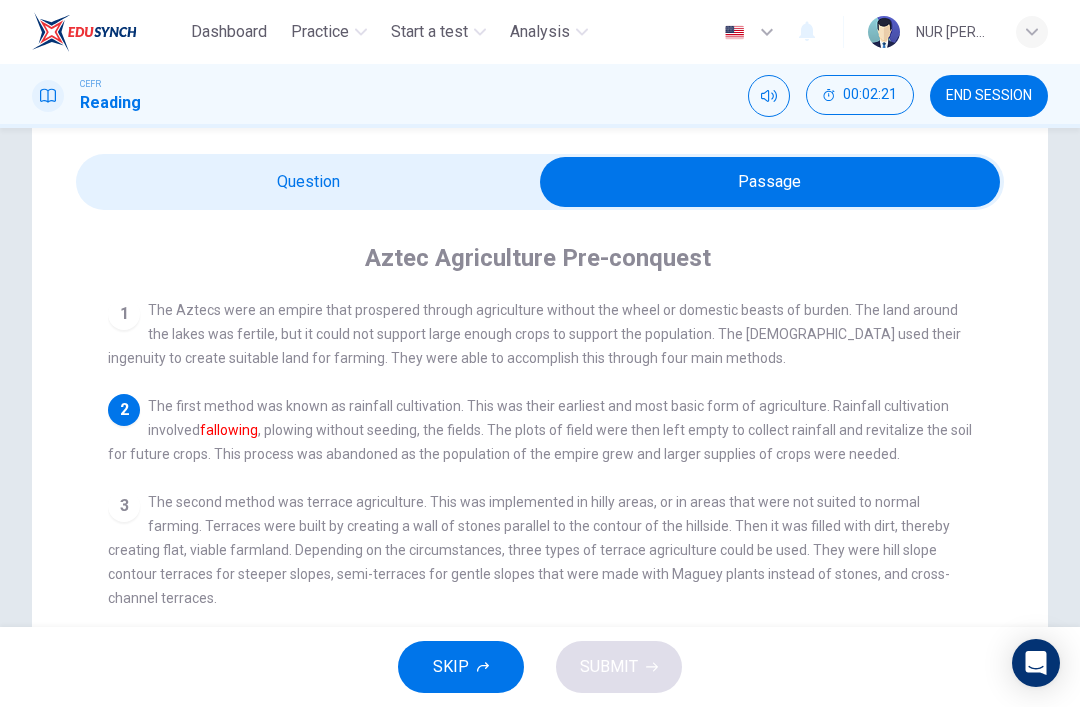 scroll, scrollTop: 84, scrollLeft: 0, axis: vertical 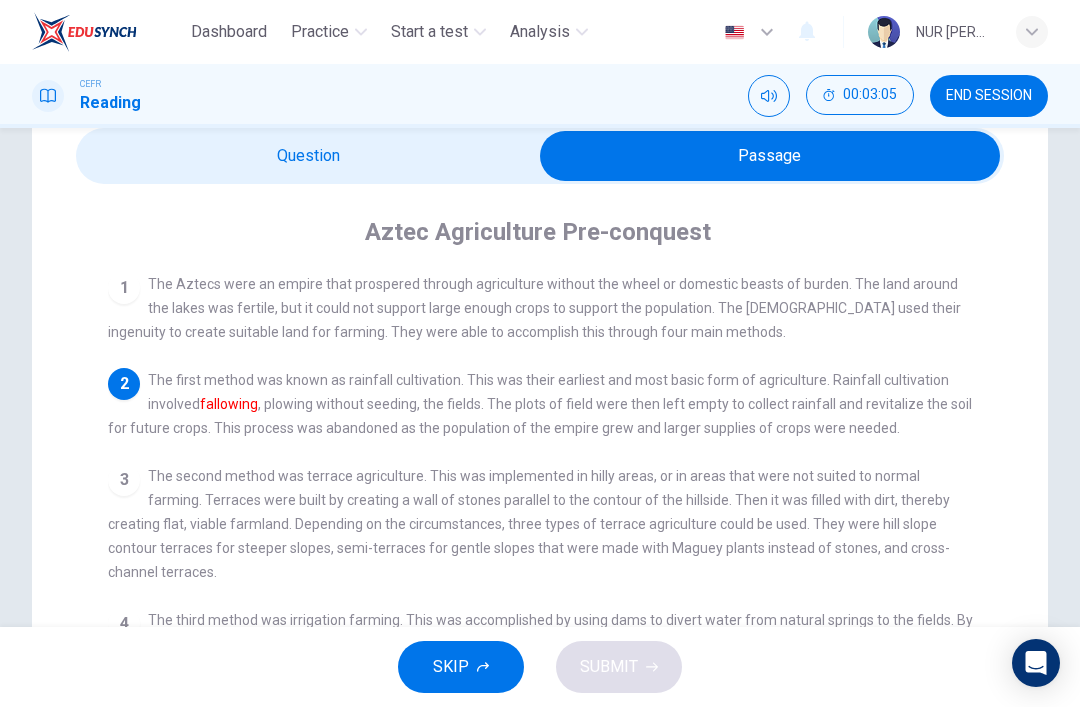 click at bounding box center (770, 156) 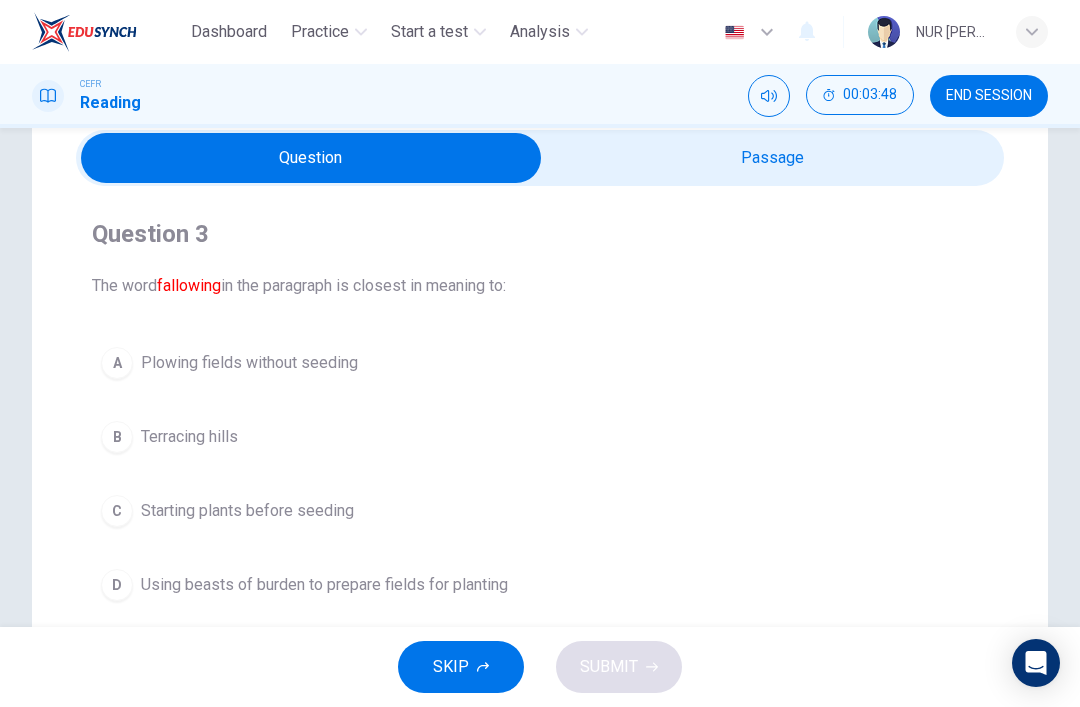 scroll, scrollTop: 63, scrollLeft: 0, axis: vertical 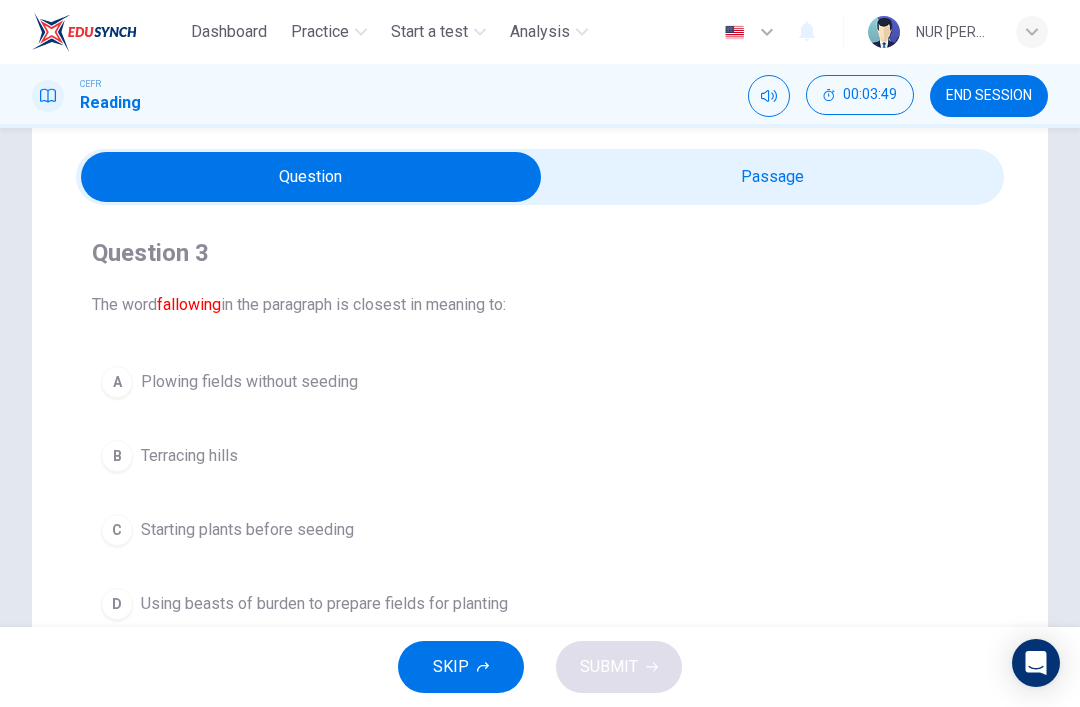 click at bounding box center (311, 177) 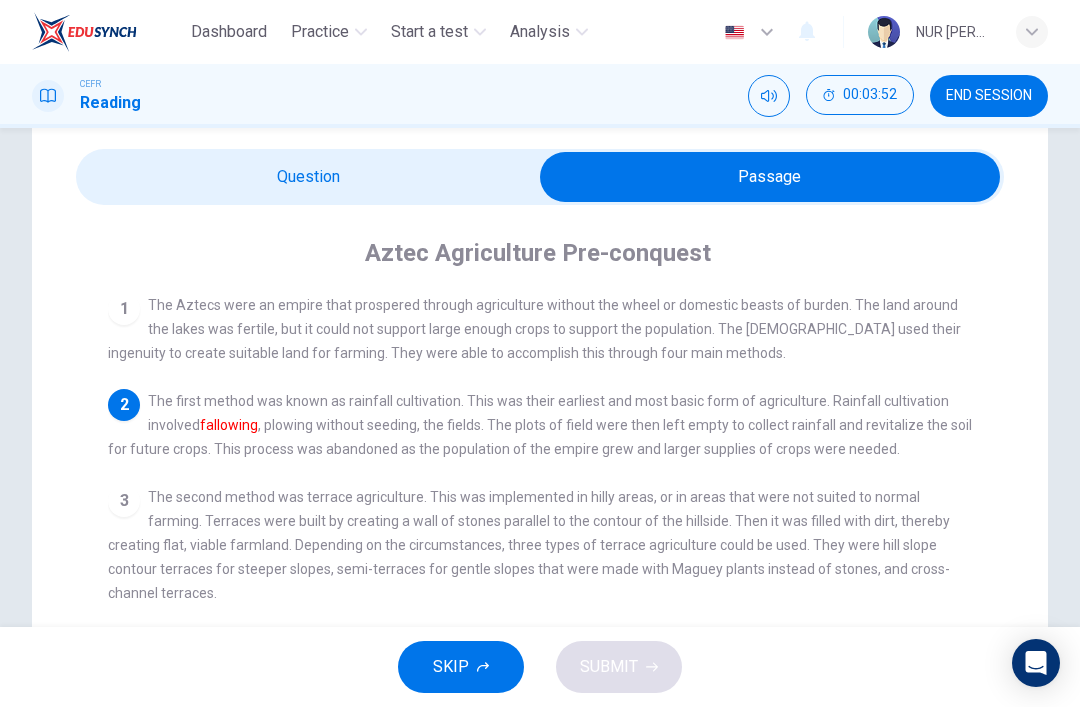 click at bounding box center [770, 177] 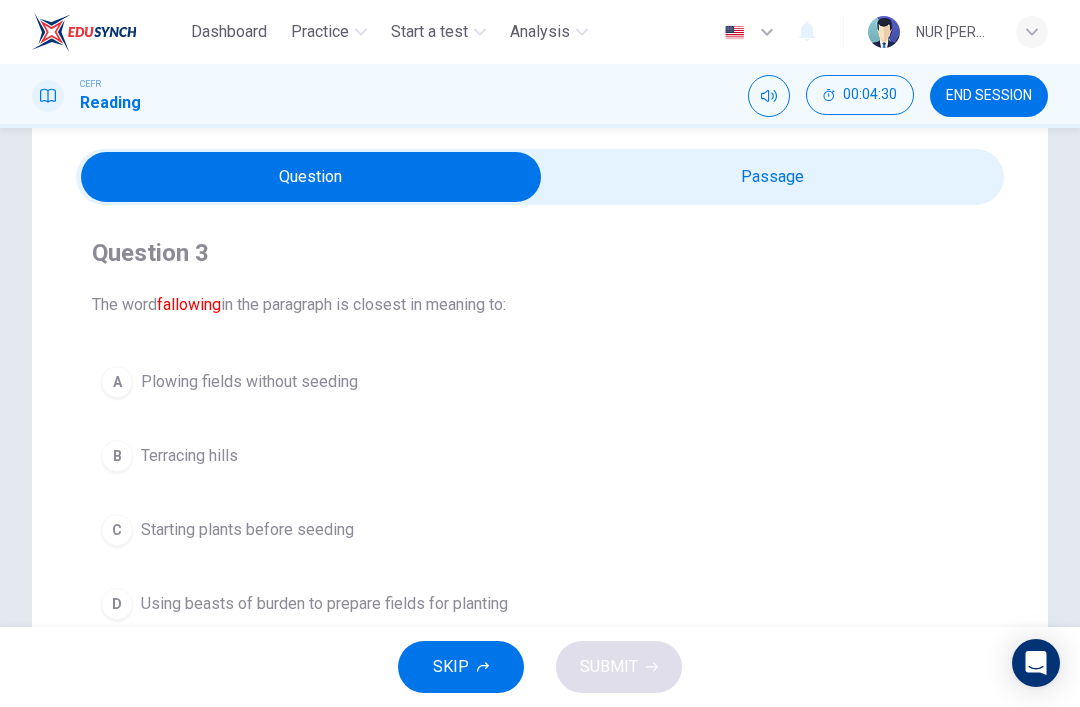 click on "B Terracing hills" at bounding box center (540, 456) 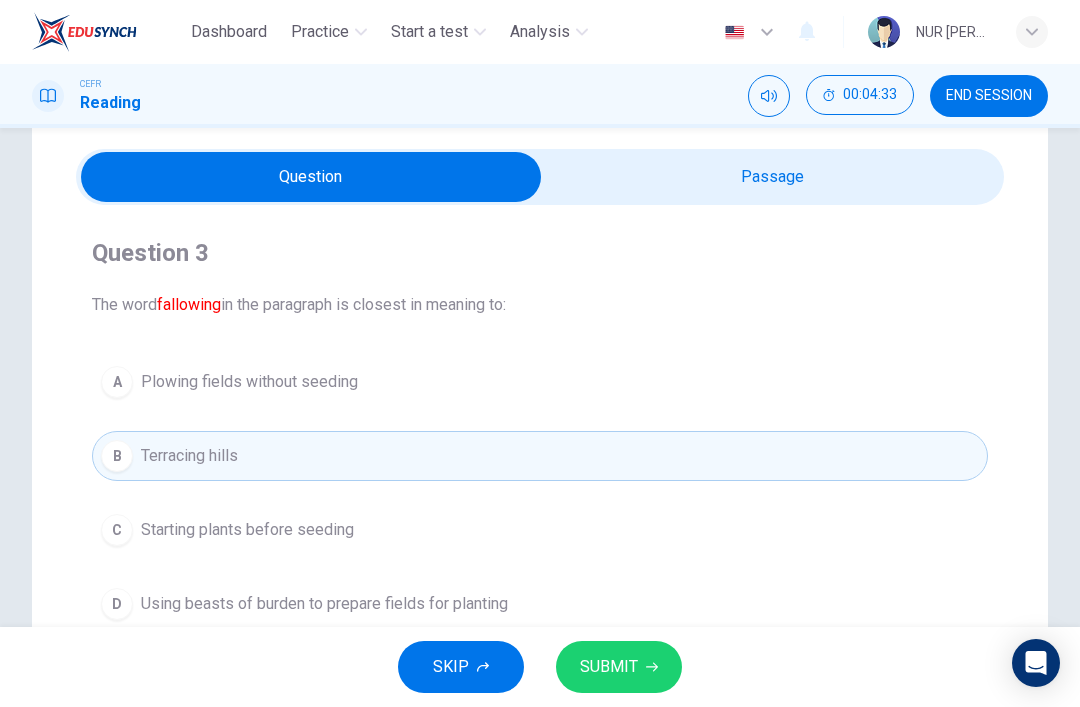 click at bounding box center (311, 177) 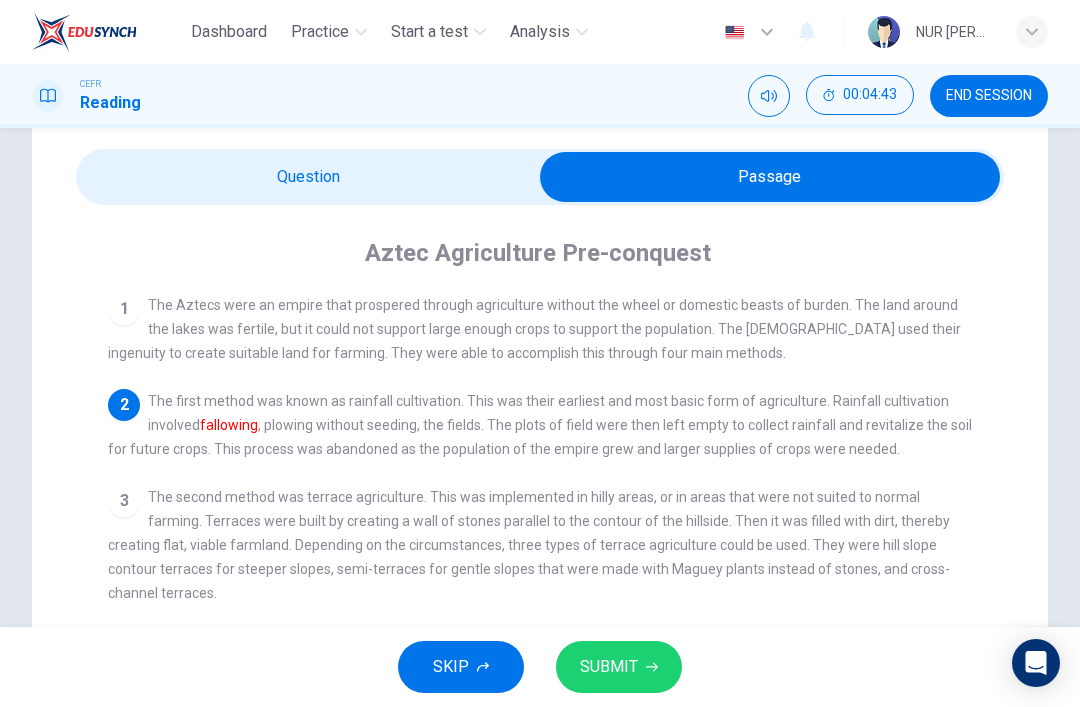 click at bounding box center (770, 177) 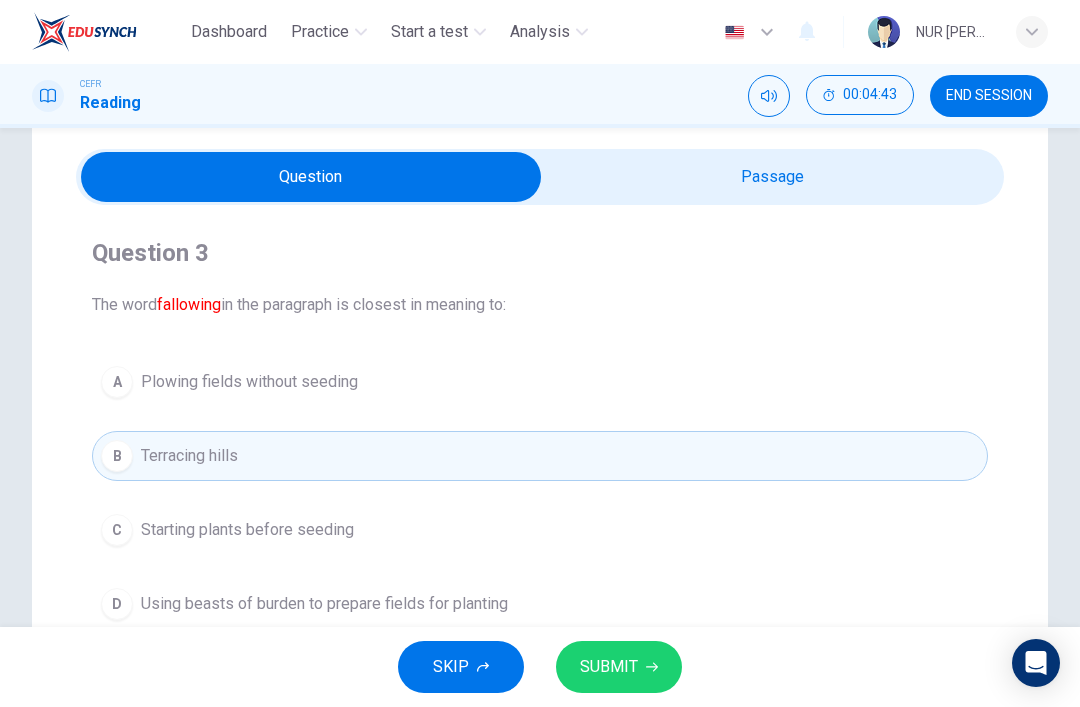 click on "SUBMIT" at bounding box center [609, 667] 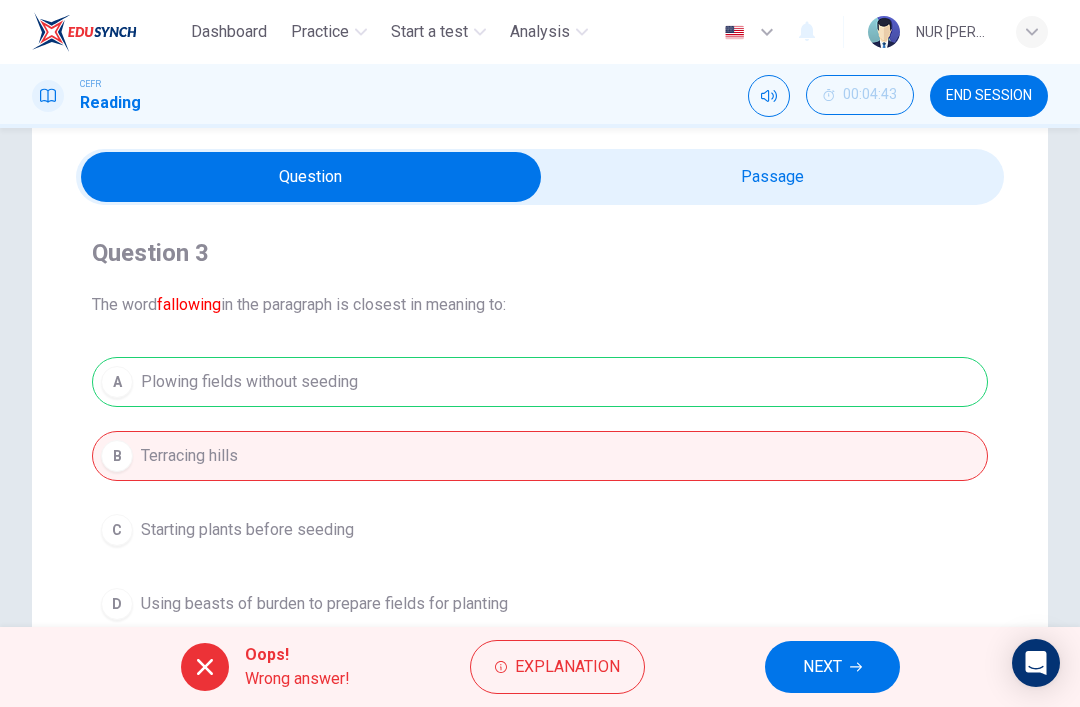 click at bounding box center [311, 177] 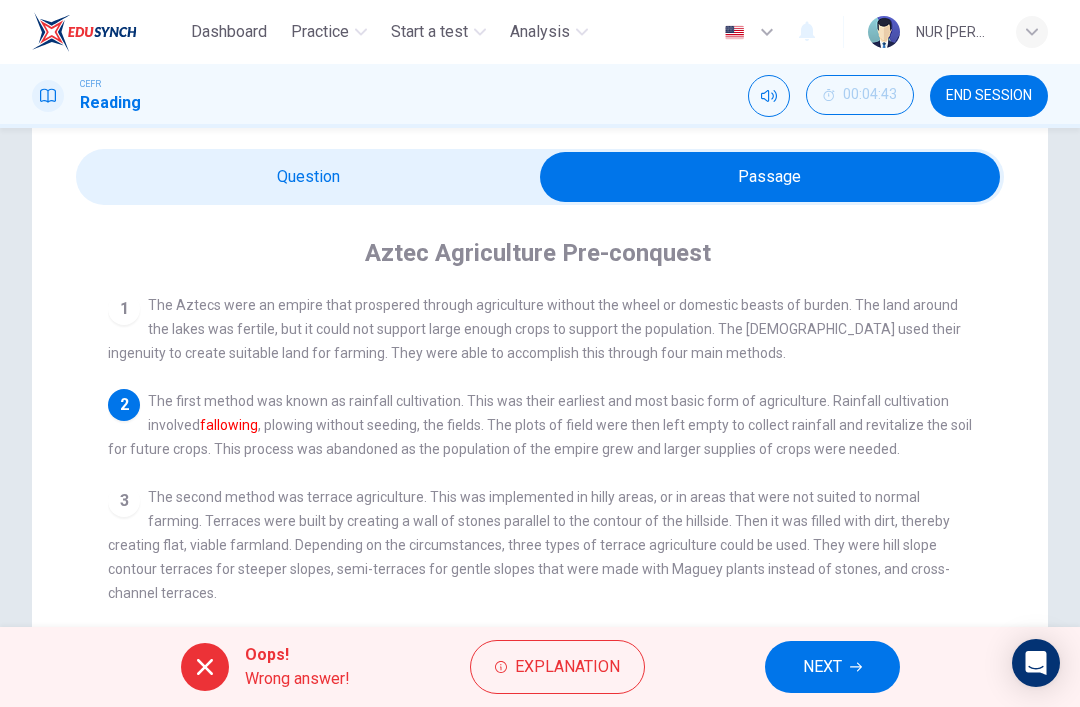 click at bounding box center [770, 177] 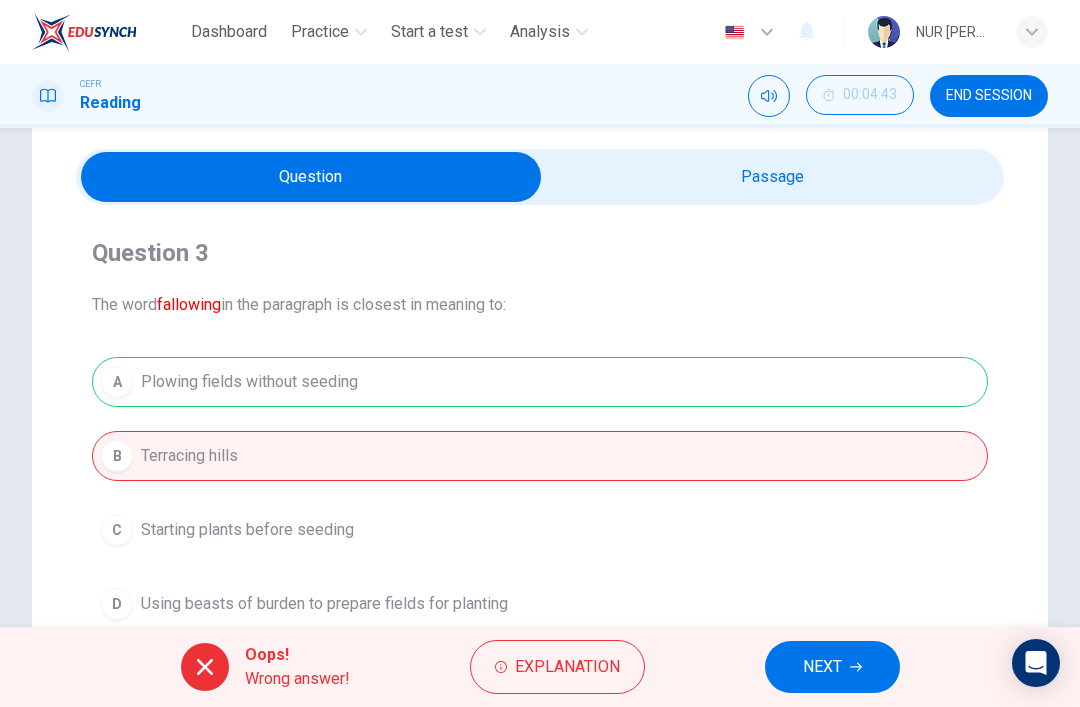 click on "NEXT" at bounding box center (822, 667) 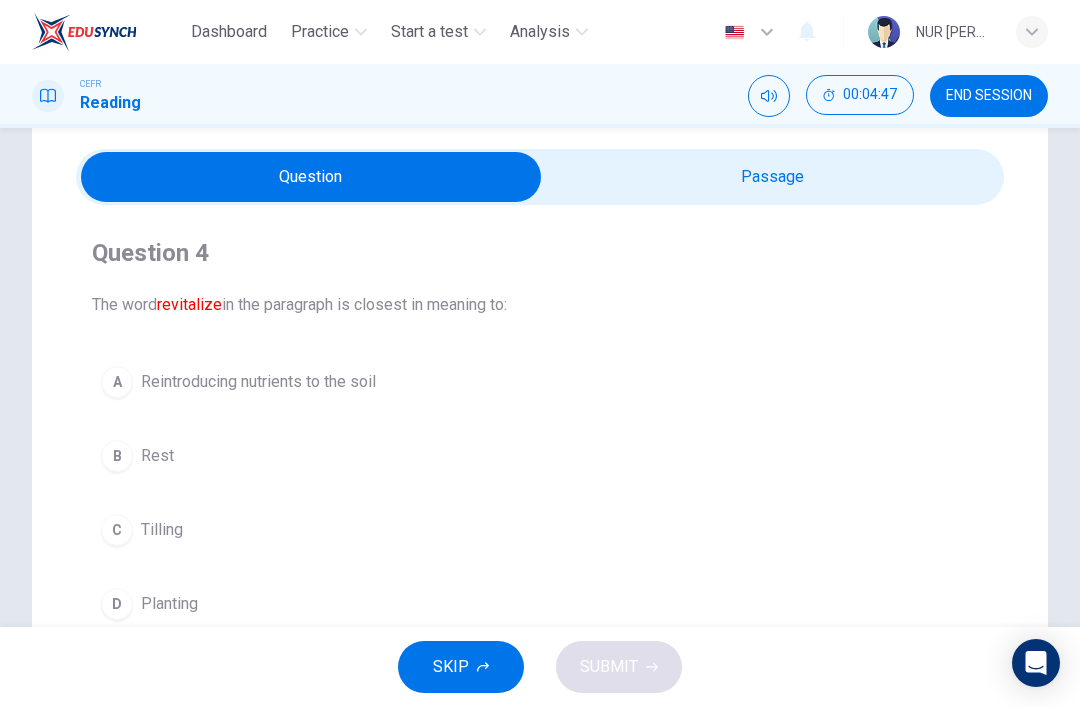 click at bounding box center (311, 177) 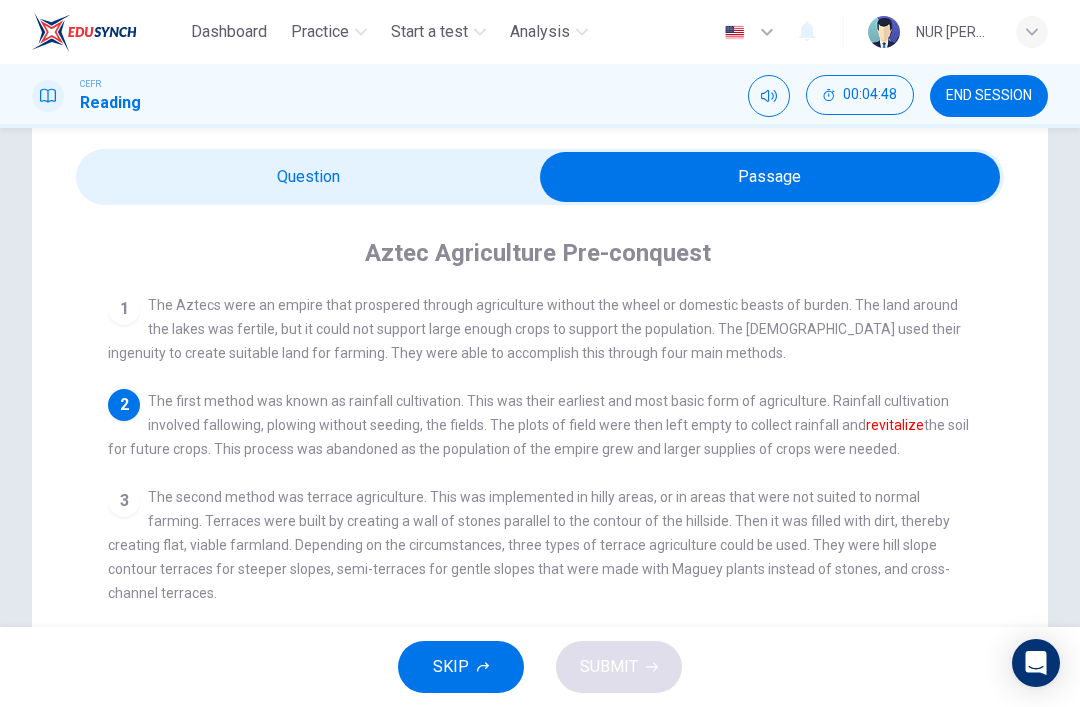 scroll, scrollTop: 74, scrollLeft: 0, axis: vertical 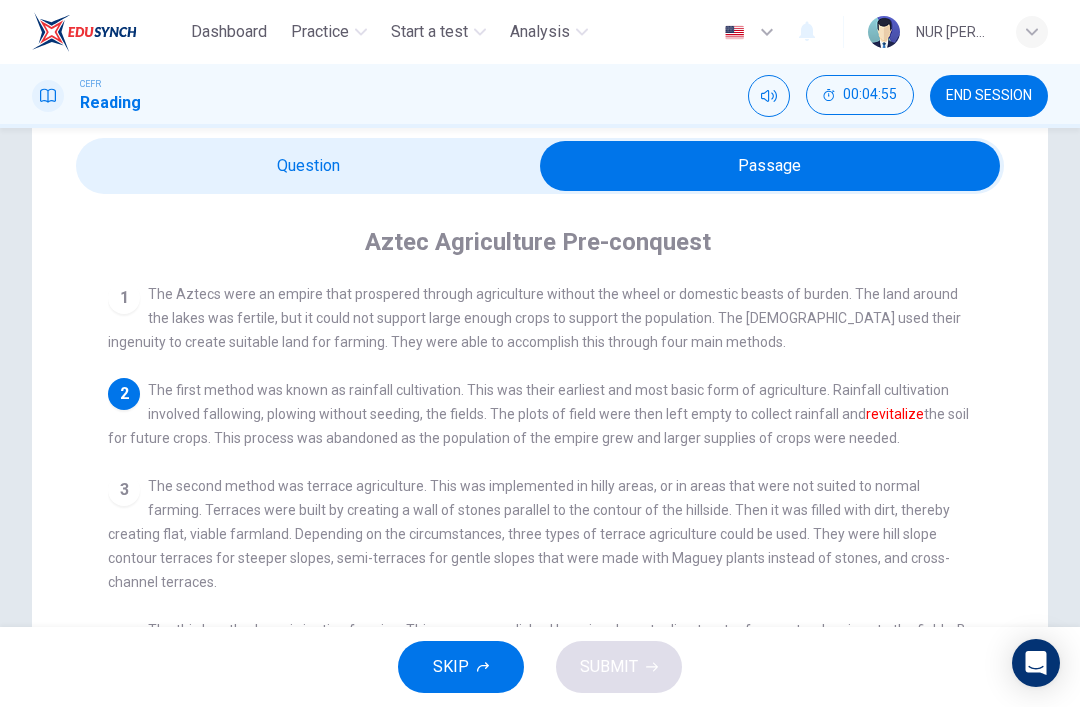 click at bounding box center (770, 166) 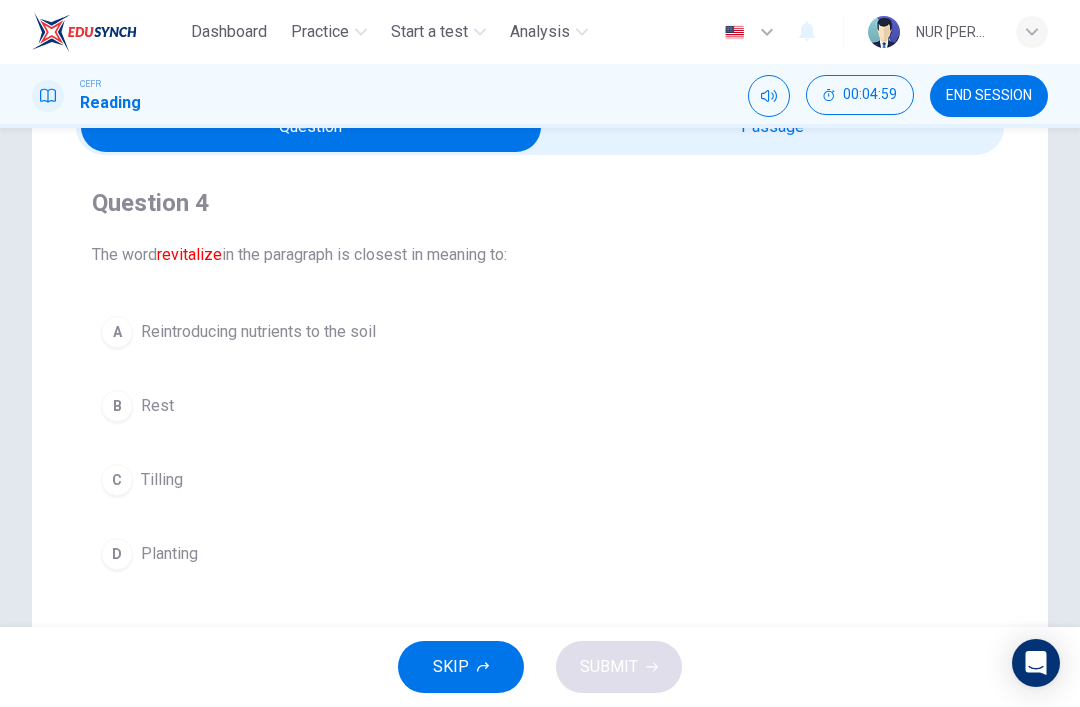 scroll, scrollTop: 84, scrollLeft: 0, axis: vertical 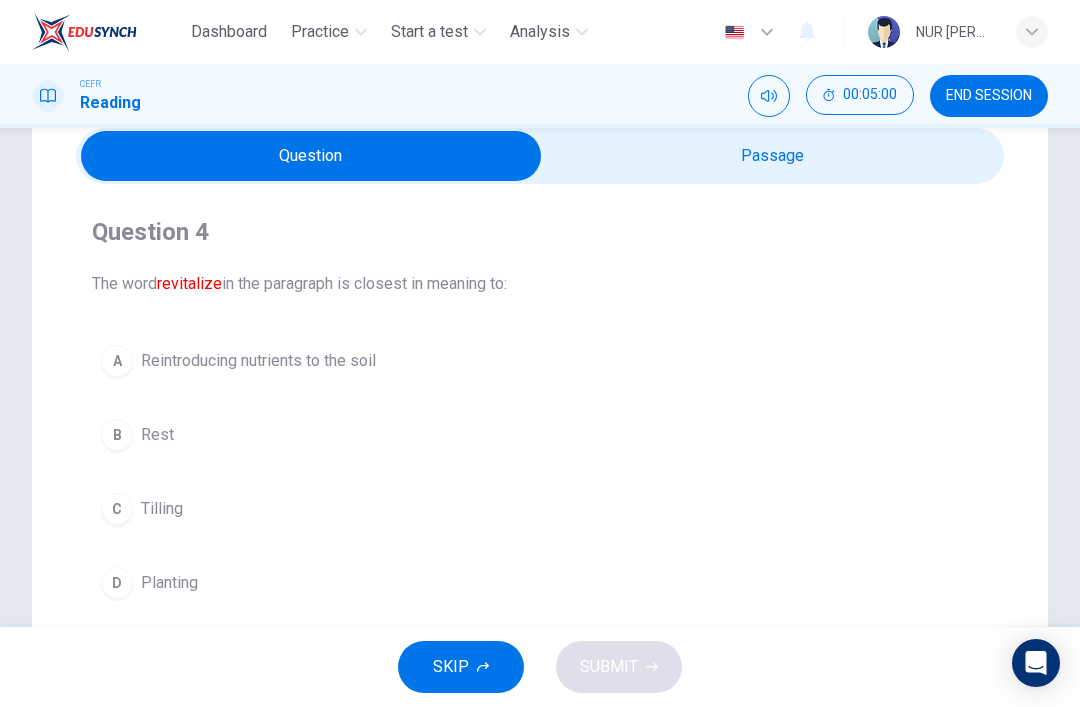 click at bounding box center [311, 156] 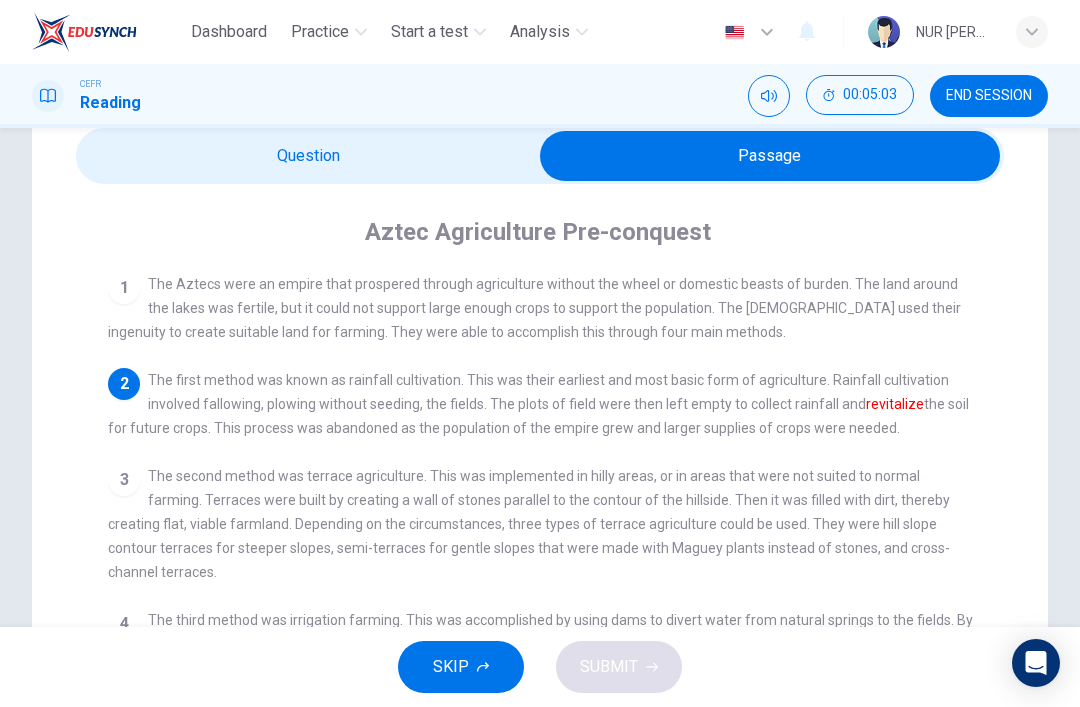 click at bounding box center (770, 156) 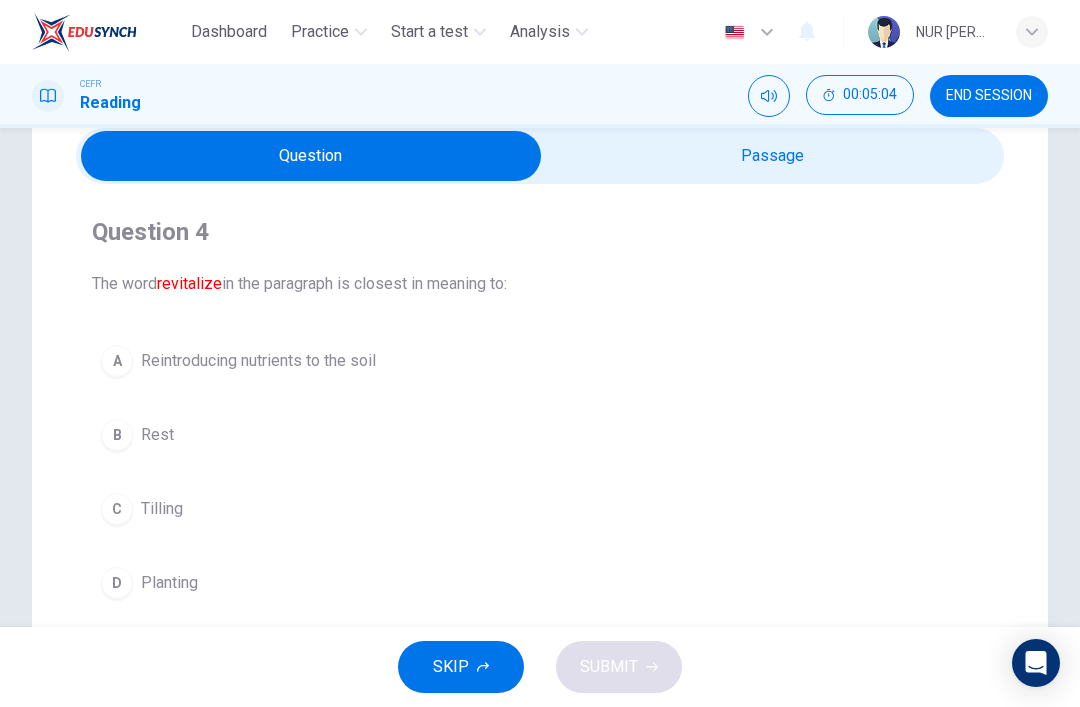 click on "A Reintroducing nutrients to the soil" at bounding box center [540, 361] 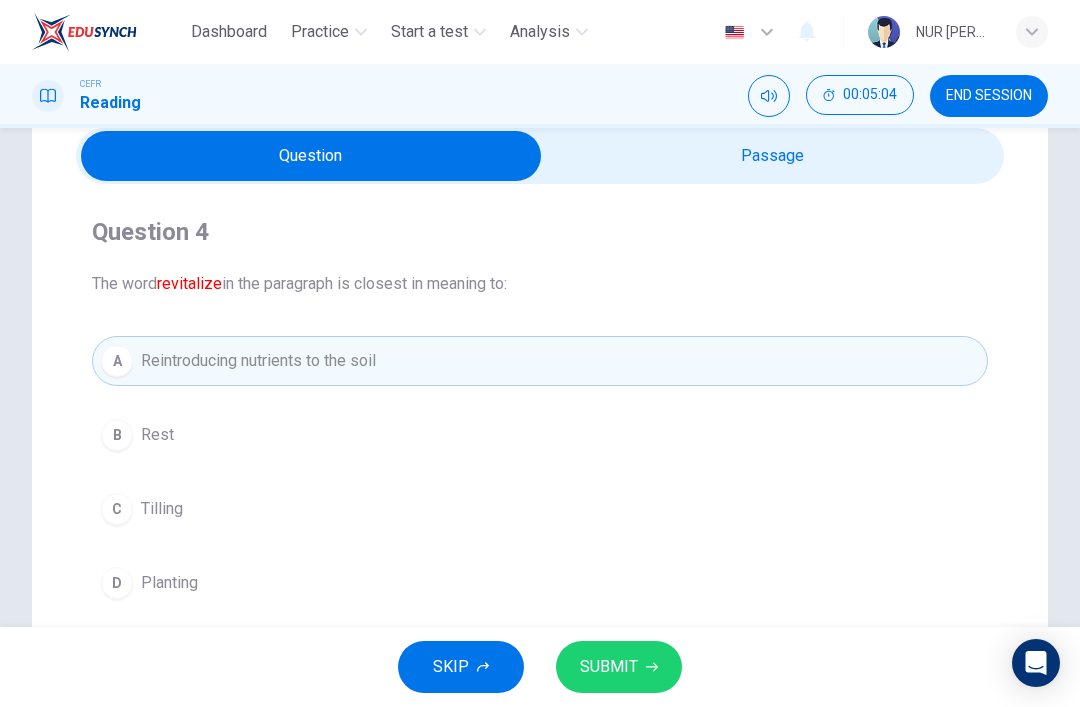 click on "SUBMIT" at bounding box center [609, 667] 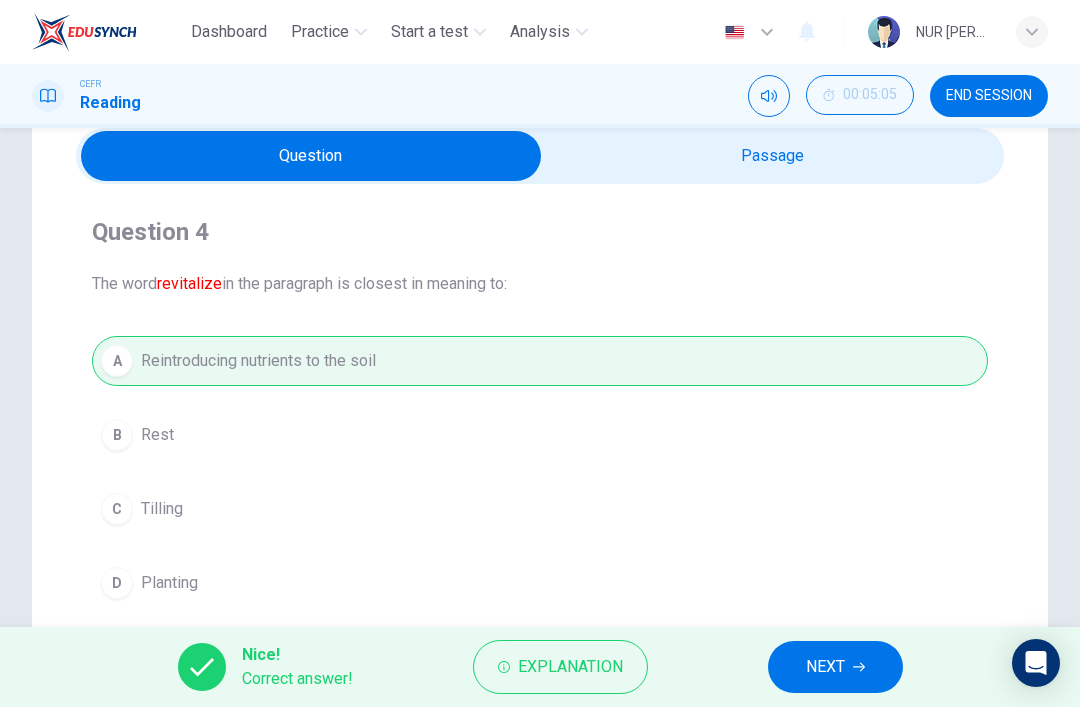 click on "NEXT" at bounding box center (835, 667) 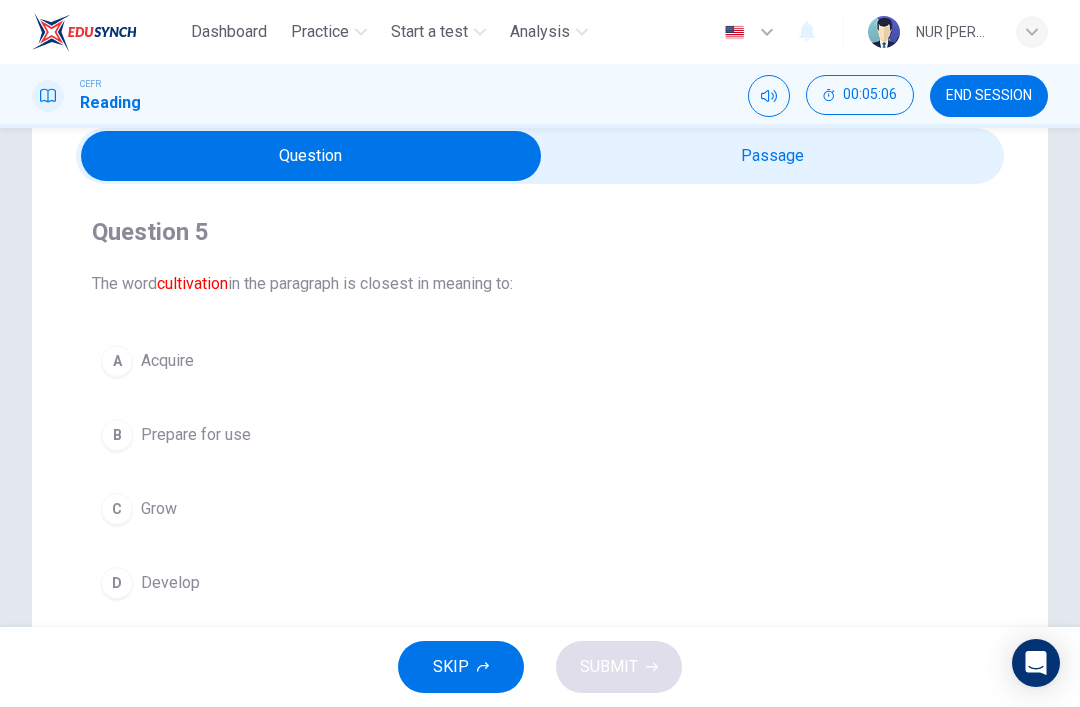 click at bounding box center [311, 156] 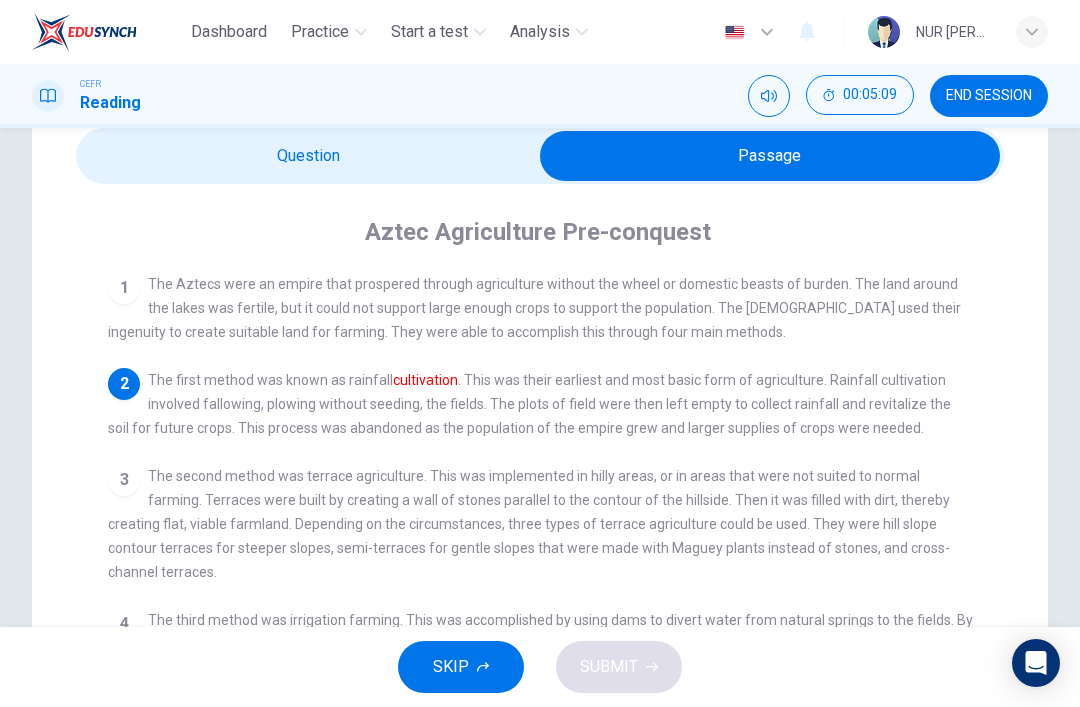 click at bounding box center (770, 156) 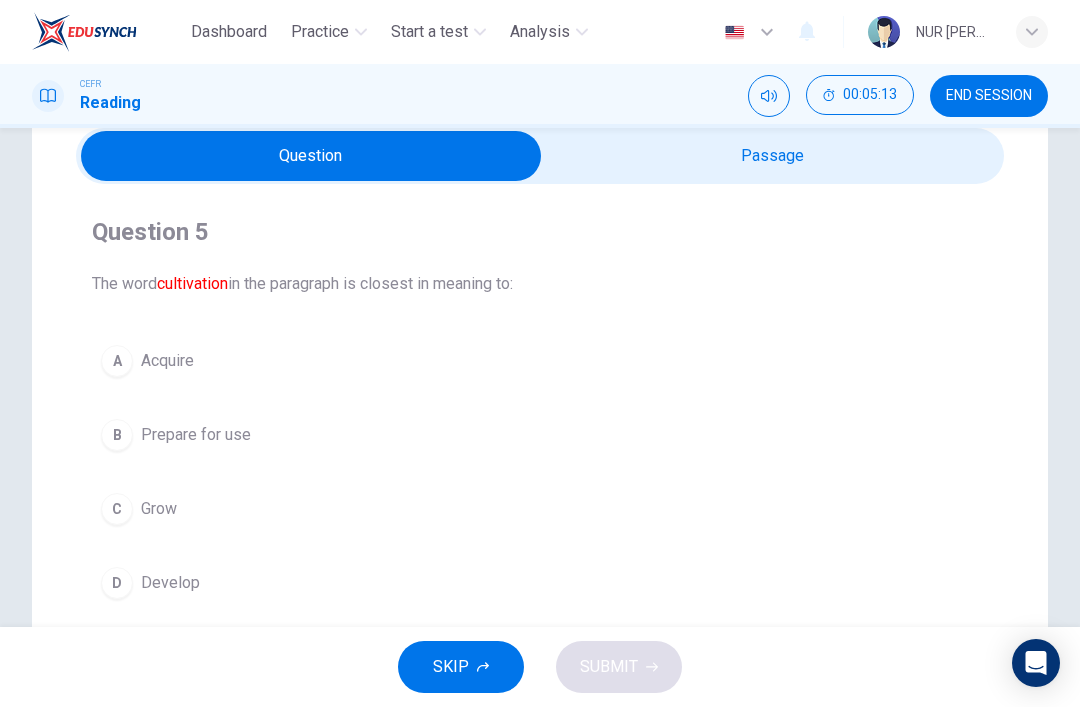 click at bounding box center [311, 156] 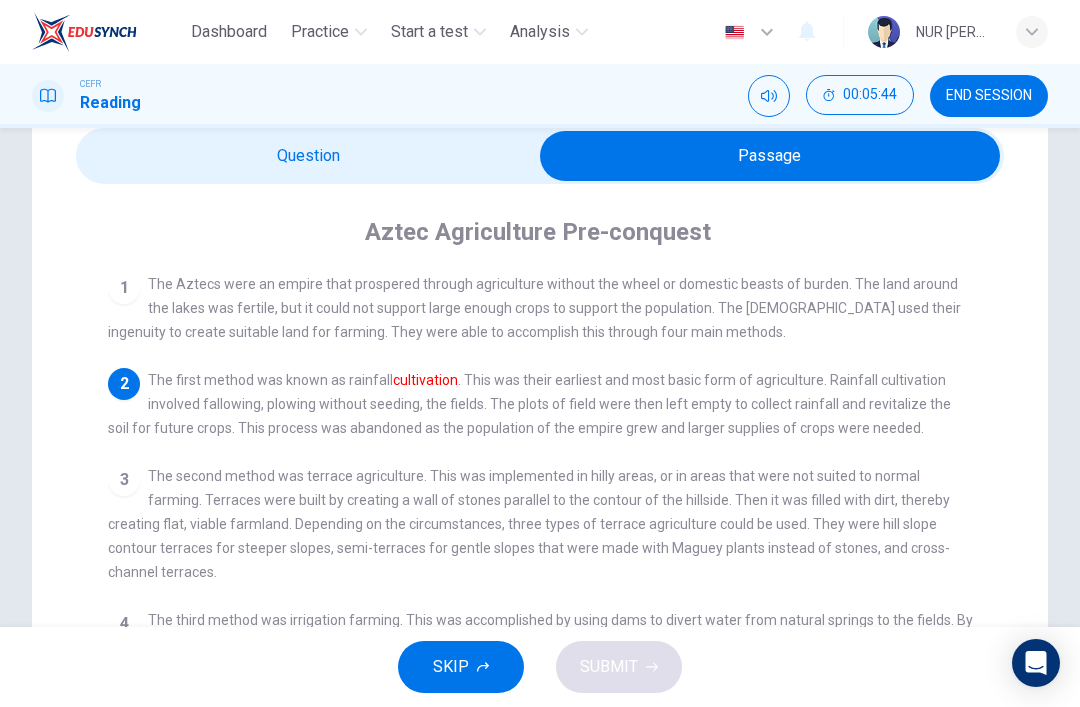 click at bounding box center (770, 156) 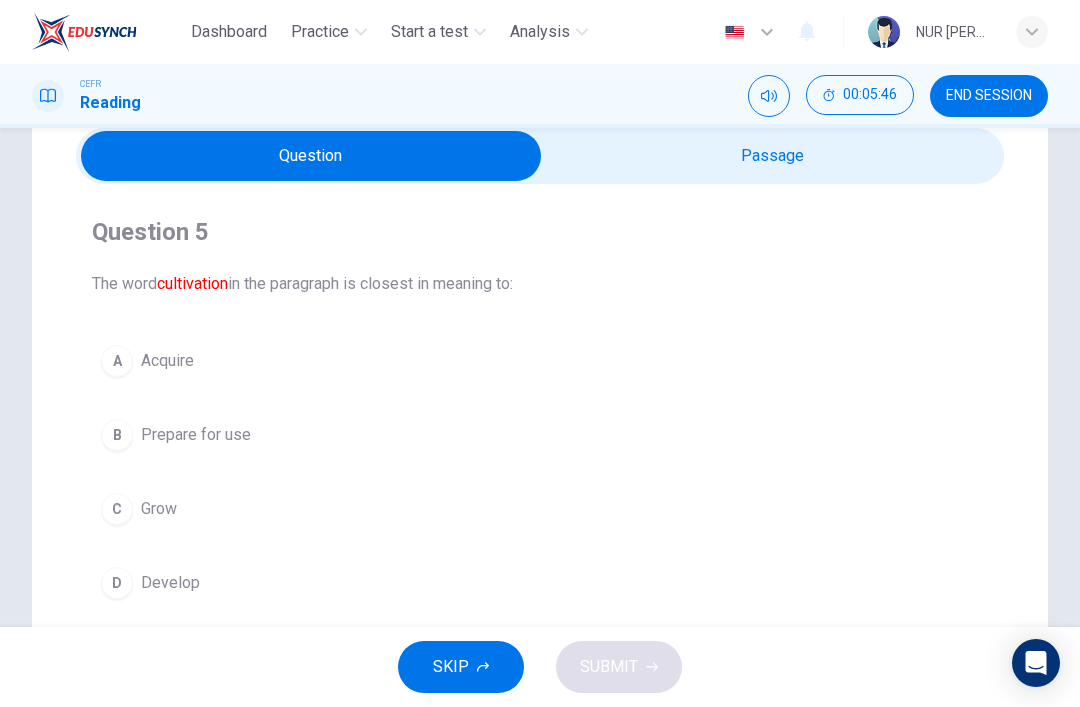 click at bounding box center [311, 156] 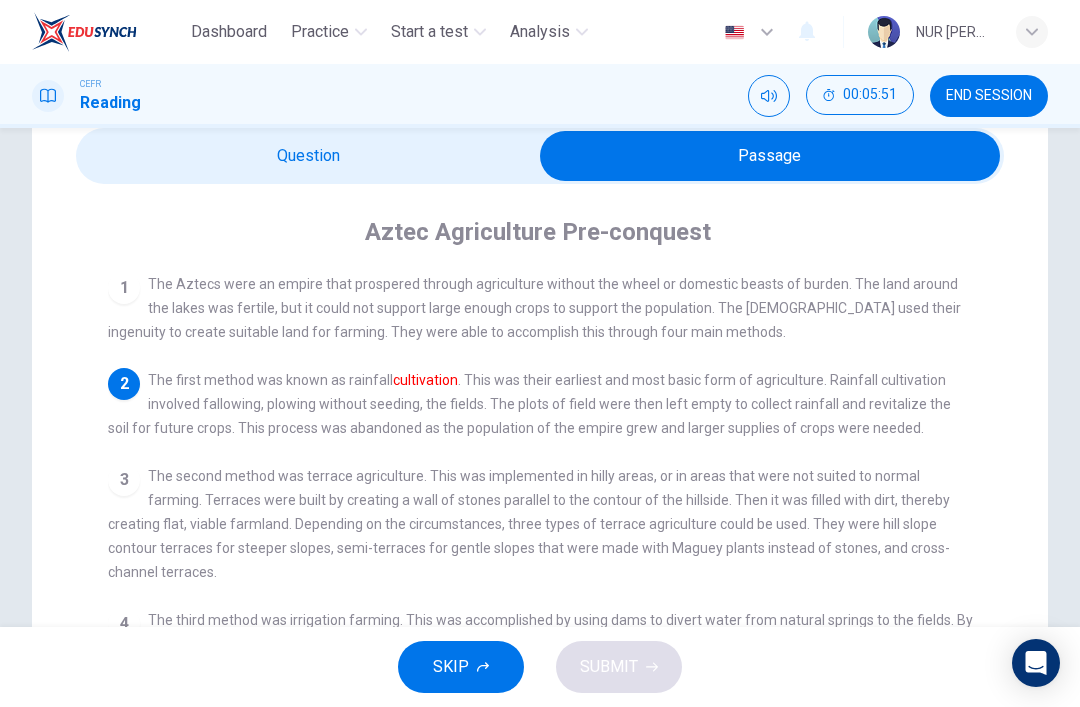 click at bounding box center [770, 156] 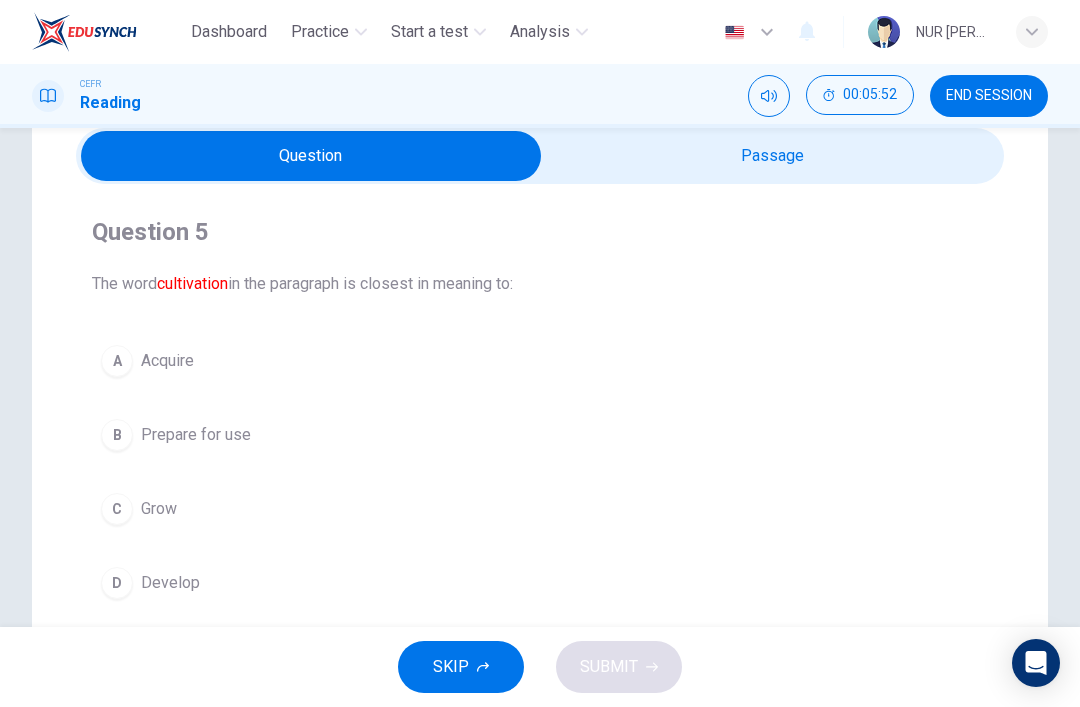 scroll, scrollTop: 112, scrollLeft: 0, axis: vertical 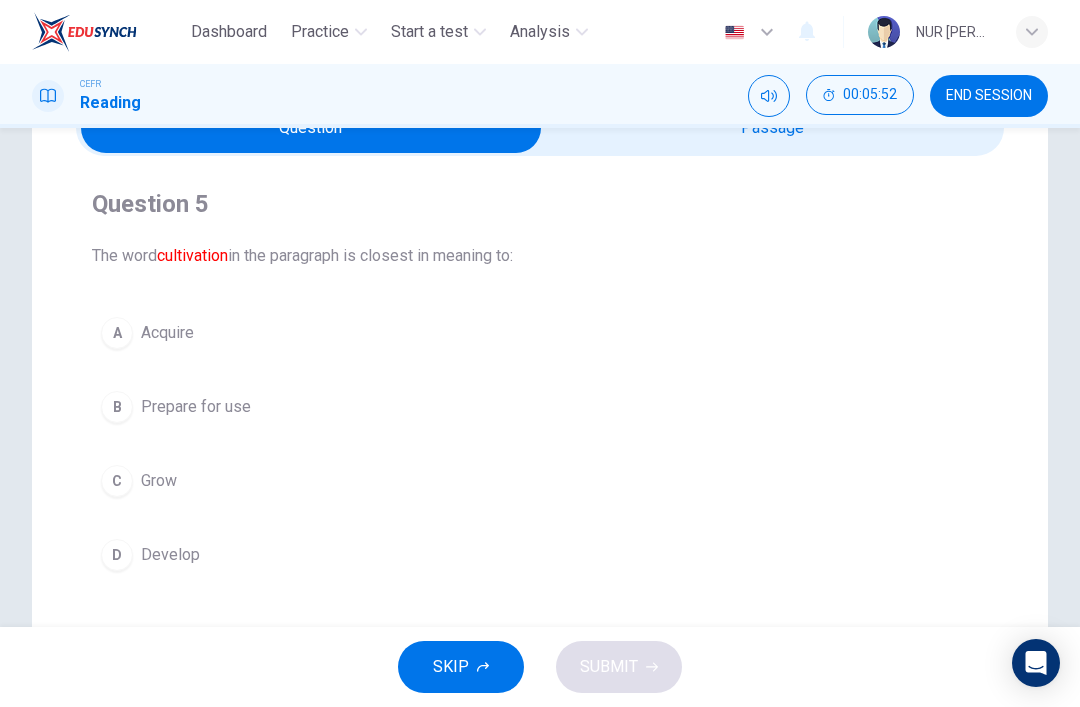 click on "C Grow" at bounding box center (540, 481) 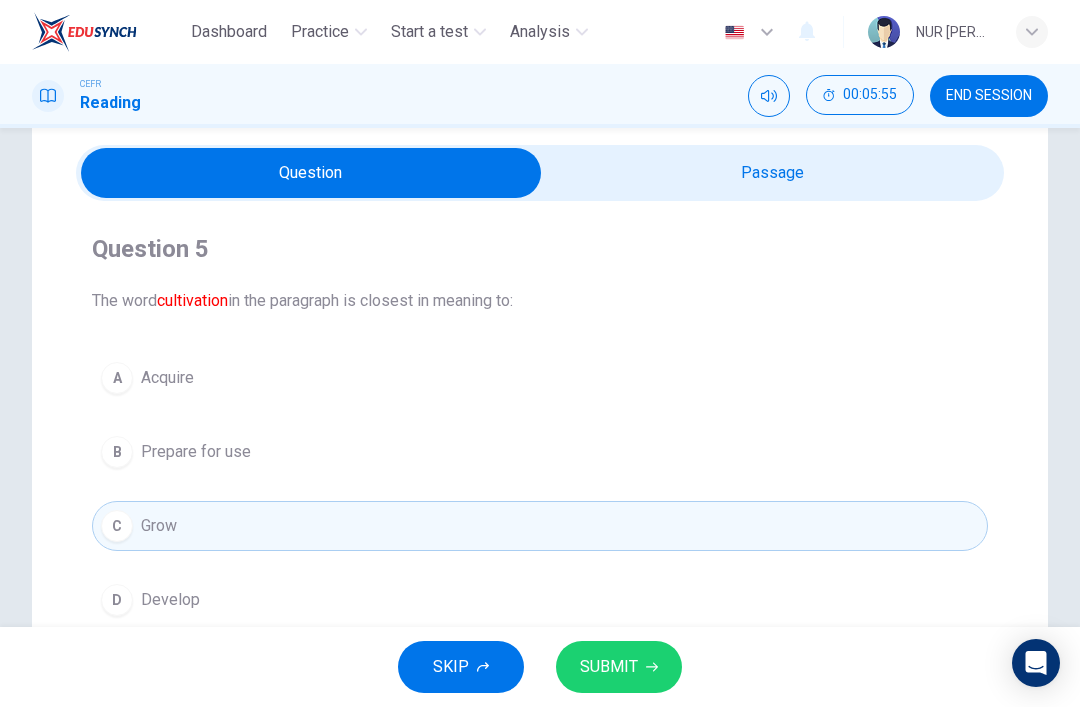 scroll, scrollTop: 65, scrollLeft: 0, axis: vertical 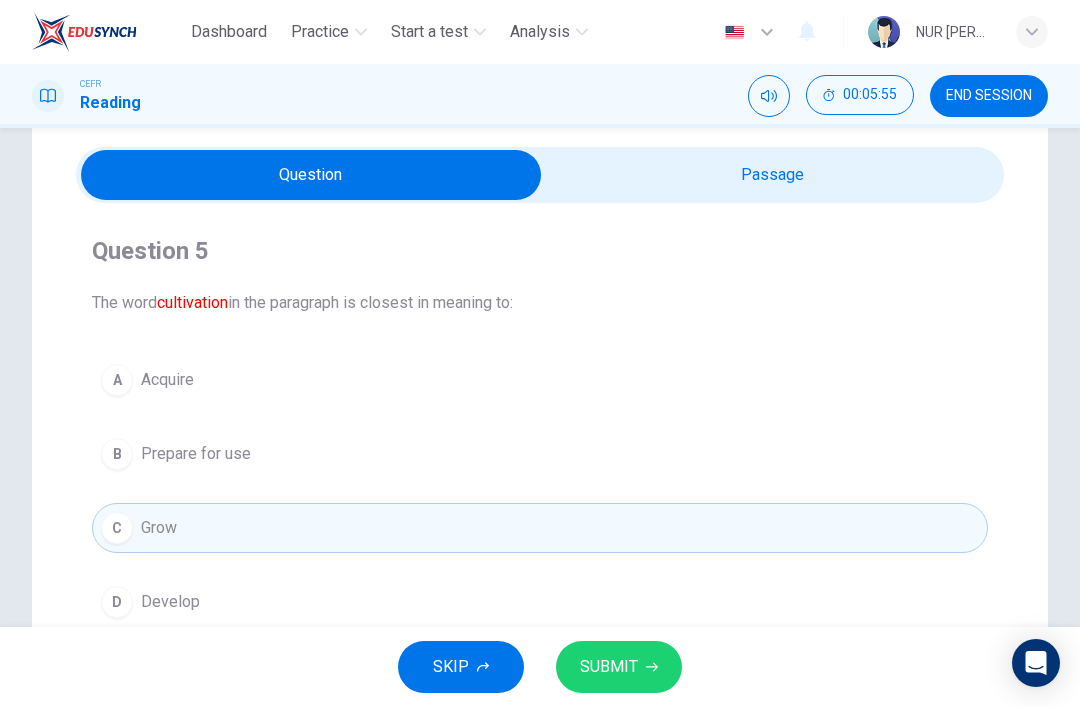 click at bounding box center (311, 175) 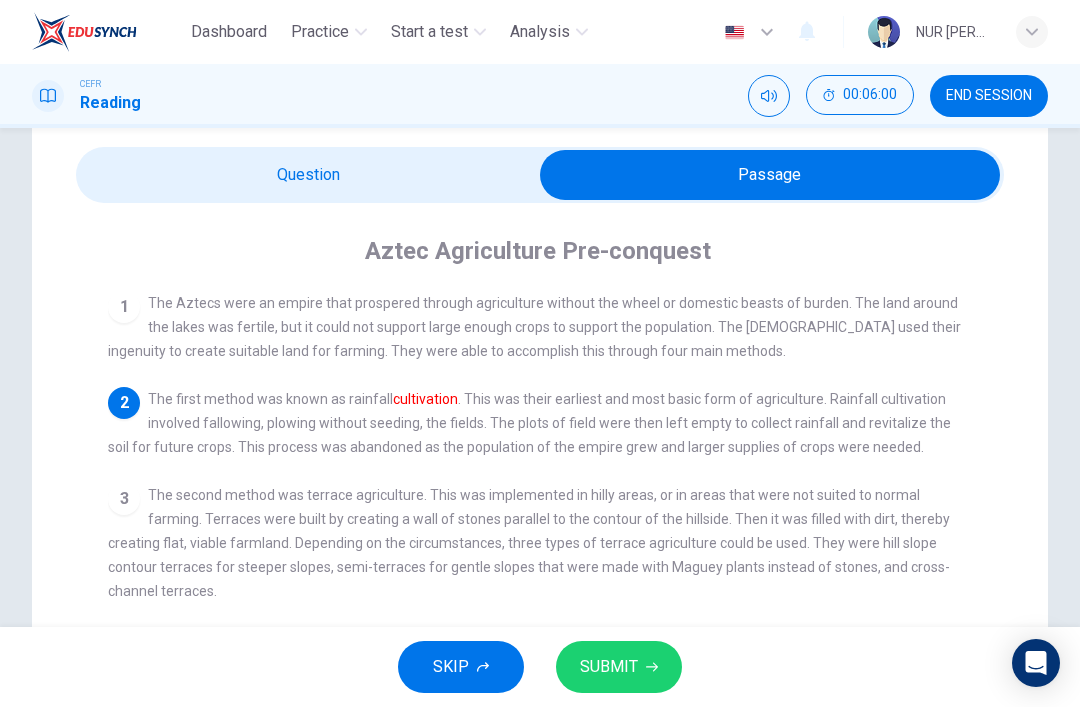 click at bounding box center [770, 175] 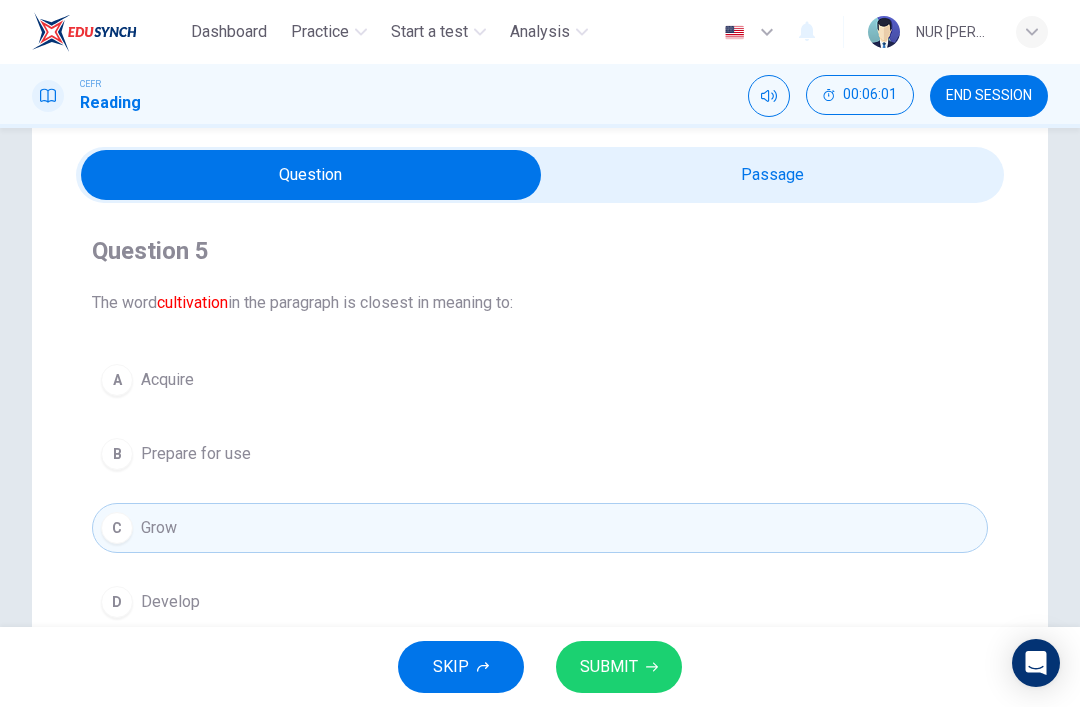 click on "SUBMIT" at bounding box center (609, 667) 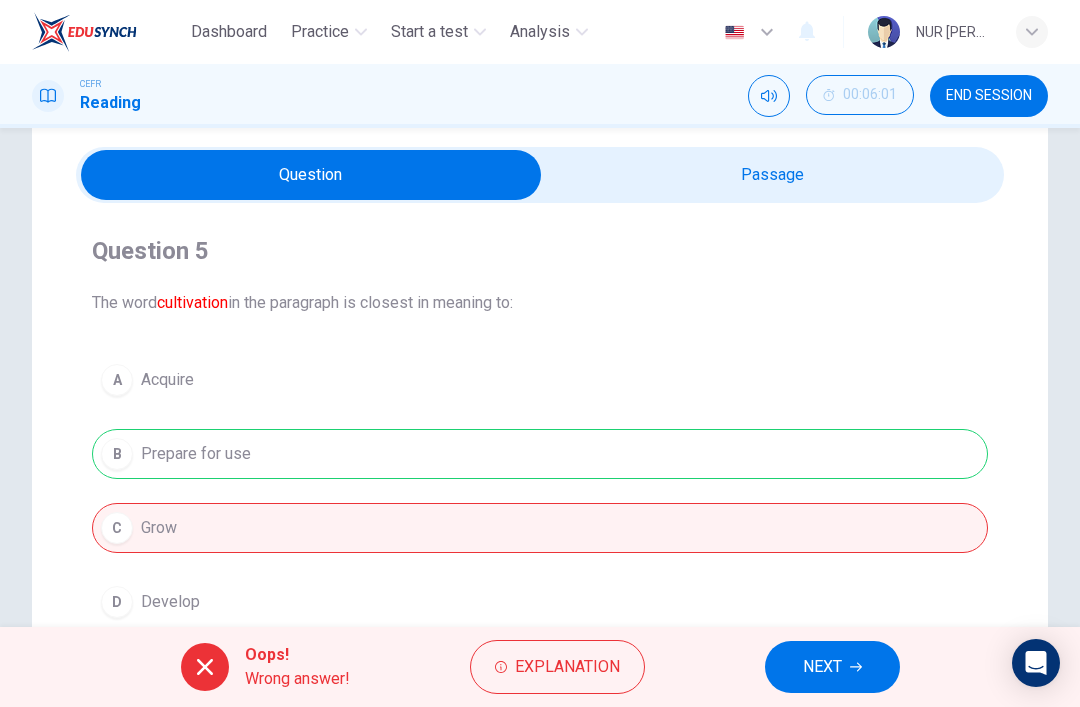 click at bounding box center [311, 175] 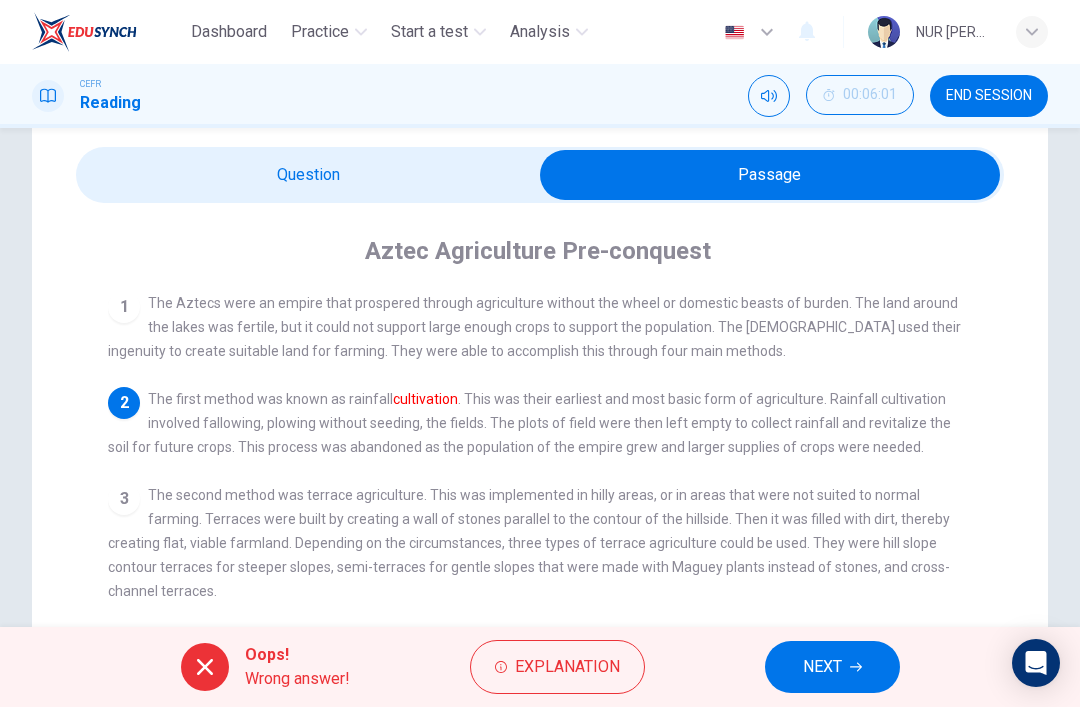 click on "Aztec Agriculture Pre-conquest 1 The Aztecs were an empire that prospered through agriculture without the wheel or domestic beasts of burden. The land around the lakes was fertile, but it could not support large enough crops to support the population. The Aztecs used their ingenuity to create suitable land for farming. They were able to accomplish this through four main methods. 2 The first method was known as rainfall  cultivation . This was their earliest and most basic form of agriculture. Rainfall cultivation involved fallowing, plowing without seeding, the fields. The plots of field were then left empty to collect rainfall and revitalize the soil for future crops. This process was abandoned as the population of the empire grew and larger supplies of crops were needed. 3 4 5" at bounding box center (540, 539) 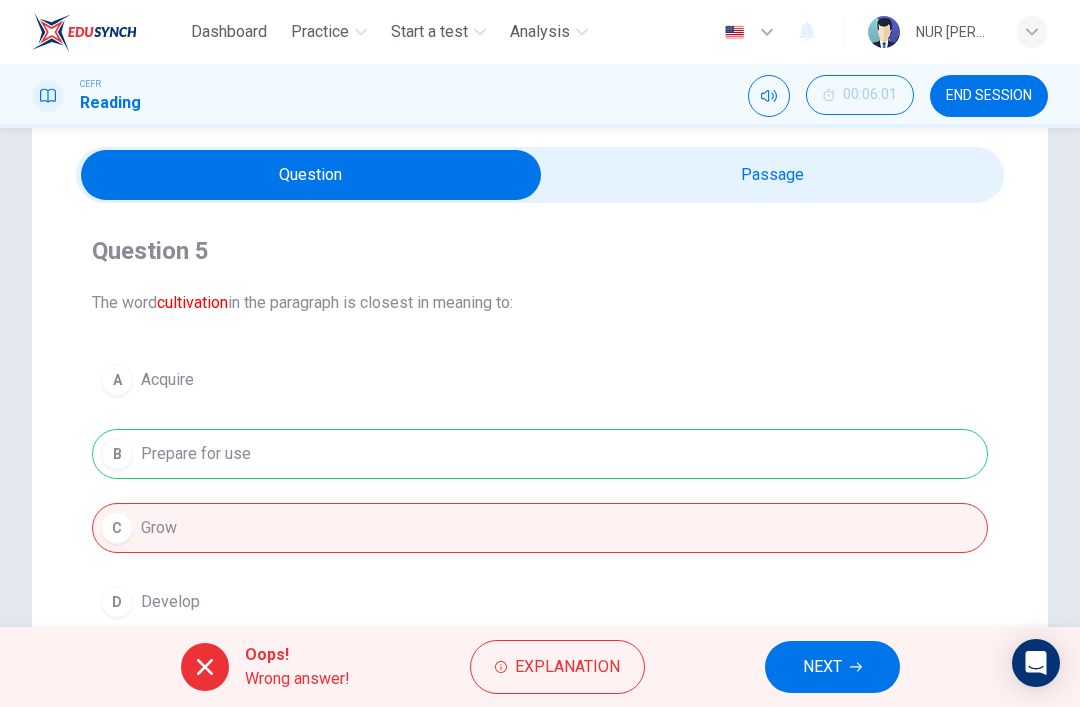 click at bounding box center [311, 175] 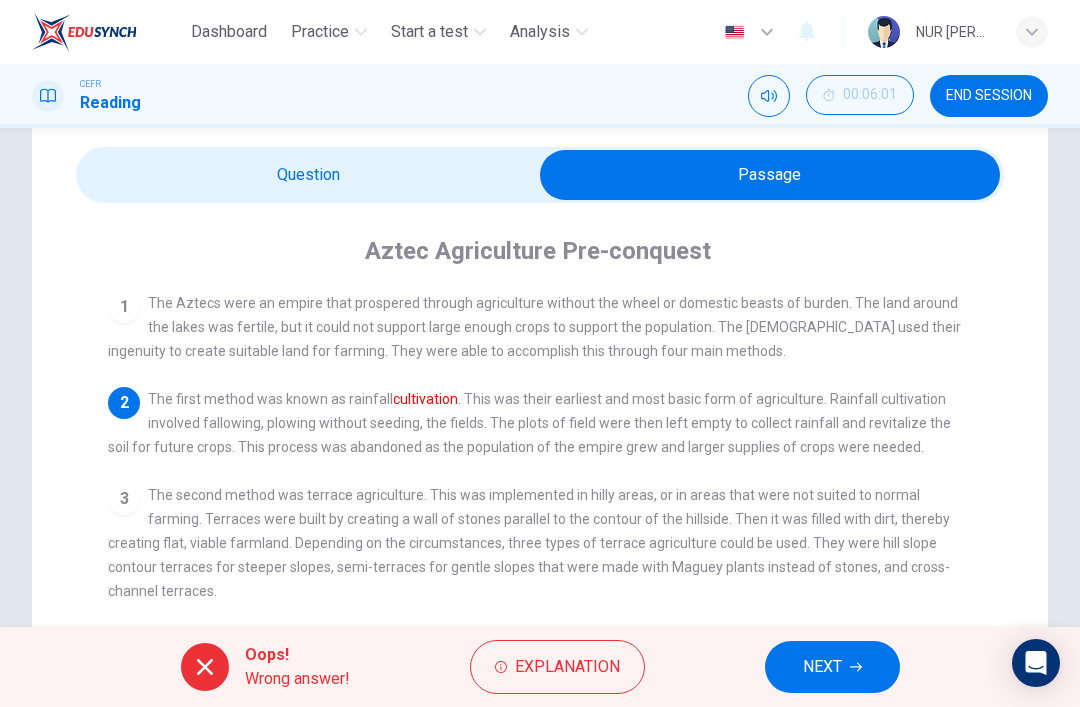 click on "NEXT" at bounding box center (832, 667) 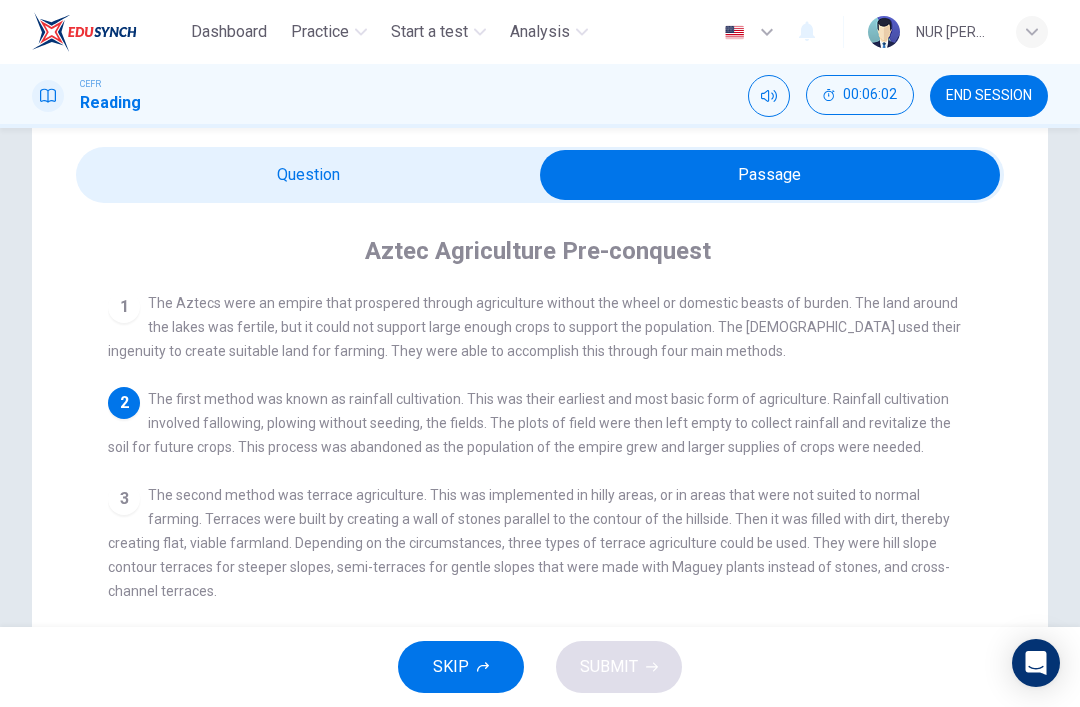 click at bounding box center [770, 175] 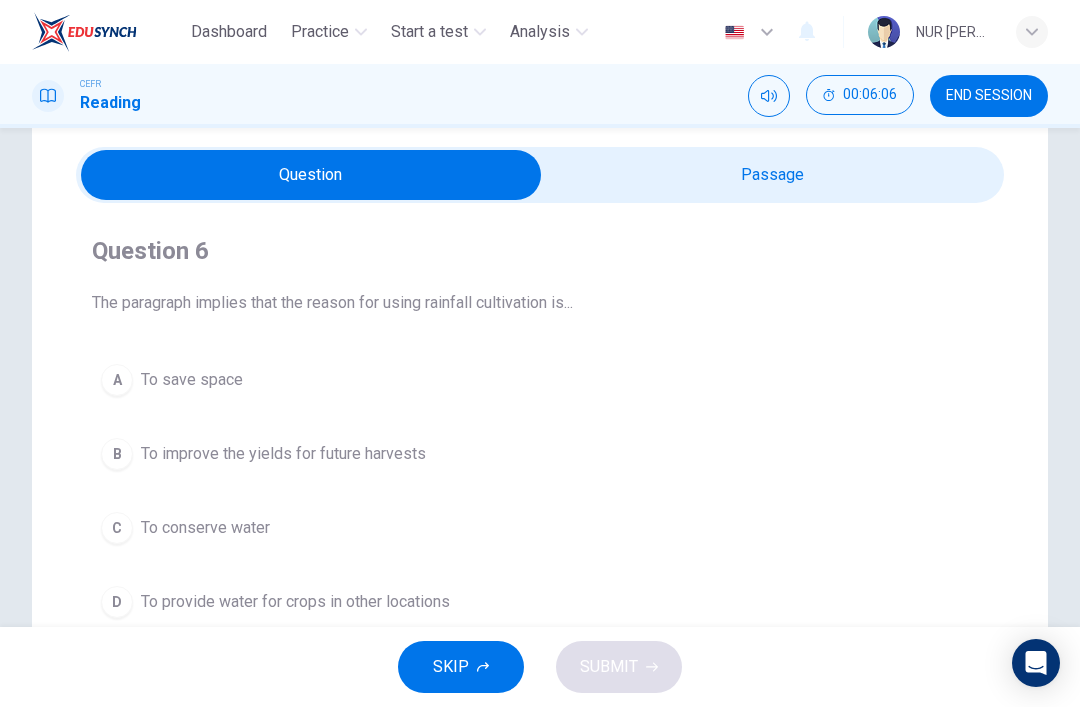 click at bounding box center (311, 175) 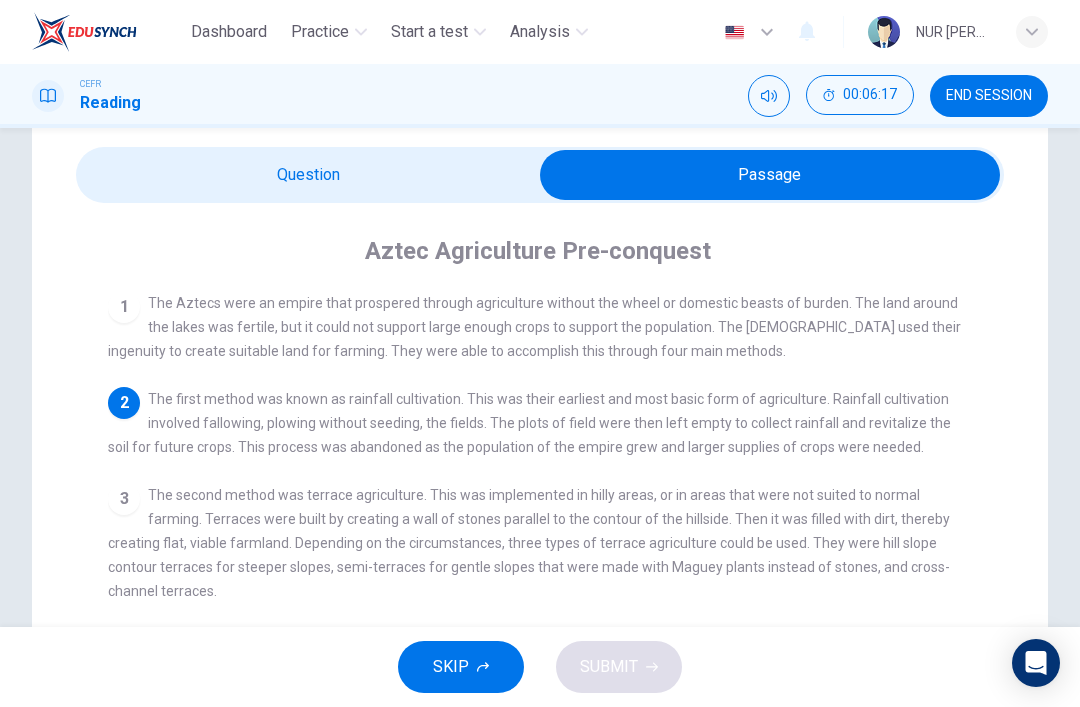 click at bounding box center (770, 175) 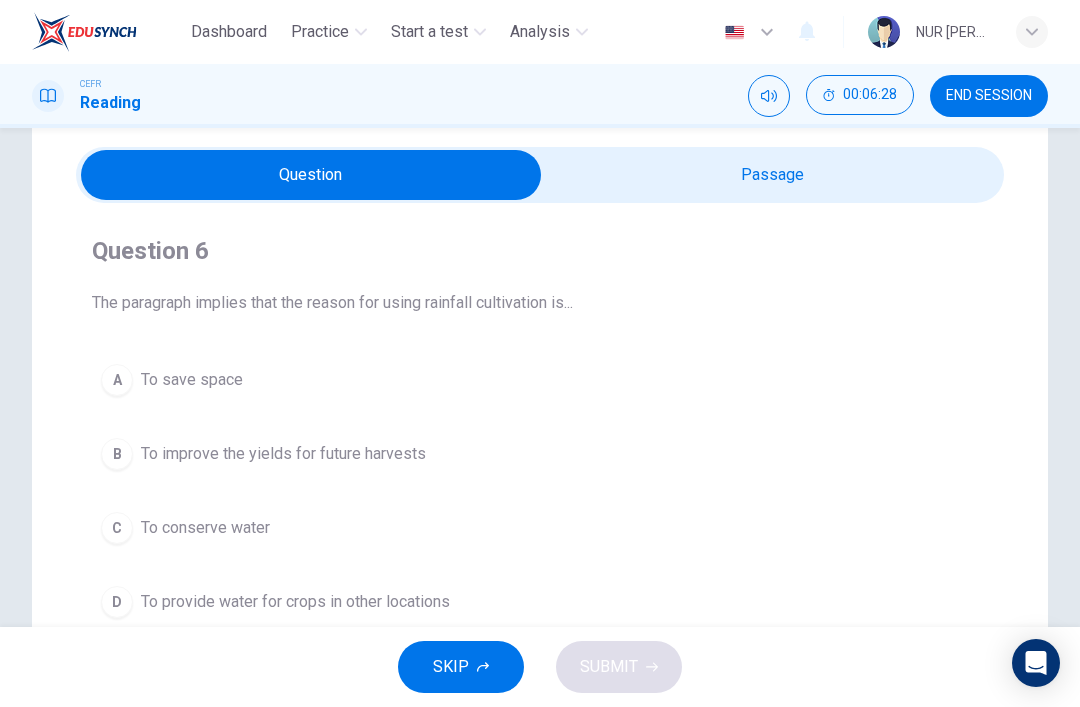 click at bounding box center [311, 175] 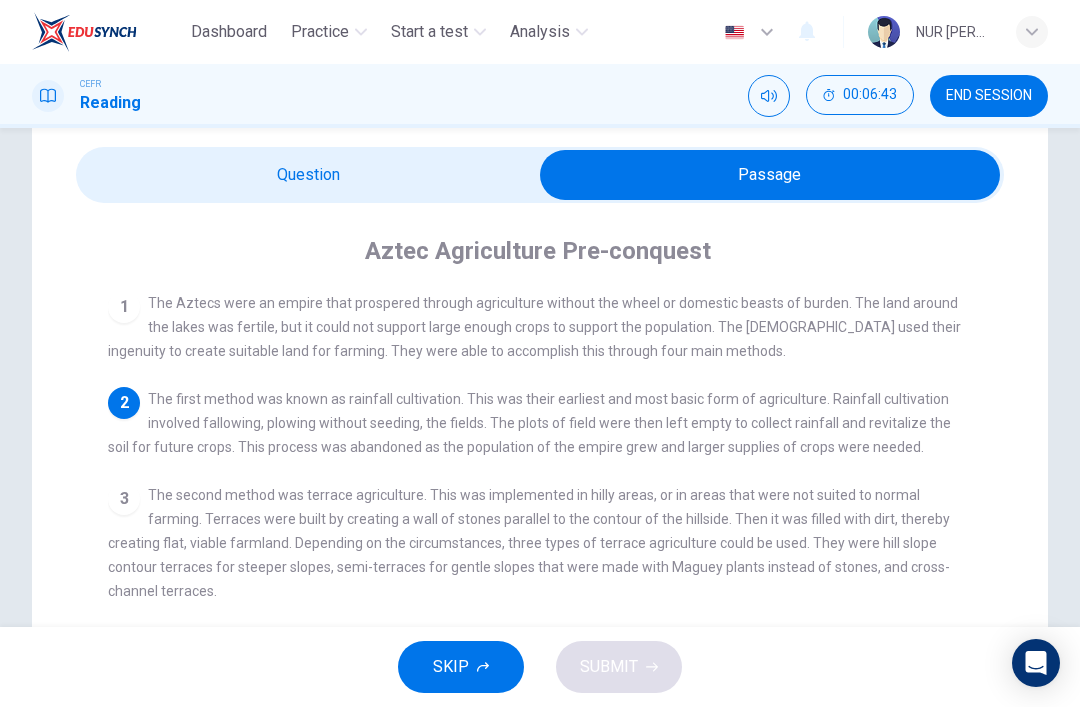 click on "Question 6 The paragraph implies that the reason for using rainfall cultivation is... A To save space B To improve the yields for future harvests C To conserve water D To provide water for crops in other locations Aztec Agriculture Pre-conquest 1 The Aztecs were an empire that prospered through agriculture without the wheel or domestic beasts of burden. The land around the lakes was fertile, but it could not support large enough crops to support the population. The Aztecs used their ingenuity to create suitable land for farming. They were able to accomplish this through four main methods. 2 The first method was known as rainfall cultivation. This was their earliest and most basic form of agriculture. Rainfall cultivation involved fallowing, plowing without seeding, the fields. The plots of field were then left empty to collect rainfall and revitalize the soil for future crops. This process was abandoned as the population of the empire grew and larger supplies of crops were needed. 3 4 5" at bounding box center (540, 511) 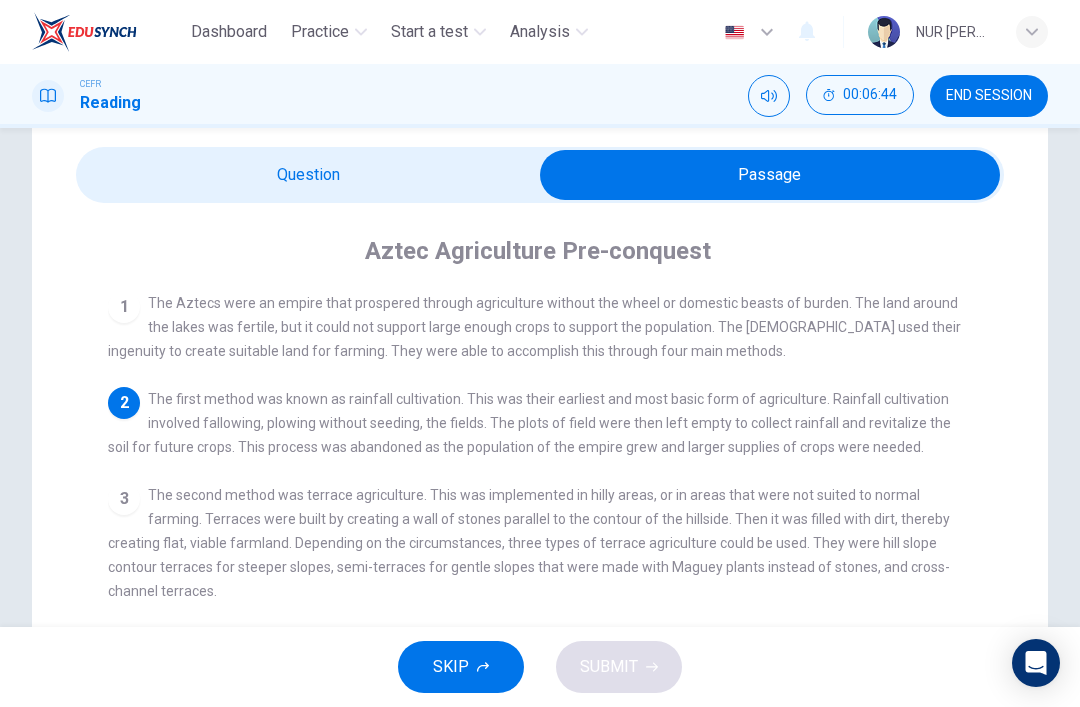 click at bounding box center (770, 175) 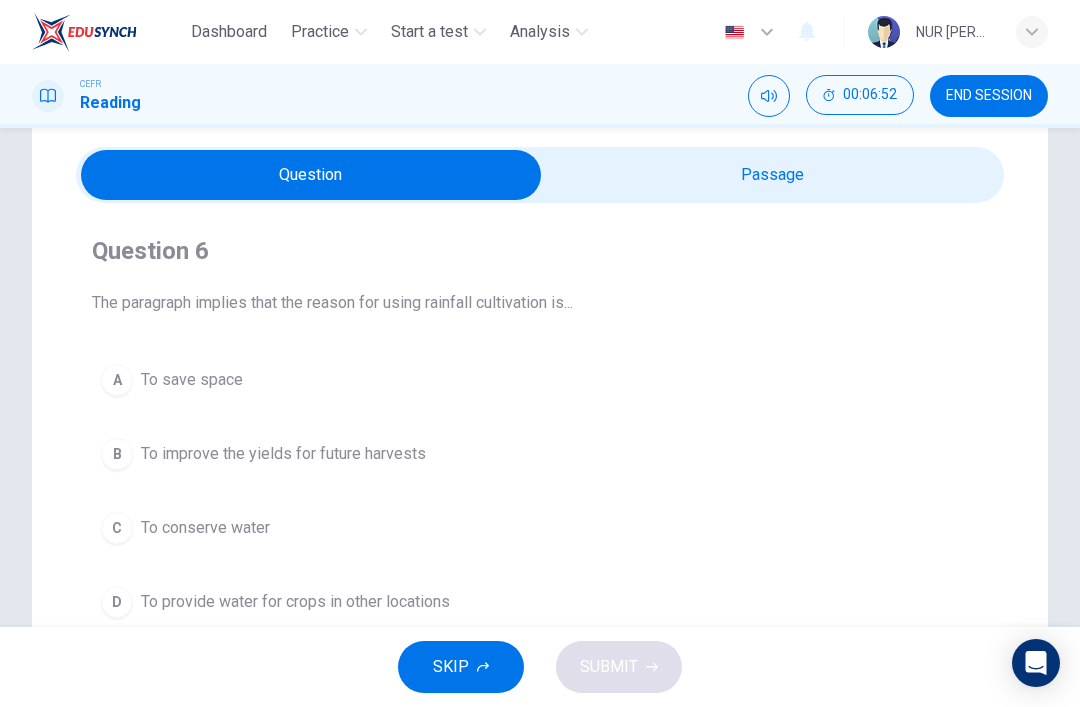 click at bounding box center (311, 175) 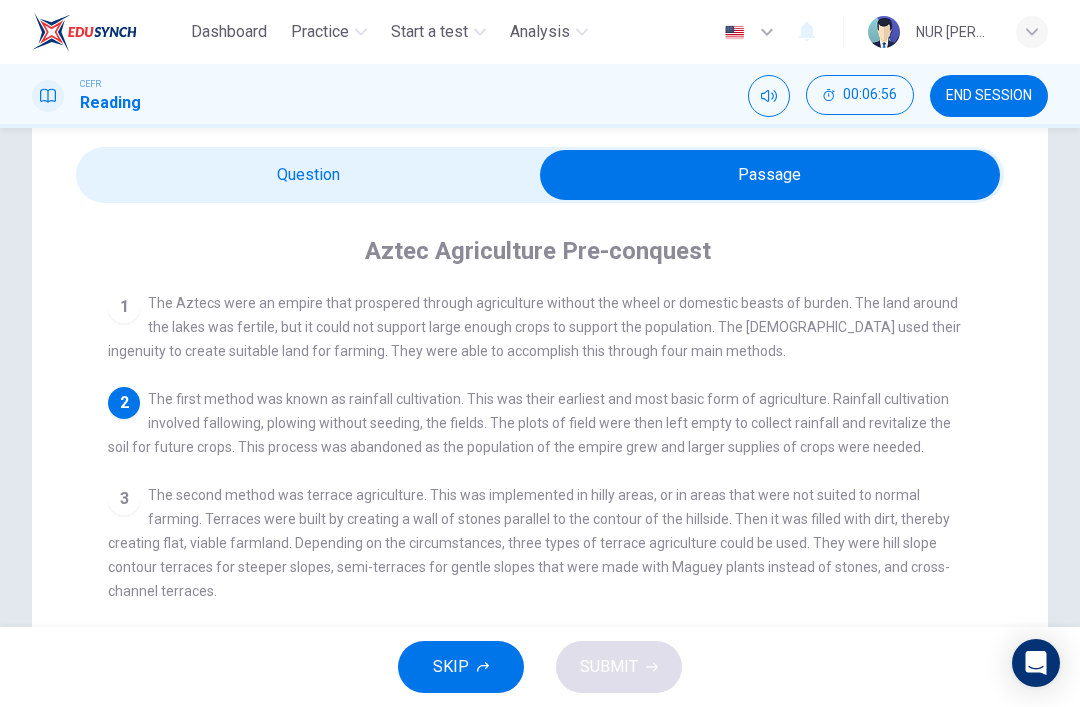 click at bounding box center (770, 175) 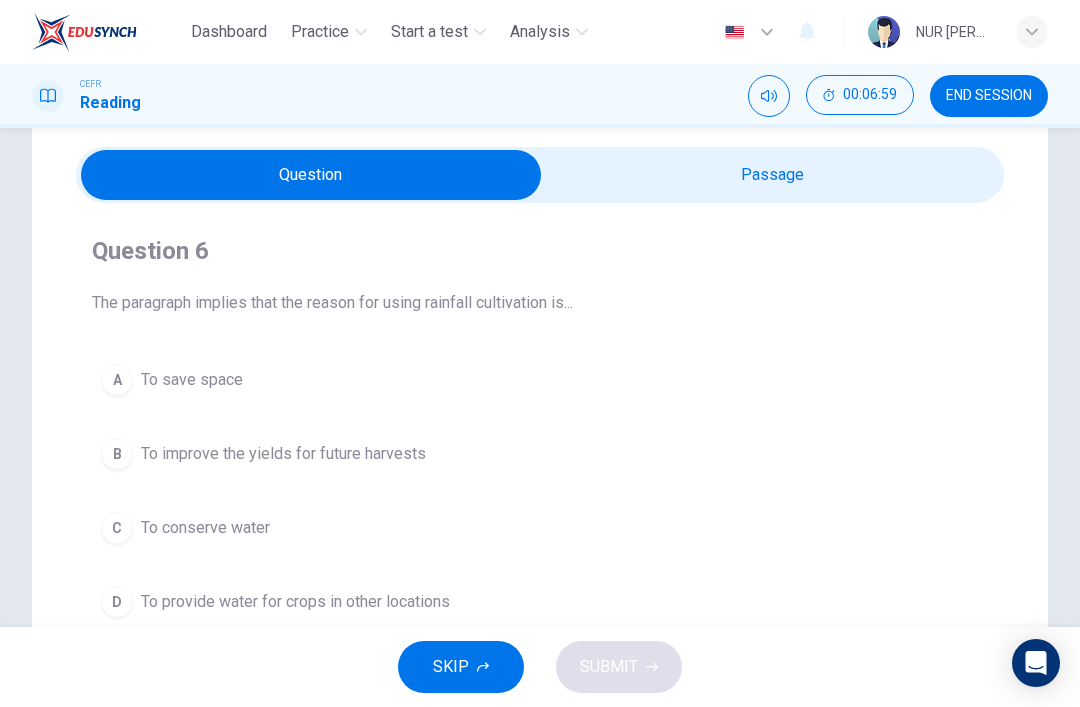click on "To conserve water" at bounding box center (205, 528) 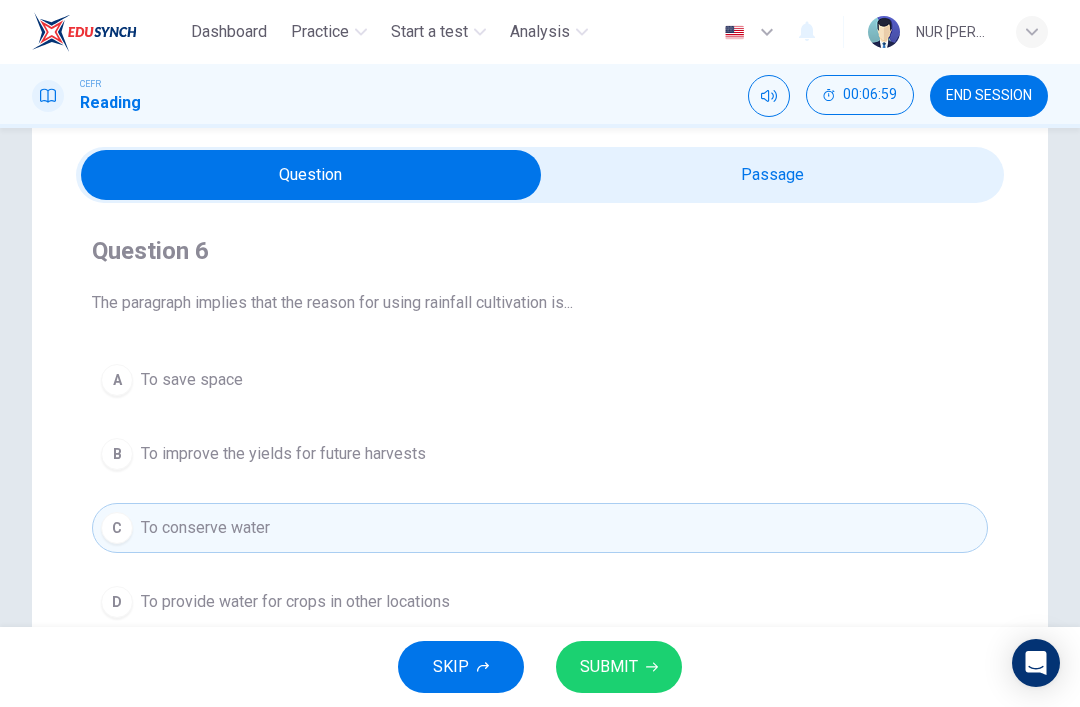 click on "SUBMIT" at bounding box center (619, 667) 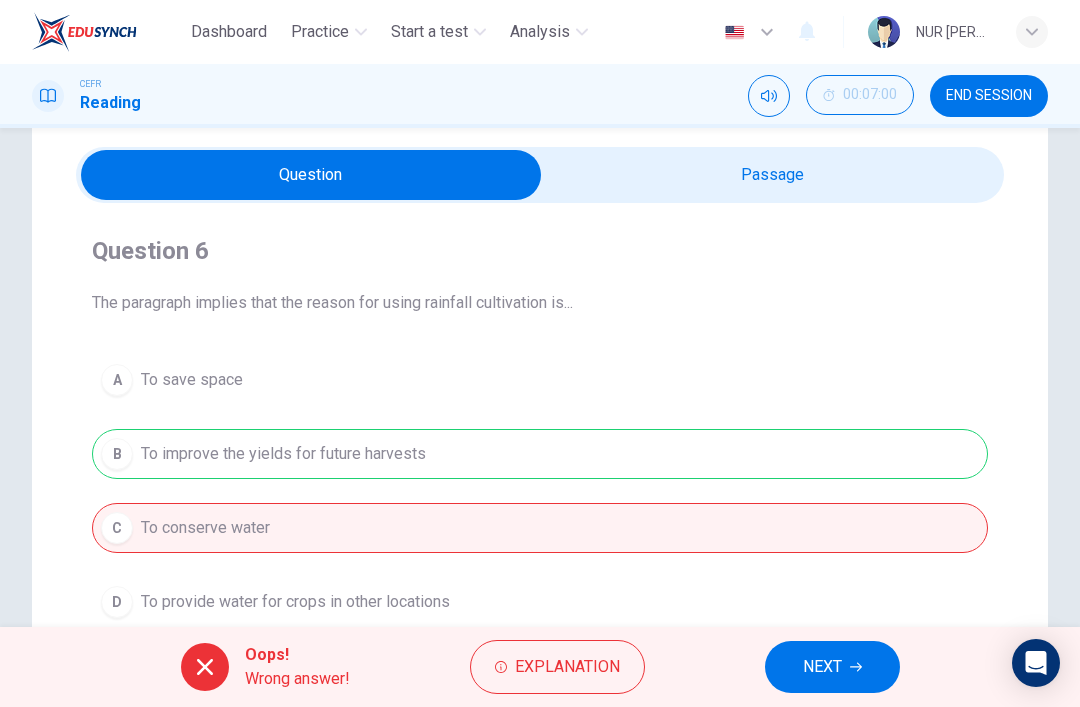 click at bounding box center [311, 175] 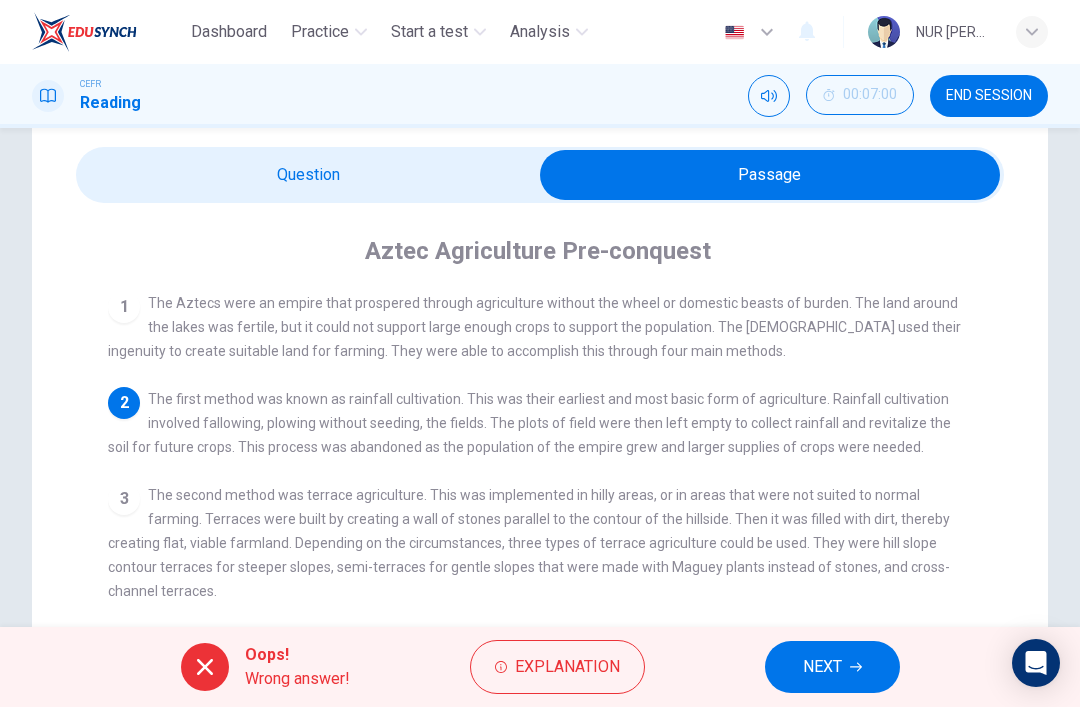 click at bounding box center (770, 175) 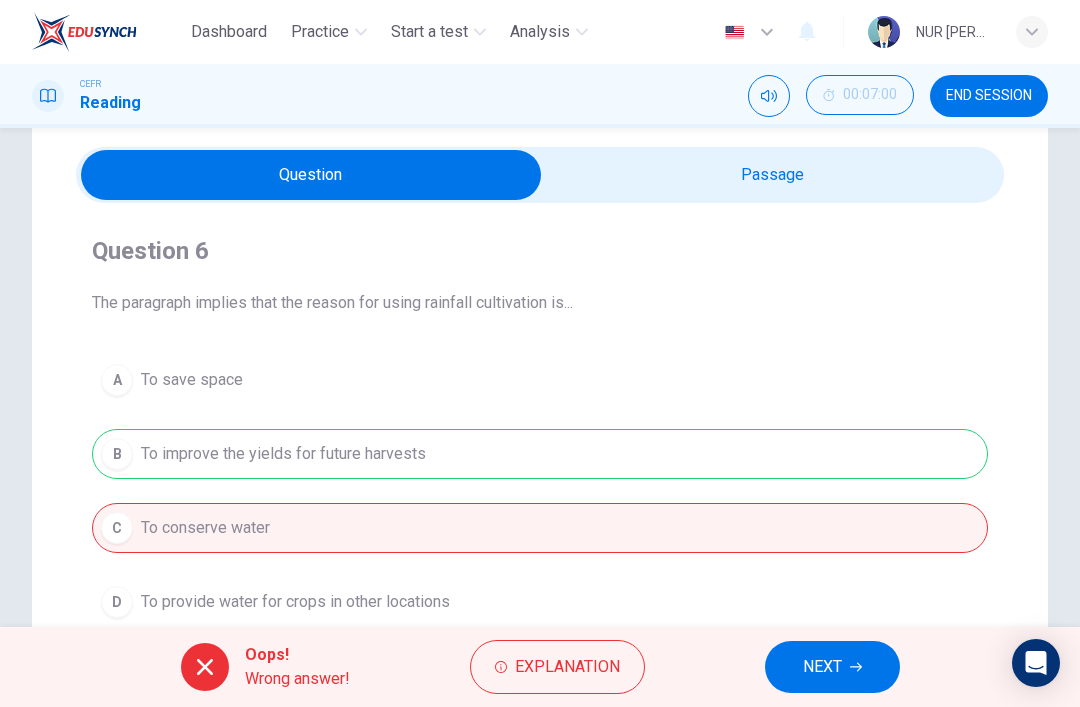 click at bounding box center [311, 175] 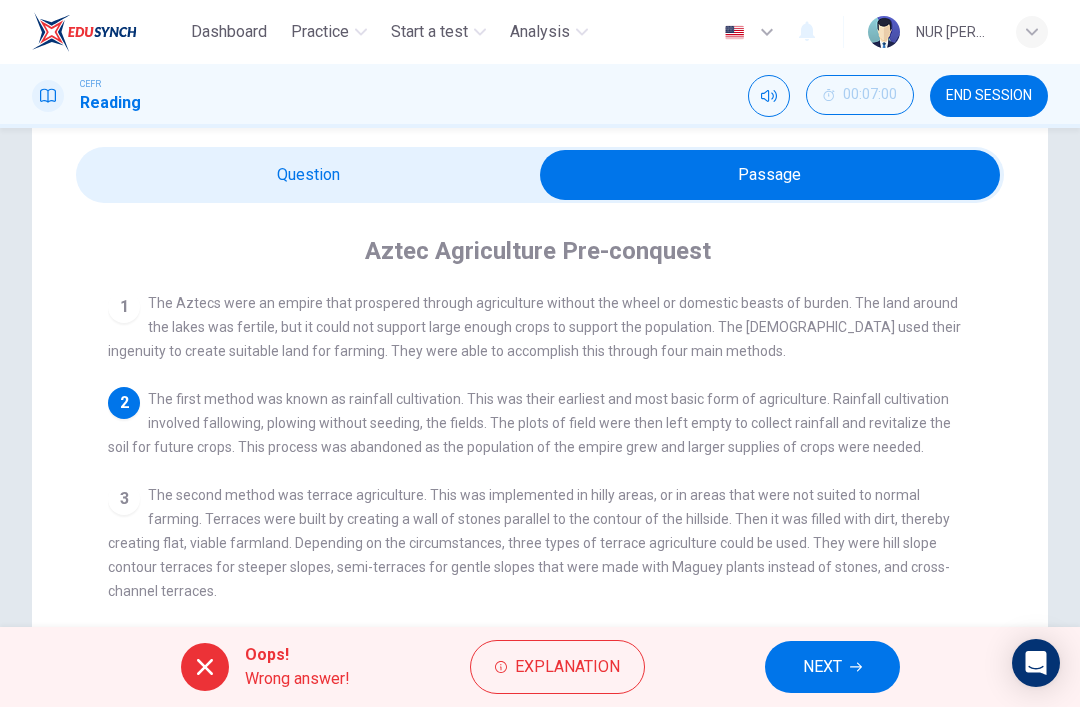 click at bounding box center (770, 175) 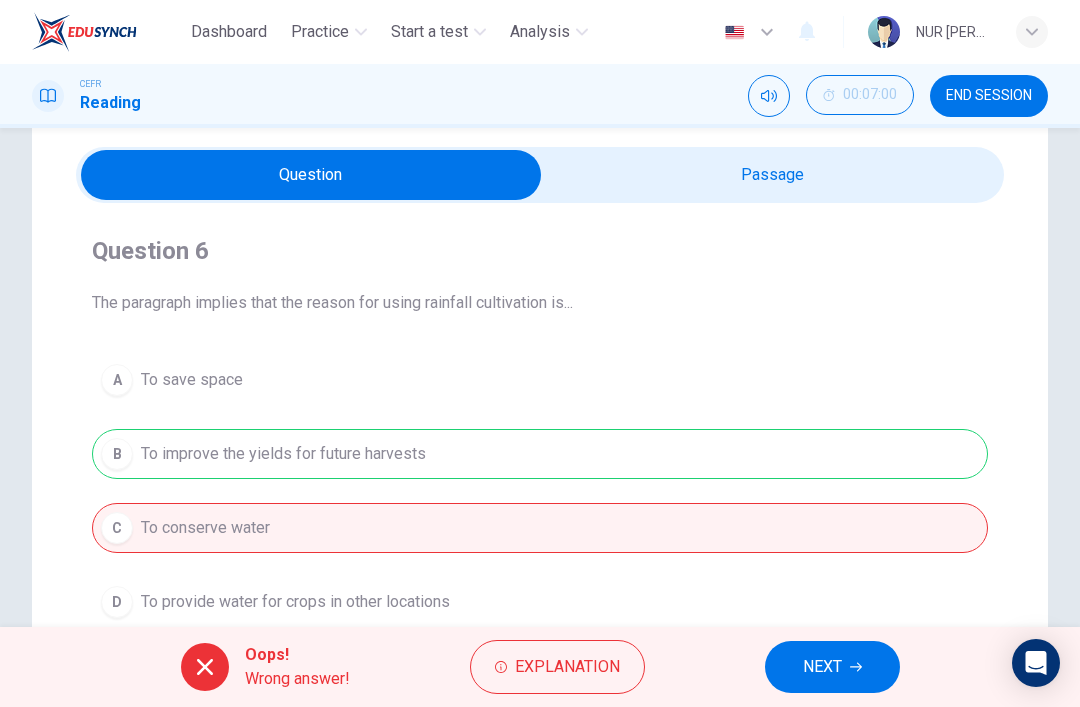 click on "NEXT" at bounding box center [832, 667] 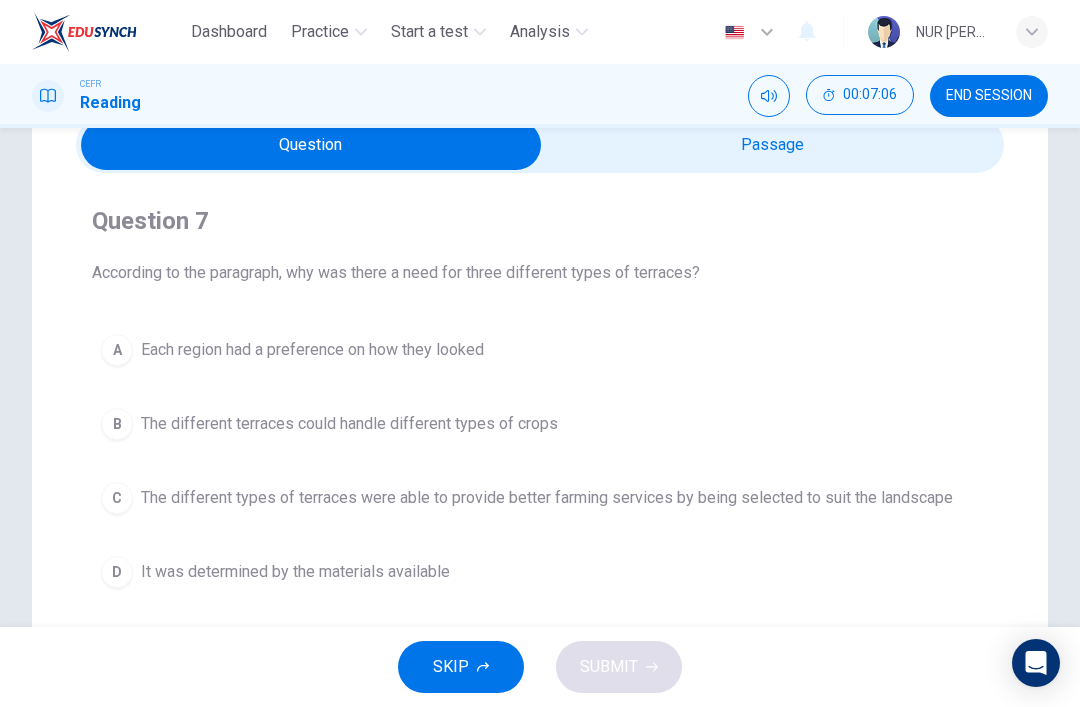 scroll, scrollTop: 70, scrollLeft: 0, axis: vertical 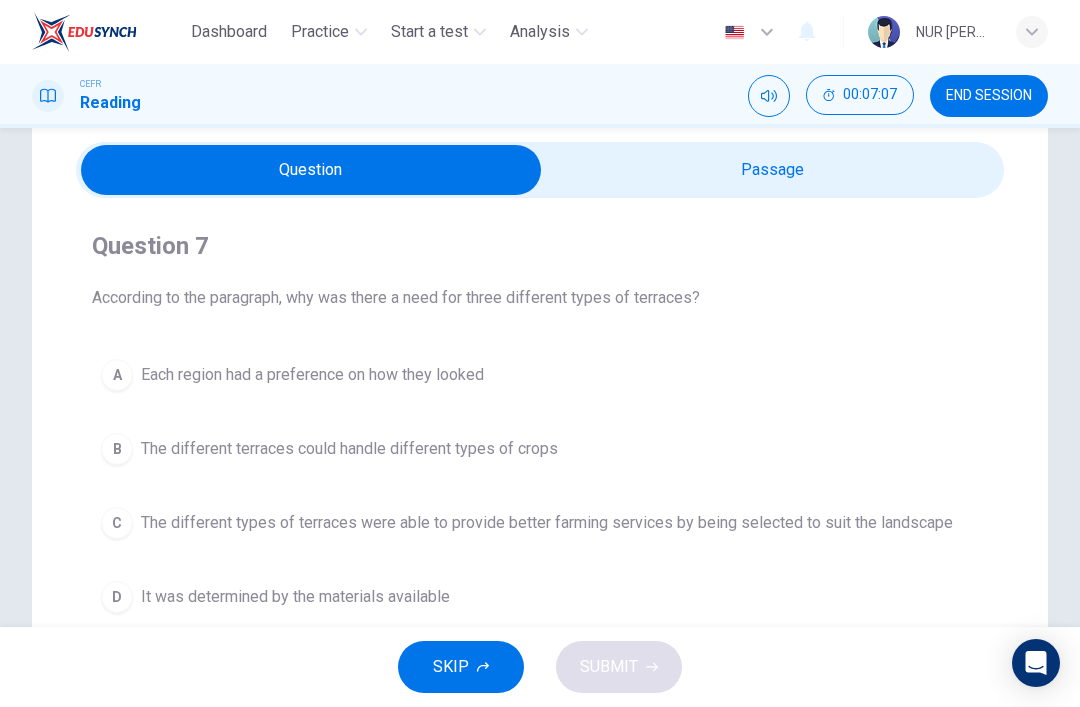 click at bounding box center (311, 170) 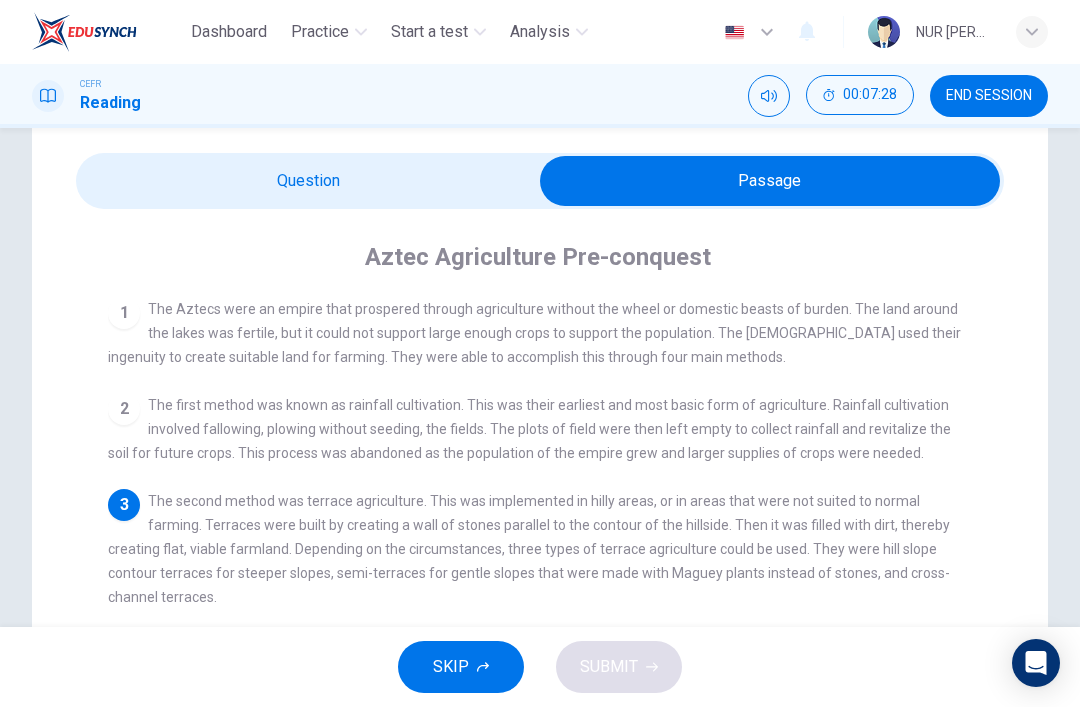 scroll, scrollTop: 60, scrollLeft: 0, axis: vertical 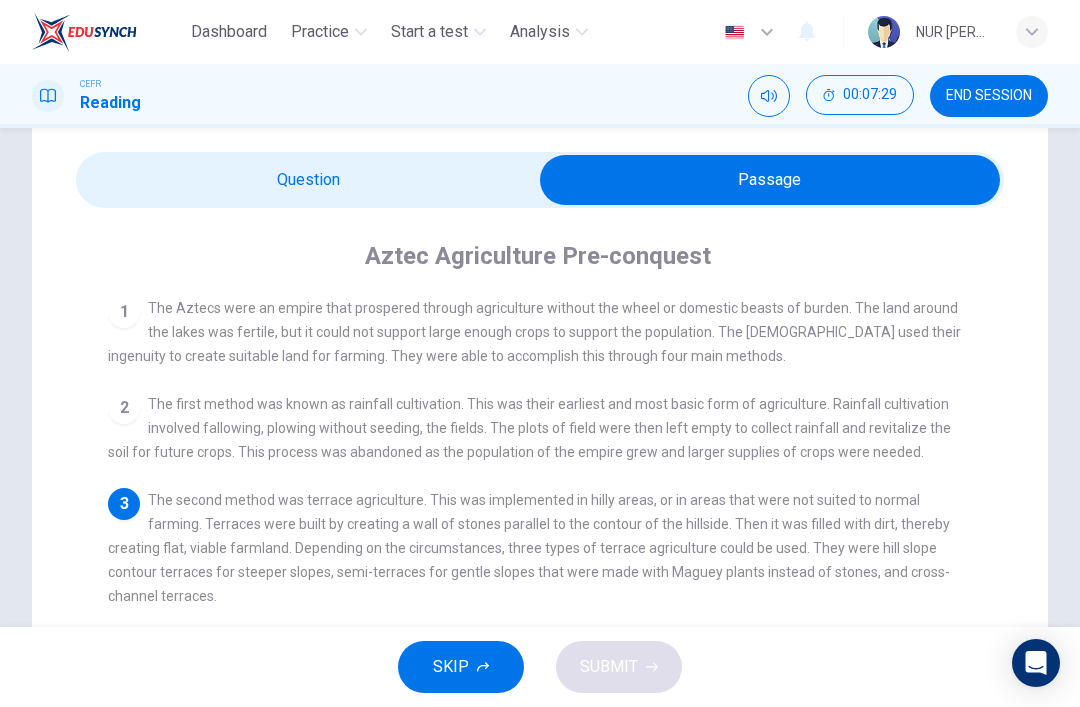 click at bounding box center [770, 180] 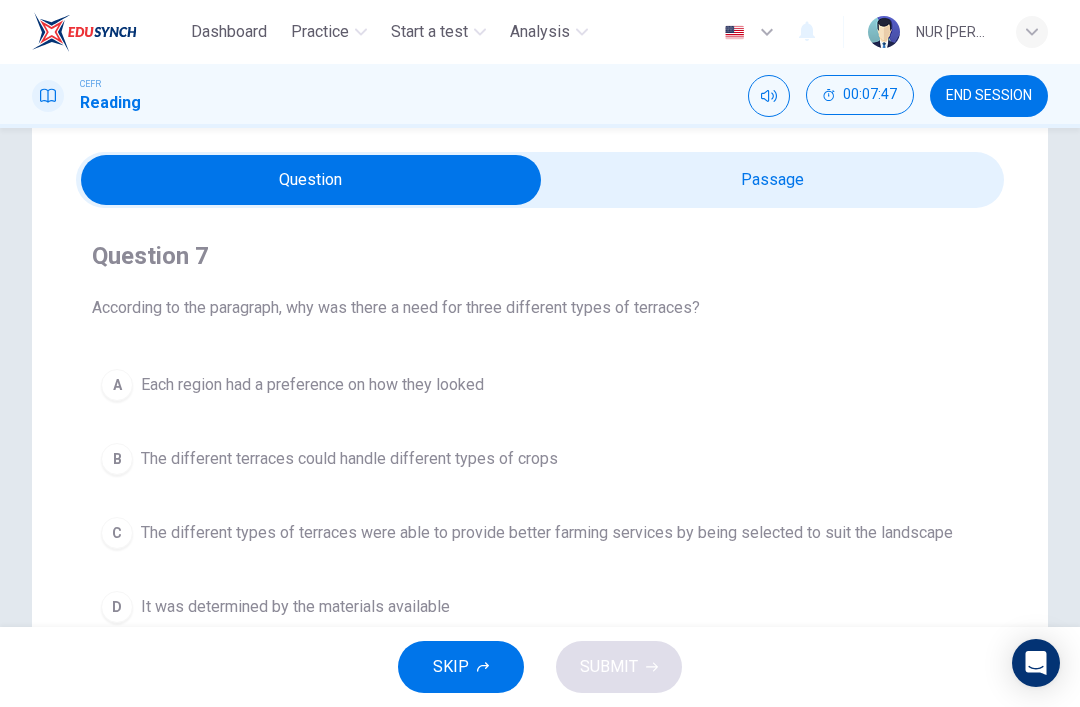click on "The different terraces could handle different types of crops" at bounding box center (349, 459) 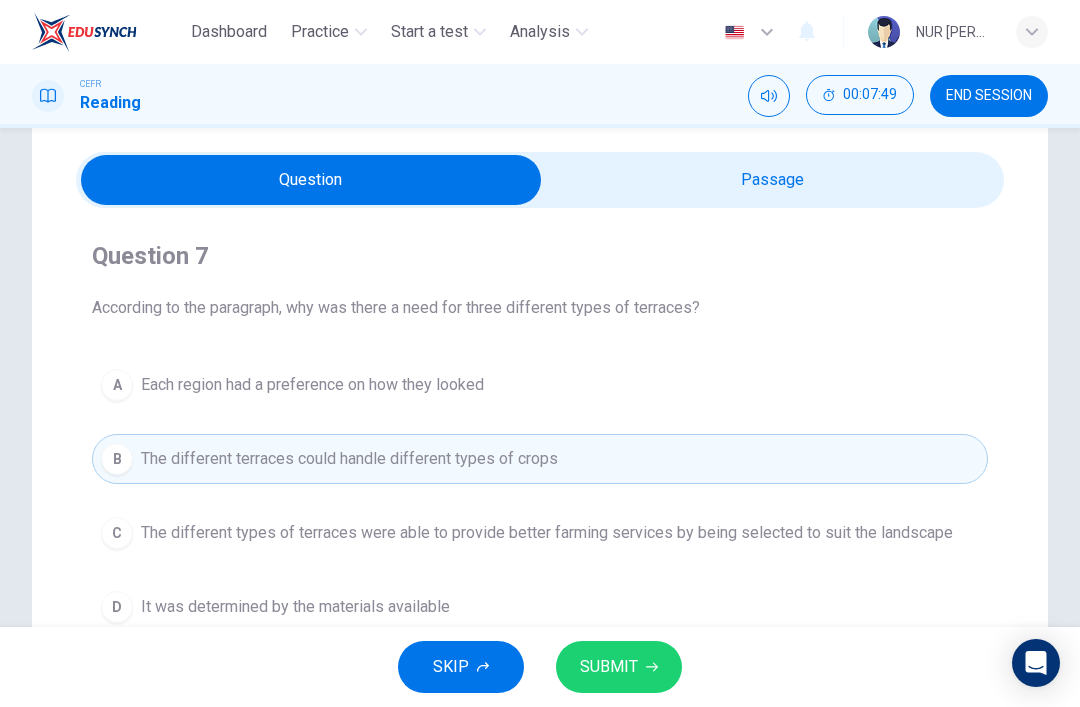click at bounding box center (311, 180) 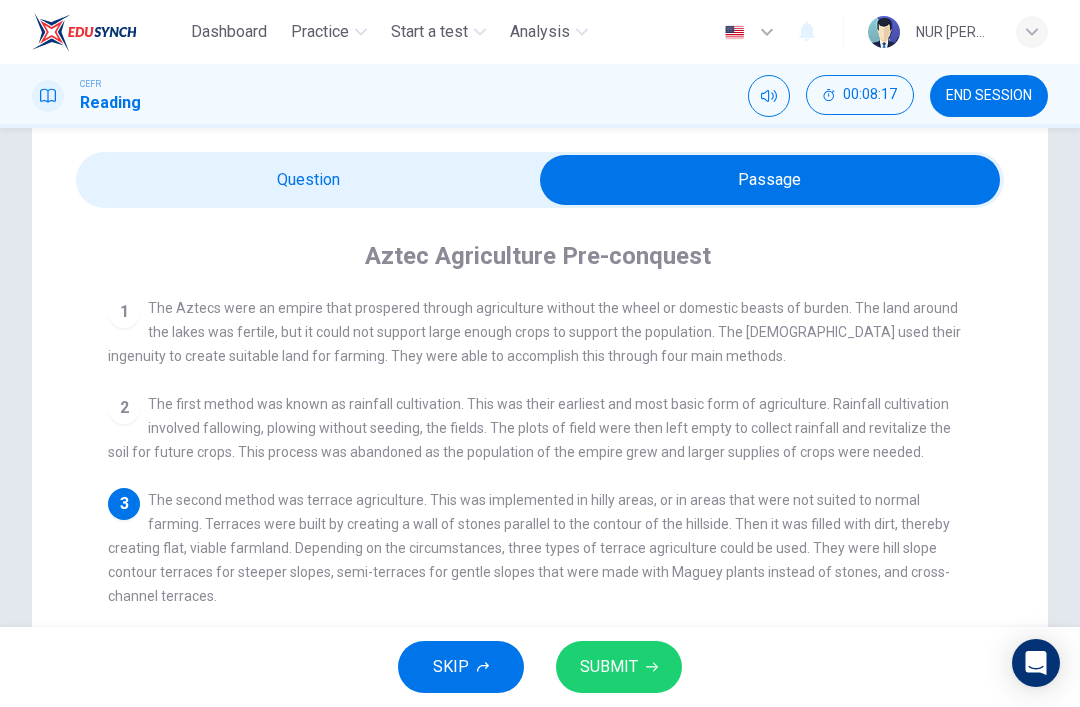 click at bounding box center [770, 180] 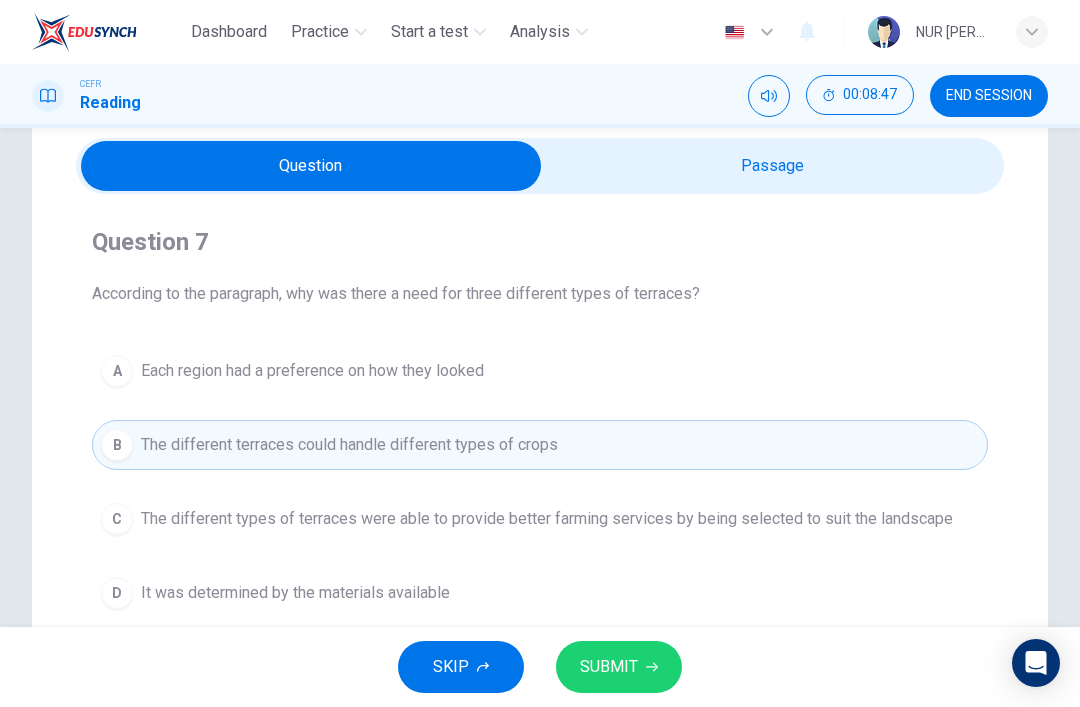 scroll, scrollTop: 73, scrollLeft: 0, axis: vertical 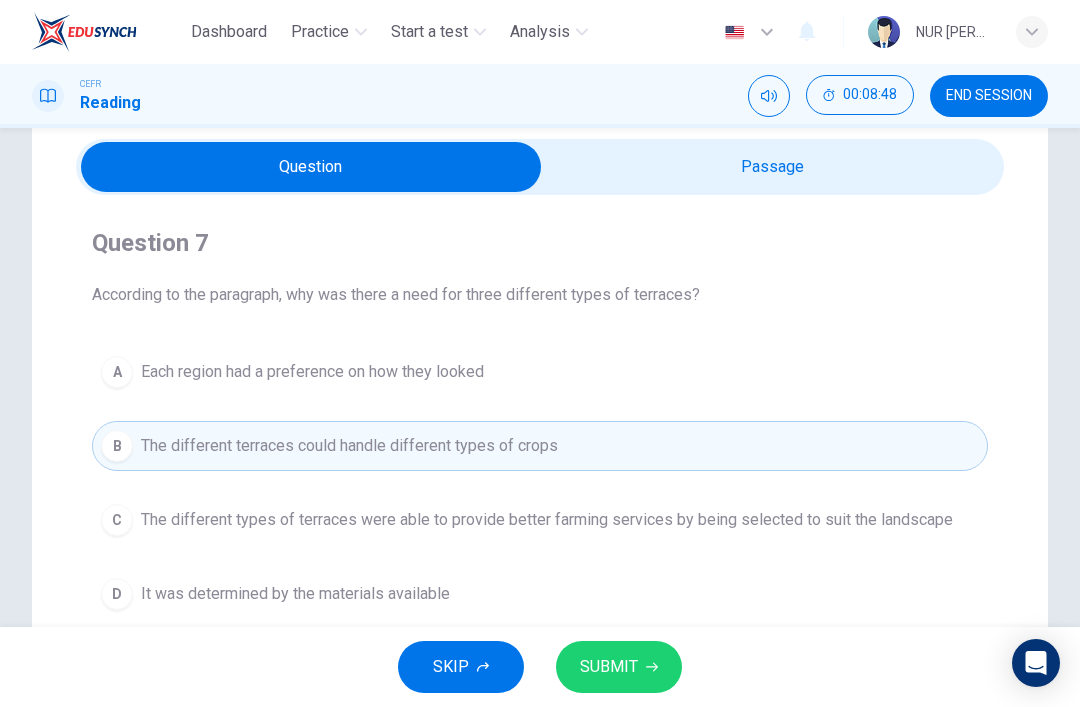click at bounding box center [311, 167] 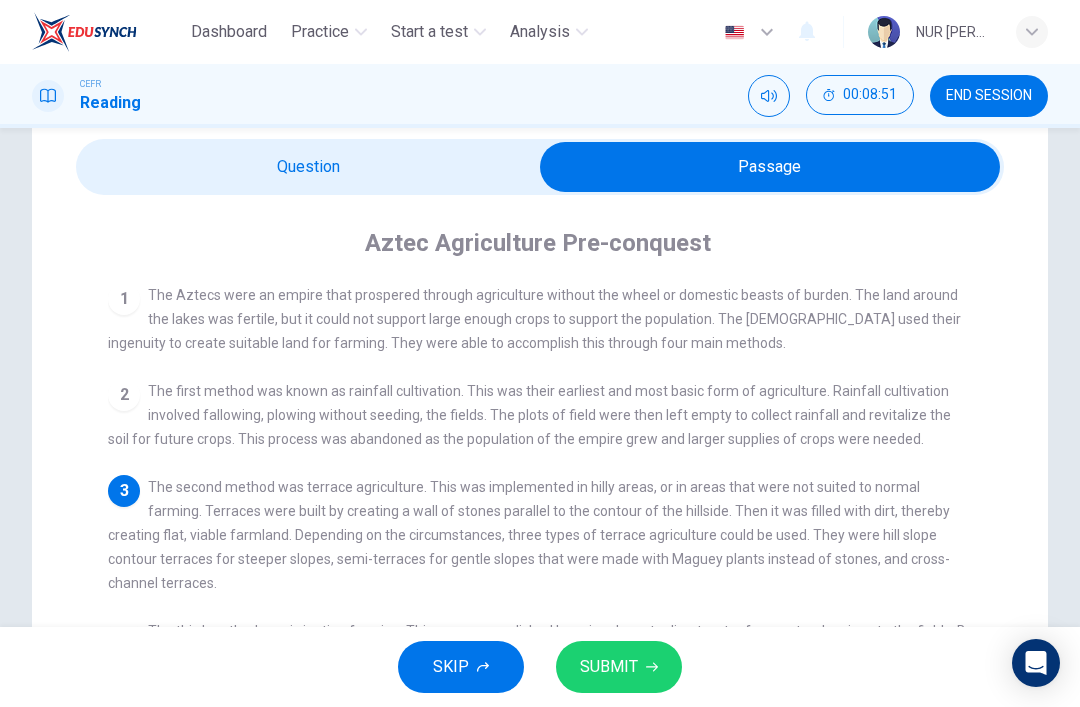 click 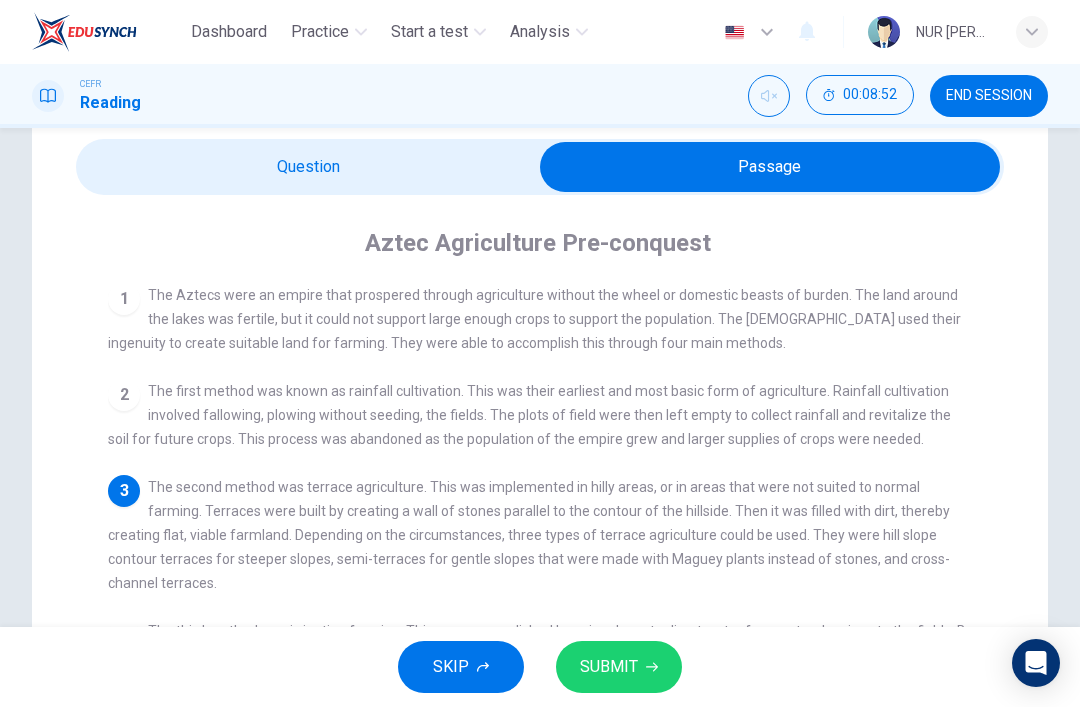 click 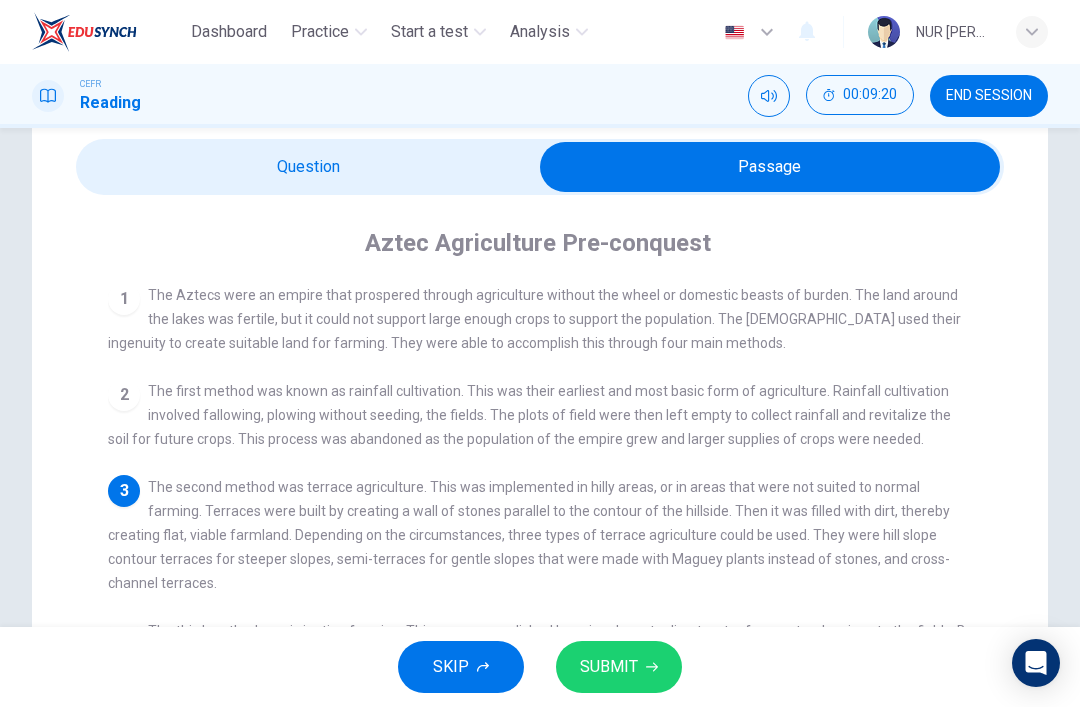 click at bounding box center (770, 167) 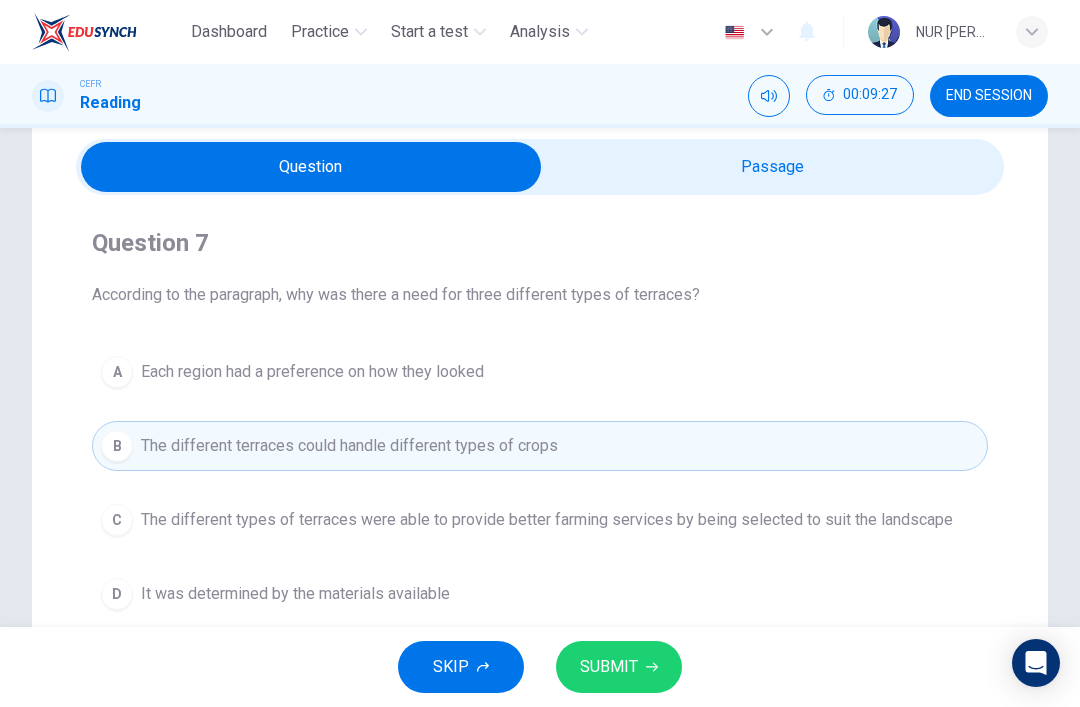 click on "C The different types of terraces were able to provide better farming services by being selected to suit the landscape" at bounding box center (540, 520) 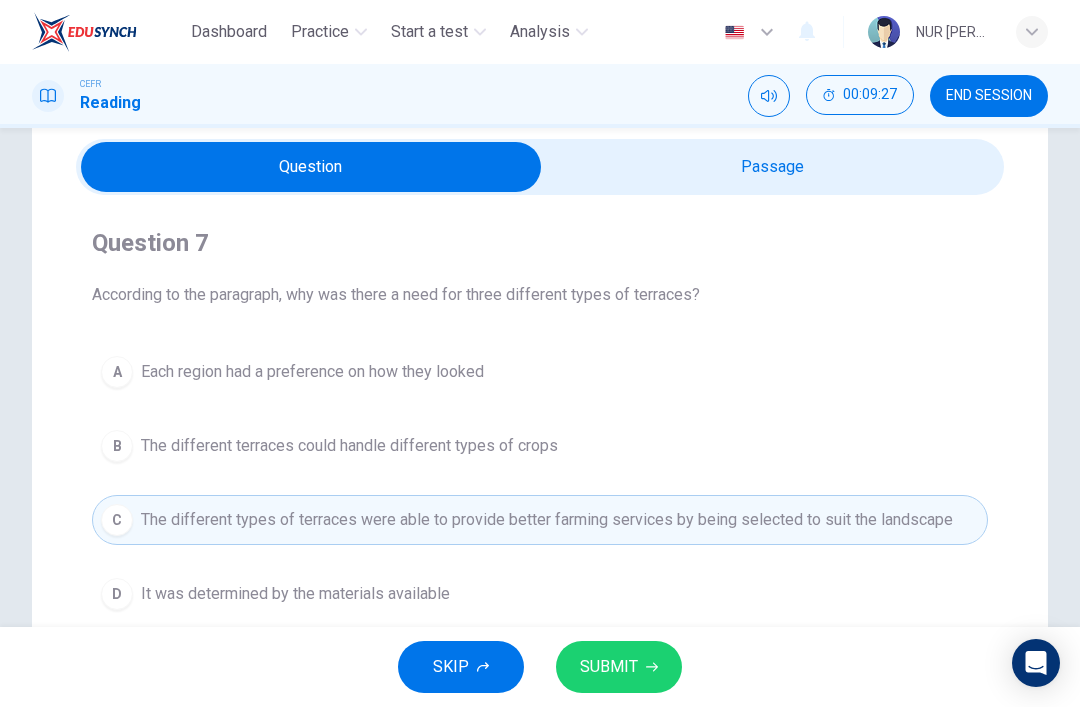 click 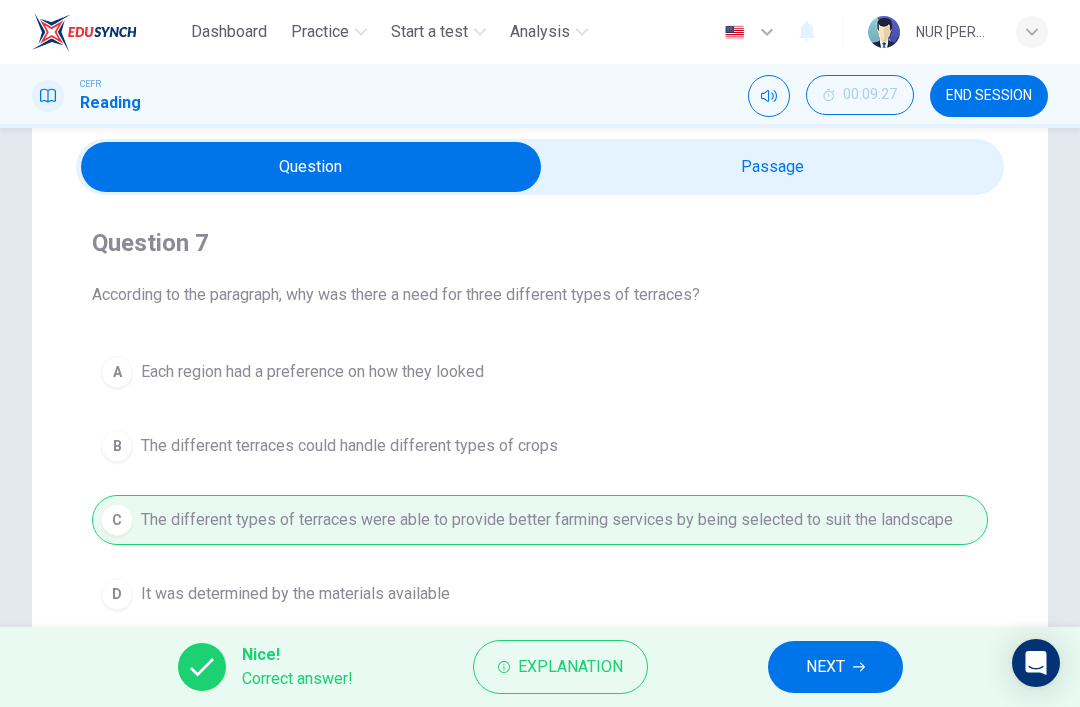 click on "NEXT" at bounding box center [835, 667] 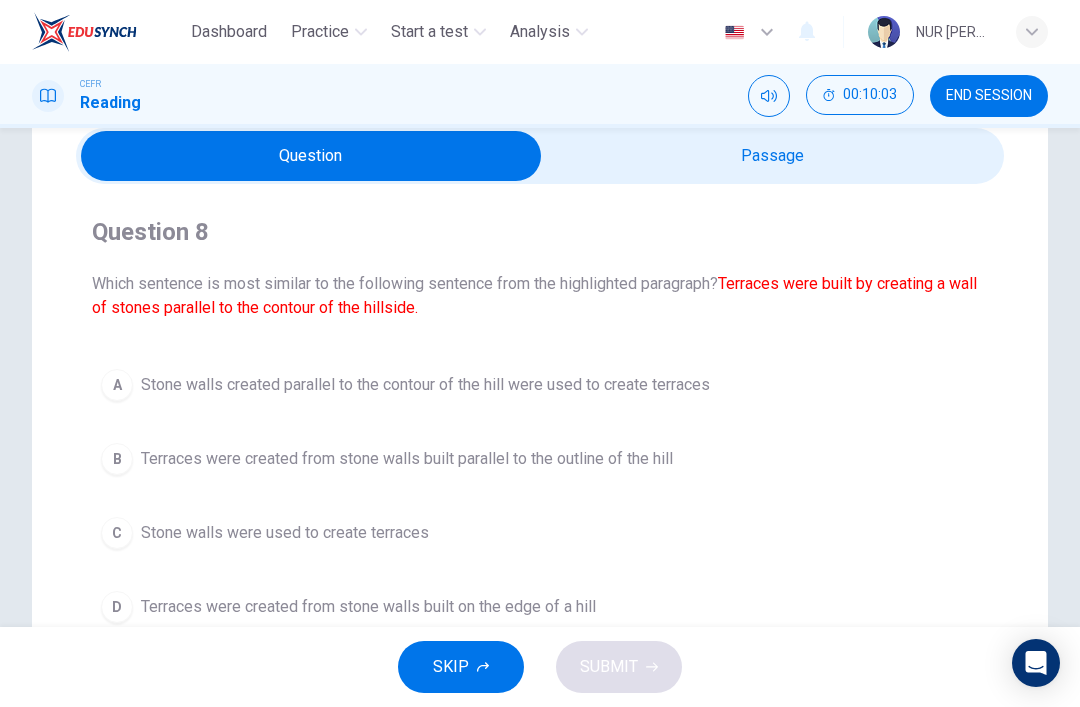 scroll, scrollTop: 94, scrollLeft: 0, axis: vertical 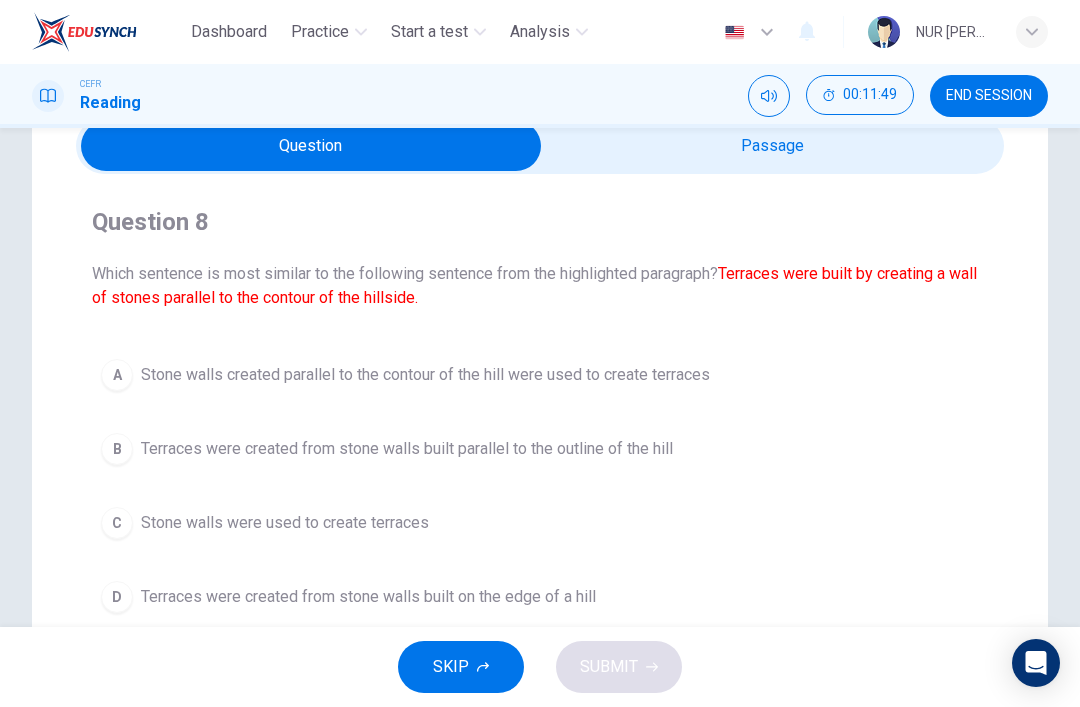 click on "C Stone walls were used to create terraces" at bounding box center [540, 523] 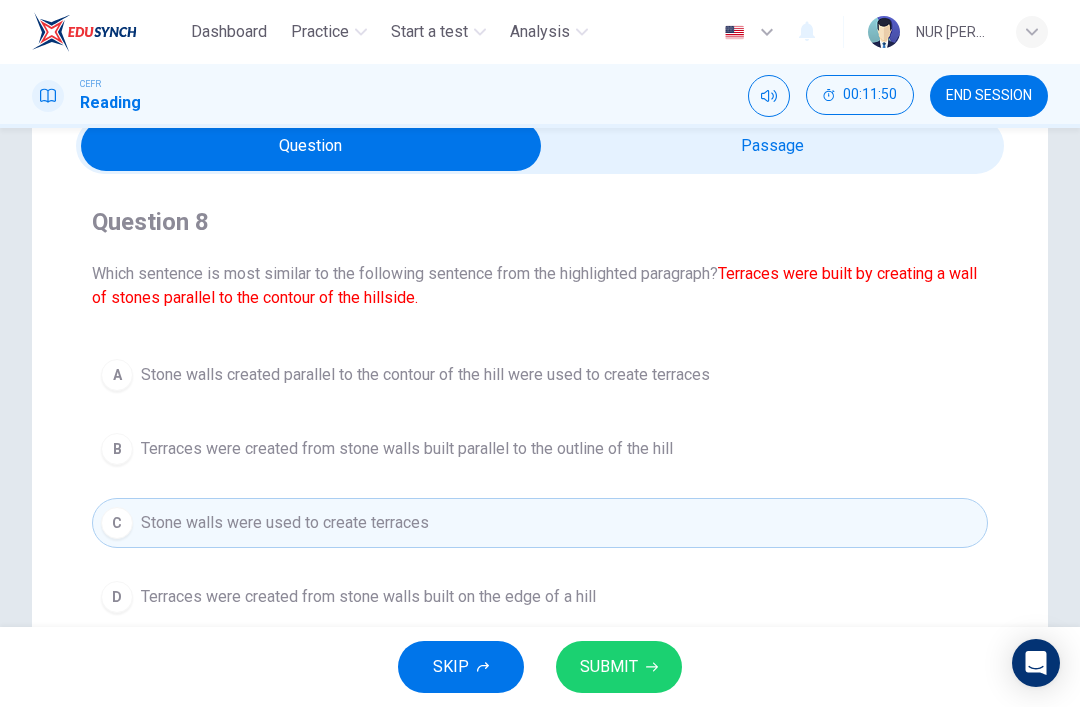 click on "SUBMIT" at bounding box center [609, 667] 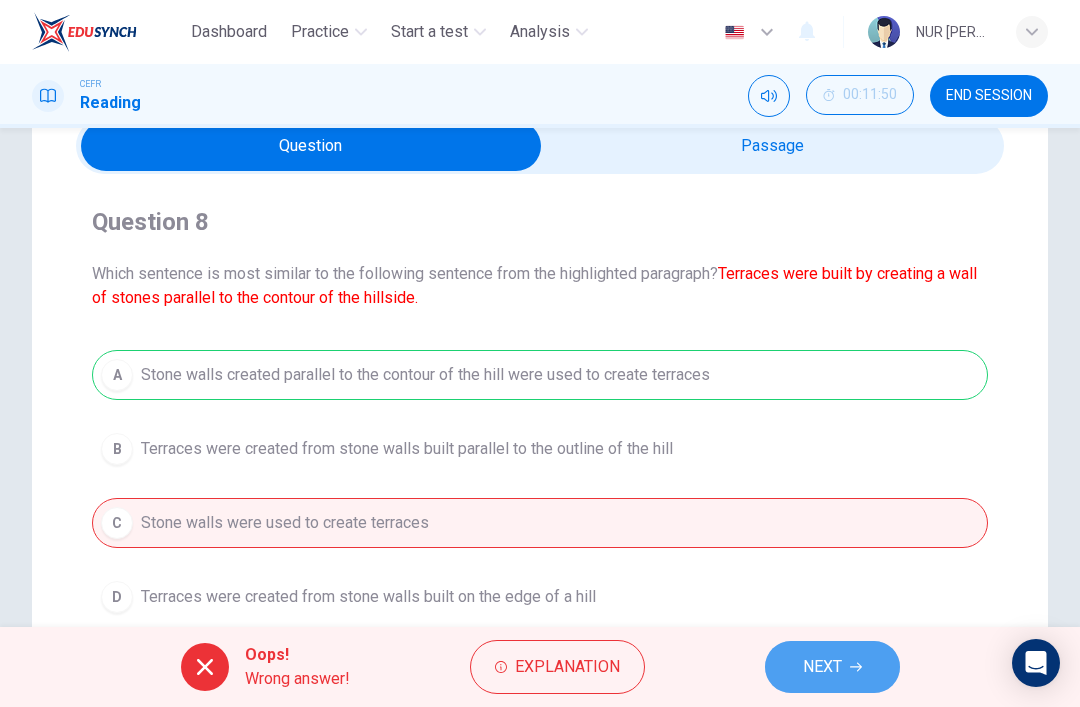 click on "NEXT" at bounding box center (832, 667) 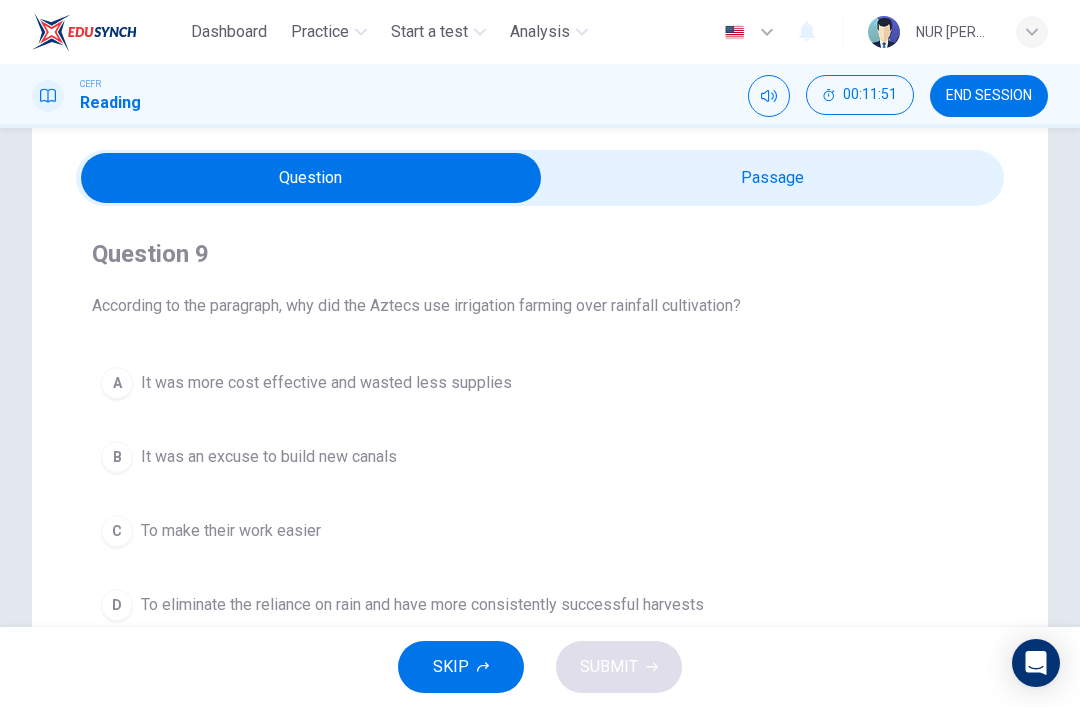scroll, scrollTop: 58, scrollLeft: 0, axis: vertical 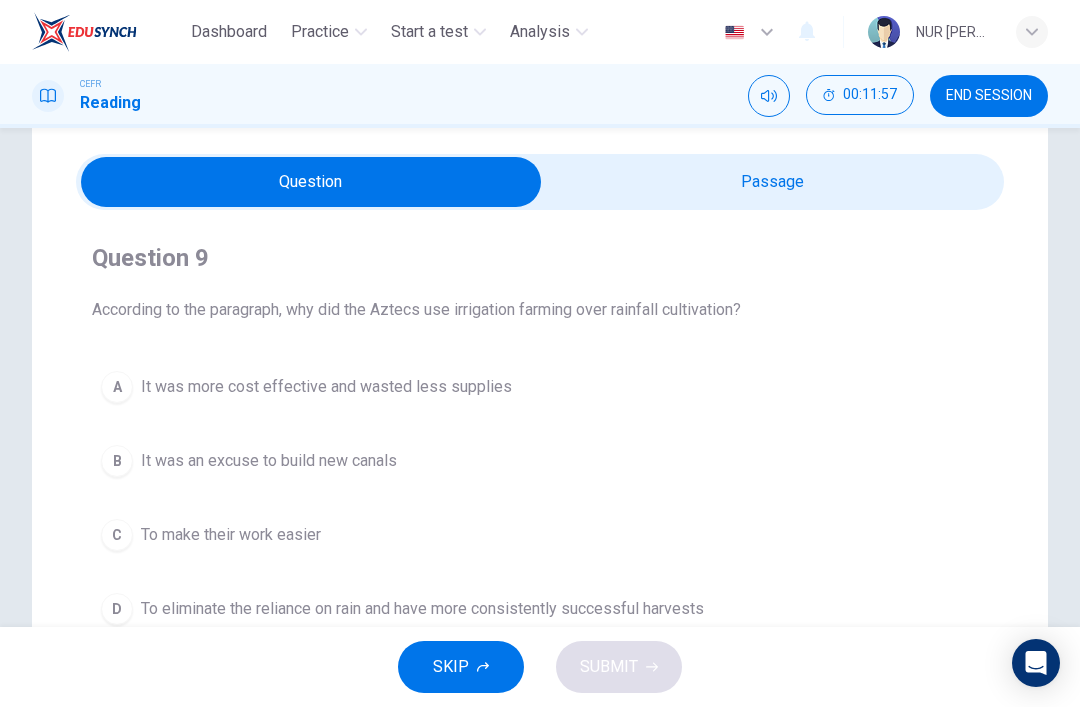 click at bounding box center [311, 182] 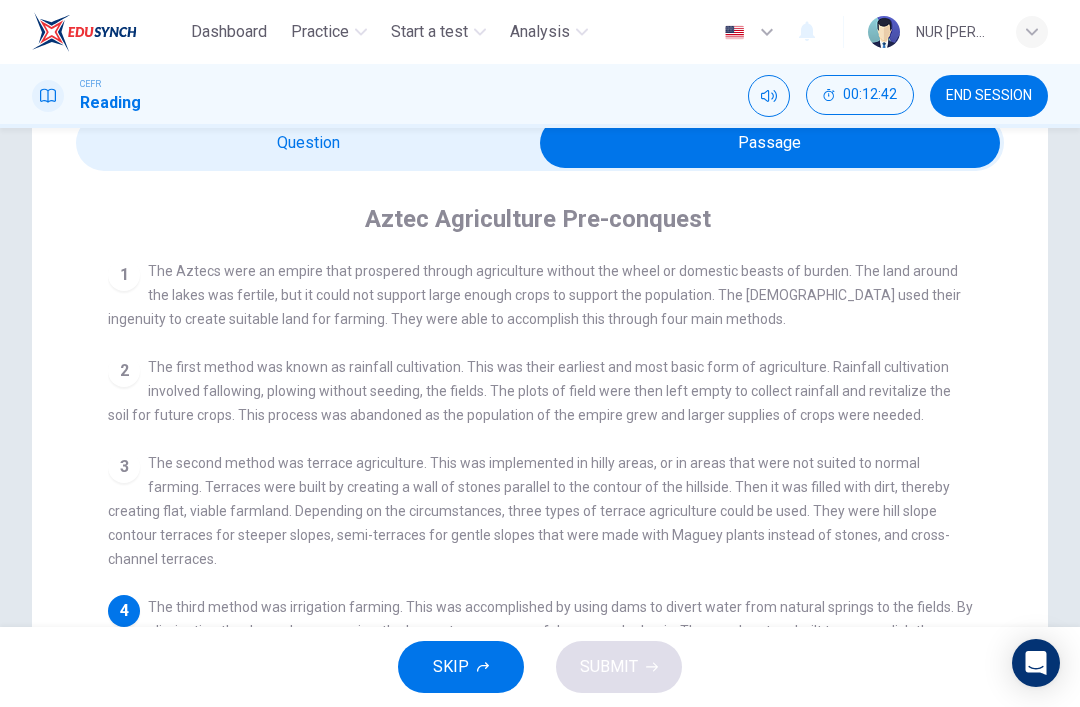 scroll, scrollTop: 89, scrollLeft: 0, axis: vertical 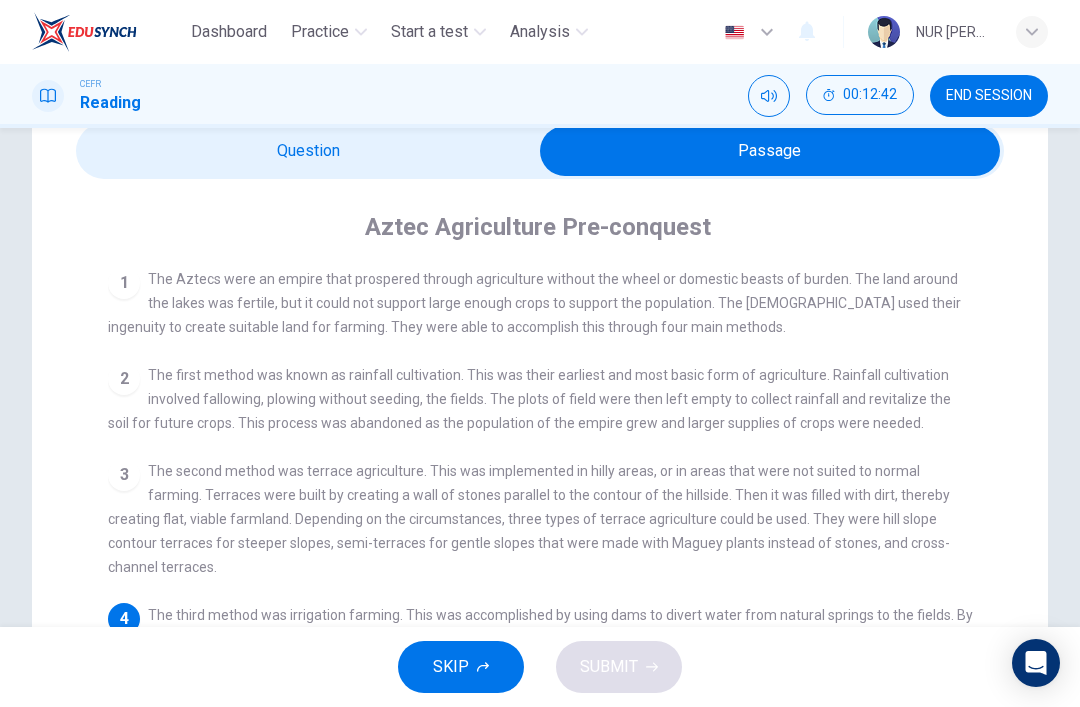 click at bounding box center (770, 151) 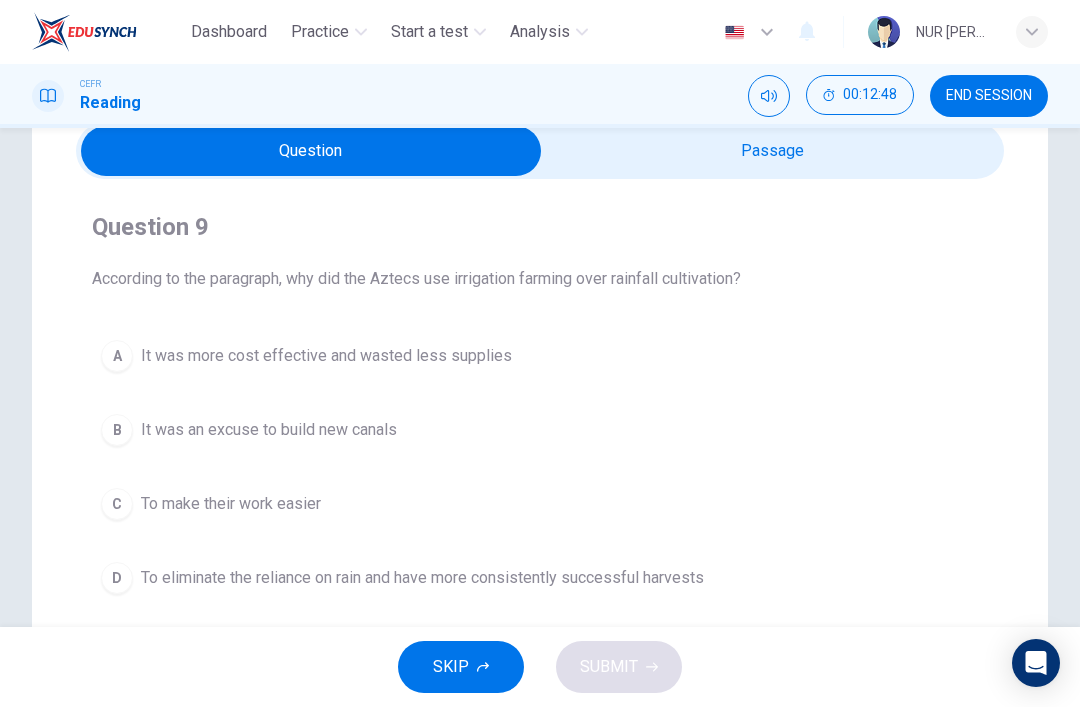click at bounding box center [311, 151] 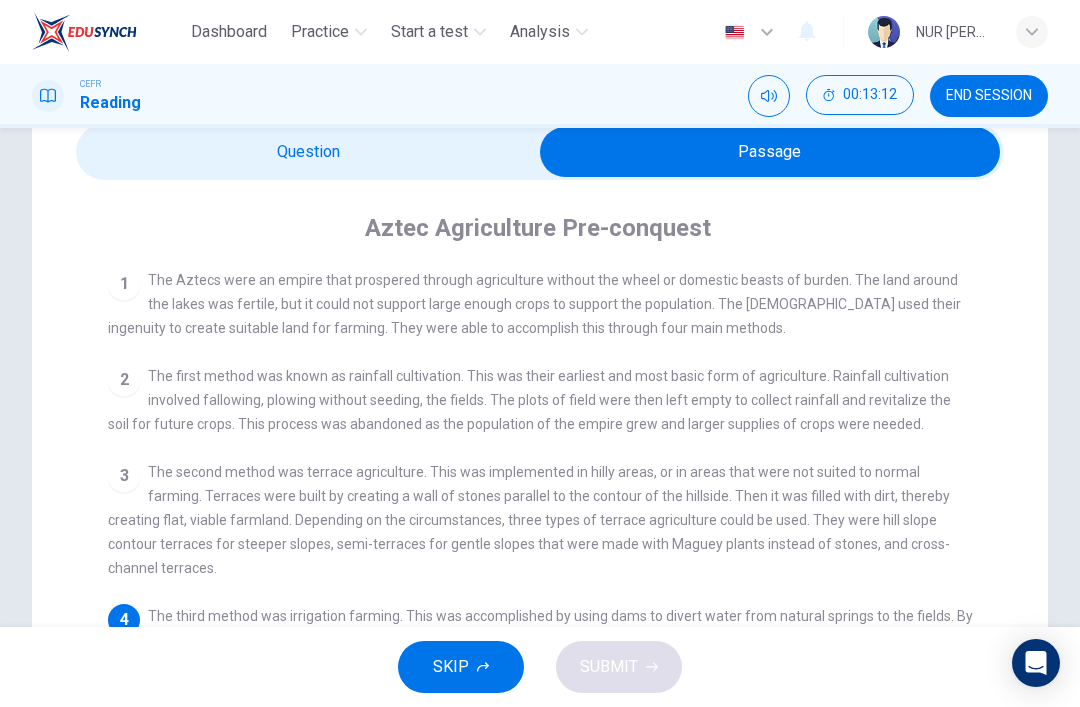scroll, scrollTop: 70, scrollLeft: 0, axis: vertical 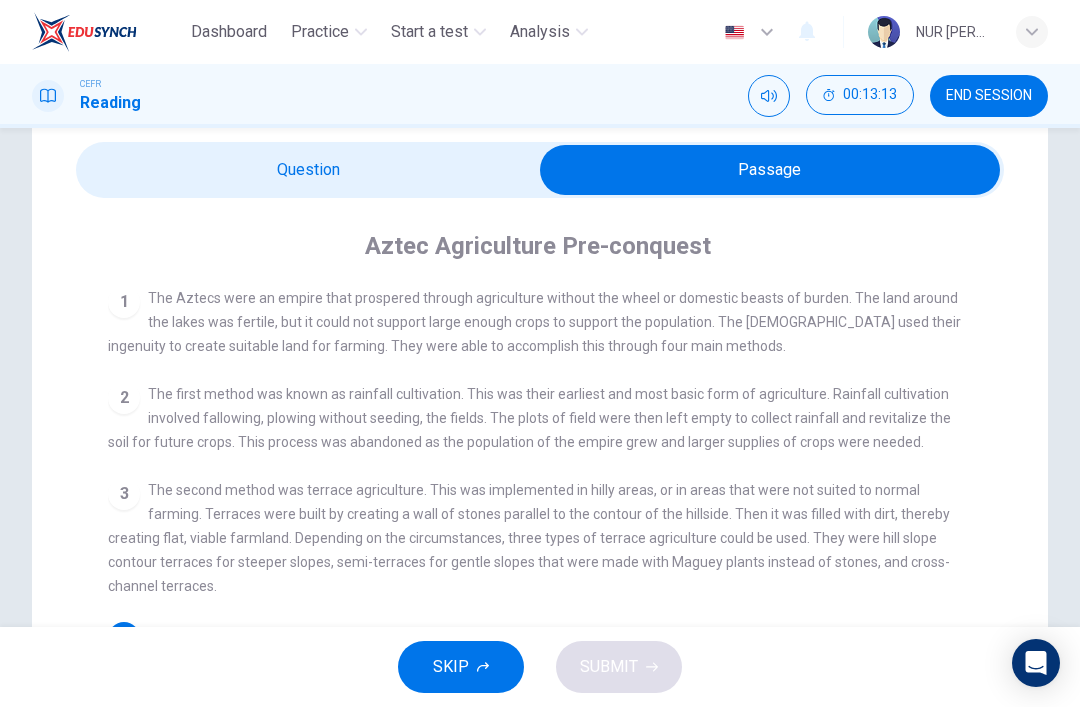click at bounding box center [770, 170] 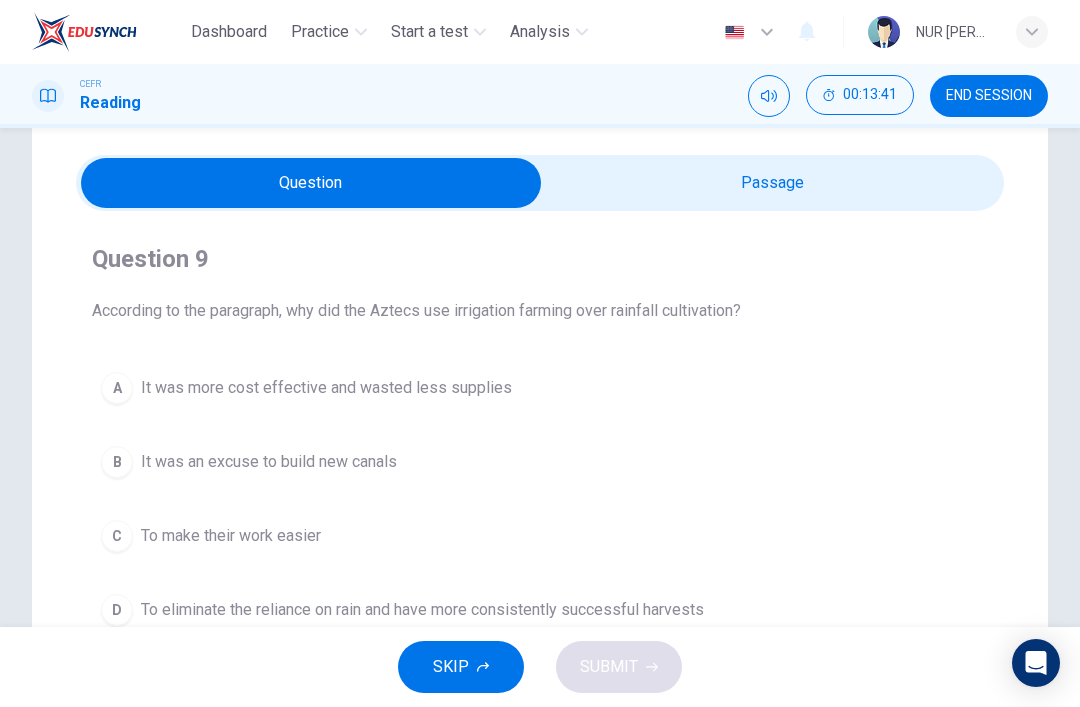 scroll, scrollTop: 55, scrollLeft: 0, axis: vertical 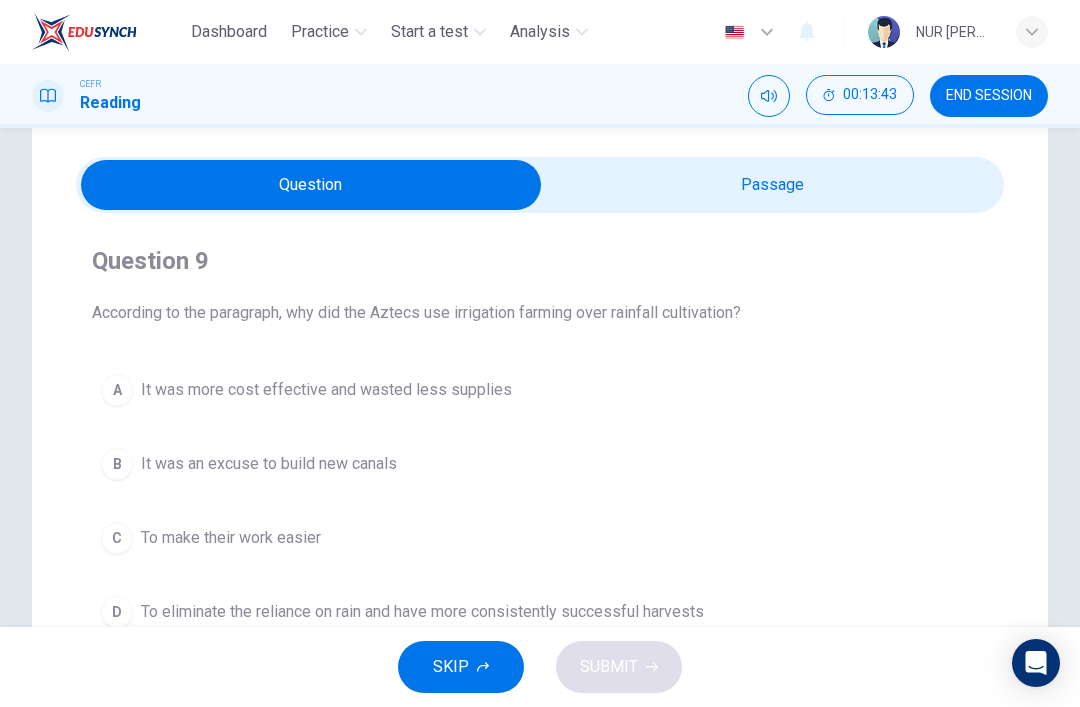 click on "Question 9 According to the paragraph, why did the Aztecs use irrigation farming over rainfall cultivation? A It was more cost effective and wasted less supplies B It was an excuse to build new canals C To make their work easier D To eliminate the reliance on rain and have more consistently successful harvests Aztec Agriculture Pre-conquest 1 The Aztecs were an empire that prospered through agriculture without the wheel or domestic beasts of burden. The land around the lakes was fertile, but it could not support large enough crops to support the population. The Aztecs used their ingenuity to create suitable land for farming. They were able to accomplish this through four main methods. 2 3 4 5" at bounding box center (540, 515) 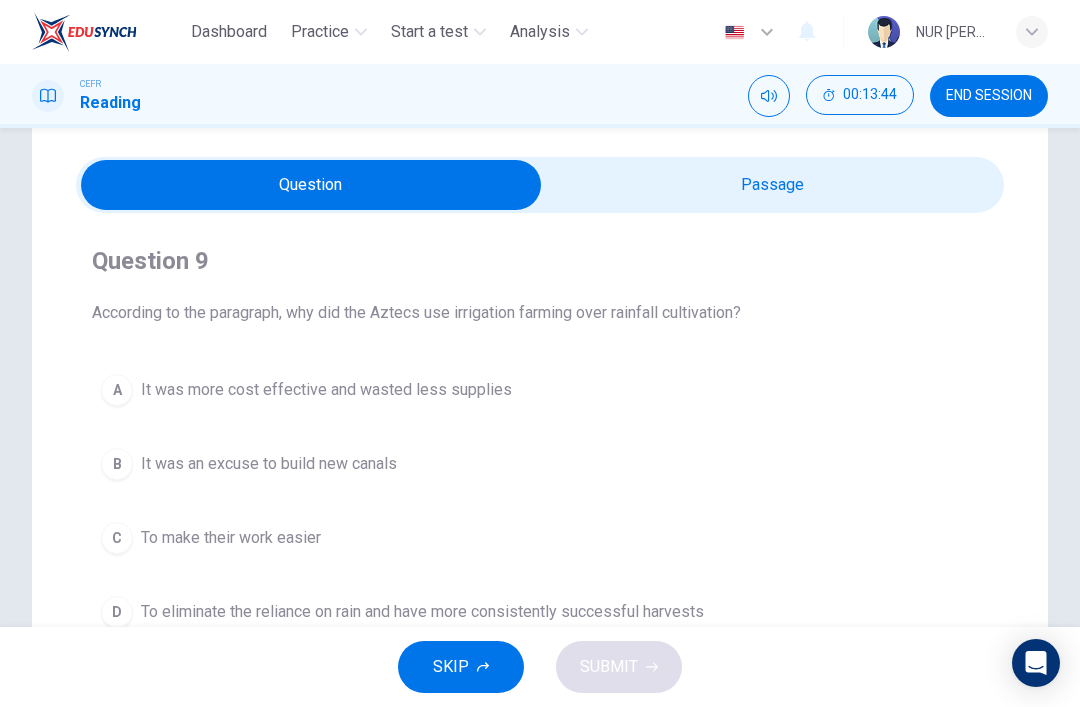 click at bounding box center [311, 185] 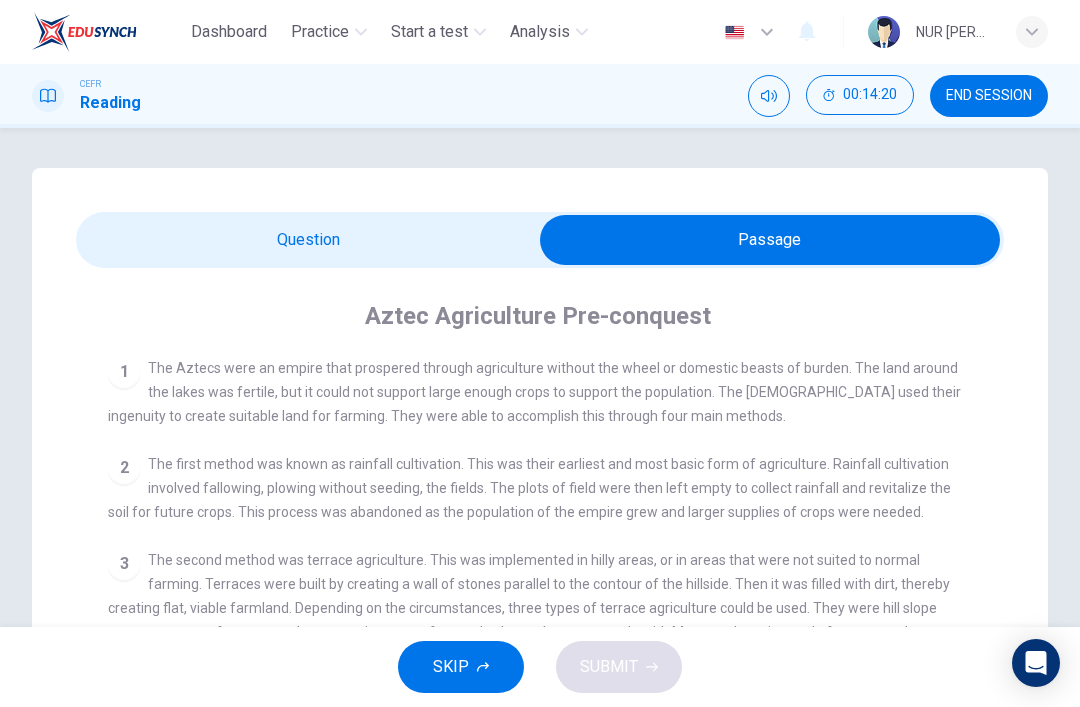 scroll, scrollTop: 0, scrollLeft: 0, axis: both 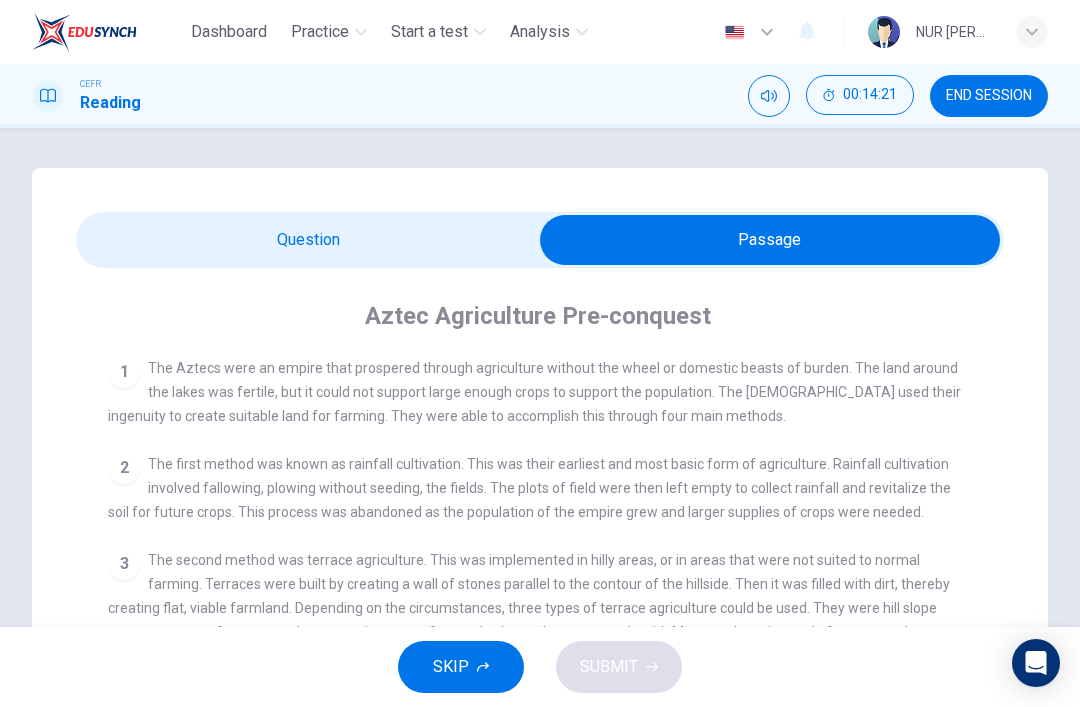 click at bounding box center (770, 240) 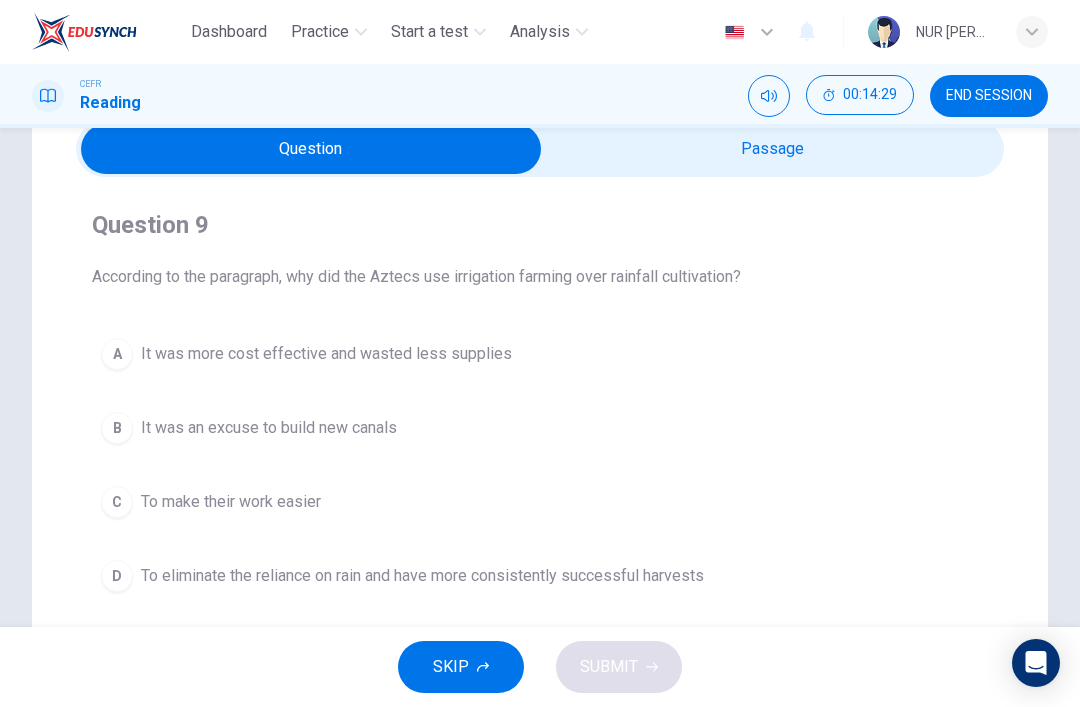 scroll, scrollTop: 97, scrollLeft: 0, axis: vertical 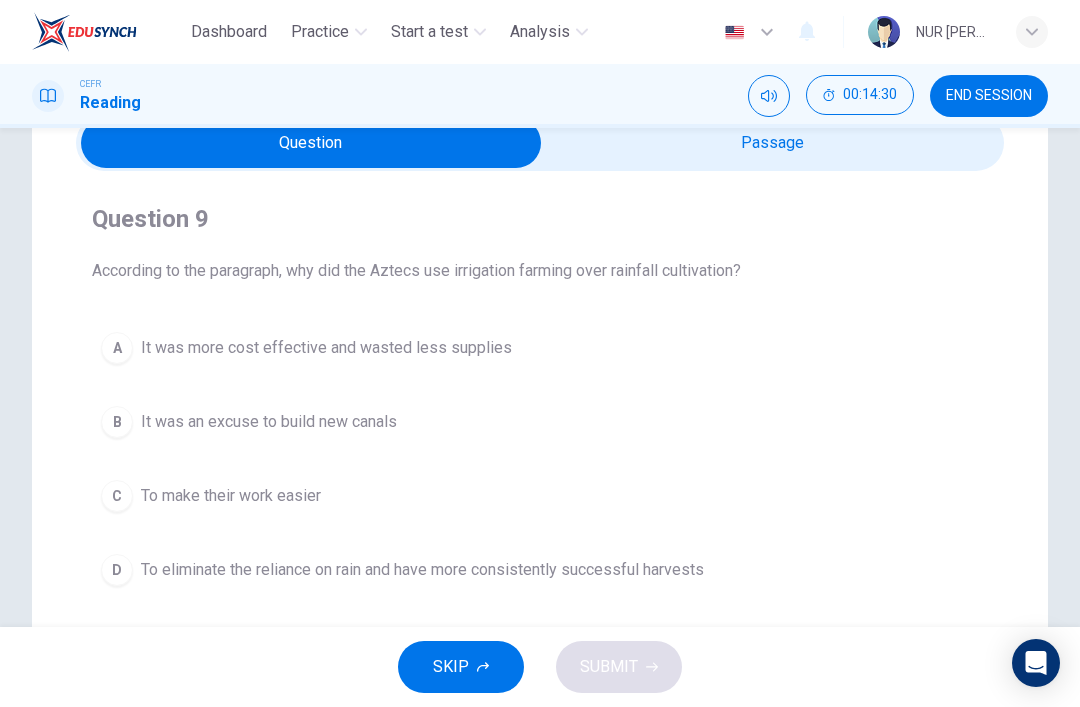 click on "To eliminate the reliance on rain and have more consistently successful harvests" at bounding box center (422, 570) 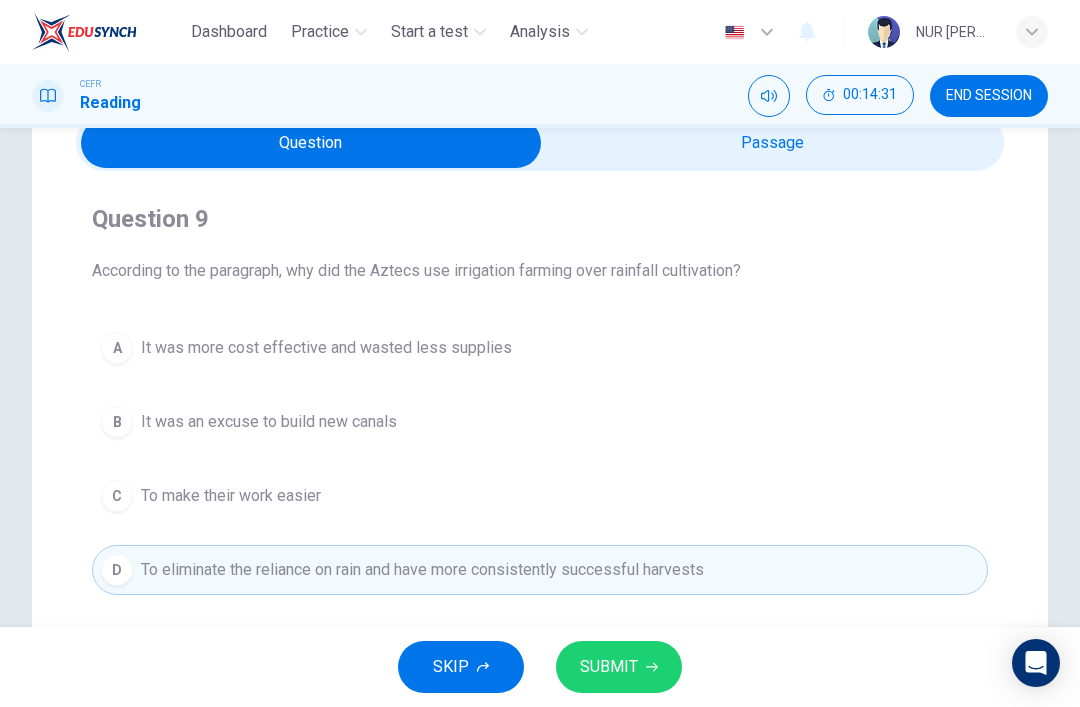 click on "SUBMIT" at bounding box center (609, 667) 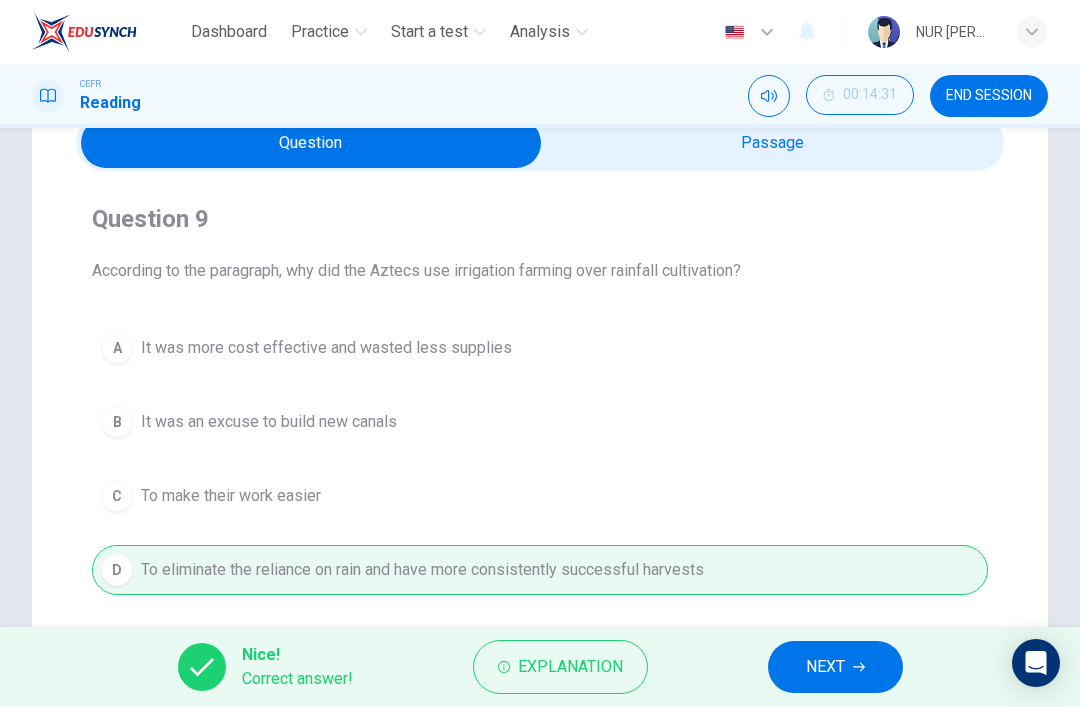 click on "NEXT" at bounding box center (825, 667) 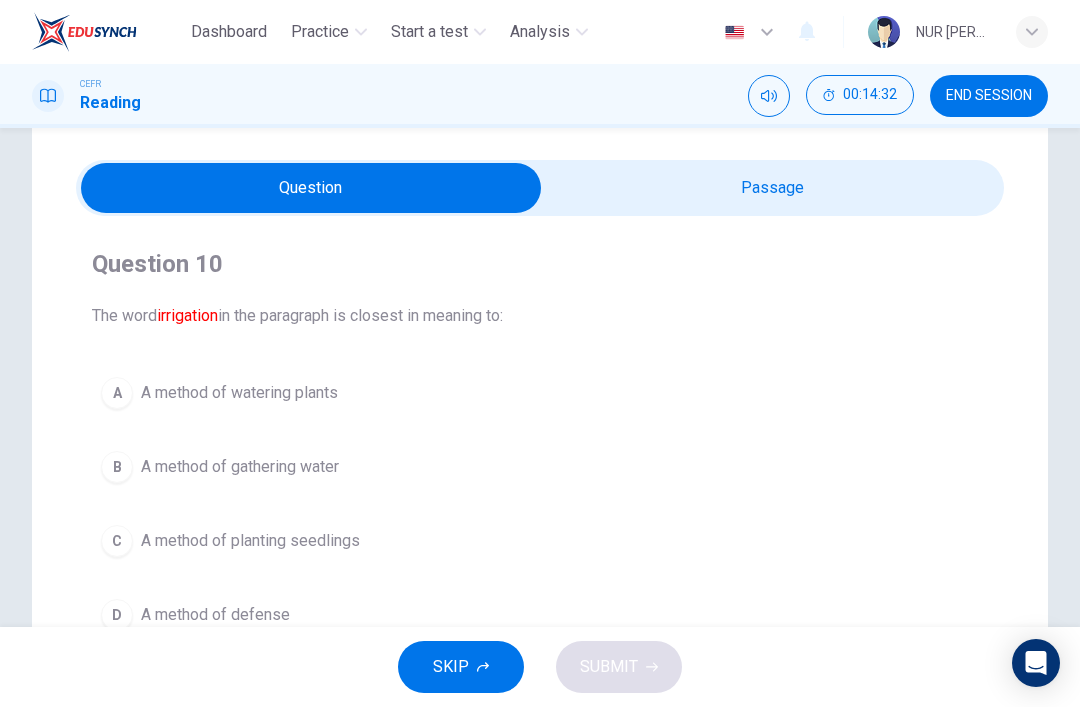 scroll, scrollTop: 51, scrollLeft: 0, axis: vertical 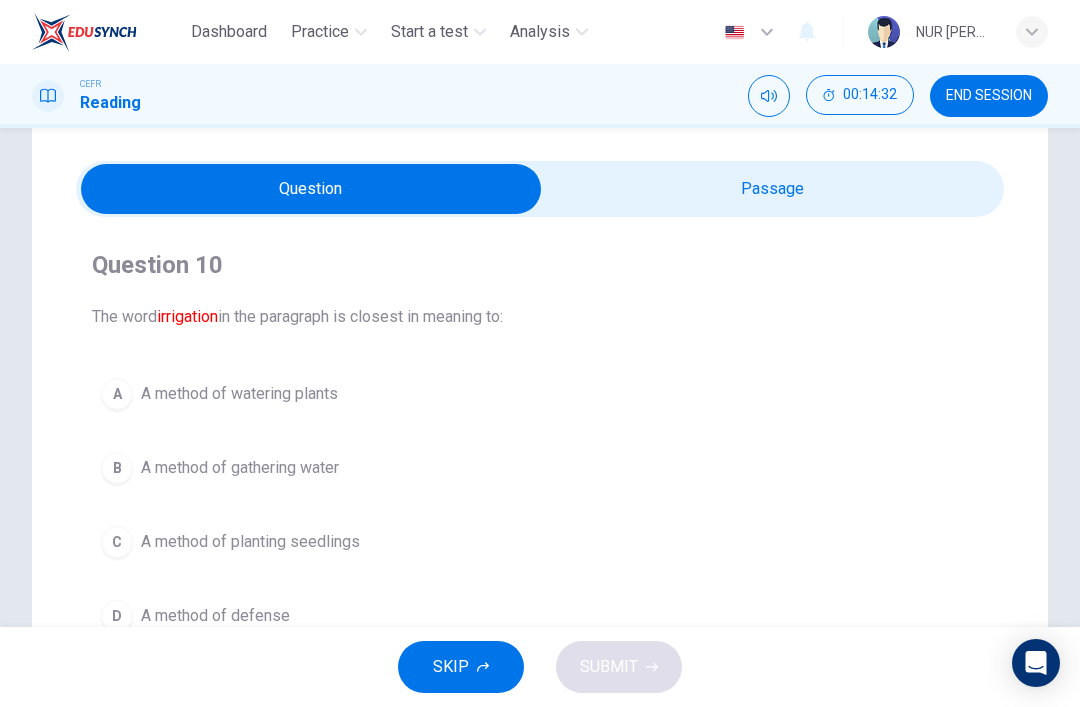click at bounding box center (311, 189) 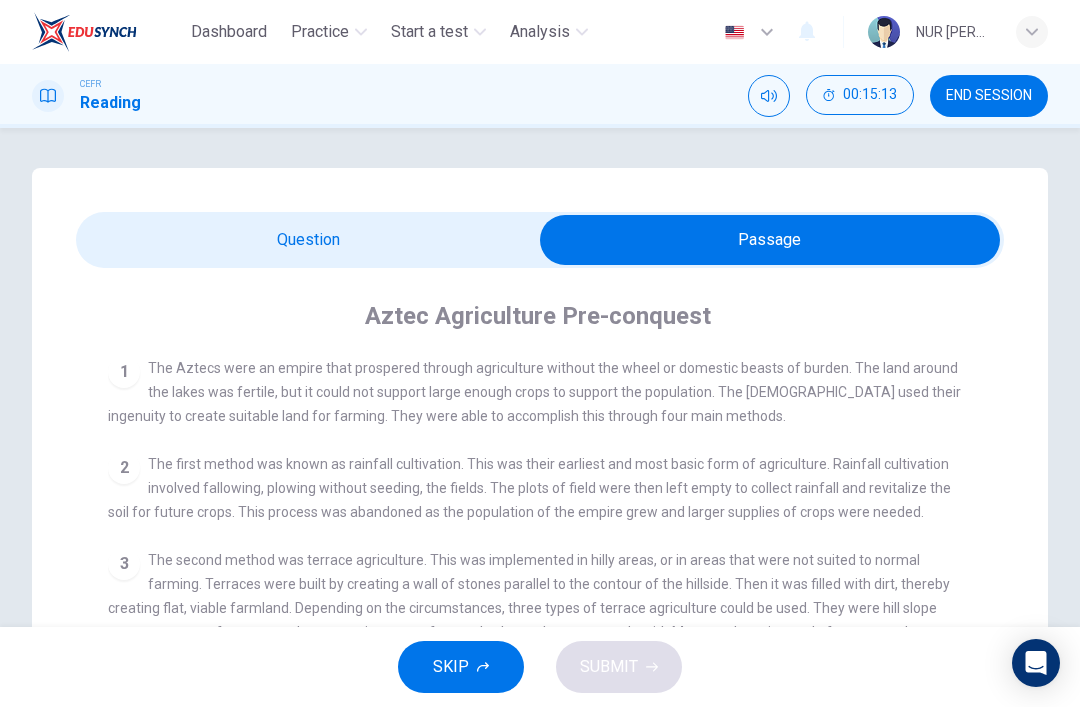 scroll, scrollTop: 0, scrollLeft: 0, axis: both 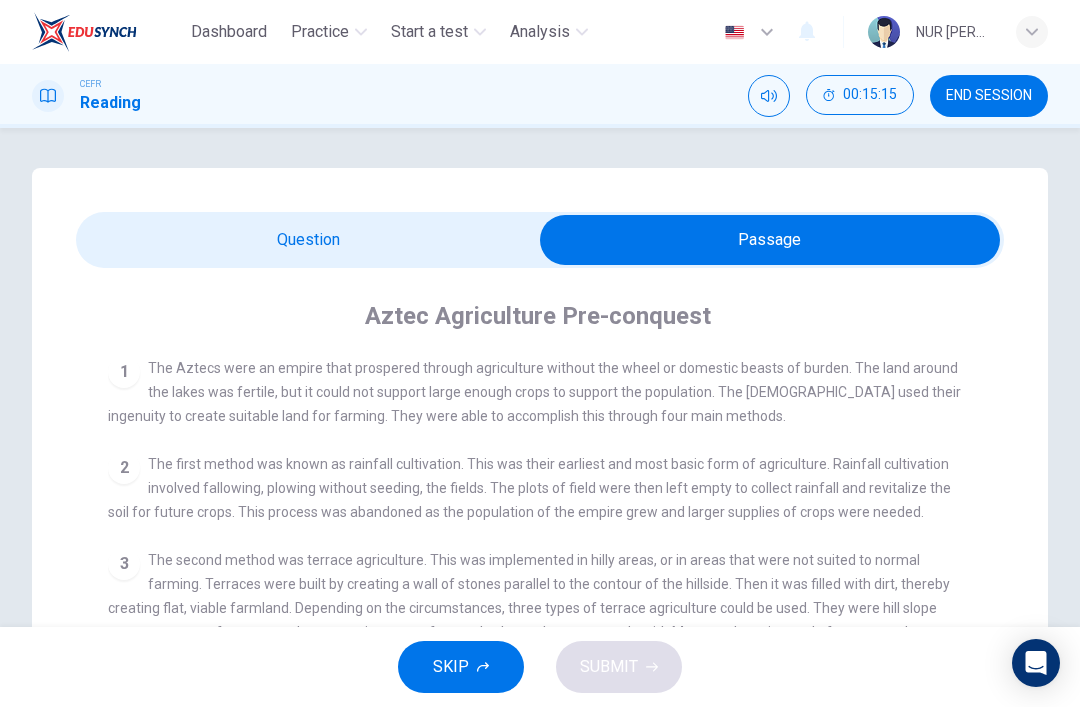 click at bounding box center (770, 240) 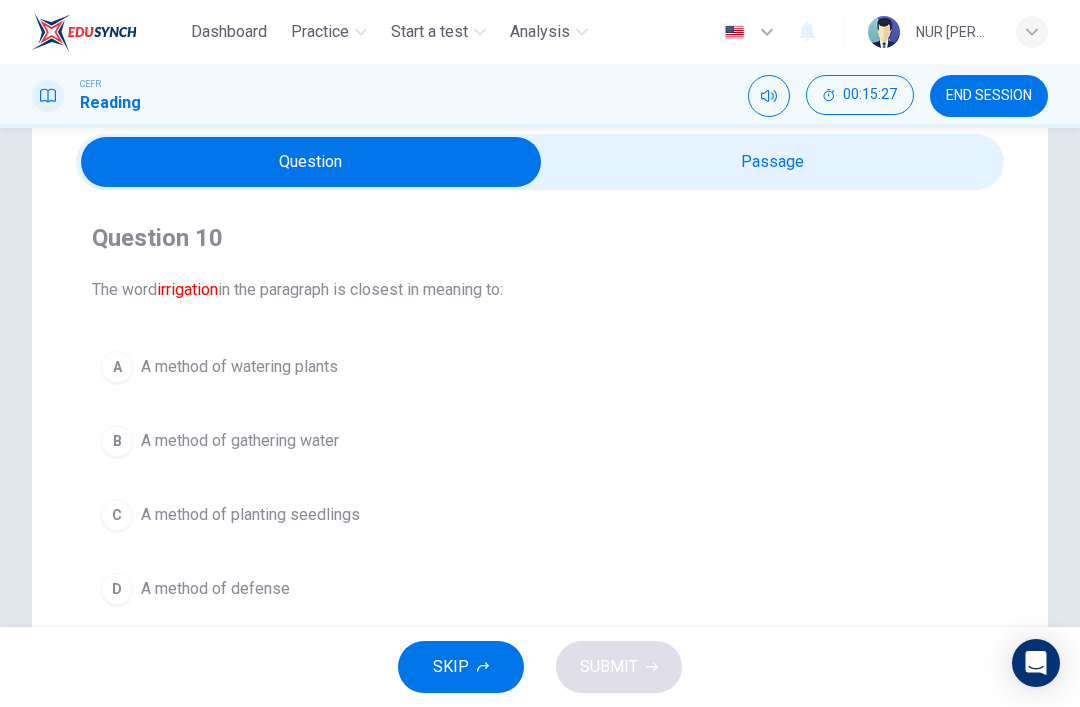 scroll, scrollTop: 80, scrollLeft: 0, axis: vertical 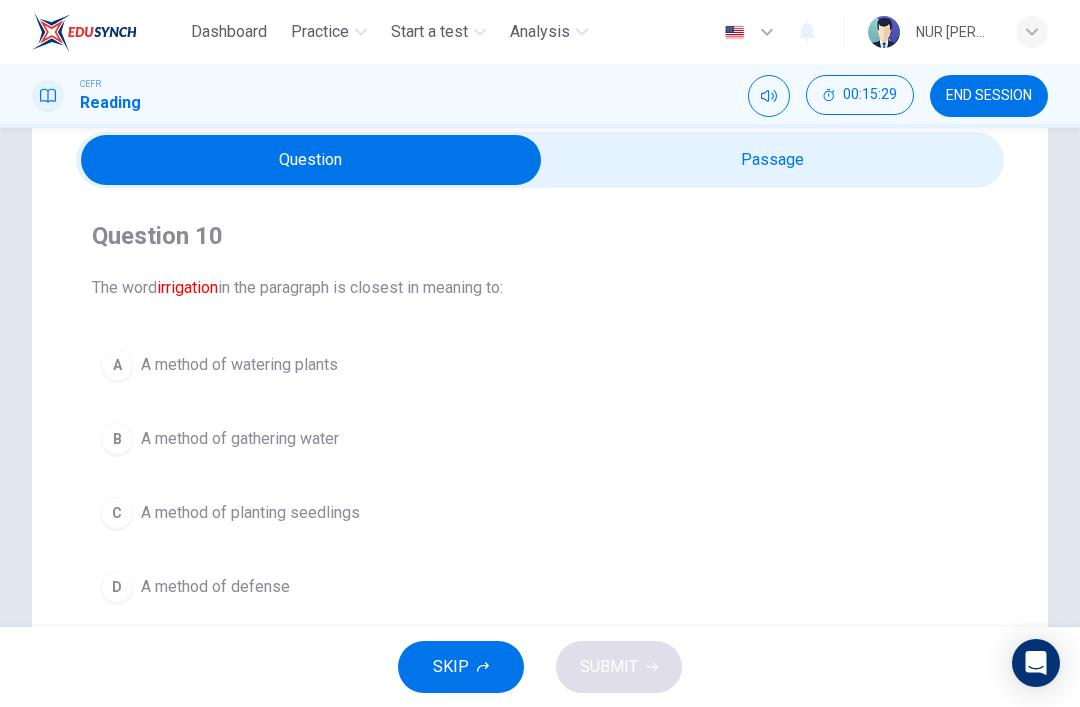 click at bounding box center (311, 160) 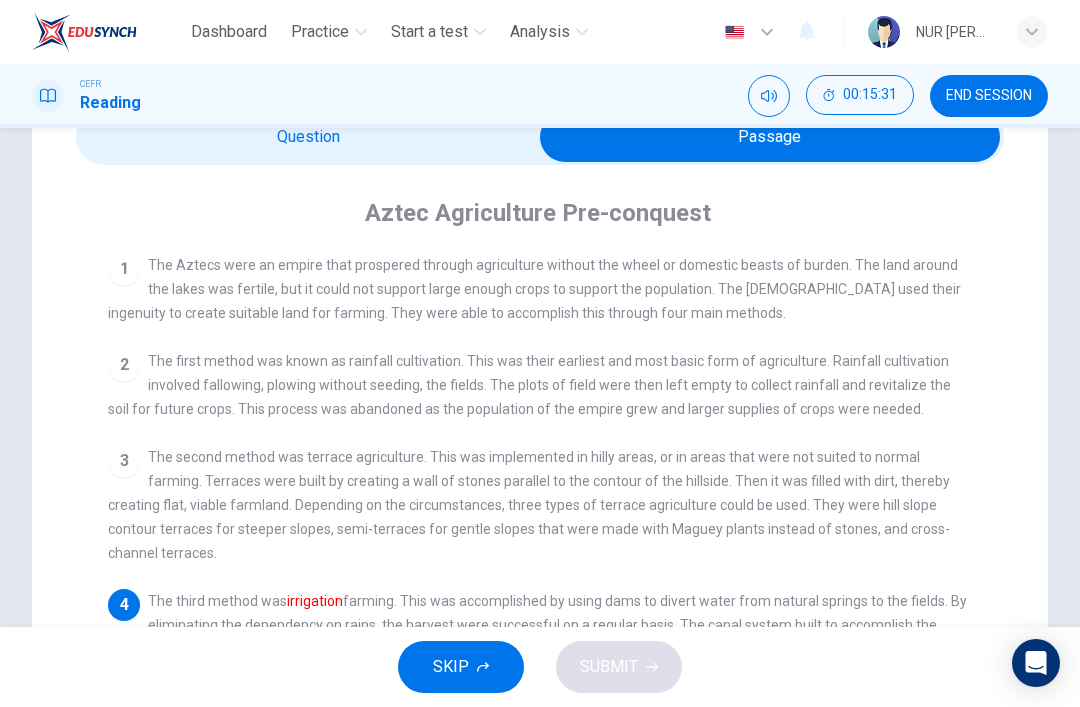 scroll, scrollTop: 99, scrollLeft: 0, axis: vertical 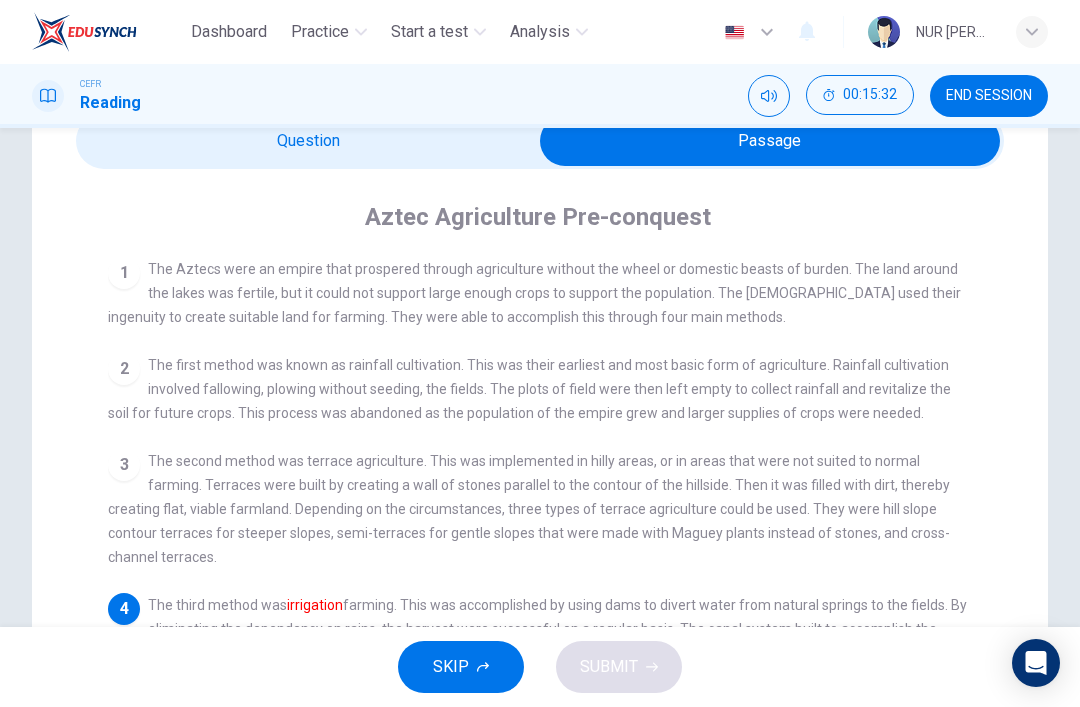 click at bounding box center [770, 141] 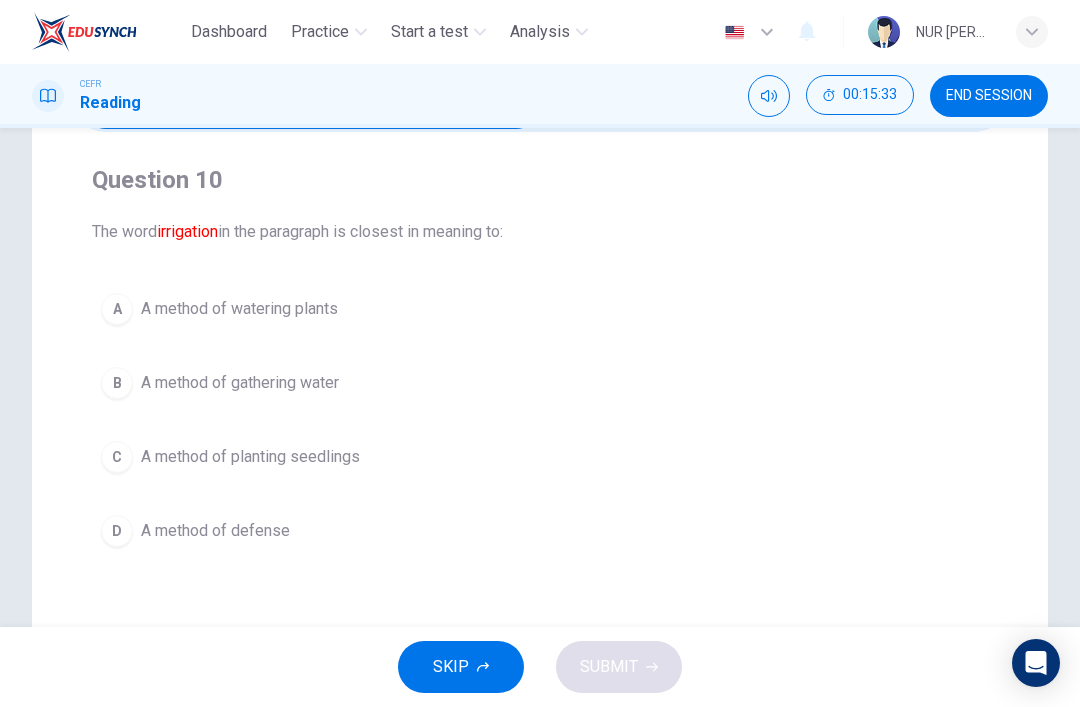 scroll, scrollTop: 138, scrollLeft: 0, axis: vertical 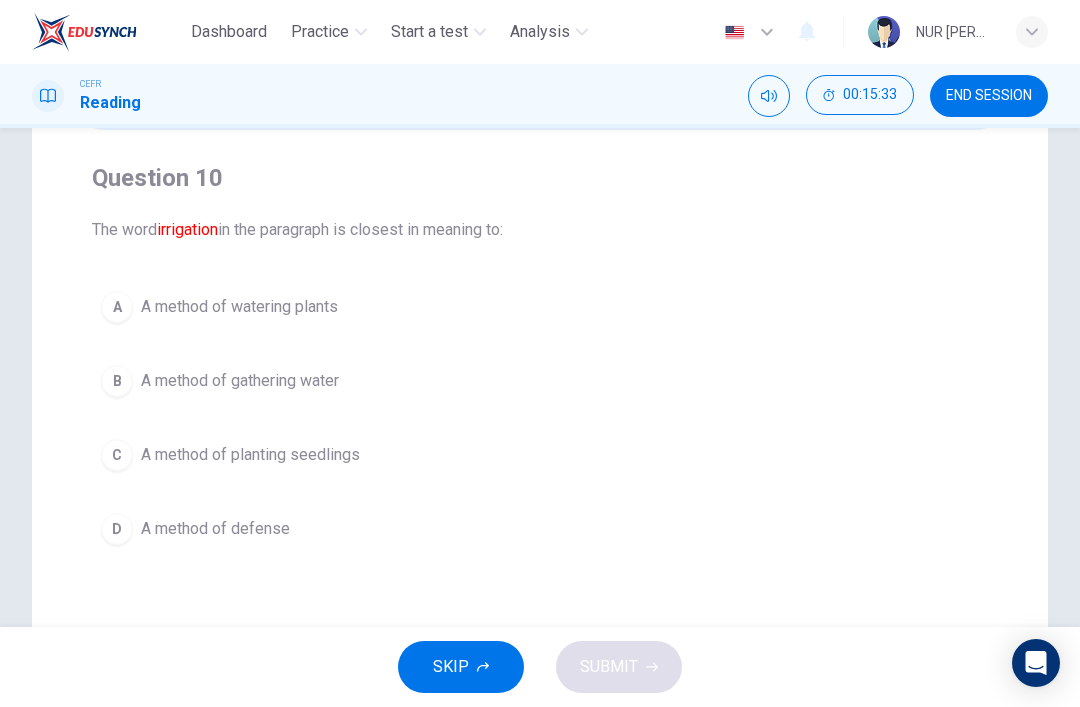 click on "D A method of defense" at bounding box center [540, 529] 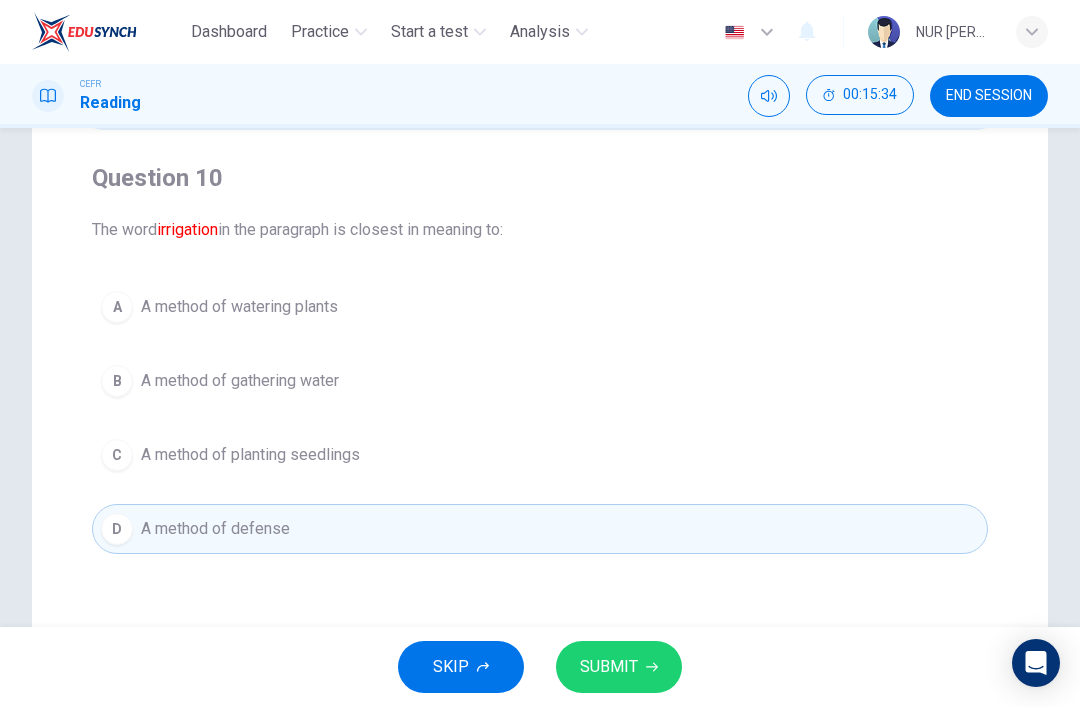 click on "SUBMIT" at bounding box center [619, 667] 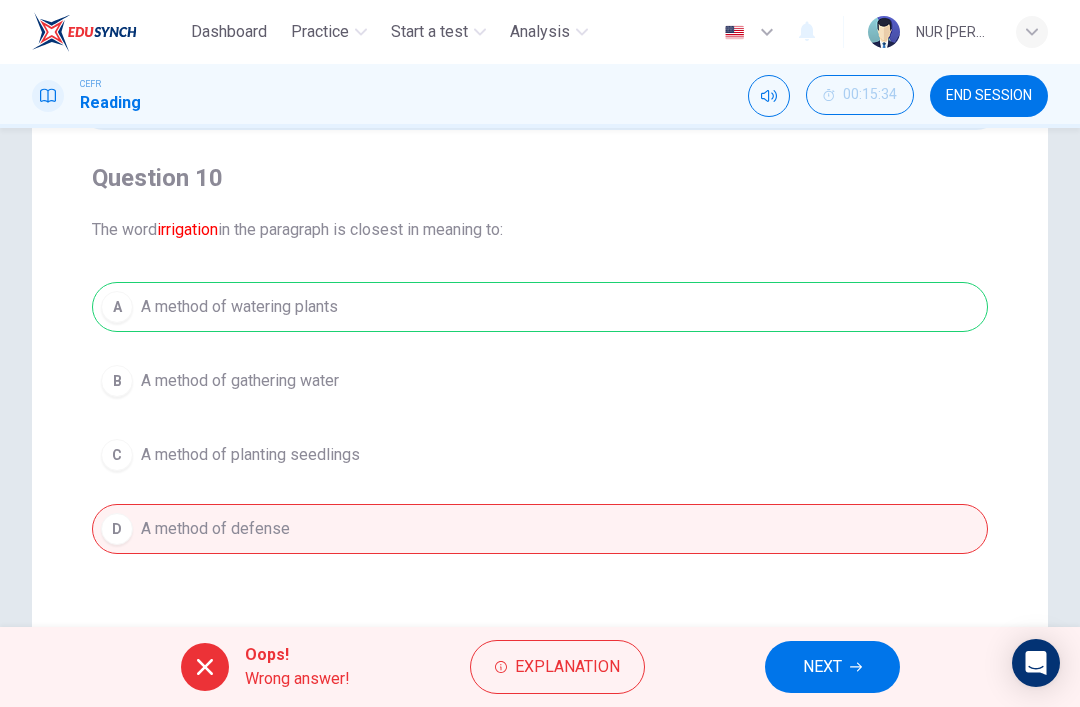 click on "Explanation" at bounding box center [567, 667] 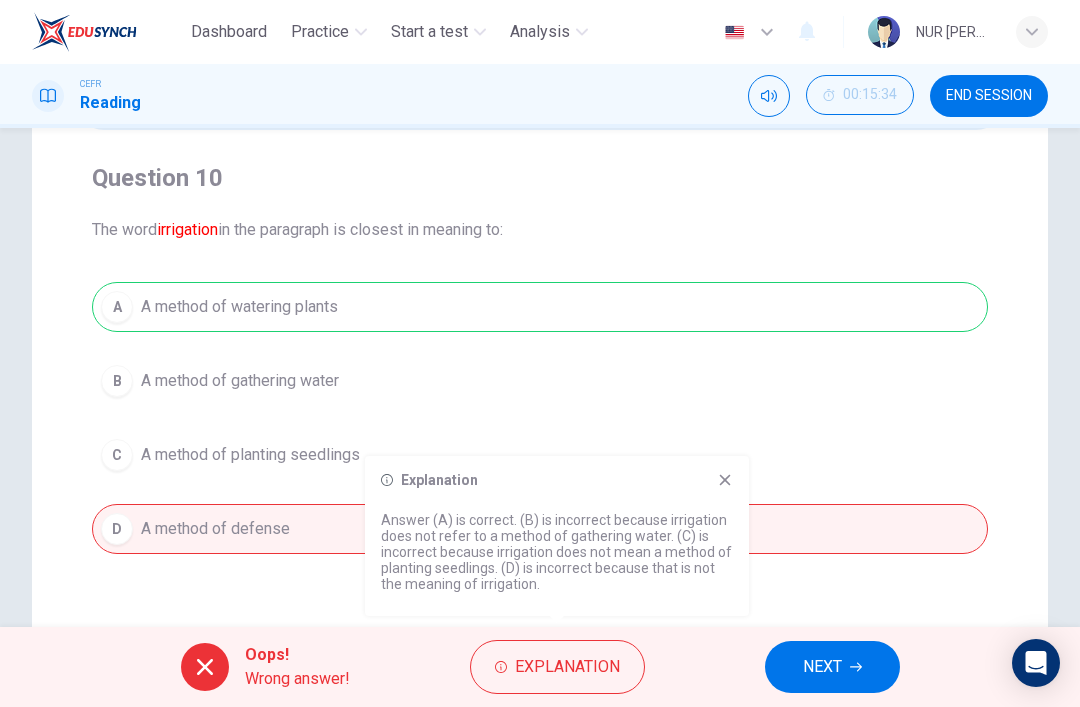 click 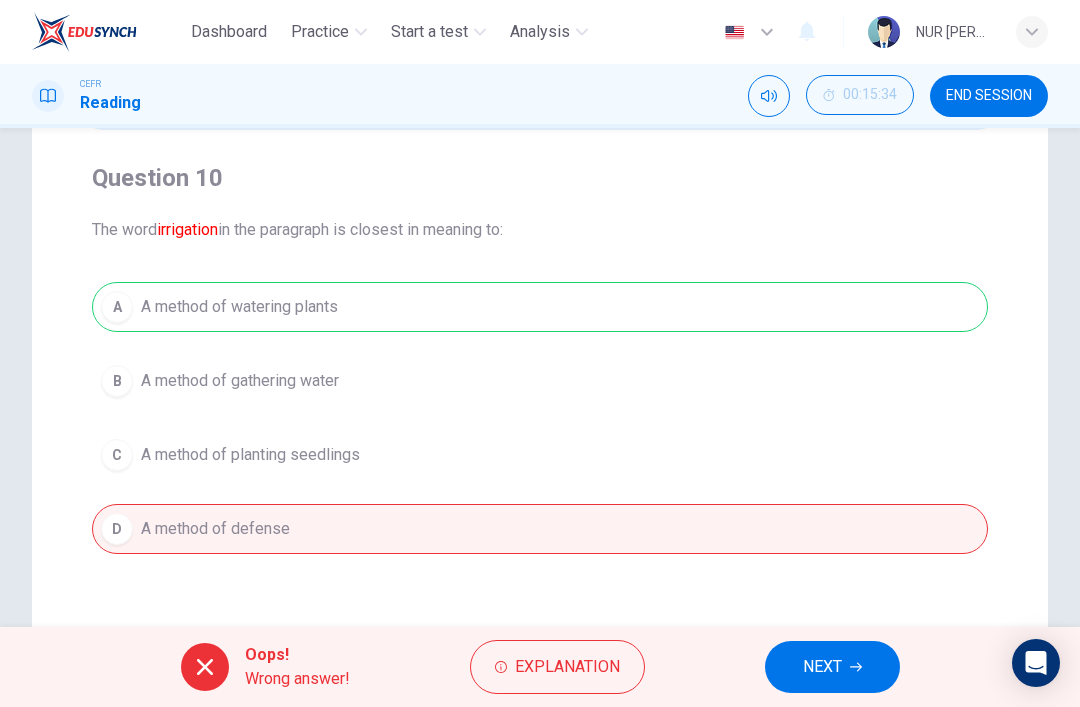 click on "NEXT" at bounding box center [822, 667] 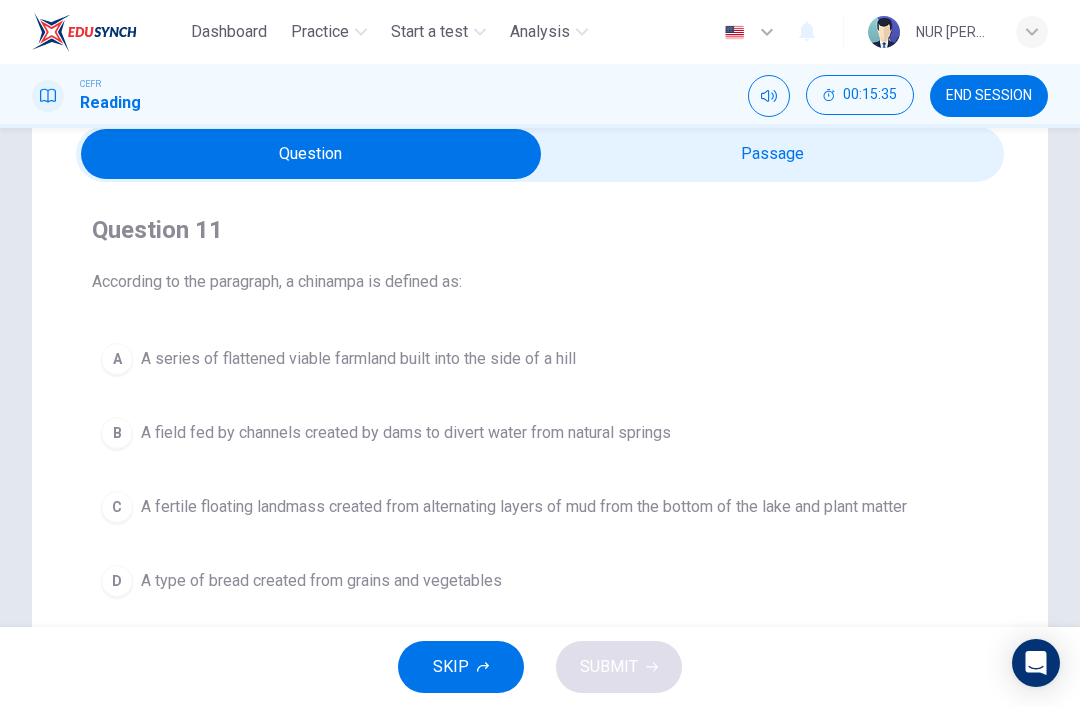 scroll, scrollTop: 84, scrollLeft: 0, axis: vertical 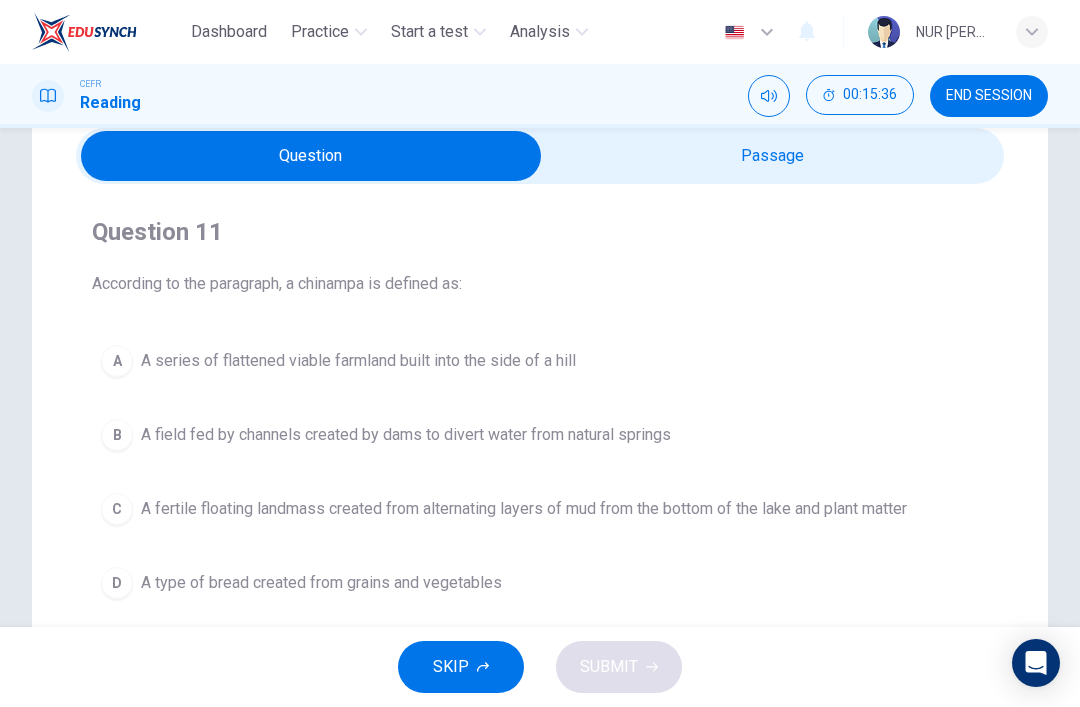 click at bounding box center (311, 156) 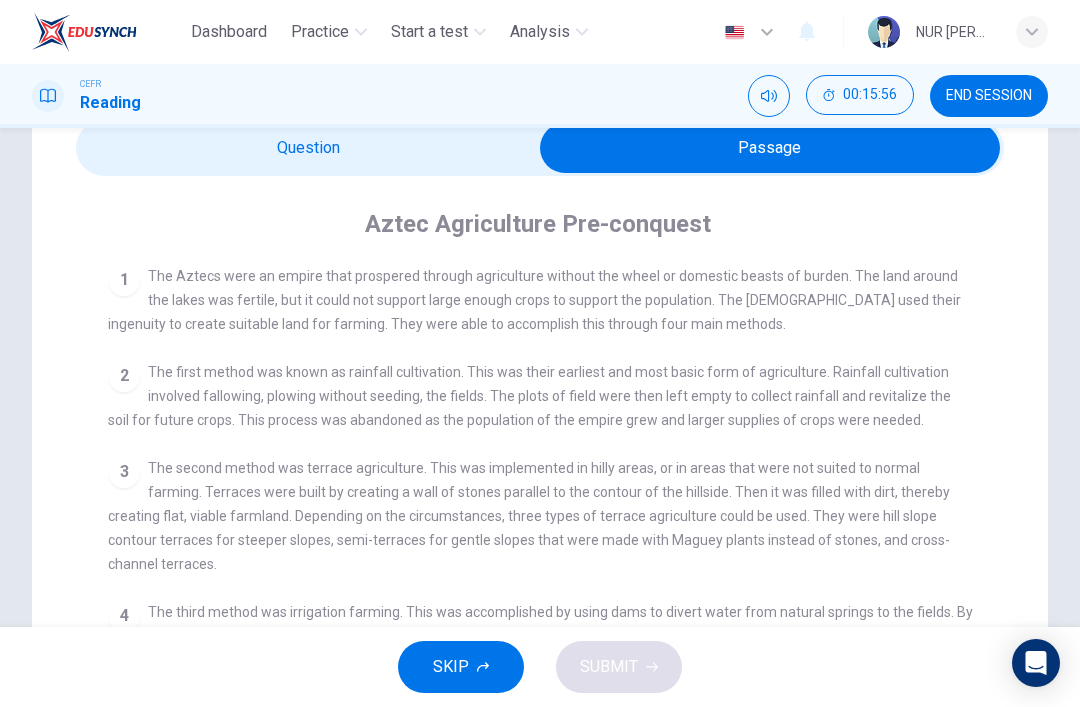 scroll, scrollTop: 73, scrollLeft: 0, axis: vertical 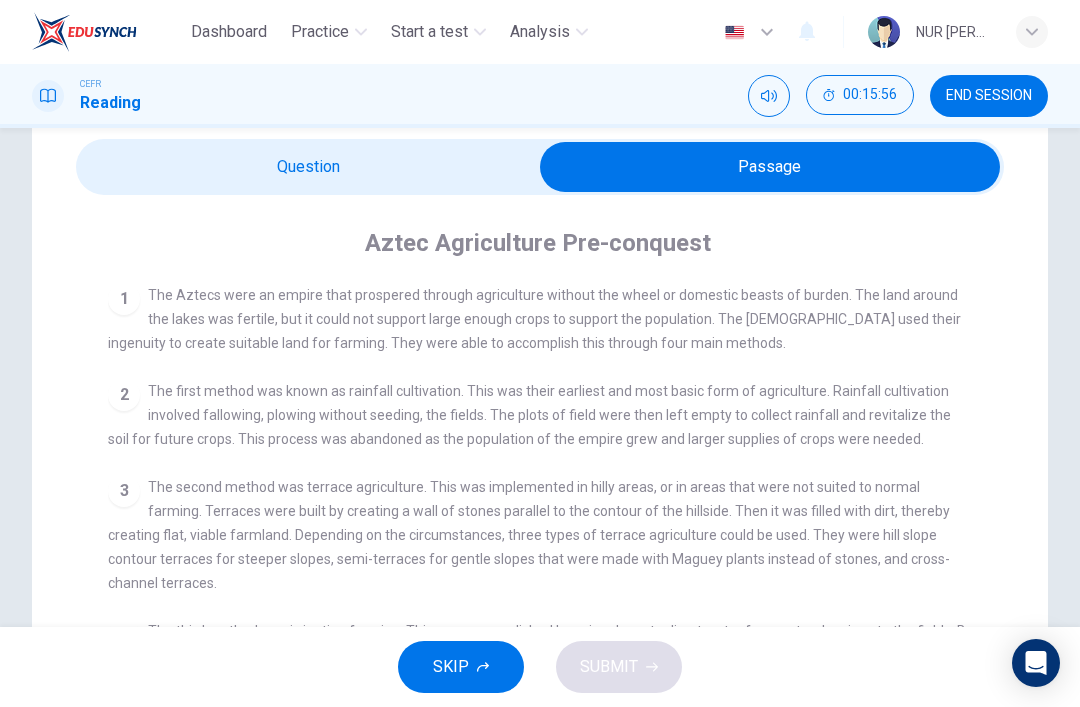 click at bounding box center [770, 167] 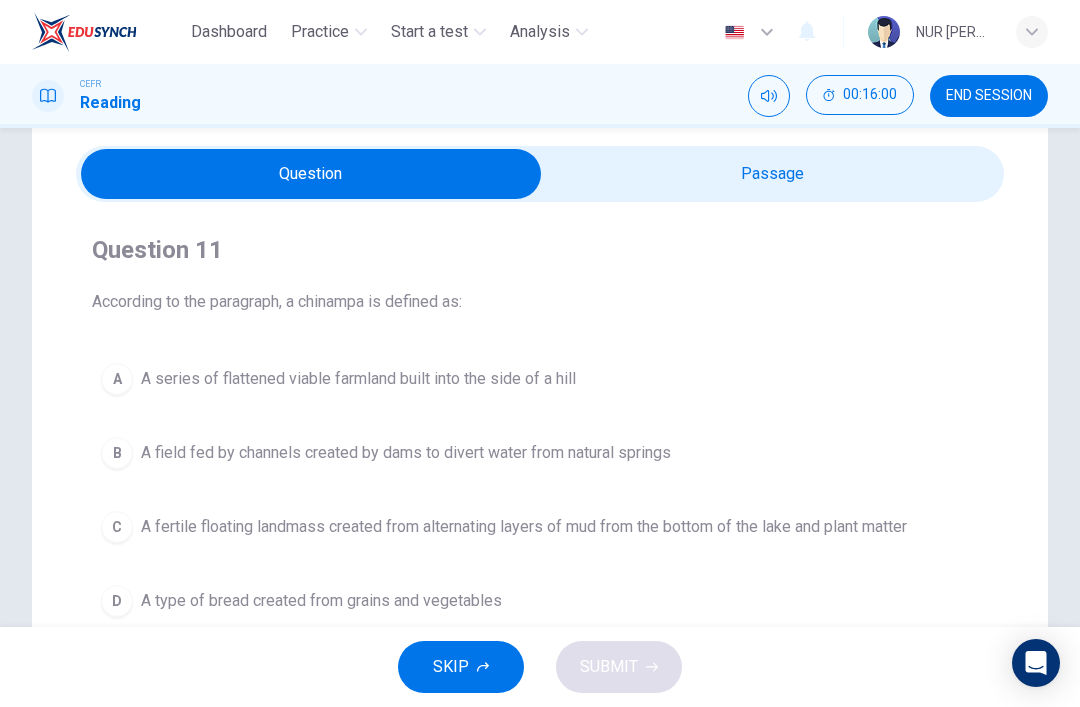 scroll, scrollTop: 64, scrollLeft: 0, axis: vertical 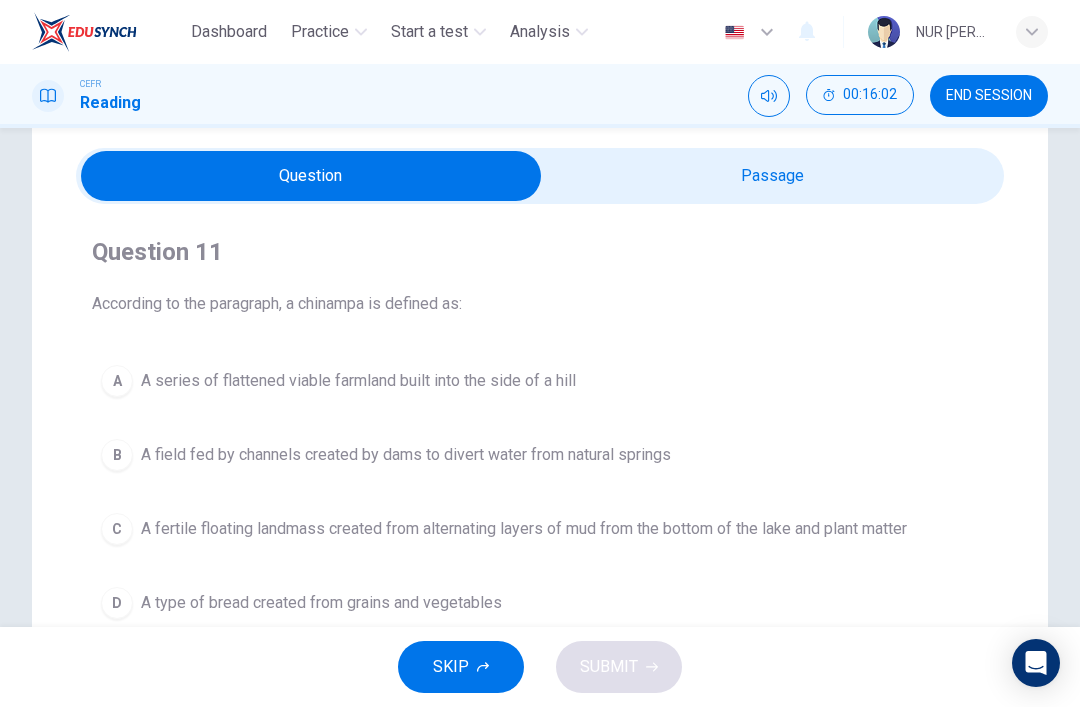 click at bounding box center (311, 176) 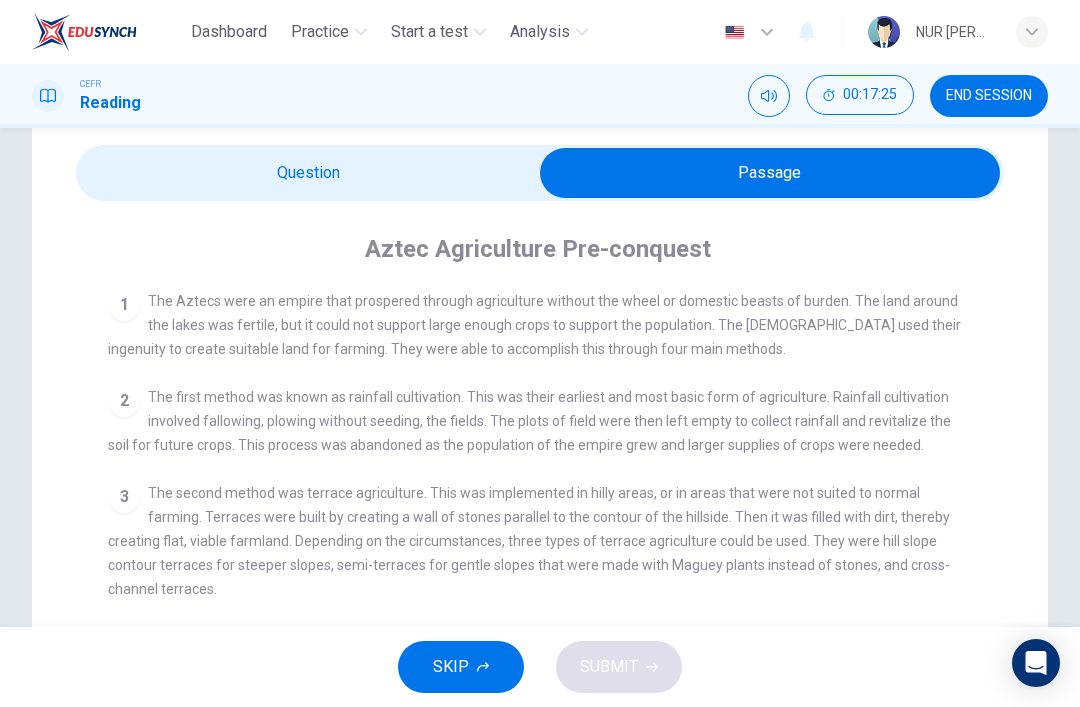 scroll, scrollTop: 62, scrollLeft: 0, axis: vertical 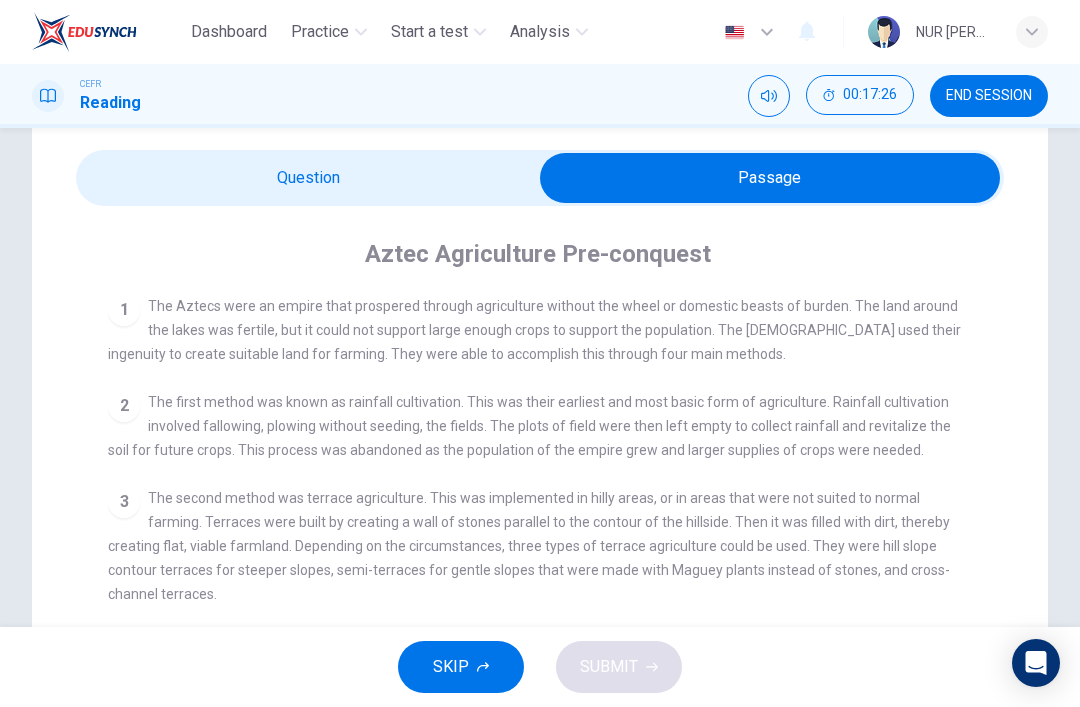 click at bounding box center [770, 178] 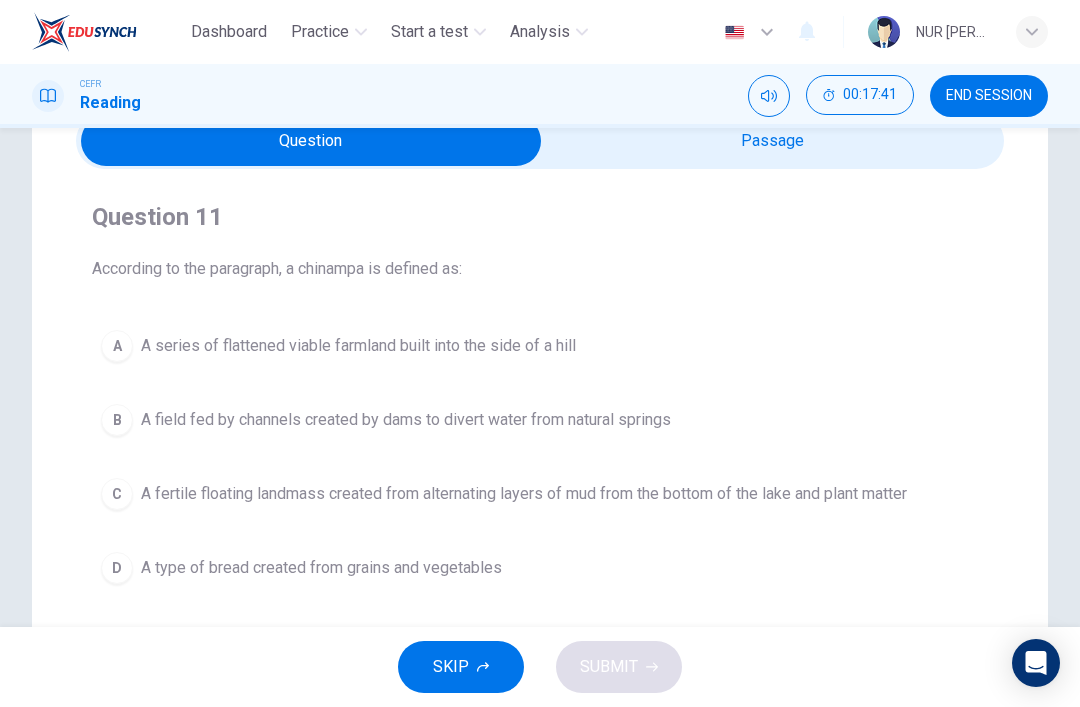 scroll, scrollTop: 108, scrollLeft: 0, axis: vertical 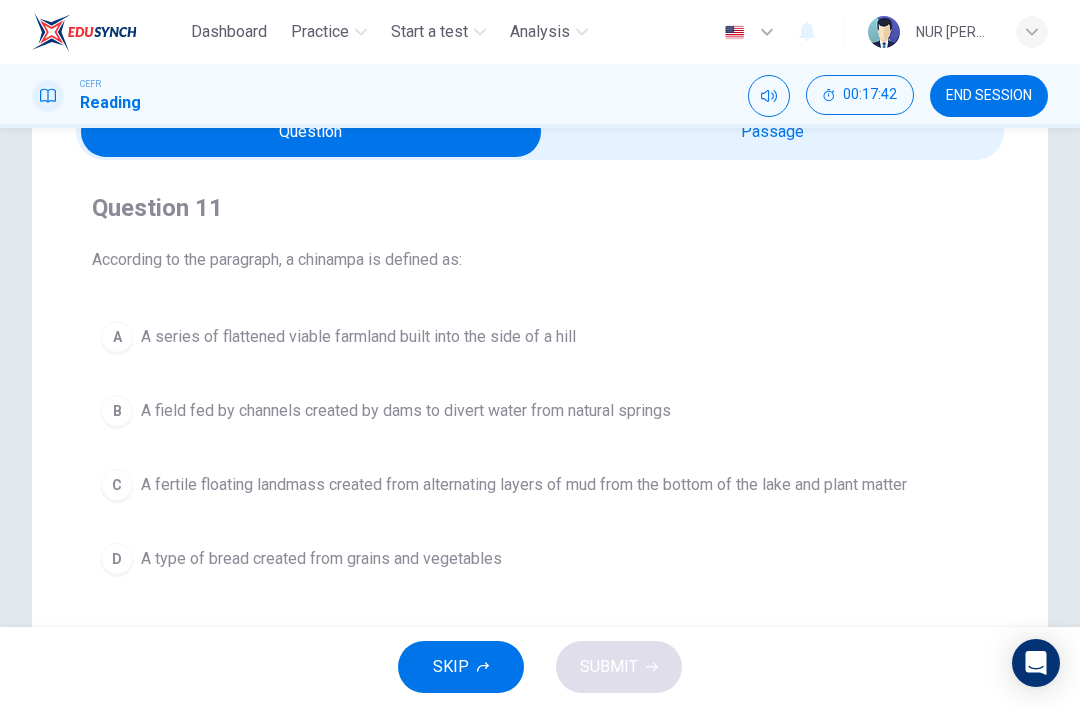 click on "C A fertile floating landmass created from alternating layers of mud from the bottom of the lake and plant matter" at bounding box center [540, 485] 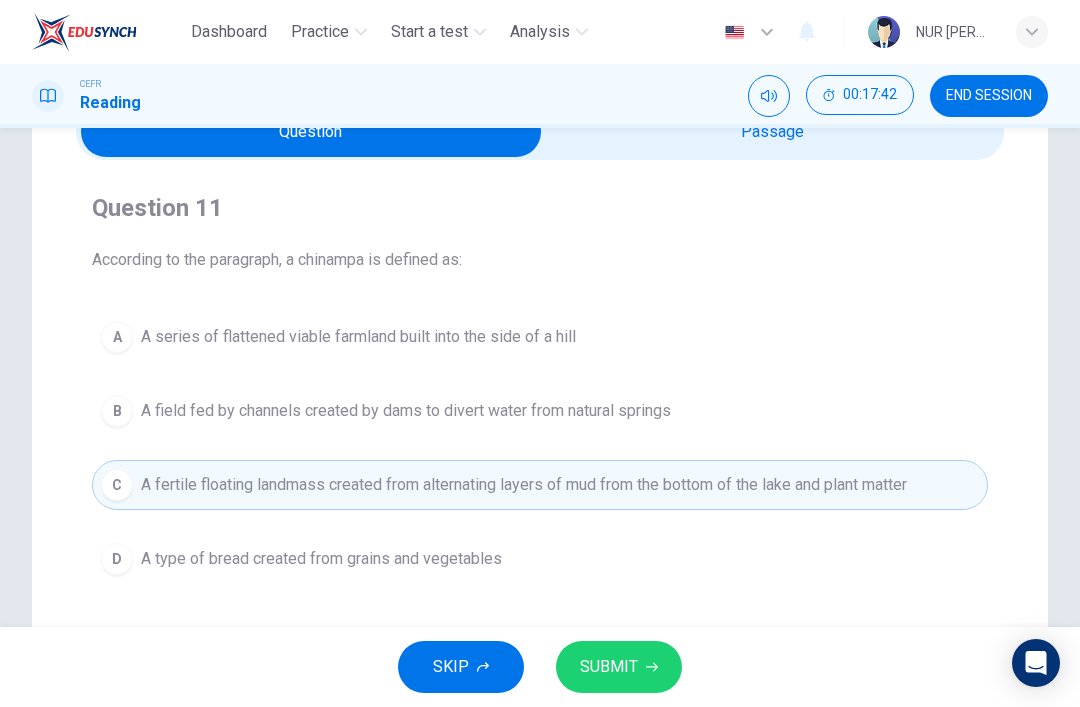click 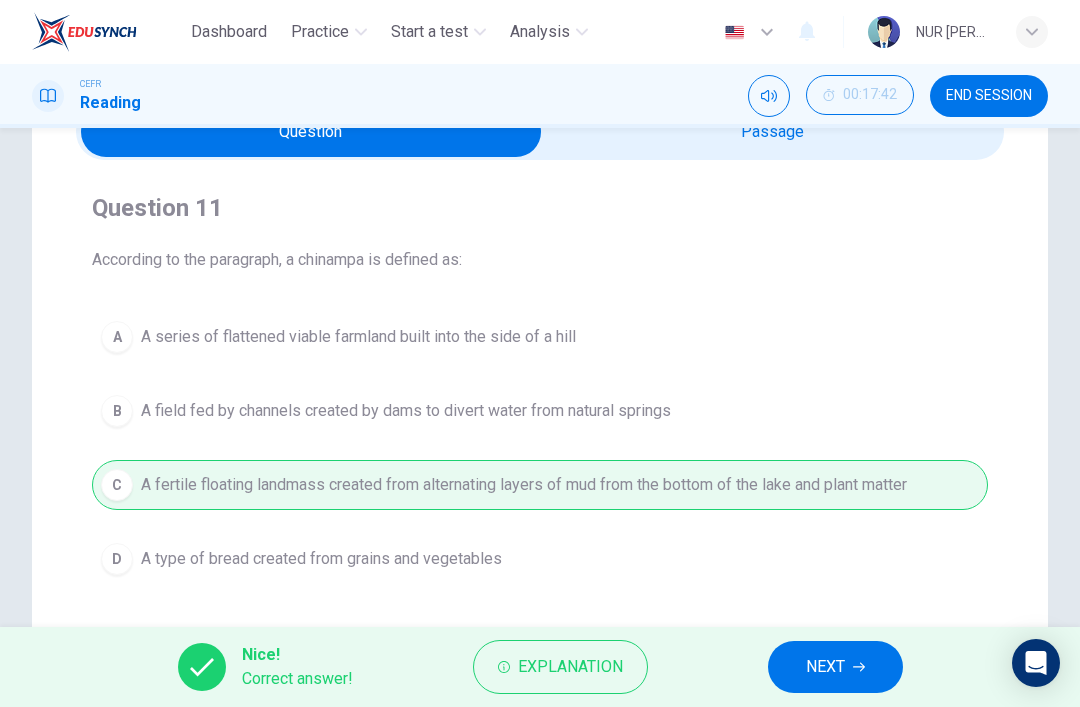 click on "NEXT" at bounding box center [835, 667] 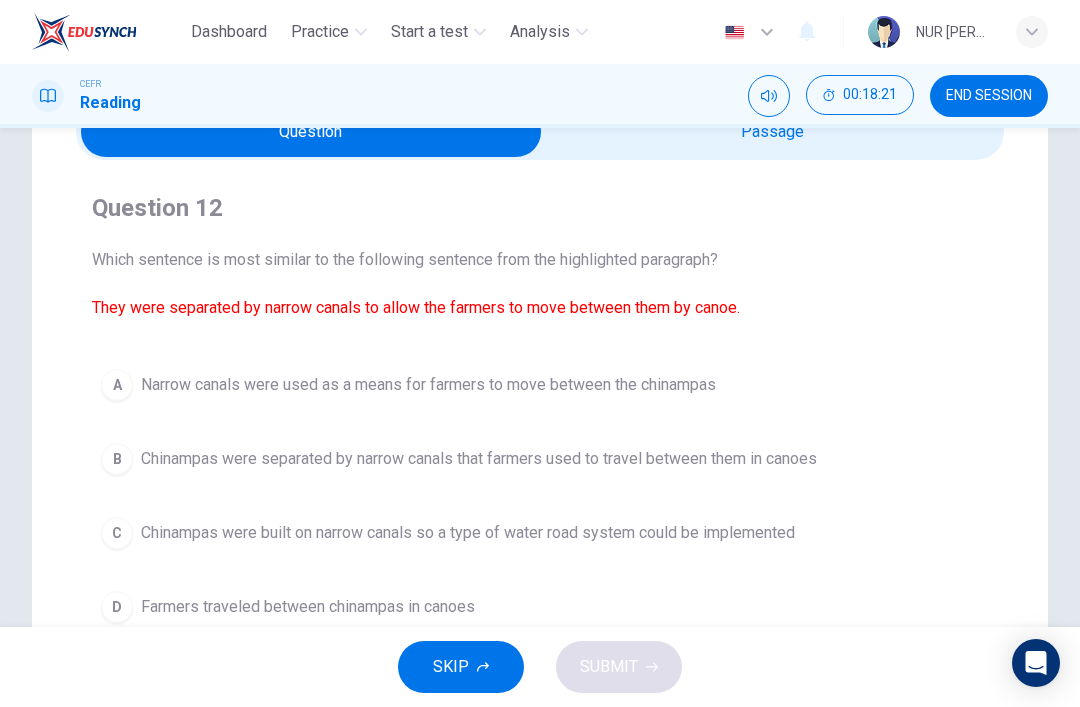 click on "Chinampas were separated by narrow canals that farmers used to travel between them in canoes" at bounding box center [479, 459] 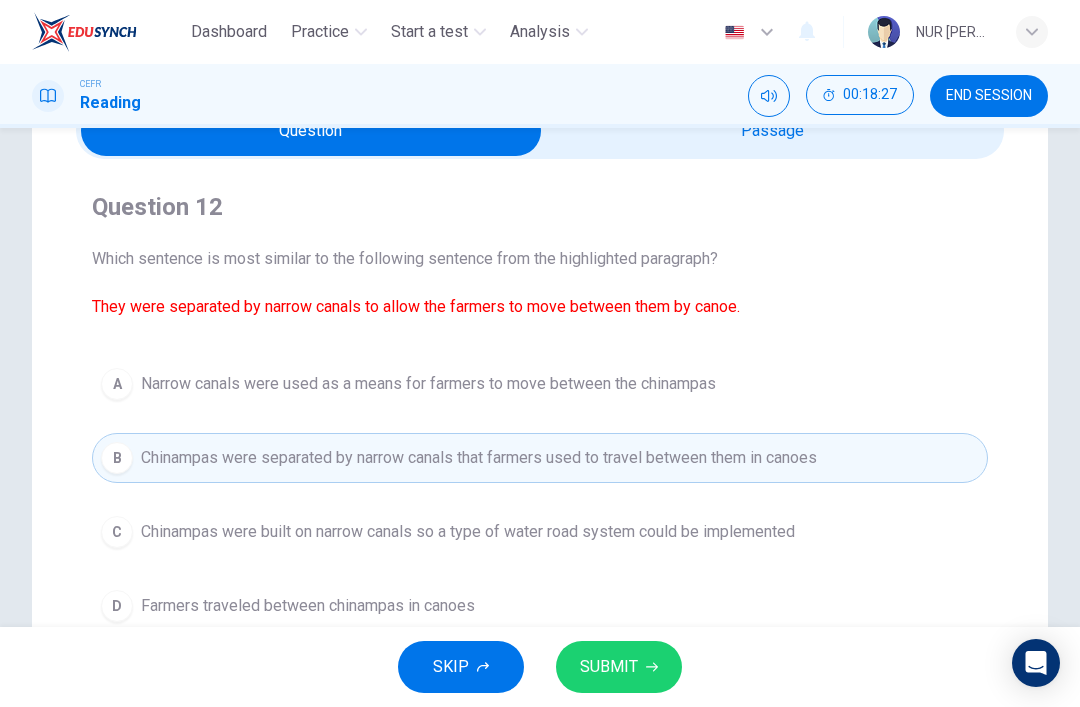 scroll, scrollTop: 107, scrollLeft: 0, axis: vertical 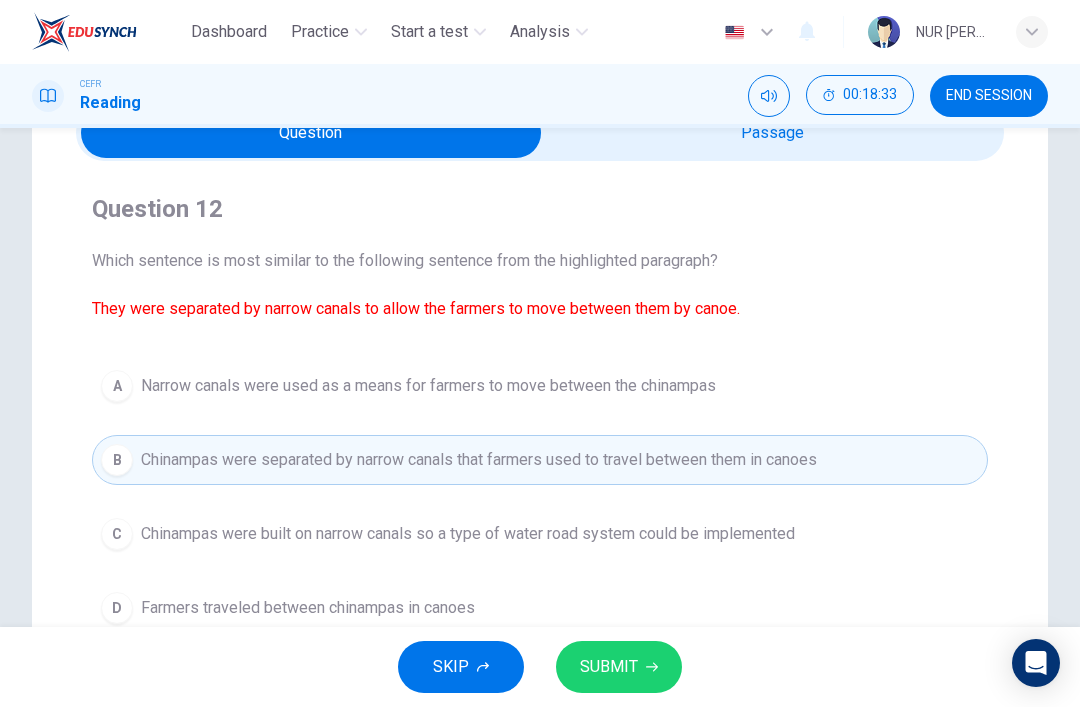 click on "SUBMIT" at bounding box center [609, 667] 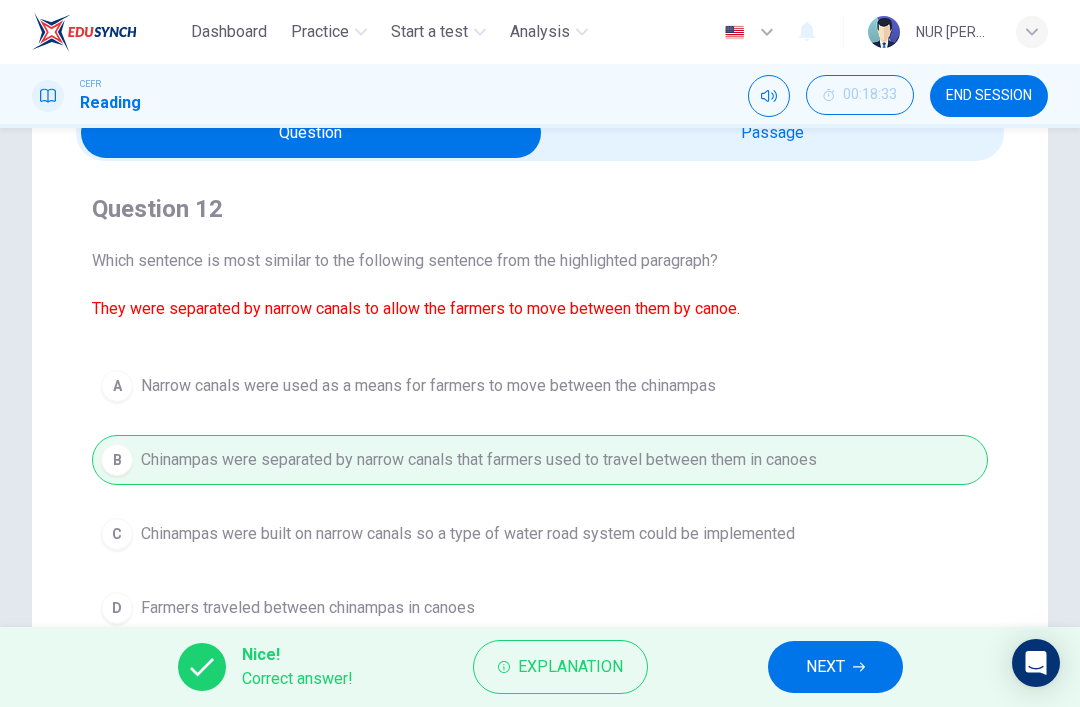 click on "NEXT" at bounding box center [825, 667] 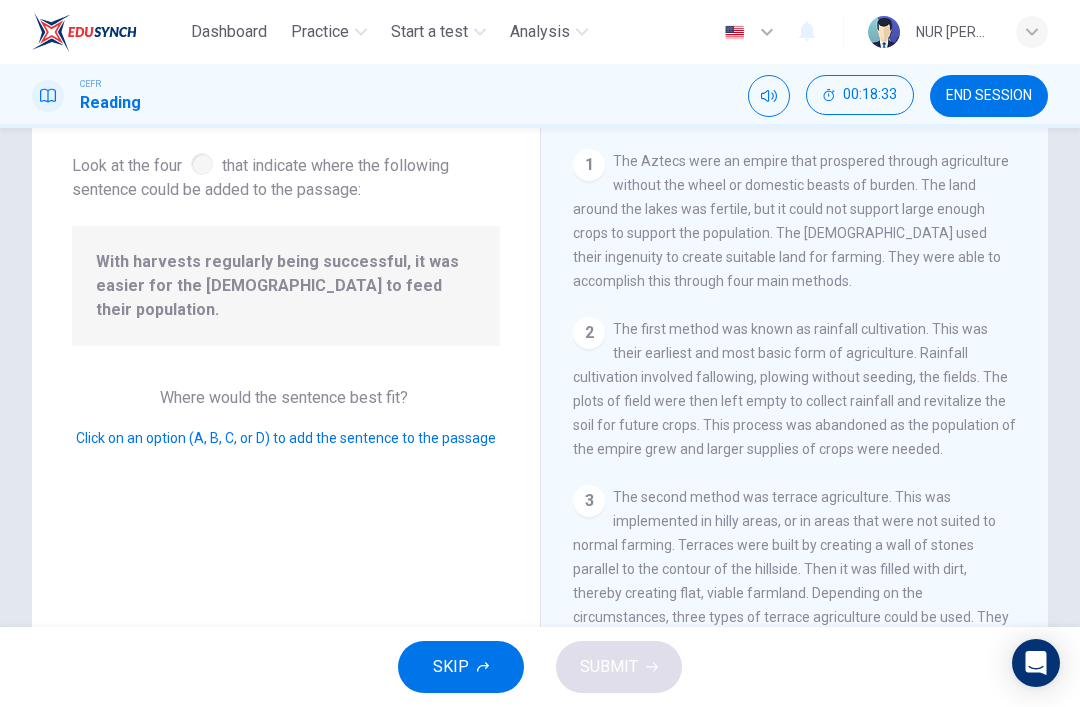 scroll, scrollTop: 398, scrollLeft: 0, axis: vertical 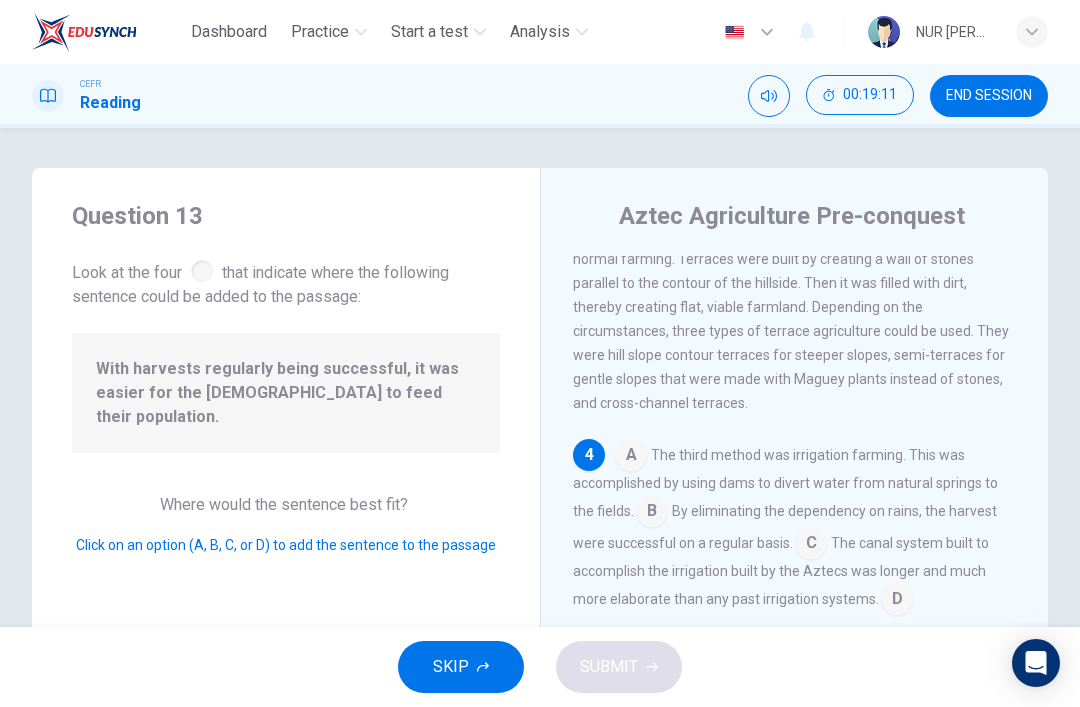 click at bounding box center (811, 545) 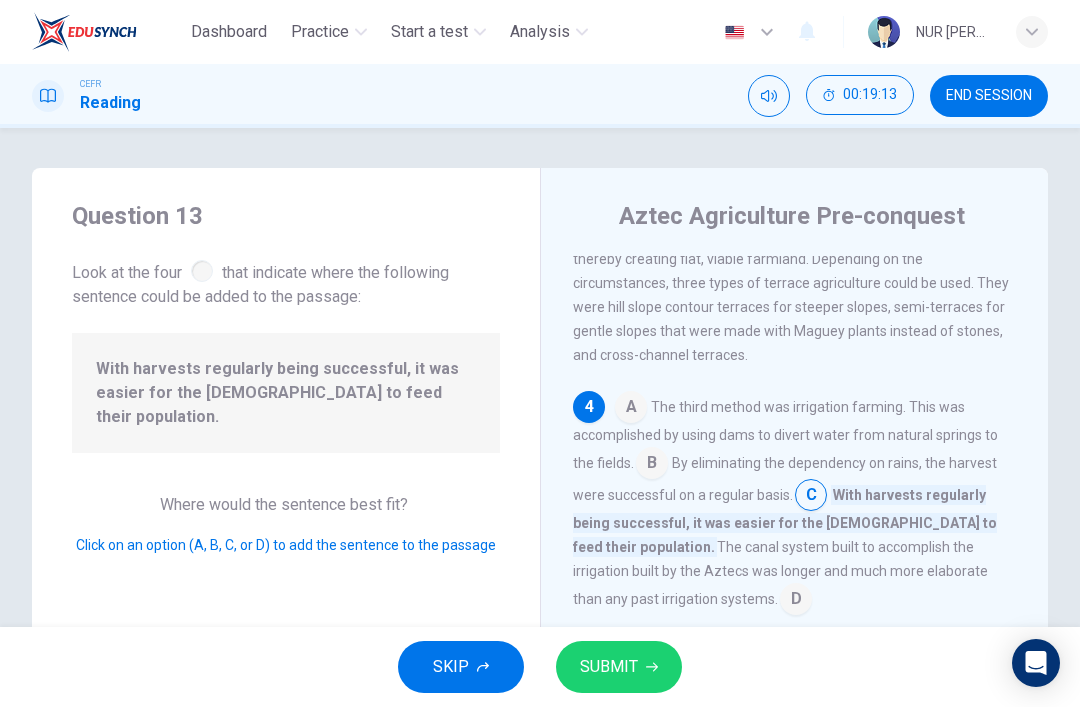 scroll, scrollTop: 469, scrollLeft: 0, axis: vertical 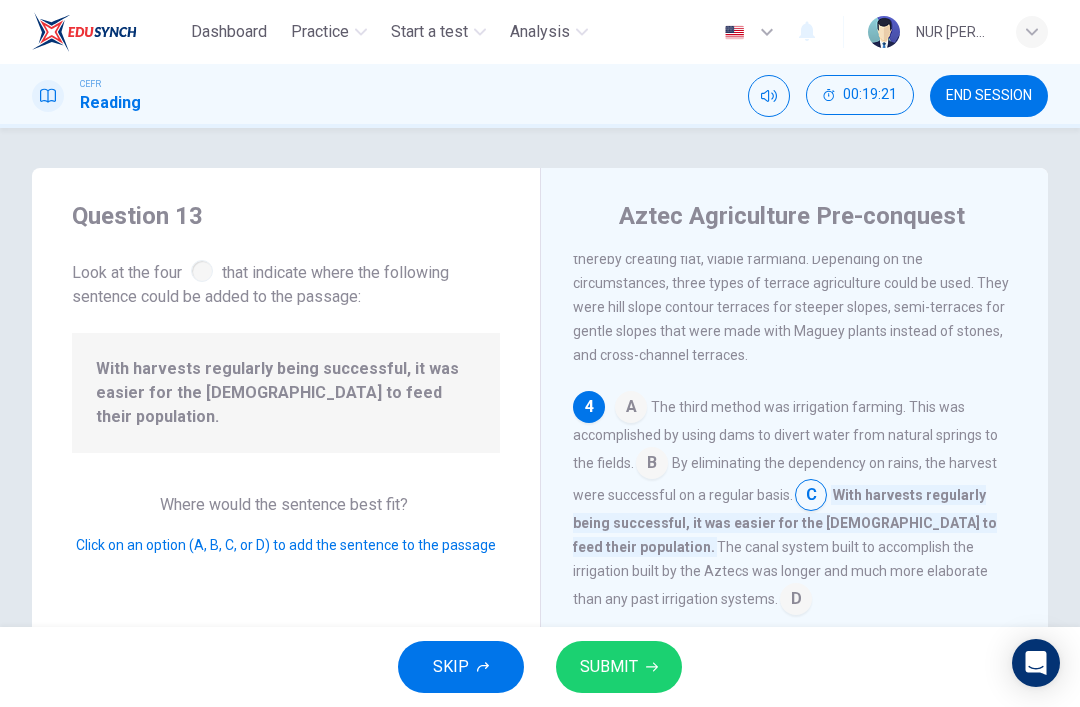 click on "SUBMIT" at bounding box center [619, 667] 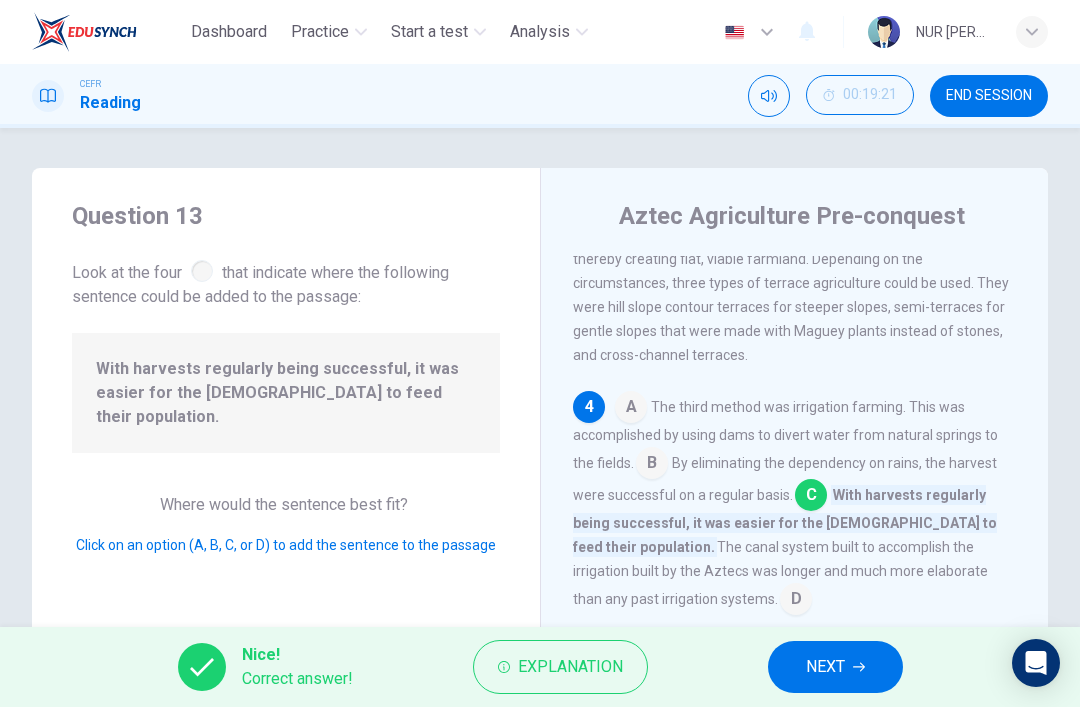 click 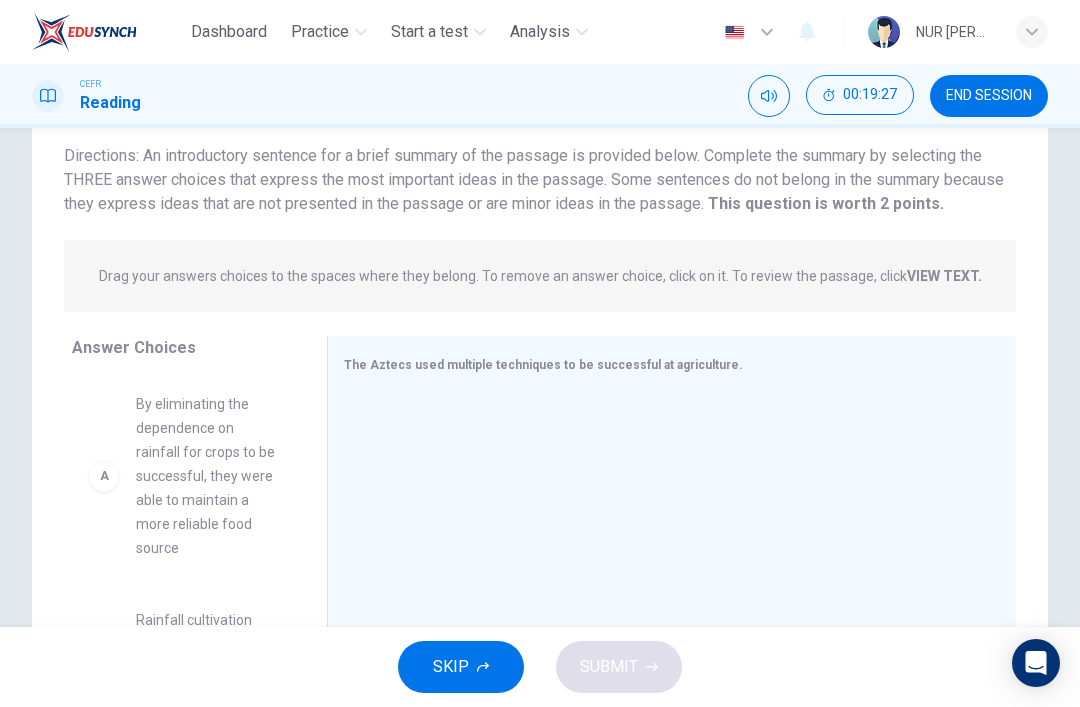scroll, scrollTop: 135, scrollLeft: 0, axis: vertical 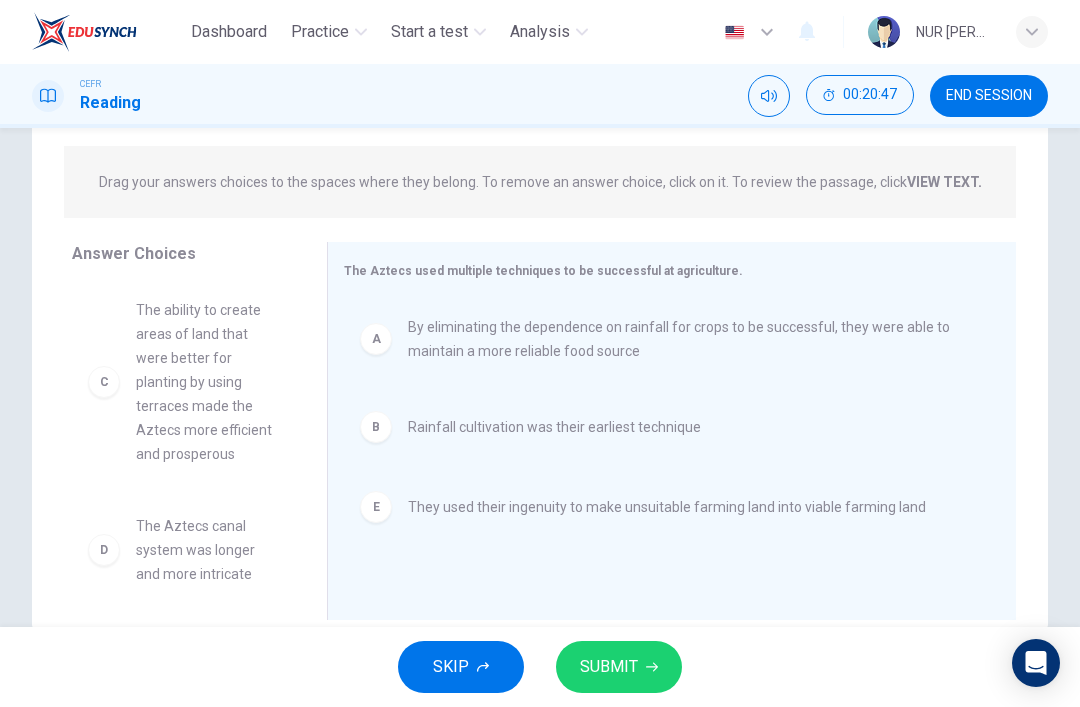 click on "SUBMIT" at bounding box center (609, 667) 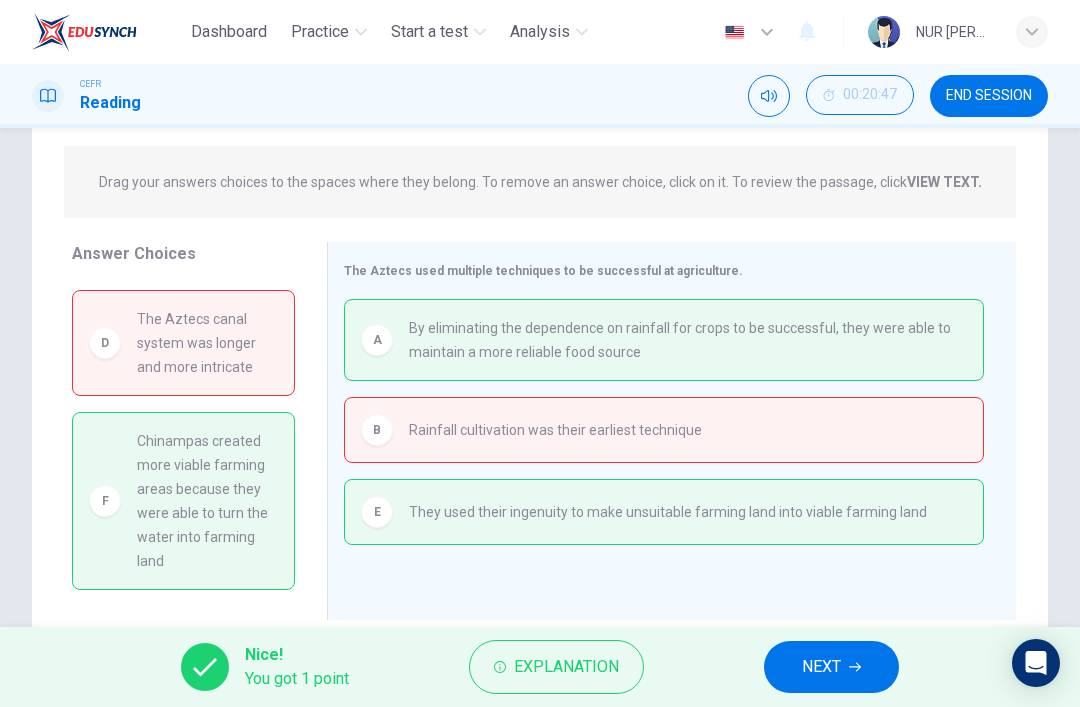 scroll, scrollTop: 210, scrollLeft: 0, axis: vertical 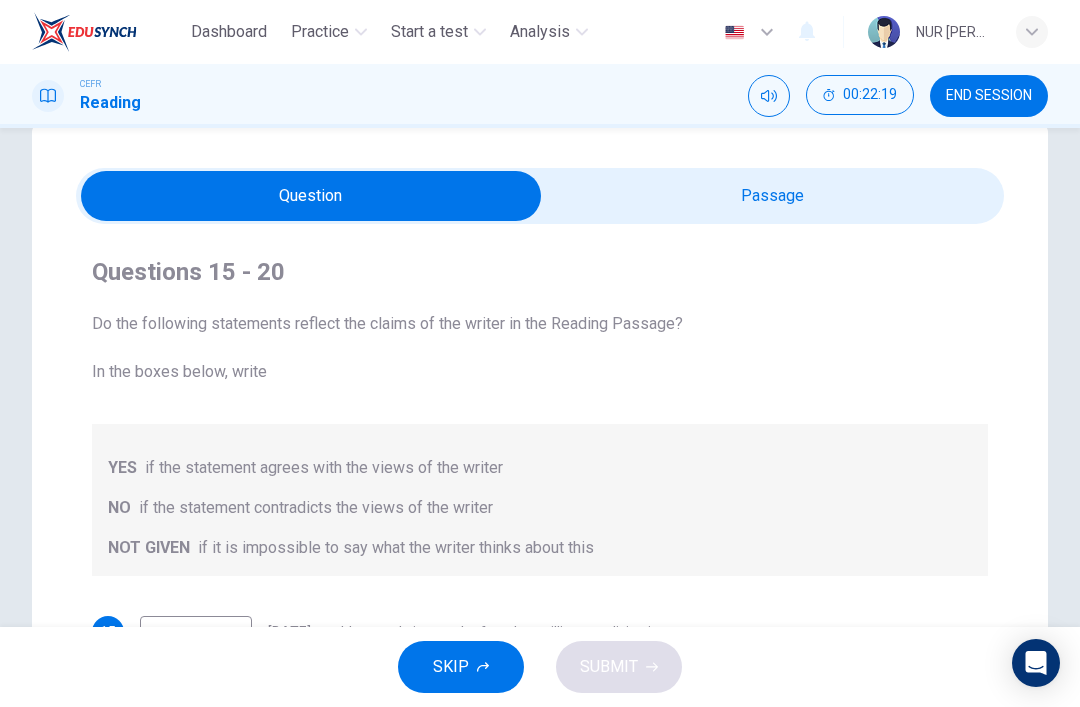 click at bounding box center [311, 196] 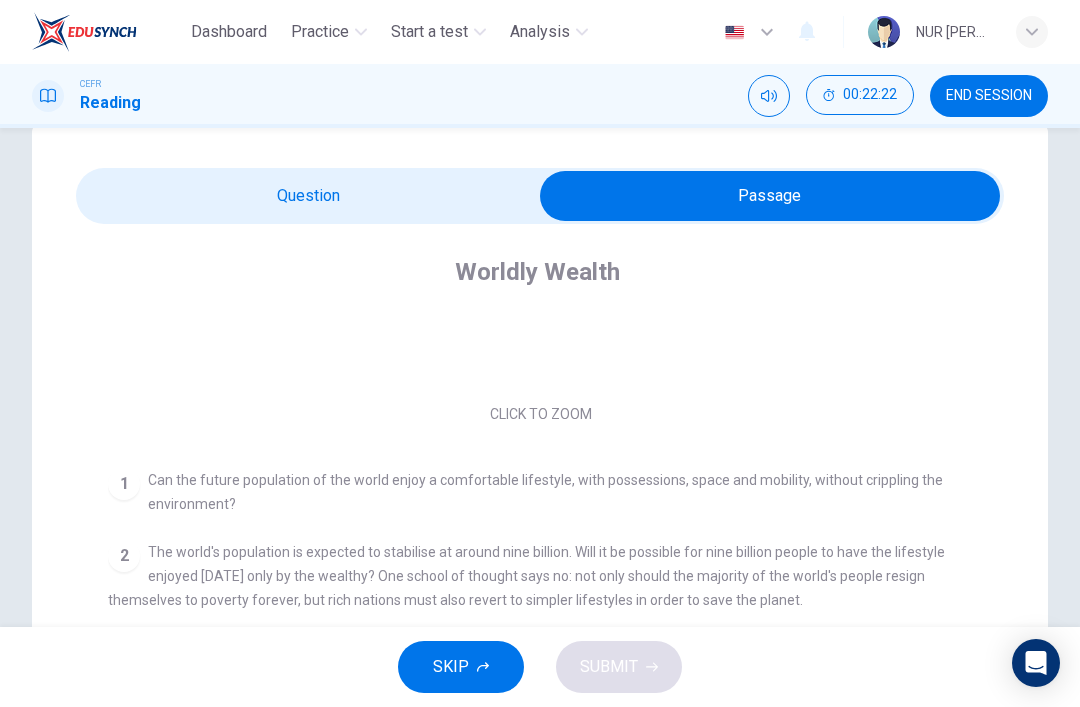 scroll, scrollTop: 242, scrollLeft: 0, axis: vertical 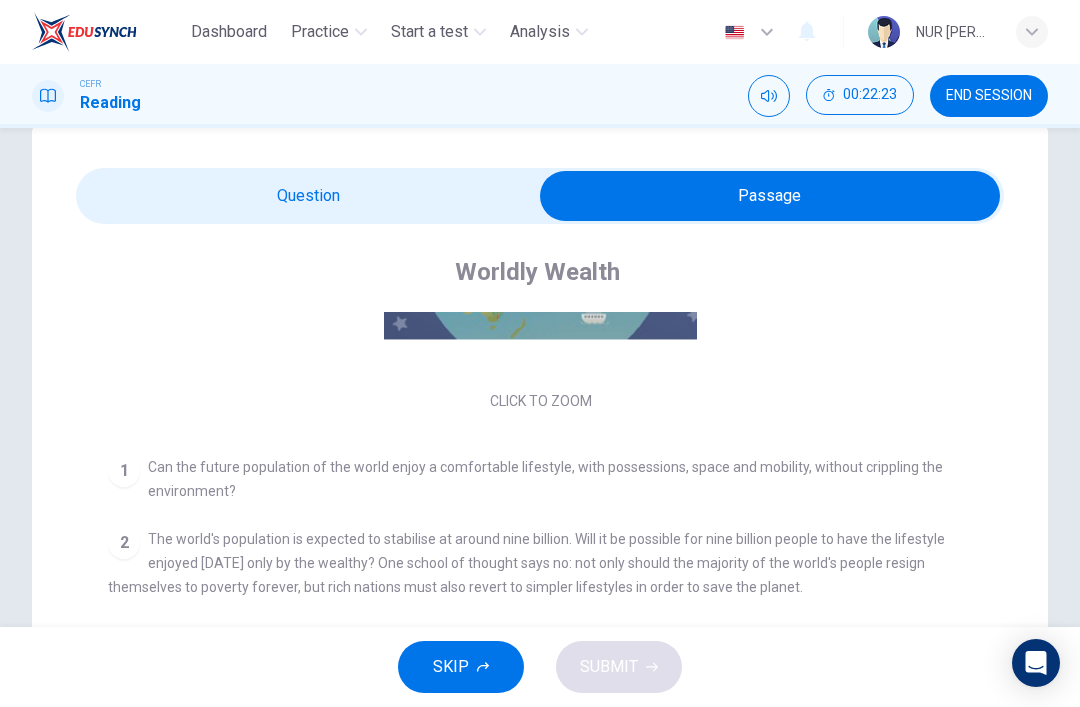 click at bounding box center [770, 196] 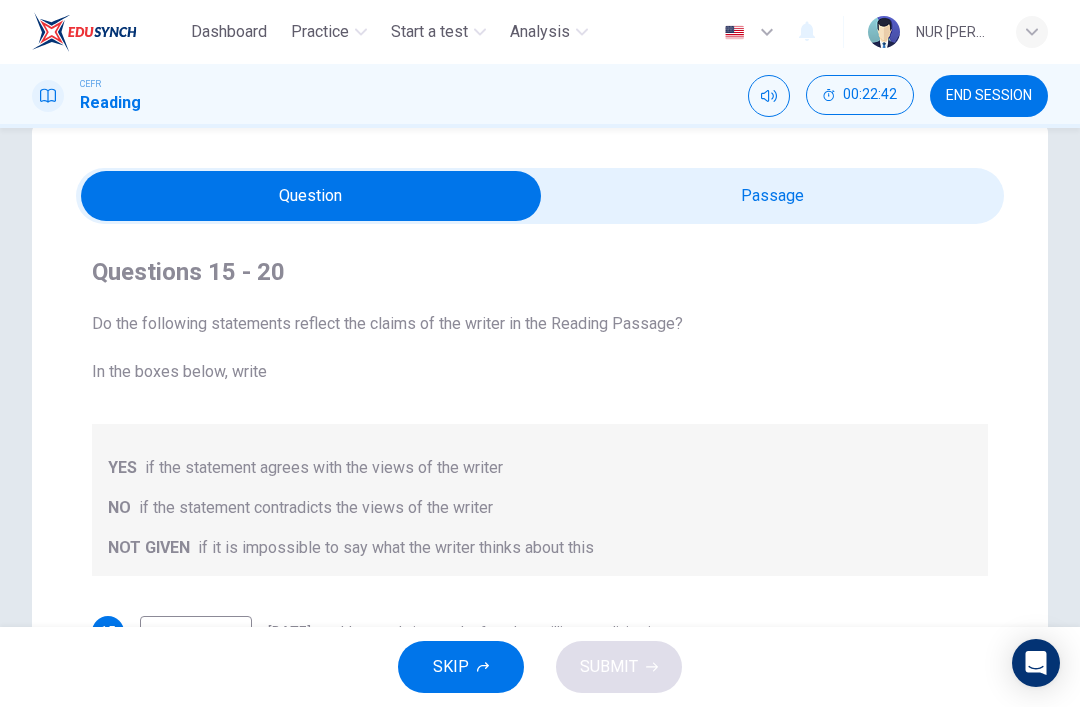 scroll, scrollTop: 32, scrollLeft: 0, axis: vertical 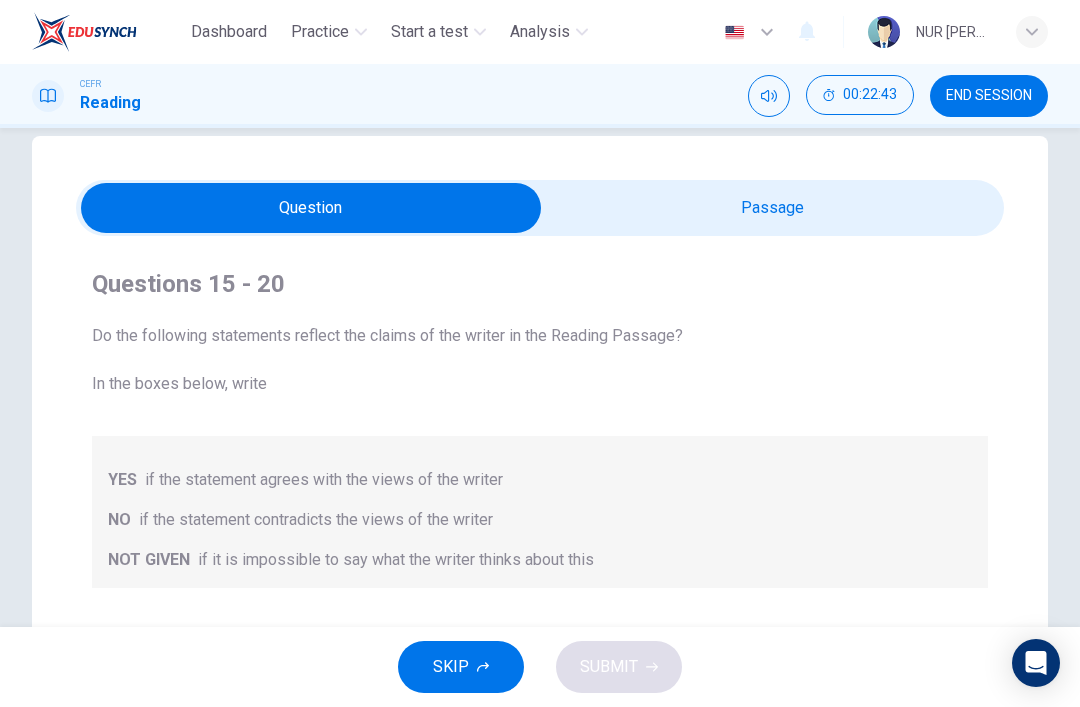 click at bounding box center [311, 208] 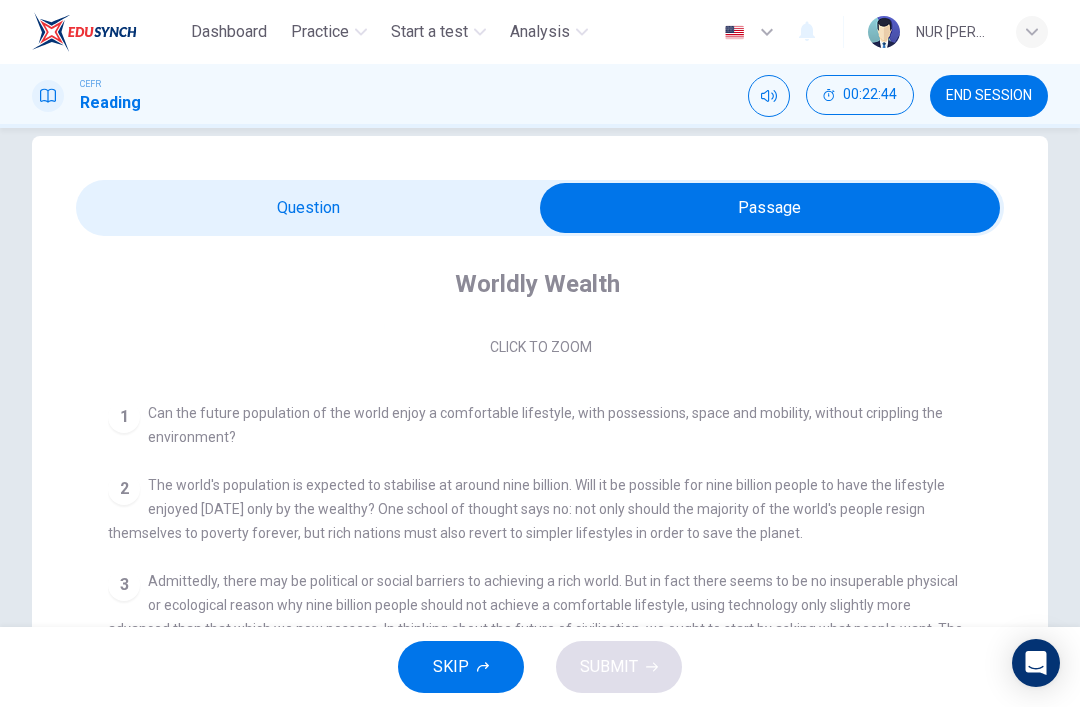 scroll, scrollTop: 311, scrollLeft: 0, axis: vertical 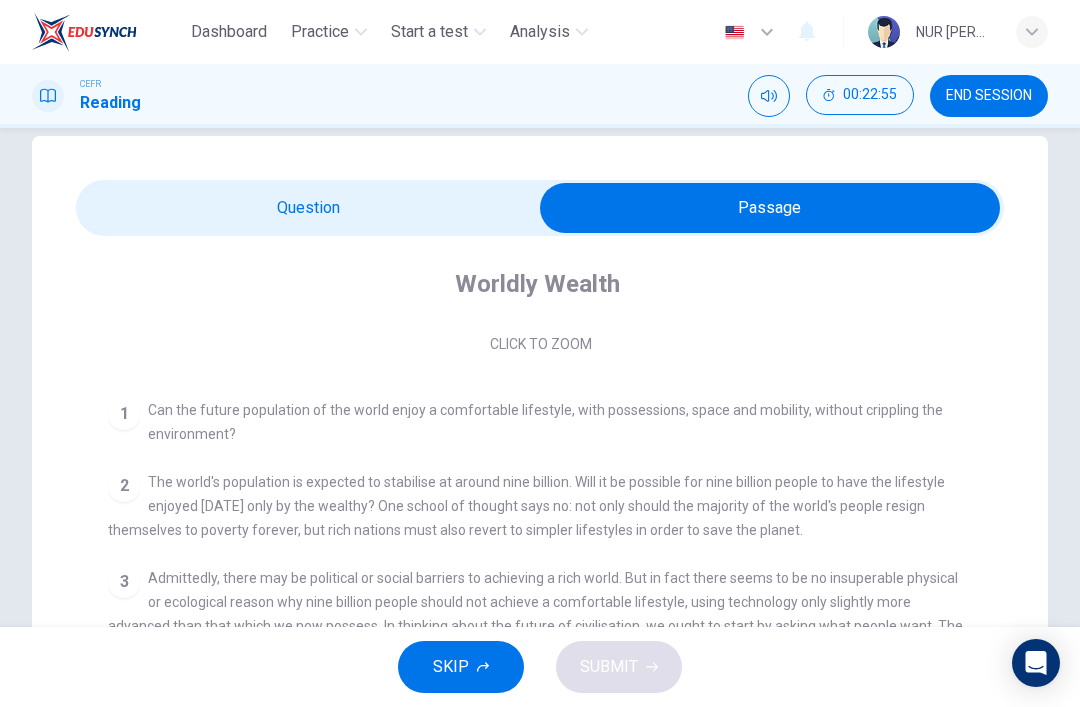 click on "Questions 15 - 20 Do the following statements reflect the claims of the writer in the Reading Passage?
In the boxes below, write YES if the statement agrees with the views of the writer NO if the statement contradicts the views of the writer NOT GIVEN if it is impossible to say what the writer thinks about this 15 ​ ​ Today's wealthy people ignore the fact that millions are living in poverty 16 ​ ​ There are reasons why the future population of the world may not enjoy a comfortable lifestyle 17 ​ ​ The first thing to consider when planning for the future is environmental protection 18 ​ ​ As manufactured goods get cheaper, people will benefit more from them 19 ​ ​ It may be possible to find new types of raw materials for use in the production of machinery 20 ​ ​ The rising prices of fossil fuels may bring some benefits Worldly Wealth CLICK TO ZOOM Click to Zoom 1 2 3 4 5 6 7 8 9 10 11" at bounding box center (540, 610) 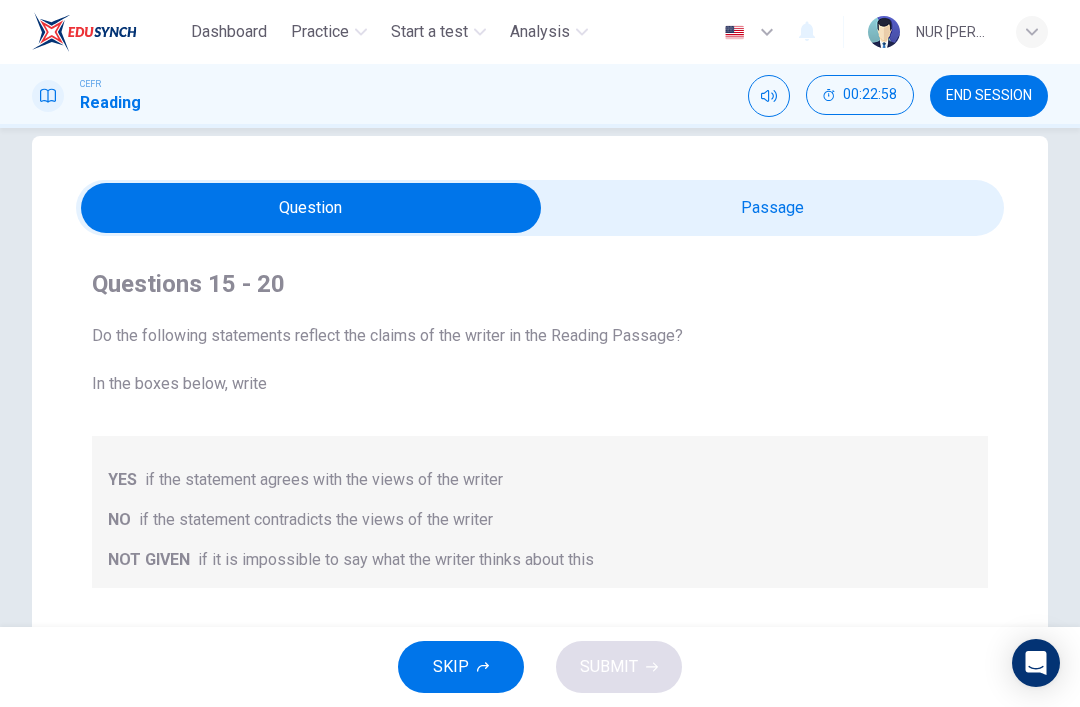 click at bounding box center (311, 208) 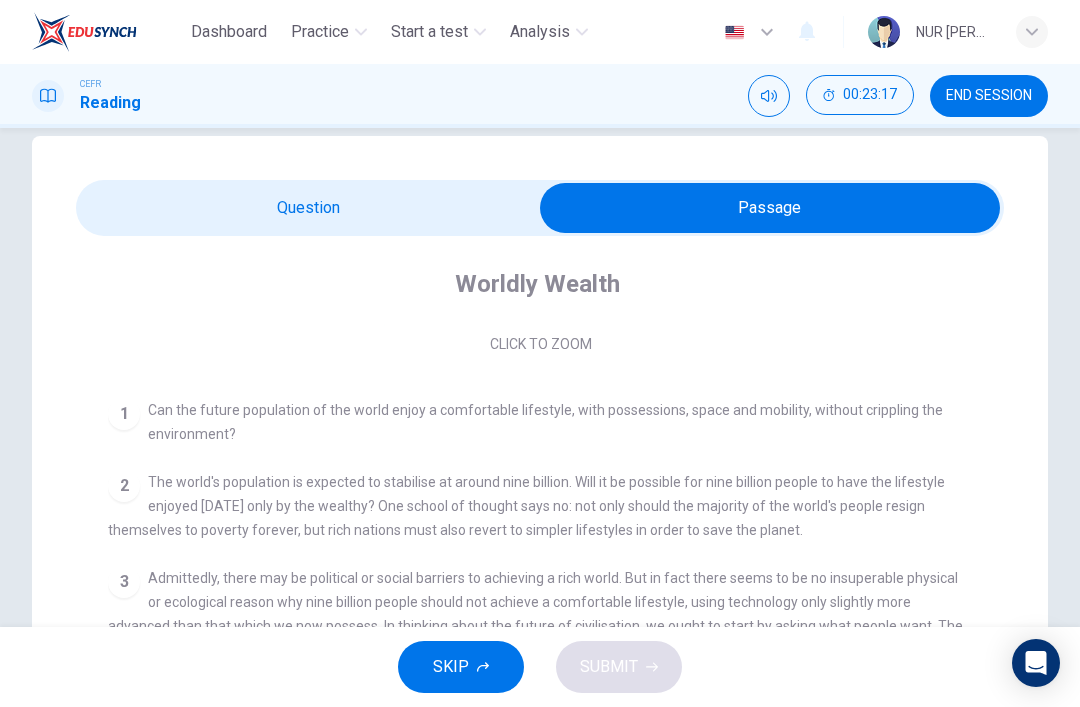 click at bounding box center (770, 208) 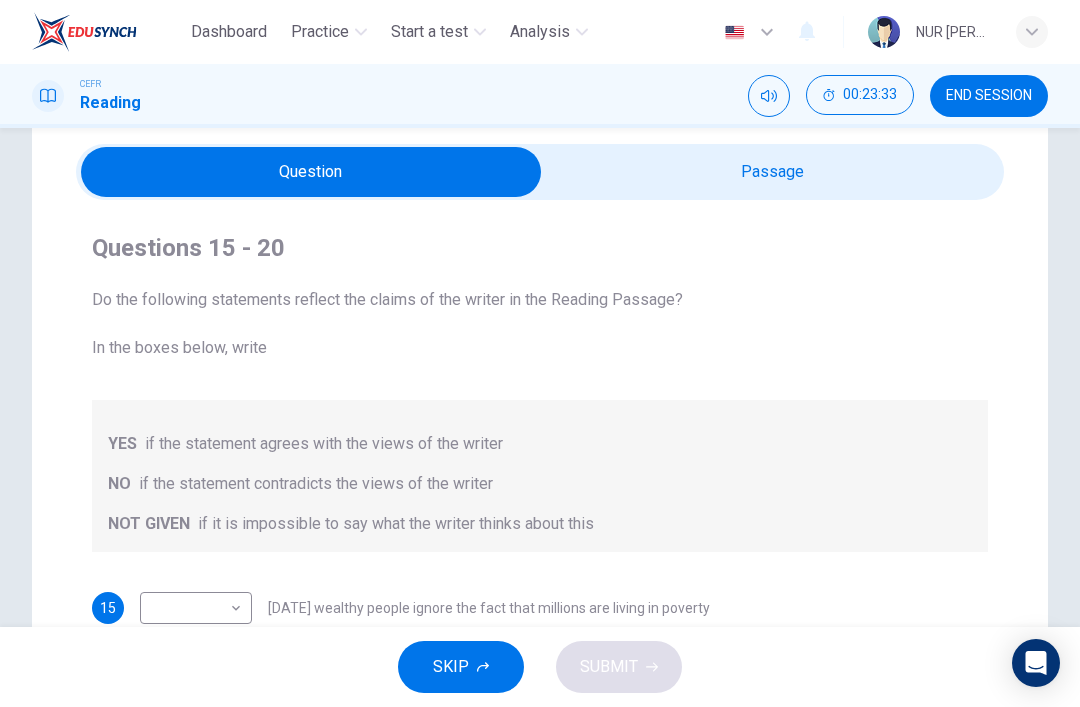 scroll, scrollTop: 60, scrollLeft: 0, axis: vertical 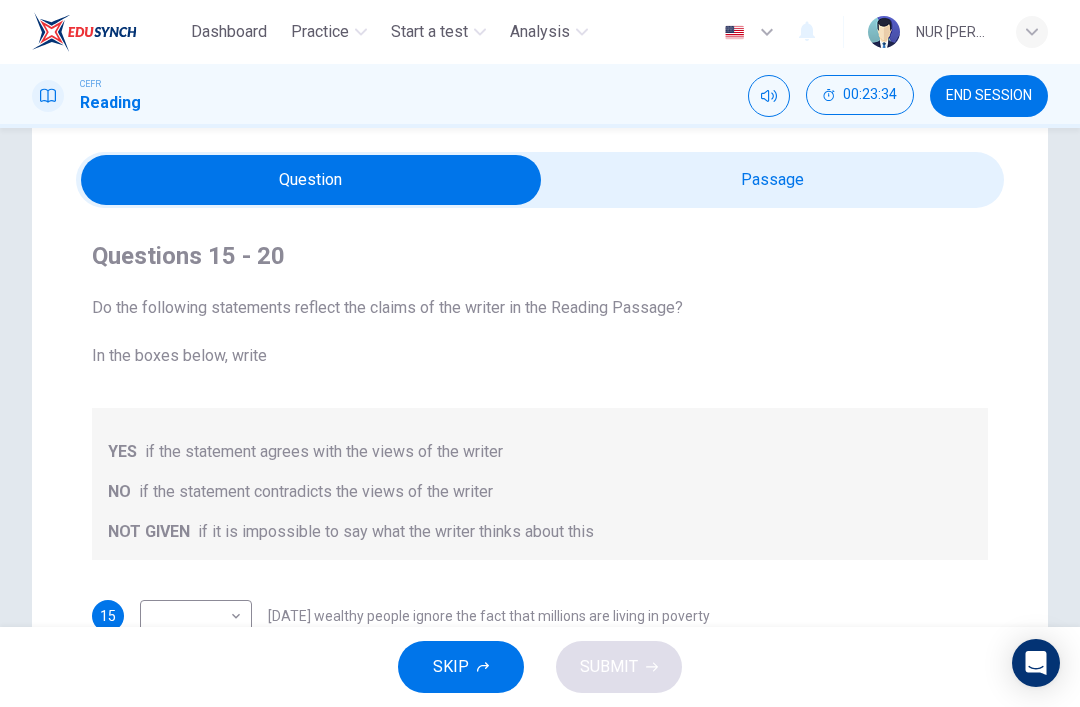 click at bounding box center (311, 180) 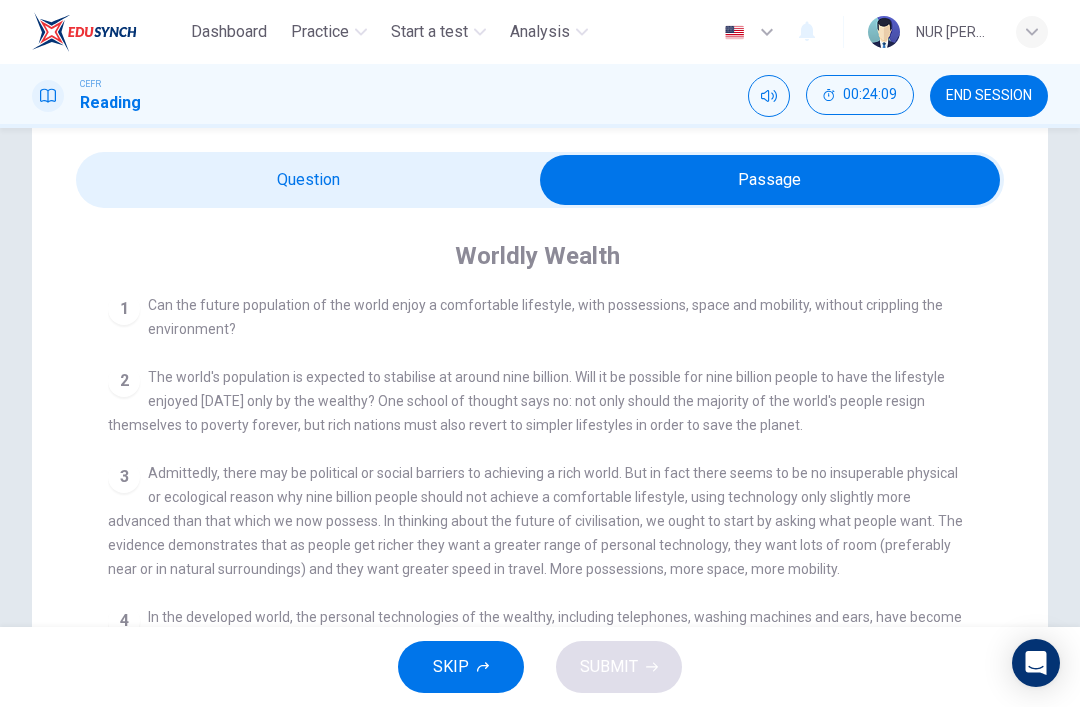 scroll, scrollTop: 386, scrollLeft: 0, axis: vertical 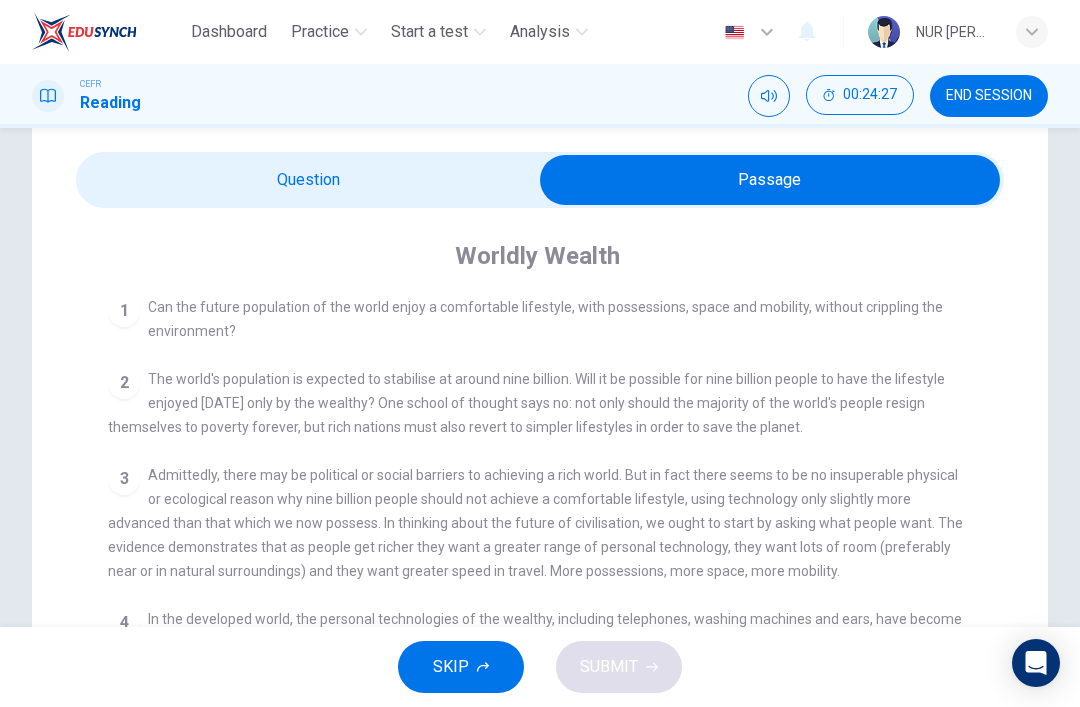 click at bounding box center [770, 180] 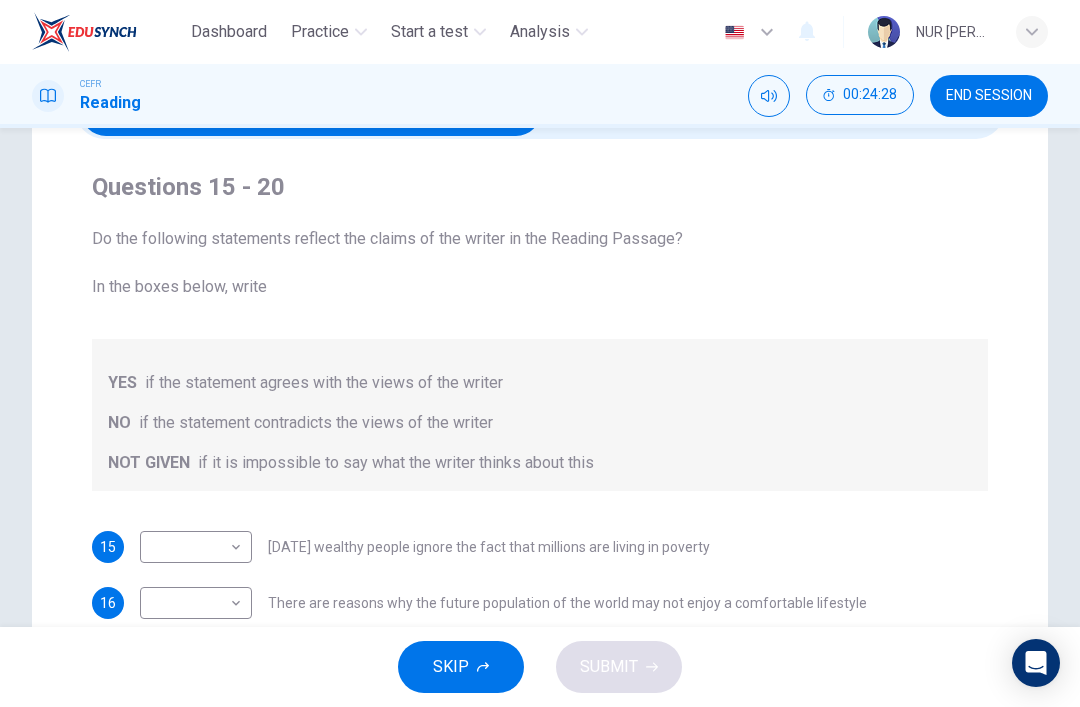 scroll, scrollTop: 153, scrollLeft: 0, axis: vertical 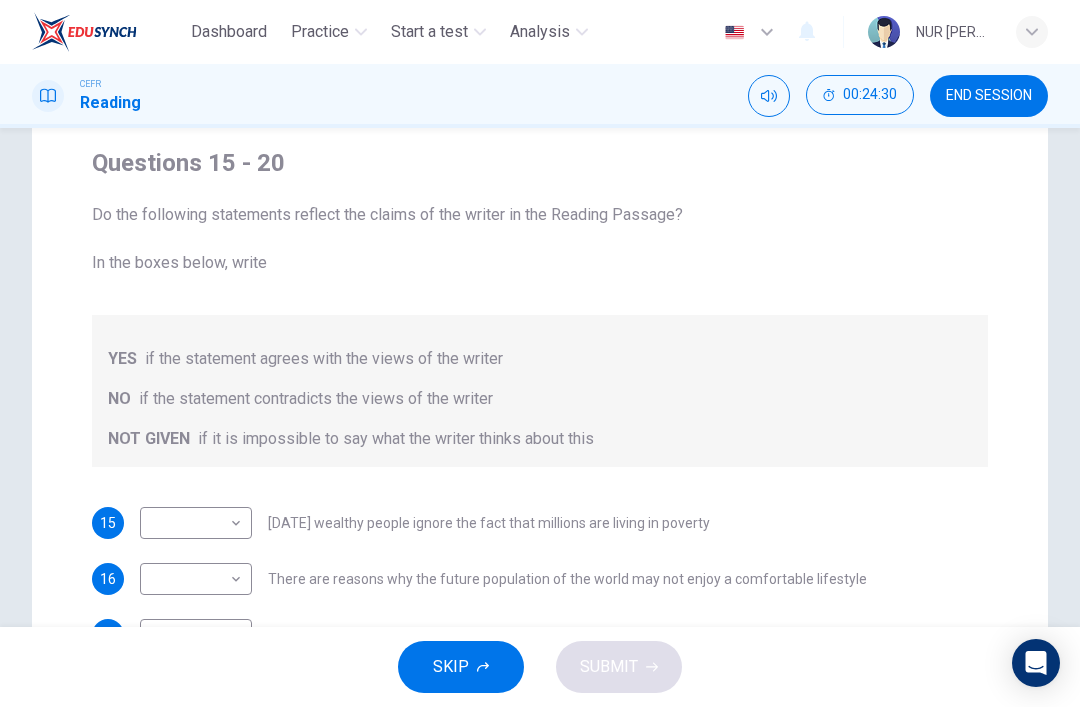 click on "Dashboard Practice Start a test Analysis English en ​ NUR IZZAH ZAFIRAH BINTI KAMARULAKMAM CEFR Reading 00:24:30 END SESSION Questions 15 - 20 Do the following statements reflect the claims of the writer in the Reading Passage?
In the boxes below, write YES if the statement agrees with the views of the writer NO if the statement contradicts the views of the writer NOT GIVEN if it is impossible to say what the writer thinks about this 15 ​ ​ Today's wealthy people ignore the fact that millions are living in poverty 16 ​ ​ There are reasons why the future population of the world may not enjoy a comfortable lifestyle 17 ​ ​ The first thing to consider when planning for the future is environmental protection 18 ​ ​ As manufactured goods get cheaper, people will benefit more from them 19 ​ ​ It may be possible to find new types of raw materials for use in the production of machinery 20 ​ ​ The rising prices of fossil fuels may bring some benefits Worldly Wealth CLICK TO ZOOM 1 2 3 4 5 6" at bounding box center [540, 353] 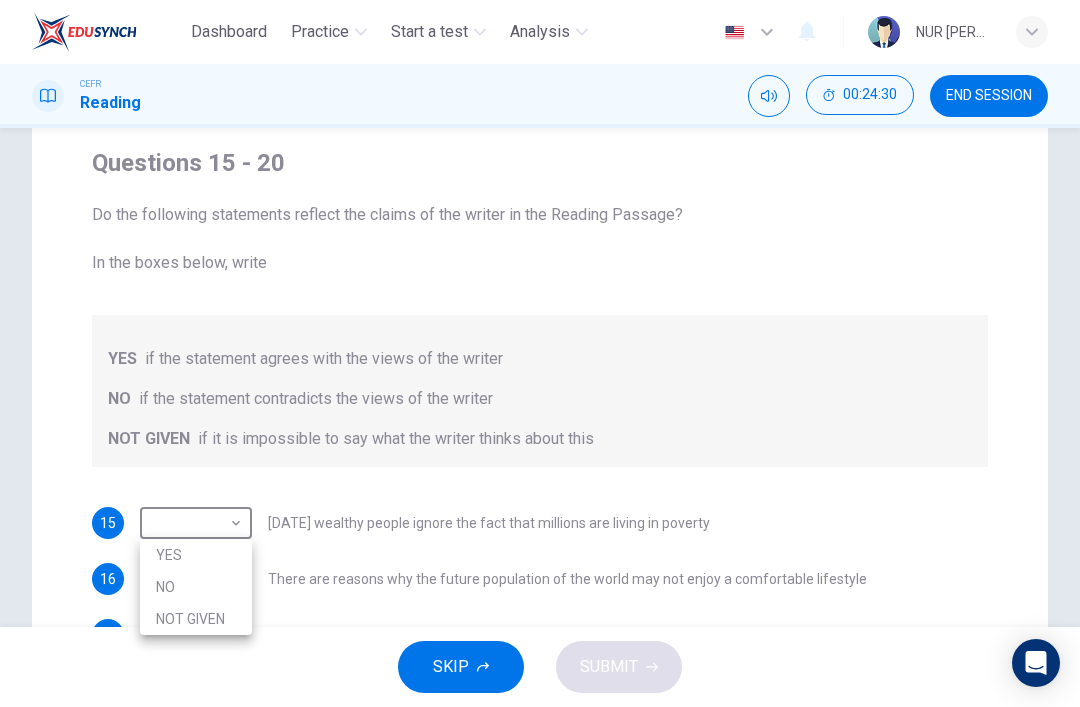 click on "NOT GIVEN" at bounding box center [196, 619] 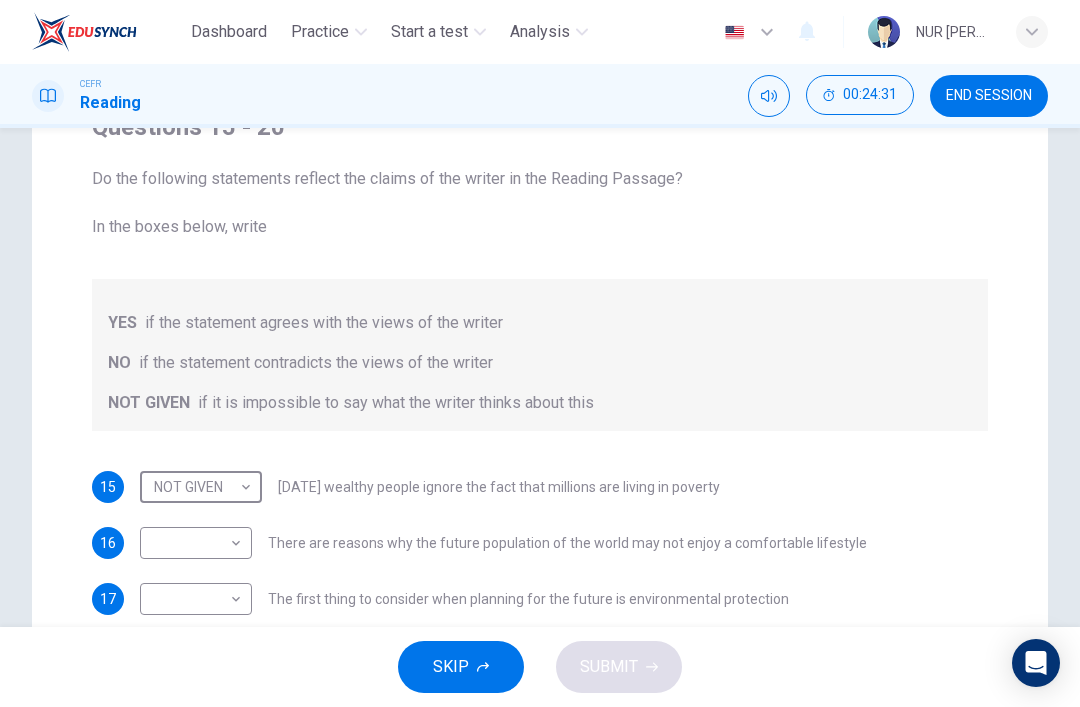 scroll, scrollTop: 192, scrollLeft: 0, axis: vertical 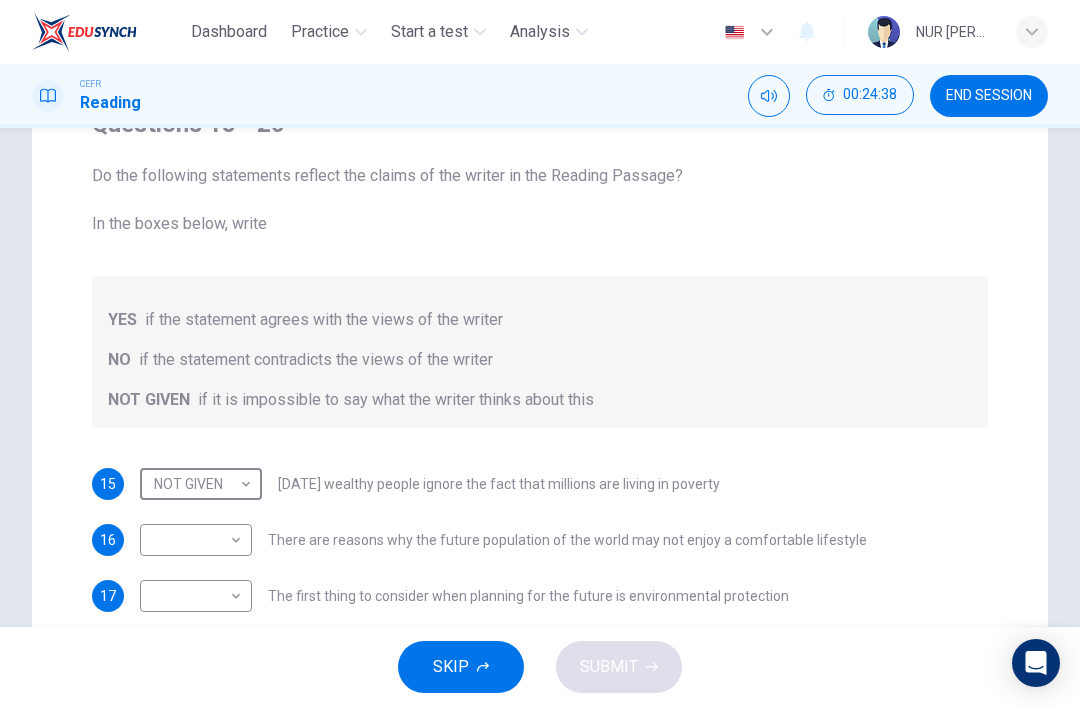click on "Dashboard Practice Start a test Analysis English en ​ NUR IZZAH ZAFIRAH BINTI KAMARULAKMAM CEFR Reading 00:24:38 END SESSION Questions 15 - 20 Do the following statements reflect the claims of the writer in the Reading Passage?
In the boxes below, write YES if the statement agrees with the views of the writer NO if the statement contradicts the views of the writer NOT GIVEN if it is impossible to say what the writer thinks about this 15 NOT GIVEN NOT GIVEN ​ Today's wealthy people ignore the fact that millions are living in poverty 16 ​ ​ There are reasons why the future population of the world may not enjoy a comfortable lifestyle 17 ​ ​ The first thing to consider when planning for the future is environmental protection 18 ​ ​ As manufactured goods get cheaper, people will benefit more from them 19 ​ ​ It may be possible to find new types of raw materials for use in the production of machinery 20 ​ ​ The rising prices of fossil fuels may bring some benefits Worldly Wealth 1 2 3 4 5" at bounding box center (540, 353) 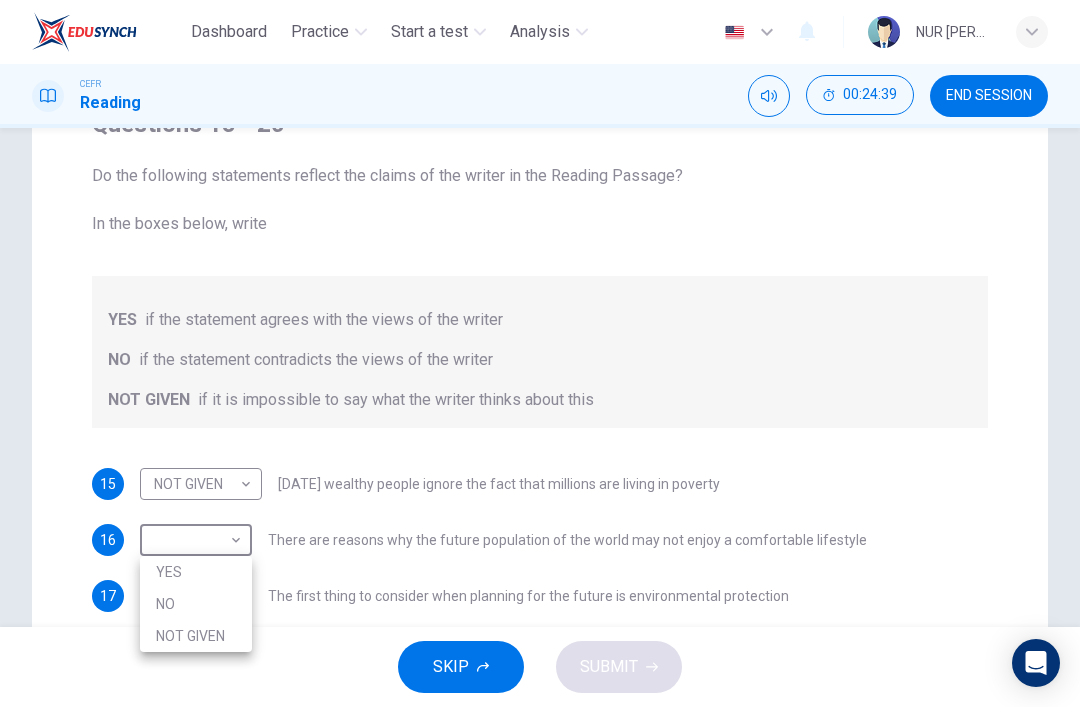 click on "YES" at bounding box center [196, 572] 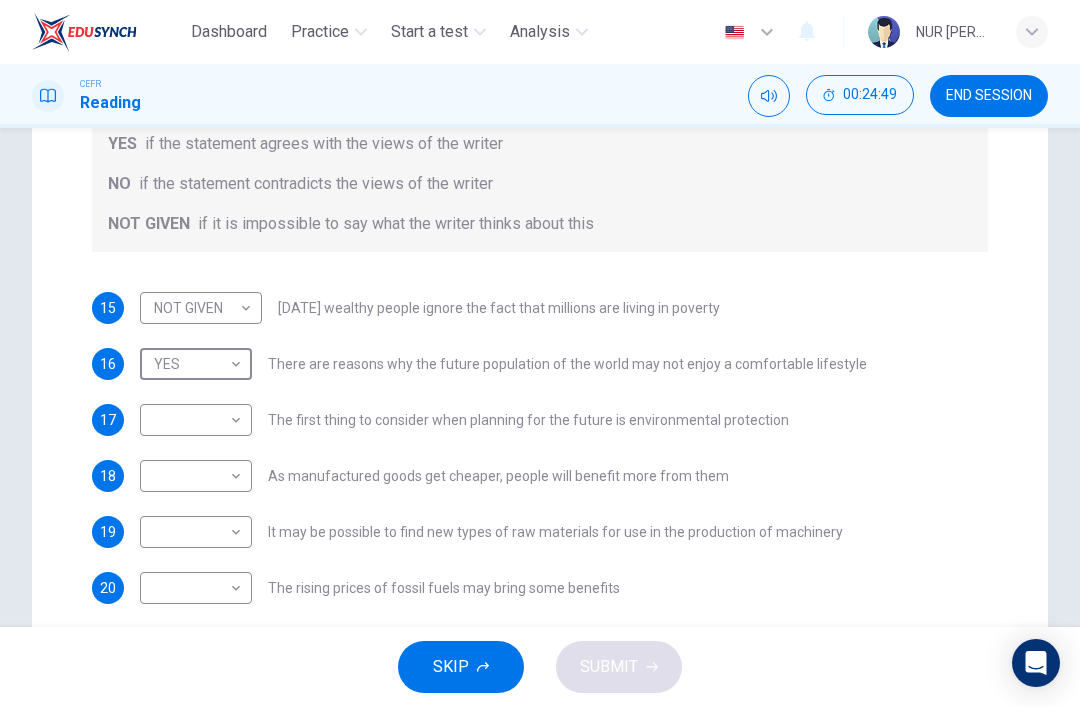 scroll, scrollTop: 377, scrollLeft: 0, axis: vertical 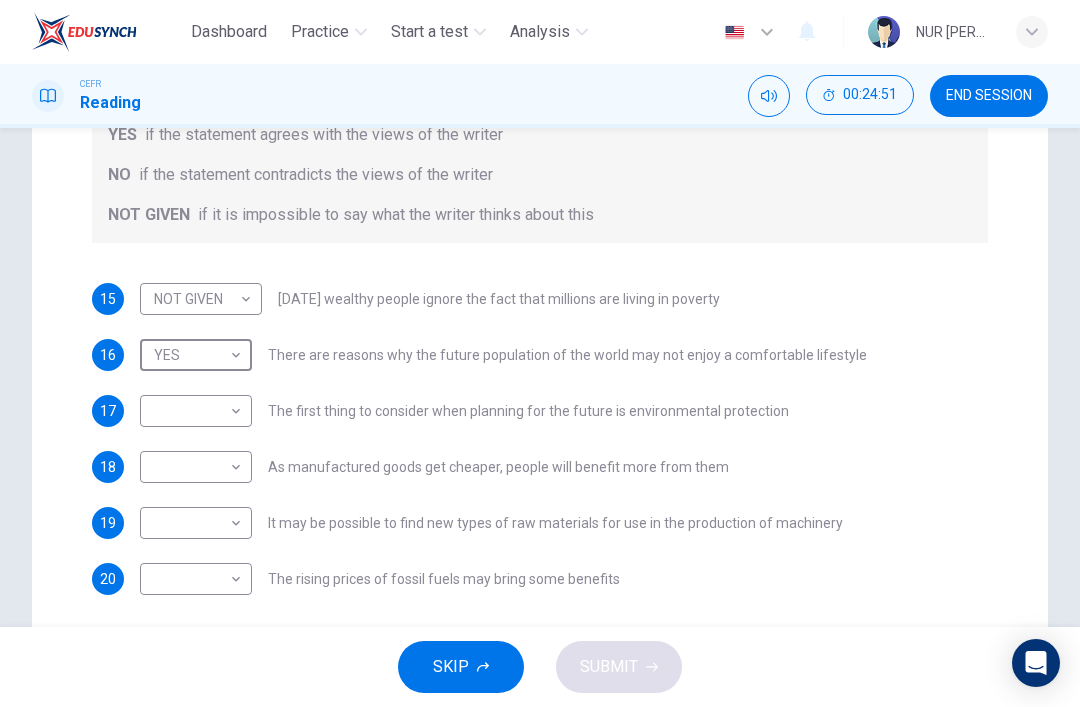click on "Dashboard Practice Start a test Analysis English en ​ NUR IZZAH ZAFIRAH BINTI KAMARULAKMAM CEFR Reading 00:24:51 END SESSION Questions 15 - 20 Do the following statements reflect the claims of the writer in the Reading Passage?
In the boxes below, write YES if the statement agrees with the views of the writer NO if the statement contradicts the views of the writer NOT GIVEN if it is impossible to say what the writer thinks about this 15 NOT GIVEN NOT GIVEN ​ Today's wealthy people ignore the fact that millions are living in poverty 16 YES YES ​ There are reasons why the future population of the world may not enjoy a comfortable lifestyle 17 ​ ​ The first thing to consider when planning for the future is environmental protection 18 ​ ​ As manufactured goods get cheaper, people will benefit more from them 19 ​ ​ It may be possible to find new types of raw materials for use in the production of machinery 20 ​ ​ The rising prices of fossil fuels may bring some benefits Worldly Wealth 1 2 3" at bounding box center [540, 353] 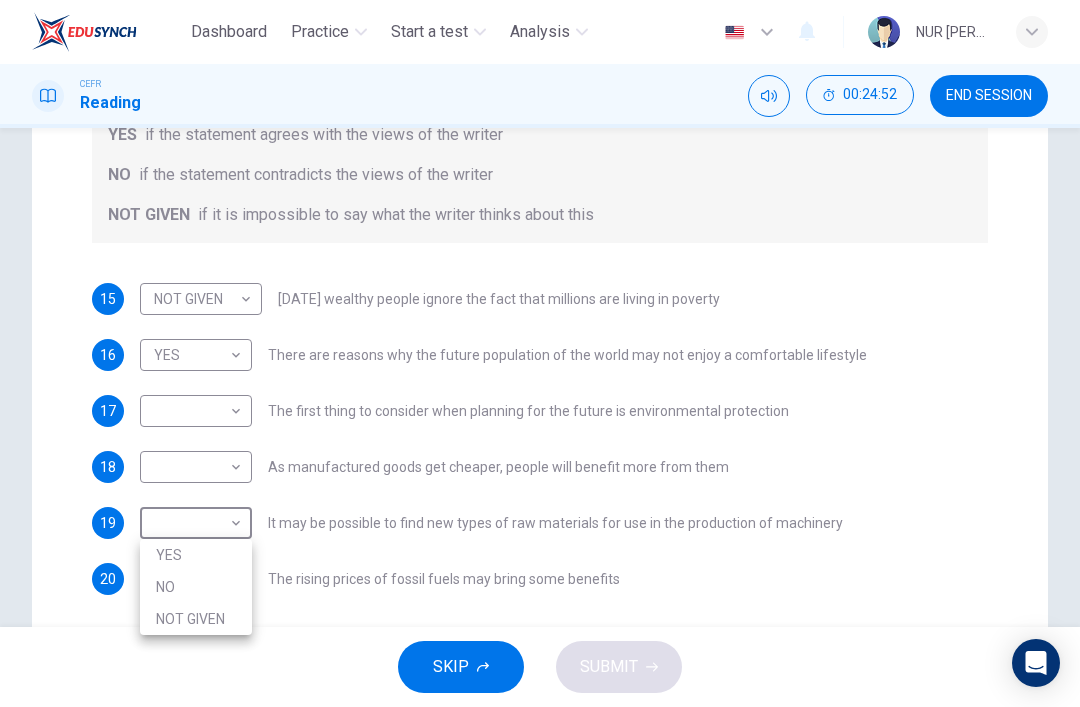 click on "YES" at bounding box center [196, 555] 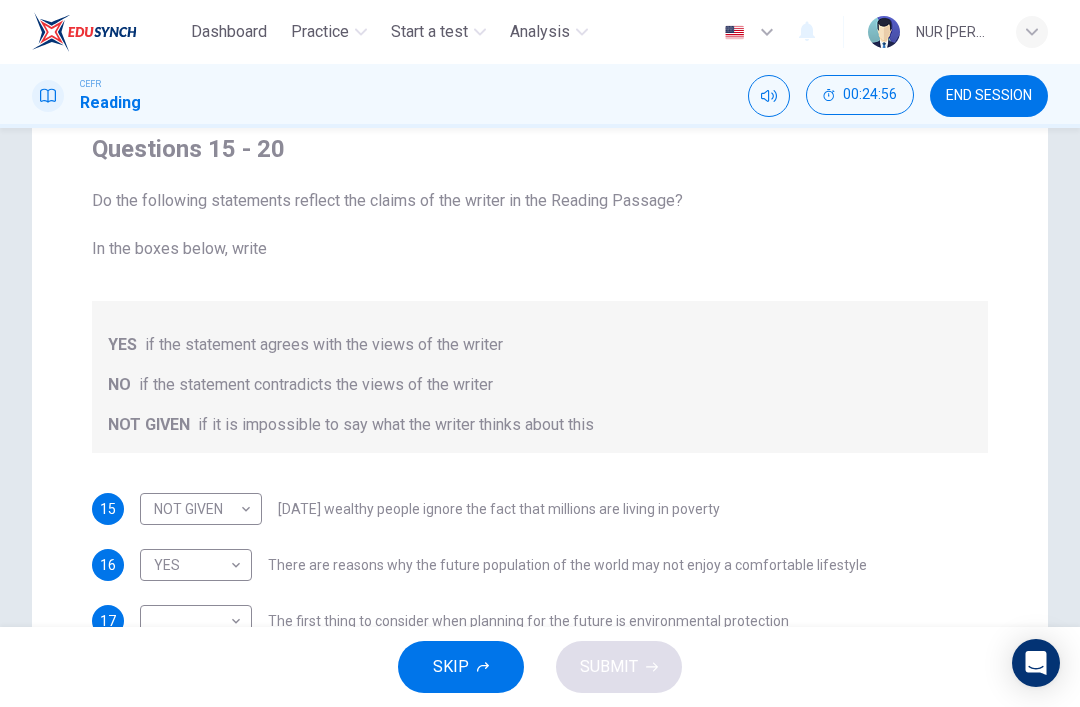 scroll, scrollTop: 91, scrollLeft: 0, axis: vertical 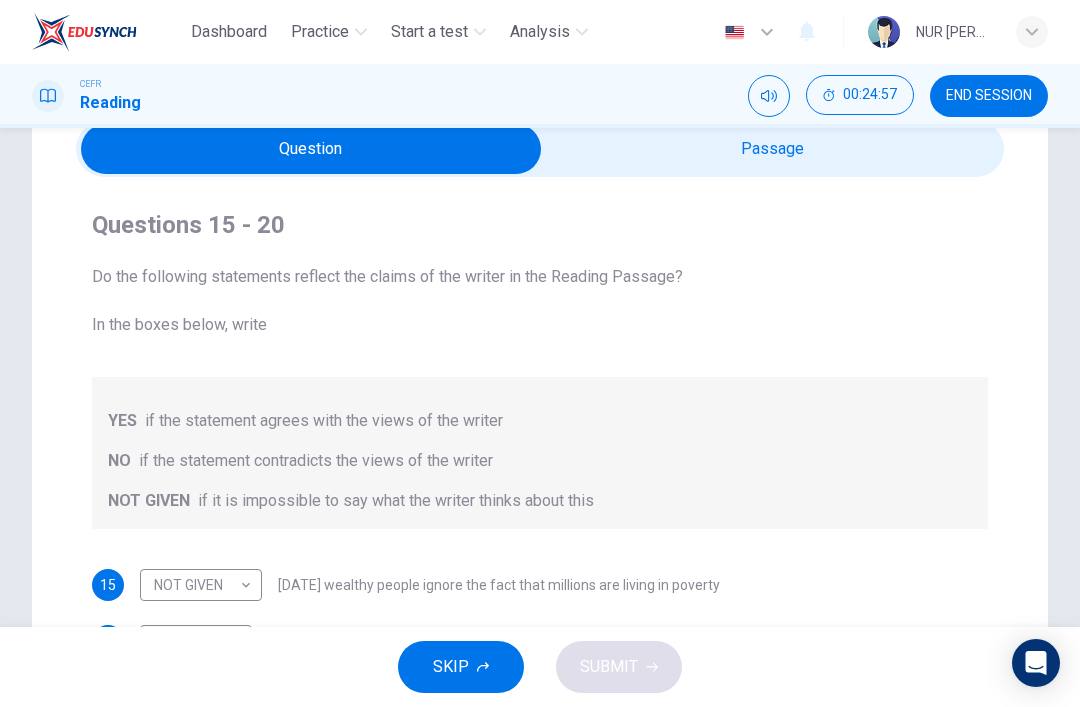 click at bounding box center (311, 149) 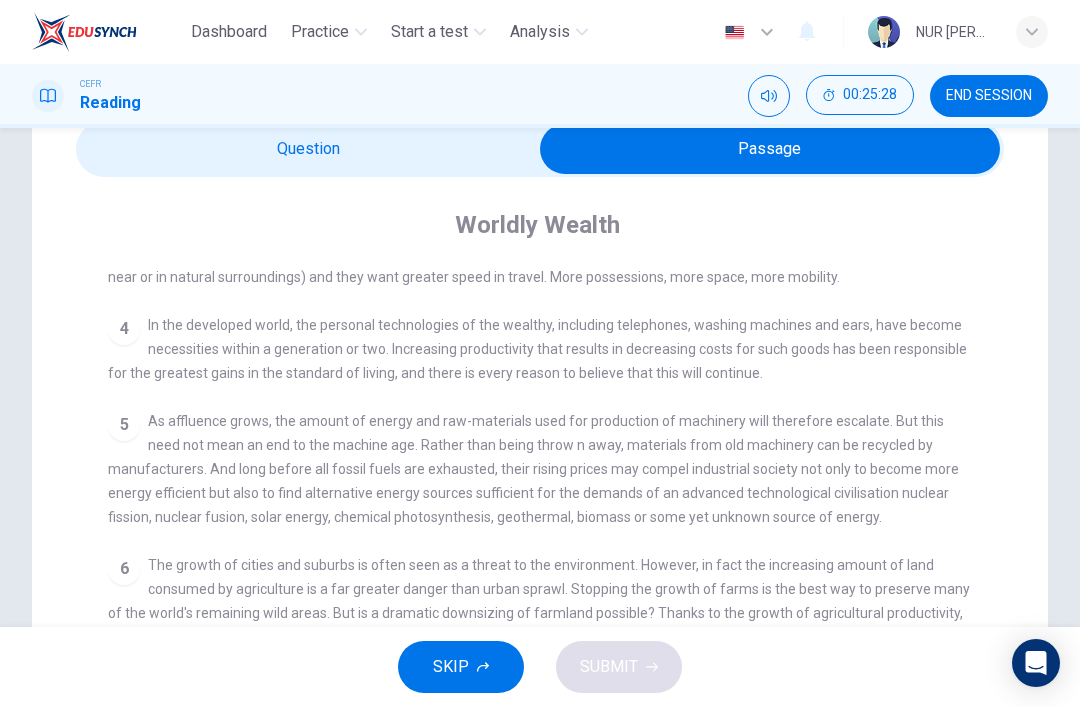 scroll, scrollTop: 650, scrollLeft: 0, axis: vertical 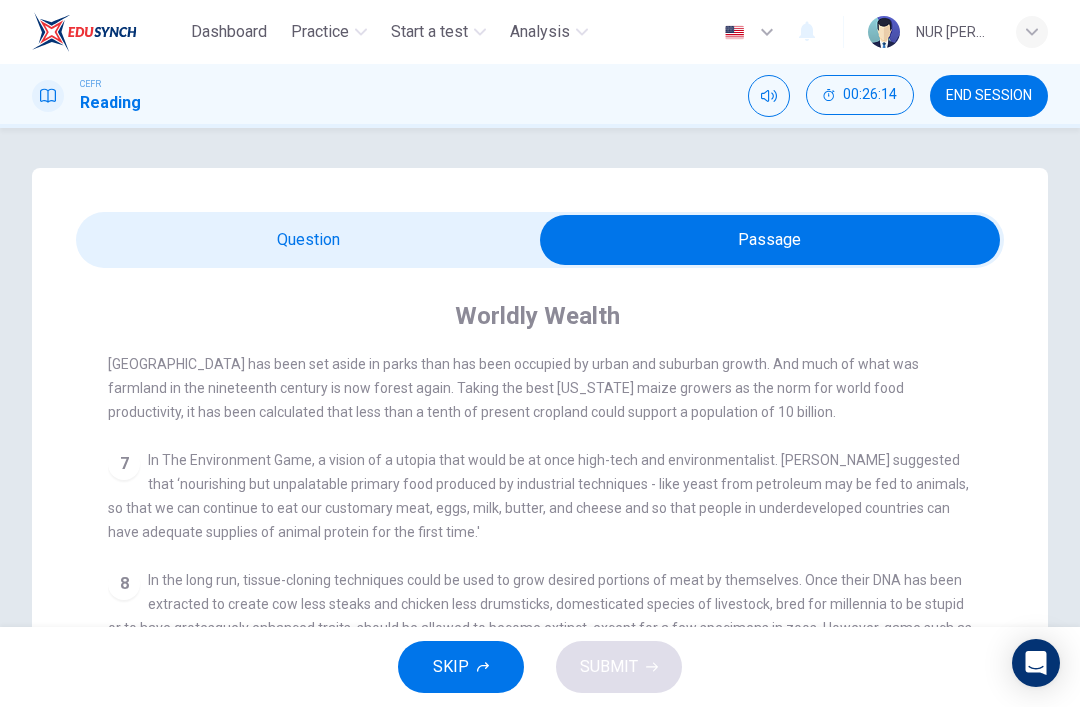click at bounding box center [770, 240] 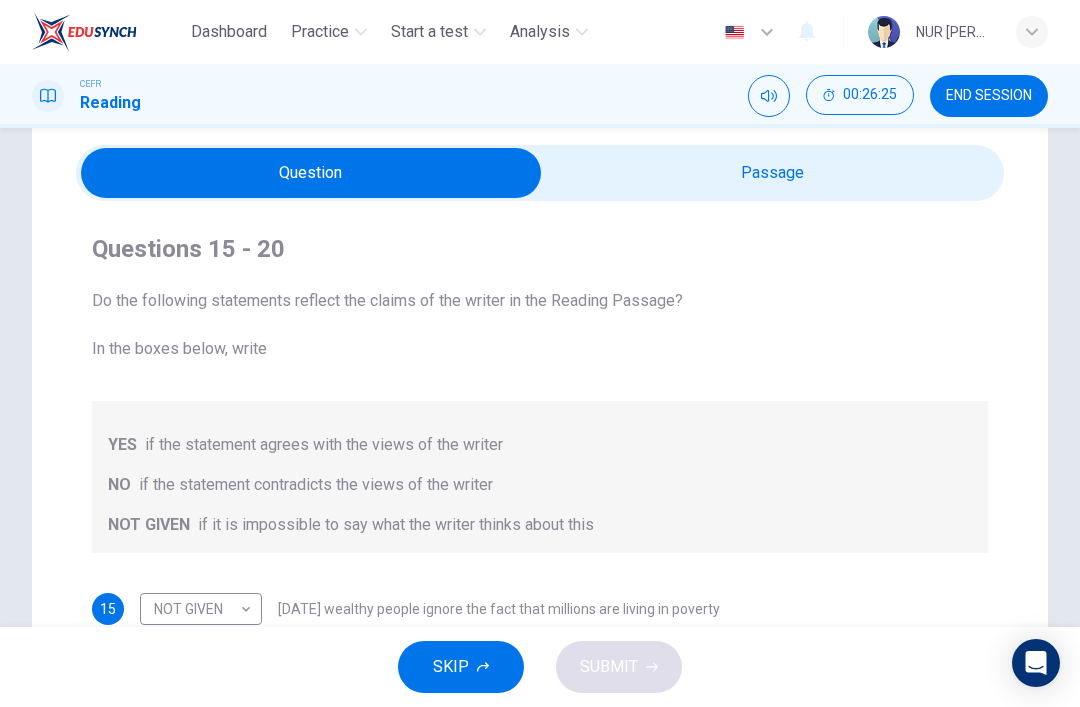scroll, scrollTop: 66, scrollLeft: 0, axis: vertical 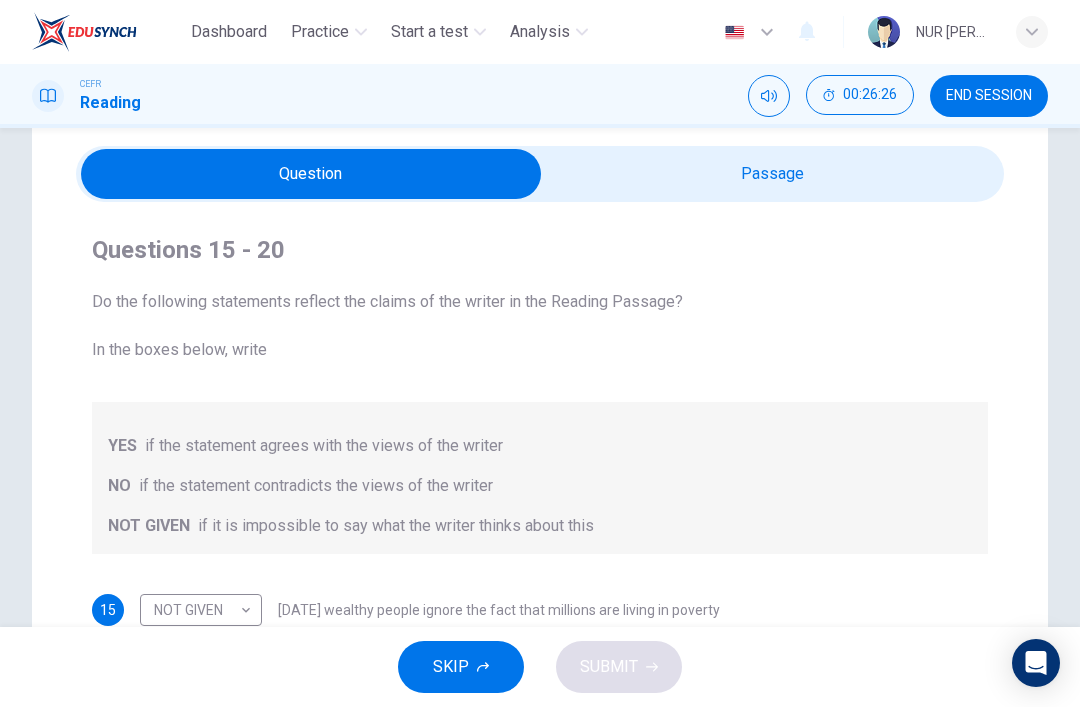 click at bounding box center [311, 174] 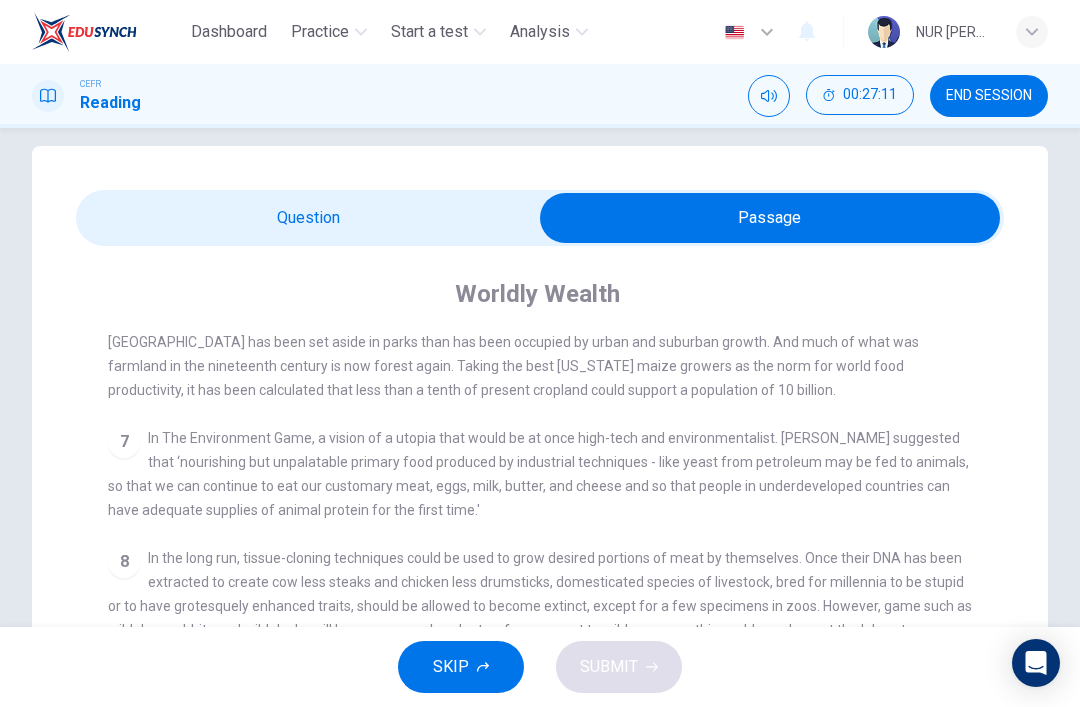 scroll, scrollTop: 29, scrollLeft: 0, axis: vertical 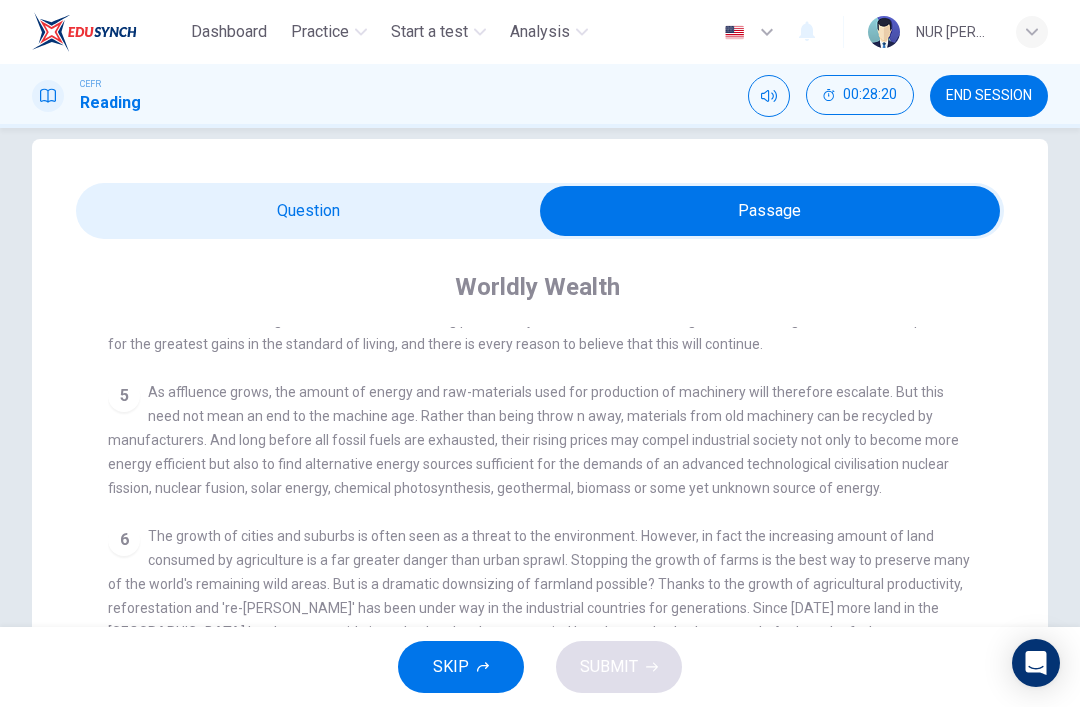 click at bounding box center [770, 211] 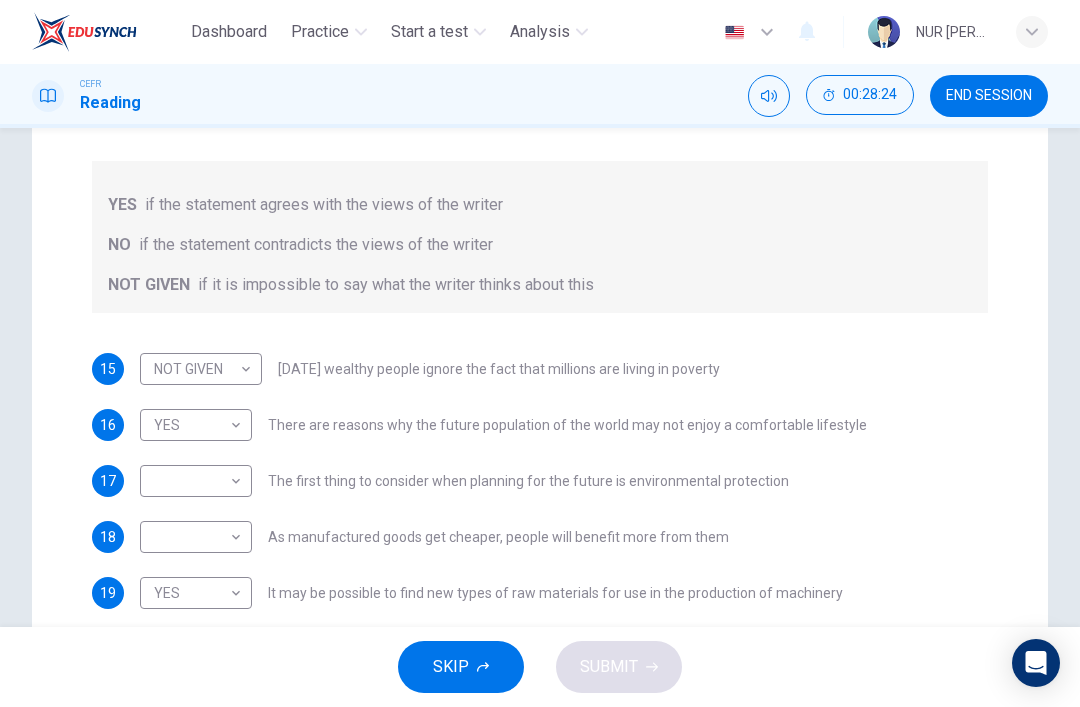 scroll, scrollTop: 312, scrollLeft: 0, axis: vertical 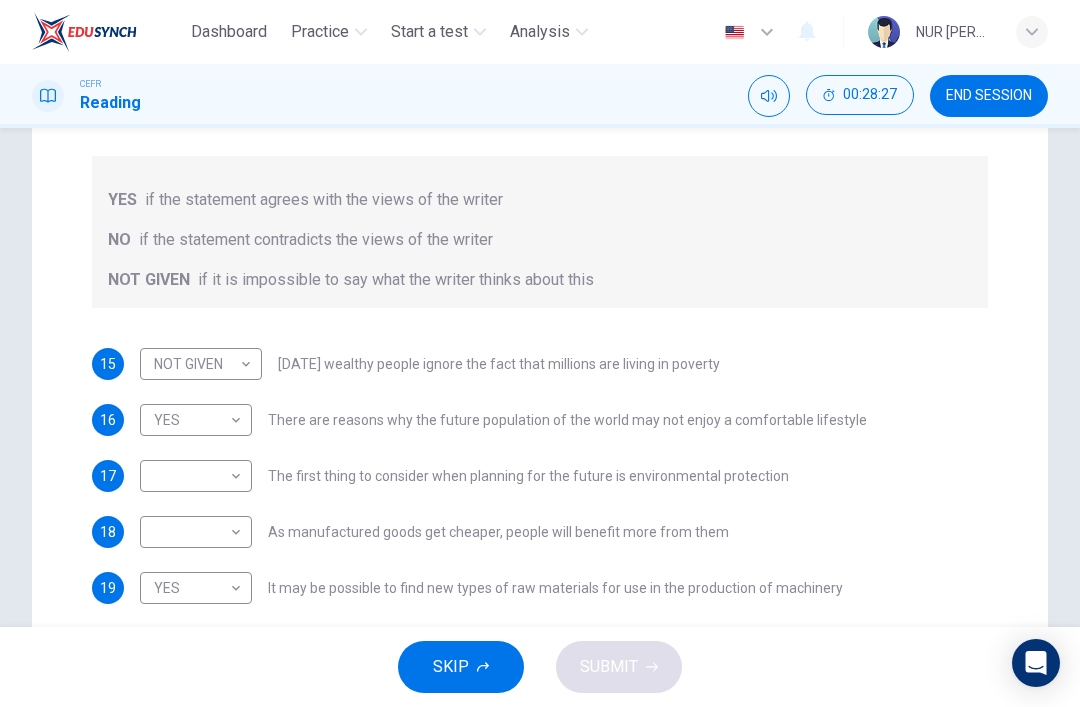 click on "Dashboard Practice Start a test Analysis English en ​ NUR IZZAH ZAFIRAH BINTI KAMARULAKMAM CEFR Reading 00:28:27 END SESSION Questions 15 - 20 Do the following statements reflect the claims of the writer in the Reading Passage?
In the boxes below, write YES if the statement agrees with the views of the writer NO if the statement contradicts the views of the writer NOT GIVEN if it is impossible to say what the writer thinks about this 15 NOT GIVEN NOT GIVEN ​ Today's wealthy people ignore the fact that millions are living in poverty 16 YES YES ​ There are reasons why the future population of the world may not enjoy a comfortable lifestyle 17 ​ ​ The first thing to consider when planning for the future is environmental protection 18 ​ ​ As manufactured goods get cheaper, people will benefit more from them 19 YES YES ​ It may be possible to find new types of raw materials for use in the production of machinery 20 ​ ​ The rising prices of fossil fuels may bring some benefits Worldly Wealth 1" at bounding box center [540, 353] 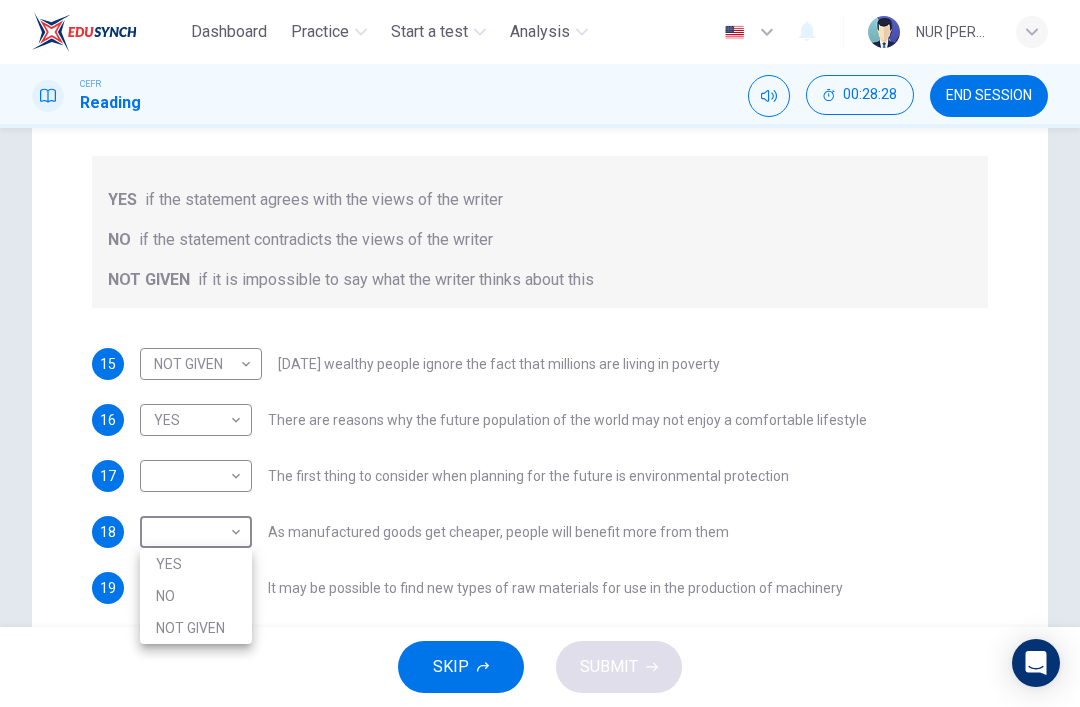 click on "YES" at bounding box center [196, 564] 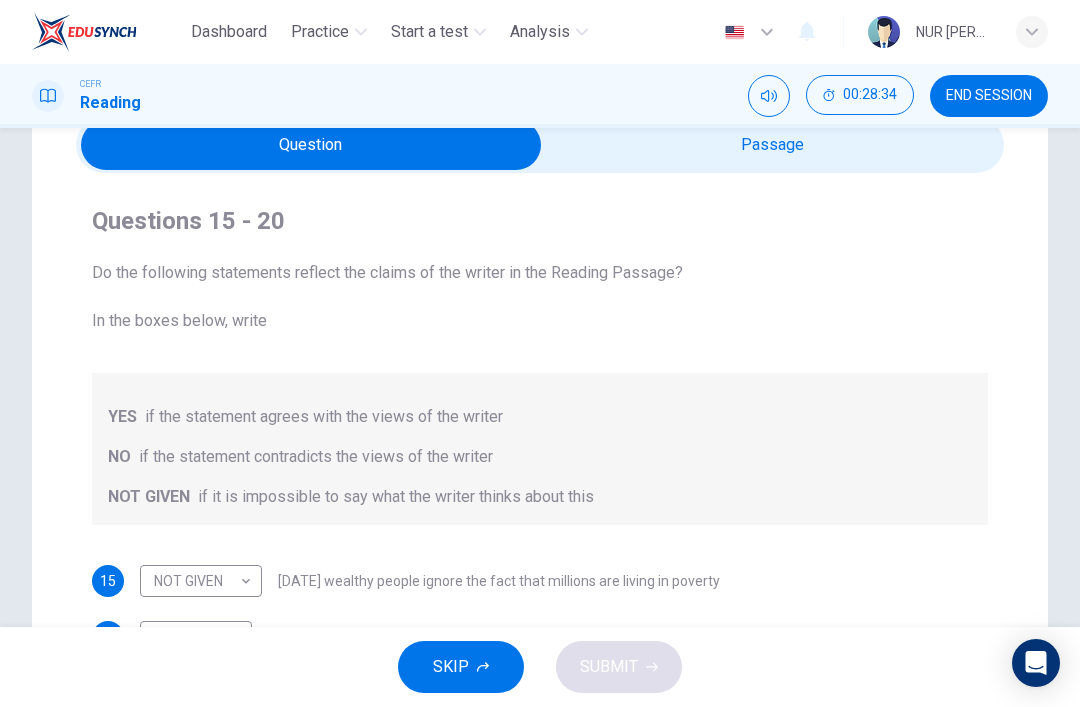 scroll, scrollTop: 80, scrollLeft: 0, axis: vertical 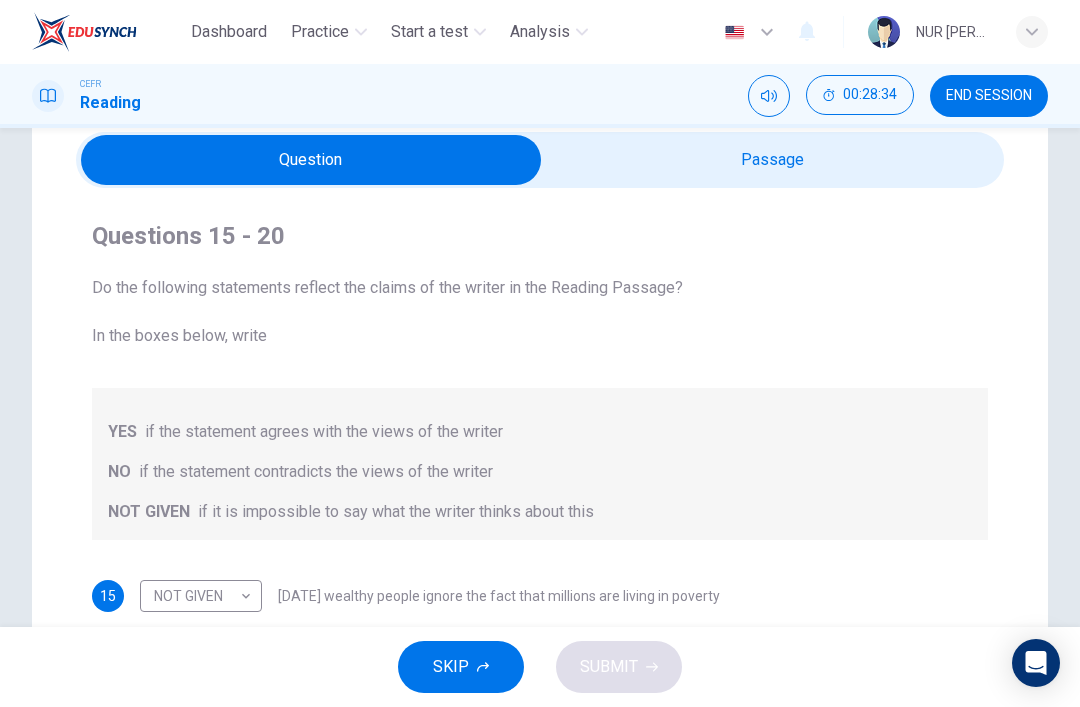 click at bounding box center (311, 160) 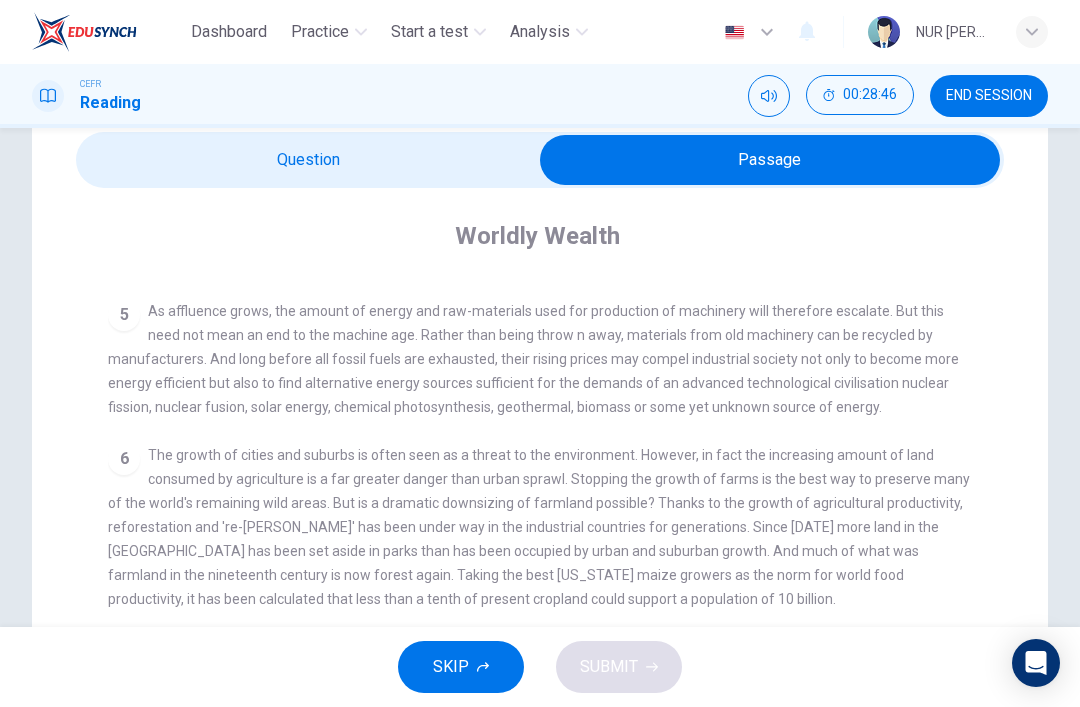 scroll, scrollTop: 760, scrollLeft: 0, axis: vertical 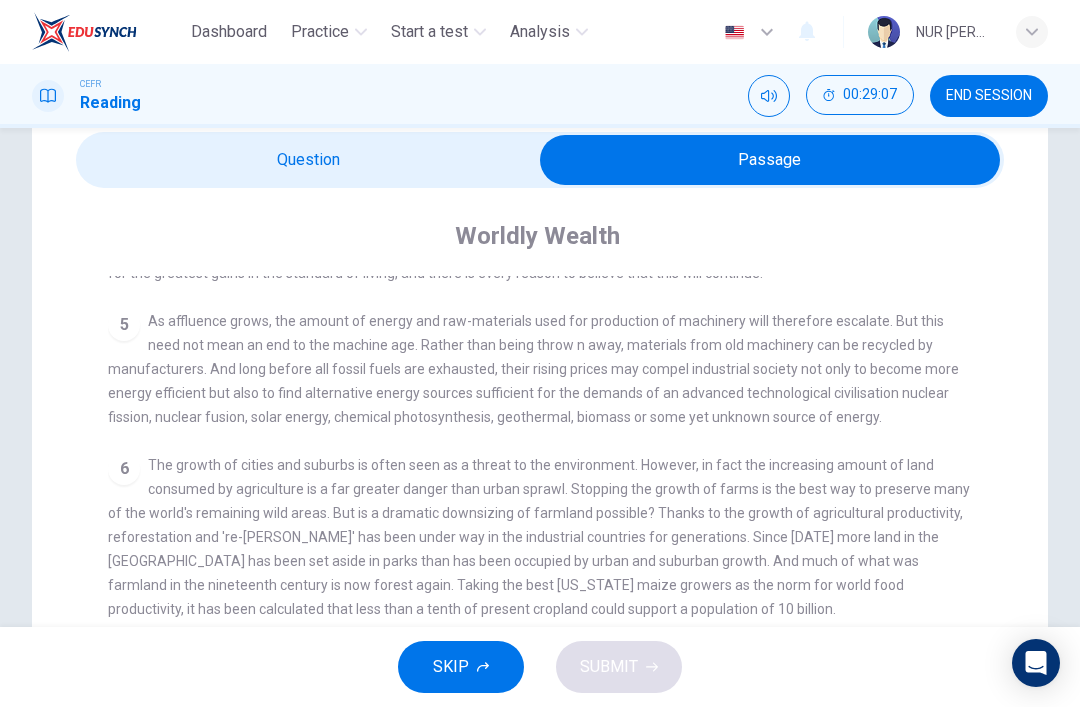 click at bounding box center [770, 160] 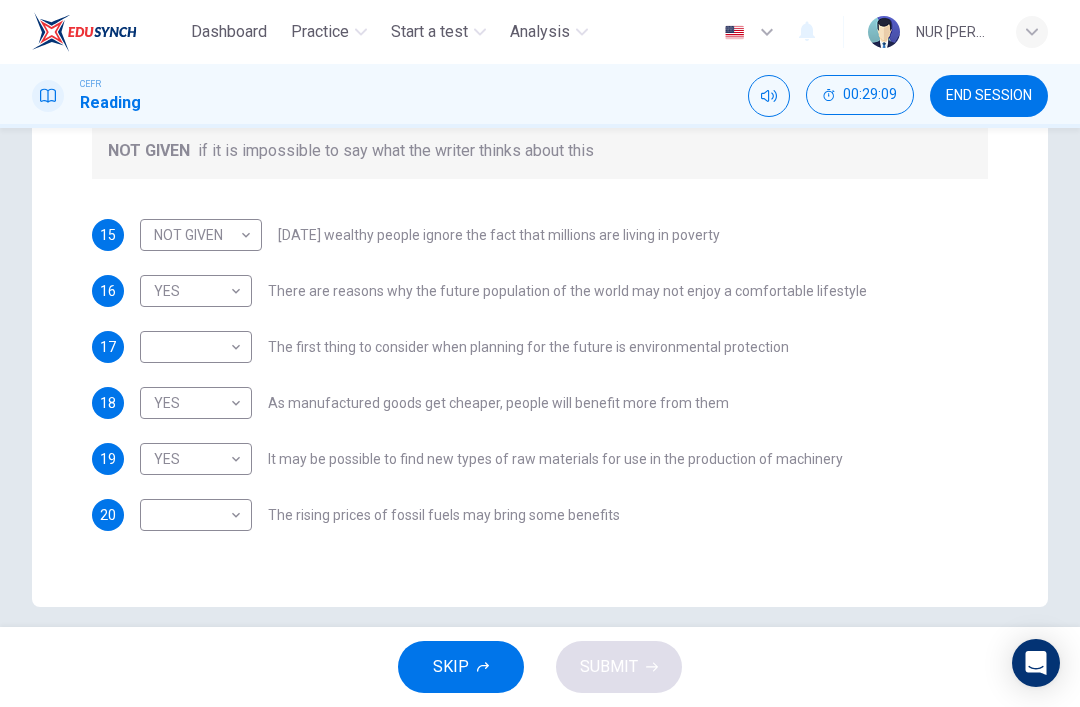scroll, scrollTop: 442, scrollLeft: 0, axis: vertical 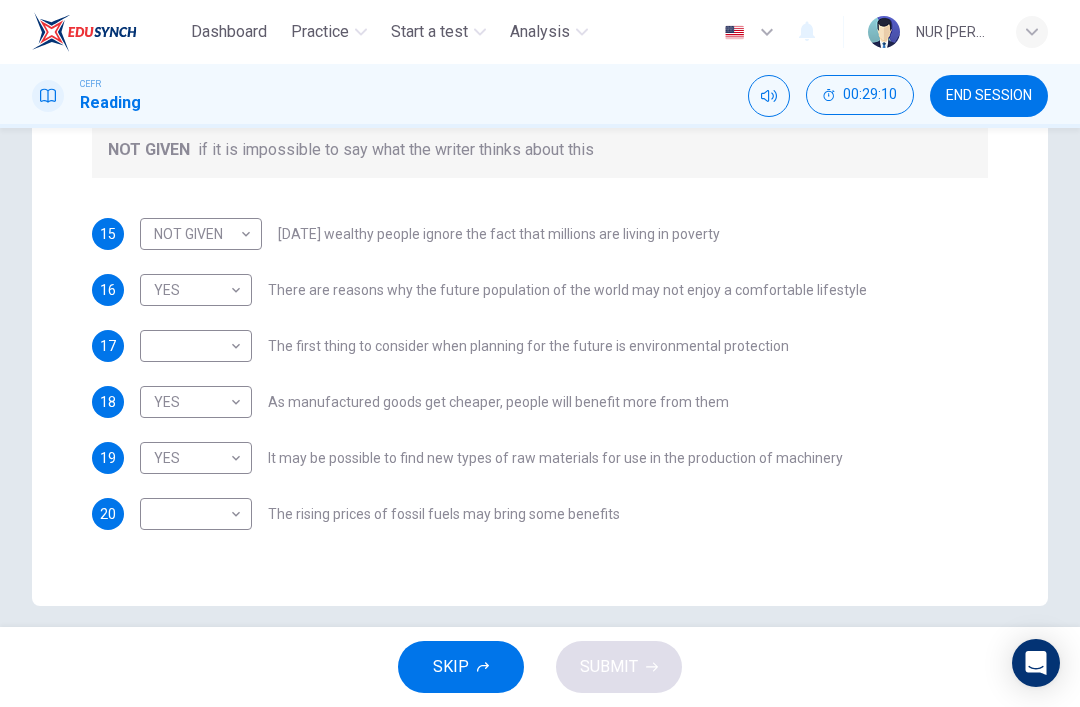 click on "Dashboard Practice Start a test Analysis English en ​ NUR IZZAH ZAFIRAH BINTI KAMARULAKMAM CEFR Reading 00:29:10 END SESSION Questions 15 - 20 Do the following statements reflect the claims of the writer in the Reading Passage?
In the boxes below, write YES if the statement agrees with the views of the writer NO if the statement contradicts the views of the writer NOT GIVEN if it is impossible to say what the writer thinks about this 15 NOT GIVEN NOT GIVEN ​ Today's wealthy people ignore the fact that millions are living in poverty 16 YES YES ​ There are reasons why the future population of the world may not enjoy a comfortable lifestyle 17 ​ ​ The first thing to consider when planning for the future is environmental protection 18 YES YES ​ As manufactured goods get cheaper, people will benefit more from them 19 YES YES ​ It may be possible to find new types of raw materials for use in the production of machinery 20 ​ ​ The rising prices of fossil fuels may bring some benefits CLICK TO ZOOM" at bounding box center (540, 353) 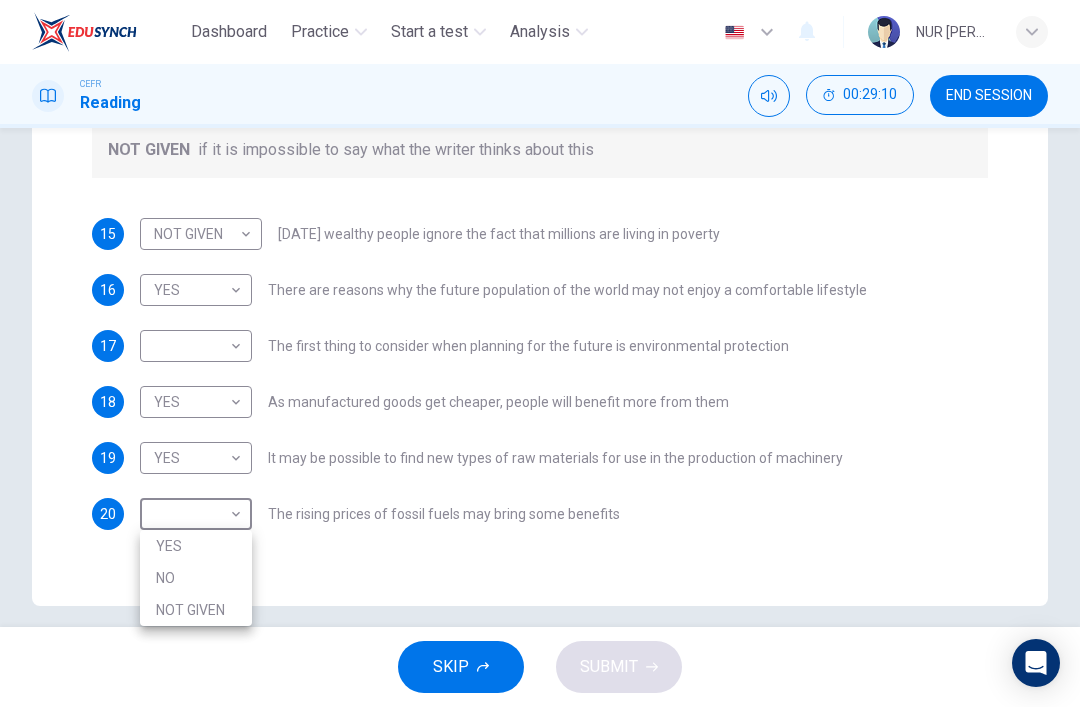 click on "YES" at bounding box center (196, 546) 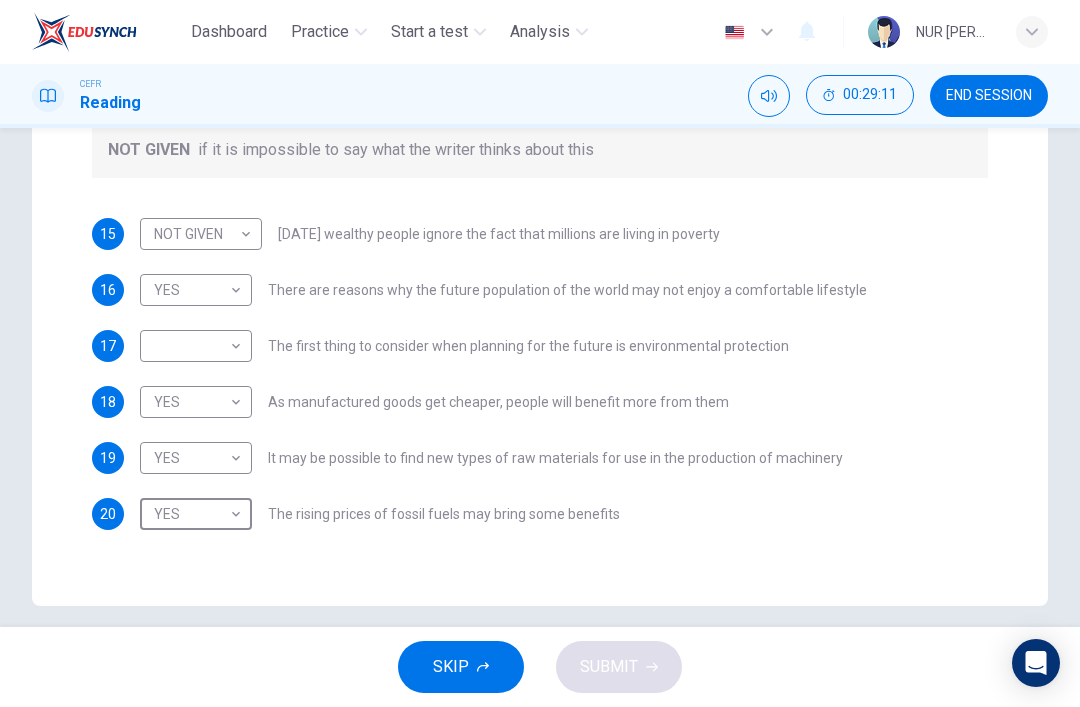 type on "YES" 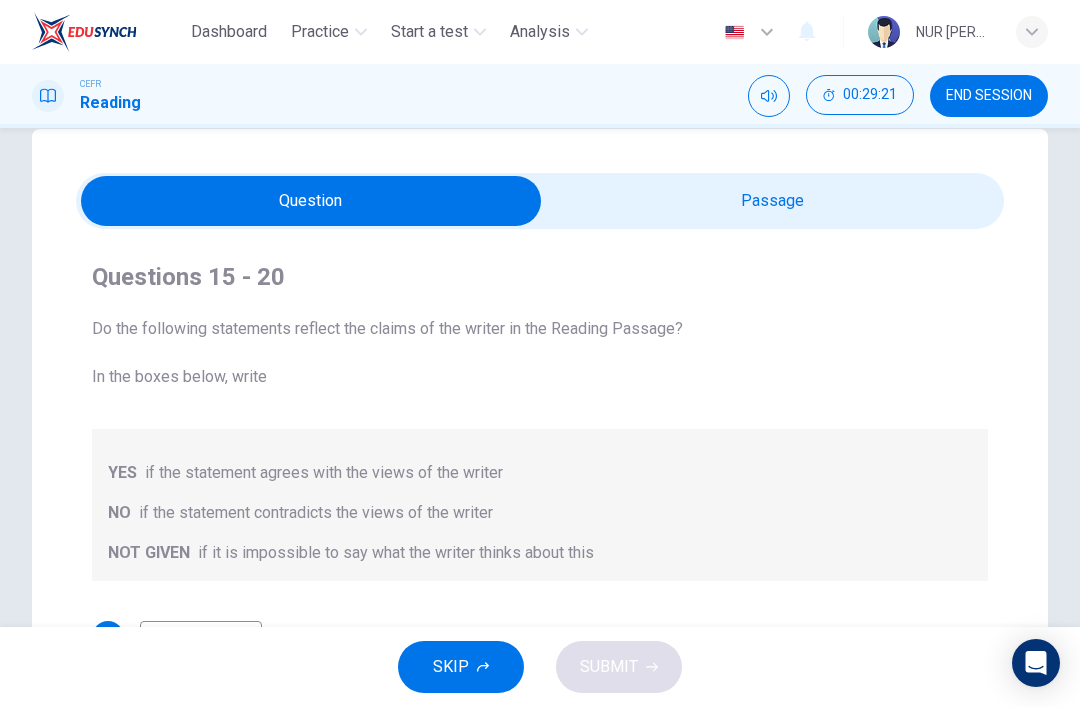 scroll, scrollTop: 37, scrollLeft: 0, axis: vertical 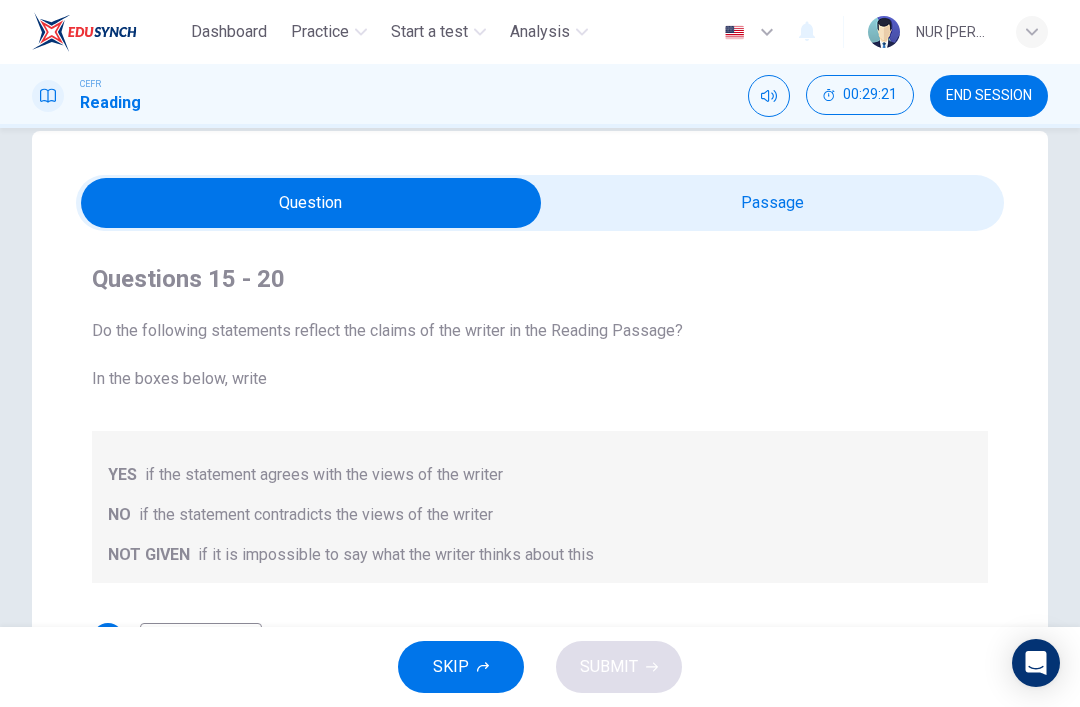 click at bounding box center (311, 203) 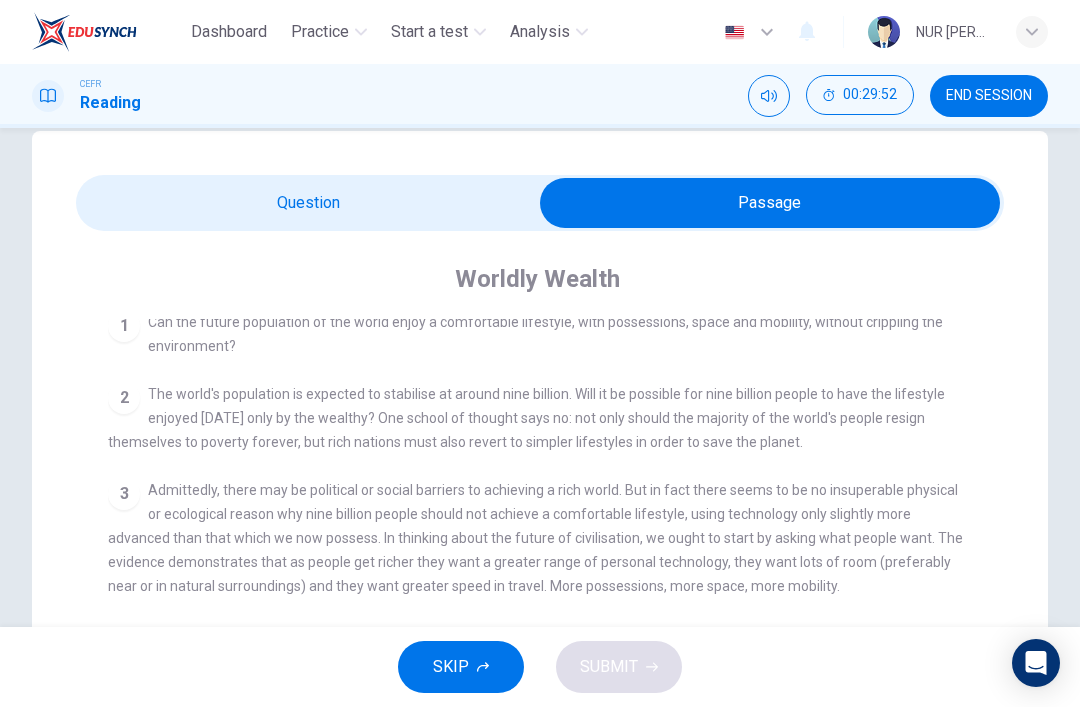 scroll, scrollTop: 389, scrollLeft: 0, axis: vertical 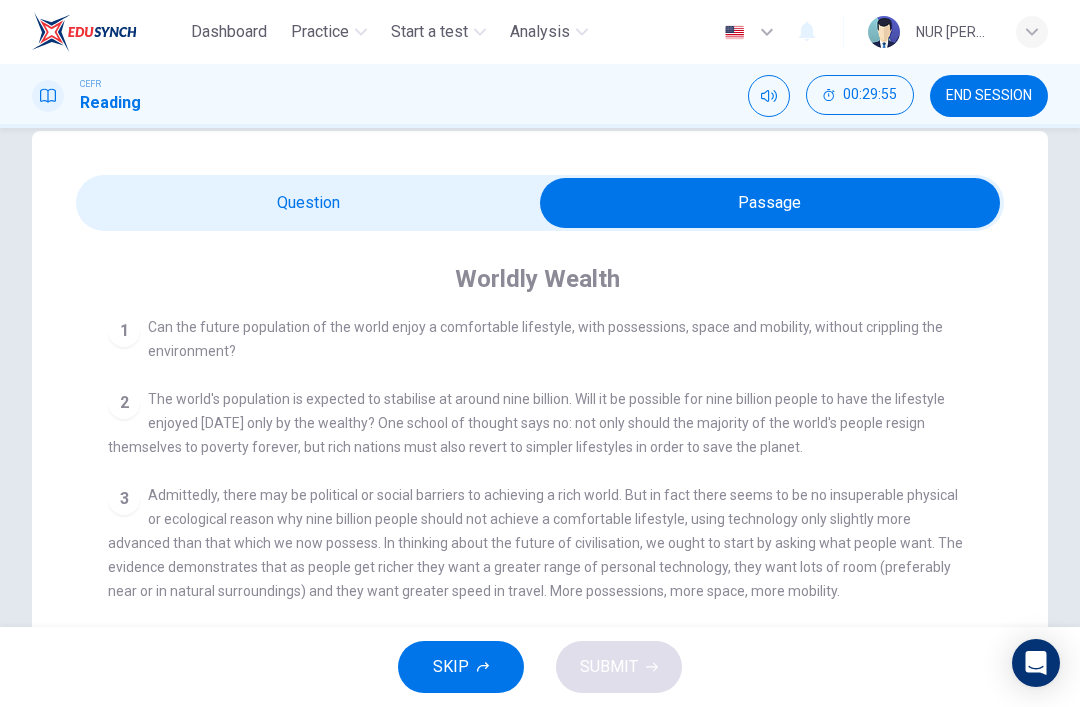 click at bounding box center (770, 203) 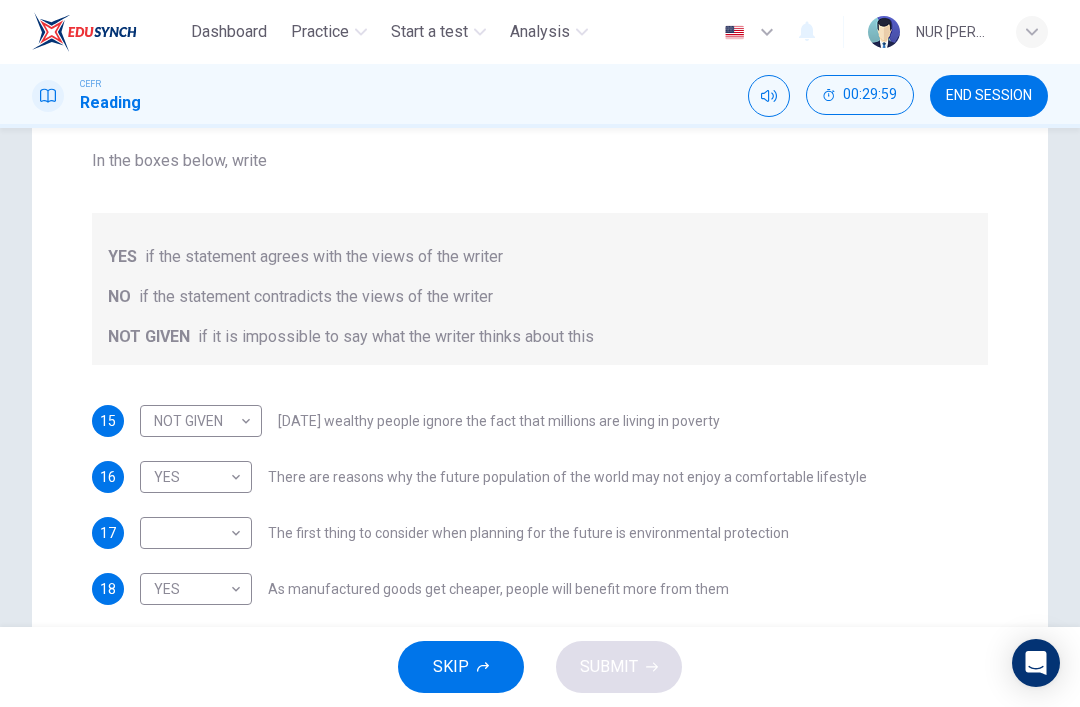 scroll, scrollTop: 259, scrollLeft: 0, axis: vertical 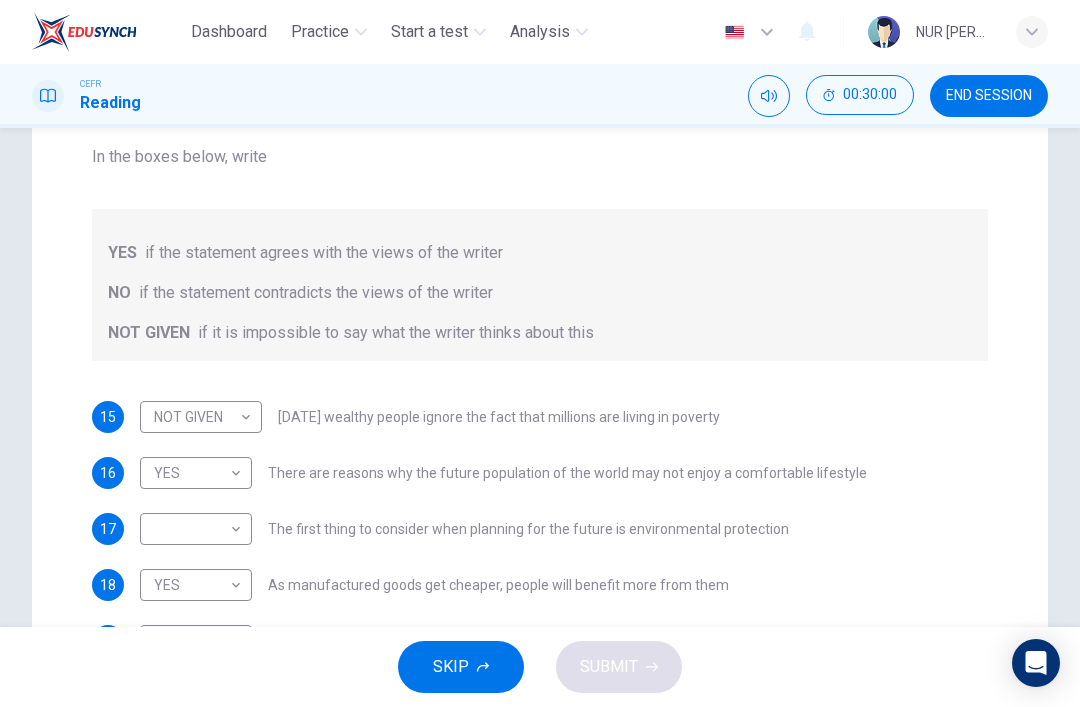 click on "Dashboard Practice Start a test Analysis English en ​ NUR IZZAH ZAFIRAH BINTI KAMARULAKMAM CEFR Reading 00:30:00 END SESSION Questions 15 - 20 Do the following statements reflect the claims of the writer in the Reading Passage?
In the boxes below, write YES if the statement agrees with the views of the writer NO if the statement contradicts the views of the writer NOT GIVEN if it is impossible to say what the writer thinks about this 15 NOT GIVEN NOT GIVEN ​ Today's wealthy people ignore the fact that millions are living in poverty 16 YES YES ​ There are reasons why the future population of the world may not enjoy a comfortable lifestyle 17 ​ ​ The first thing to consider when planning for the future is environmental protection 18 YES YES ​ As manufactured goods get cheaper, people will benefit more from them 19 YES YES ​ It may be possible to find new types of raw materials for use in the production of machinery 20 YES YES ​ The rising prices of fossil fuels may bring some benefits 1 2 3 4 5" at bounding box center [540, 353] 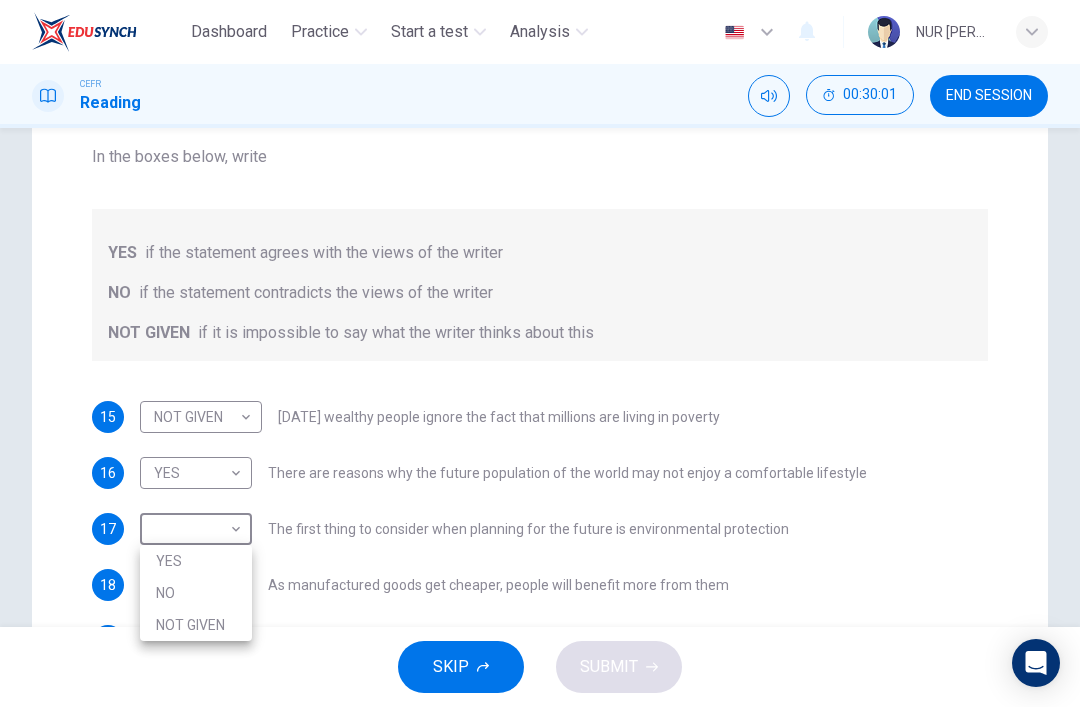 click on "NO" at bounding box center [196, 593] 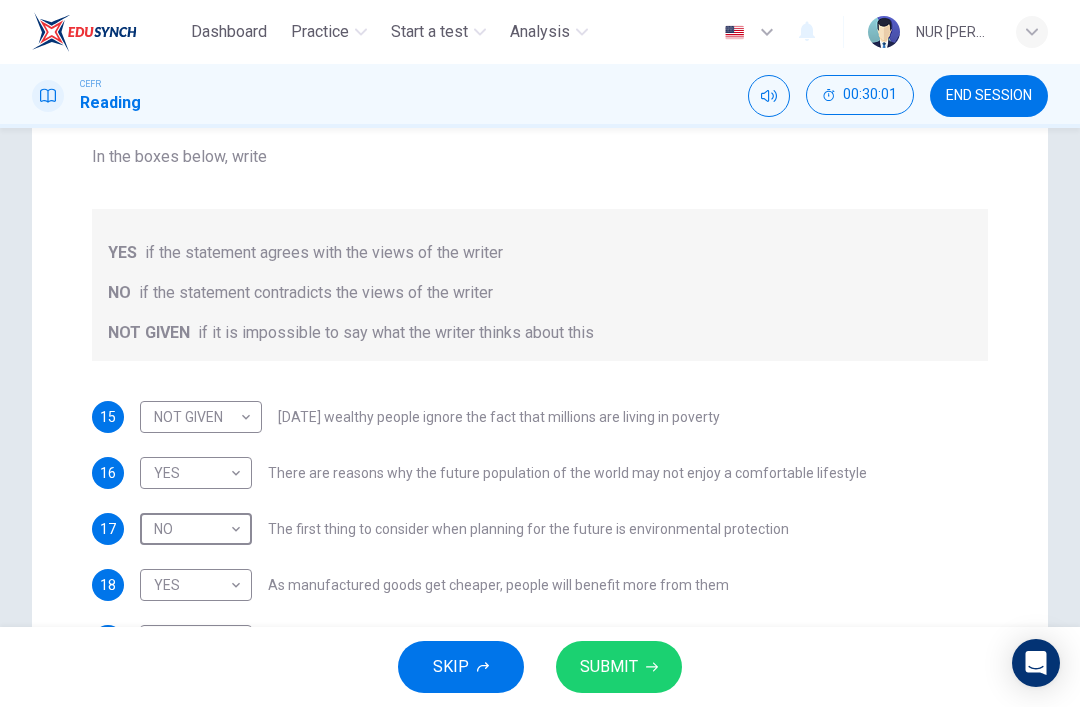 click on "SUBMIT" at bounding box center (609, 667) 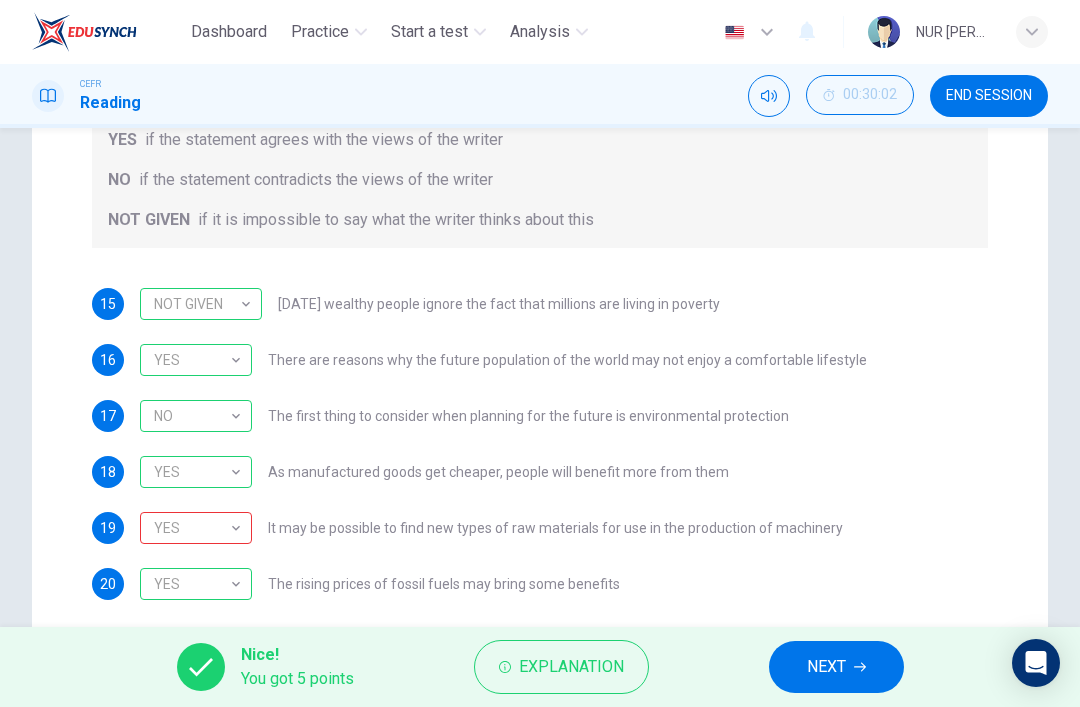 scroll, scrollTop: 371, scrollLeft: 0, axis: vertical 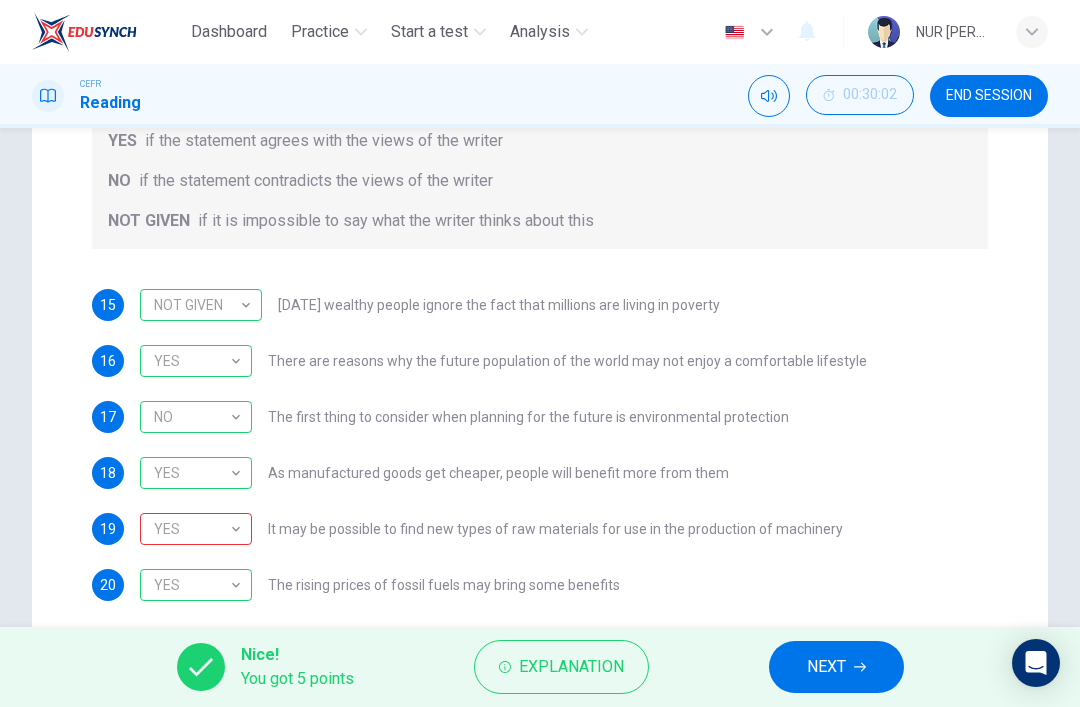 click on "YES" at bounding box center (192, 529) 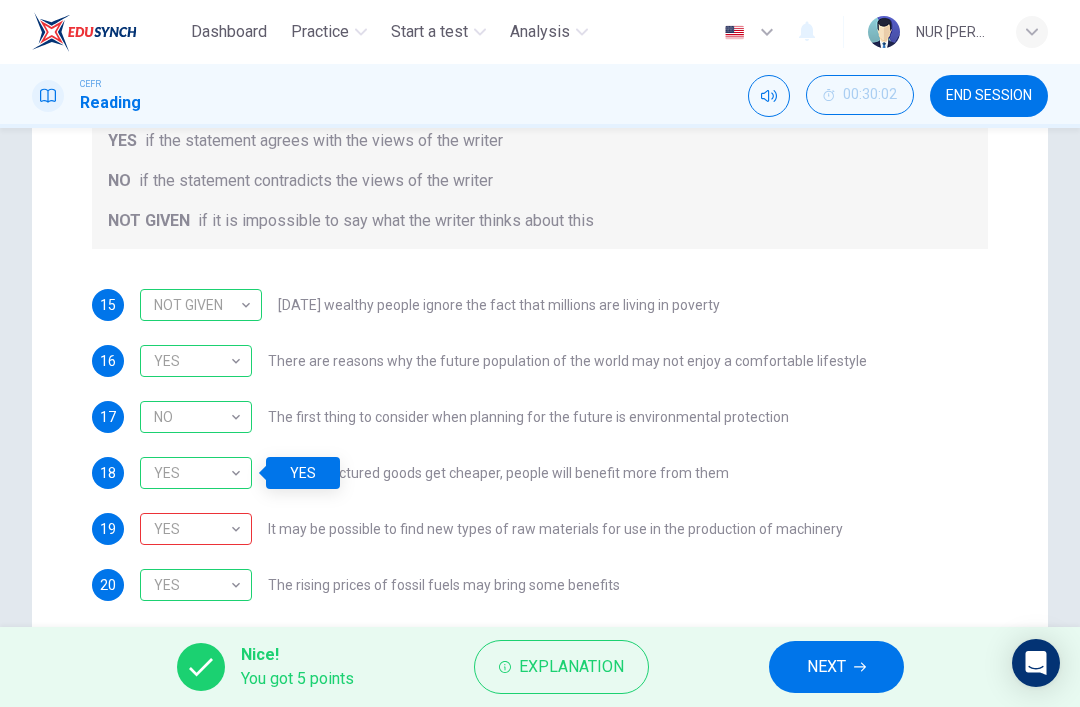 click on "NEXT" at bounding box center (826, 667) 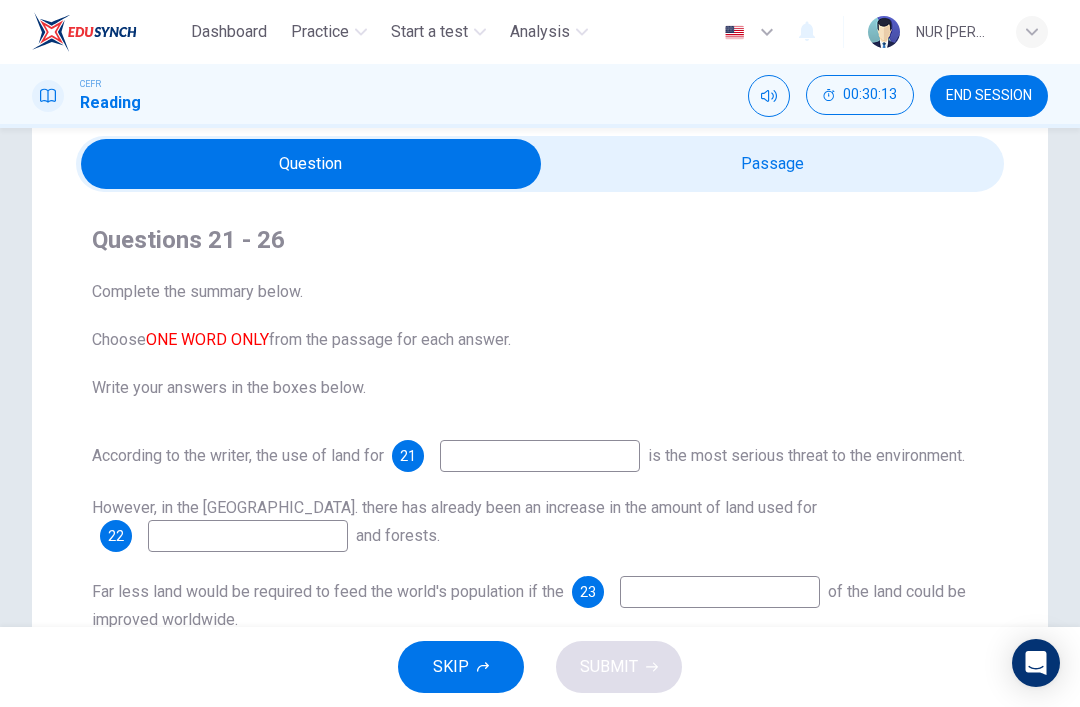 scroll, scrollTop: 74, scrollLeft: 0, axis: vertical 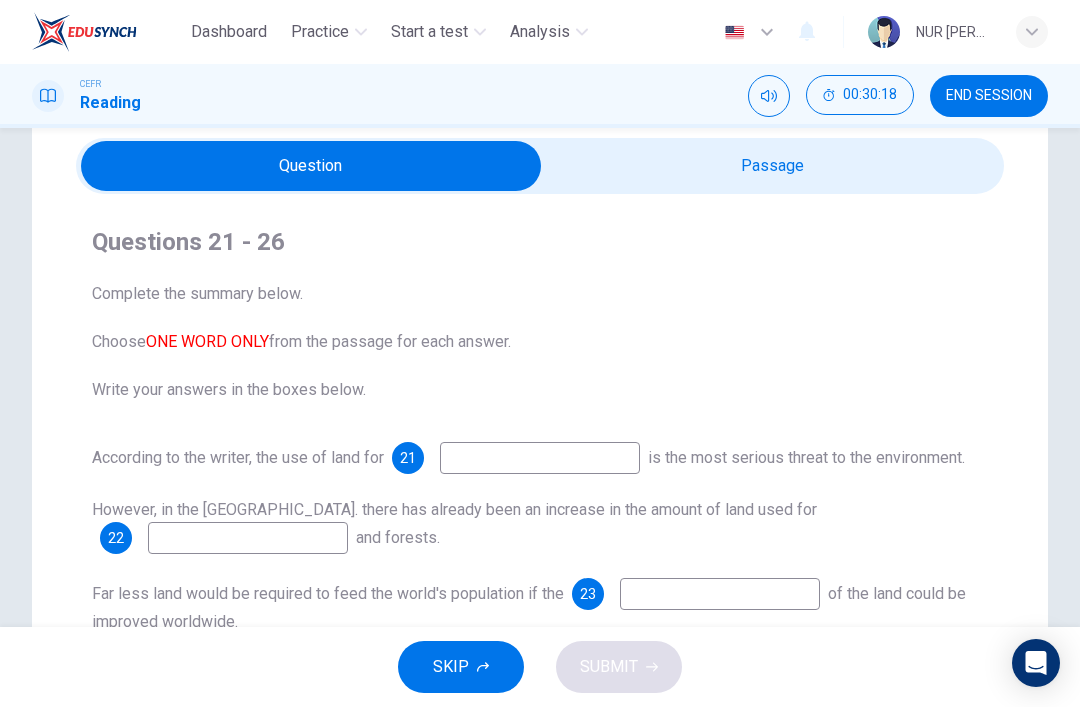 click at bounding box center [311, 166] 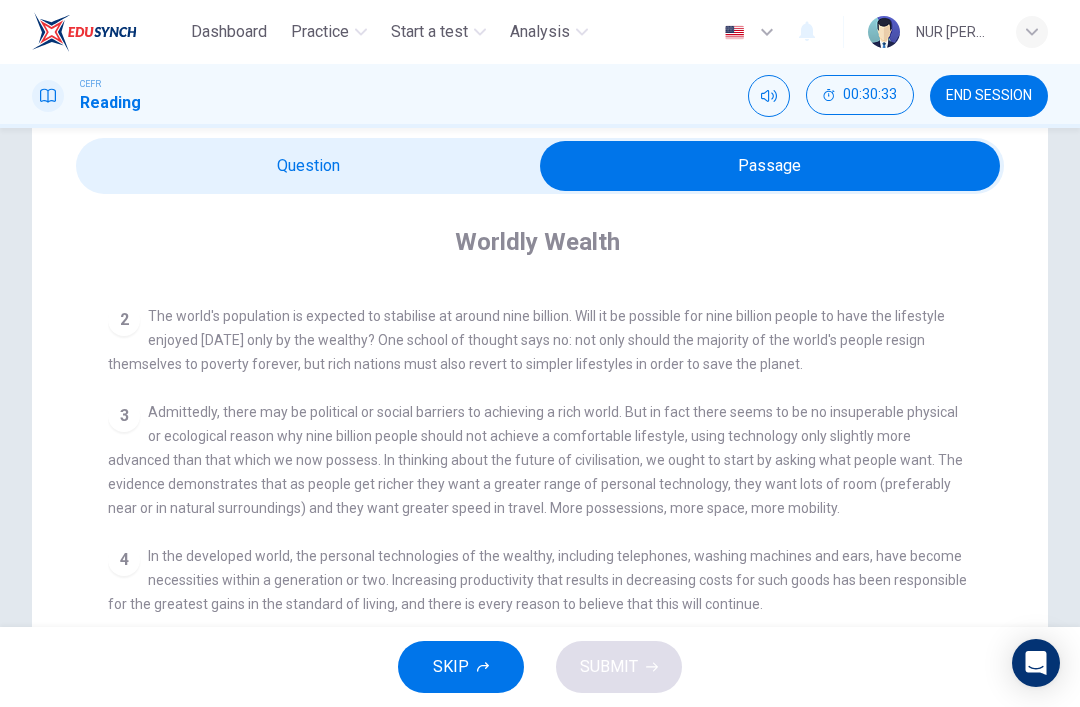 scroll, scrollTop: 439, scrollLeft: 0, axis: vertical 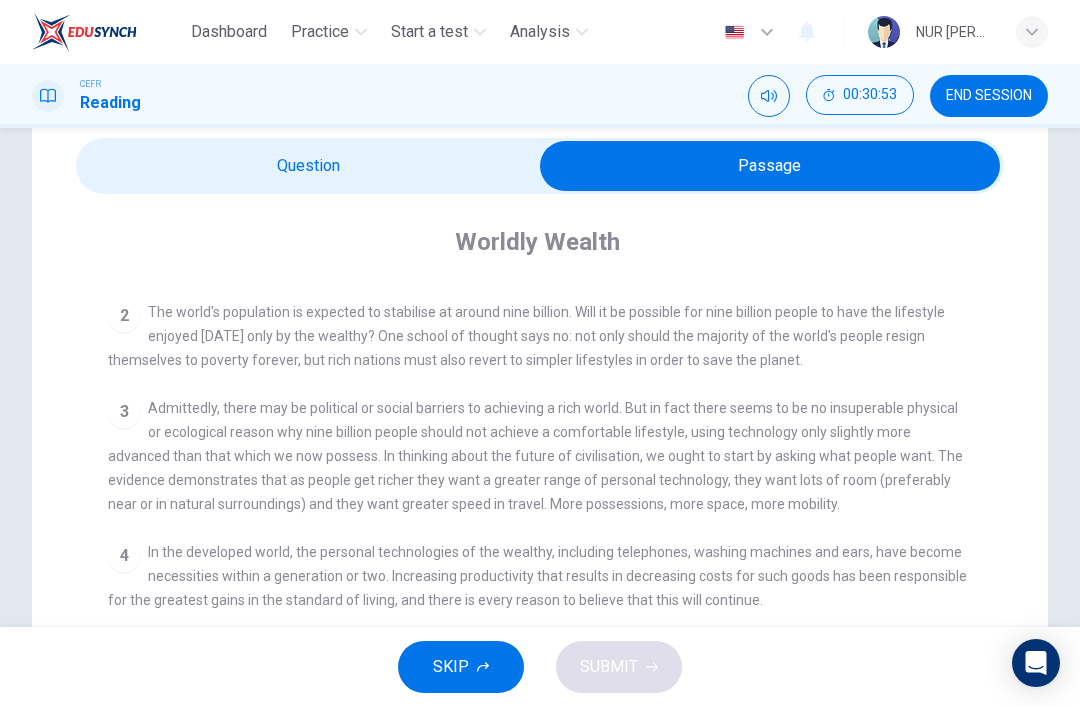 click at bounding box center [770, 166] 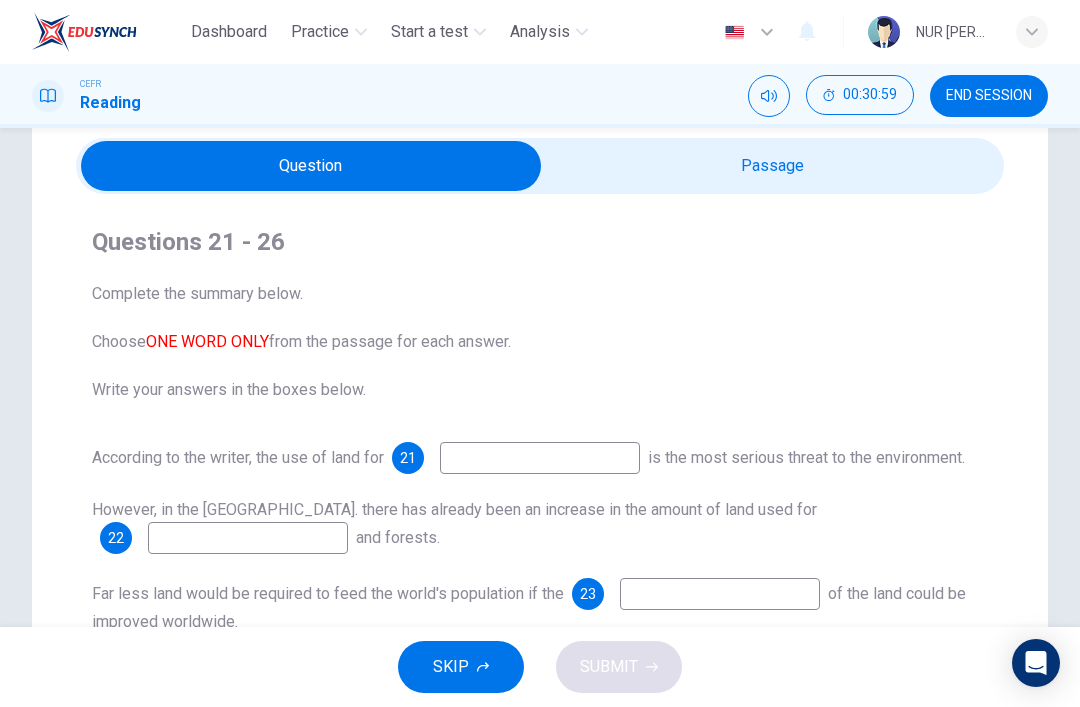 click at bounding box center [311, 166] 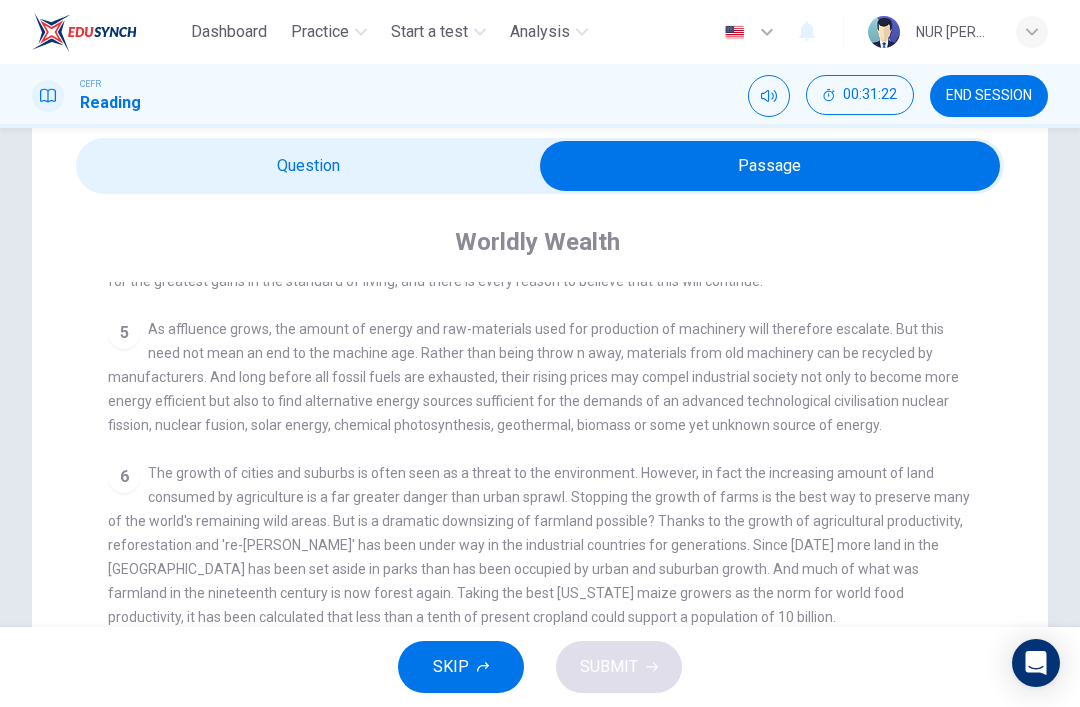 scroll, scrollTop: 760, scrollLeft: 0, axis: vertical 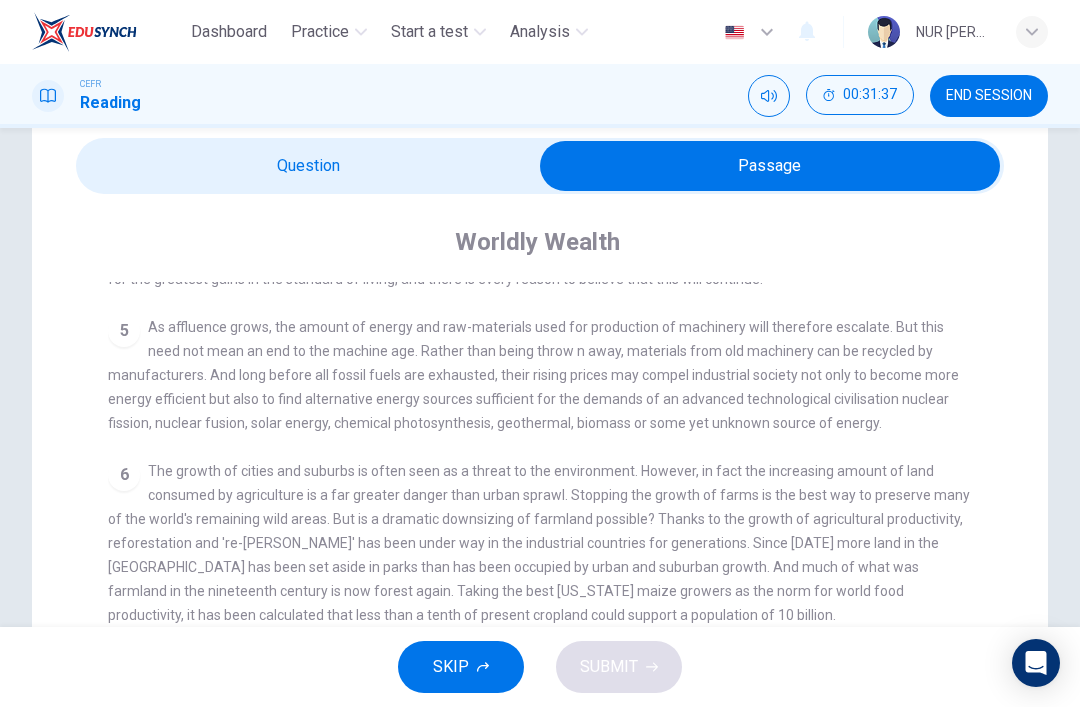 click at bounding box center [770, 166] 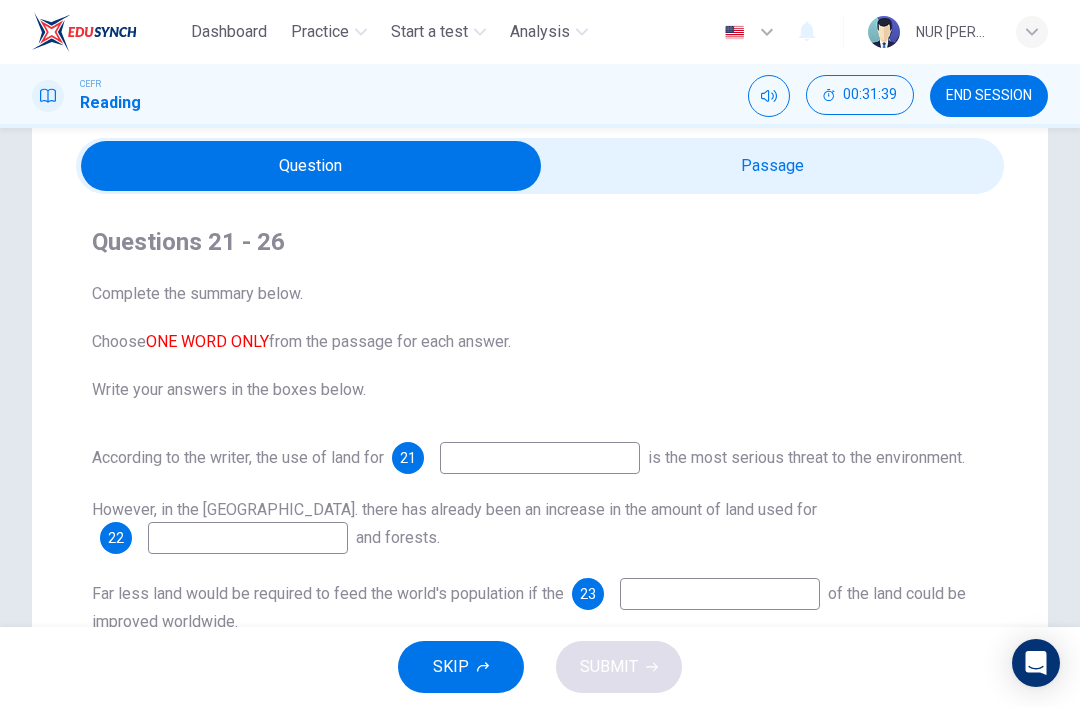 click at bounding box center [540, 458] 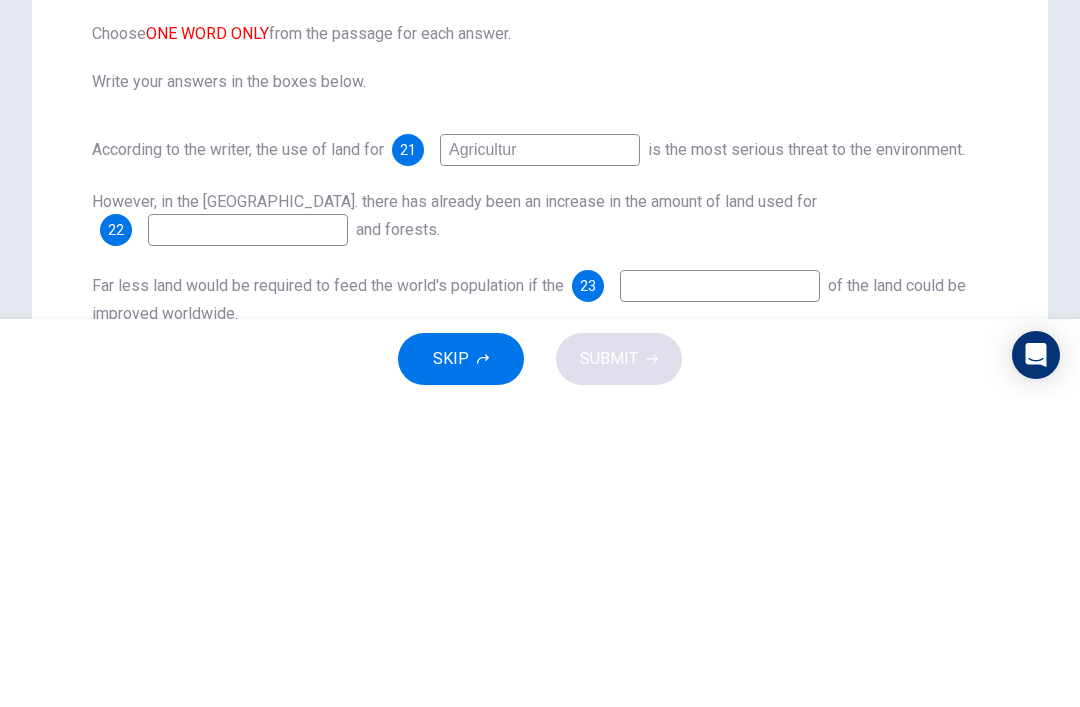 type on "Agriculture" 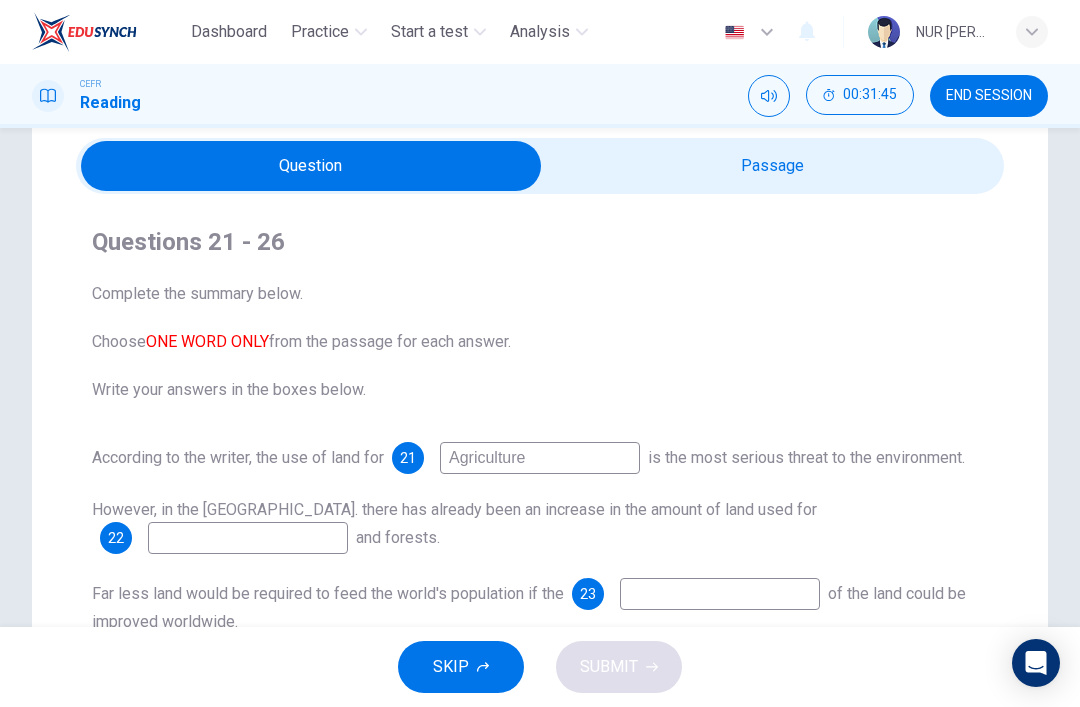 click at bounding box center (311, 166) 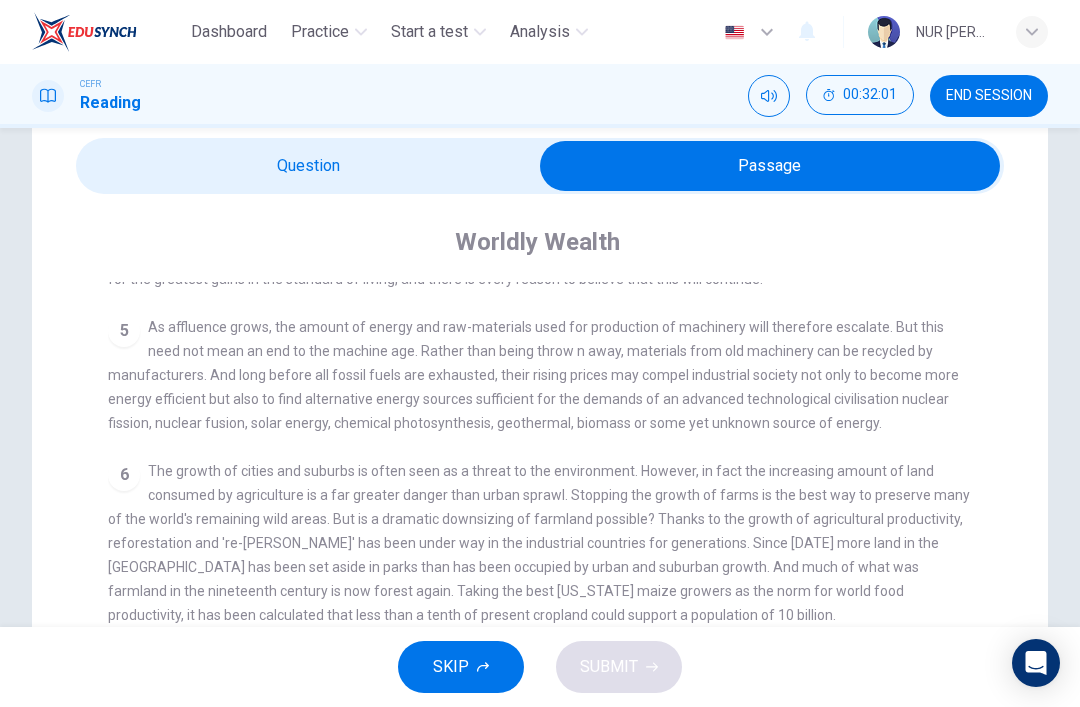 click at bounding box center [770, 166] 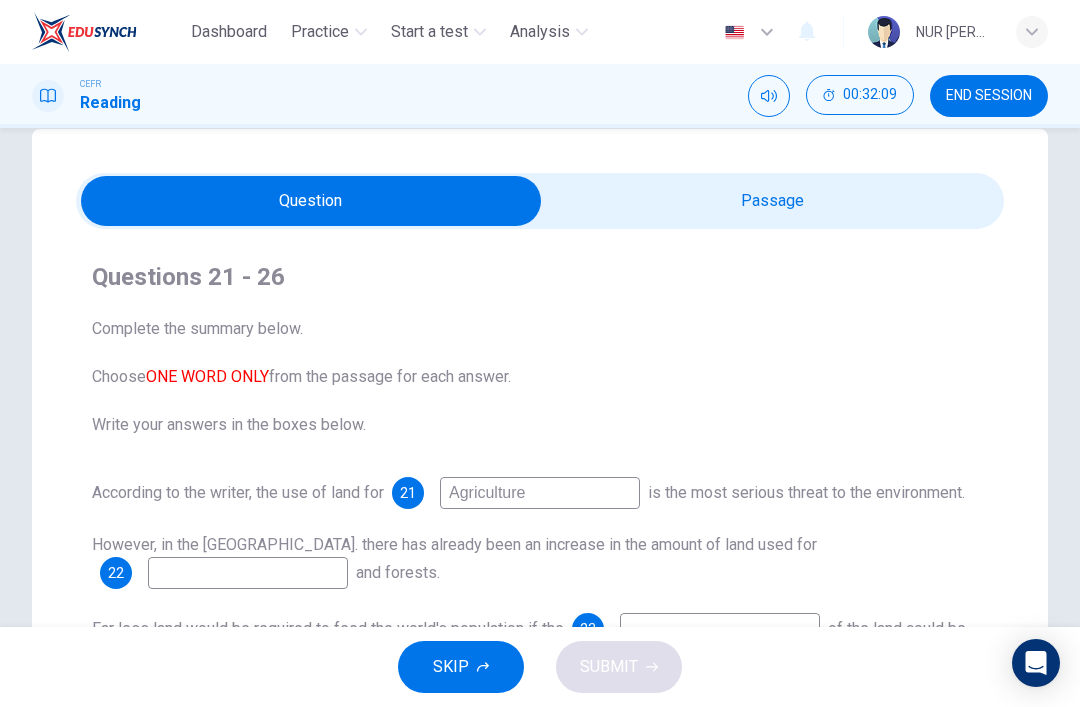 scroll, scrollTop: 35, scrollLeft: 0, axis: vertical 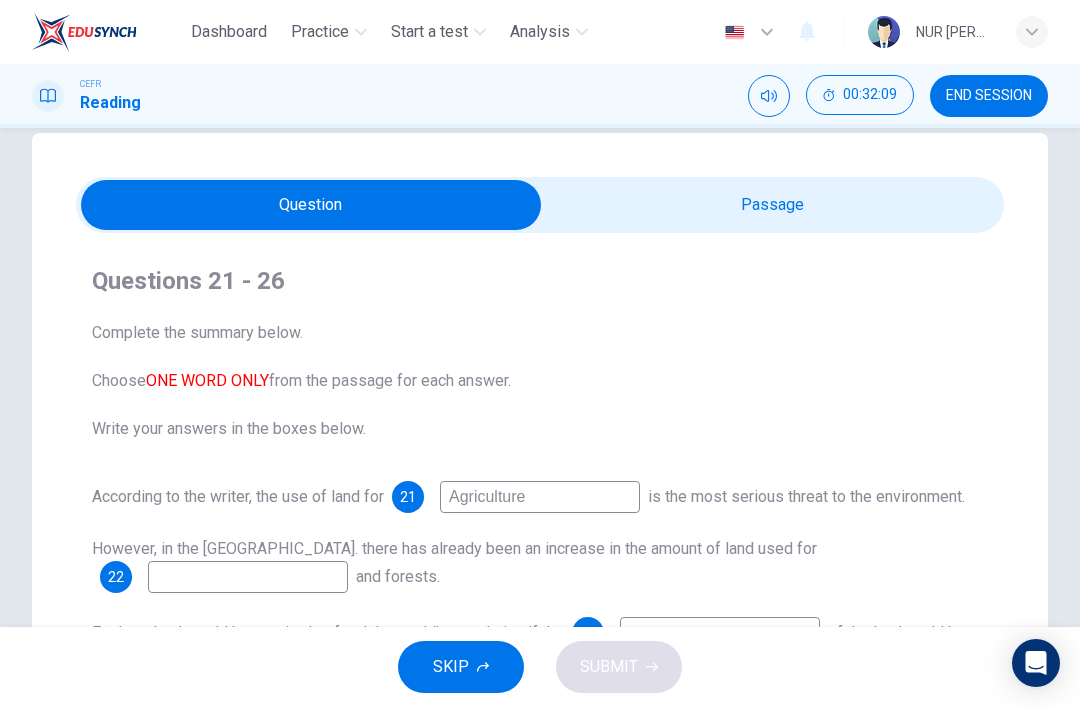 click at bounding box center (311, 205) 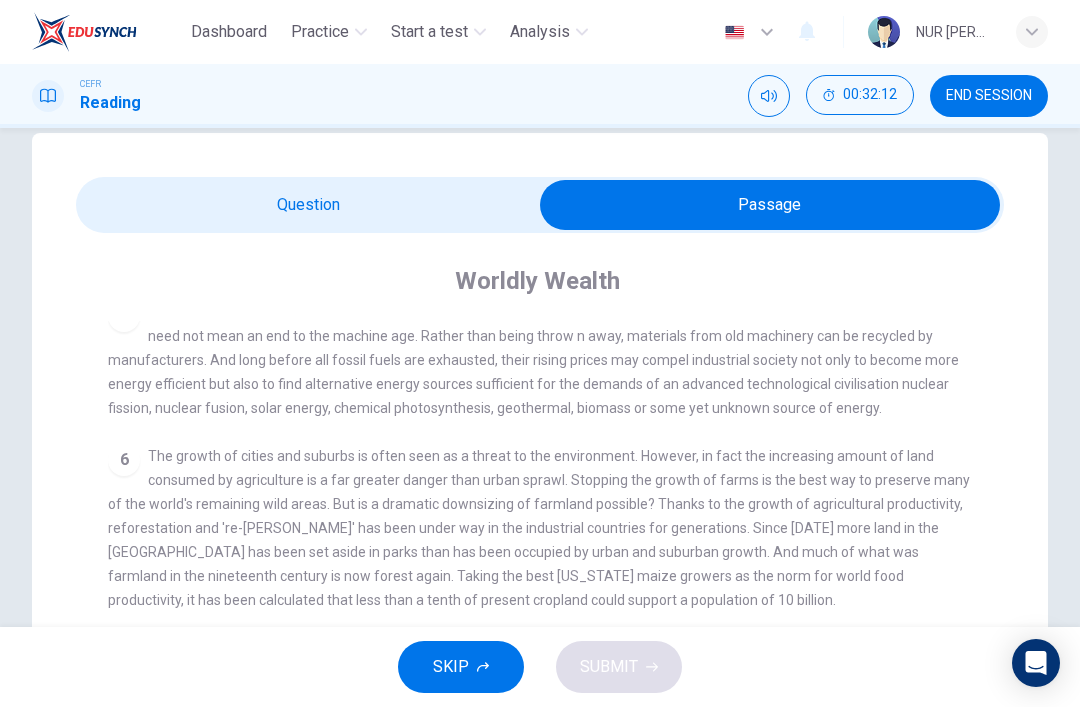 scroll, scrollTop: 812, scrollLeft: 0, axis: vertical 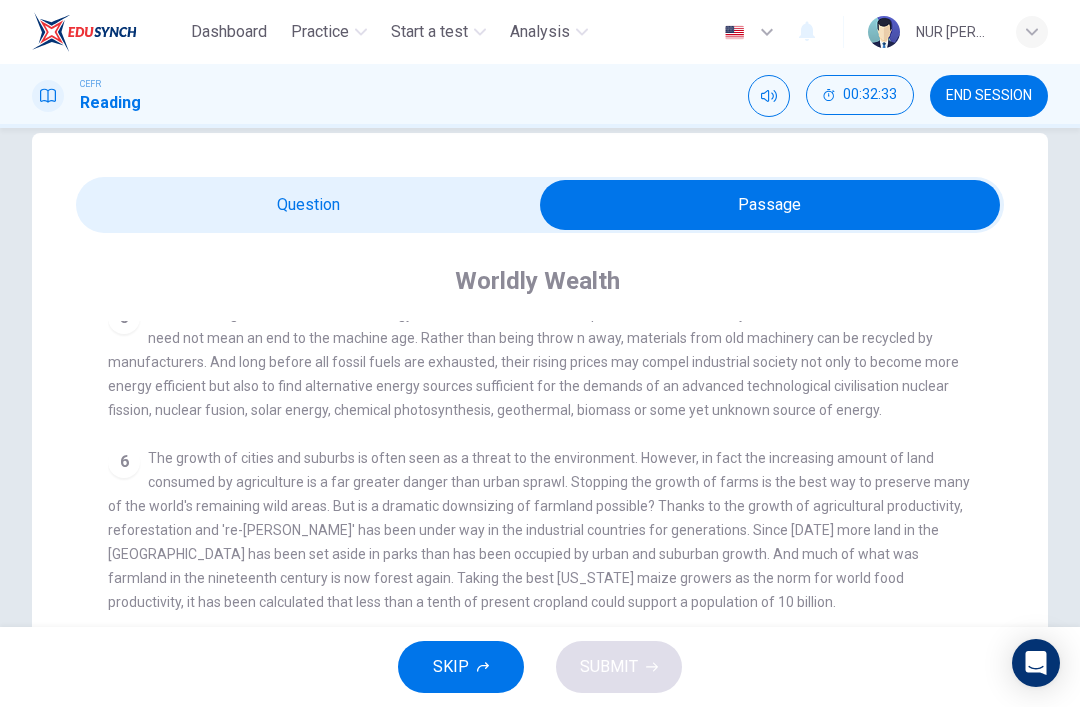 click at bounding box center [770, 205] 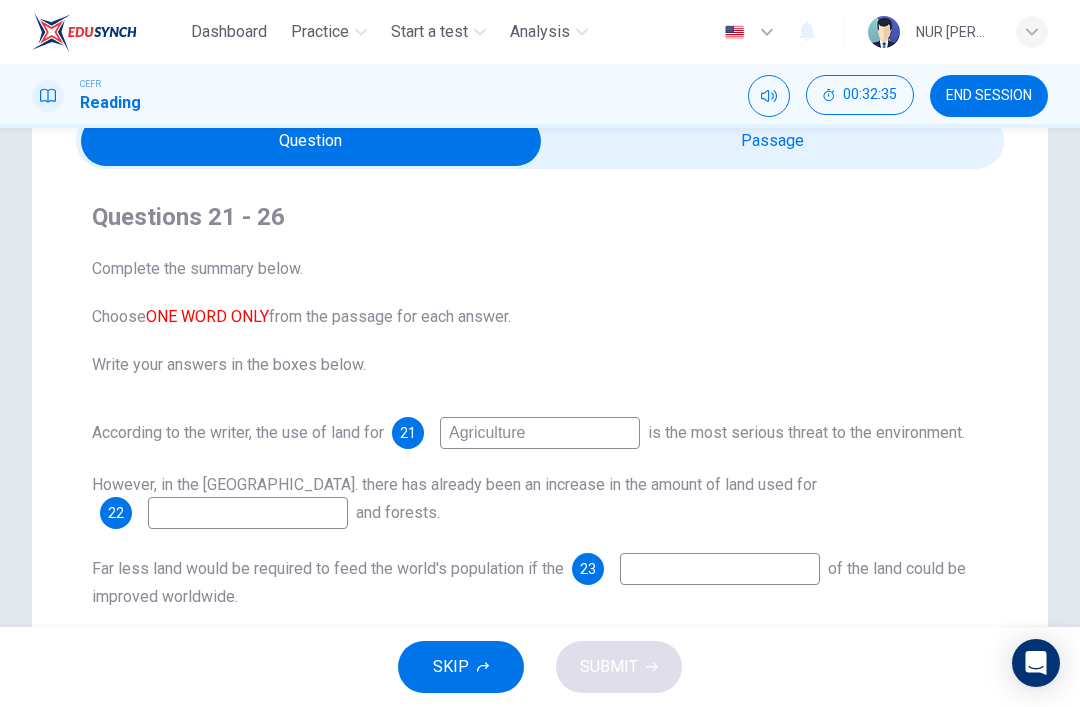 scroll, scrollTop: 100, scrollLeft: 0, axis: vertical 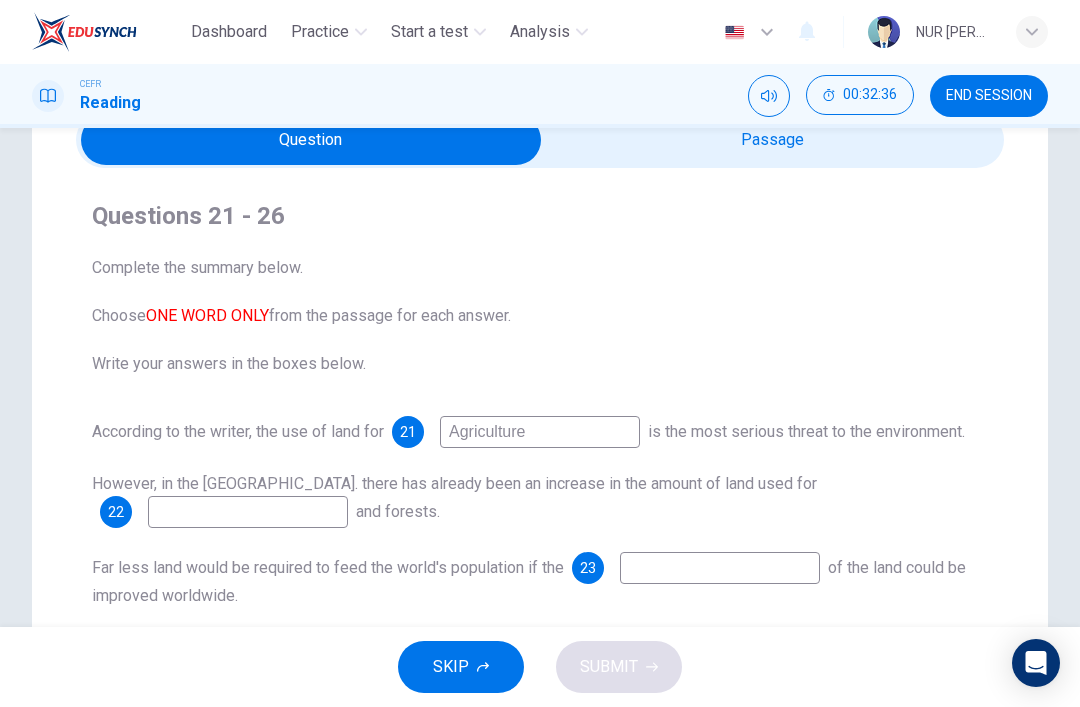 click at bounding box center (248, 512) 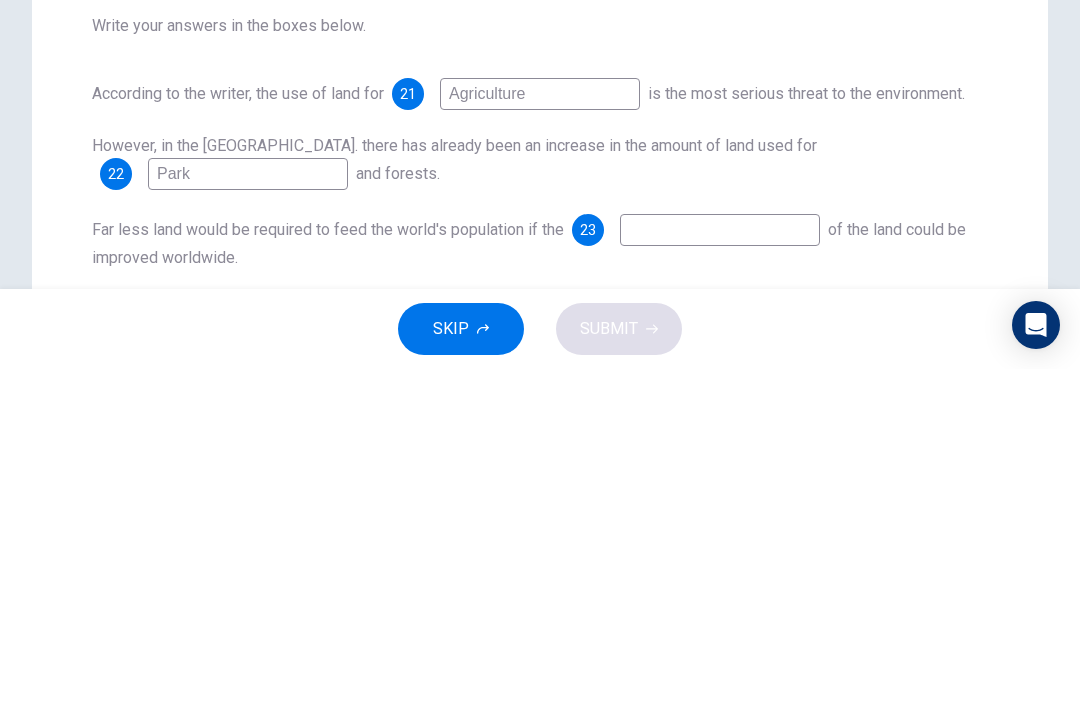 type on "Parks" 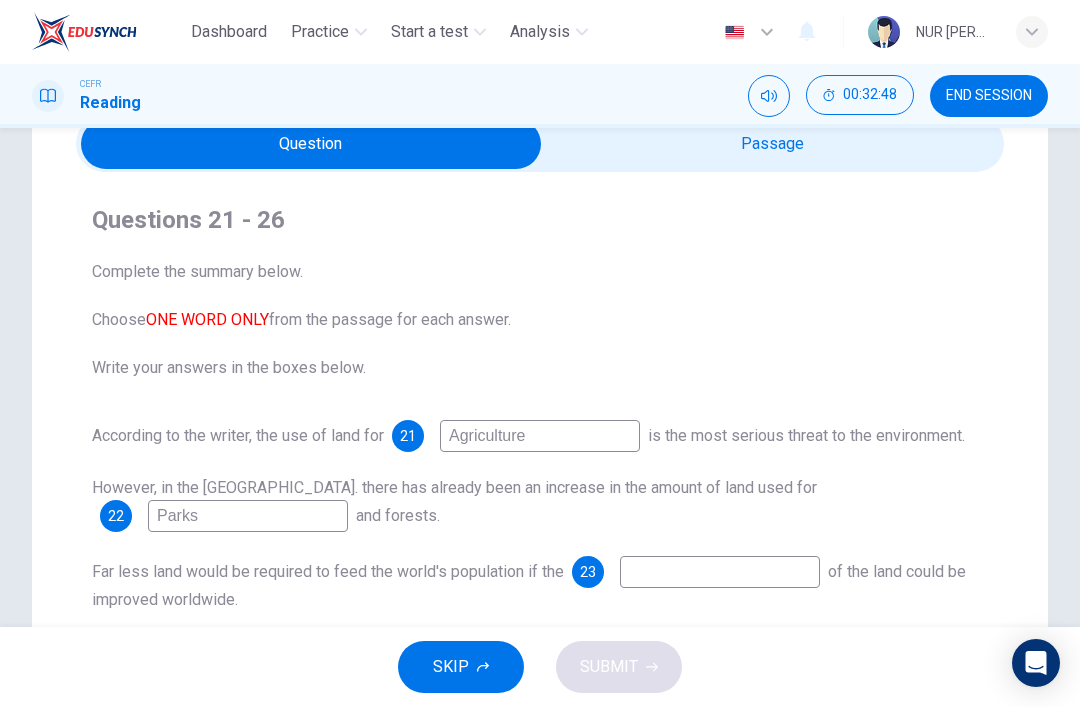 scroll, scrollTop: 82, scrollLeft: 0, axis: vertical 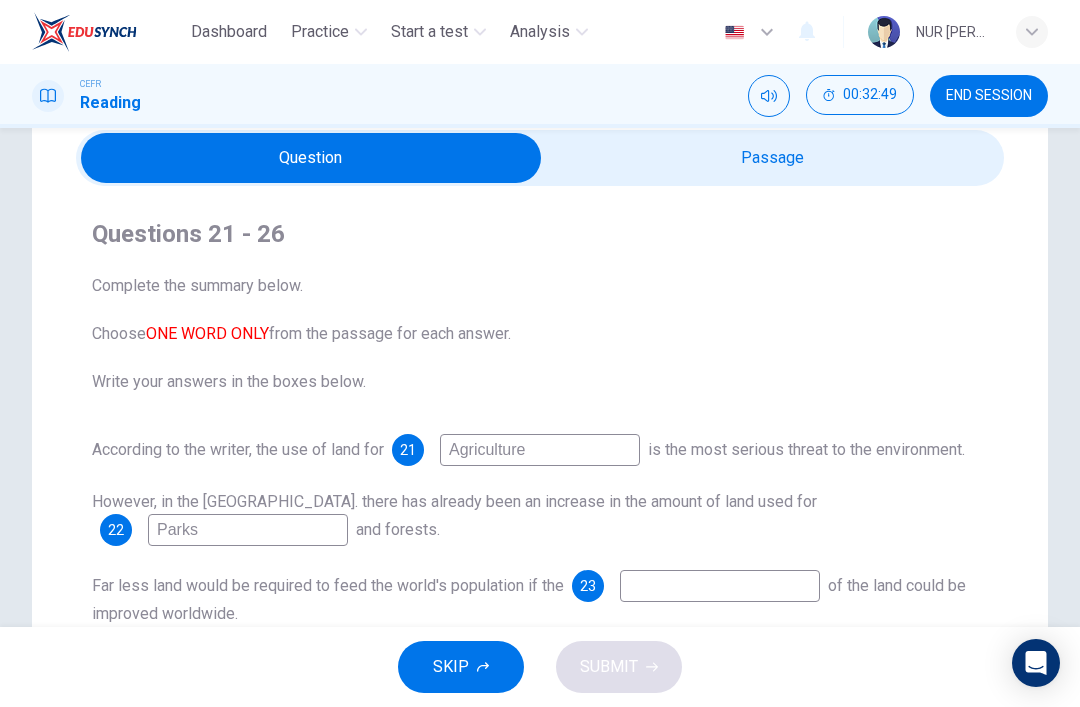 click at bounding box center (311, 158) 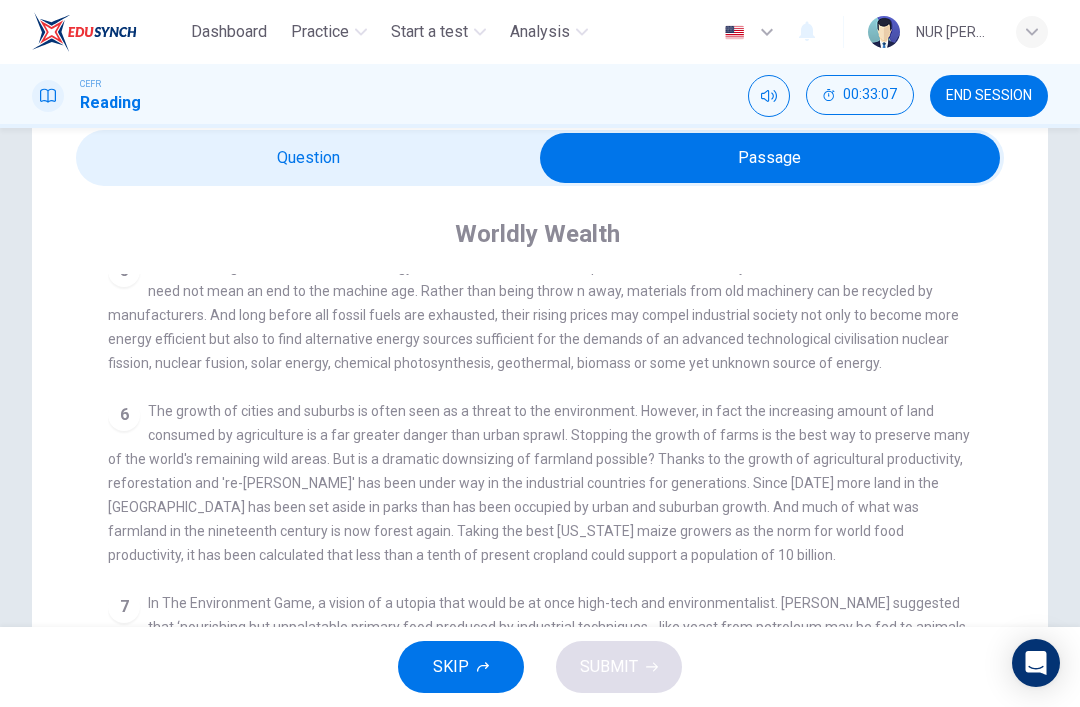 click at bounding box center (770, 158) 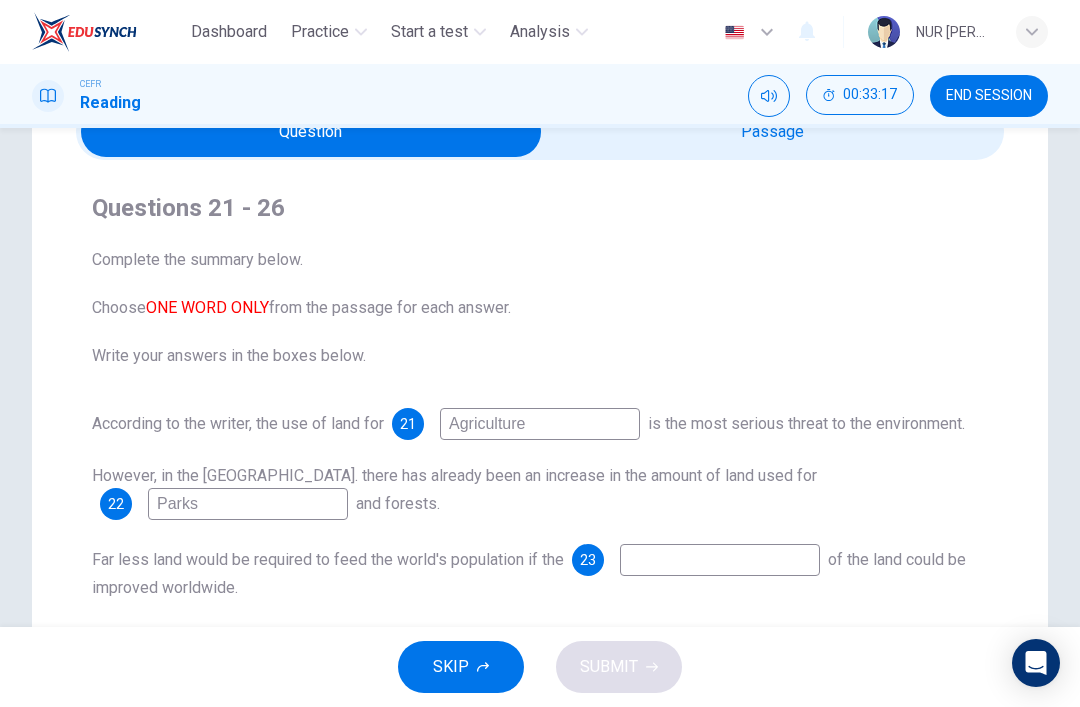 scroll, scrollTop: 105, scrollLeft: 0, axis: vertical 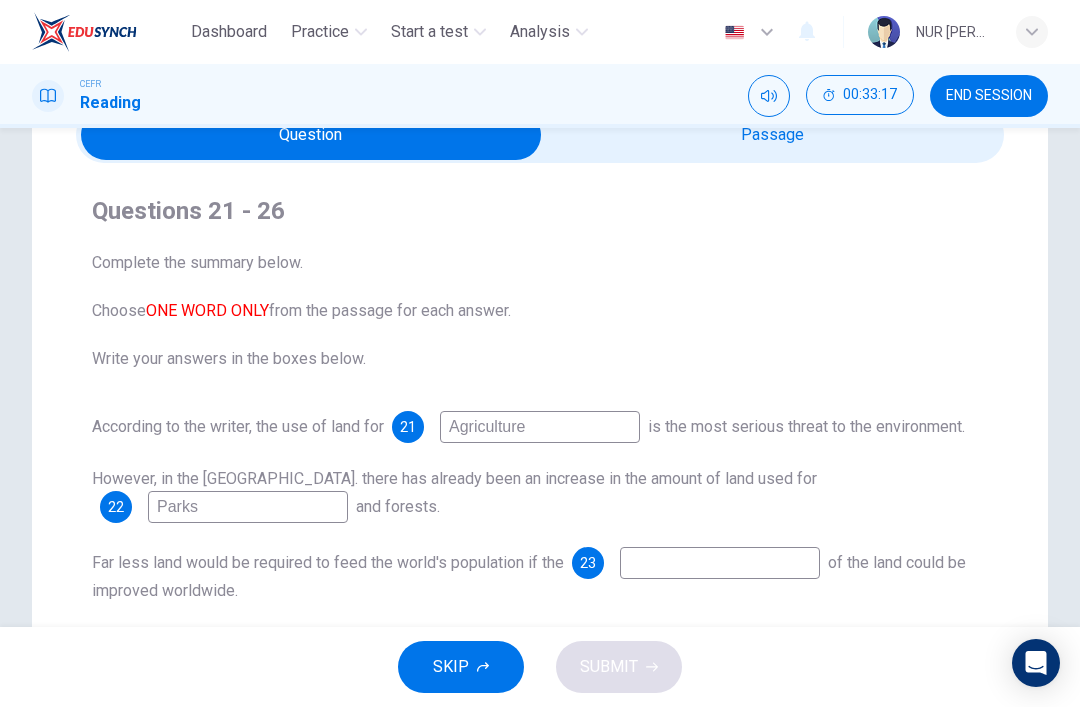 click at bounding box center [311, 135] 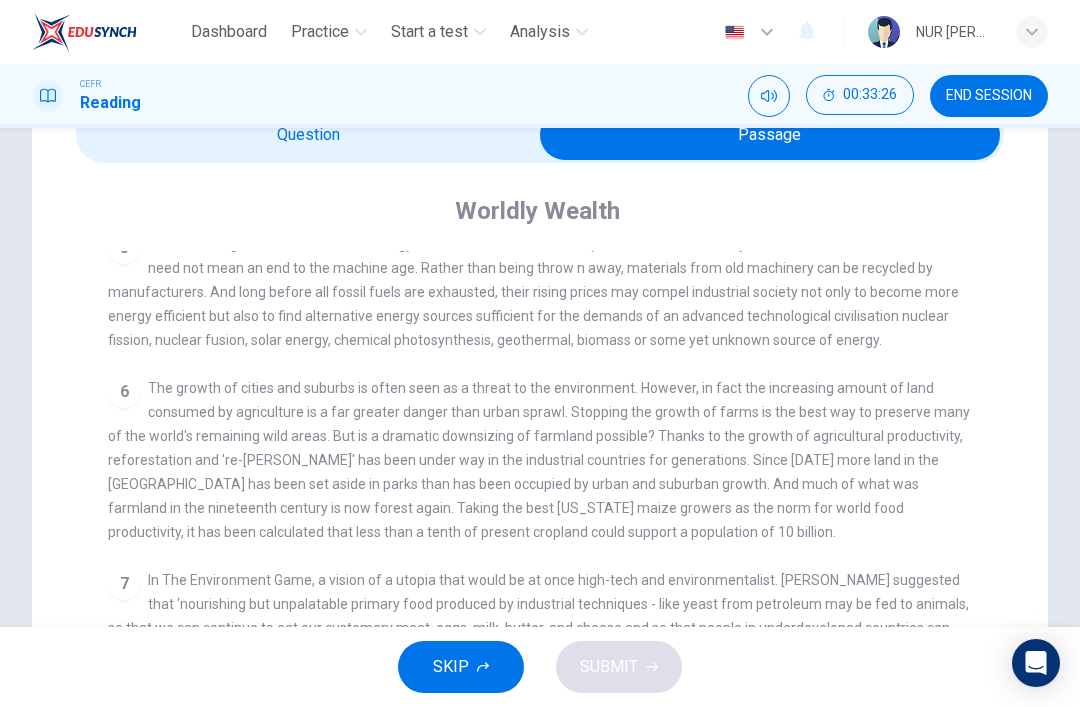 click at bounding box center (770, 135) 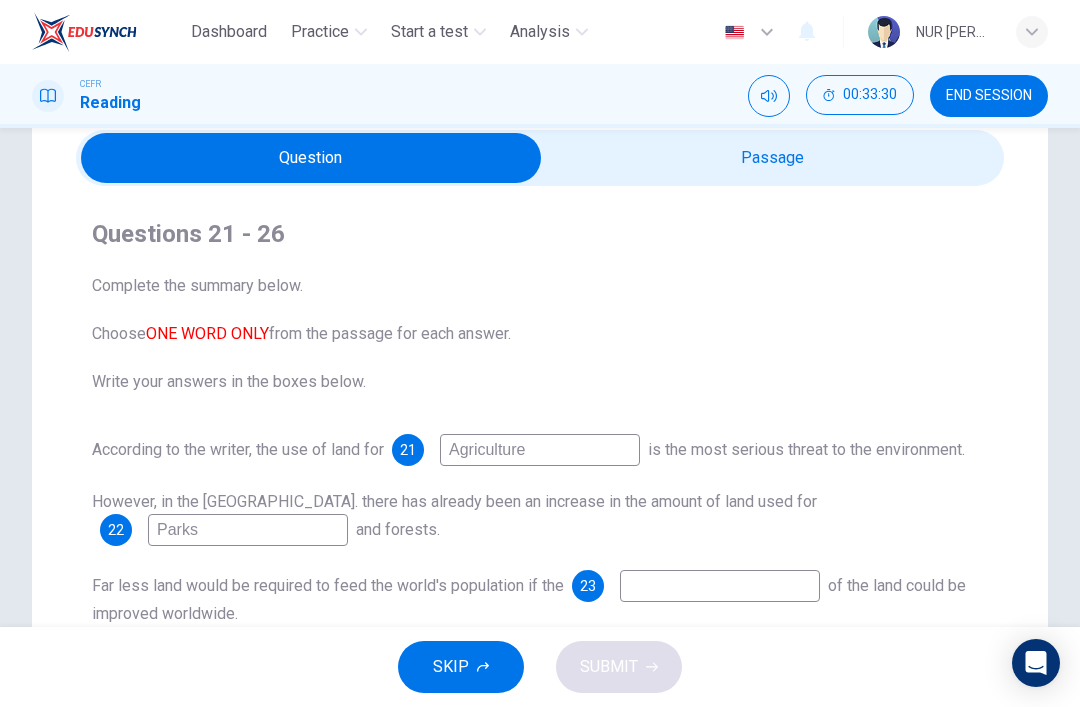 scroll, scrollTop: 81, scrollLeft: 0, axis: vertical 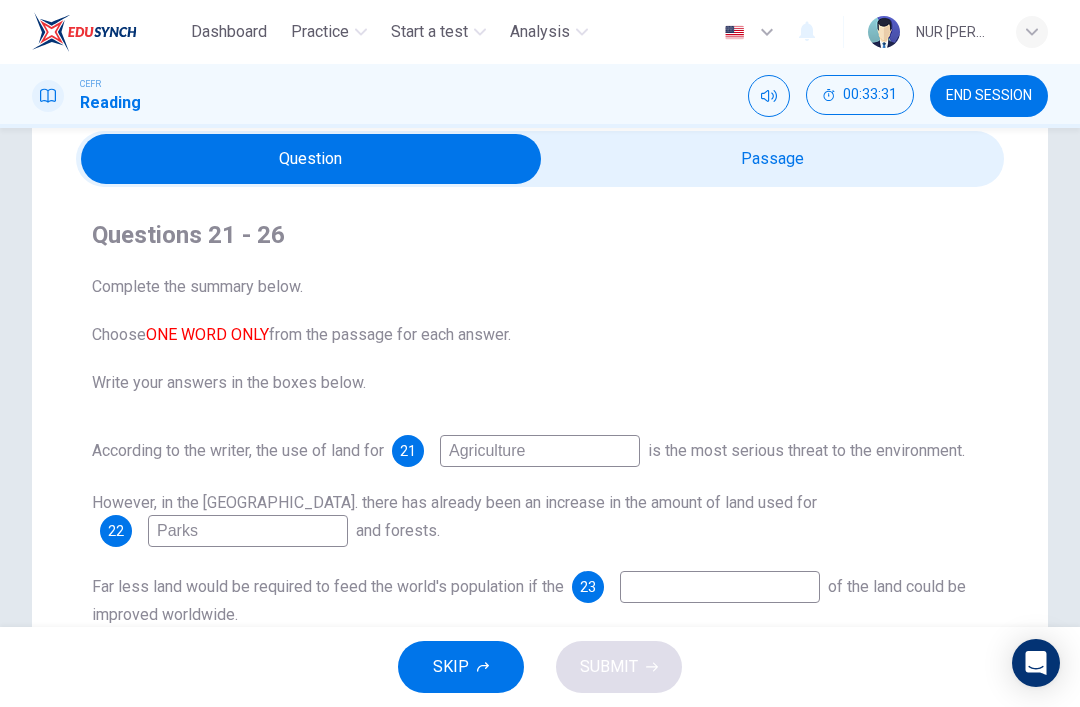 click at bounding box center (311, 159) 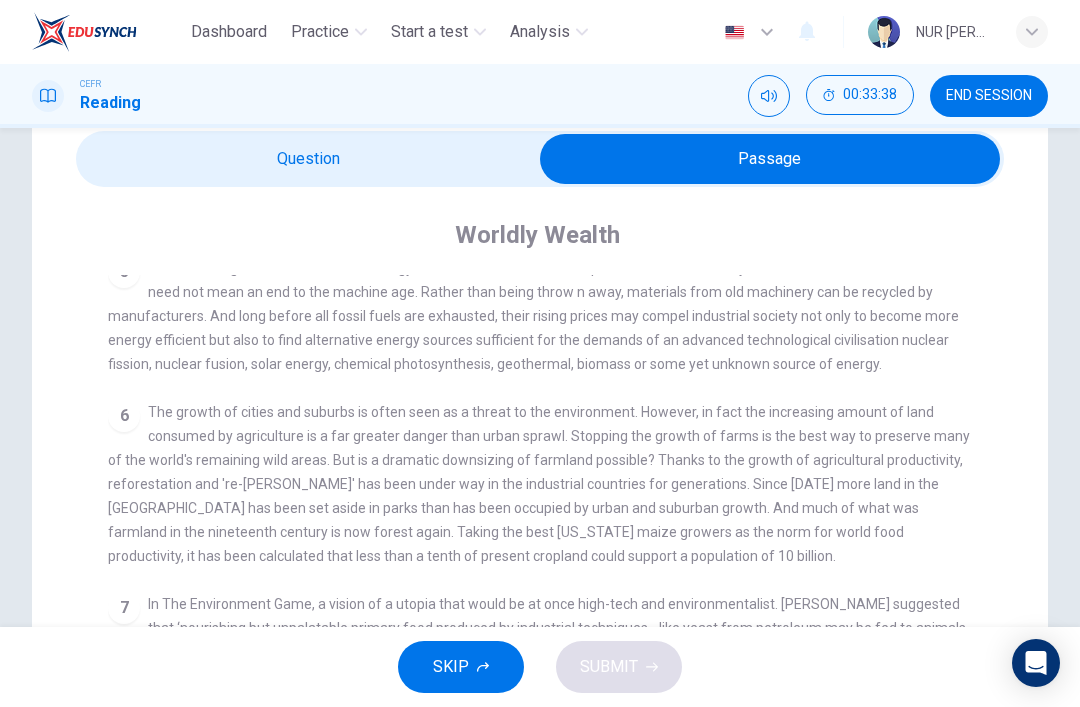 click at bounding box center (770, 159) 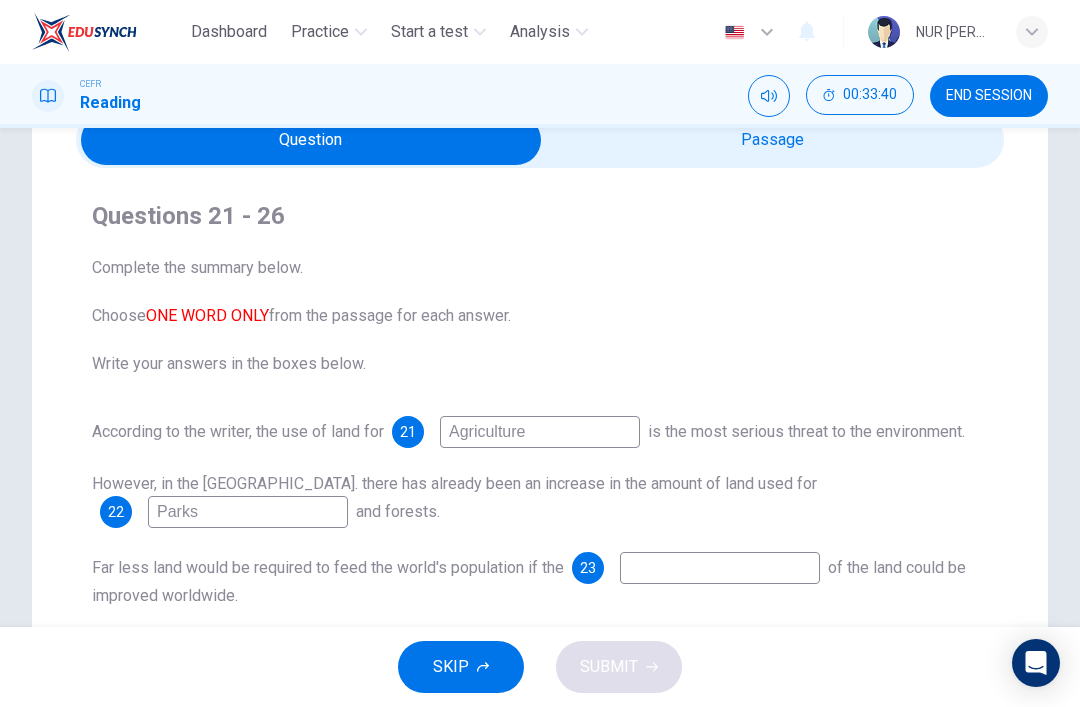 scroll, scrollTop: 102, scrollLeft: 0, axis: vertical 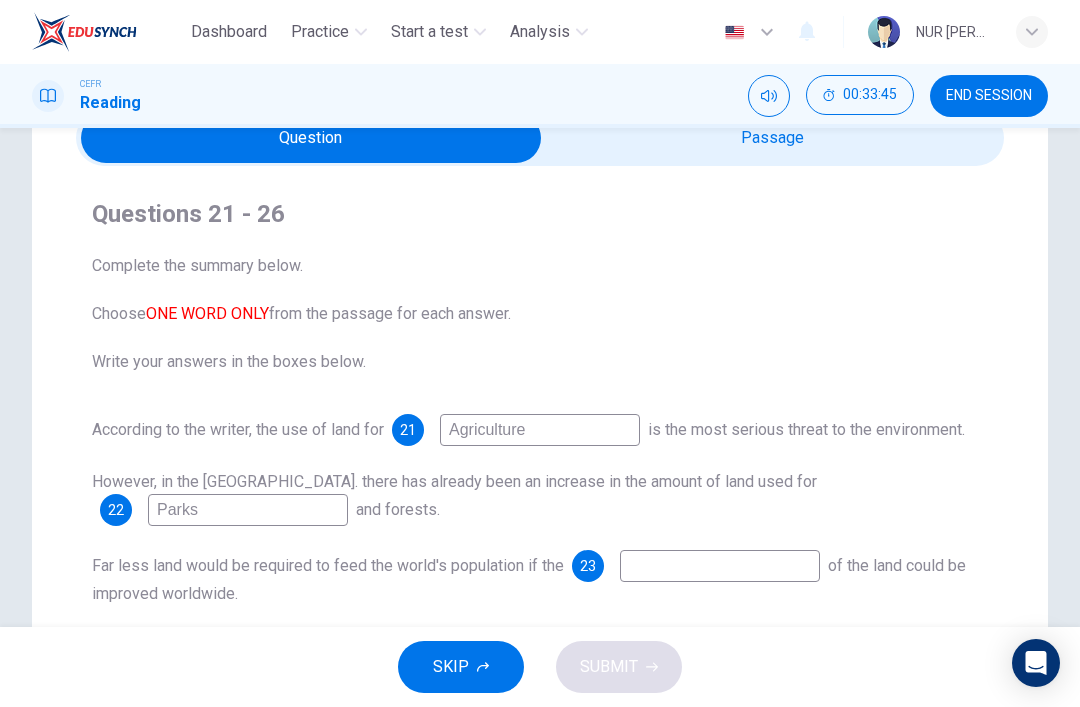 click at bounding box center (720, 566) 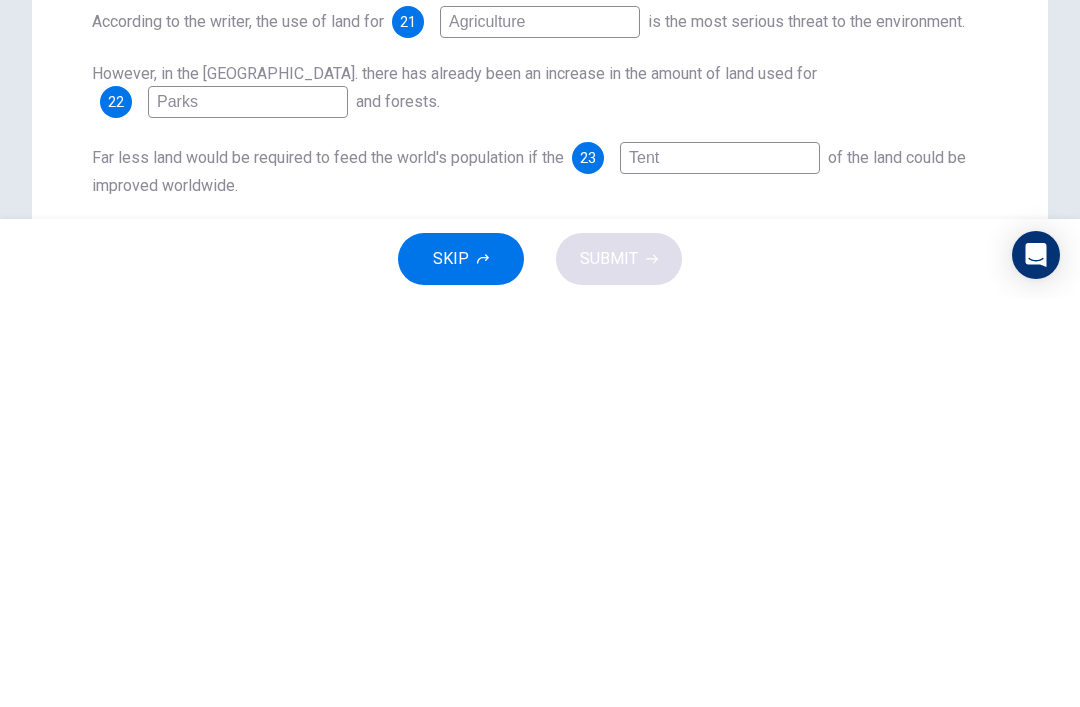 type on "Tenth" 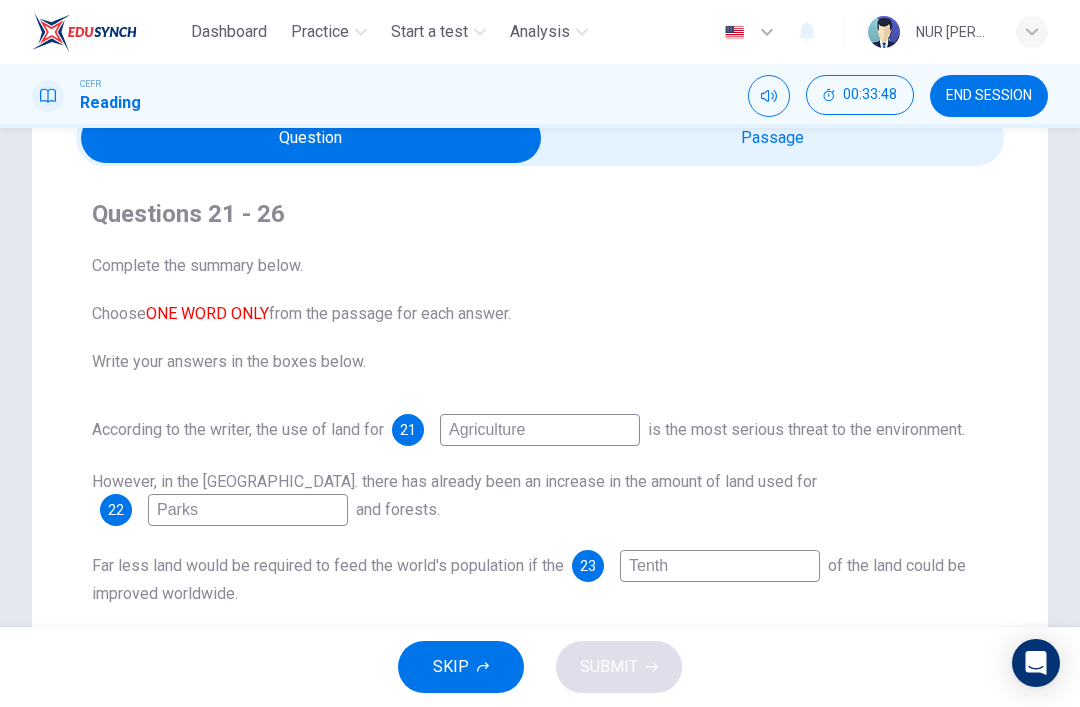 click at bounding box center [311, 138] 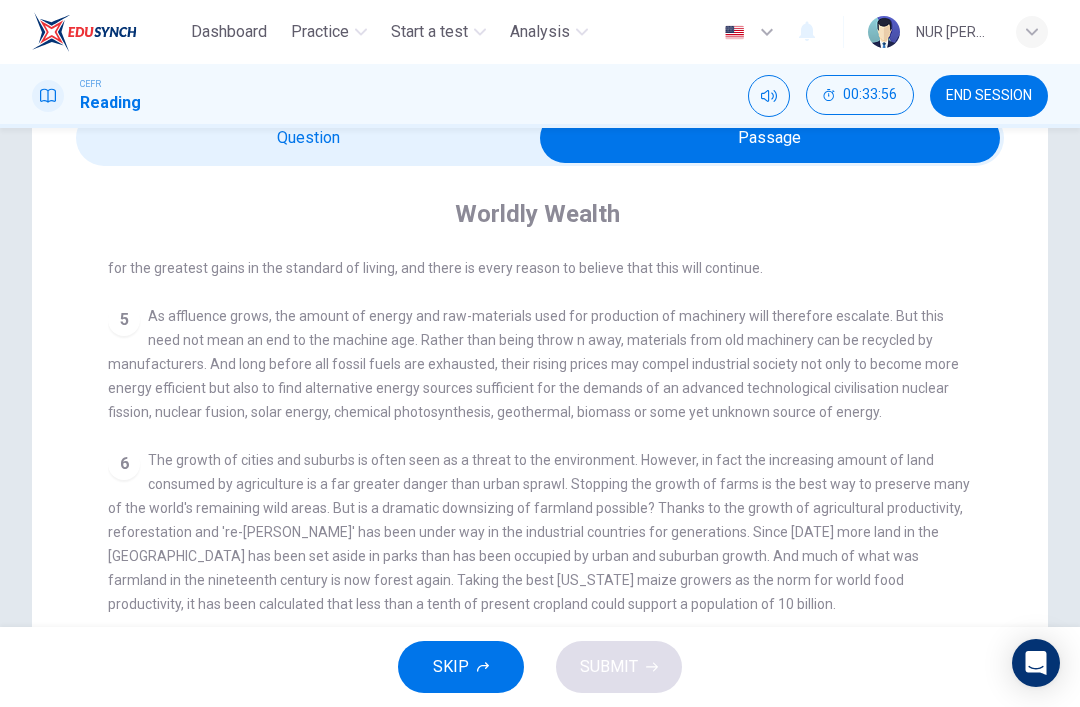 scroll, scrollTop: 742, scrollLeft: 0, axis: vertical 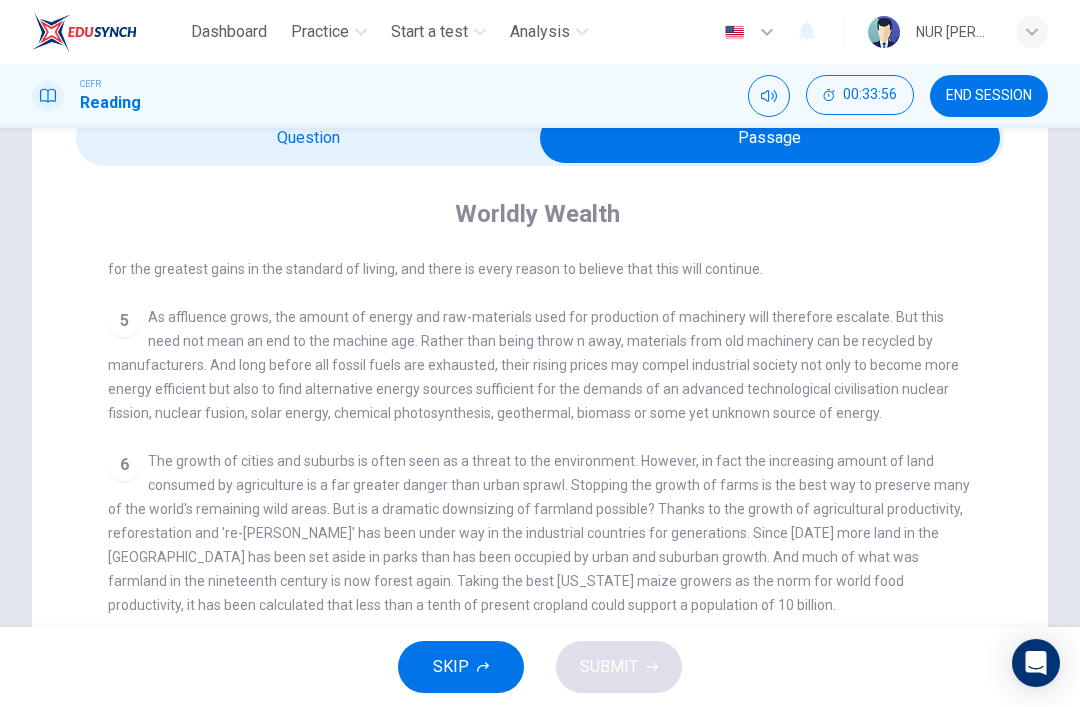click at bounding box center [770, 138] 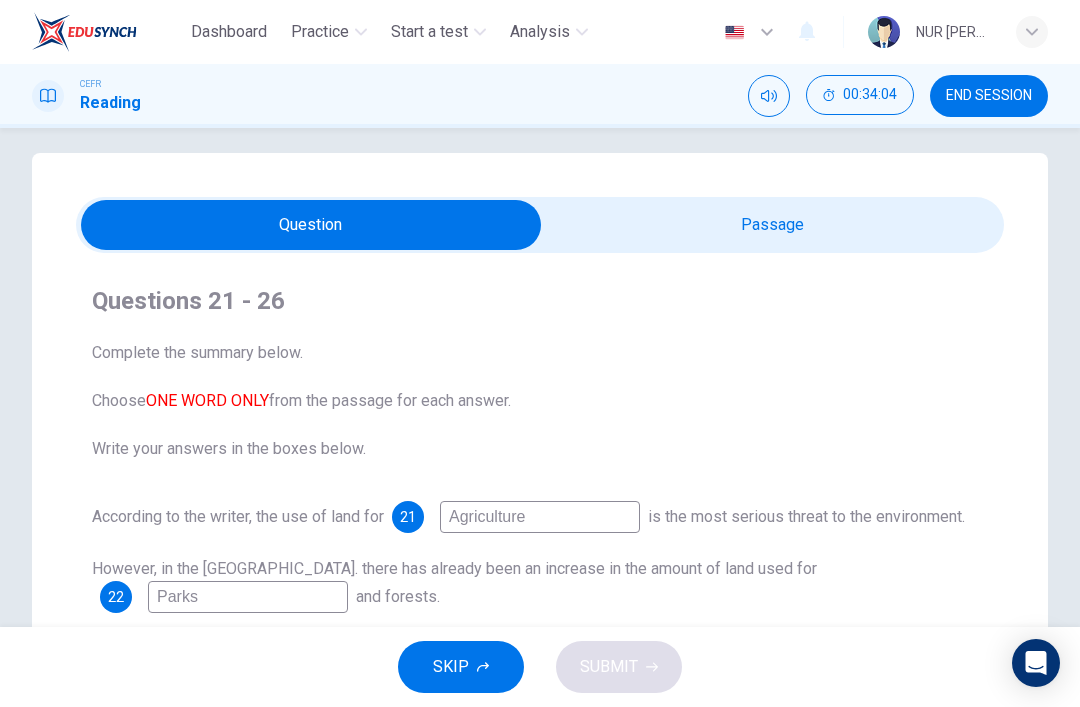 scroll, scrollTop: 13, scrollLeft: 0, axis: vertical 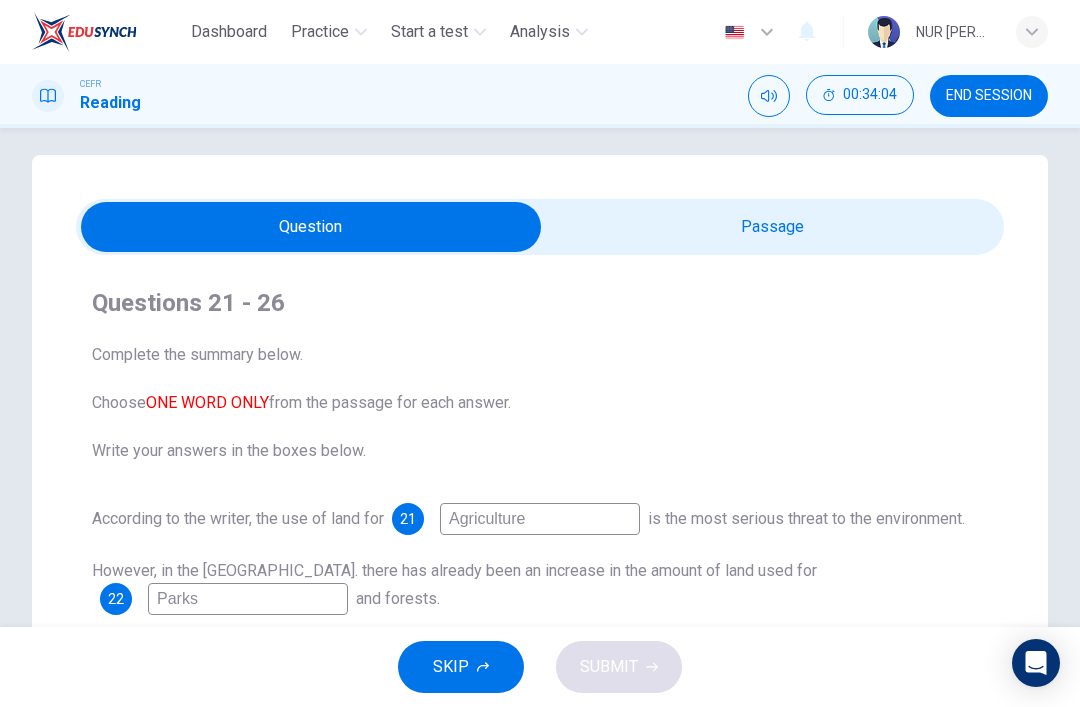 click at bounding box center [311, 227] 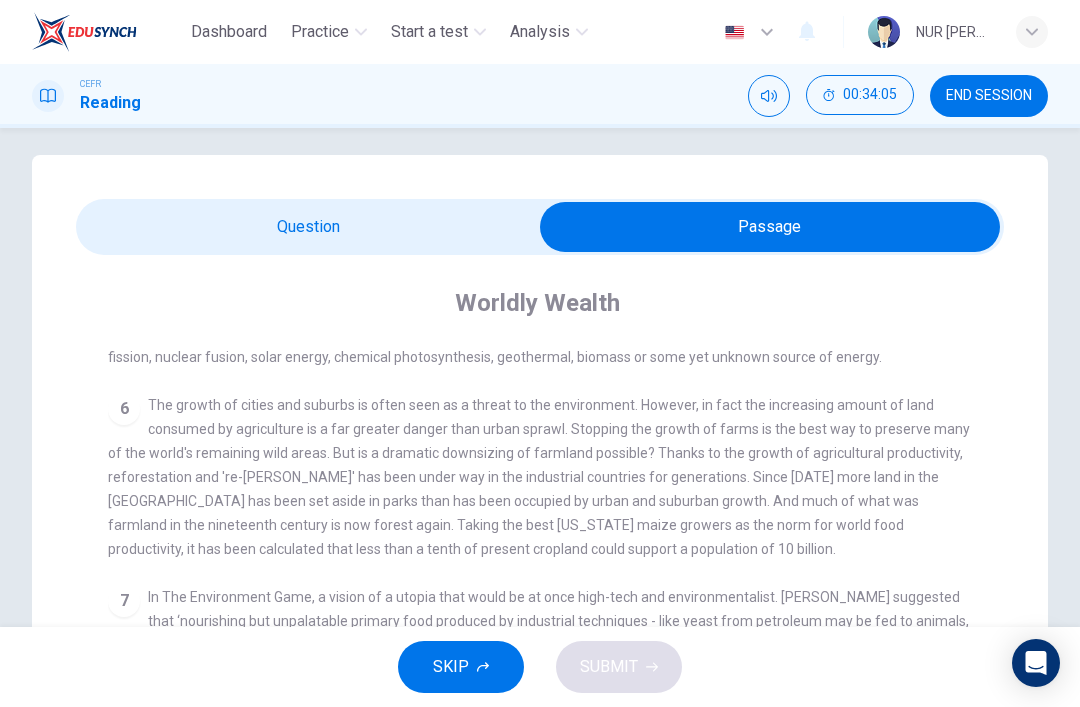 scroll, scrollTop: 905, scrollLeft: 0, axis: vertical 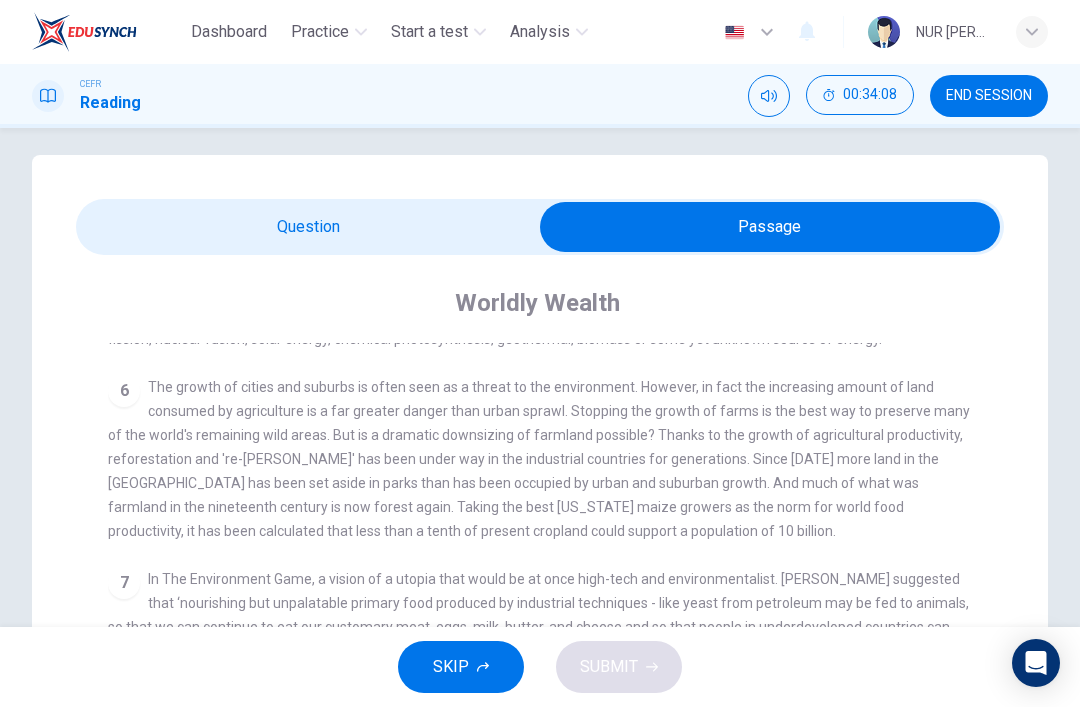click at bounding box center (770, 227) 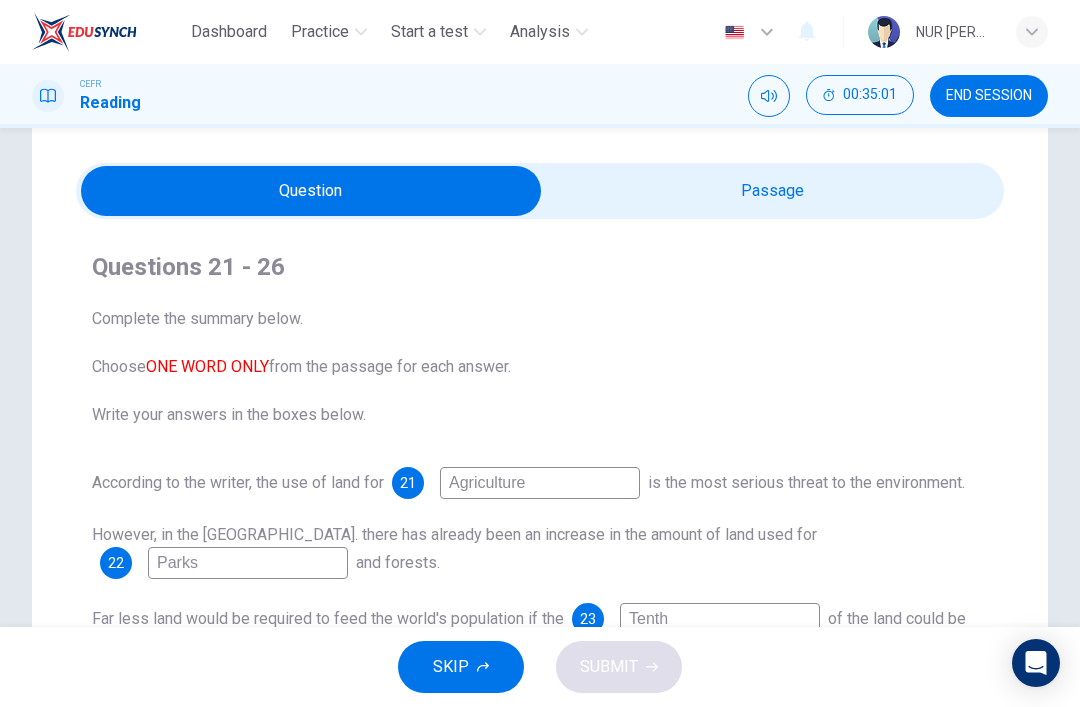 scroll, scrollTop: 45, scrollLeft: 0, axis: vertical 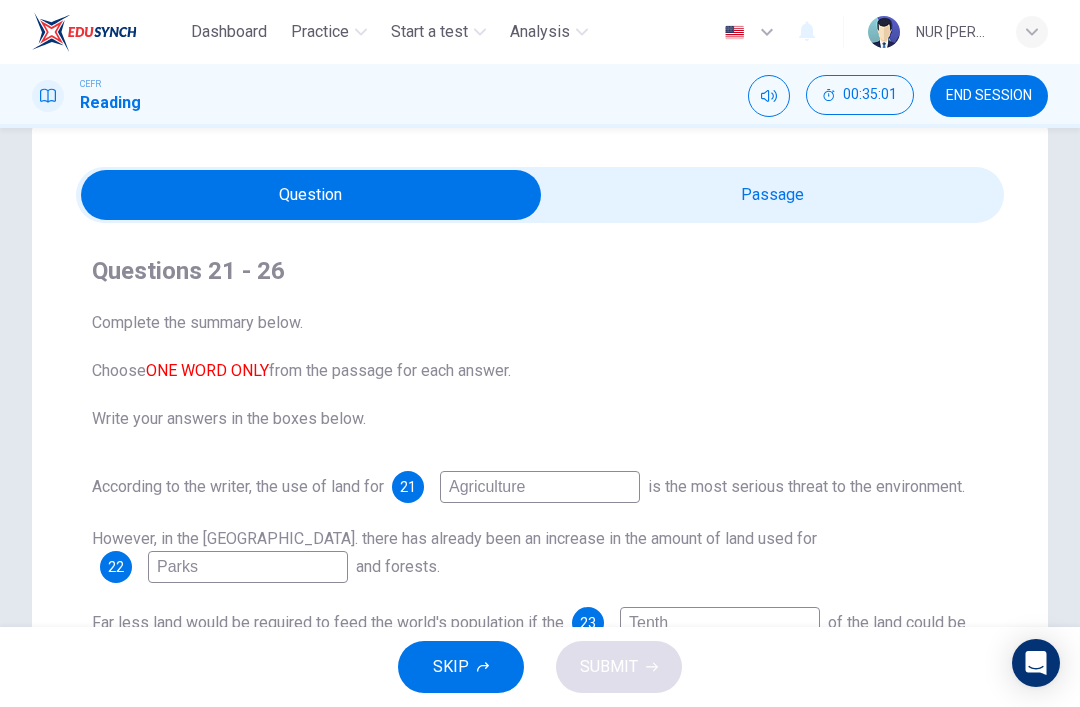 click at bounding box center [311, 195] 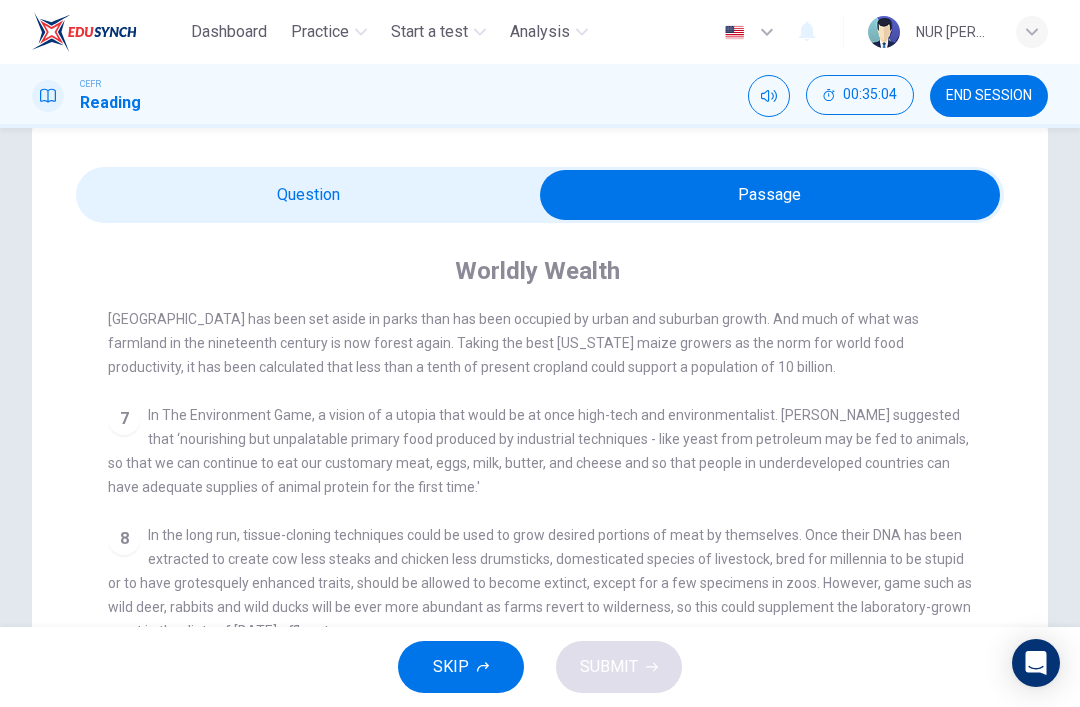 scroll, scrollTop: 1059, scrollLeft: 0, axis: vertical 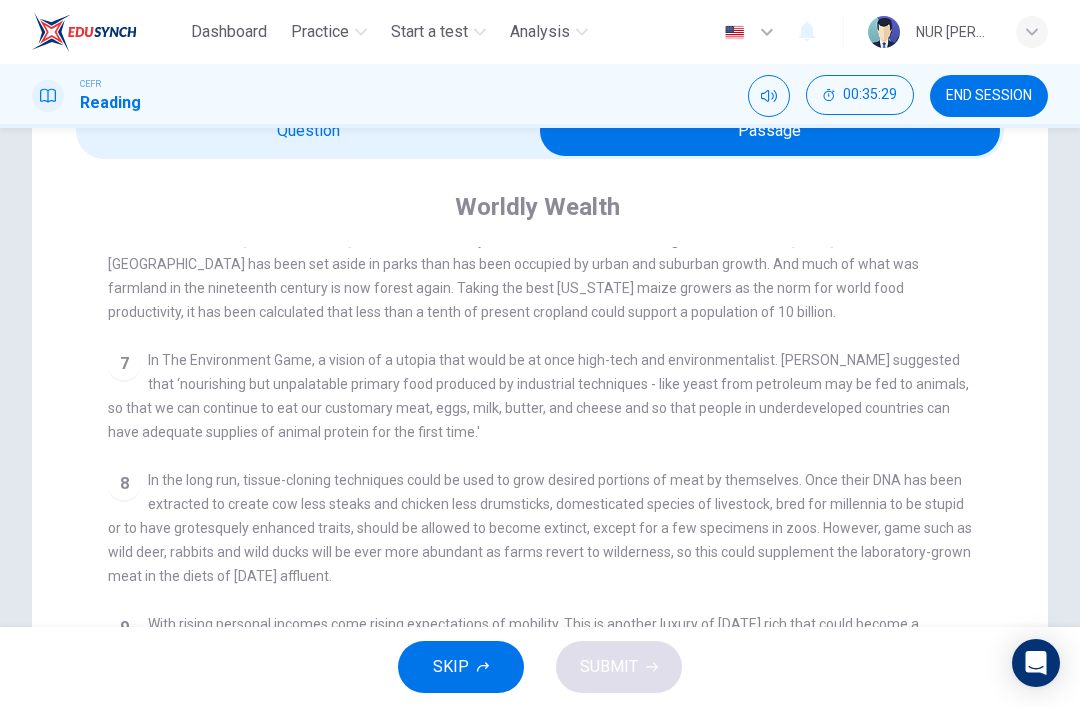 click at bounding box center (770, 131) 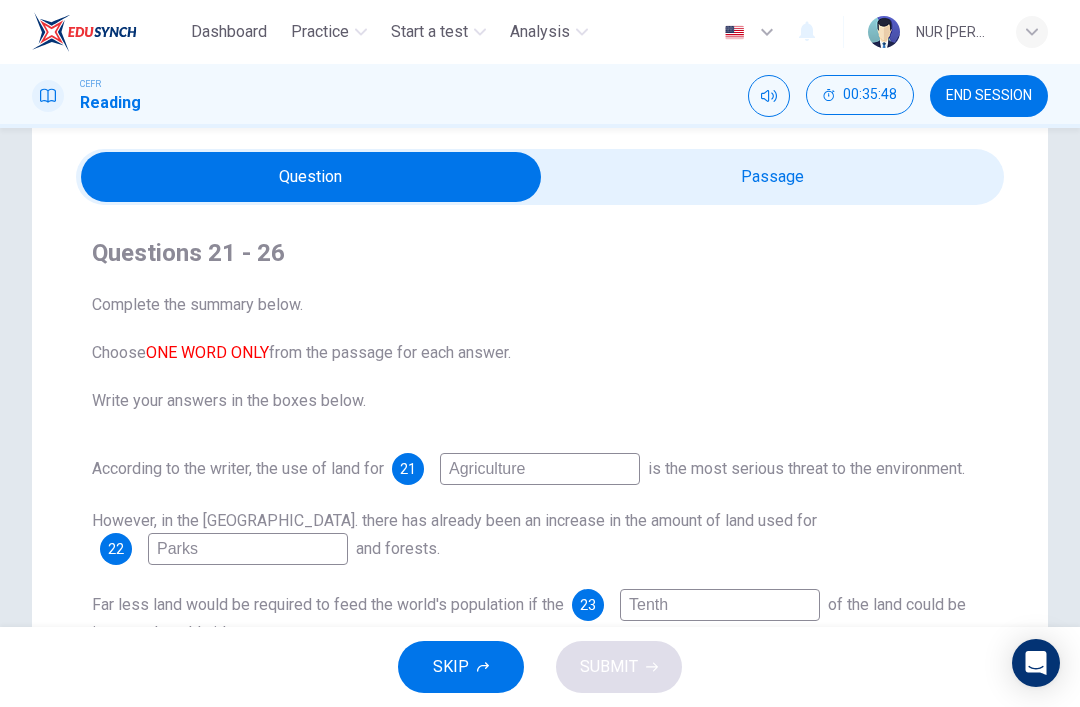 scroll, scrollTop: 52, scrollLeft: 0, axis: vertical 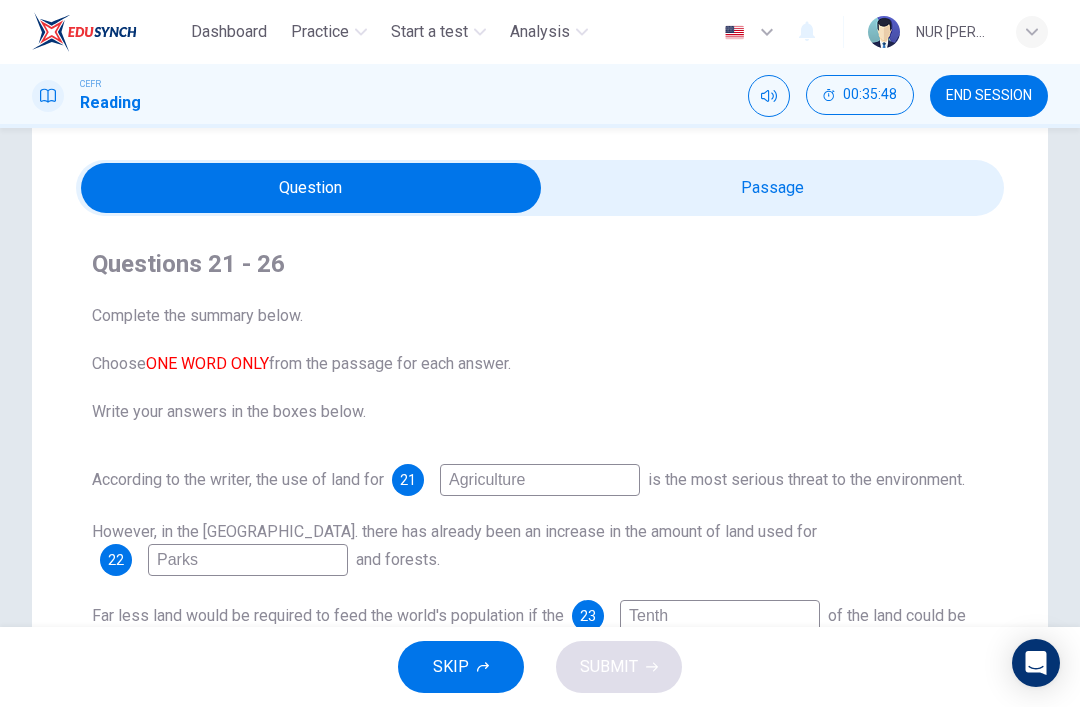 click at bounding box center (311, 188) 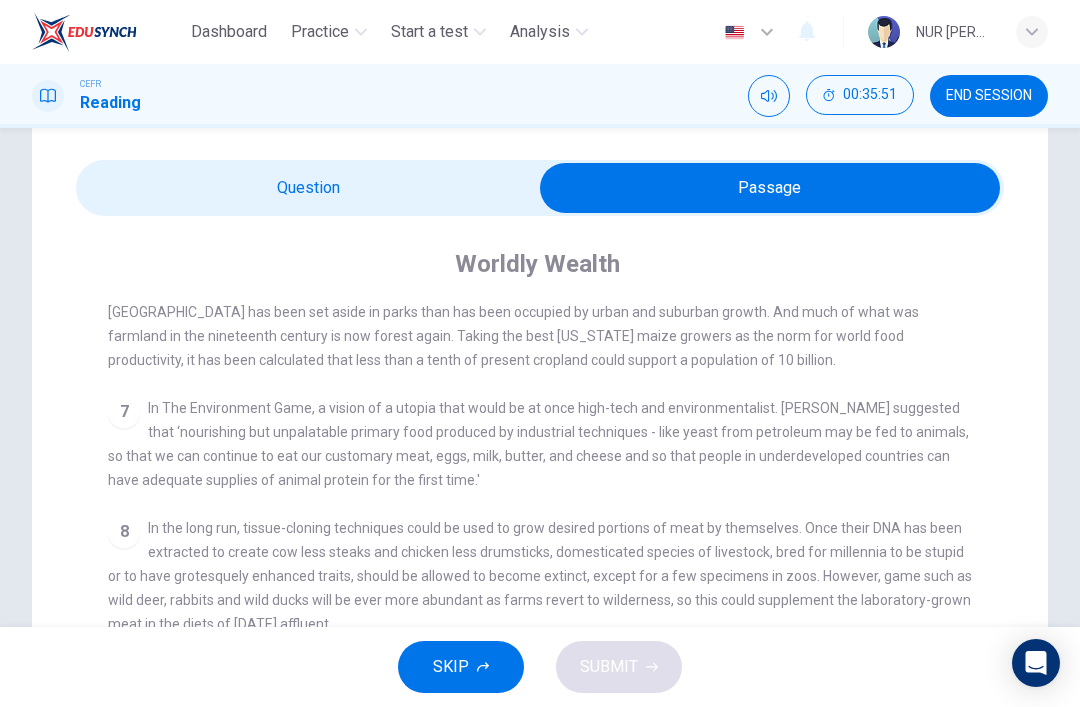 scroll, scrollTop: 1058, scrollLeft: 0, axis: vertical 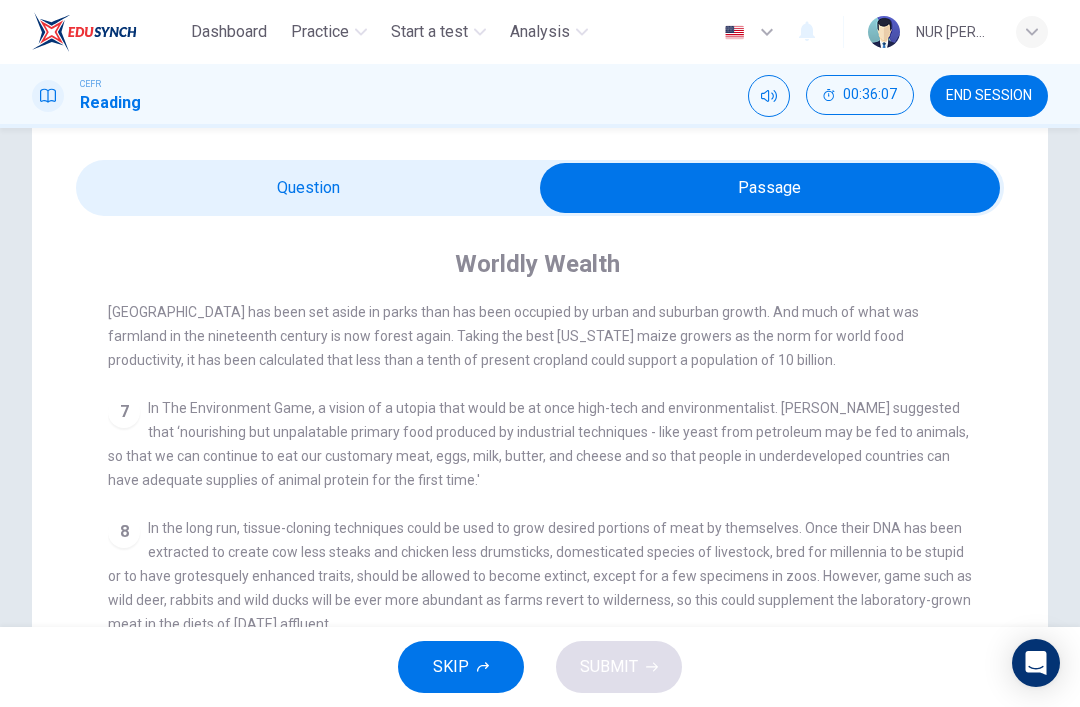 click at bounding box center (770, 188) 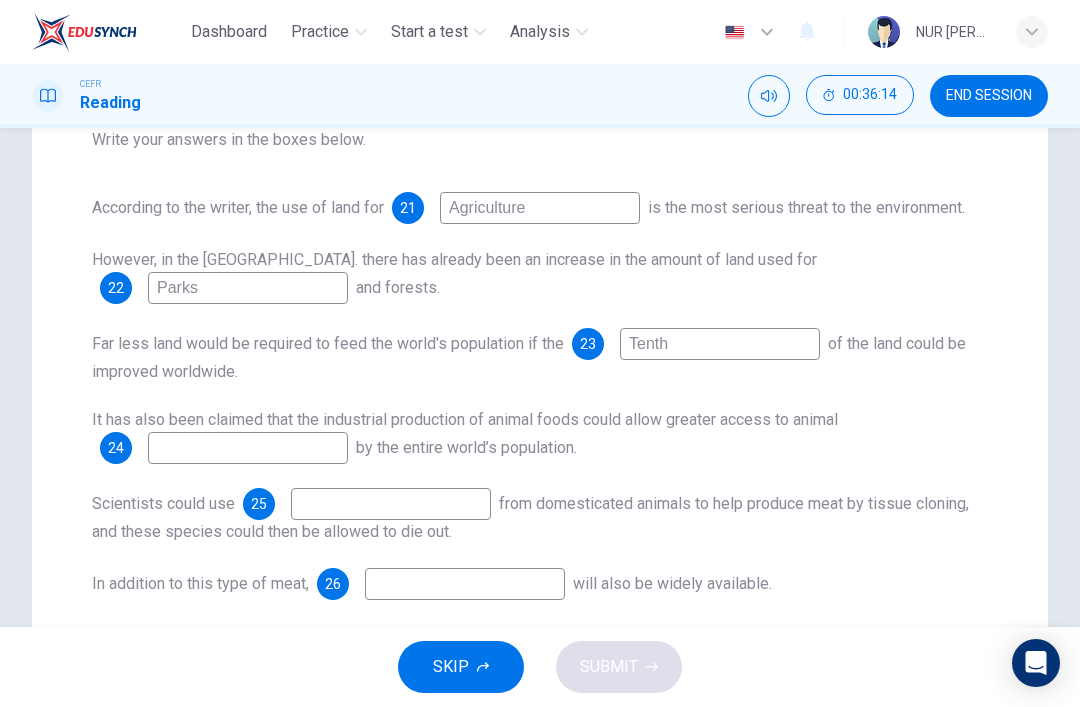 scroll, scrollTop: 325, scrollLeft: 0, axis: vertical 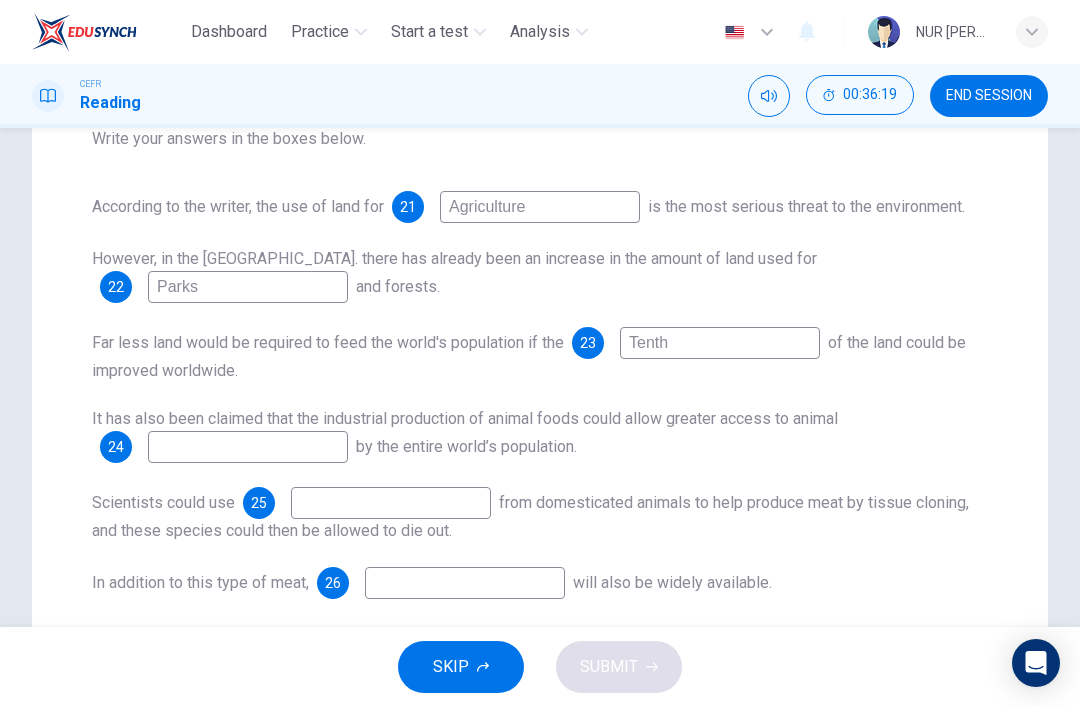 click at bounding box center (248, 447) 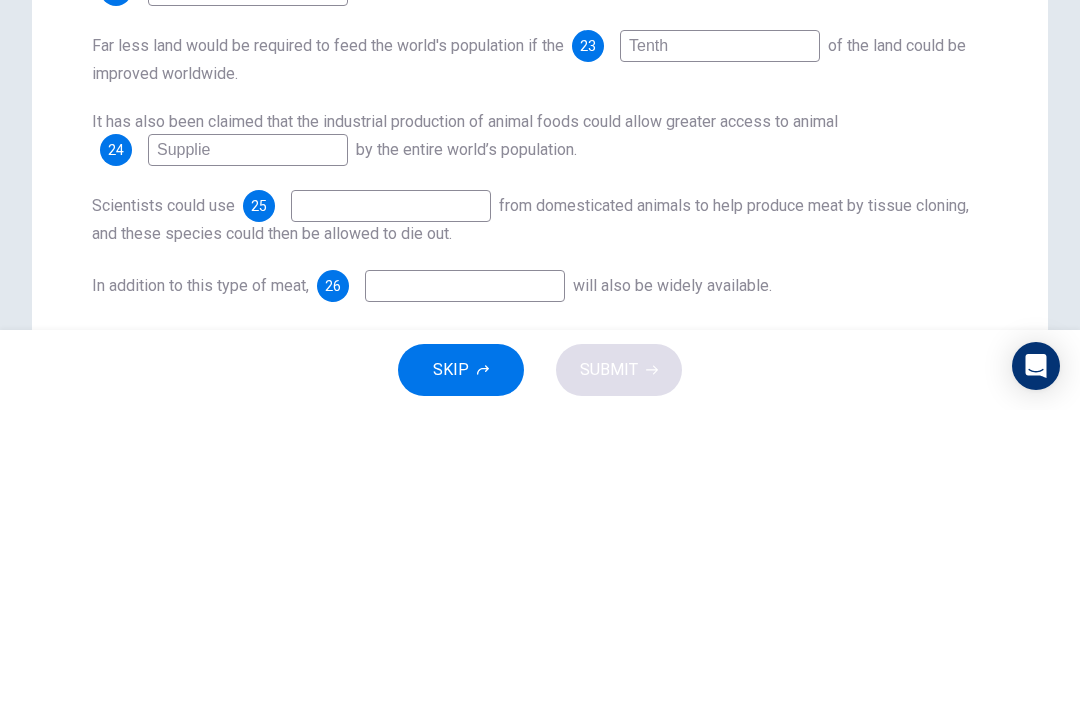 type on "Supplies" 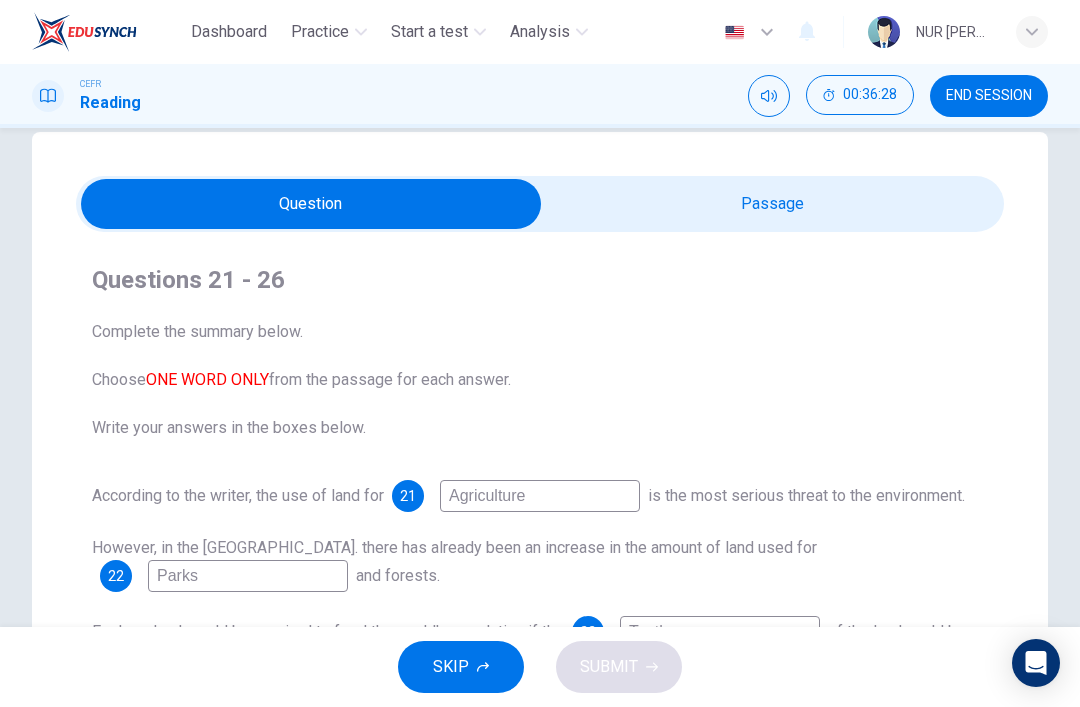 scroll, scrollTop: 27, scrollLeft: 0, axis: vertical 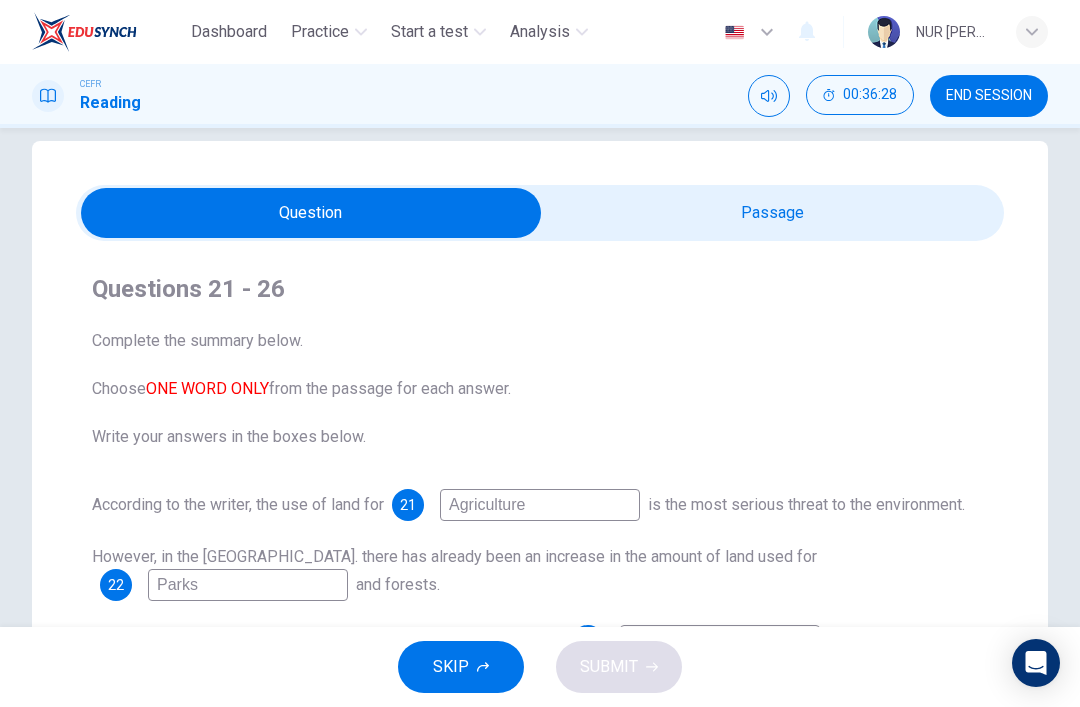 click at bounding box center [311, 213] 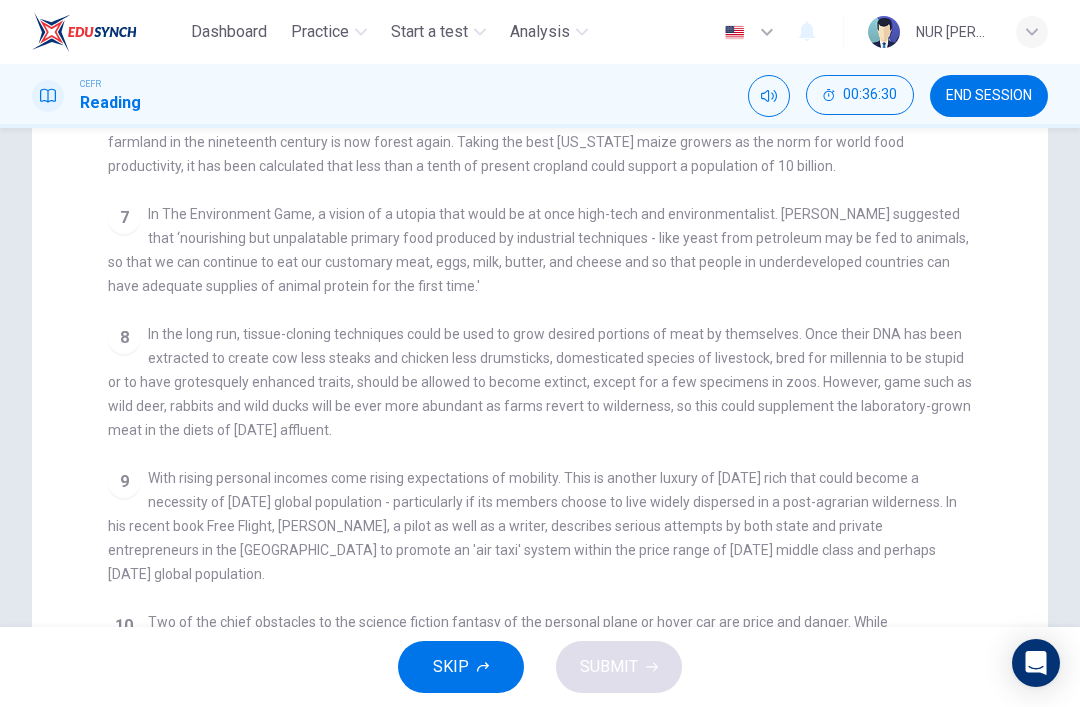 scroll, scrollTop: 247, scrollLeft: 0, axis: vertical 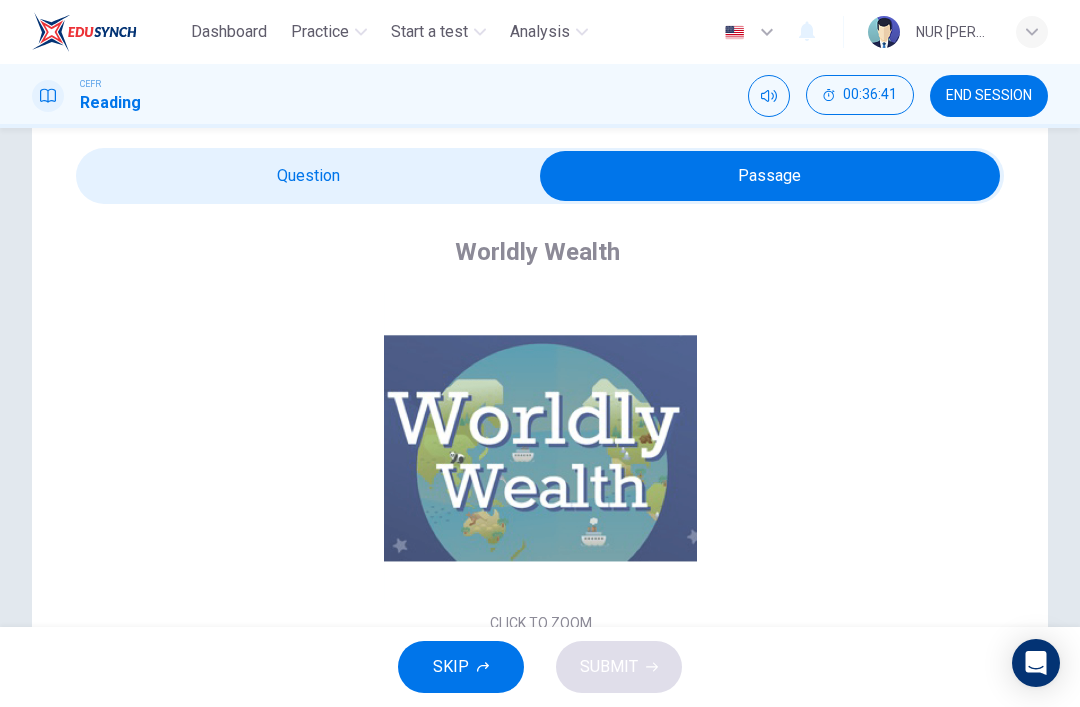 click at bounding box center [770, 176] 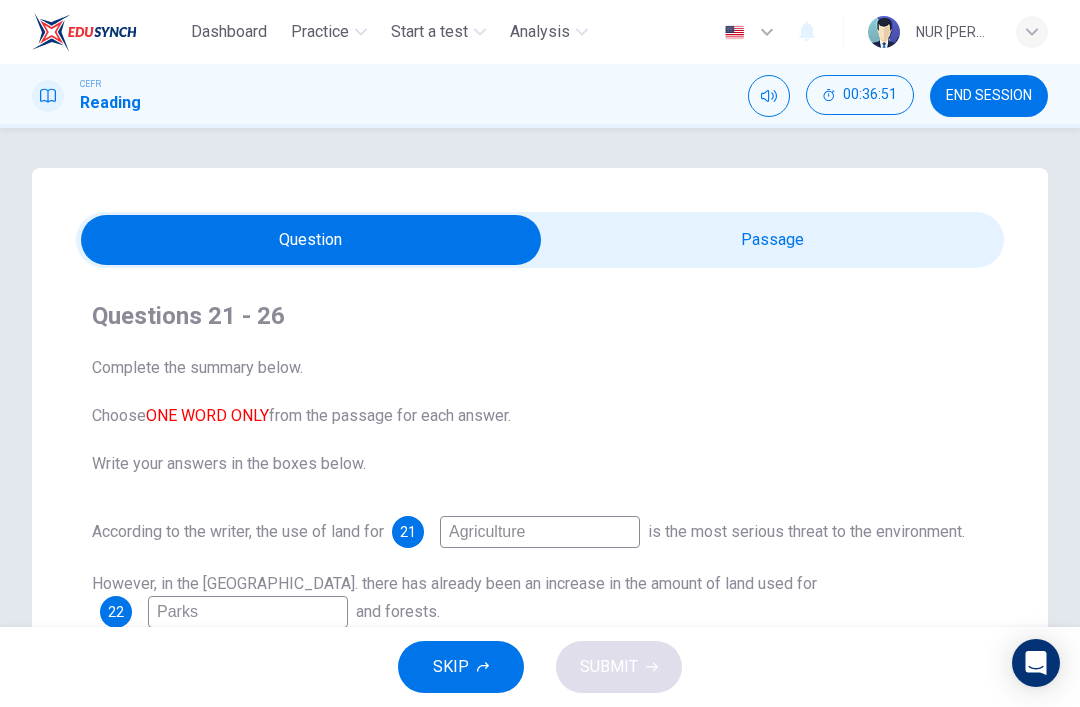 scroll, scrollTop: 0, scrollLeft: 0, axis: both 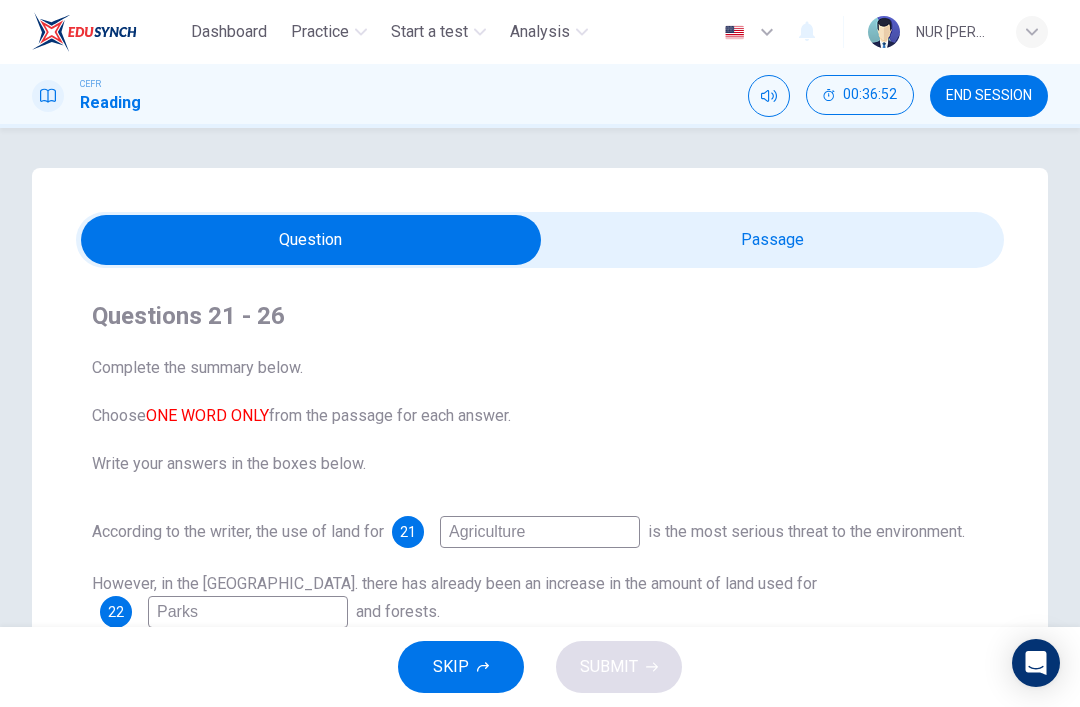 click at bounding box center [311, 240] 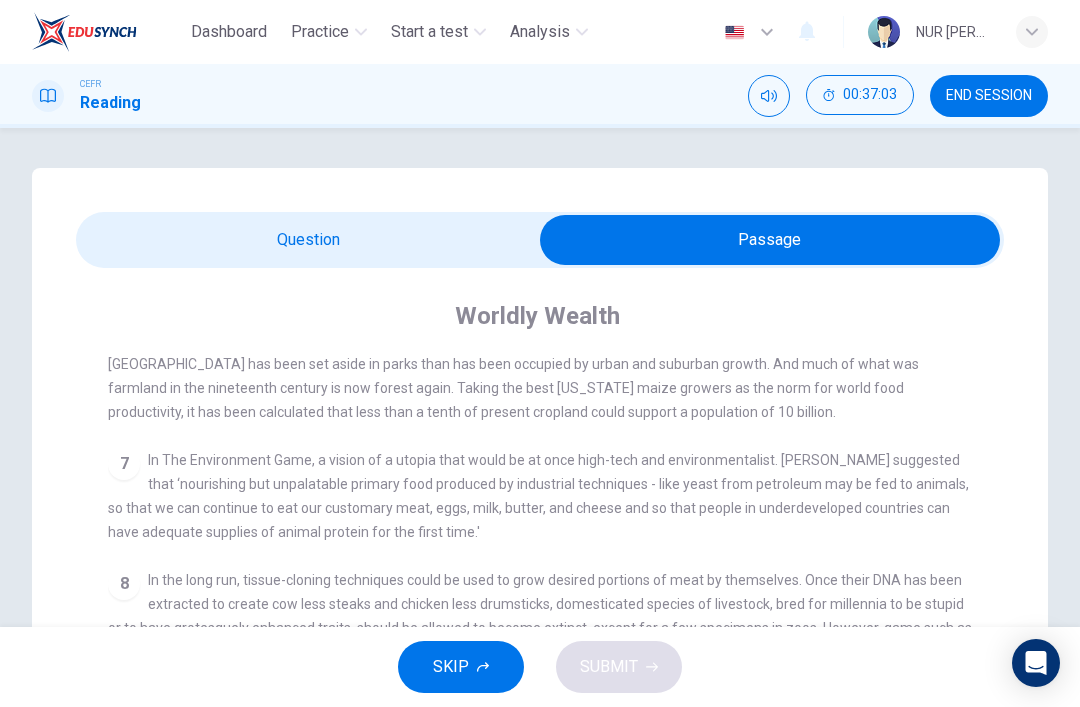 scroll, scrollTop: 1058, scrollLeft: 0, axis: vertical 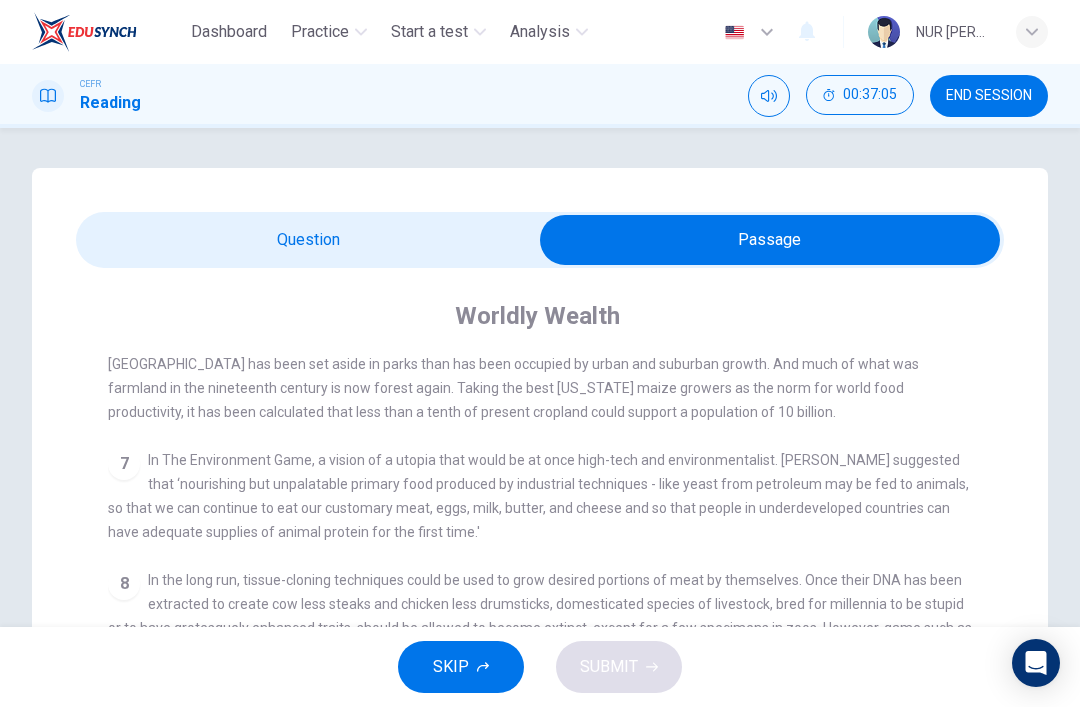 click at bounding box center (770, 240) 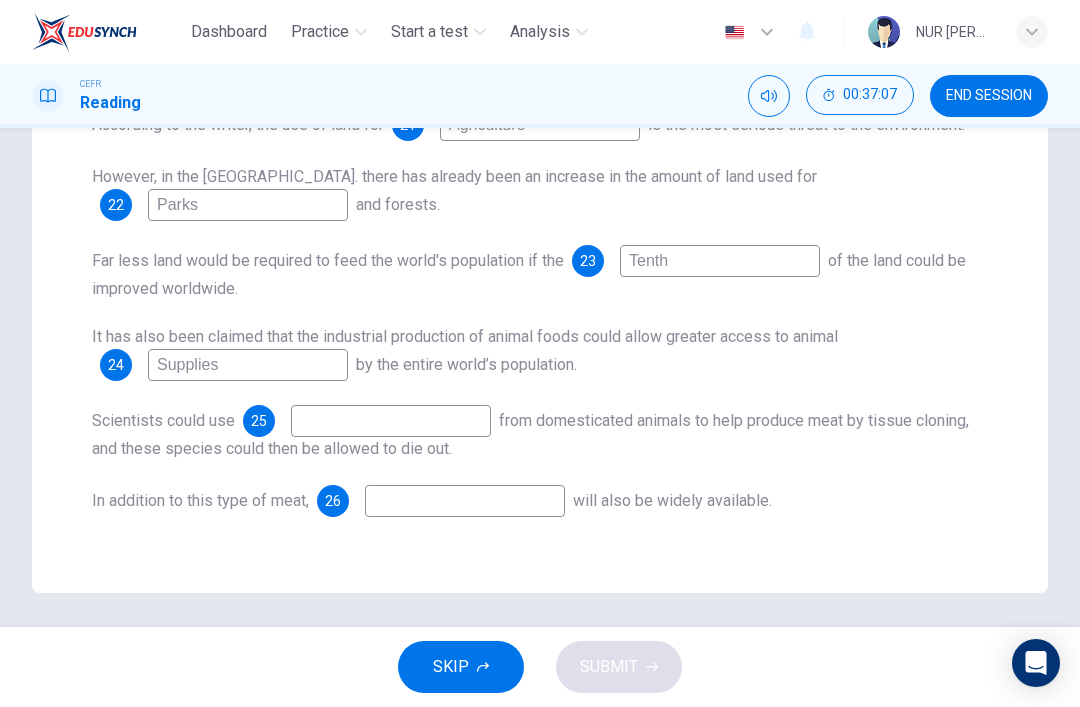 scroll, scrollTop: 409, scrollLeft: 0, axis: vertical 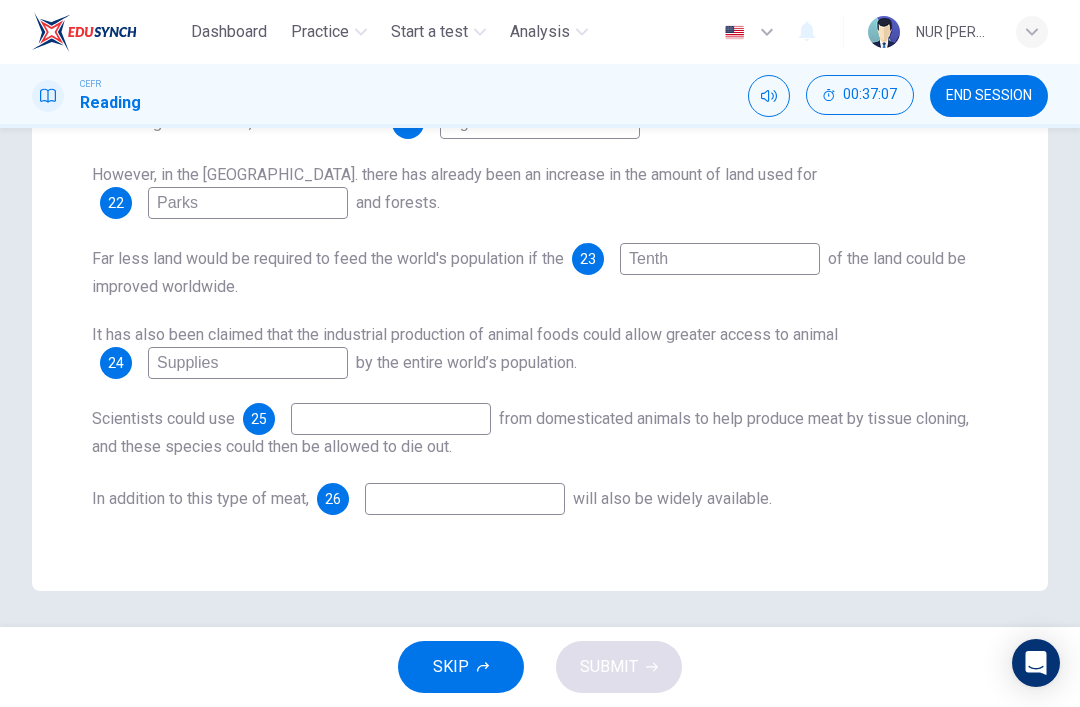 click on "Supplies" at bounding box center [248, 363] 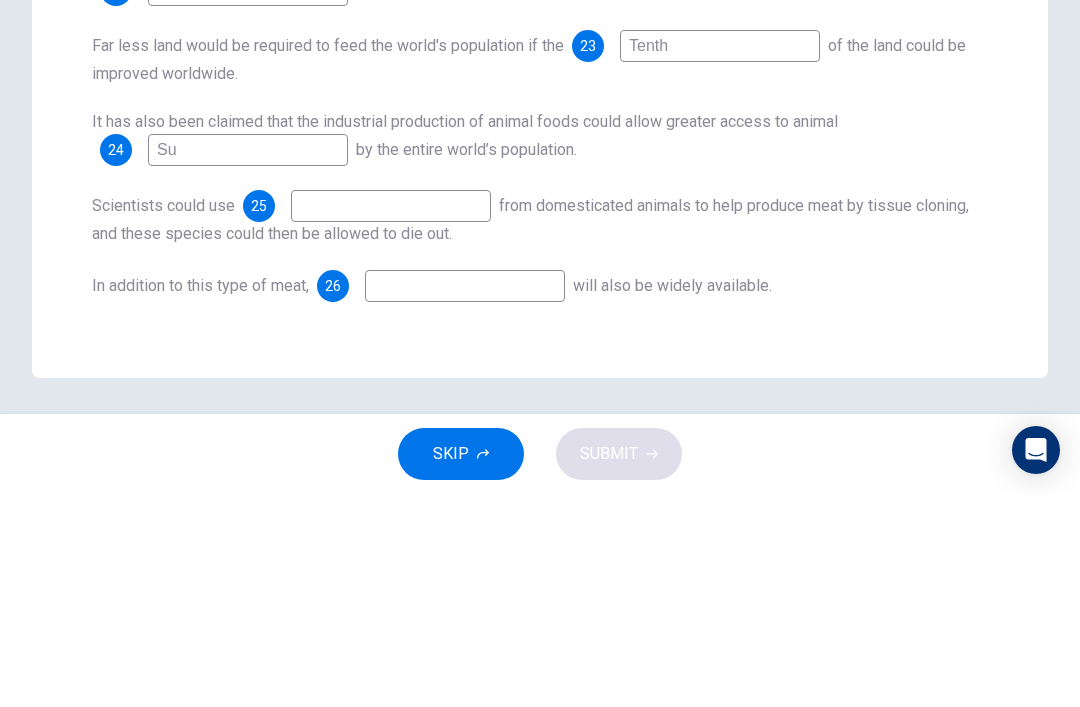 type on "S" 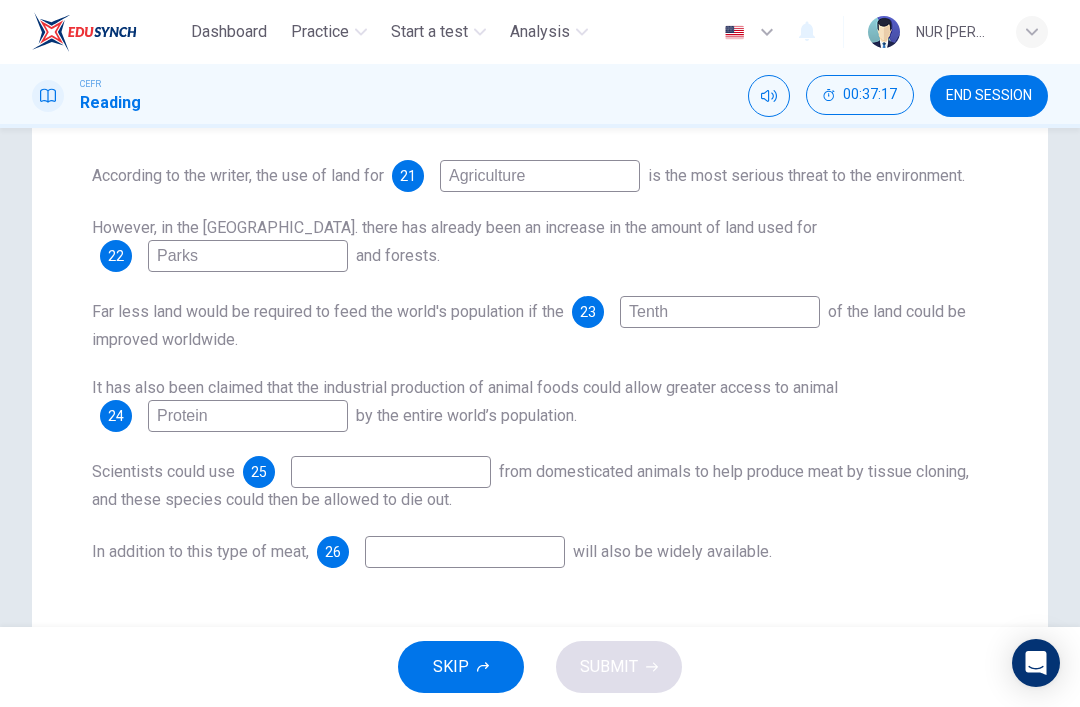 scroll, scrollTop: 339, scrollLeft: 0, axis: vertical 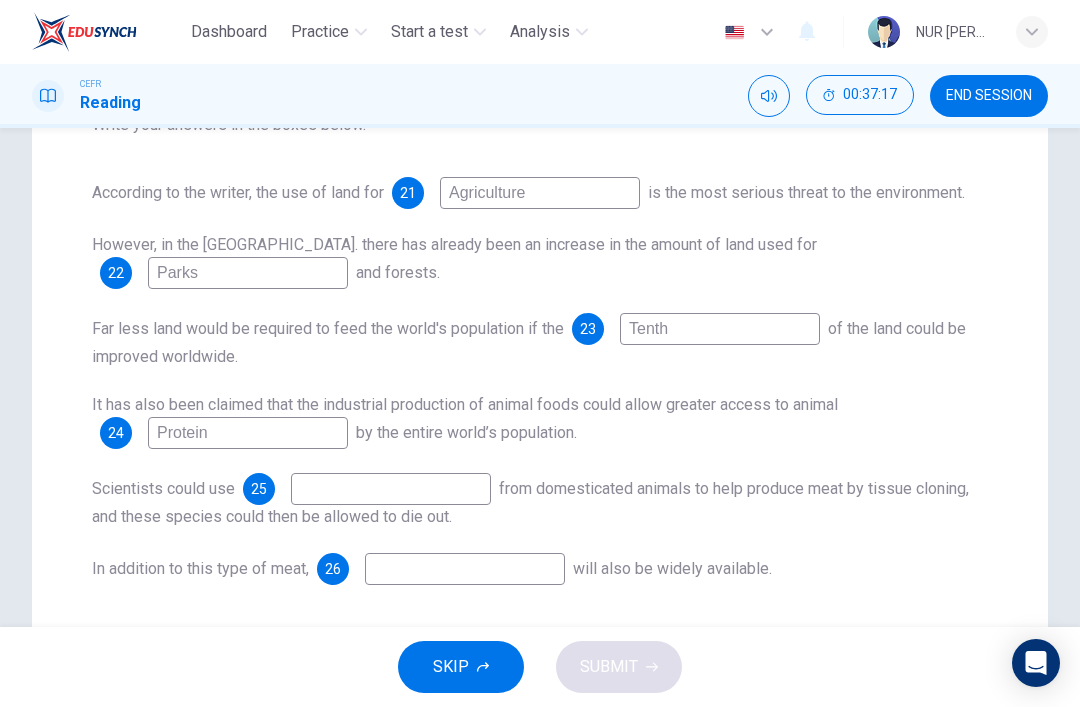 type on "Protein" 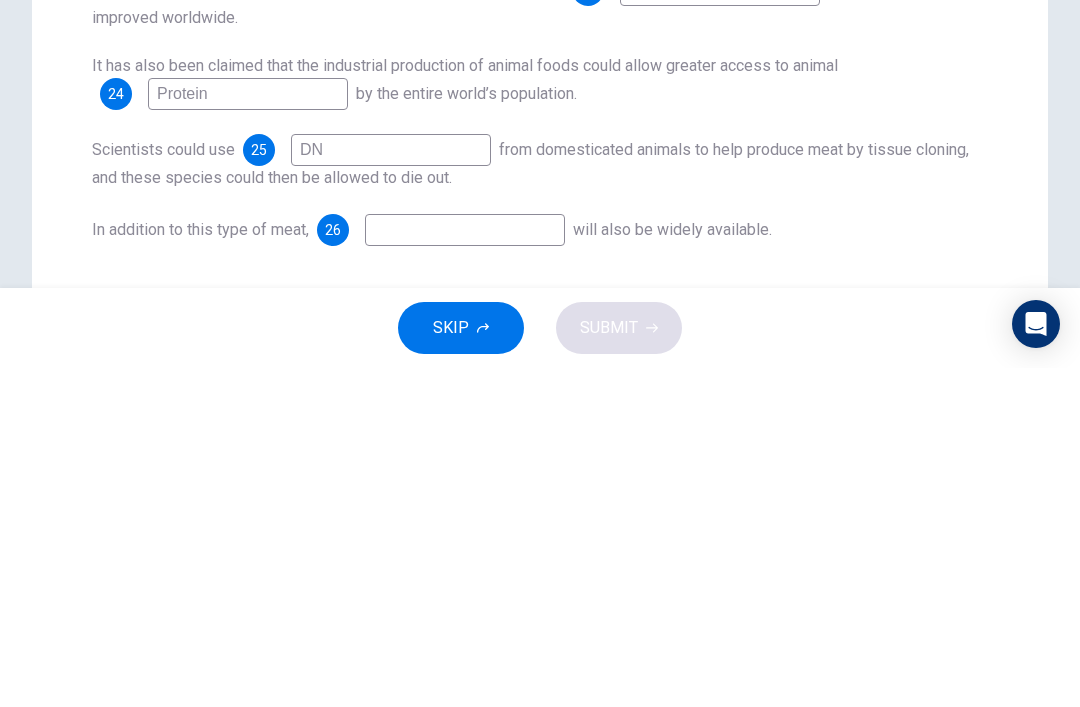 type on "DNA" 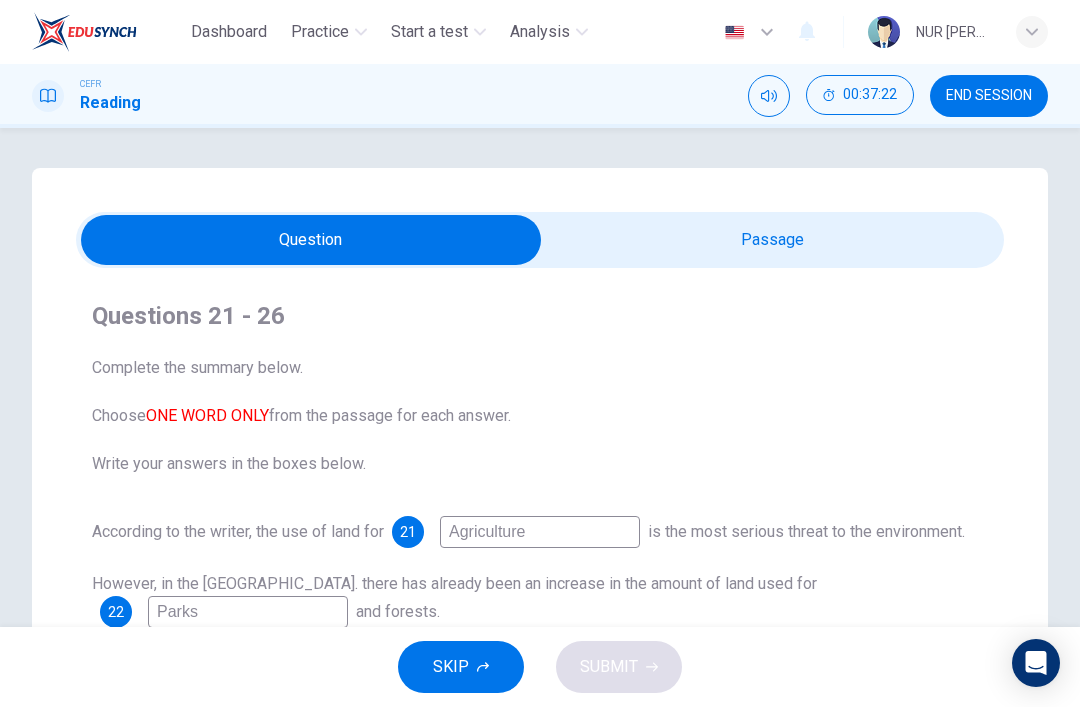 scroll, scrollTop: 0, scrollLeft: 0, axis: both 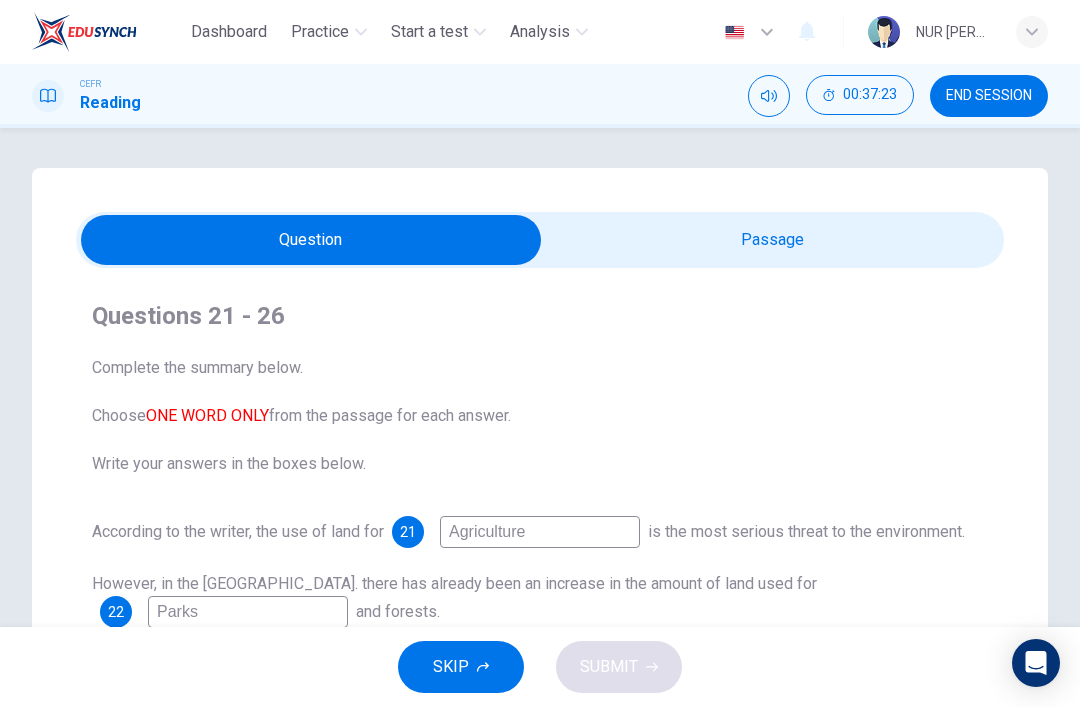 click at bounding box center (311, 240) 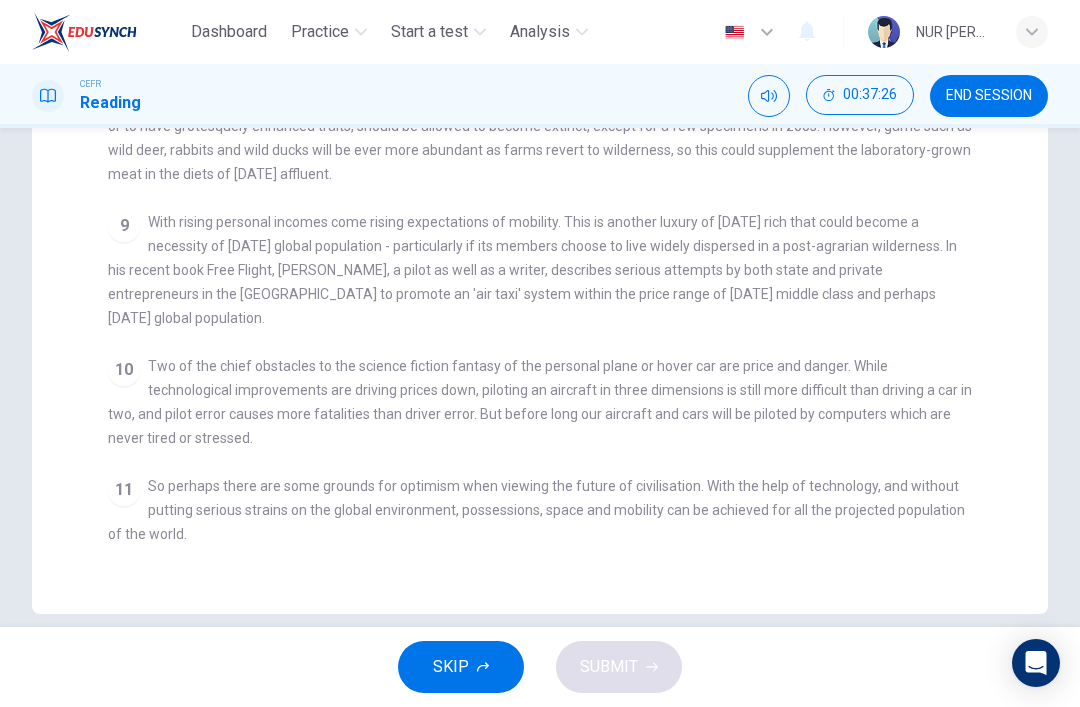 scroll, scrollTop: 506, scrollLeft: 0, axis: vertical 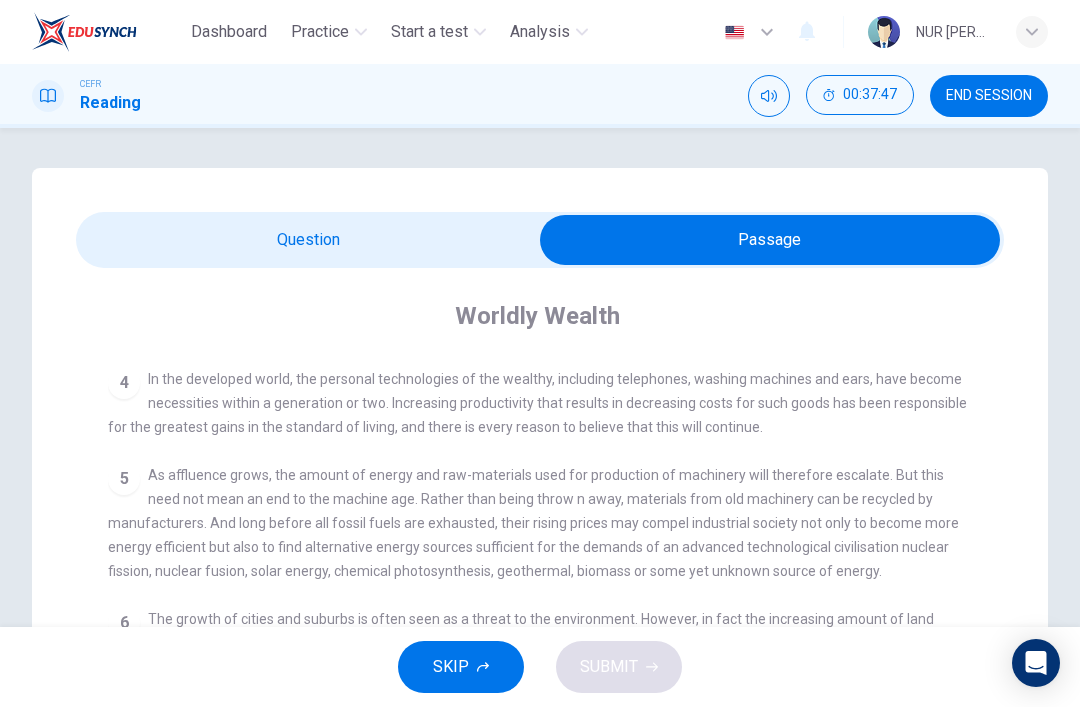 click at bounding box center (770, 240) 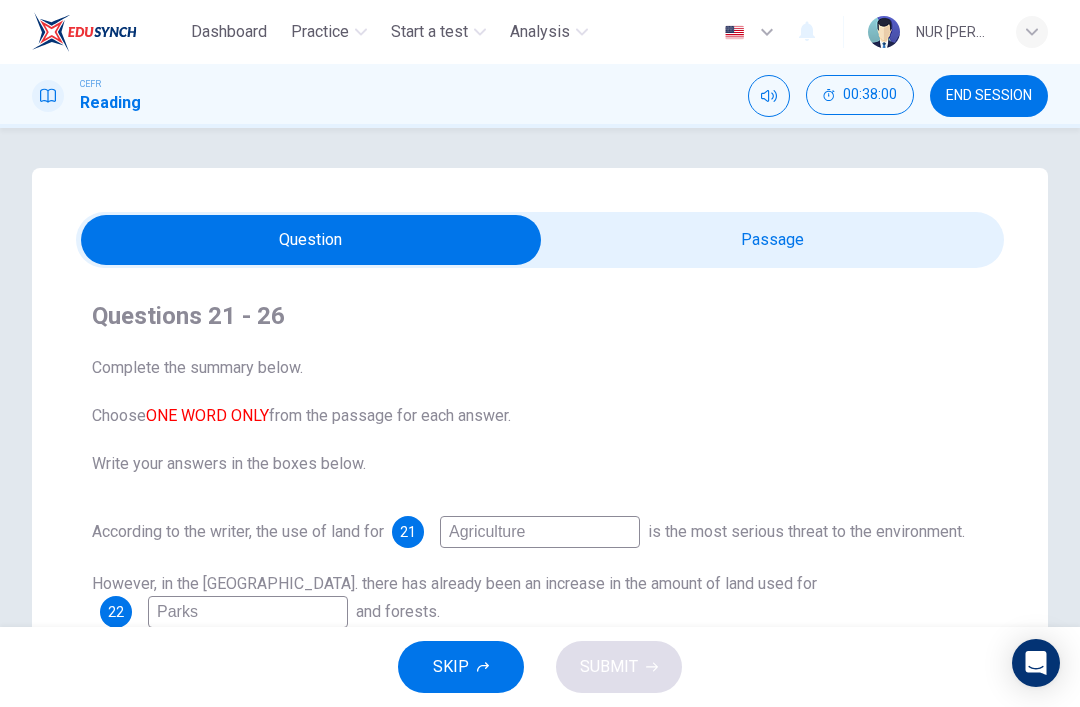scroll, scrollTop: 0, scrollLeft: 0, axis: both 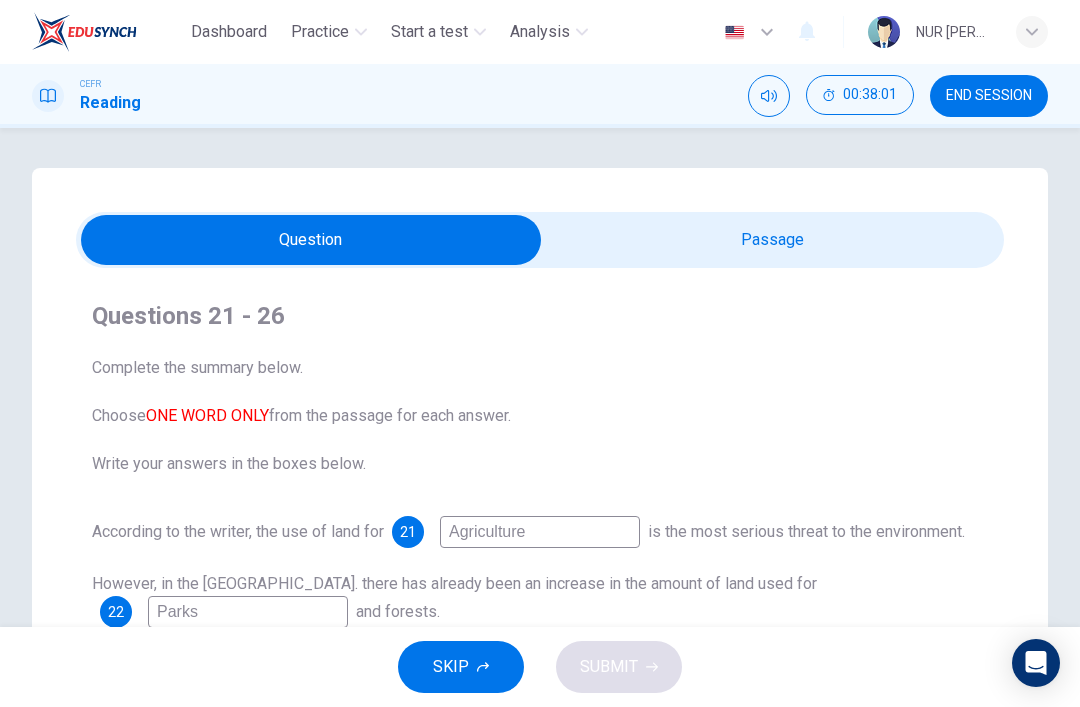 click at bounding box center [311, 240] 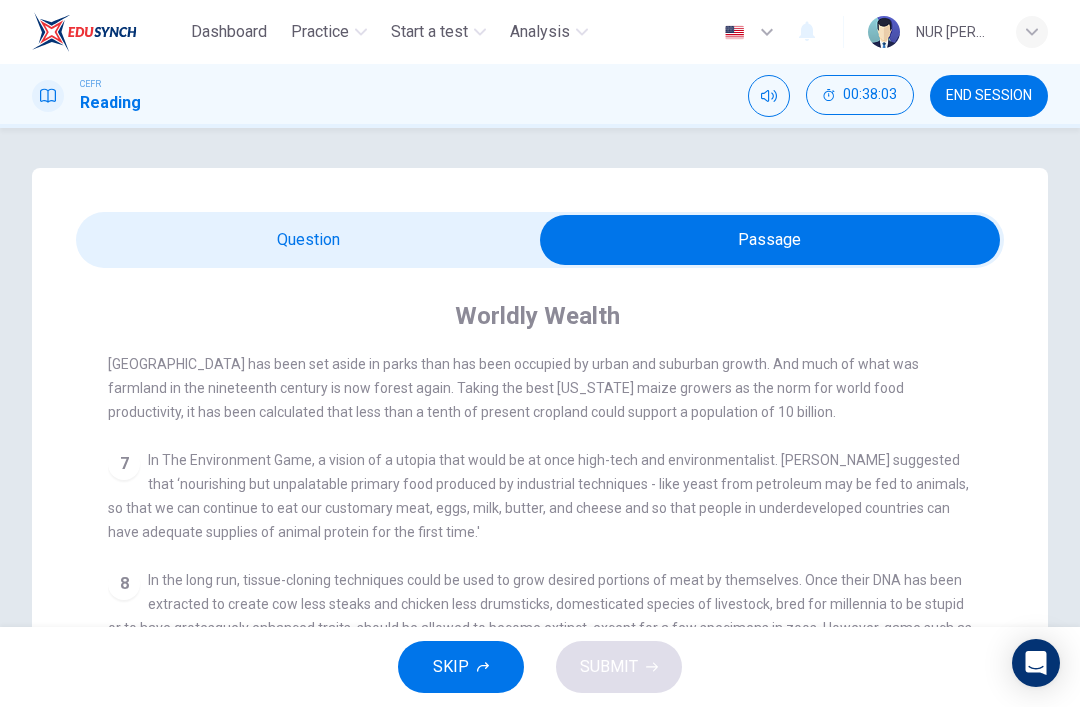 scroll, scrollTop: 1058, scrollLeft: 0, axis: vertical 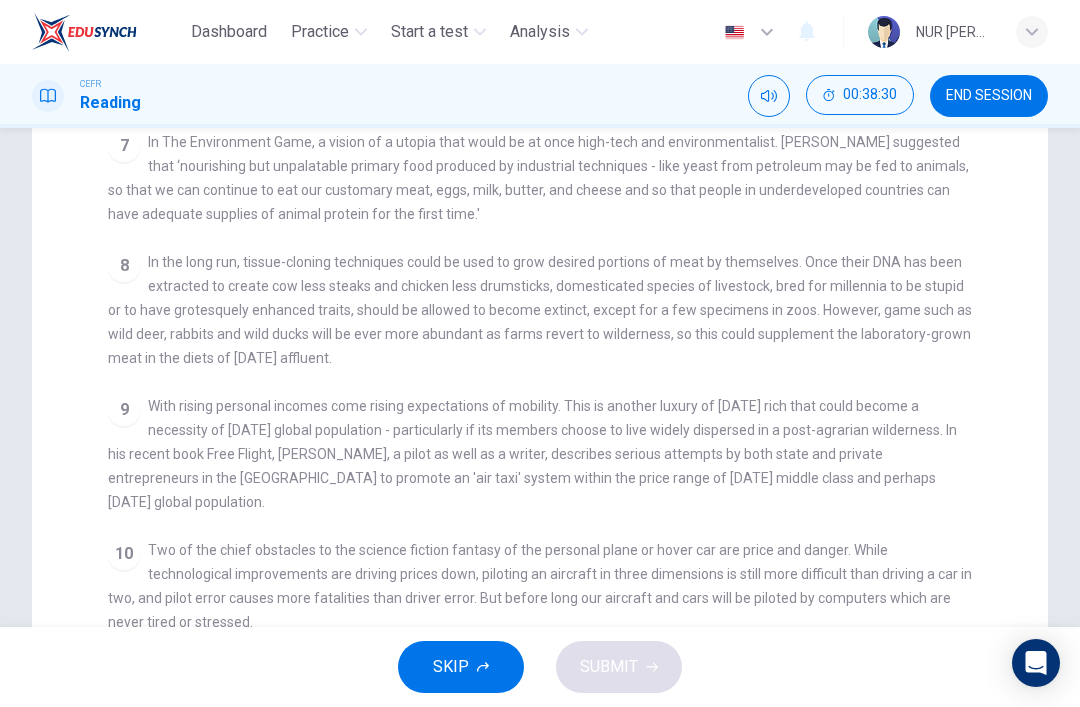 click on "CLICK TO ZOOM Click to Zoom 1 Can the future population of the world enjoy a comfortable lifestyle, with possessions, space and mobility, without crippling the environment? 2 The world's population is expected to stabilise at around nine billion. Will it be possible for nine billion people to have the lifestyle enjoyed today only by the wealthy? One school of thought says no: not only should the majority of the world's people resign themselves to poverty forever, but rich nations must also revert to simpler lifestyles in order to save the planet. 3 4 In the developed world, the personal technologies of the wealthy, including telephones, washing machines and ears, have become necessities within a generation or two. Increasing productivity that results in decreasing costs for such goods has been responsible for the greatest gains in the standard of living, and there is every reason to believe that this will continue. 5 6 7 8 9 10 11" at bounding box center [553, 396] 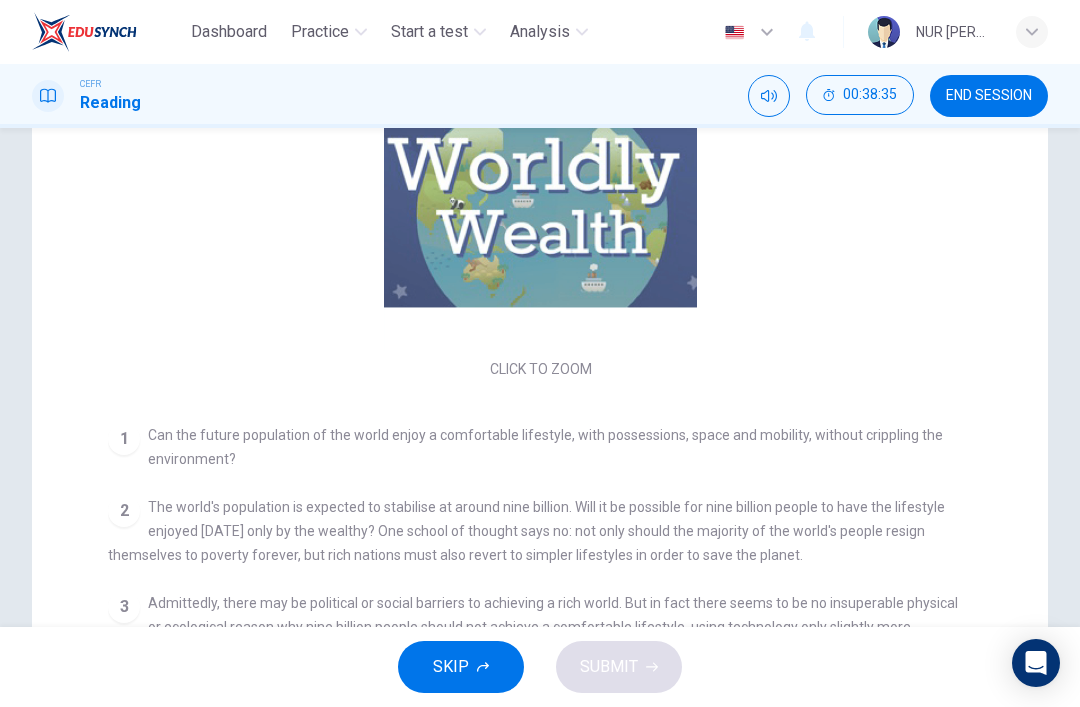 scroll, scrollTop: -6, scrollLeft: 0, axis: vertical 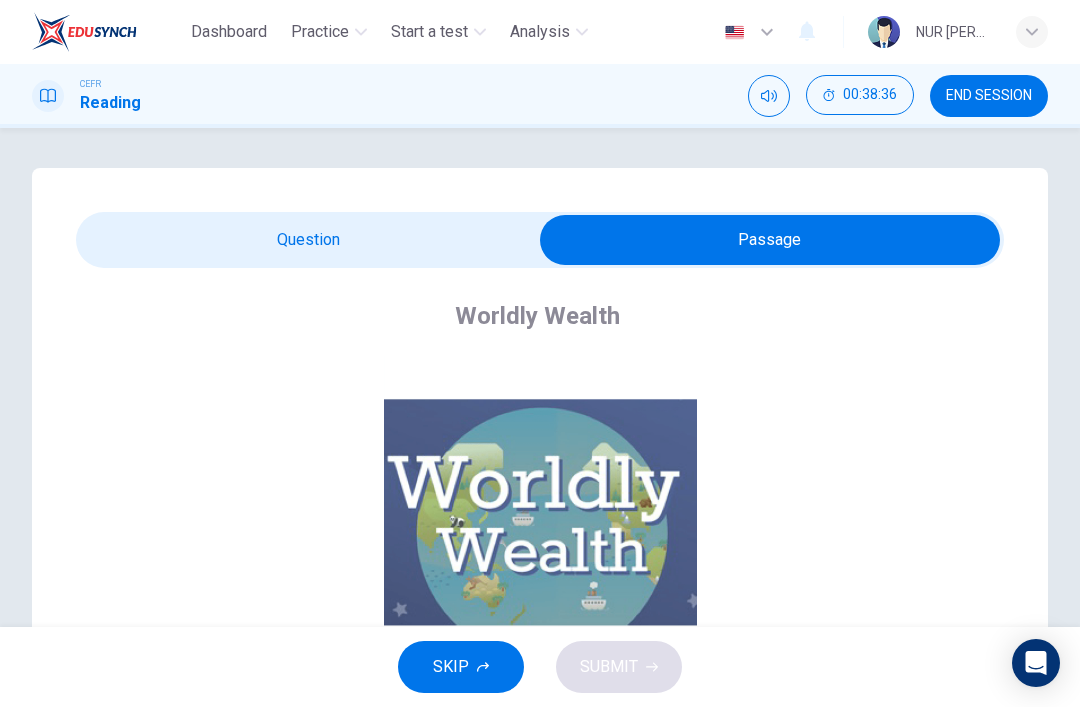 click at bounding box center [770, 240] 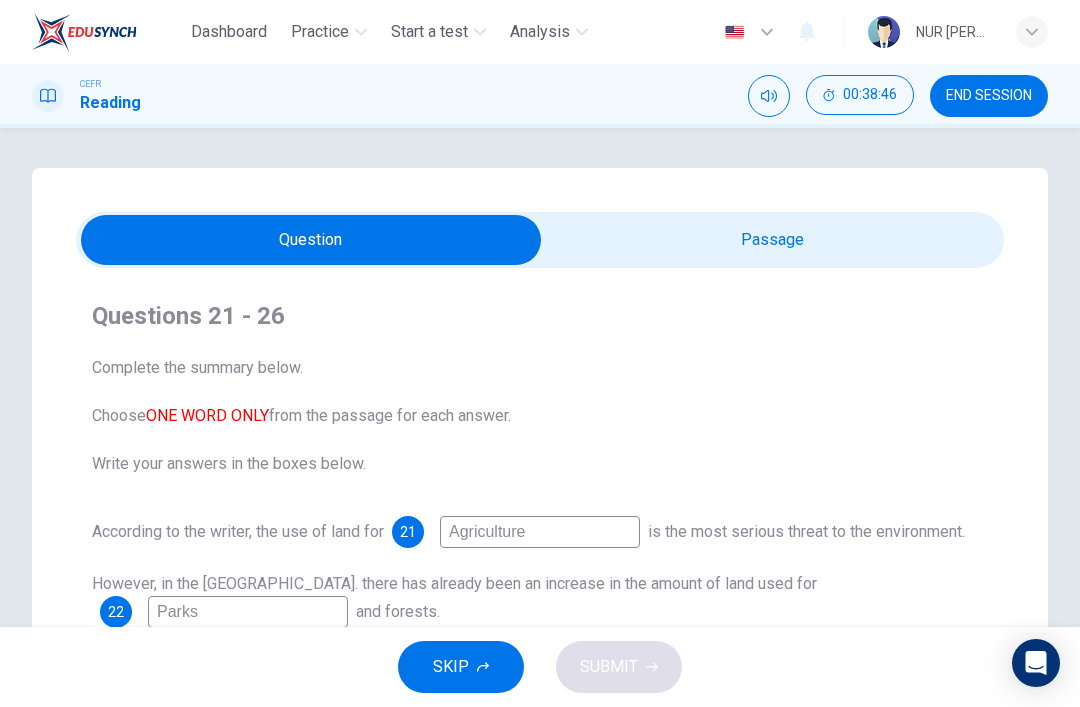 scroll, scrollTop: 0, scrollLeft: 0, axis: both 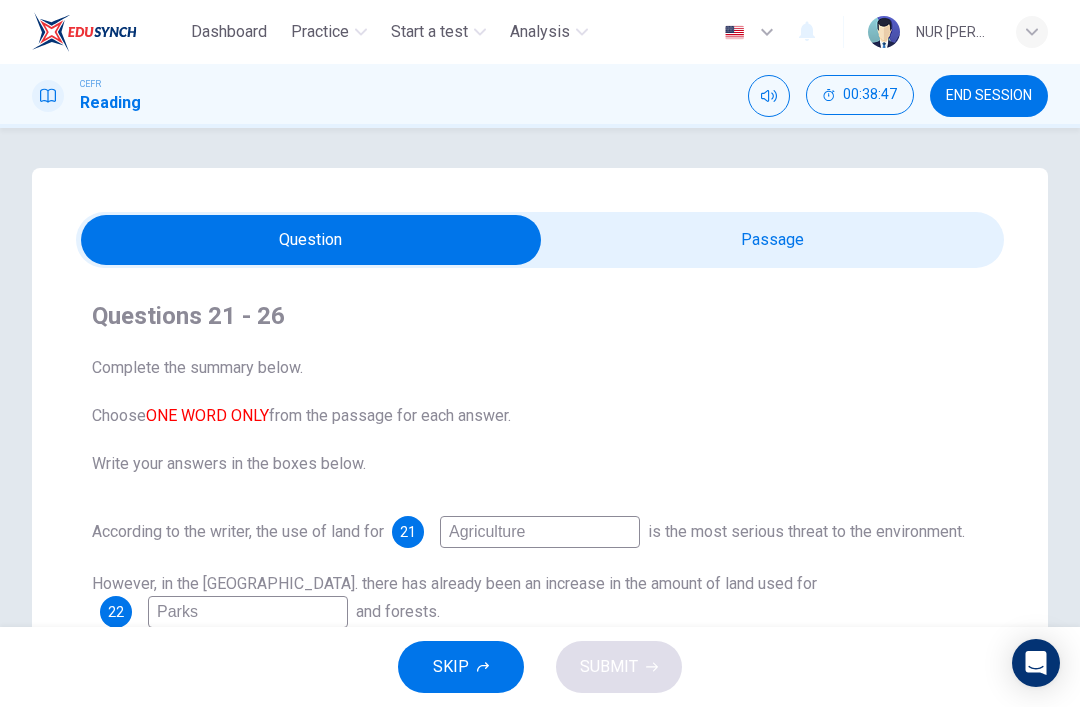 click at bounding box center [311, 240] 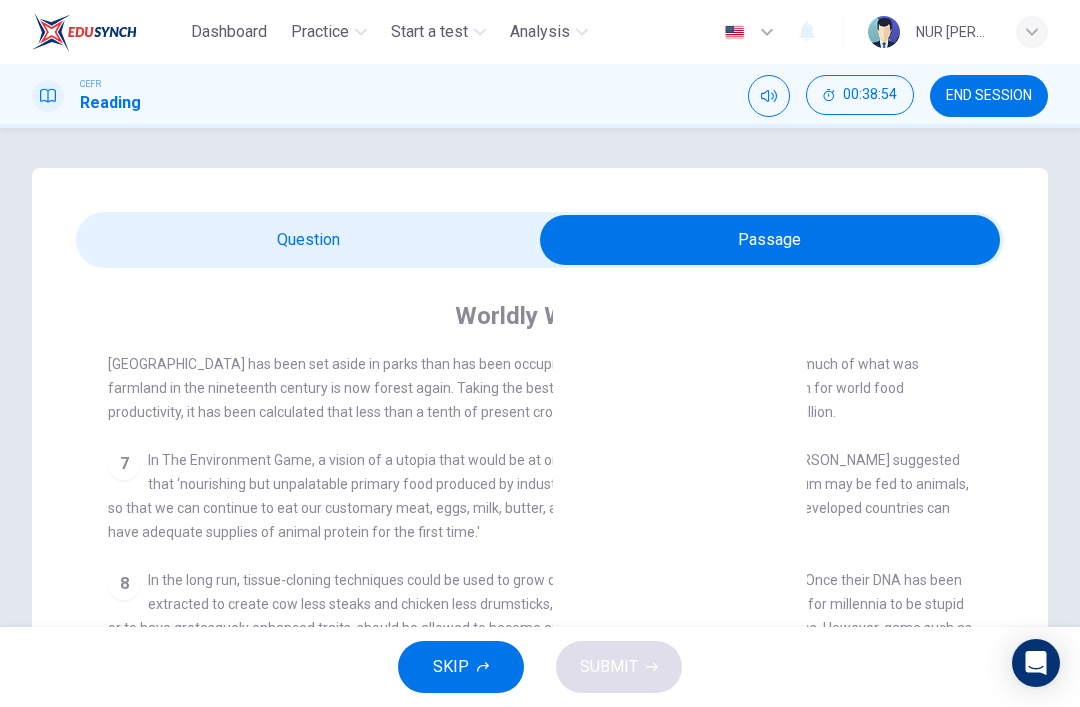 scroll, scrollTop: 1058, scrollLeft: 0, axis: vertical 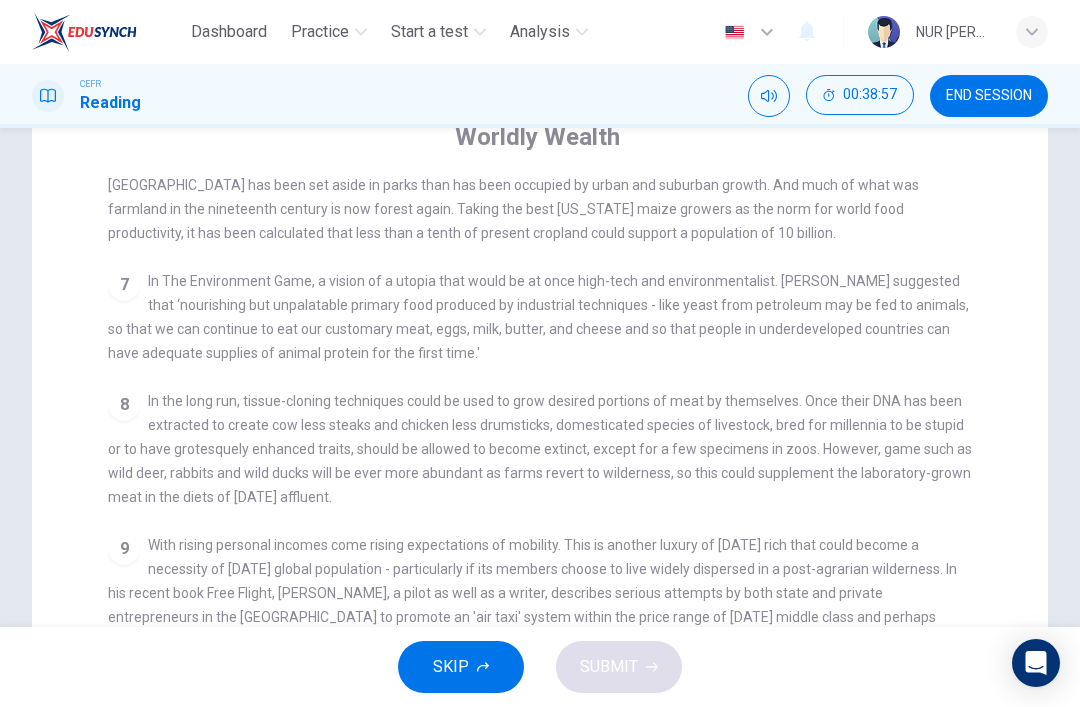 click on "In the long run, tissue-cloning techniques could be used to grow desired portions of meat by themselves. Once their DNA has been extracted to create cow less steaks and chicken less drumsticks, domesticated species of livestock, bred for millennia to be stupid or to have grotesquely enhanced traits, should be allowed to become extinct, except for a few specimens in zoos. However,
game such as wild deer, rabbits and wild ducks will be ever more abundant as farms revert to wilderness, so this could supplement the laboratory-grown meat in the diets of tomorrow's affluent." at bounding box center [540, 449] 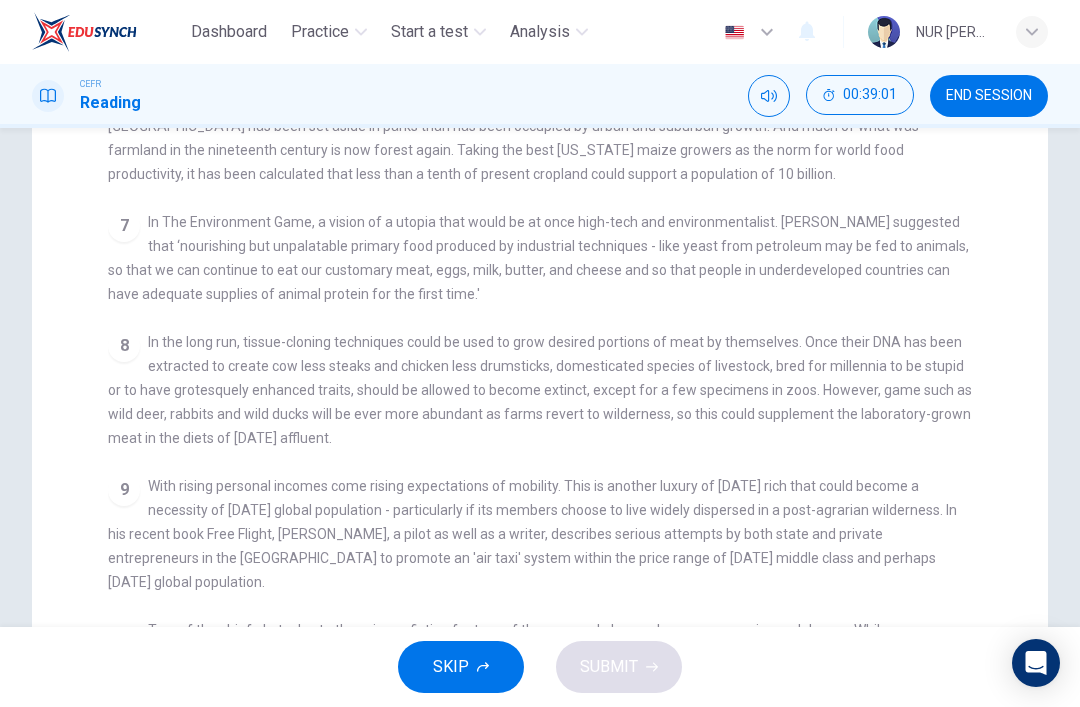 scroll, scrollTop: 244, scrollLeft: 0, axis: vertical 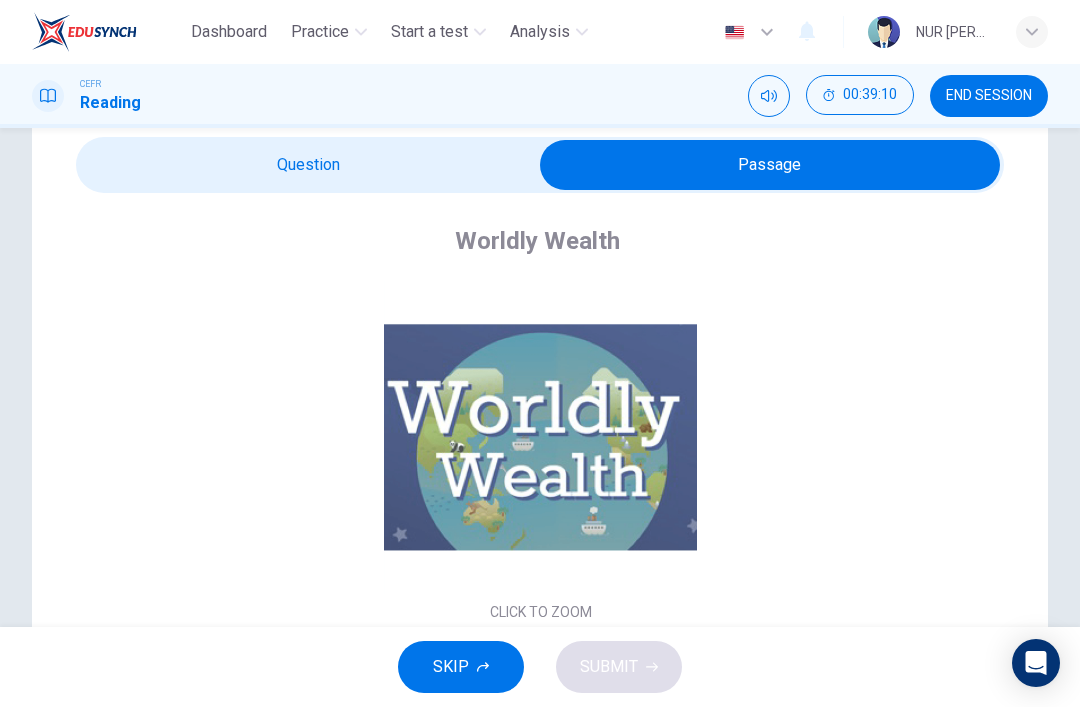 click at bounding box center (770, 165) 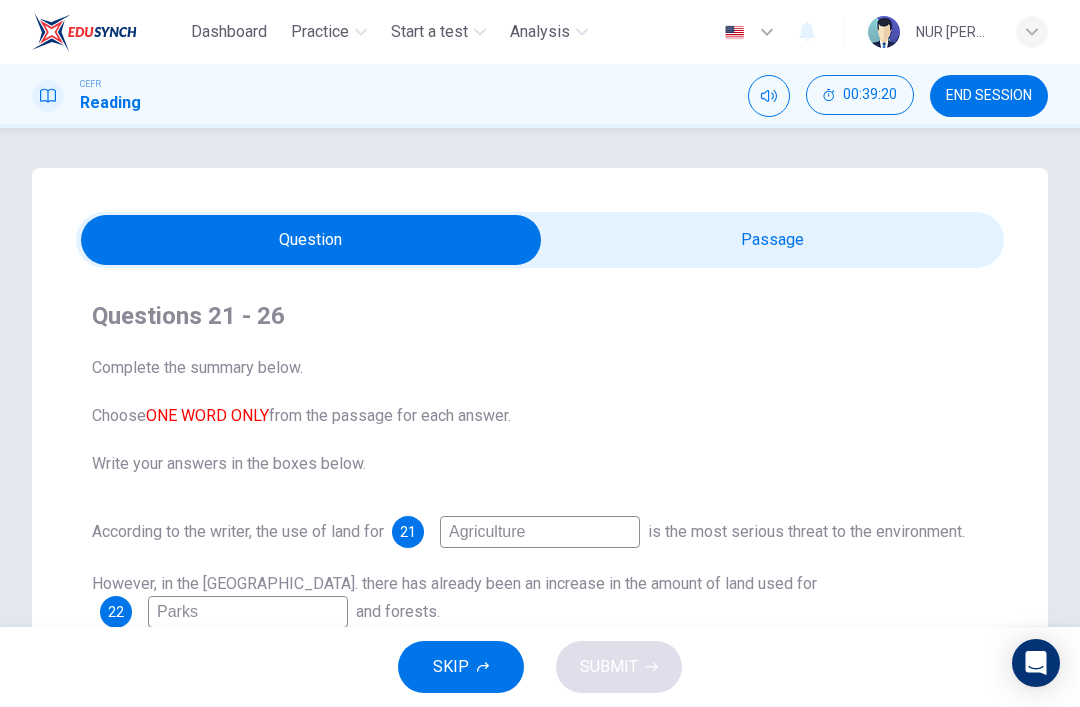 scroll, scrollTop: 0, scrollLeft: 0, axis: both 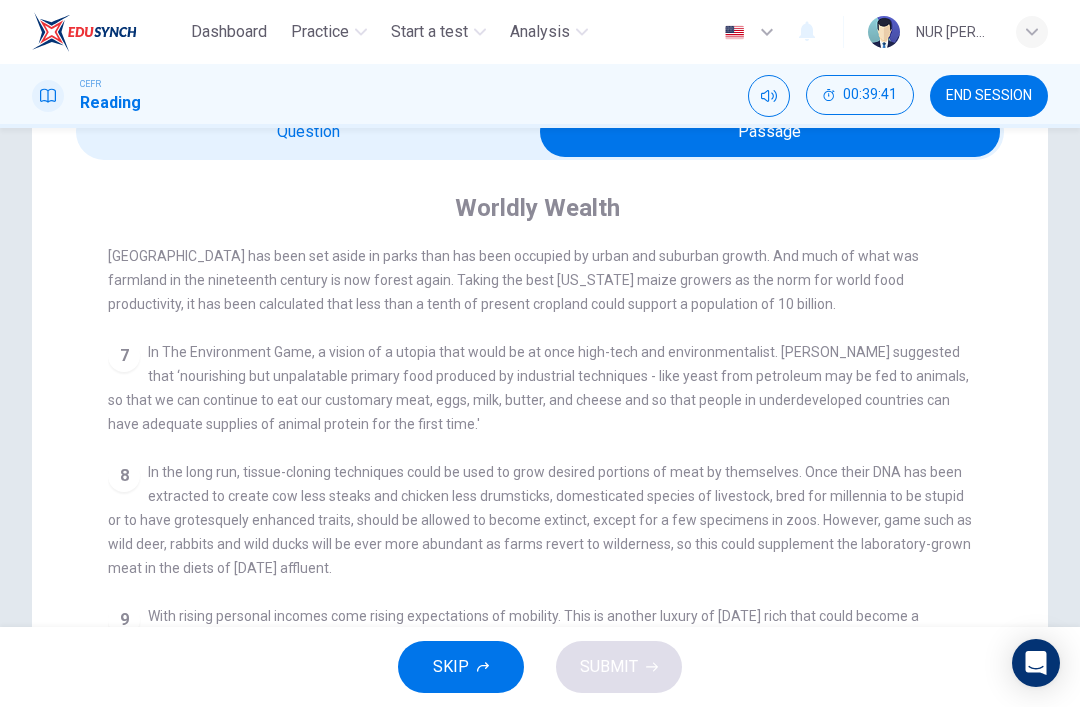 click at bounding box center (770, 132) 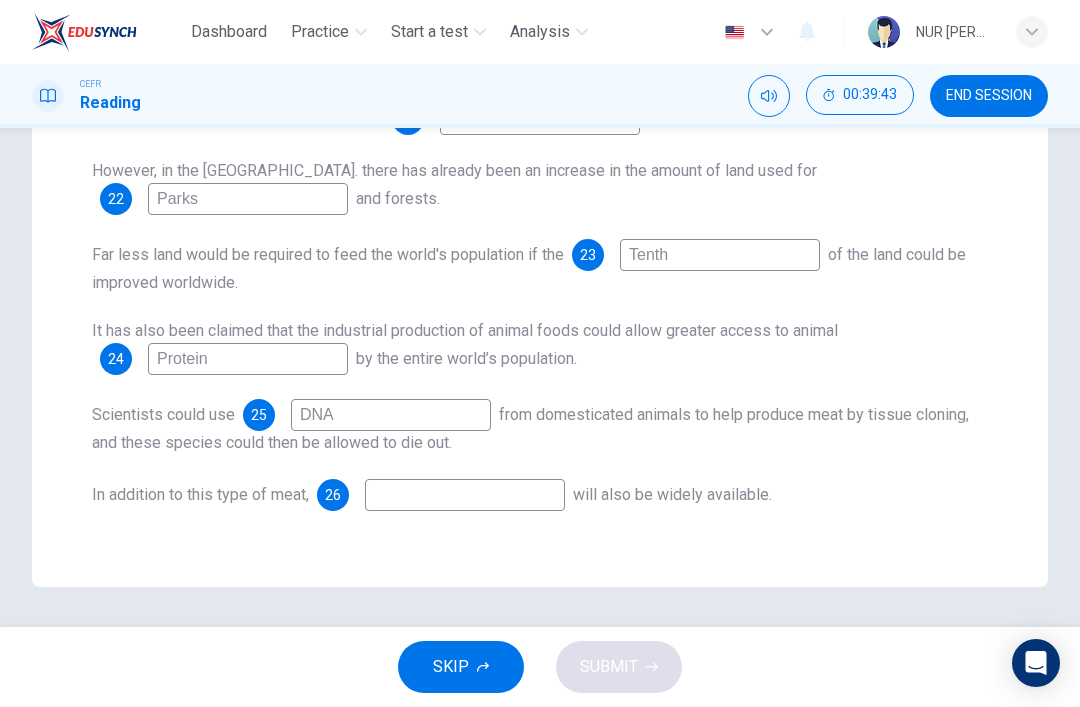 scroll, scrollTop: 413, scrollLeft: 0, axis: vertical 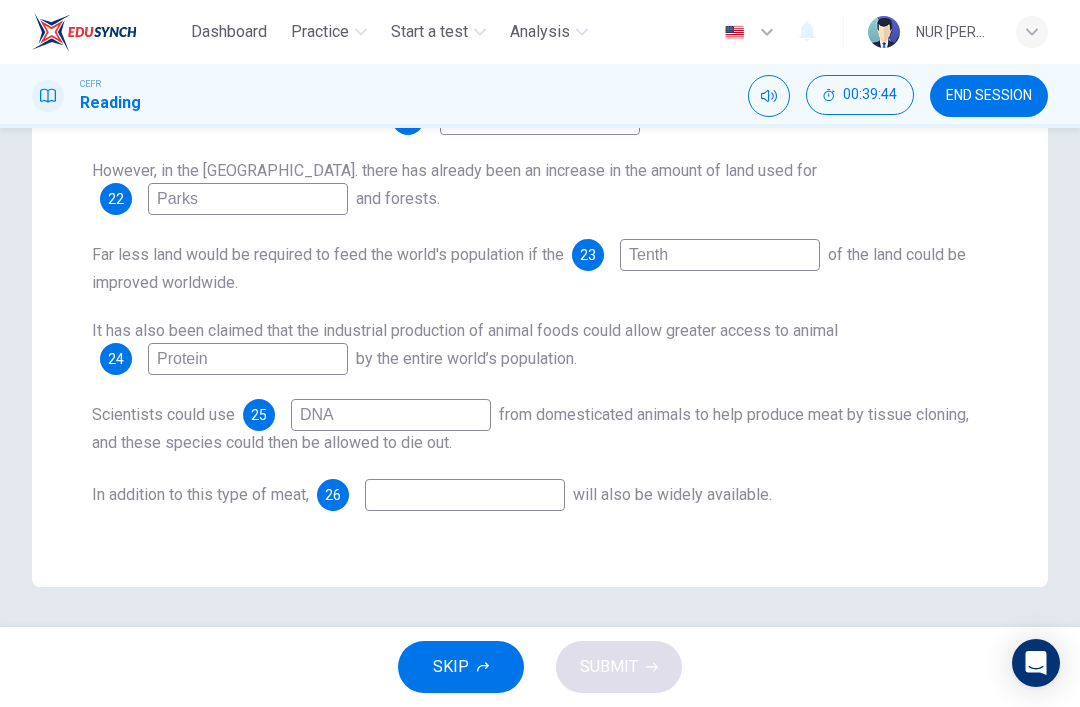 click at bounding box center [465, 495] 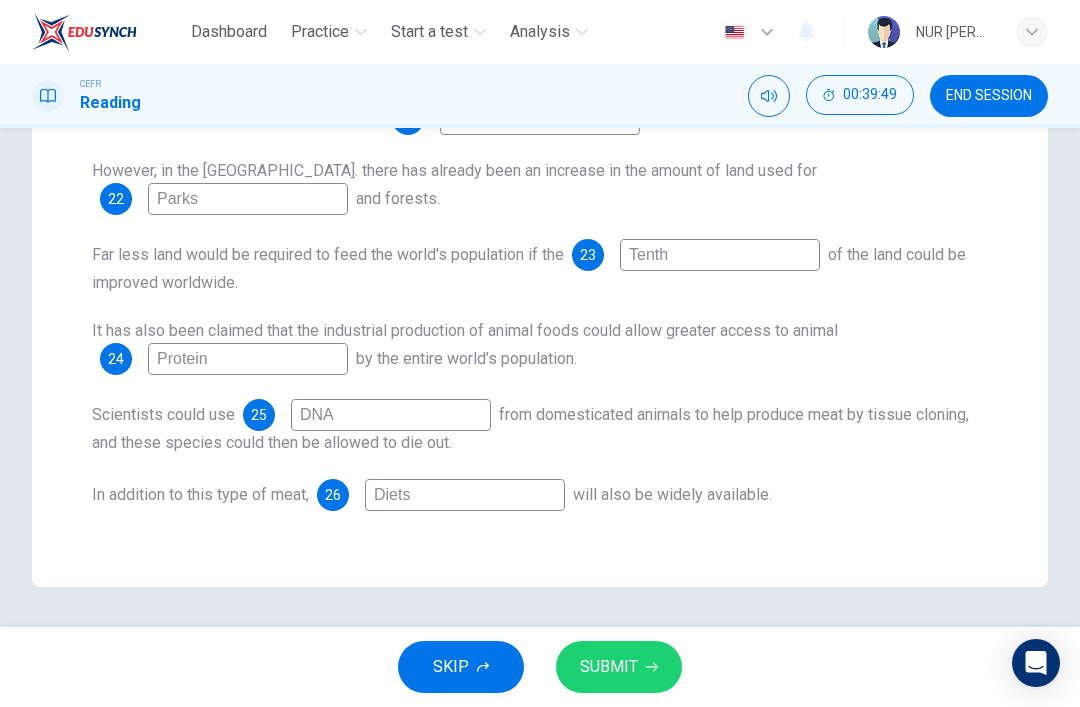 type on "Diets" 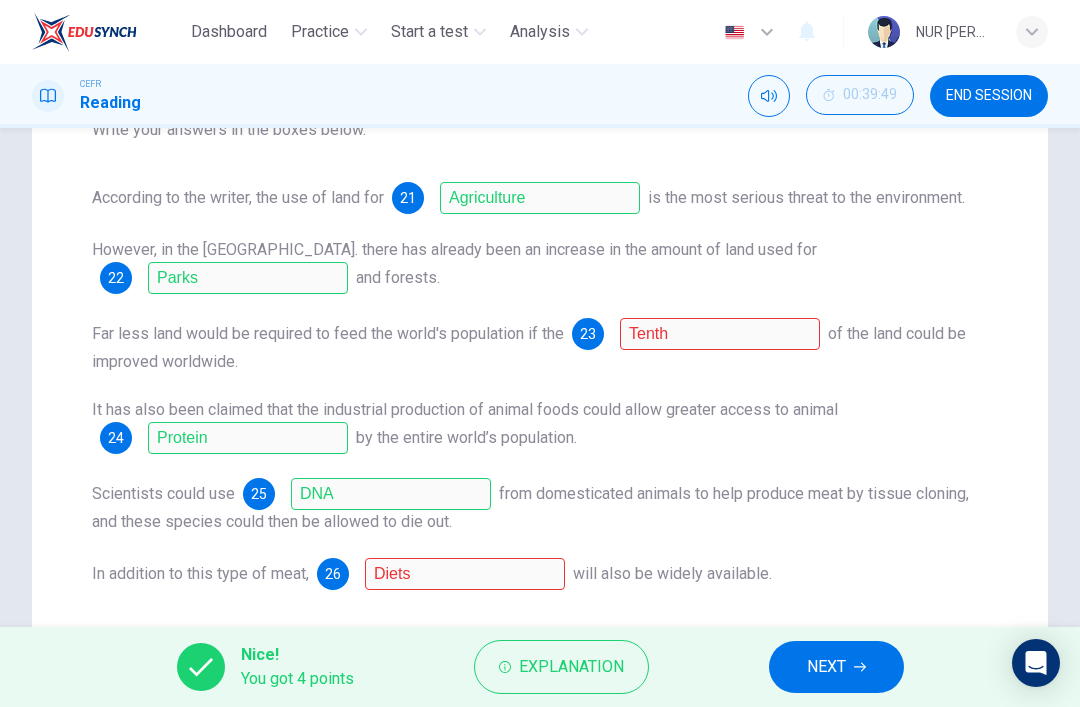scroll, scrollTop: 339, scrollLeft: 0, axis: vertical 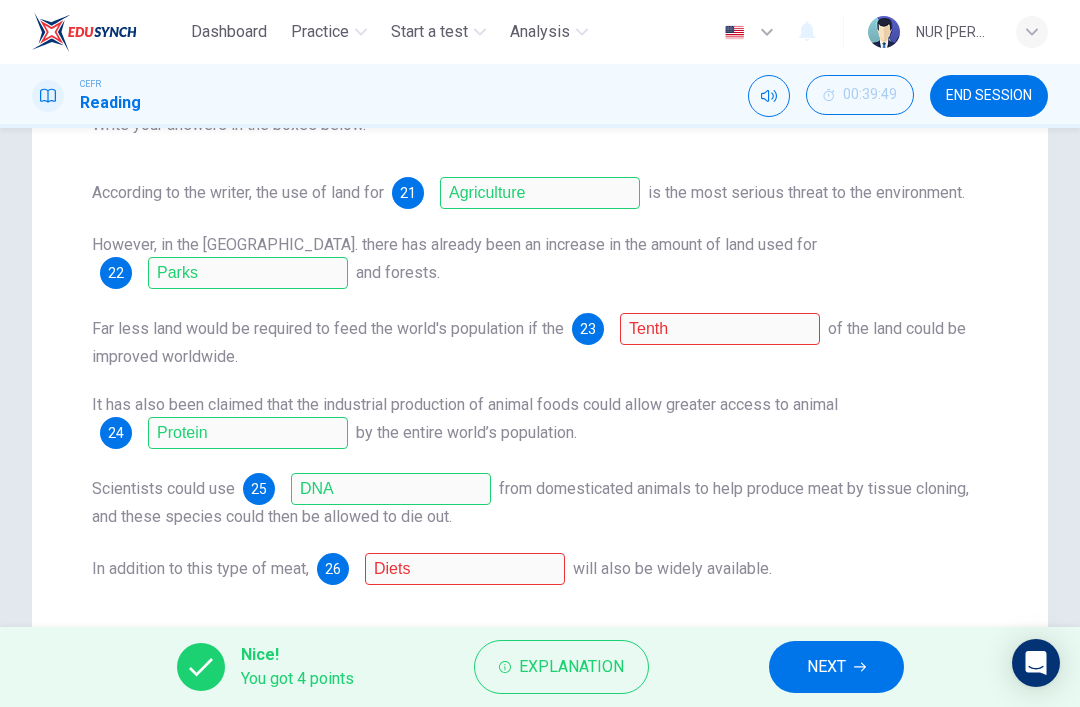 click on "Explanation" at bounding box center [571, 667] 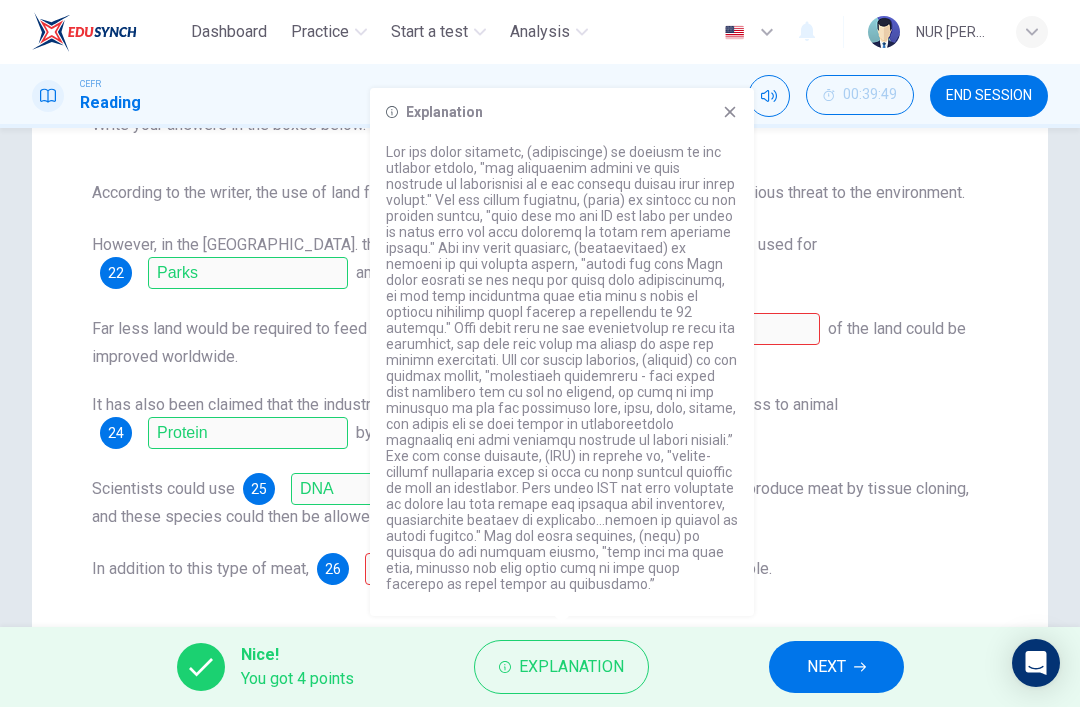 click on "It has also been claimed that the industrial production of animal foods could allow greater access to animal  24 Protein  by the entire world’s population." at bounding box center [540, 421] 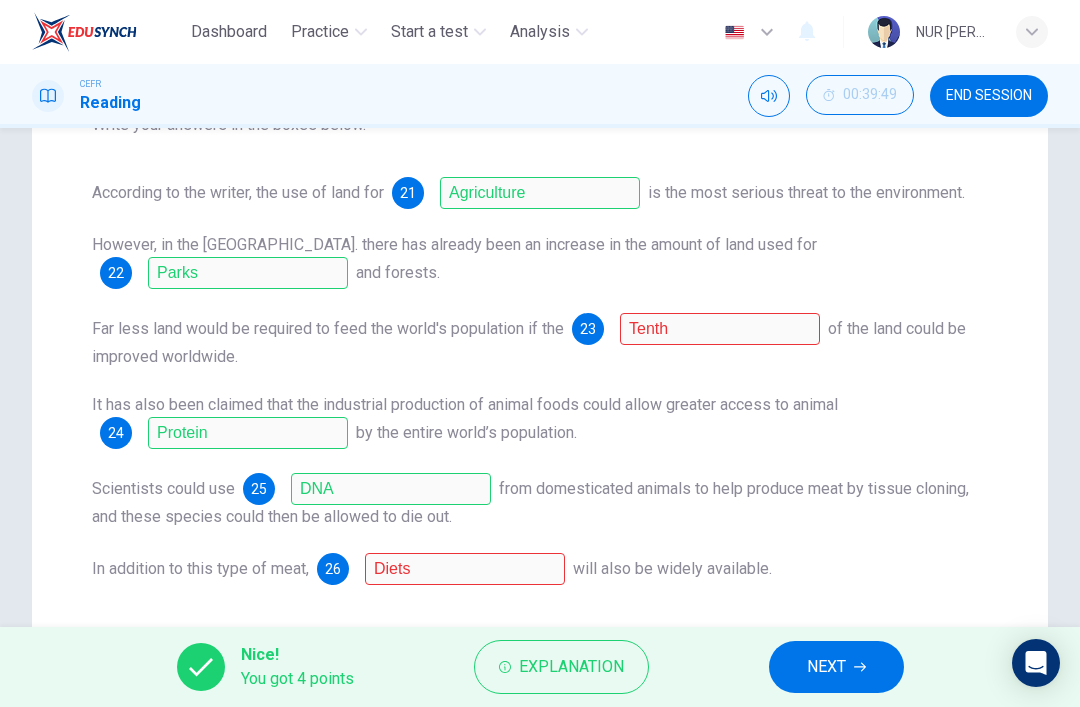 click on "Explanation" at bounding box center (571, 667) 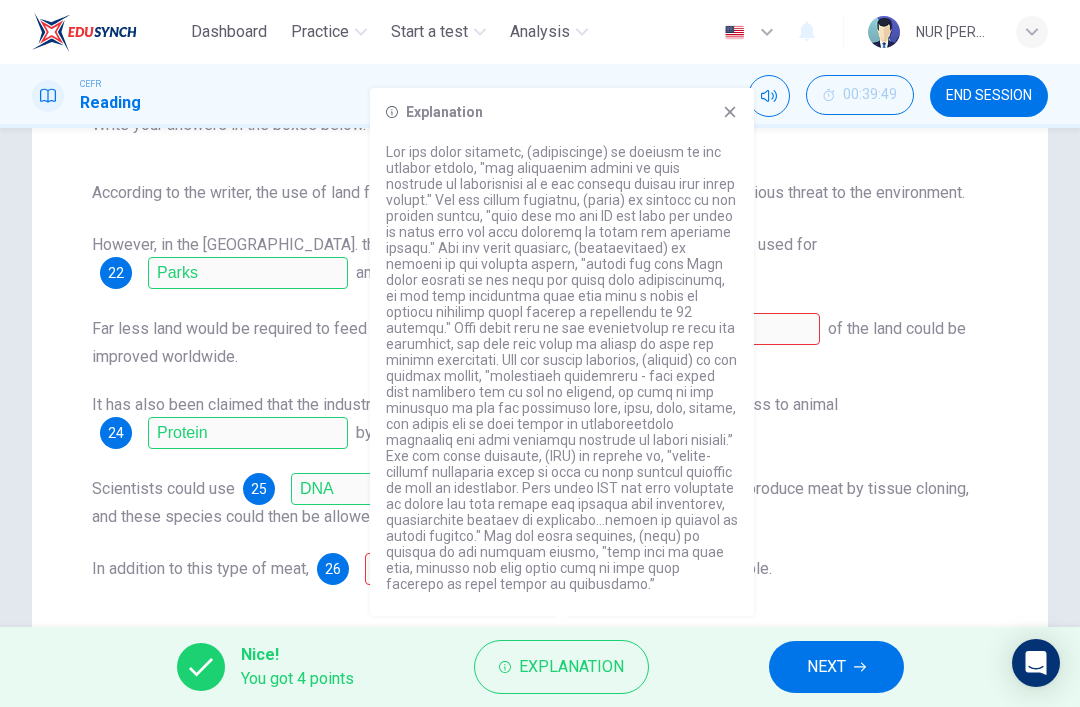 click on "According to the writer, the use of land for  21 Agriculture  is the most serious threat to the environment. However, in the US. there has already been an increase in the amount of land used for  22 Parks  and forests. Far less land would be required to feed the world's population if the  23 Tenth  of the land could be improved worldwide. It has also been claimed that the industrial production of animal foods could allow greater access to animal  24 Protein  by the entire world’s population. Scientists could use  25 DNA  from domesticated animals to help produce meat by tissue cloning, and these species could then be allowed to die out. In addition to this type of meat,  26 Diets  will also be widely available." at bounding box center (540, 381) 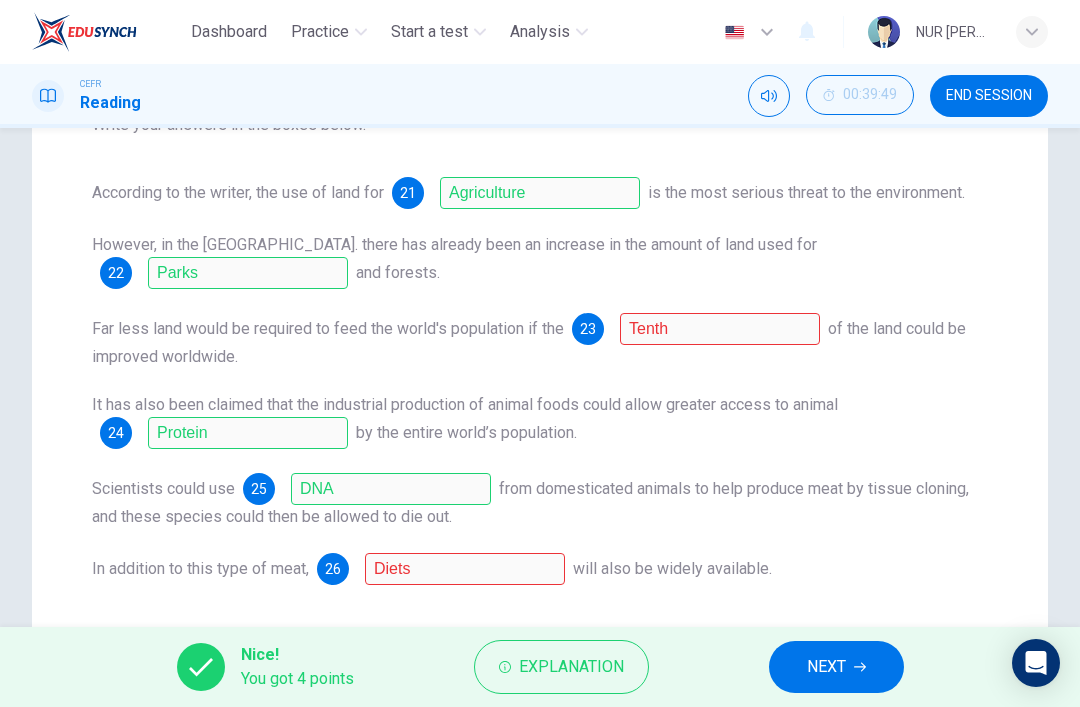 click 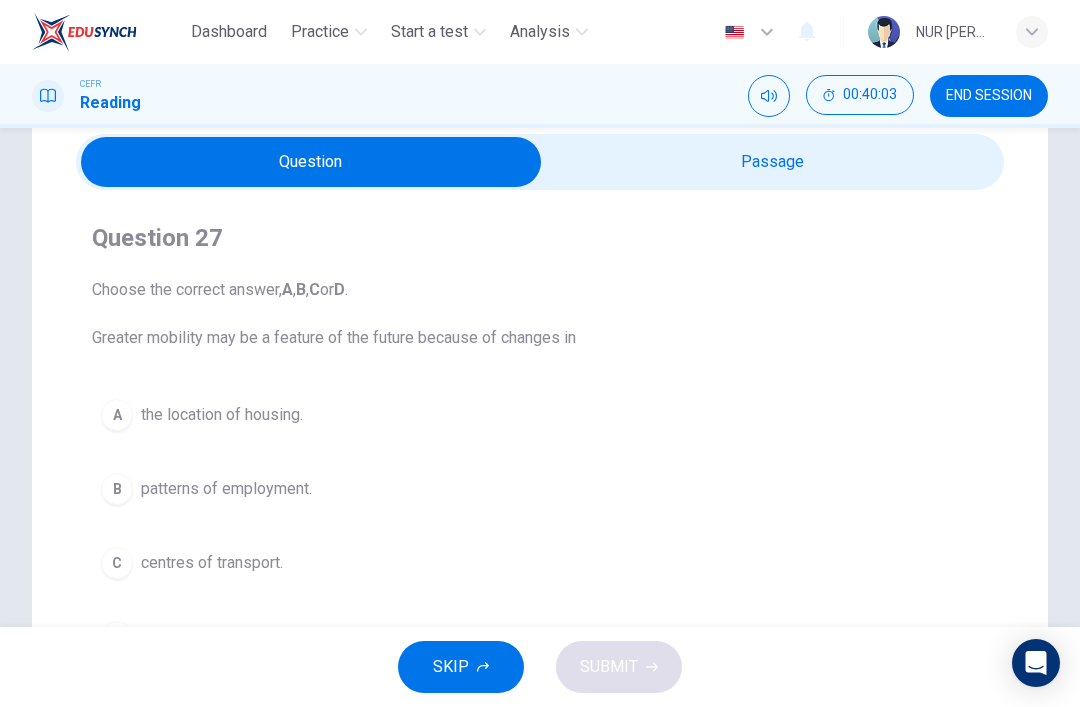 scroll, scrollTop: 77, scrollLeft: 0, axis: vertical 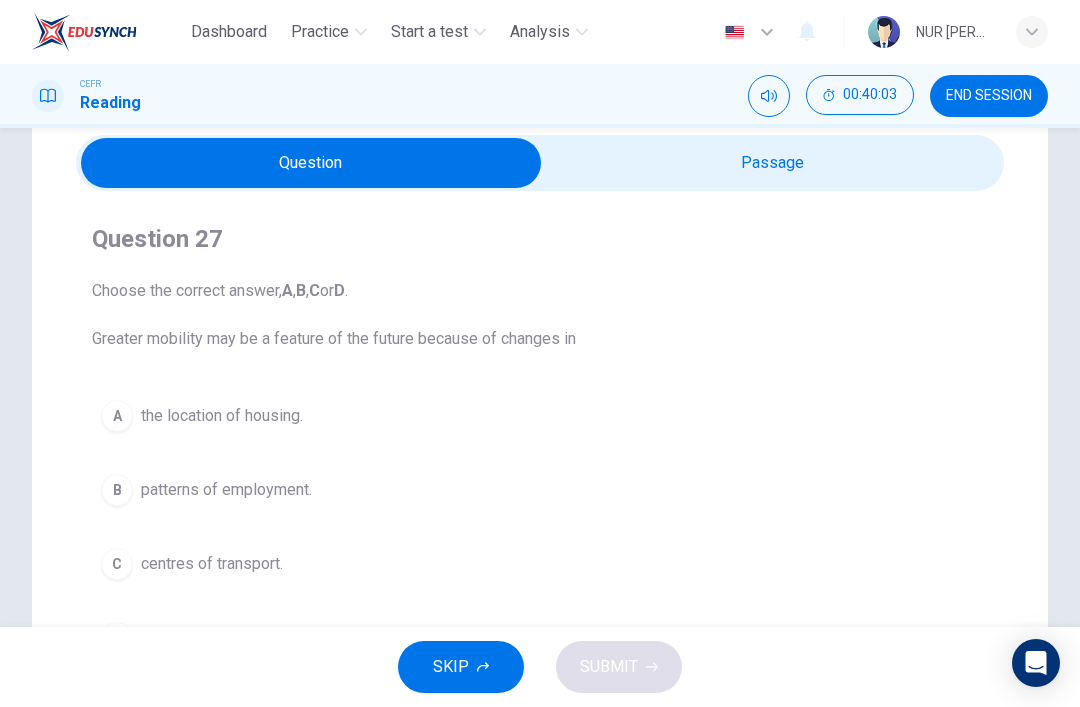 click at bounding box center [311, 163] 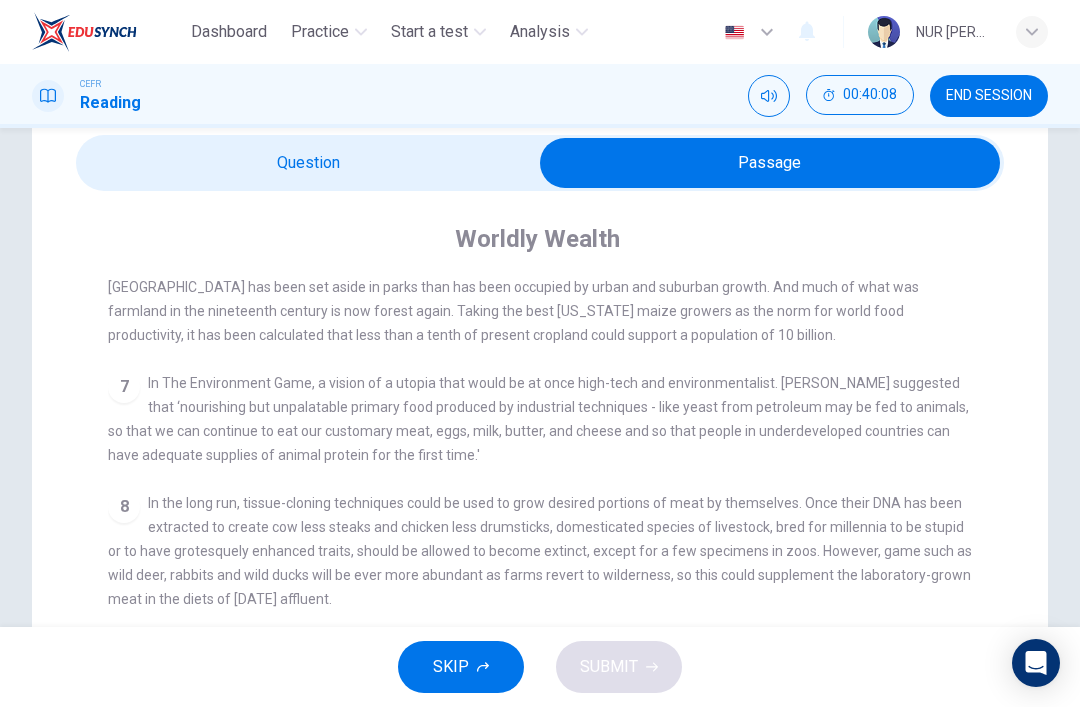 scroll, scrollTop: 1060, scrollLeft: 0, axis: vertical 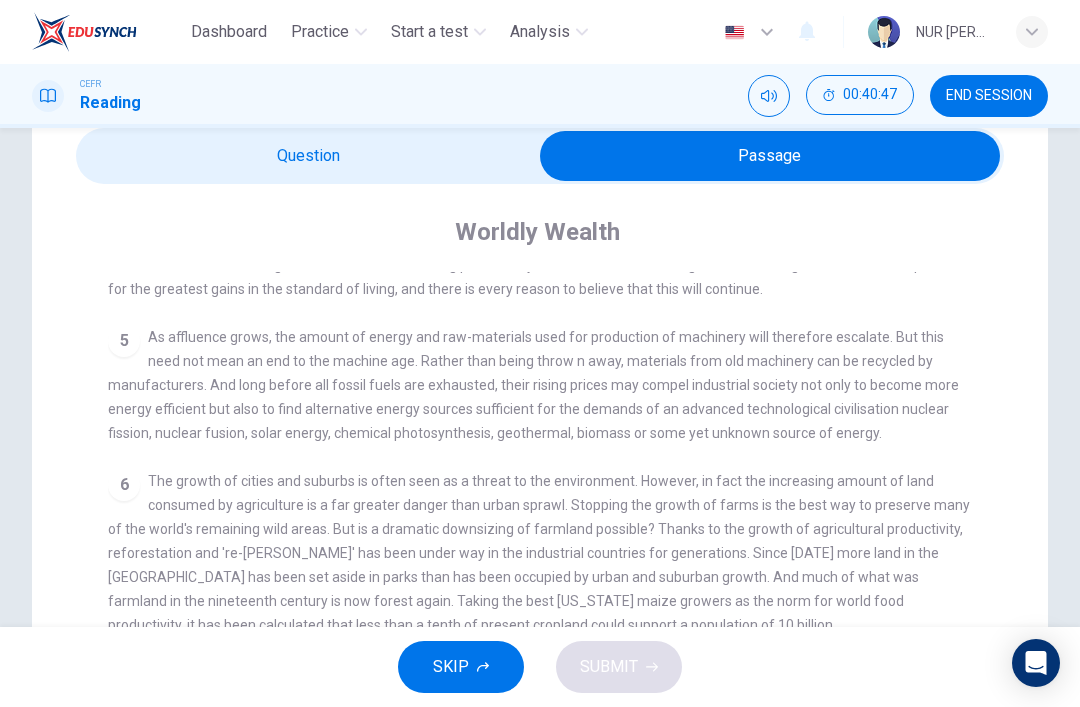 click at bounding box center (770, 156) 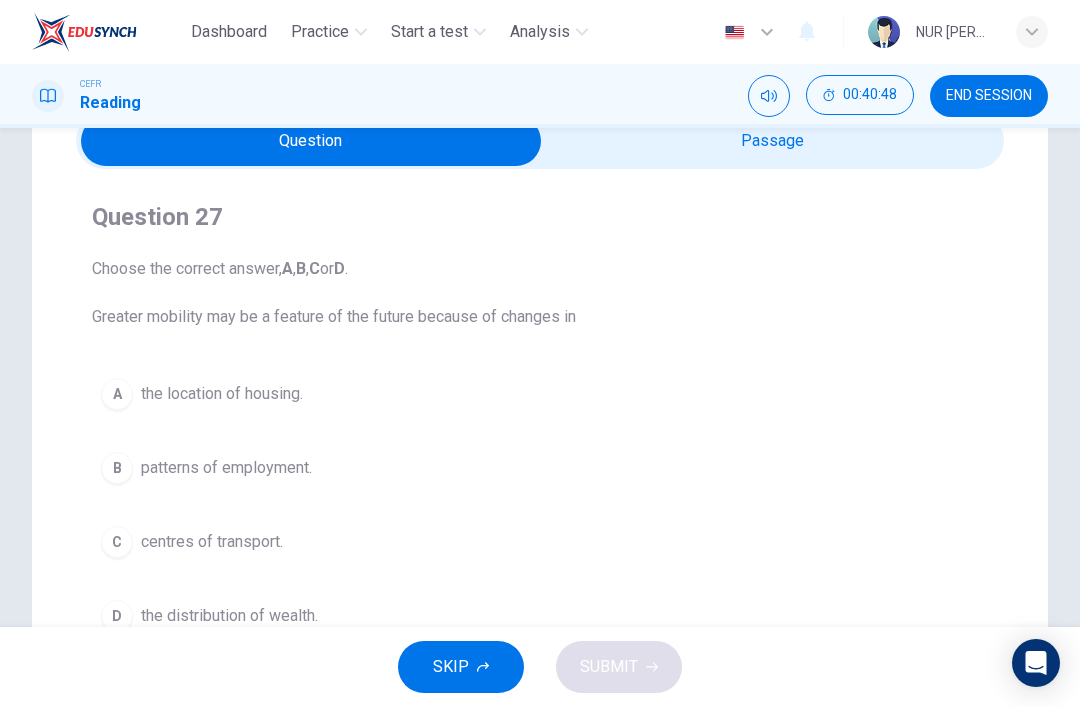 scroll, scrollTop: 103, scrollLeft: 0, axis: vertical 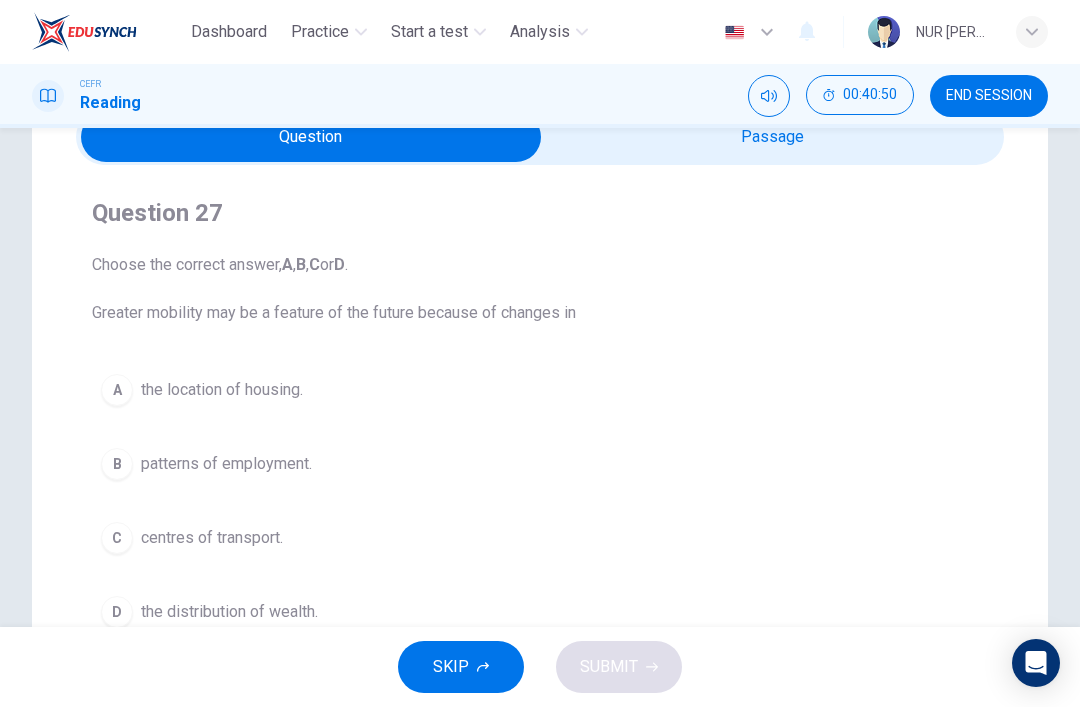 click on "Question 27 Choose the correct answer,  A ,  B ,  C  or  D .
Greater mobility may be a feature of the future because of changes in A the location of housing. B patterns of employment. C centres of transport. D the distribution of wealth." at bounding box center (540, 417) 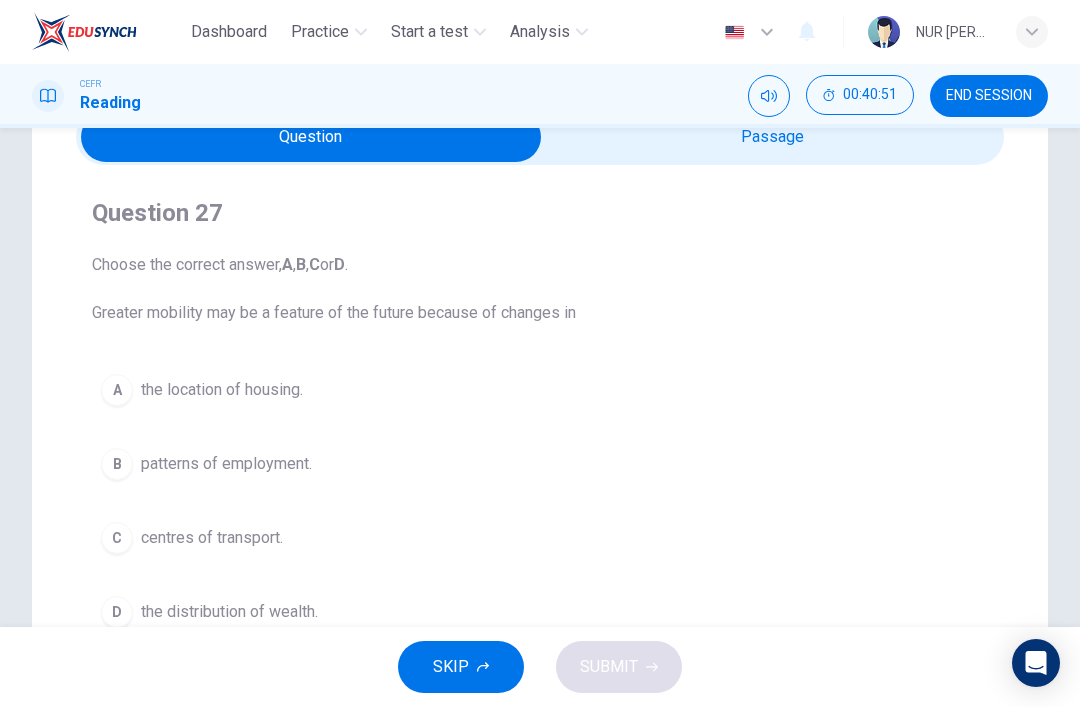 click on "A the location of housing." at bounding box center [540, 390] 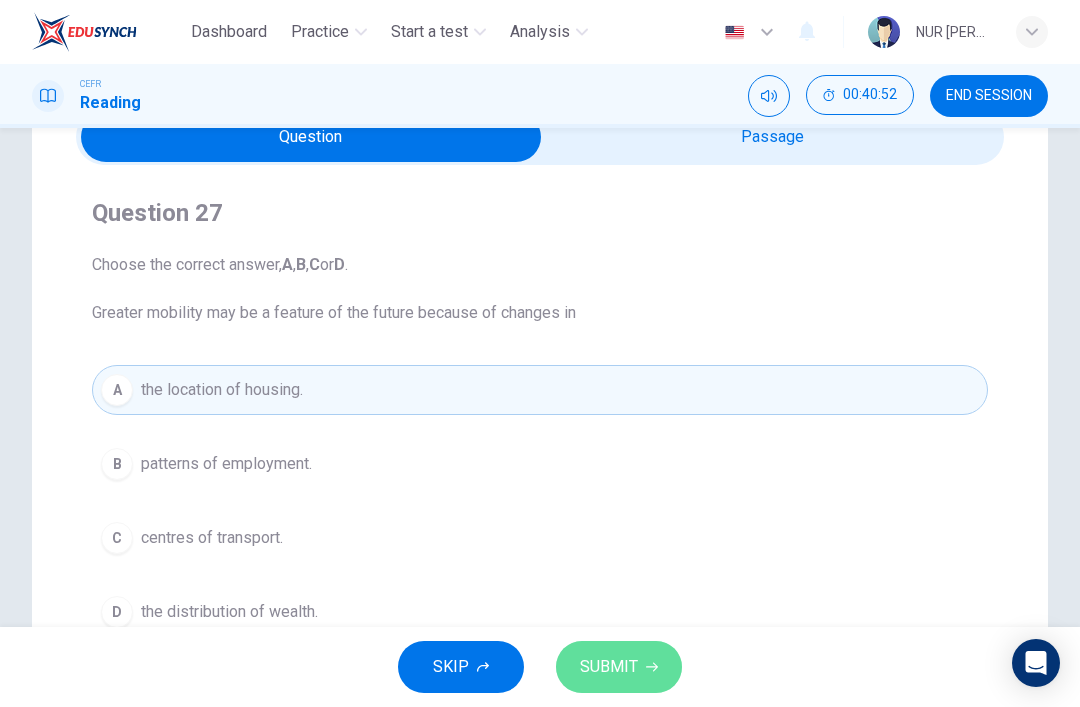 click on "SUBMIT" at bounding box center (619, 667) 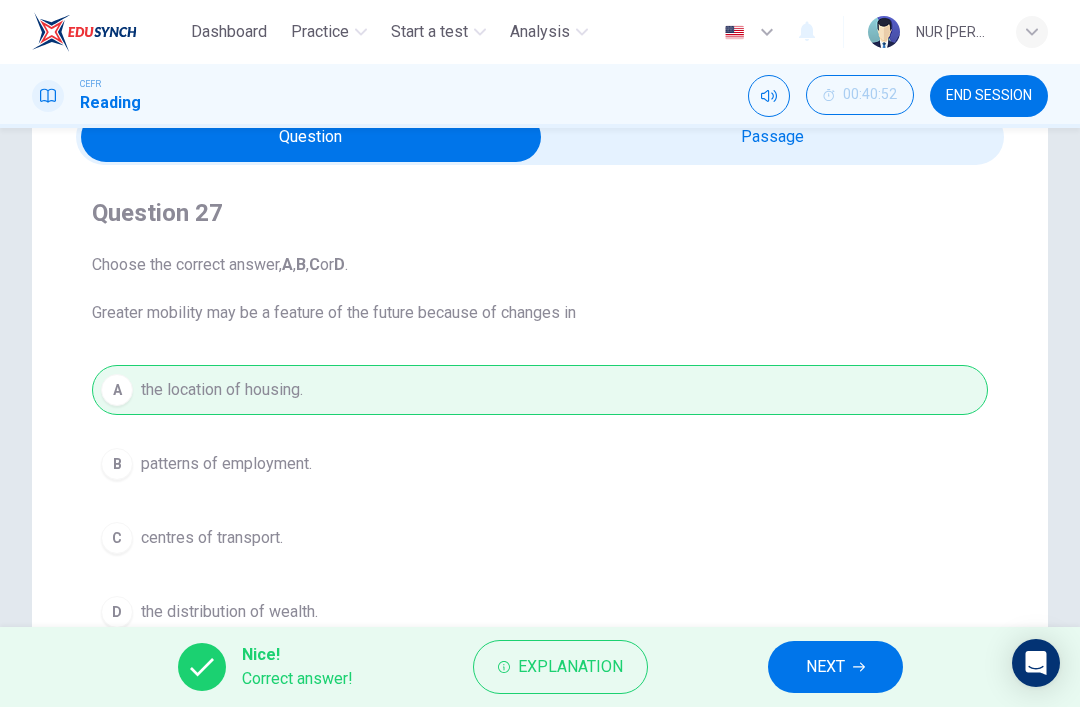 click on "Explanation" at bounding box center [560, 667] 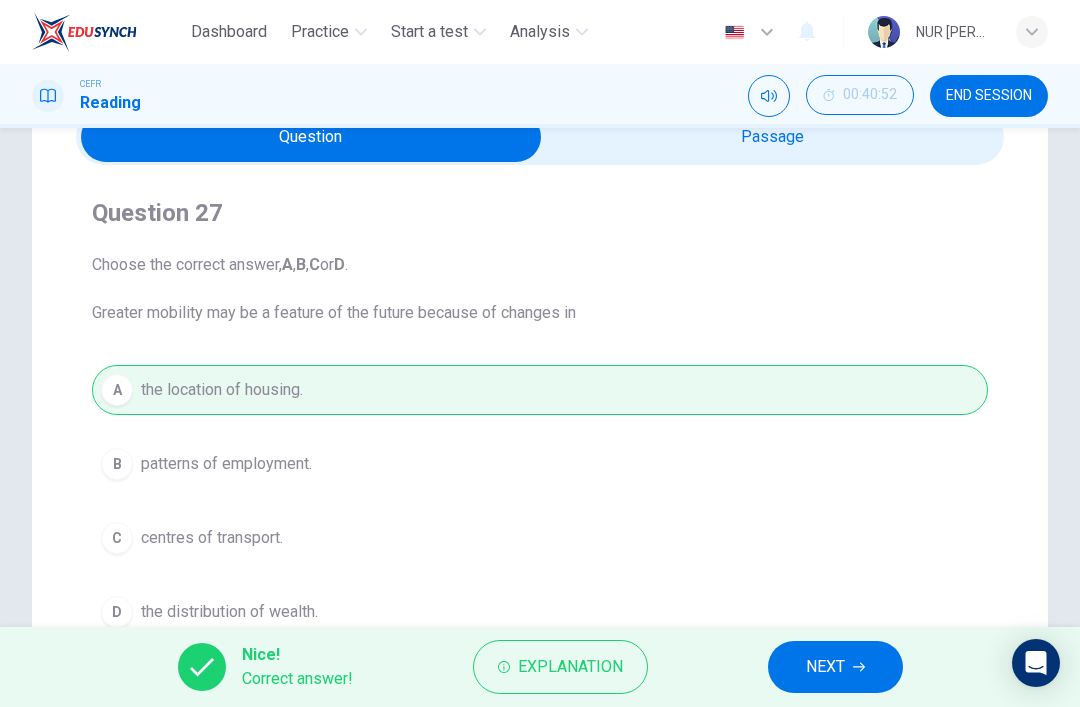 click on "A the location of housing. B patterns of employment. C centres of transport. D the distribution of wealth." at bounding box center (540, 501) 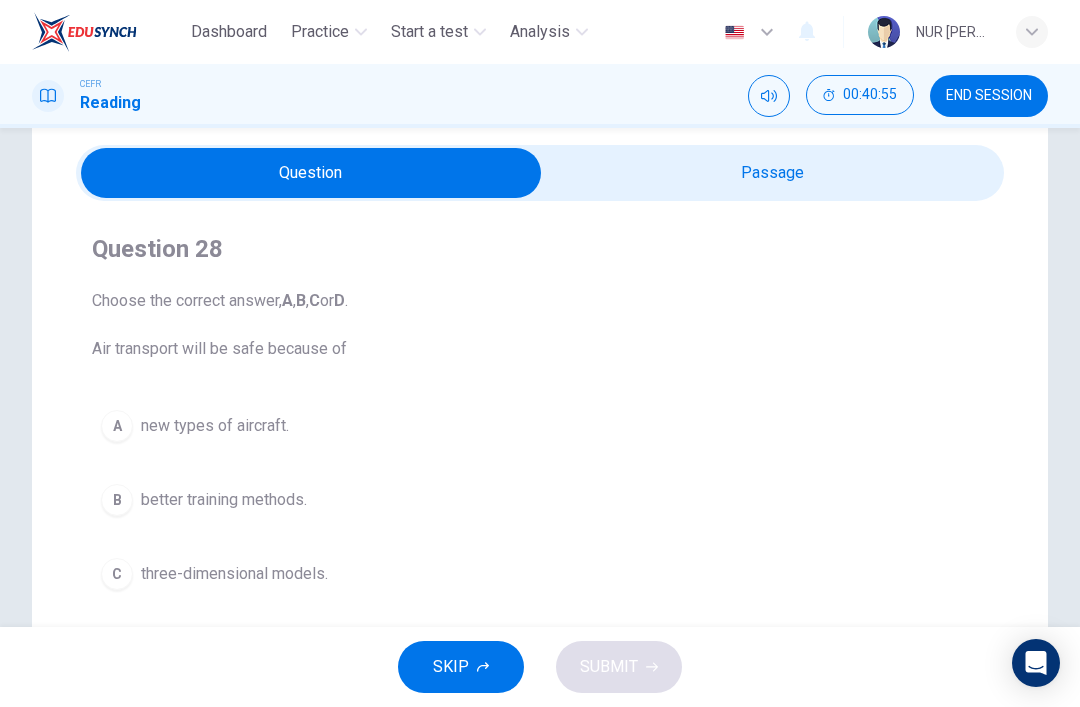 scroll, scrollTop: 63, scrollLeft: 0, axis: vertical 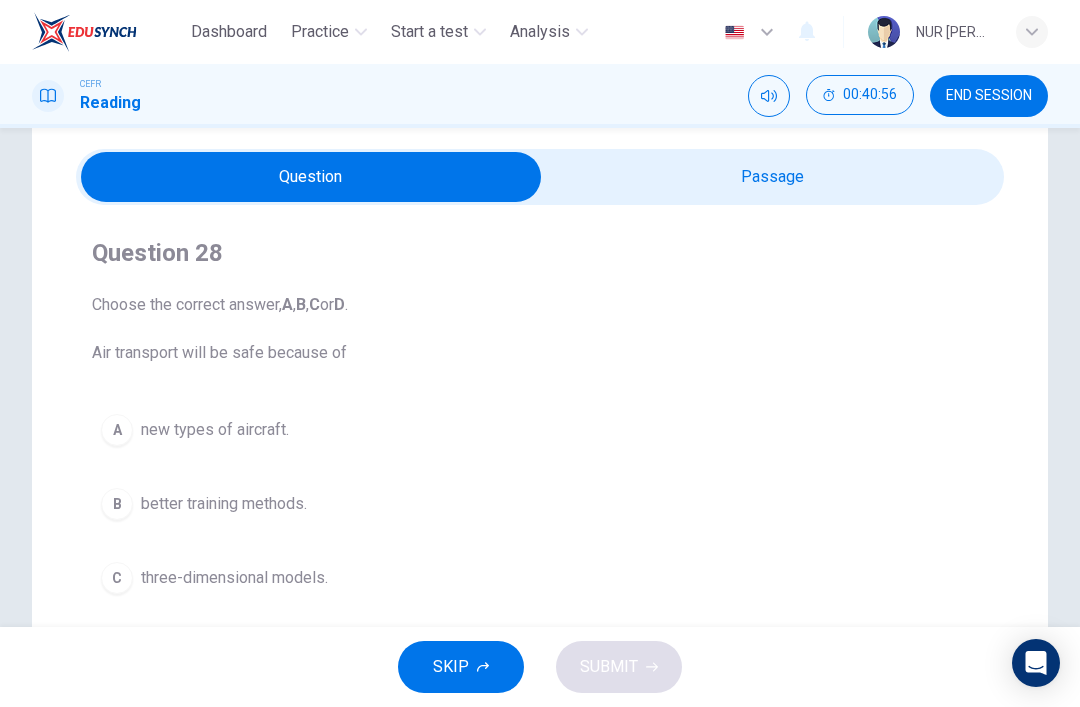 click at bounding box center [311, 177] 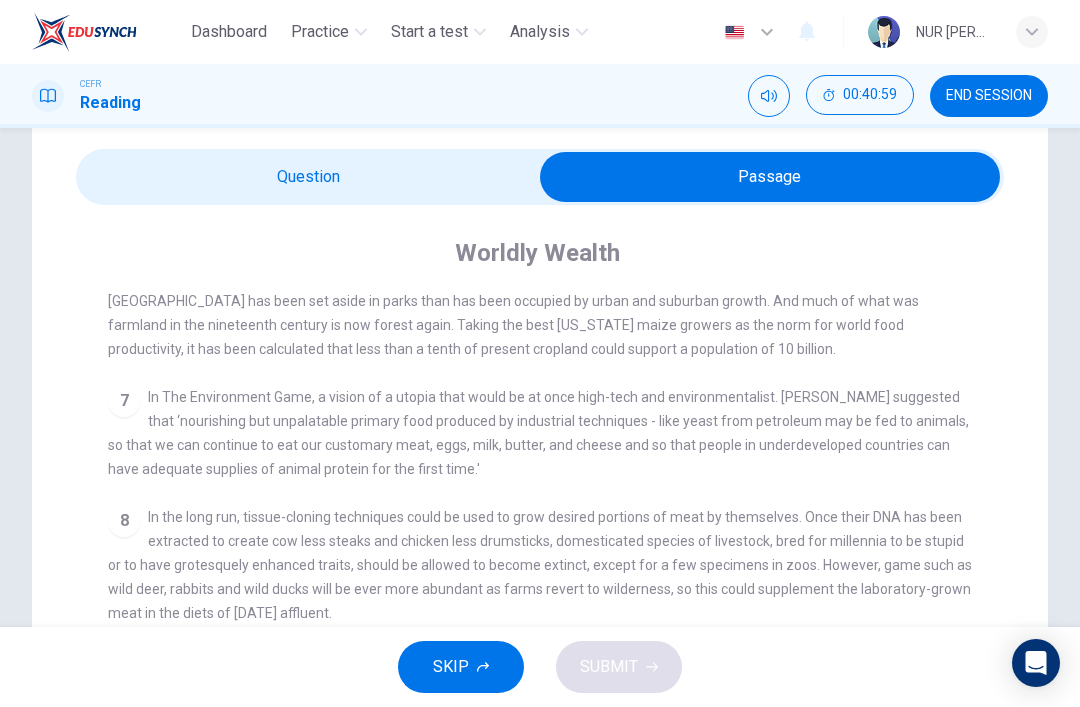 scroll, scrollTop: 1063, scrollLeft: 0, axis: vertical 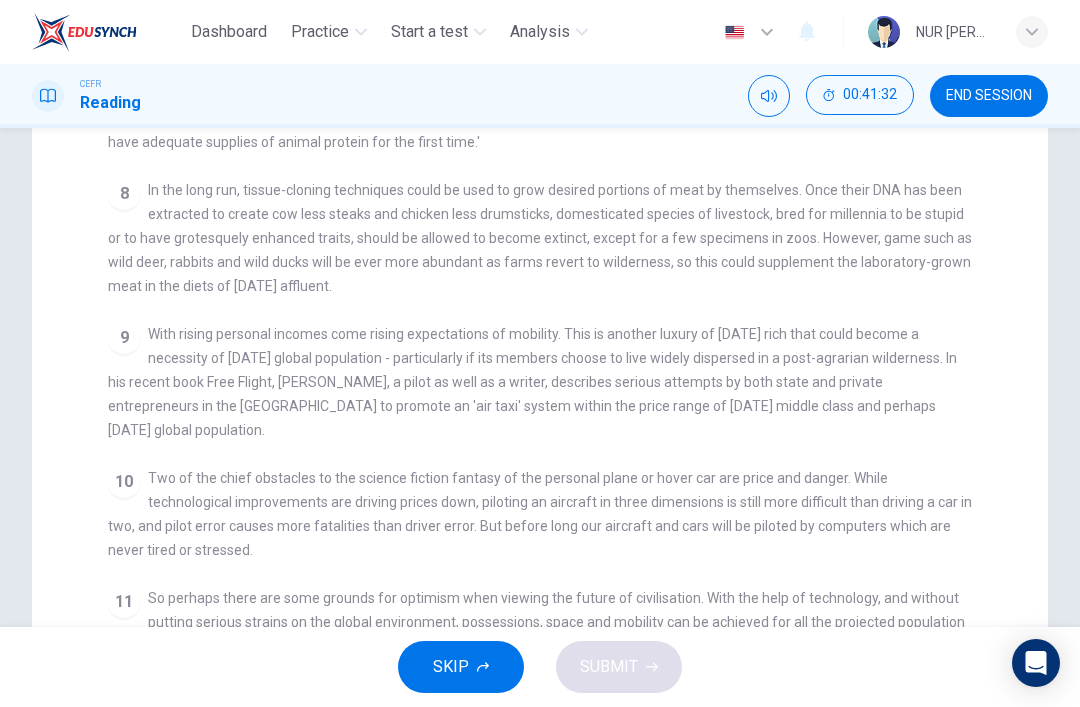 click on "9 With rising personal incomes come rising expectations of mobility. This is another luxury of today’s rich that could become a necessity of tomorrow’s global population - particularly if its members choose to live widely dispersed in a post-agrarian wilderness. In his recent book Free Flight, James Fallows, a pilot as well as a writer, describes serious attempts by both state and private entrepreneurs in the USA to promote an 'air taxi' system within the price range of today's middle class and perhaps tomorrow's global population." at bounding box center [540, 382] 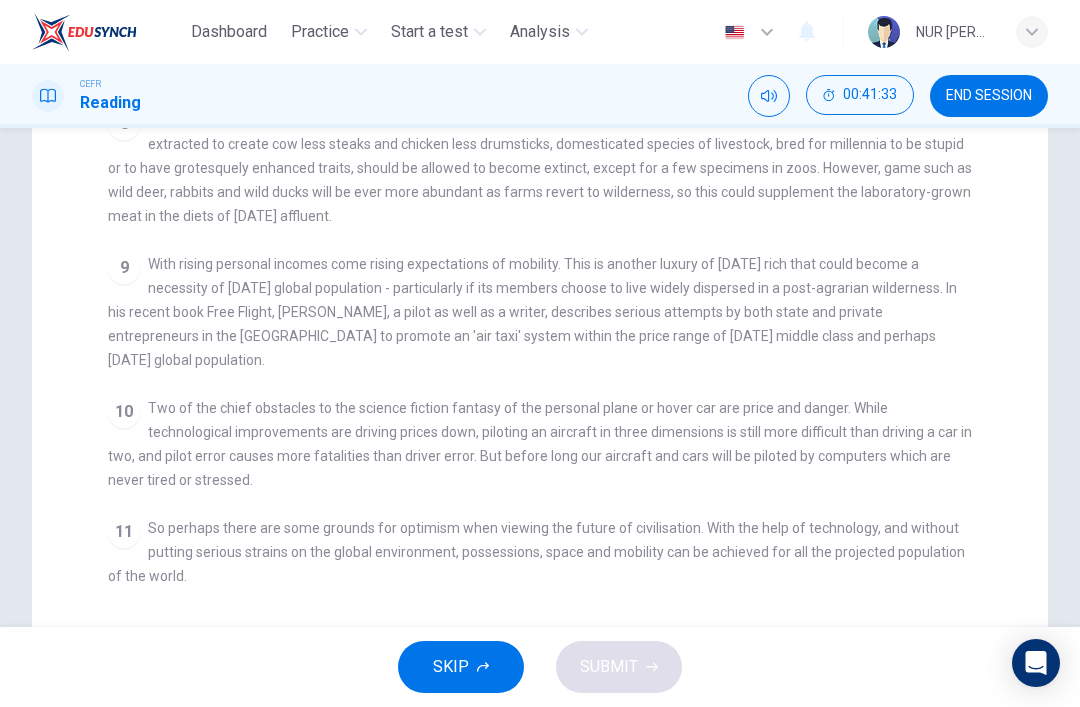 scroll, scrollTop: 465, scrollLeft: 0, axis: vertical 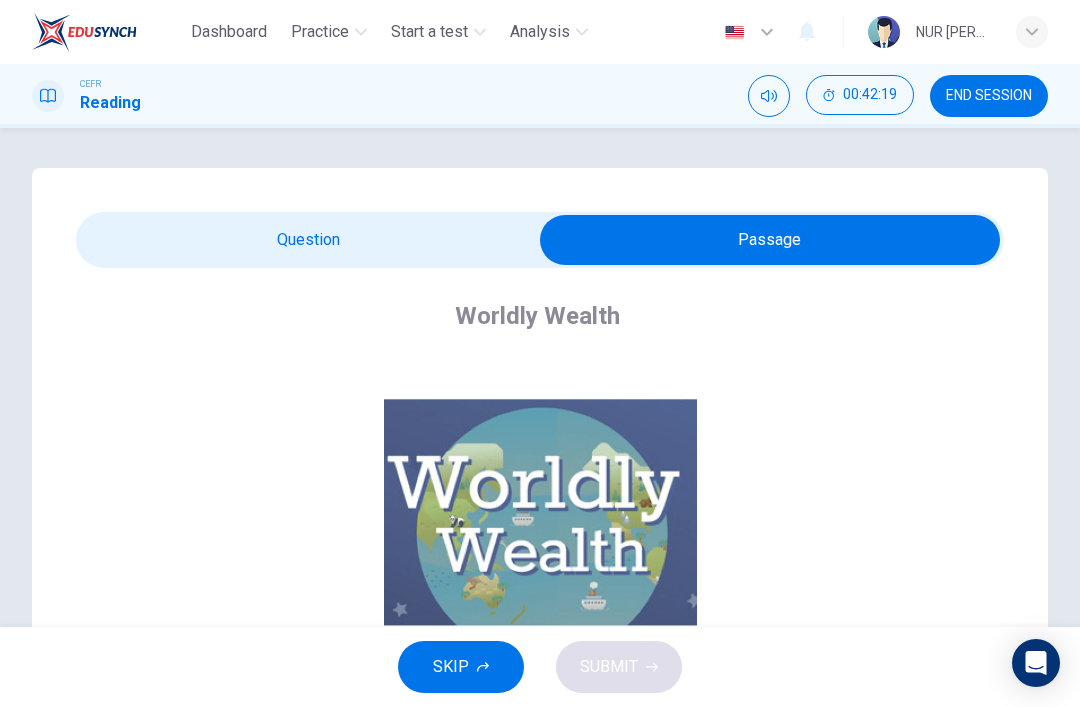 click at bounding box center [770, 240] 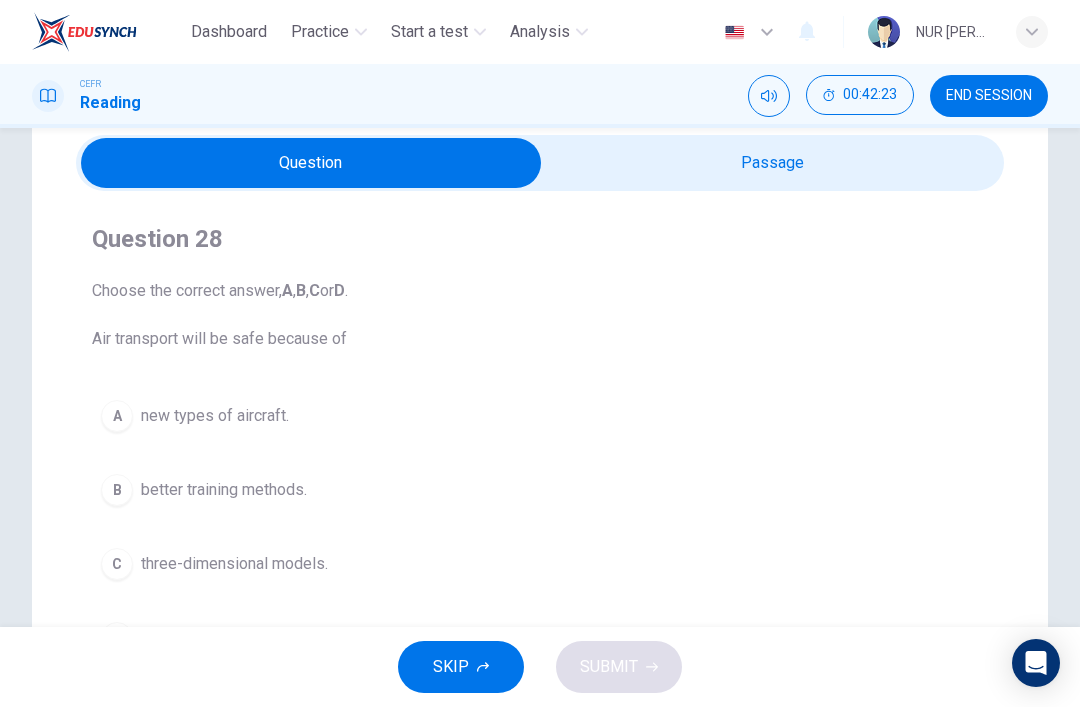 scroll, scrollTop: 178, scrollLeft: 0, axis: vertical 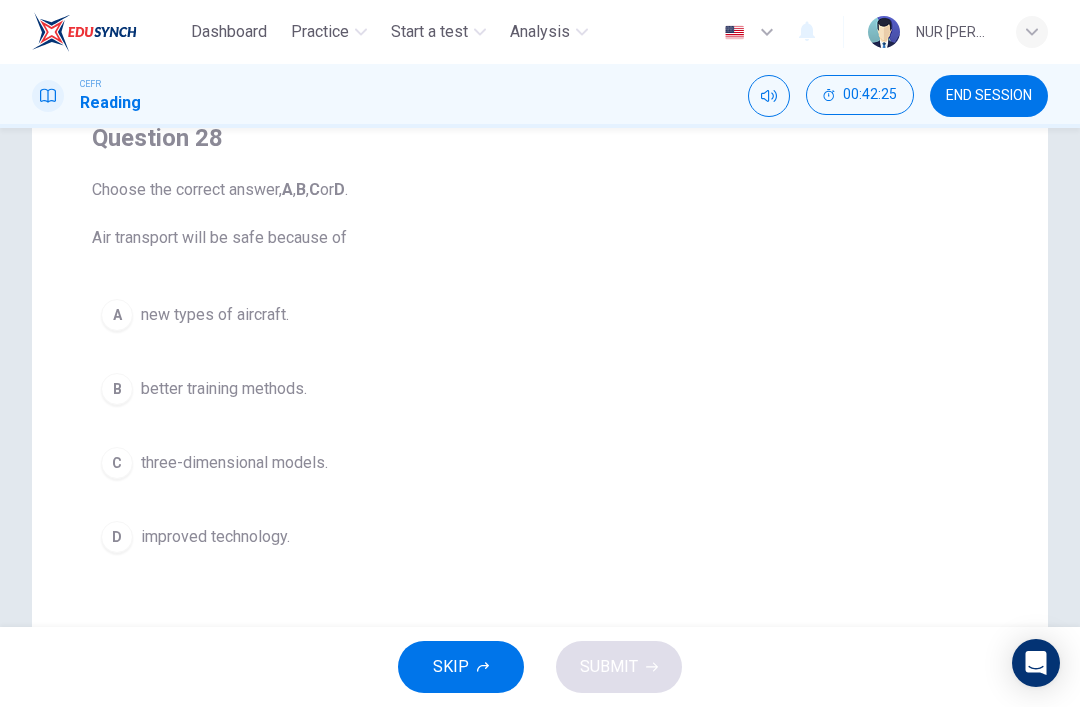 click on "C" at bounding box center (117, 463) 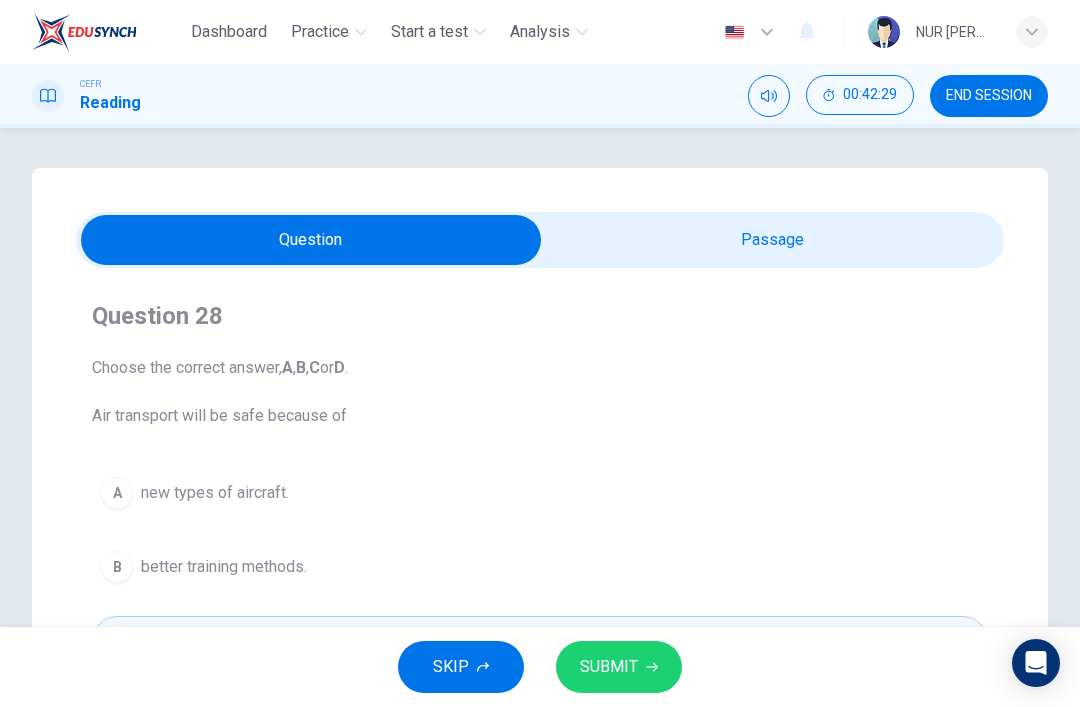 scroll, scrollTop: 0, scrollLeft: 0, axis: both 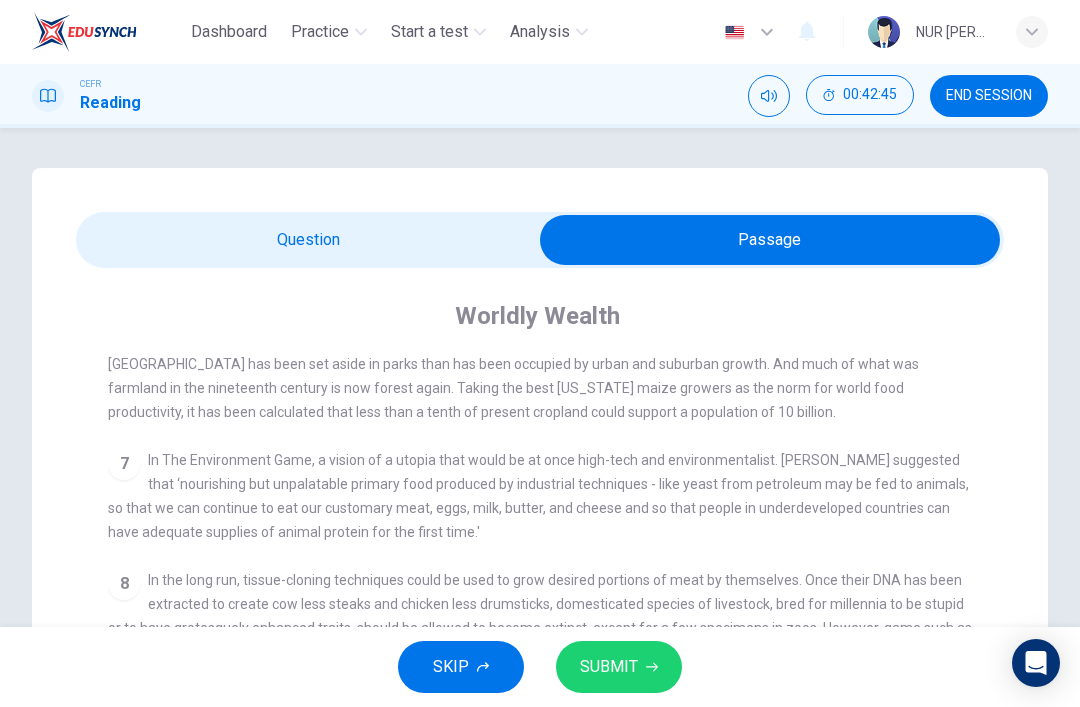 click at bounding box center [770, 240] 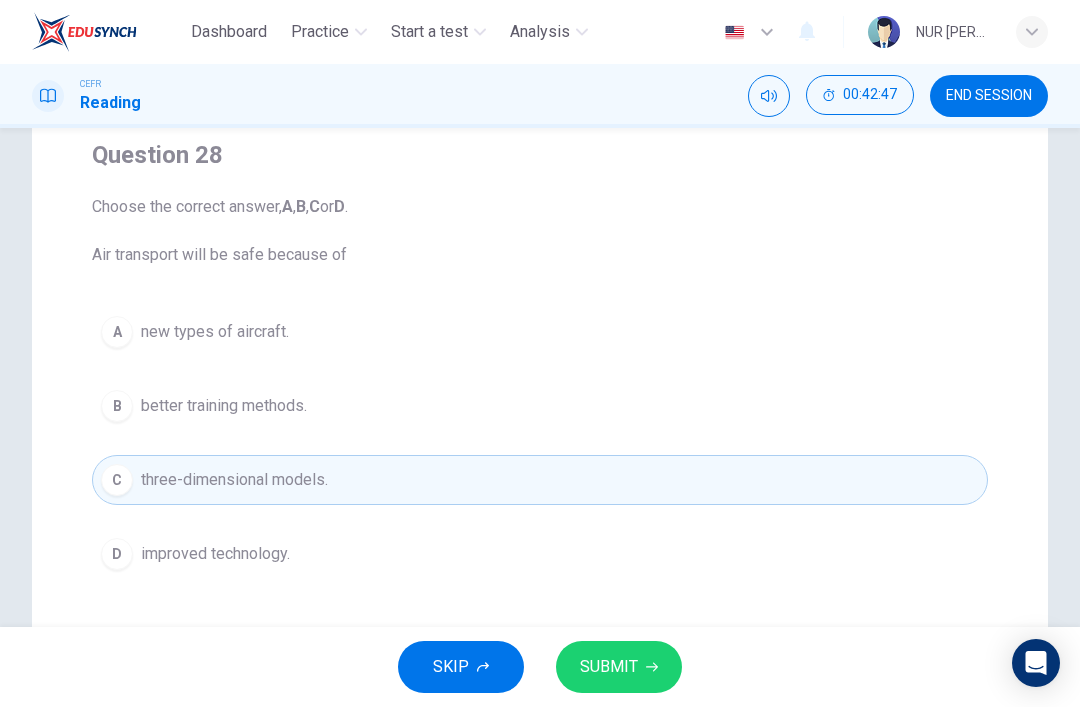 scroll, scrollTop: 159, scrollLeft: 0, axis: vertical 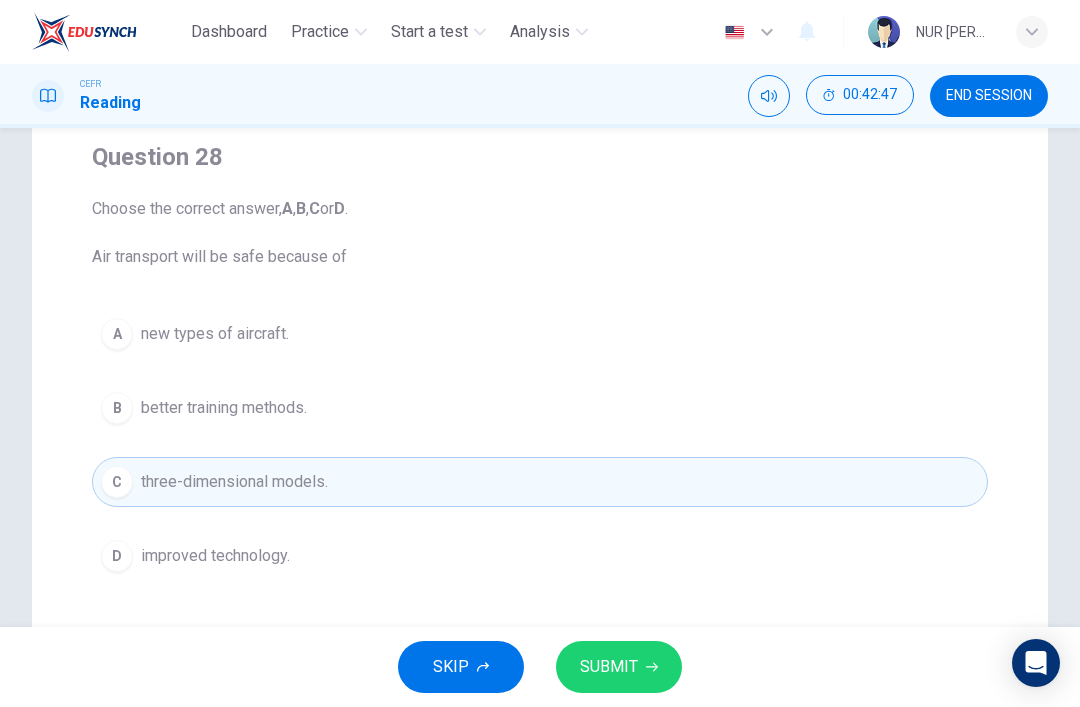 click on "D improved technology." at bounding box center [540, 556] 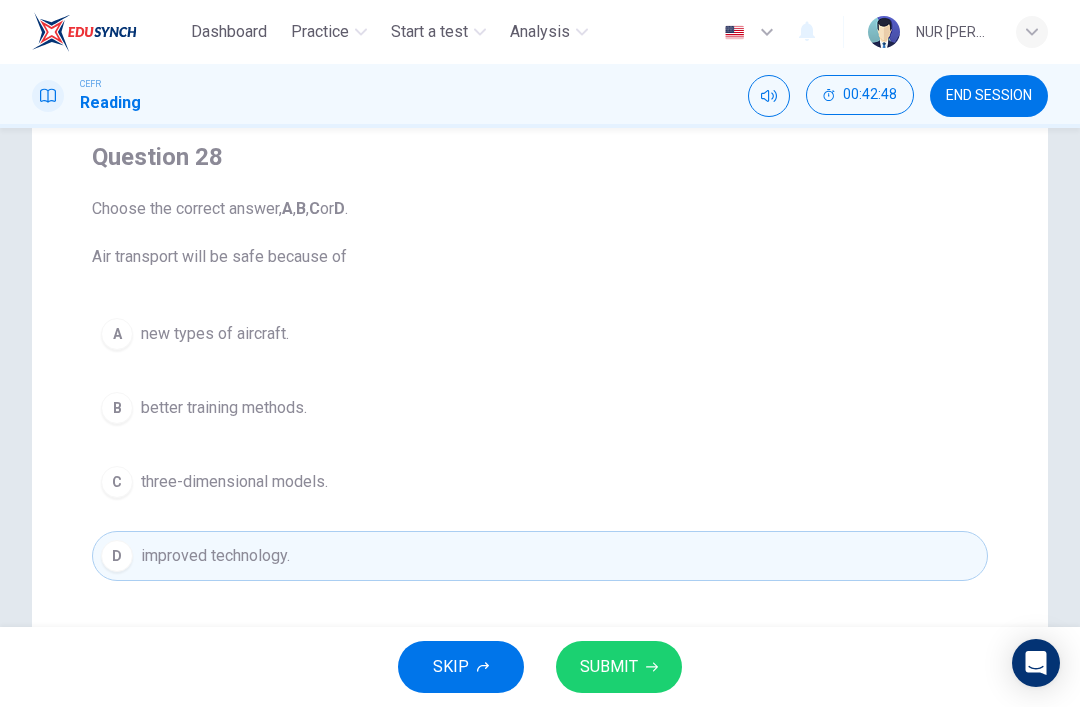 click on "SUBMIT" at bounding box center [609, 667] 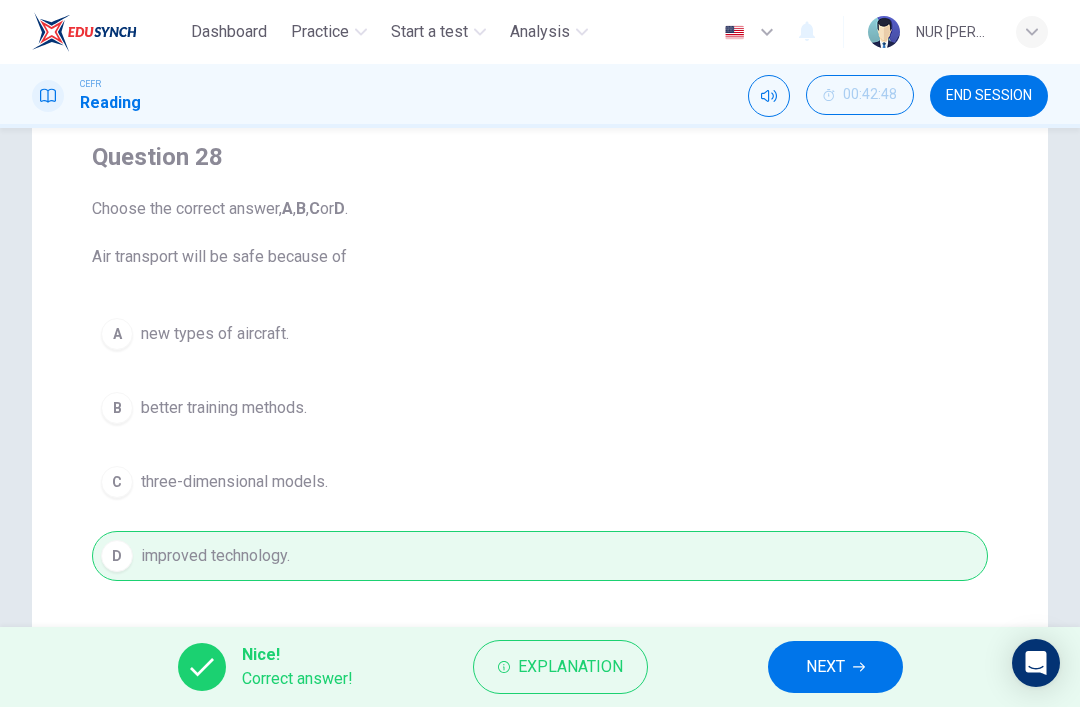 click on "NEXT" at bounding box center (825, 667) 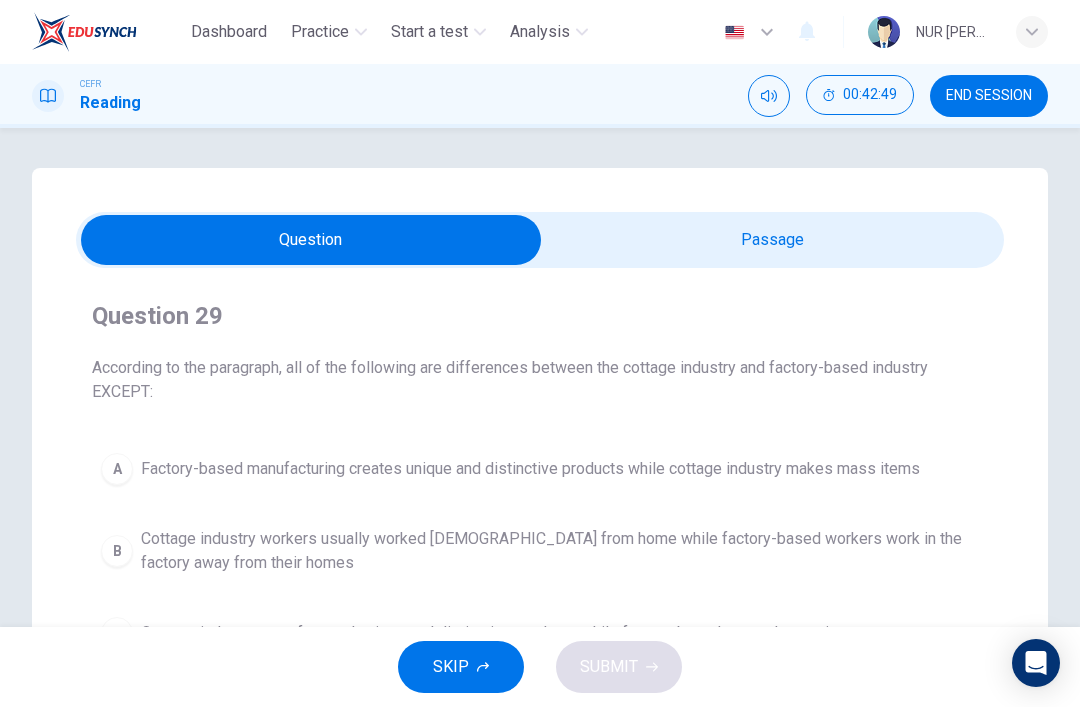 click at bounding box center [311, 240] 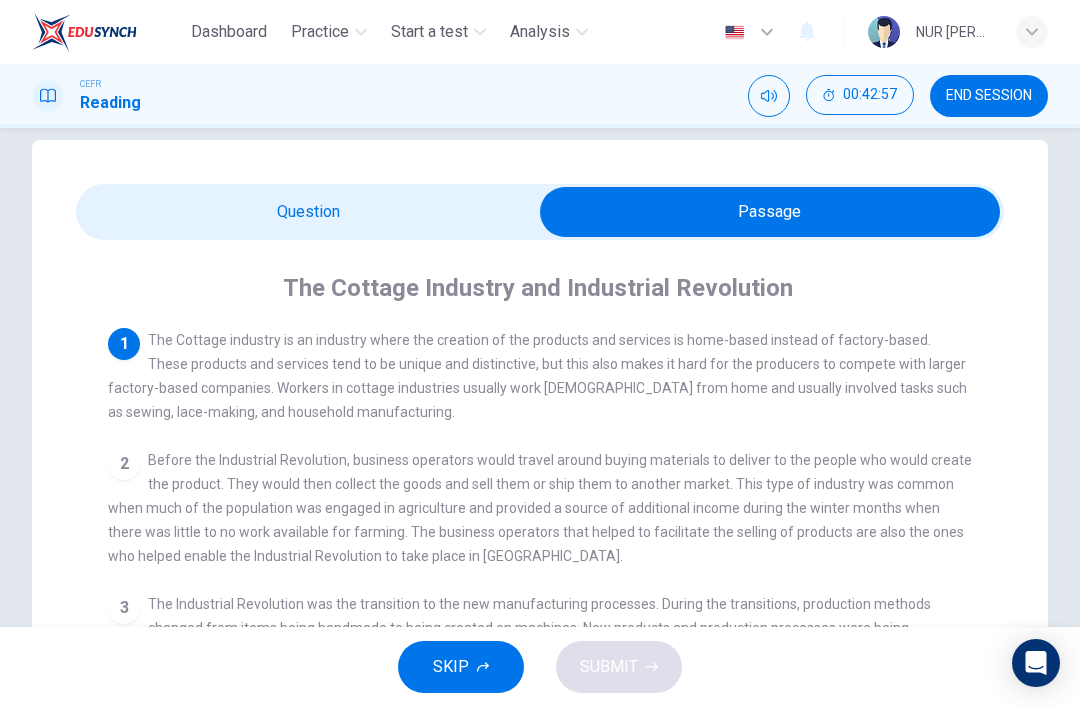 scroll, scrollTop: 27, scrollLeft: 0, axis: vertical 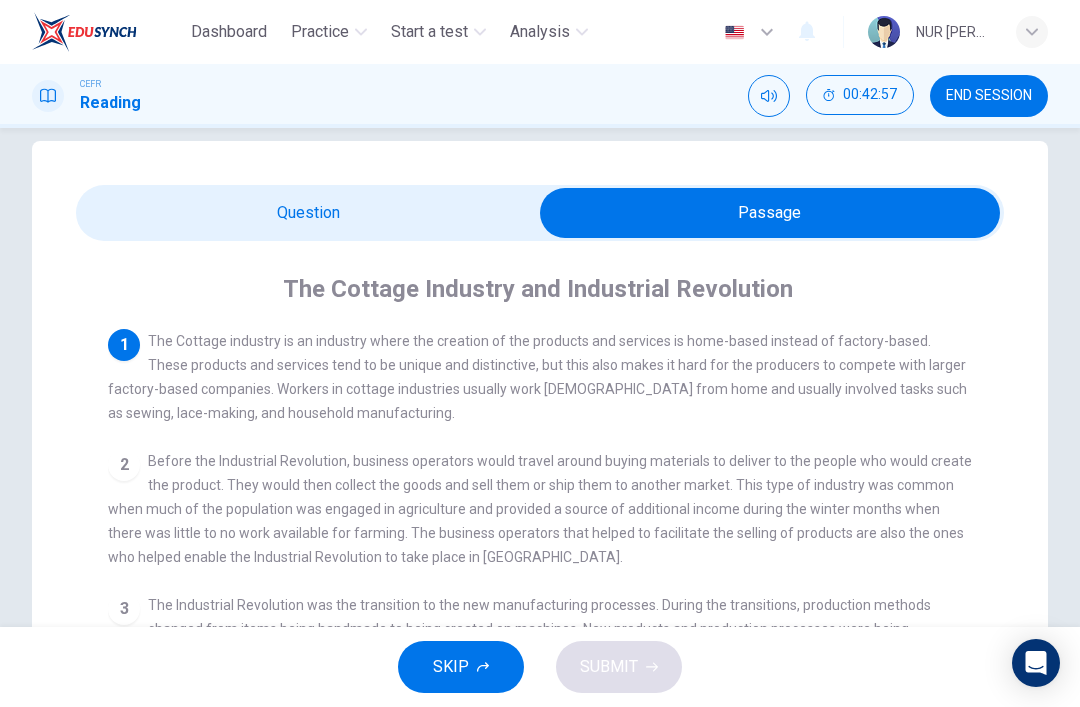 click at bounding box center (770, 213) 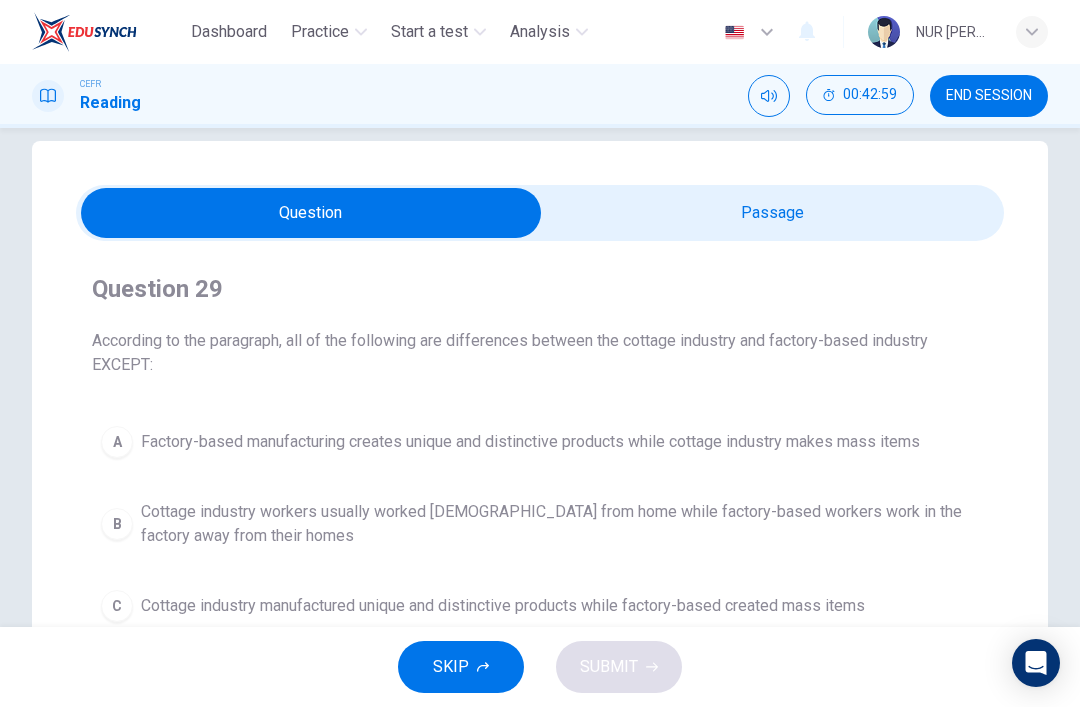 click on "END SESSION" at bounding box center [989, 96] 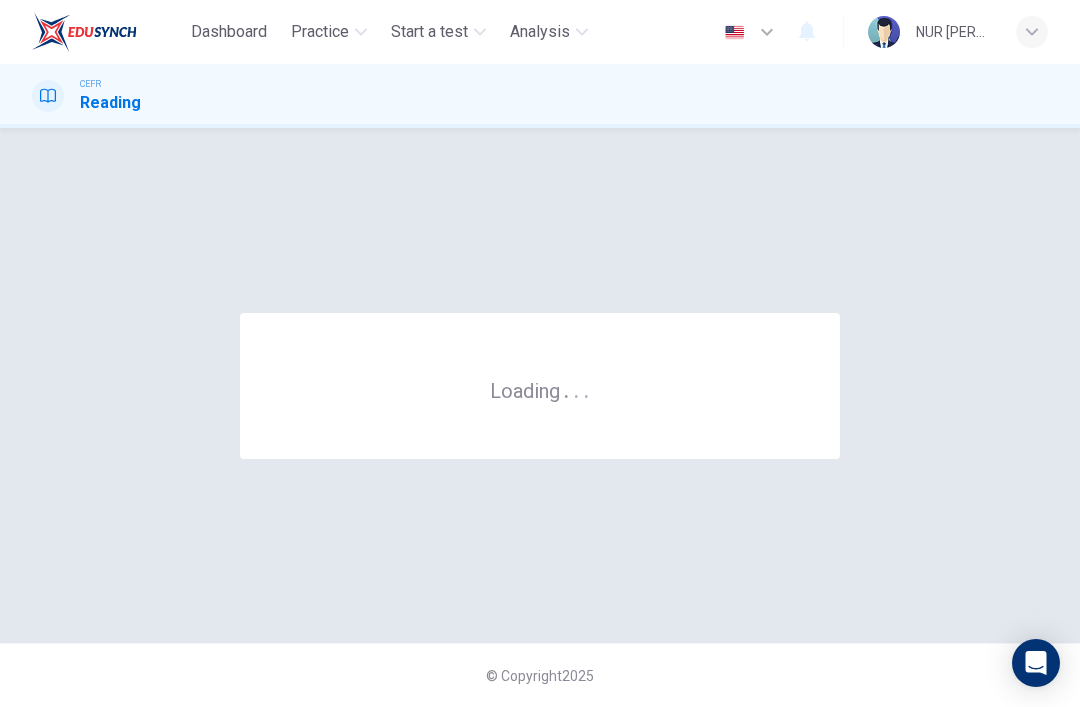 scroll, scrollTop: 0, scrollLeft: 0, axis: both 